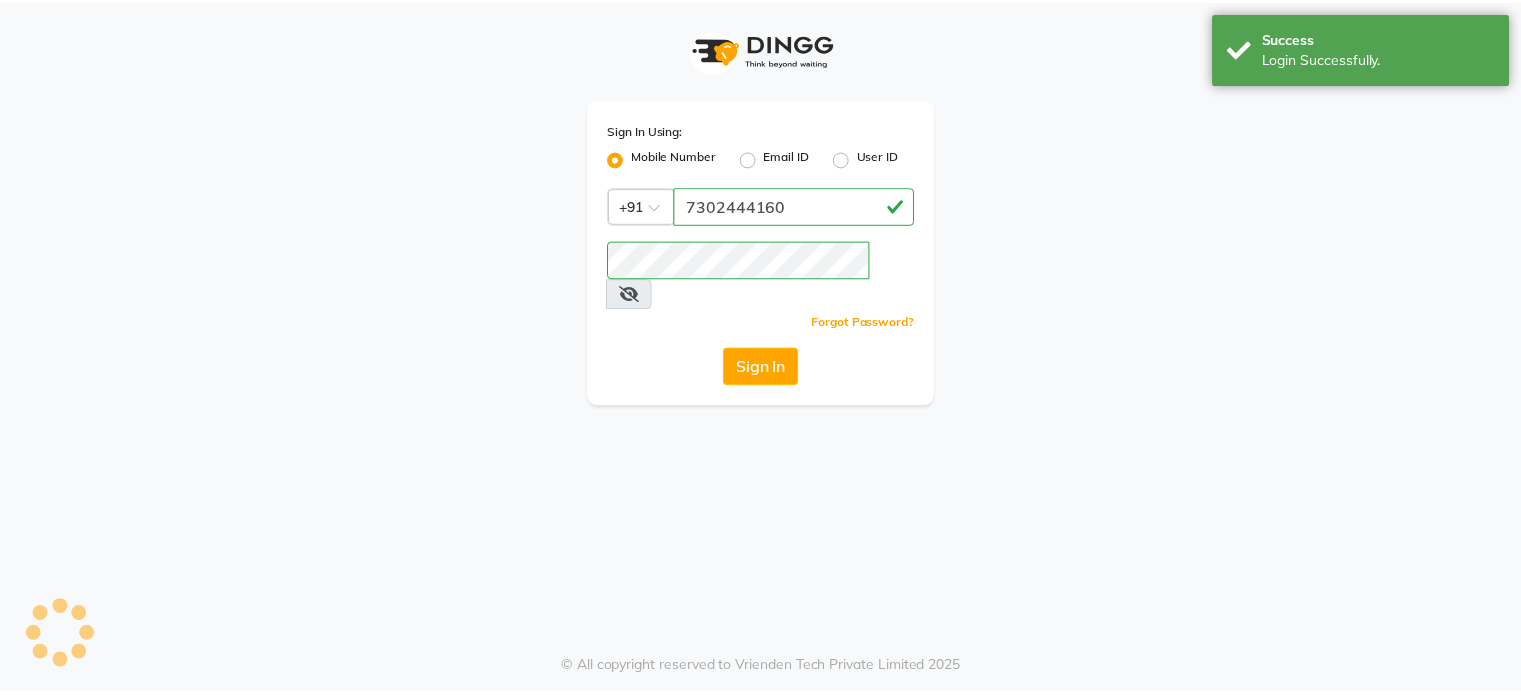 scroll, scrollTop: 0, scrollLeft: 0, axis: both 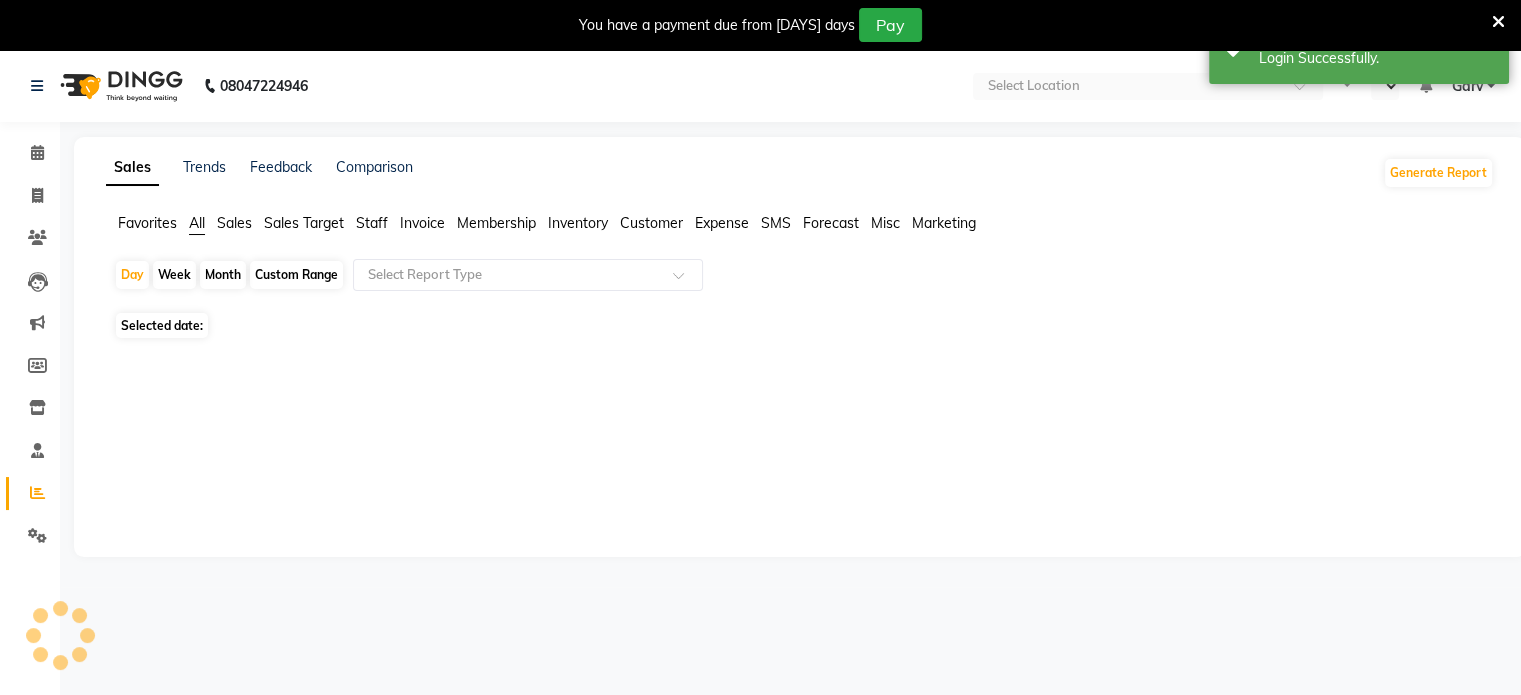 select on "en" 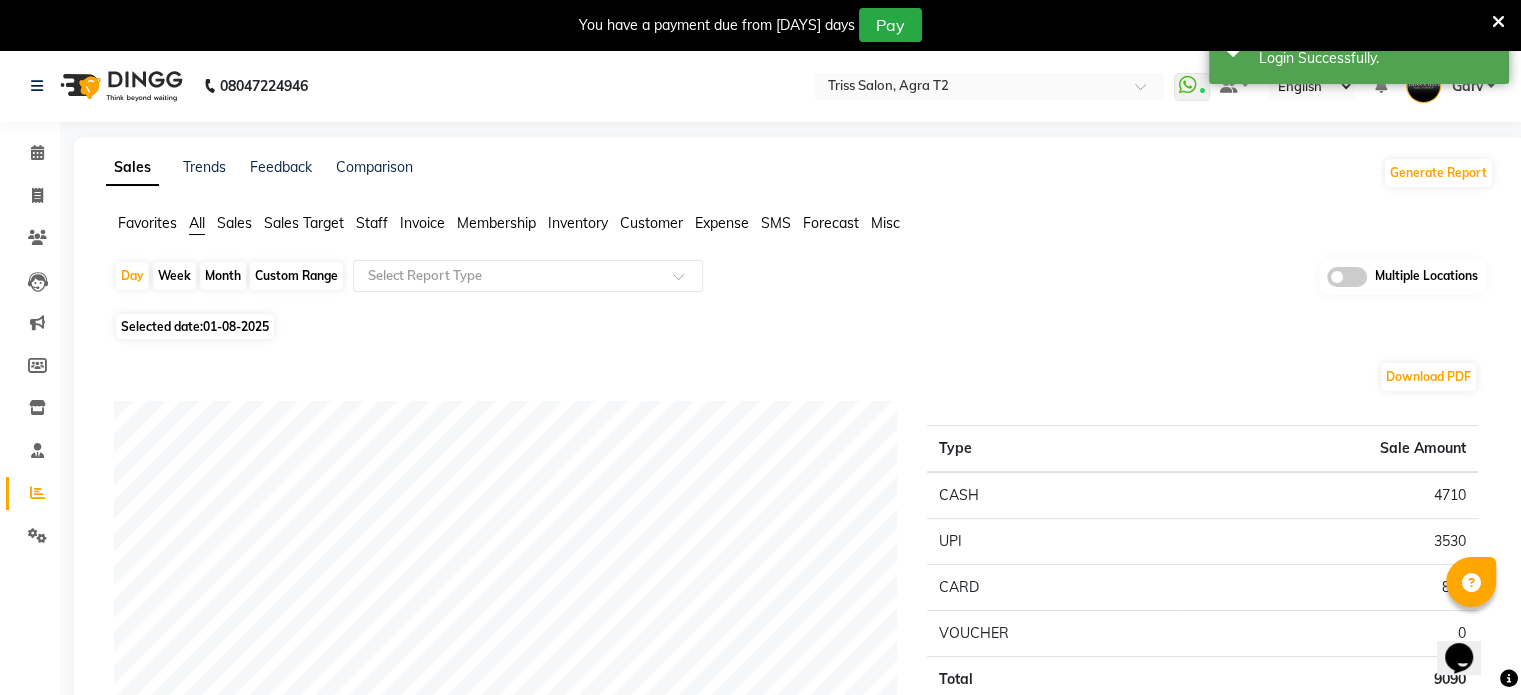 scroll, scrollTop: 0, scrollLeft: 0, axis: both 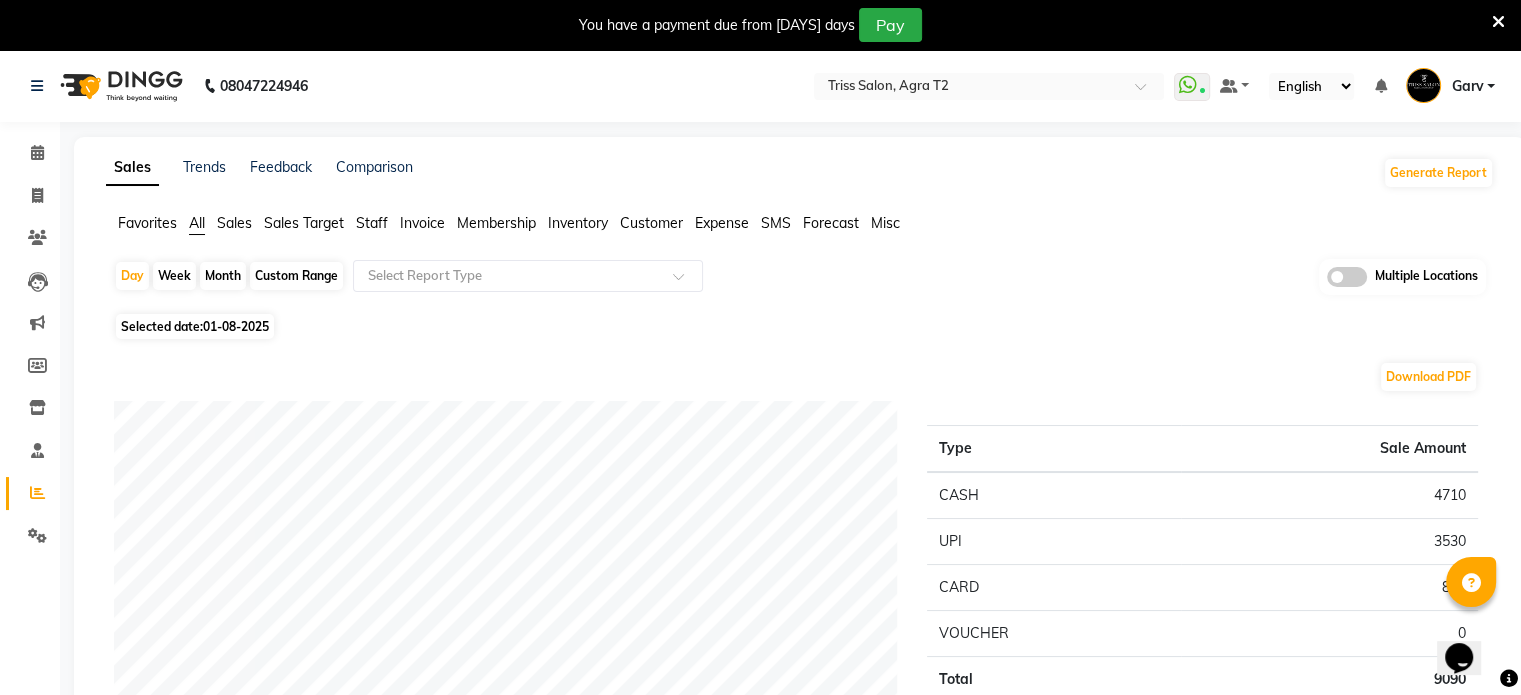 click on "You have a payment due from 208 days   Pay" at bounding box center (760, 25) 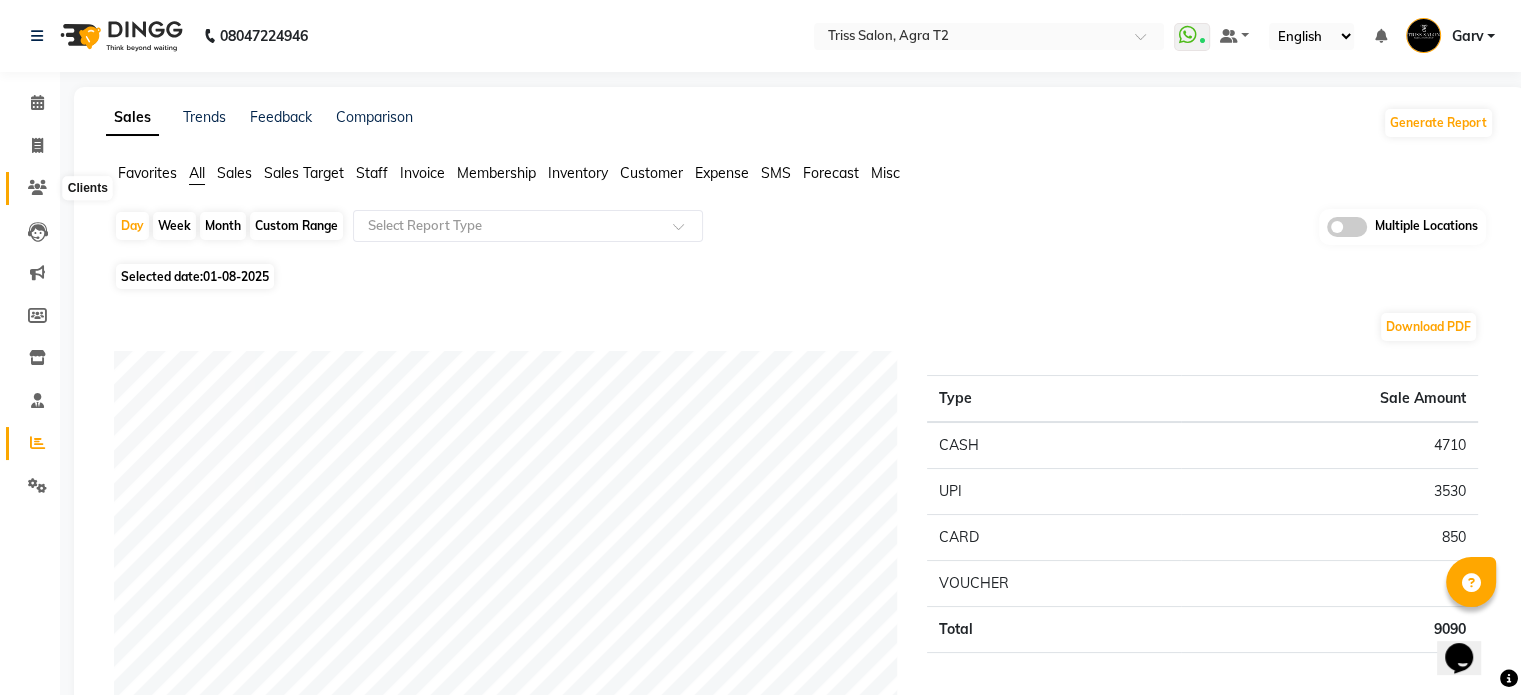click 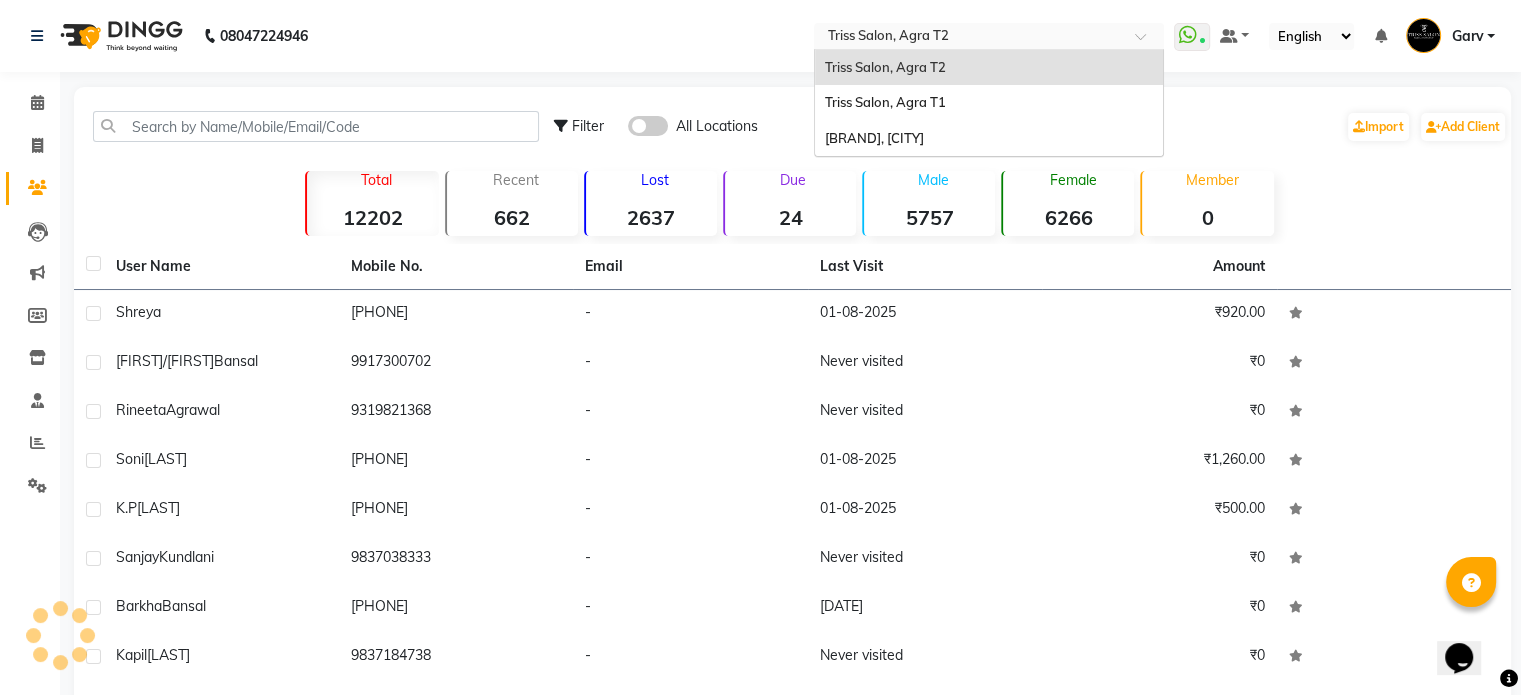 click at bounding box center (969, 38) 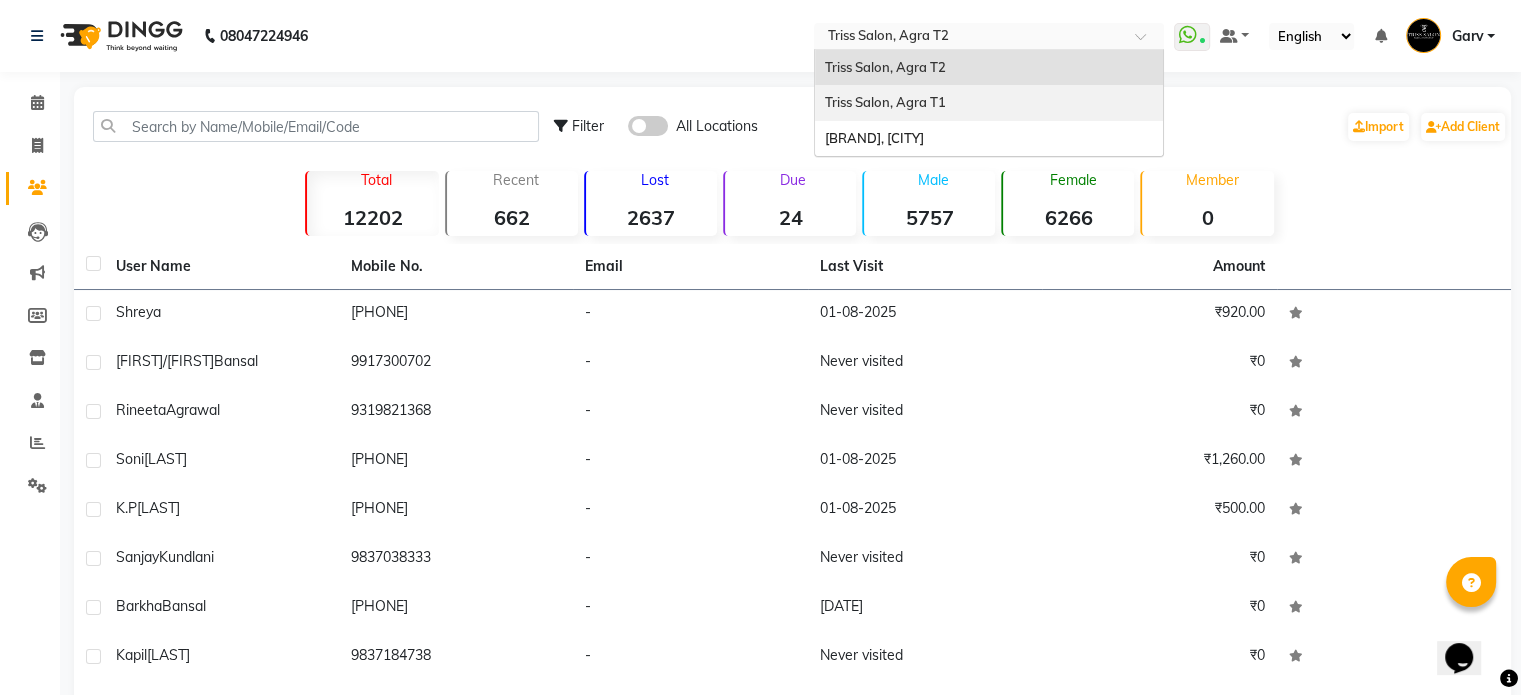 click on "Triss Salon, Agra T1" at bounding box center [989, 103] 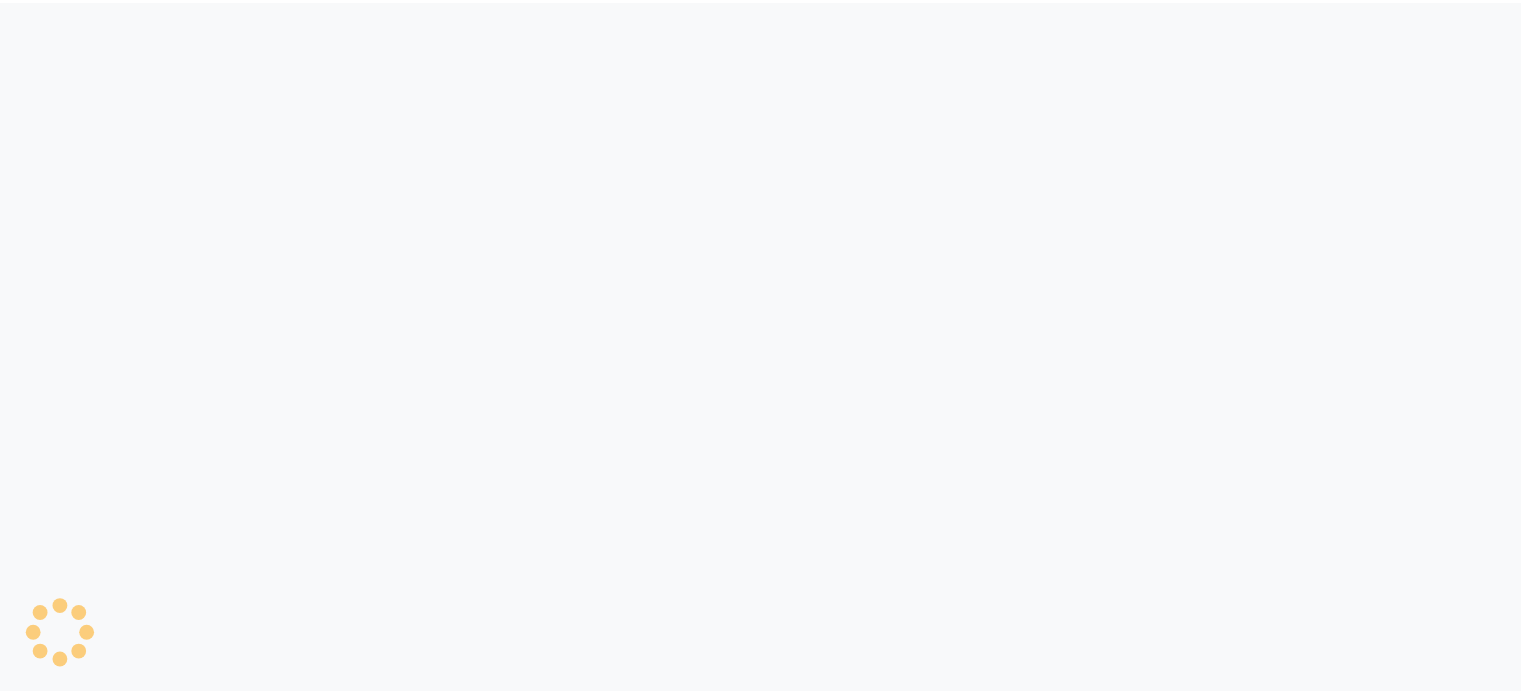 scroll, scrollTop: 0, scrollLeft: 0, axis: both 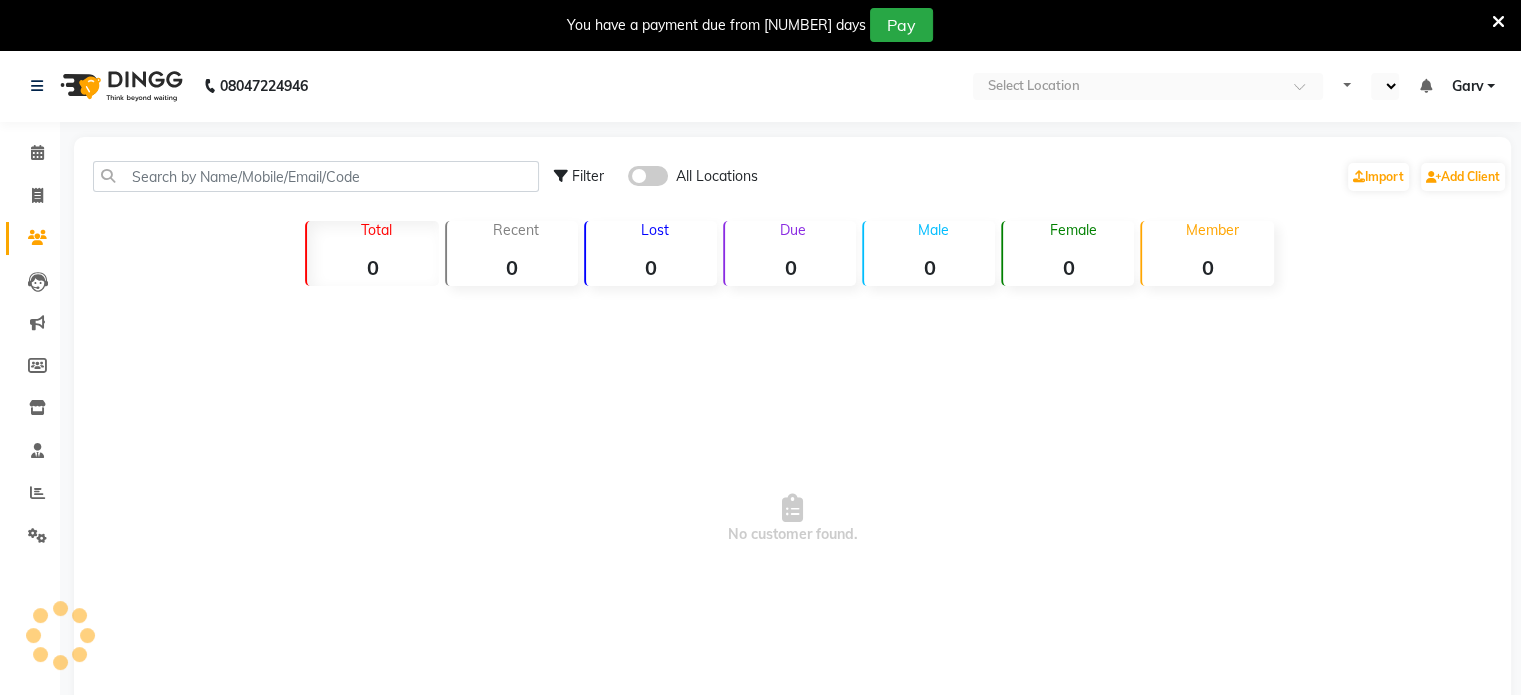 select on "en" 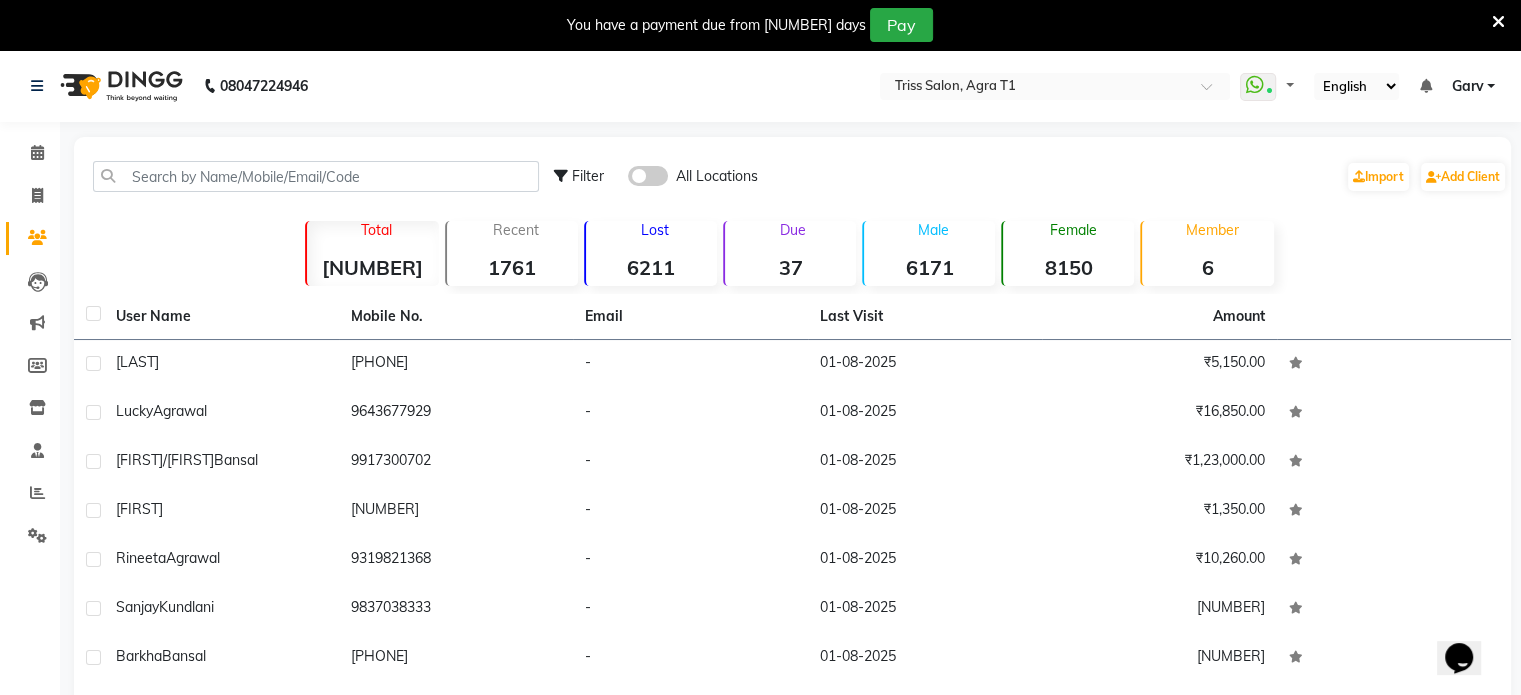 scroll, scrollTop: 0, scrollLeft: 0, axis: both 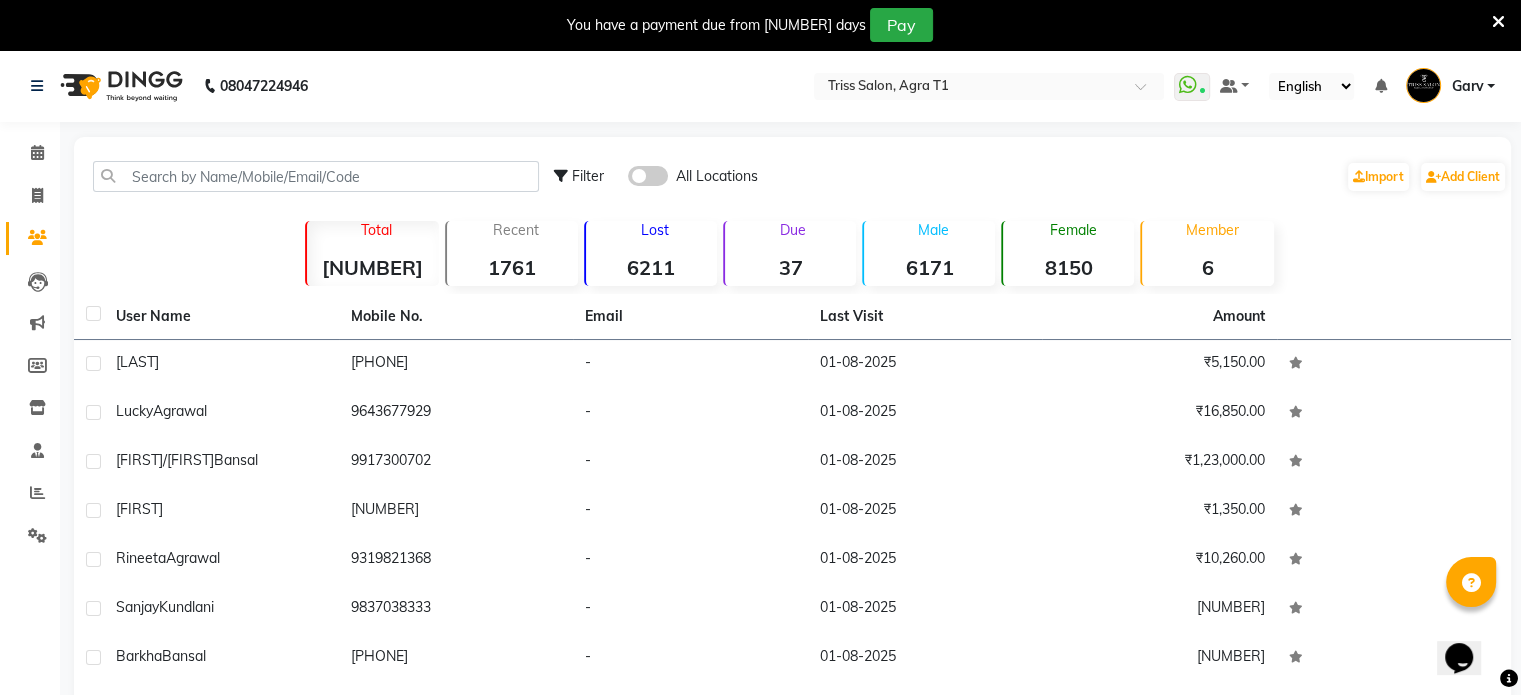 click at bounding box center (1498, 22) 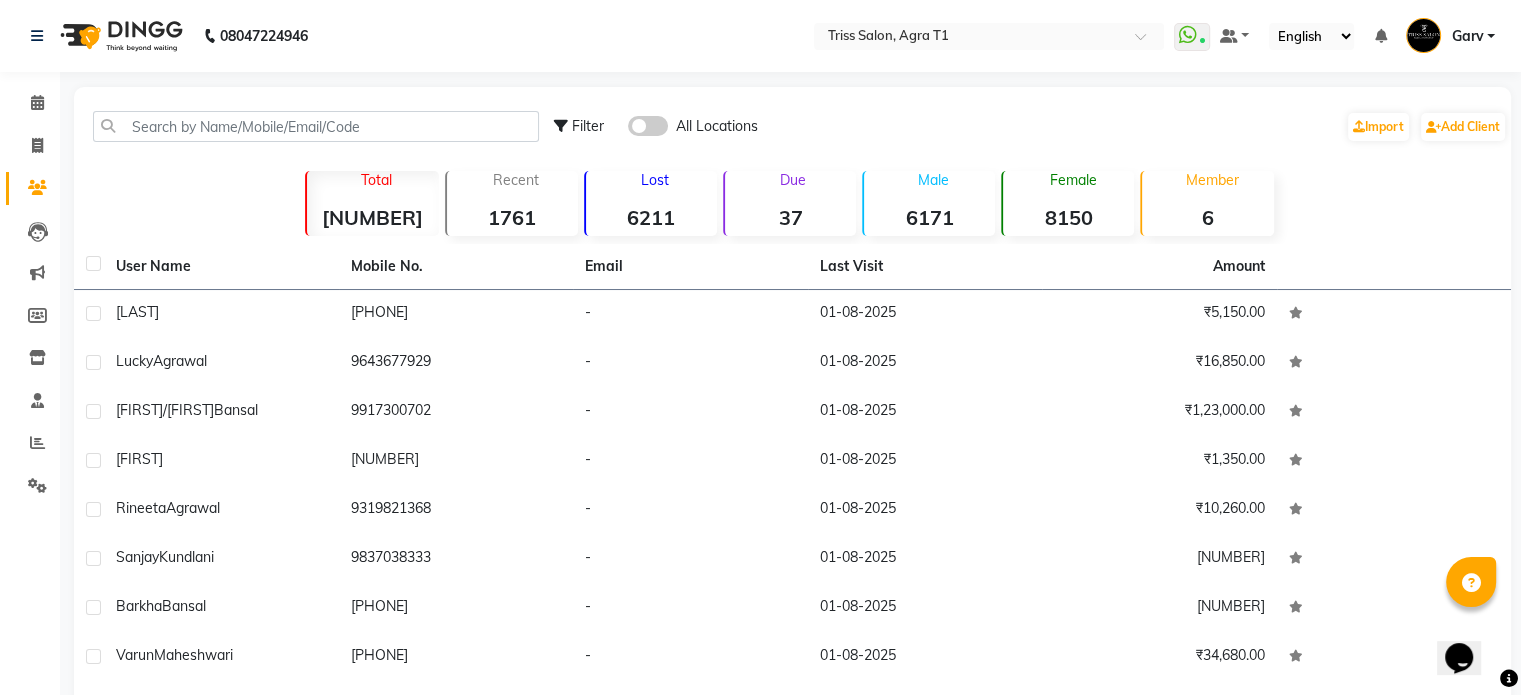 click on "Filter" 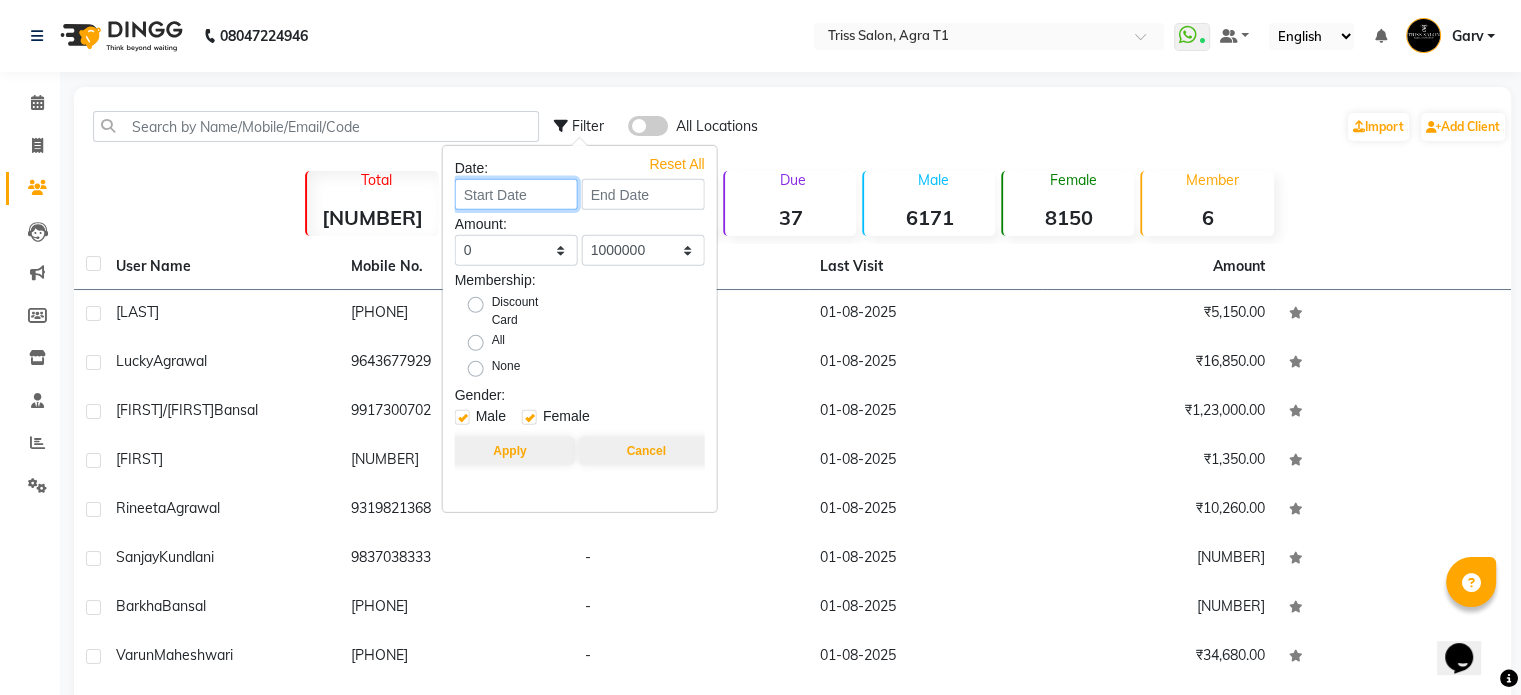 click at bounding box center [516, 194] 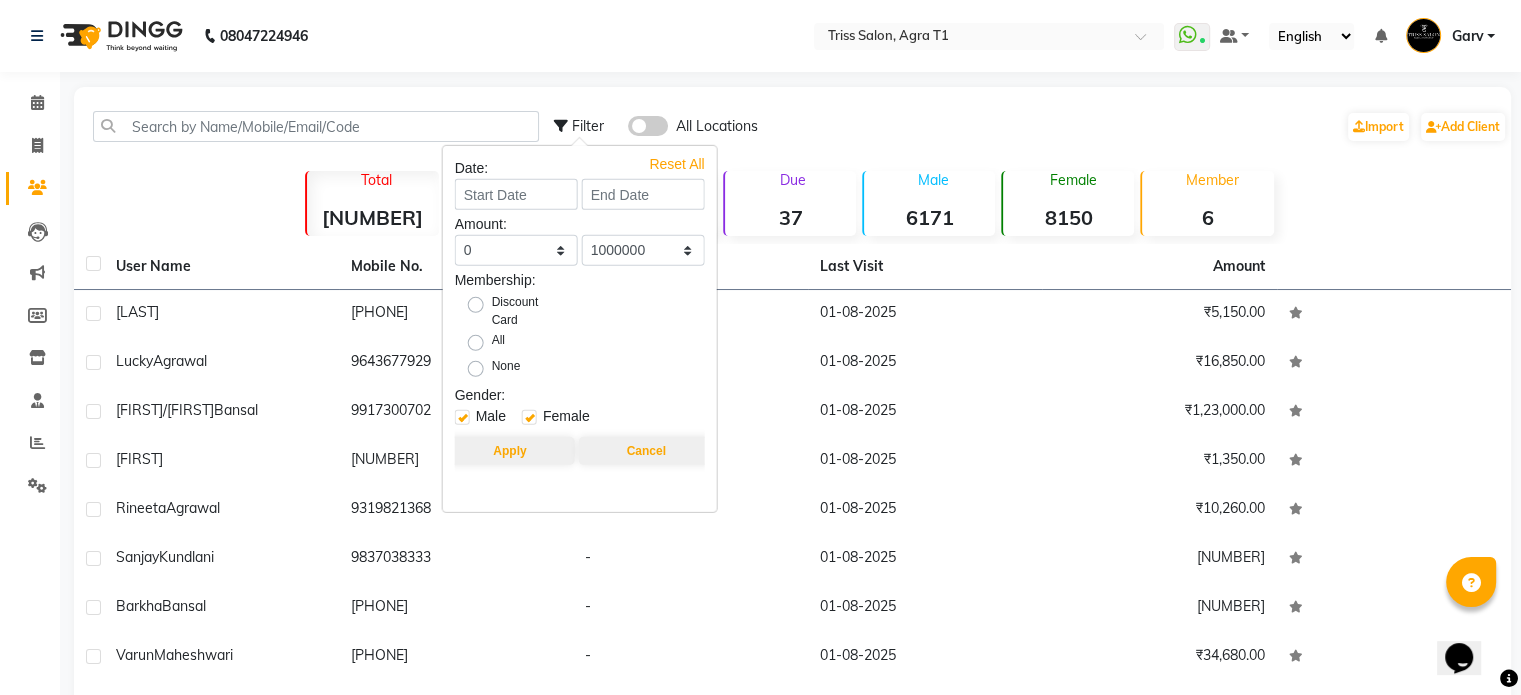 select on "8" 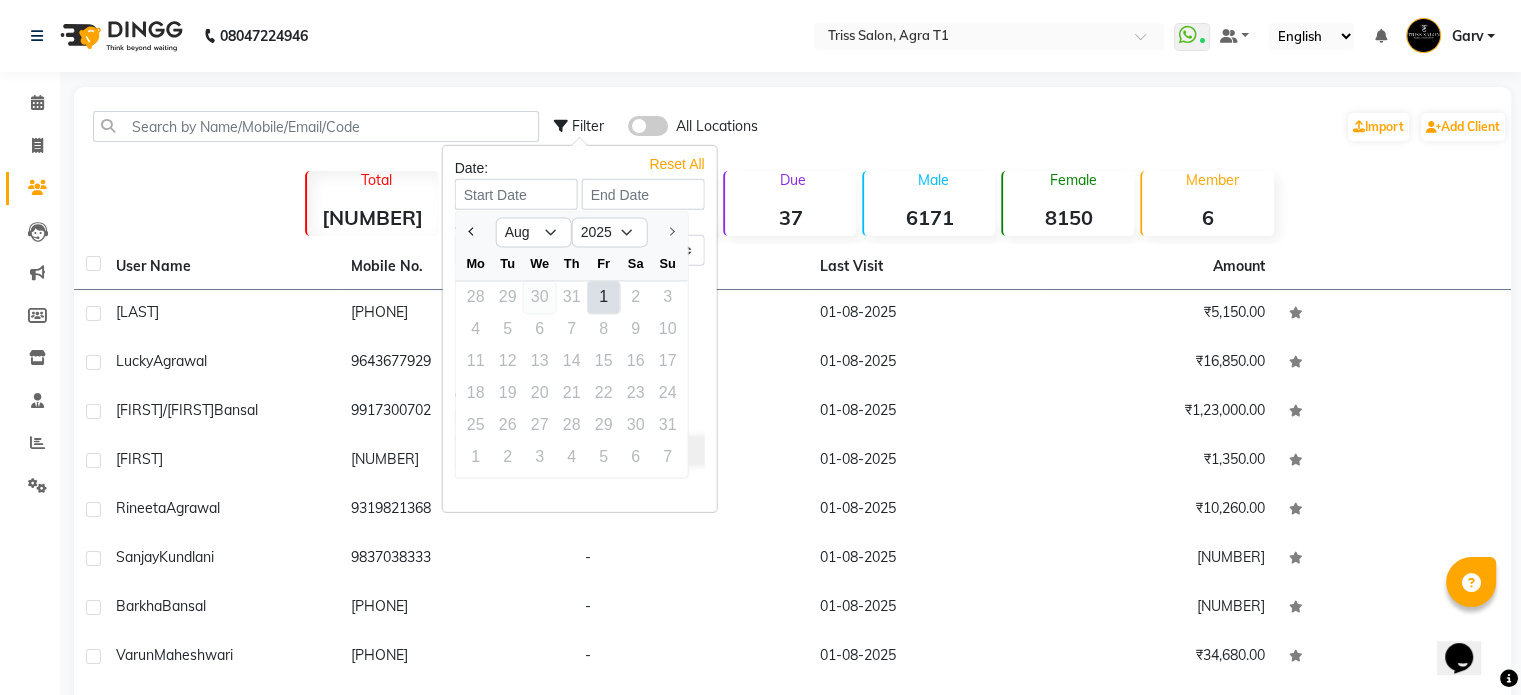 click on "30" at bounding box center [540, 297] 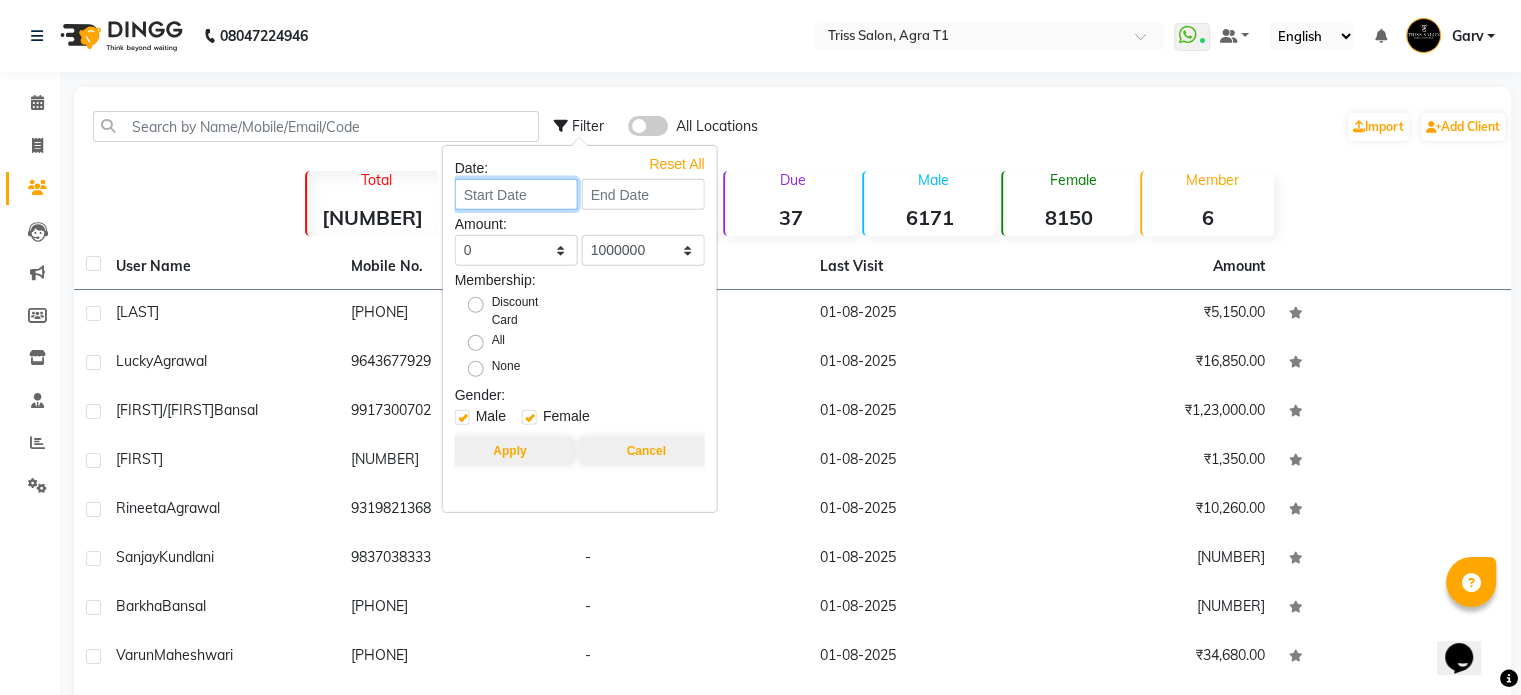 type on "30-07-2025" 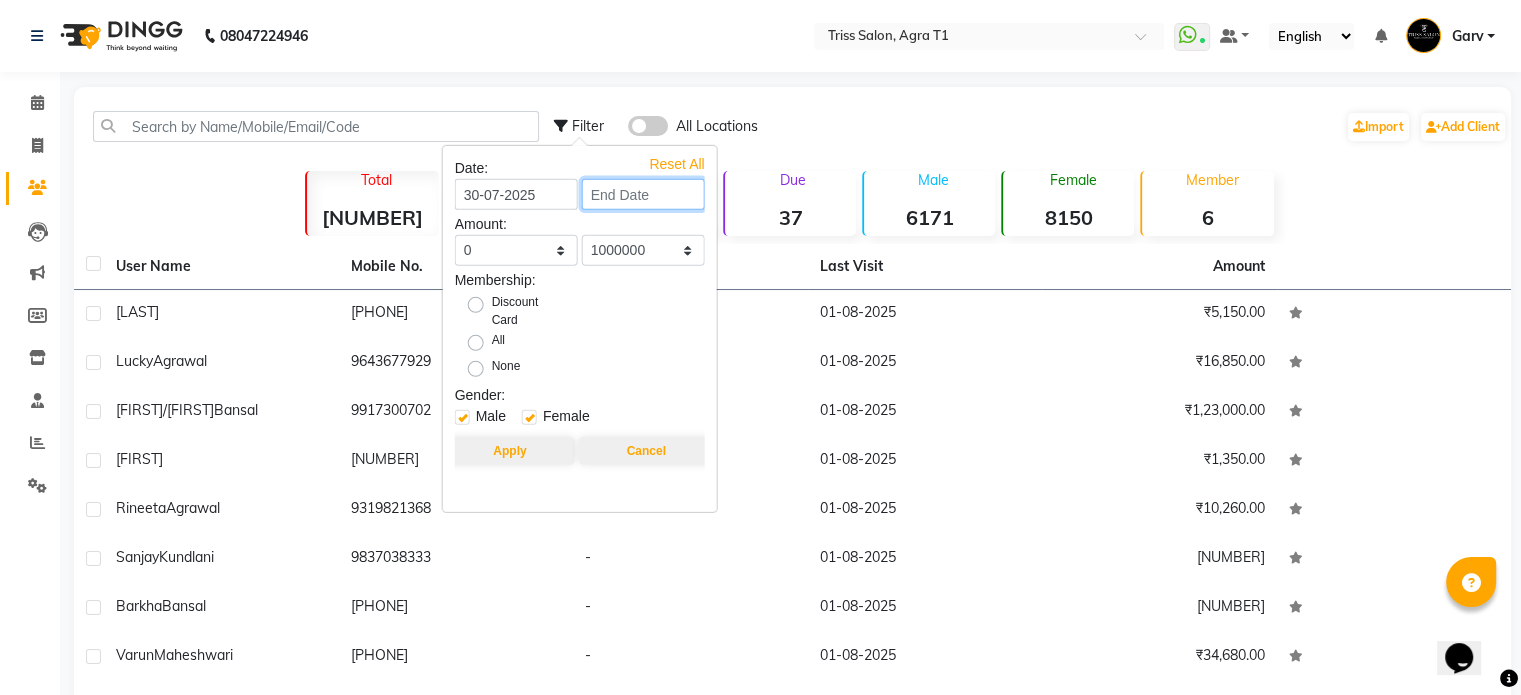 click at bounding box center (643, 194) 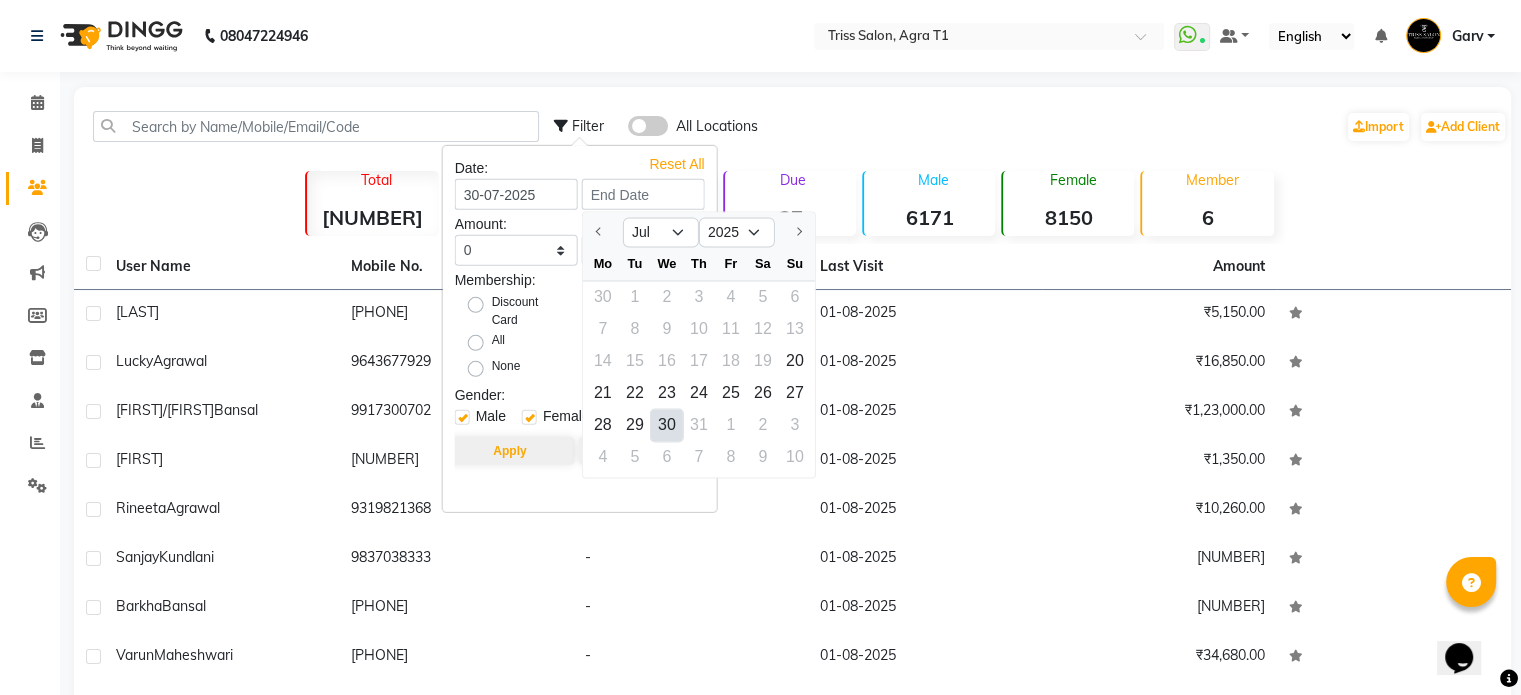 click on "30" at bounding box center [667, 425] 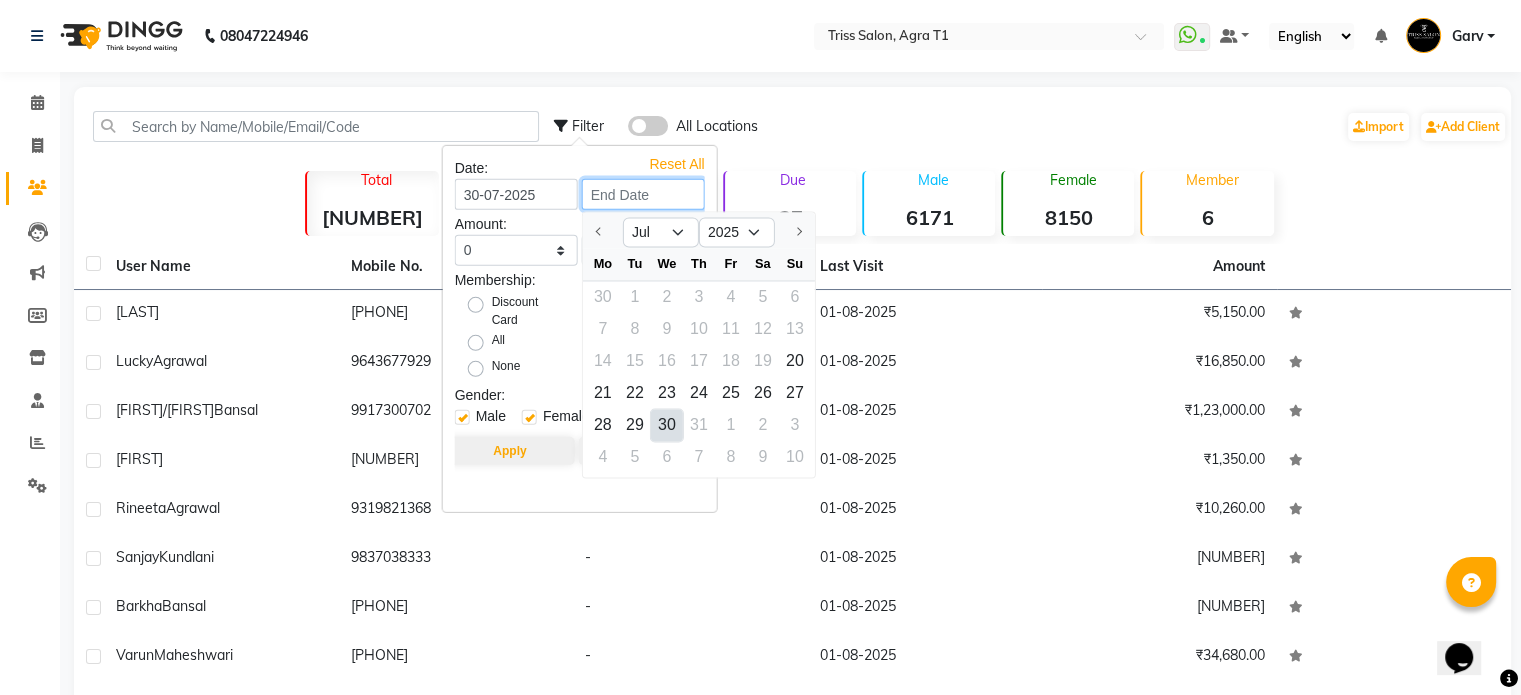 type on "30-07-2025" 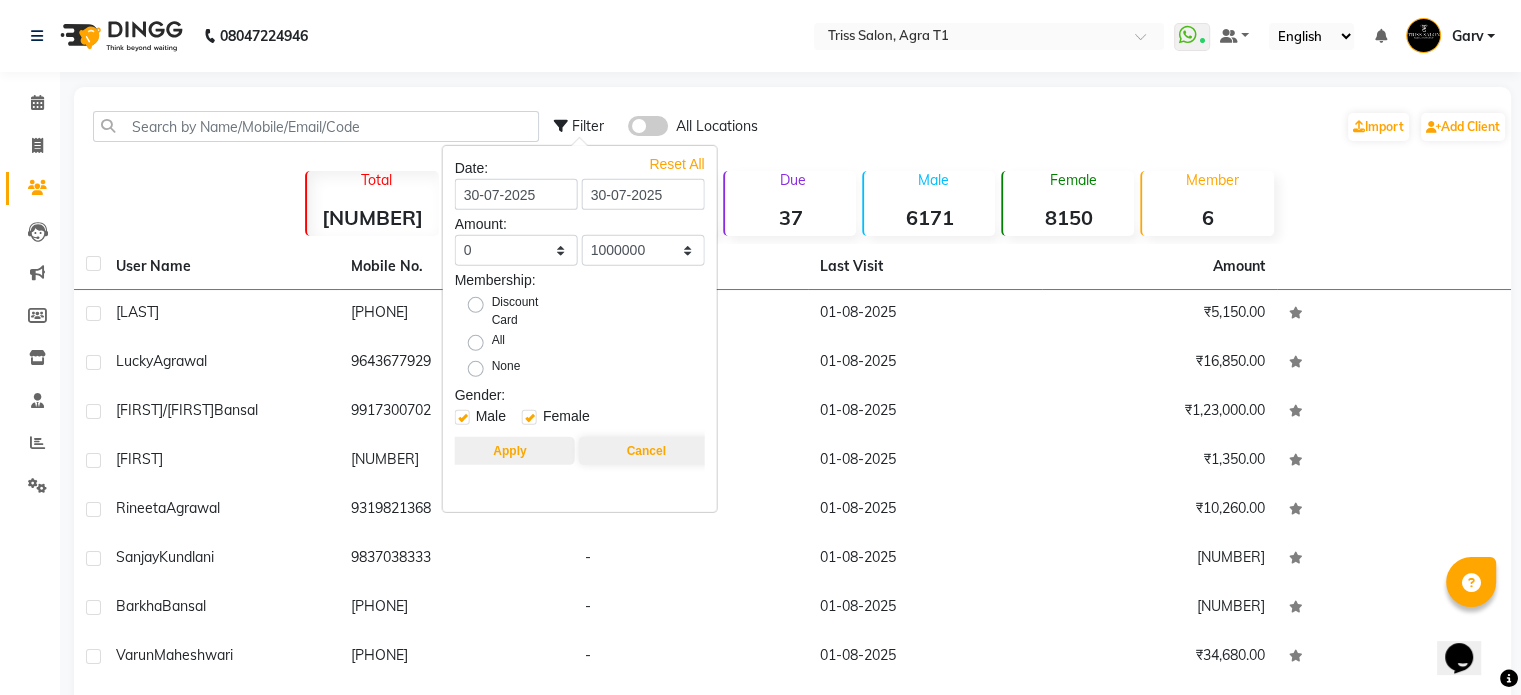 click on "Apply" at bounding box center [509, 451] 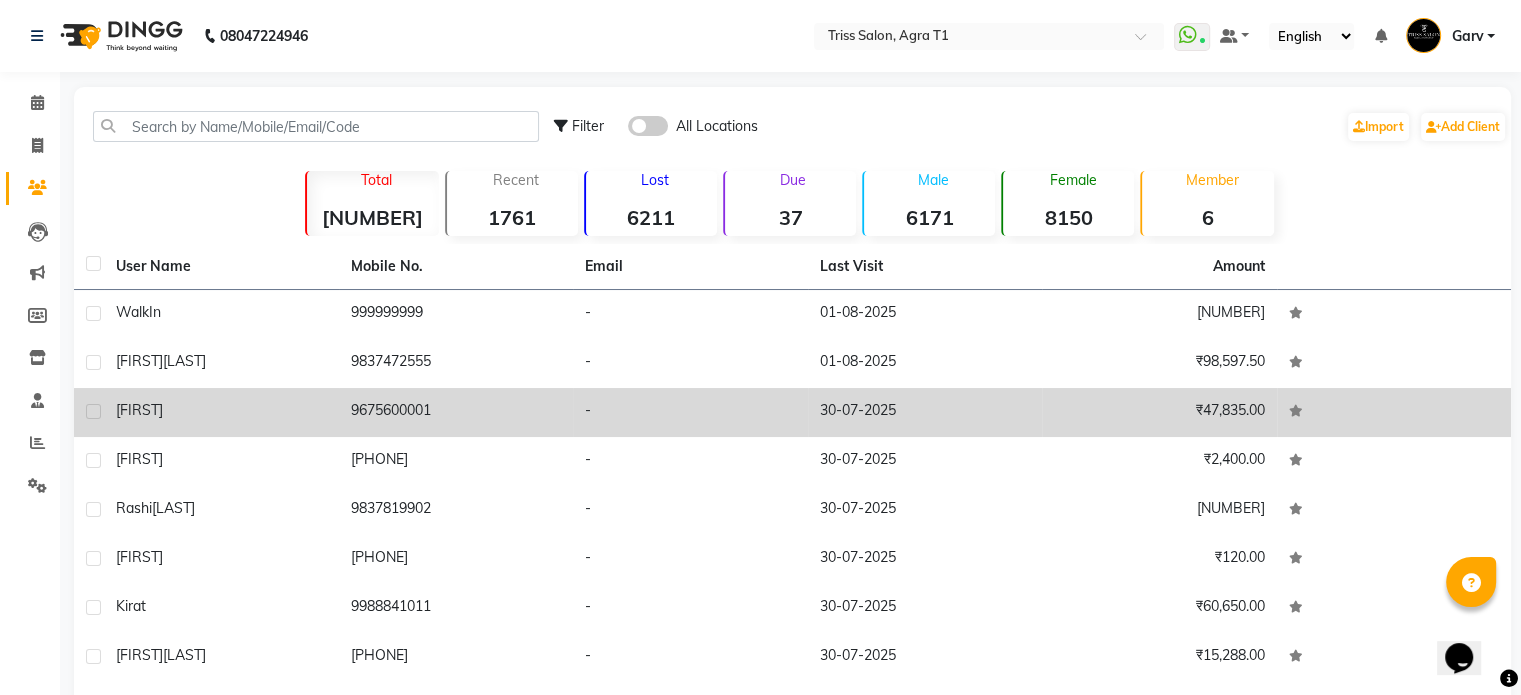 scroll, scrollTop: 170, scrollLeft: 0, axis: vertical 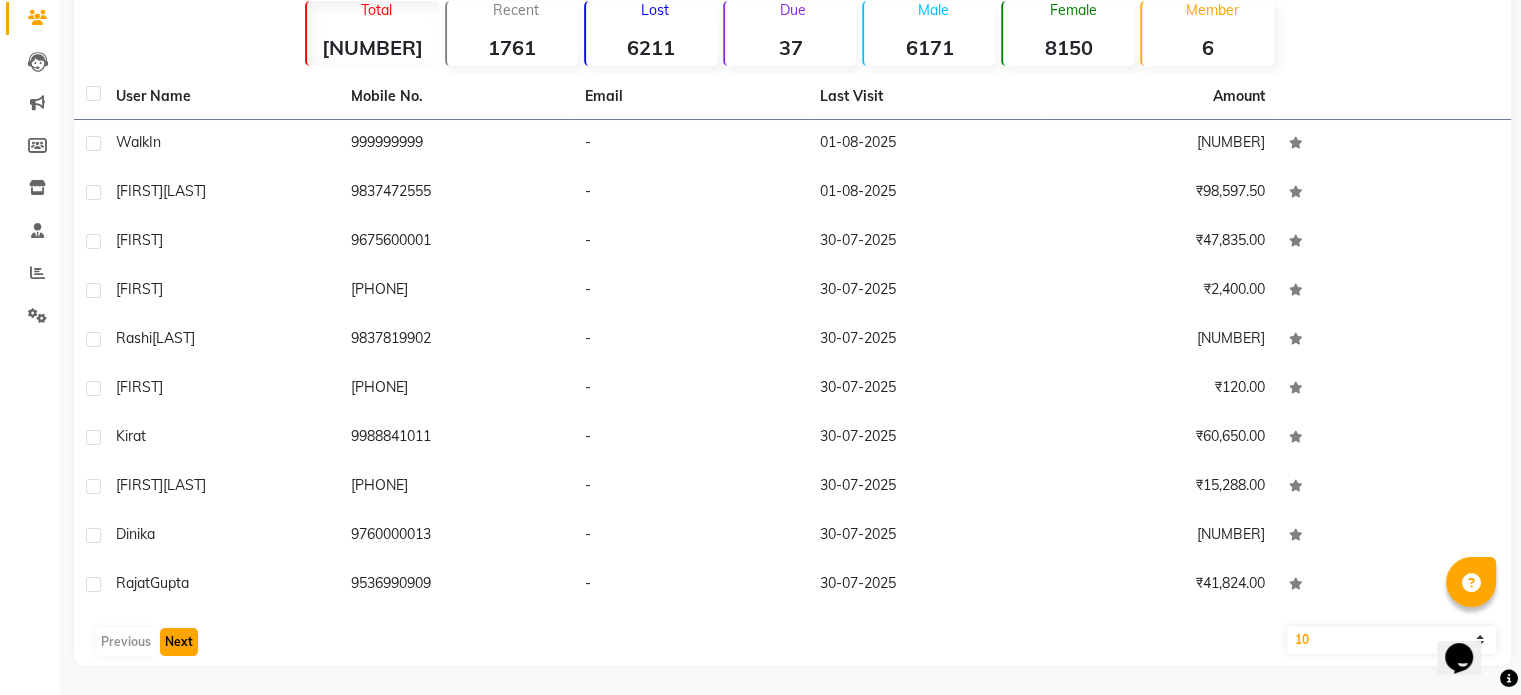 click on "Next" 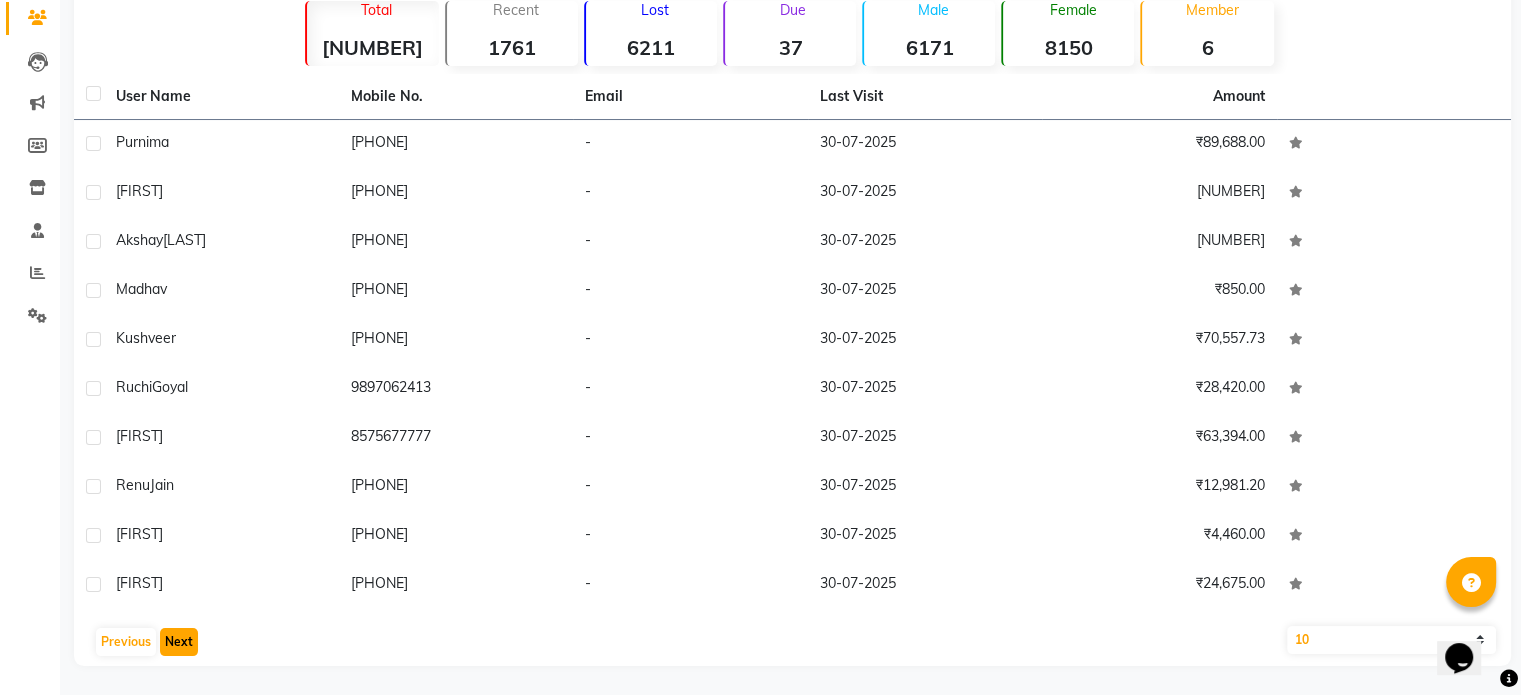 click on "Next" 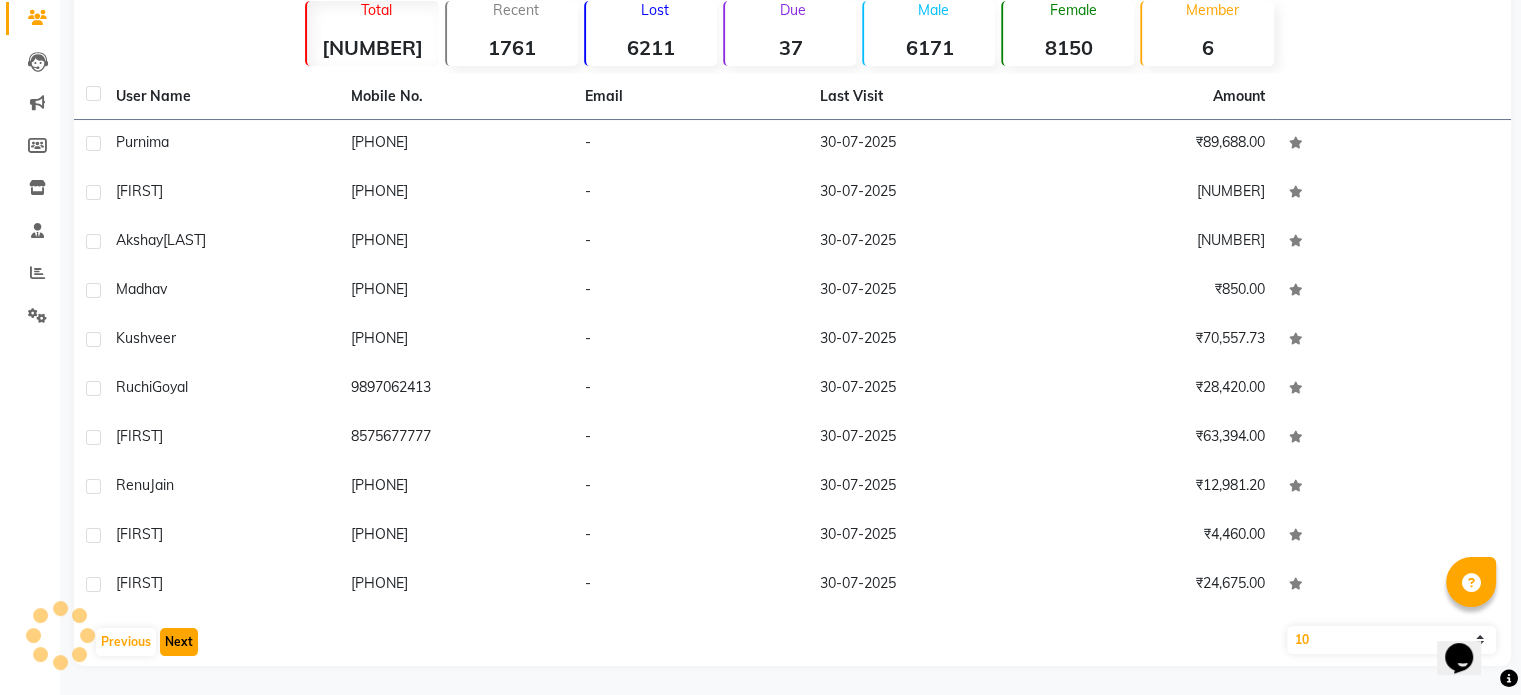 scroll, scrollTop: 121, scrollLeft: 0, axis: vertical 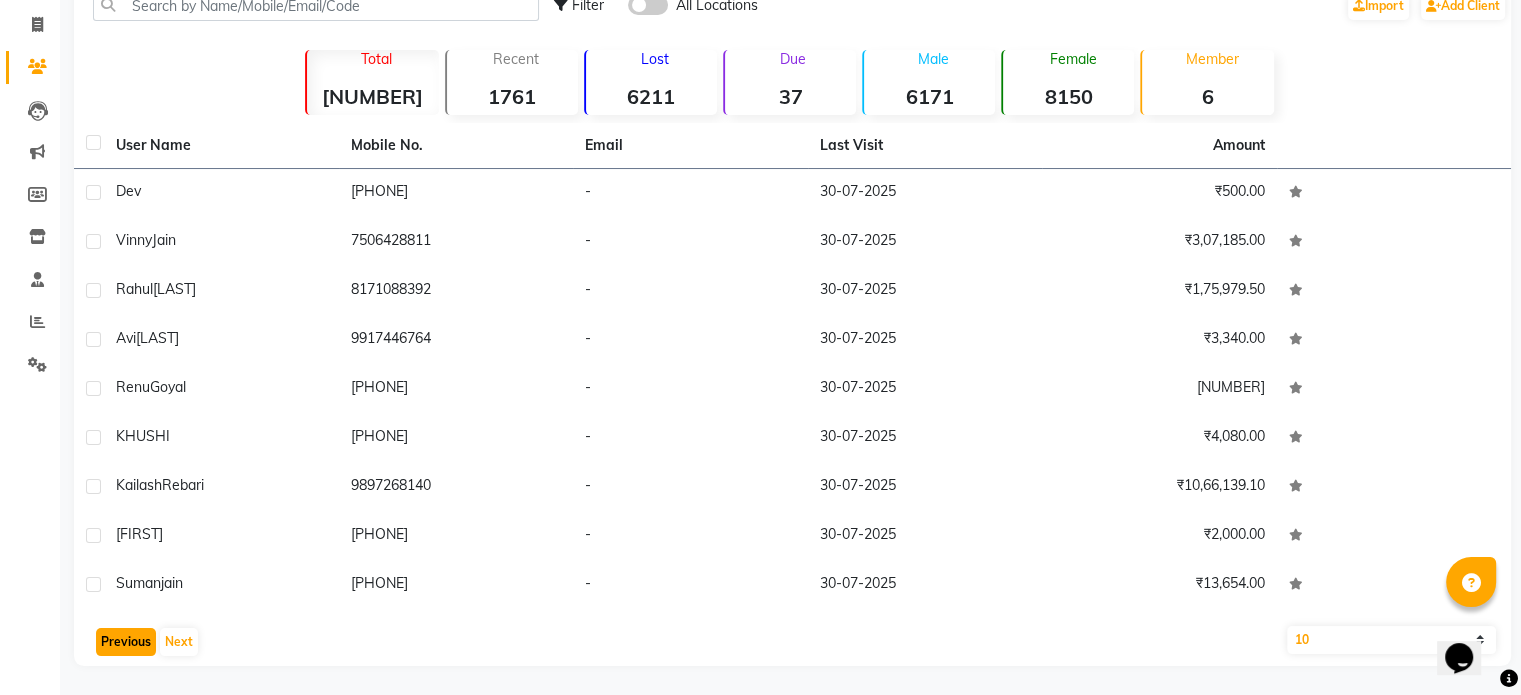 click on "Previous" 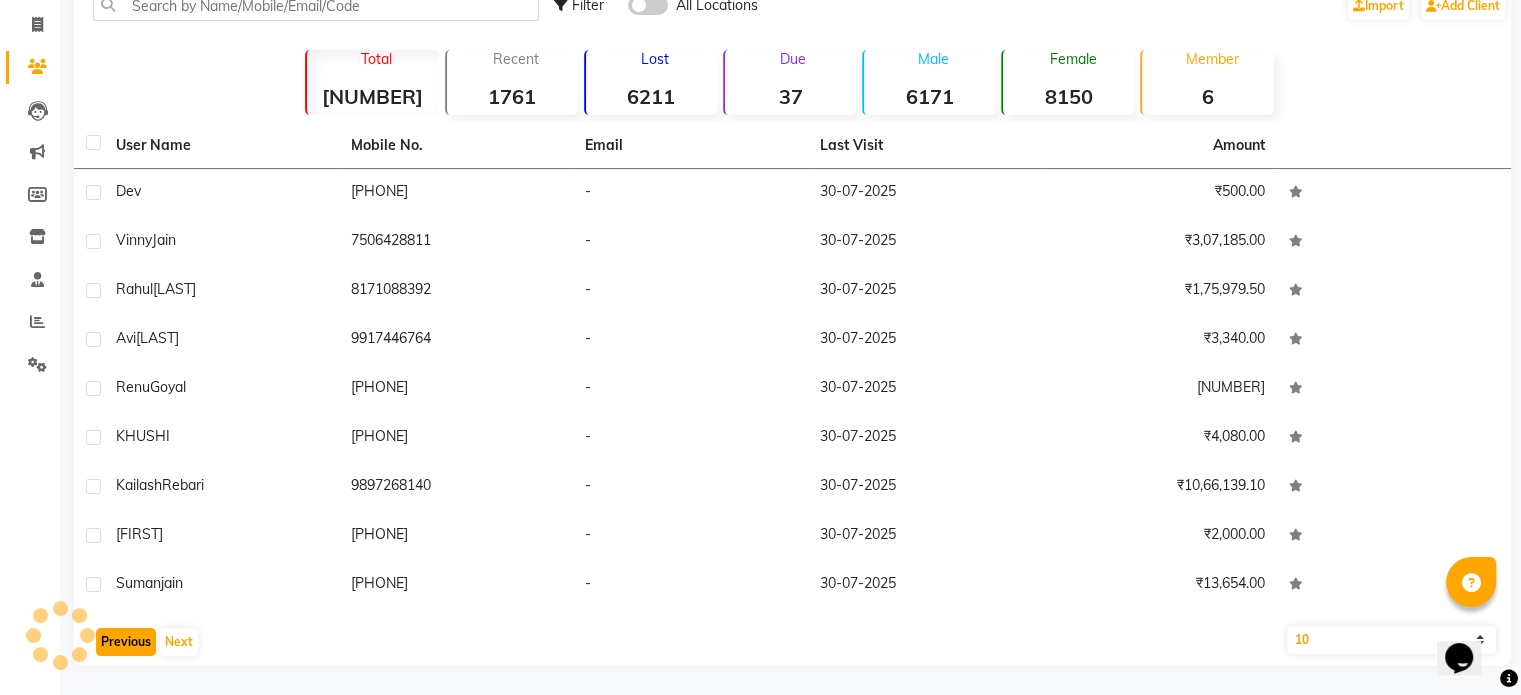 click on "Previous" 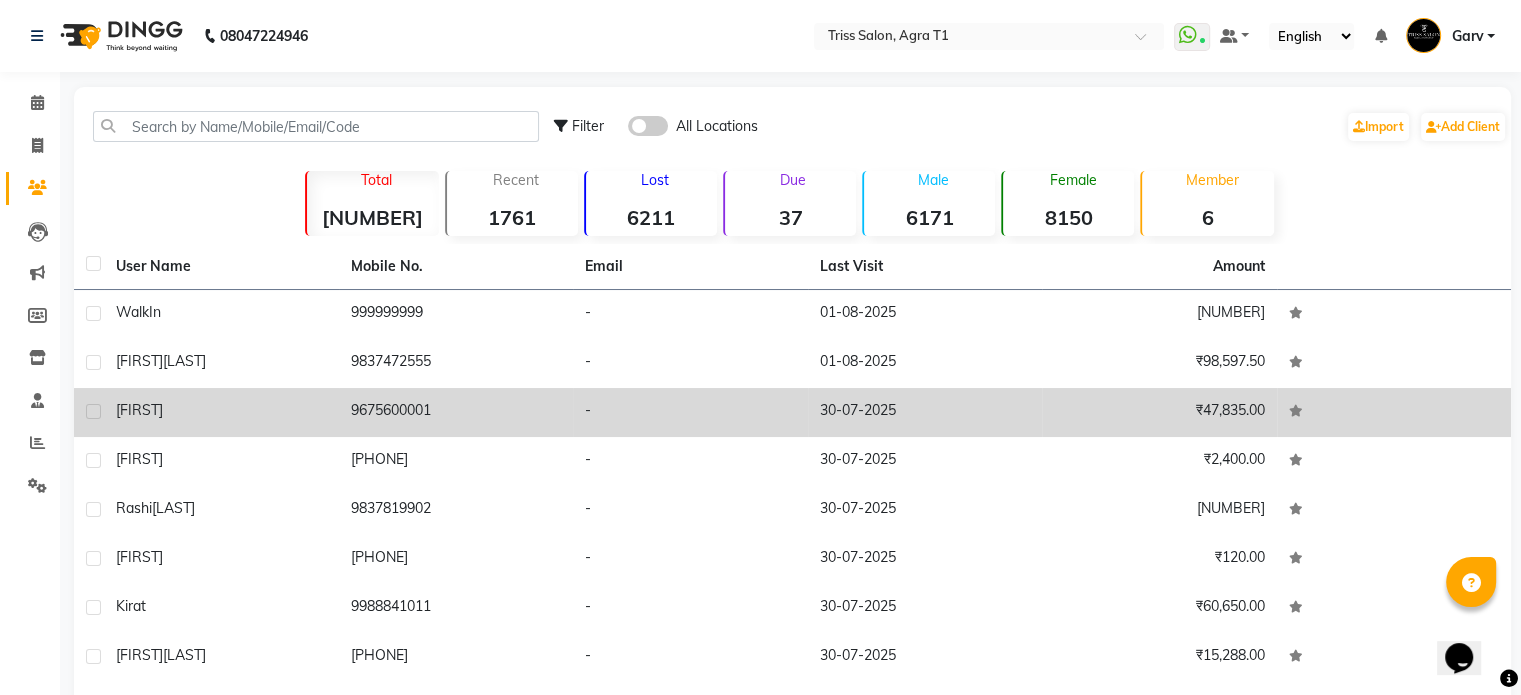 scroll, scrollTop: 170, scrollLeft: 0, axis: vertical 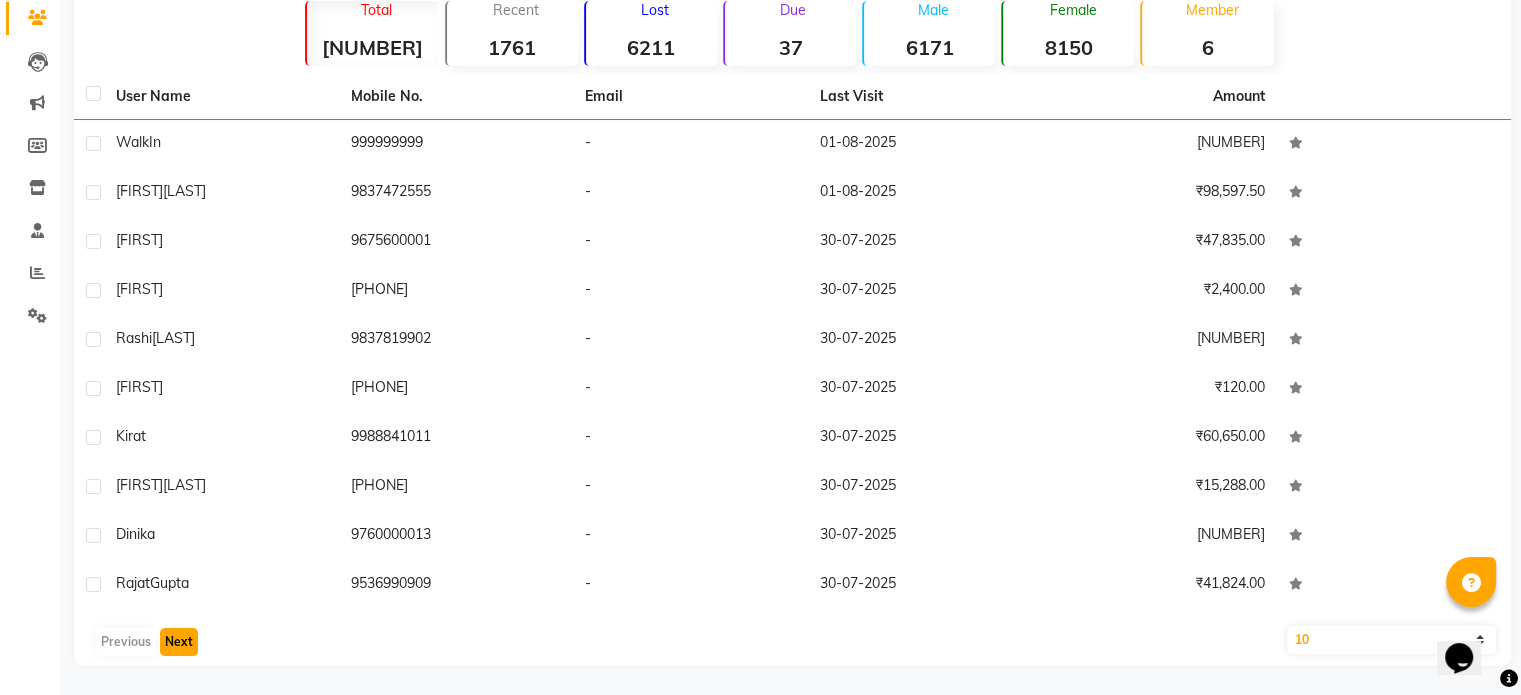 click on "Next" 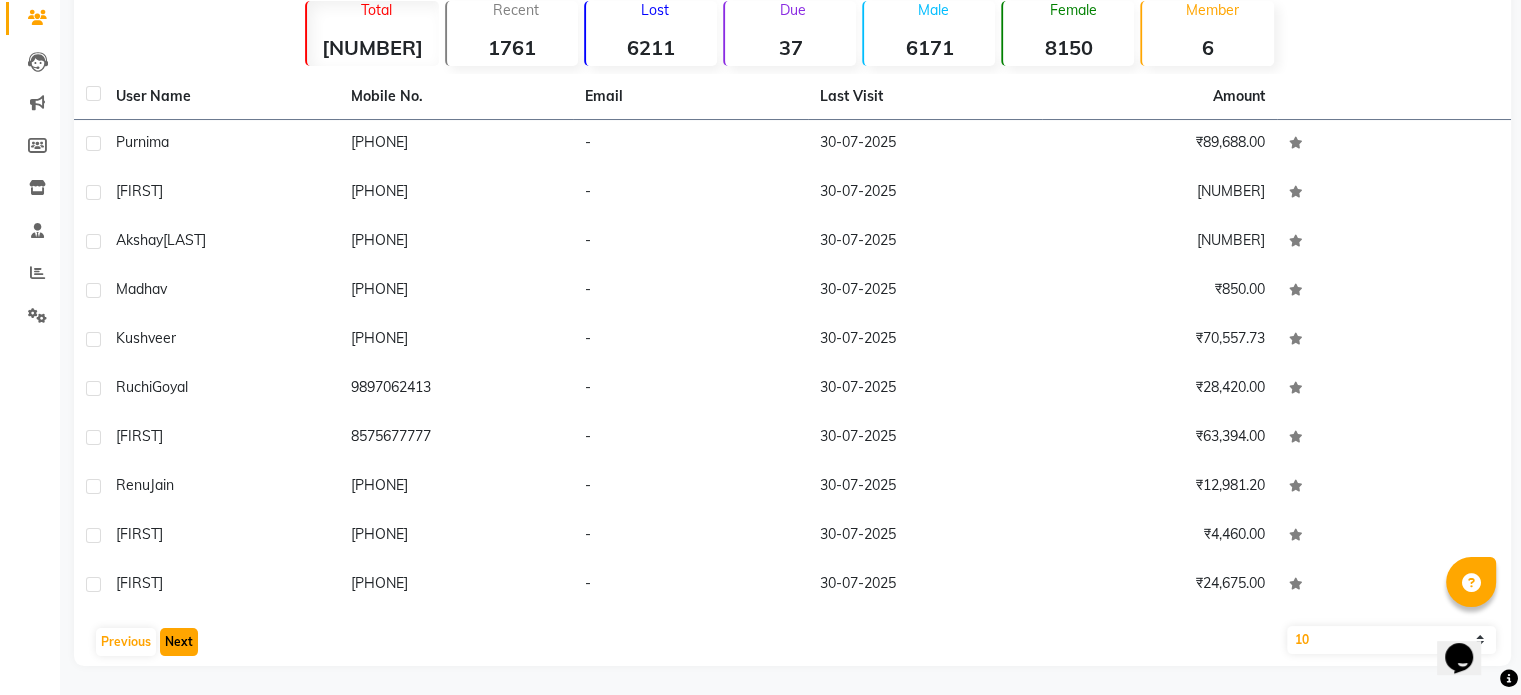 click on "Next" 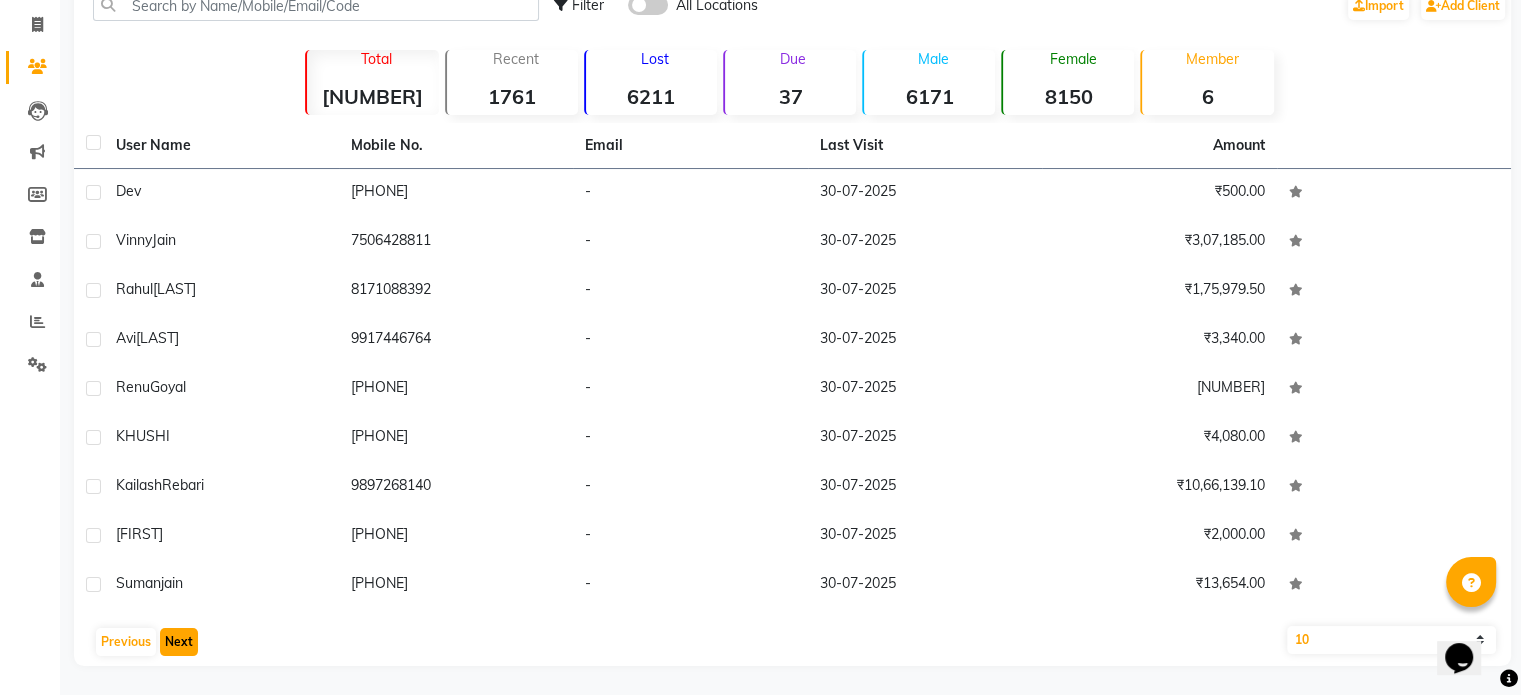 click on "Next" 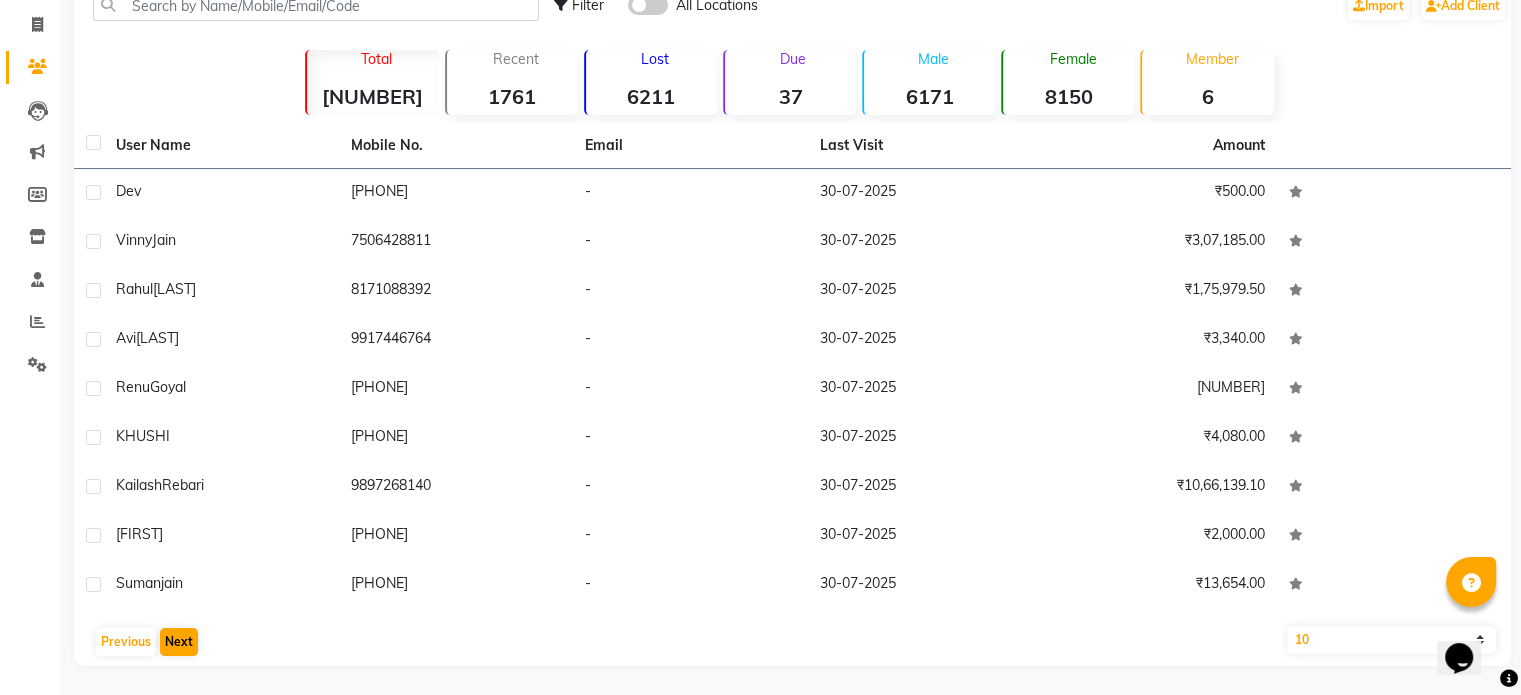 scroll, scrollTop: 68, scrollLeft: 0, axis: vertical 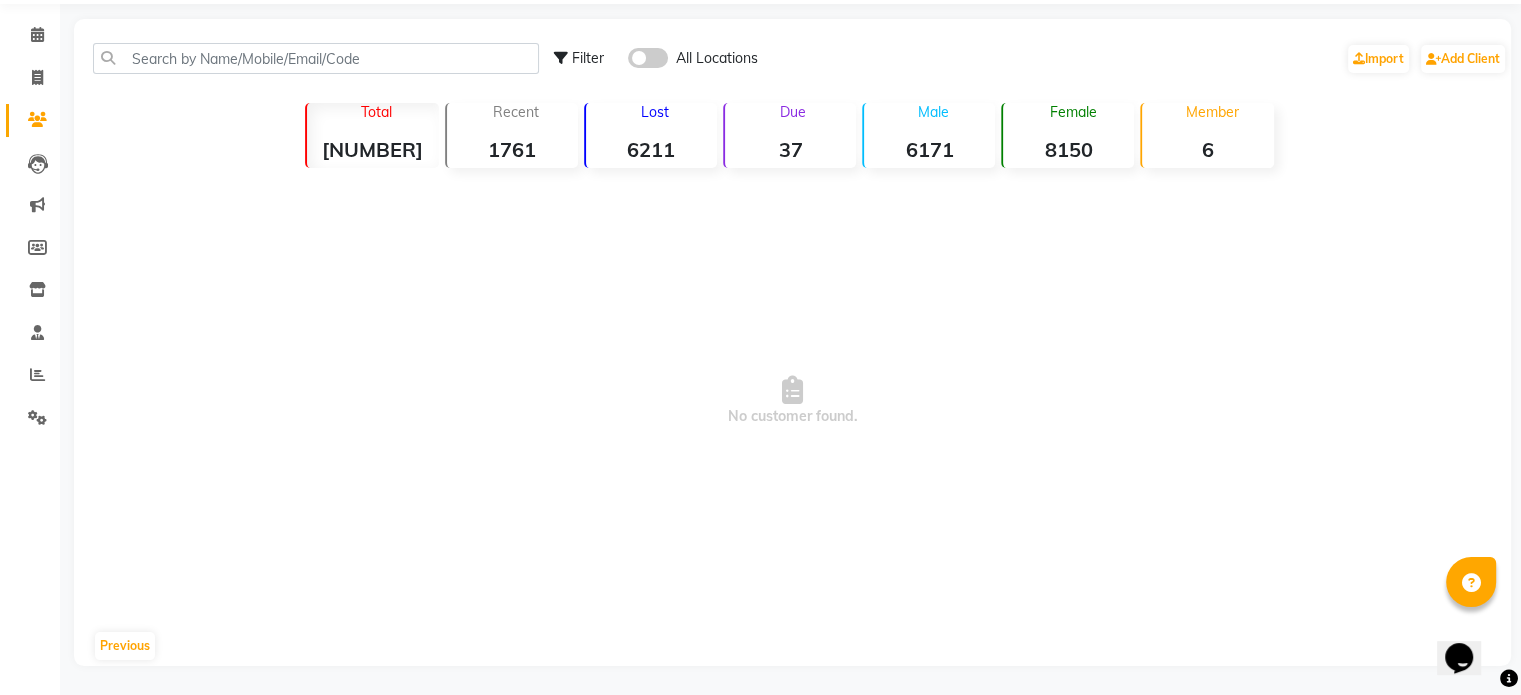 click on "Previous" 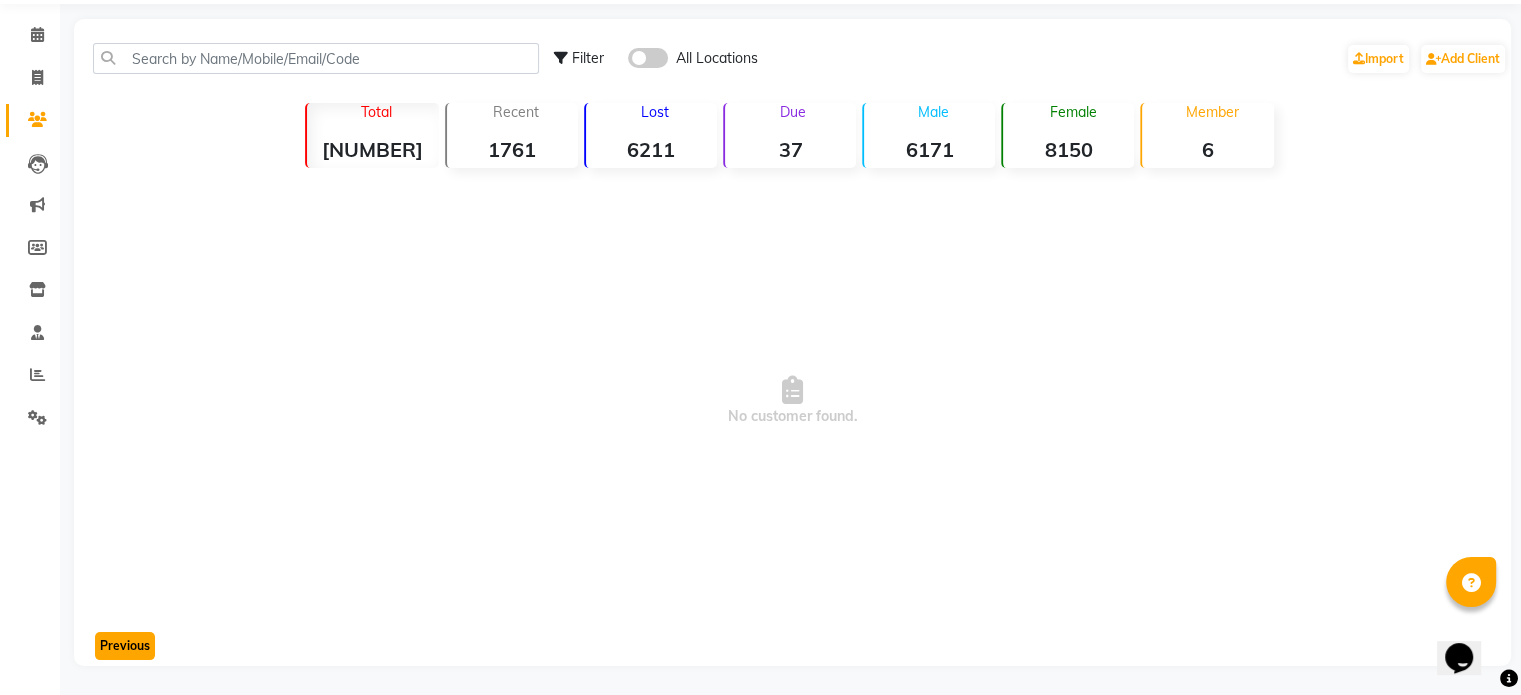 click on "Previous" 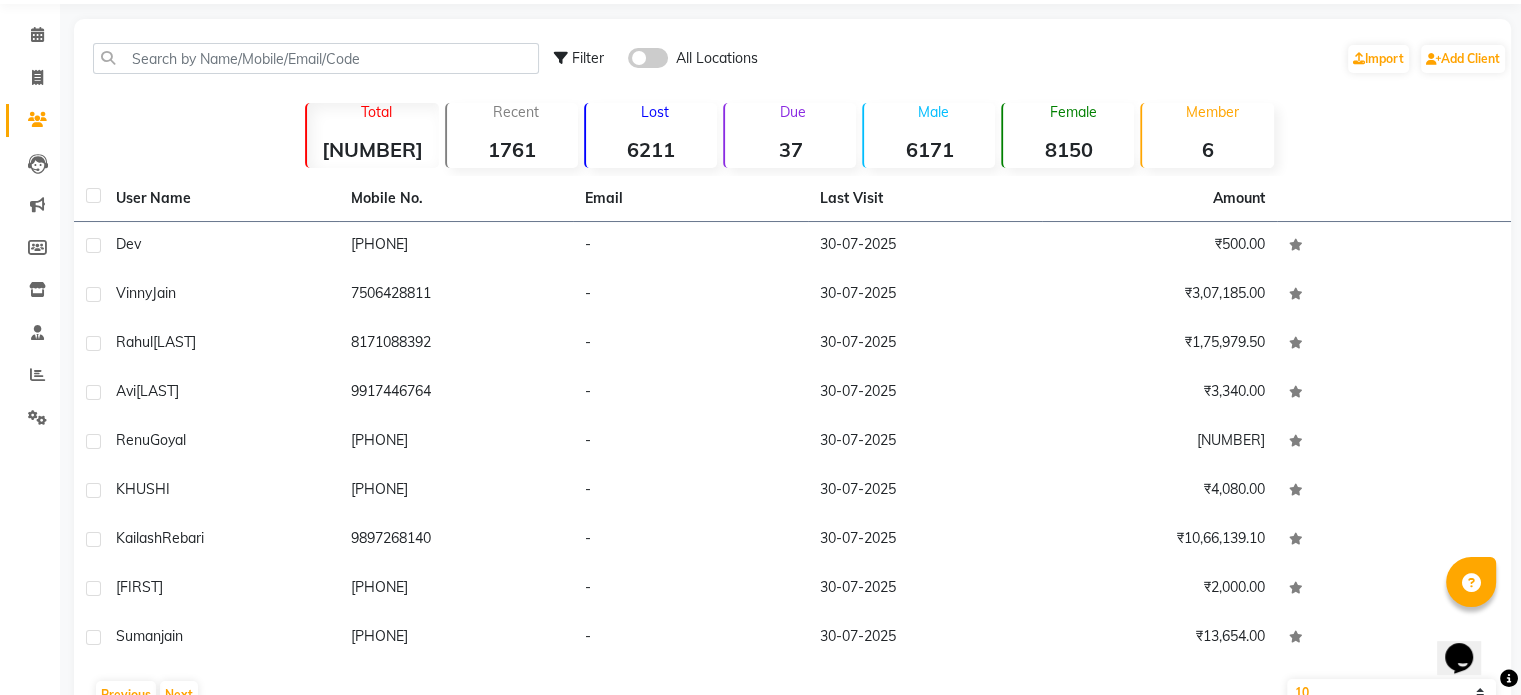 scroll, scrollTop: 121, scrollLeft: 0, axis: vertical 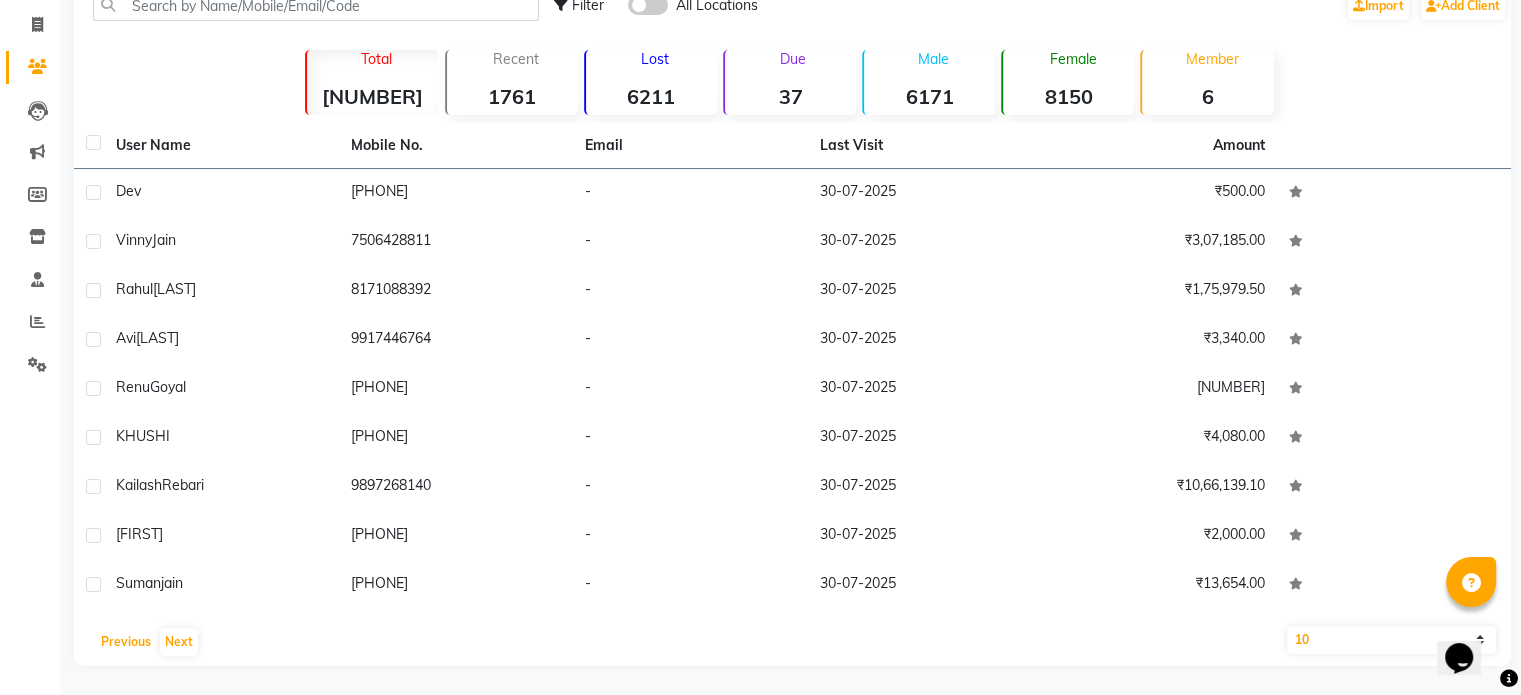 click on "Previous" 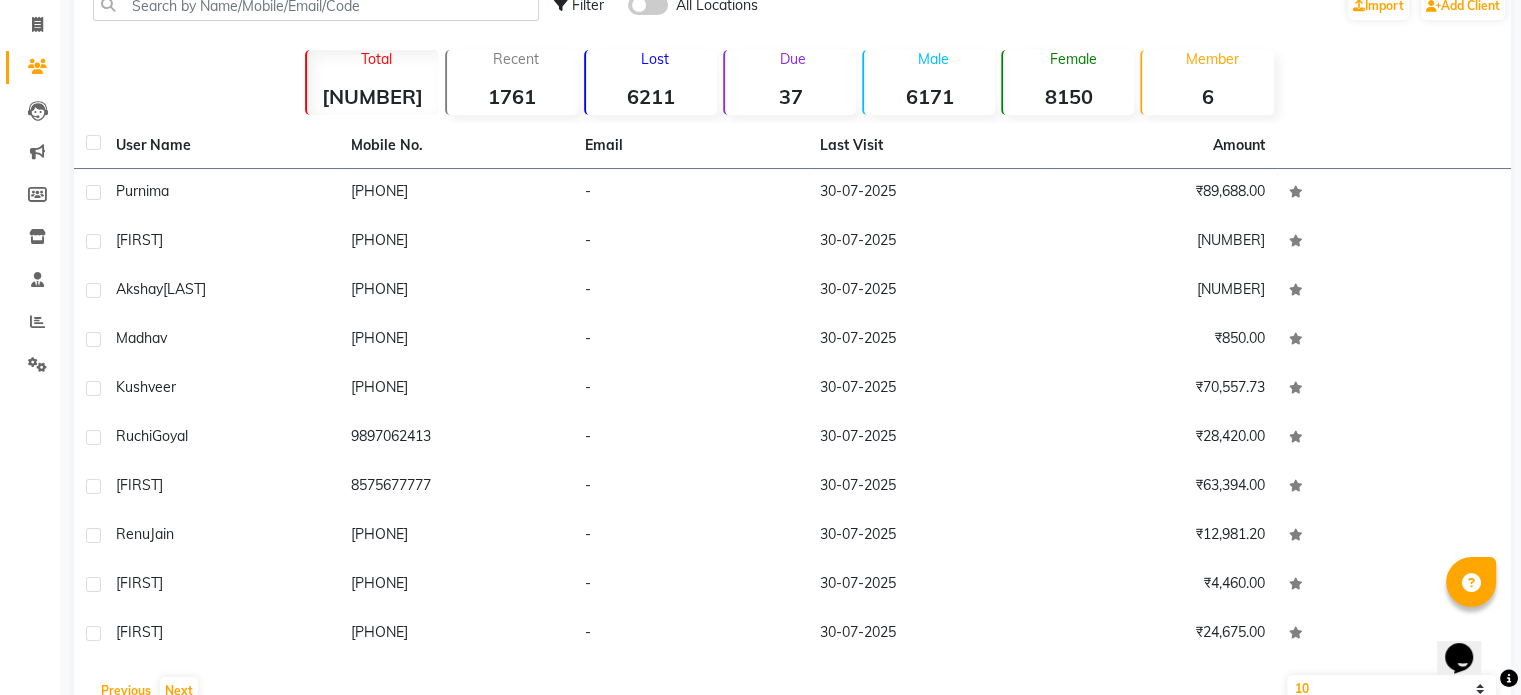 scroll, scrollTop: 170, scrollLeft: 0, axis: vertical 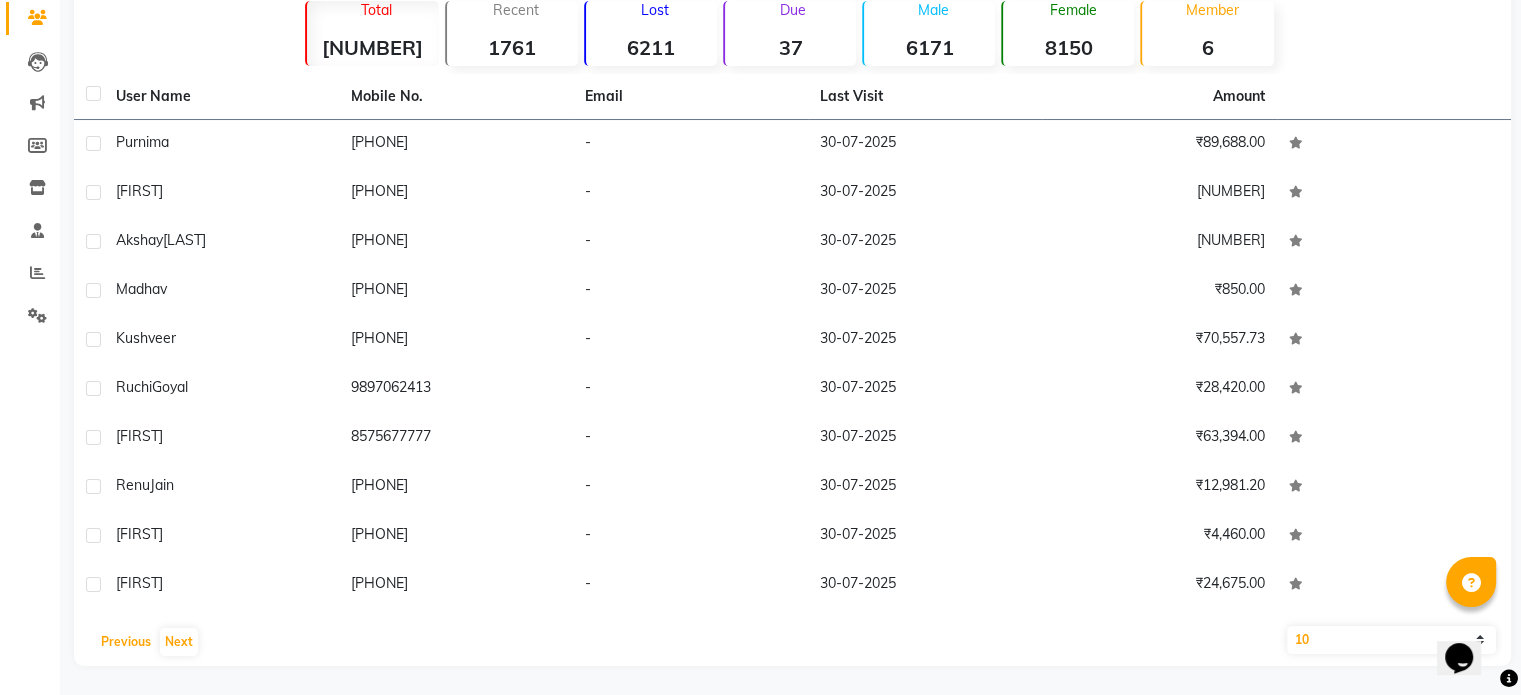 click on "Previous" 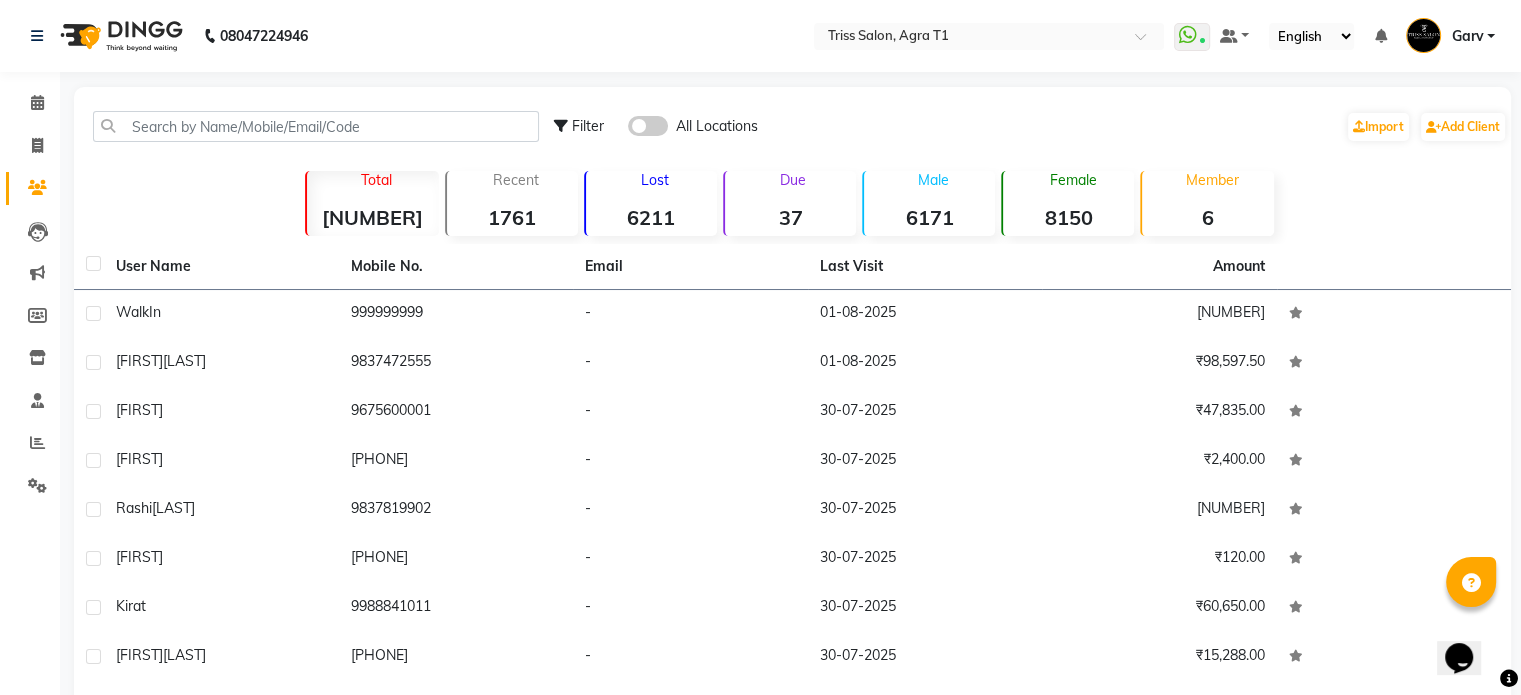 scroll, scrollTop: 0, scrollLeft: 0, axis: both 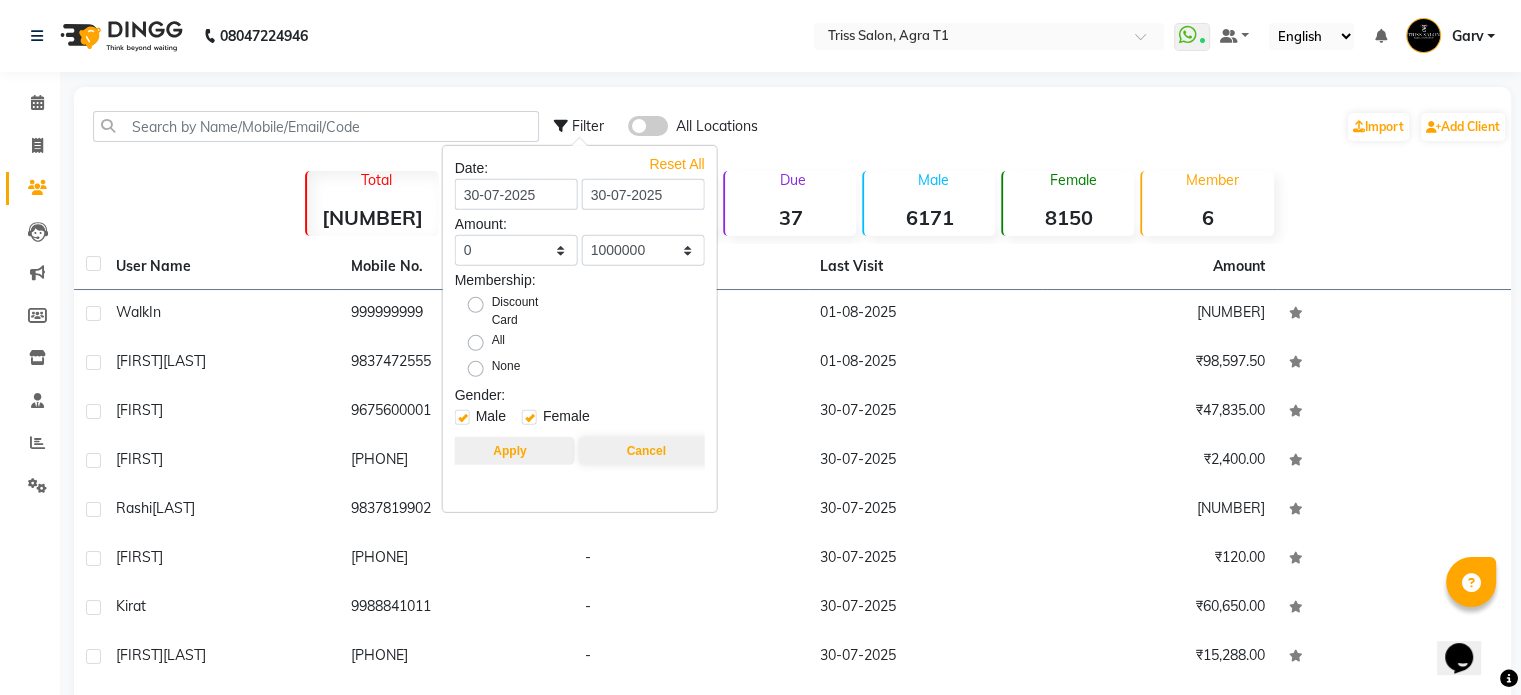 click on "Apply" at bounding box center (509, 451) 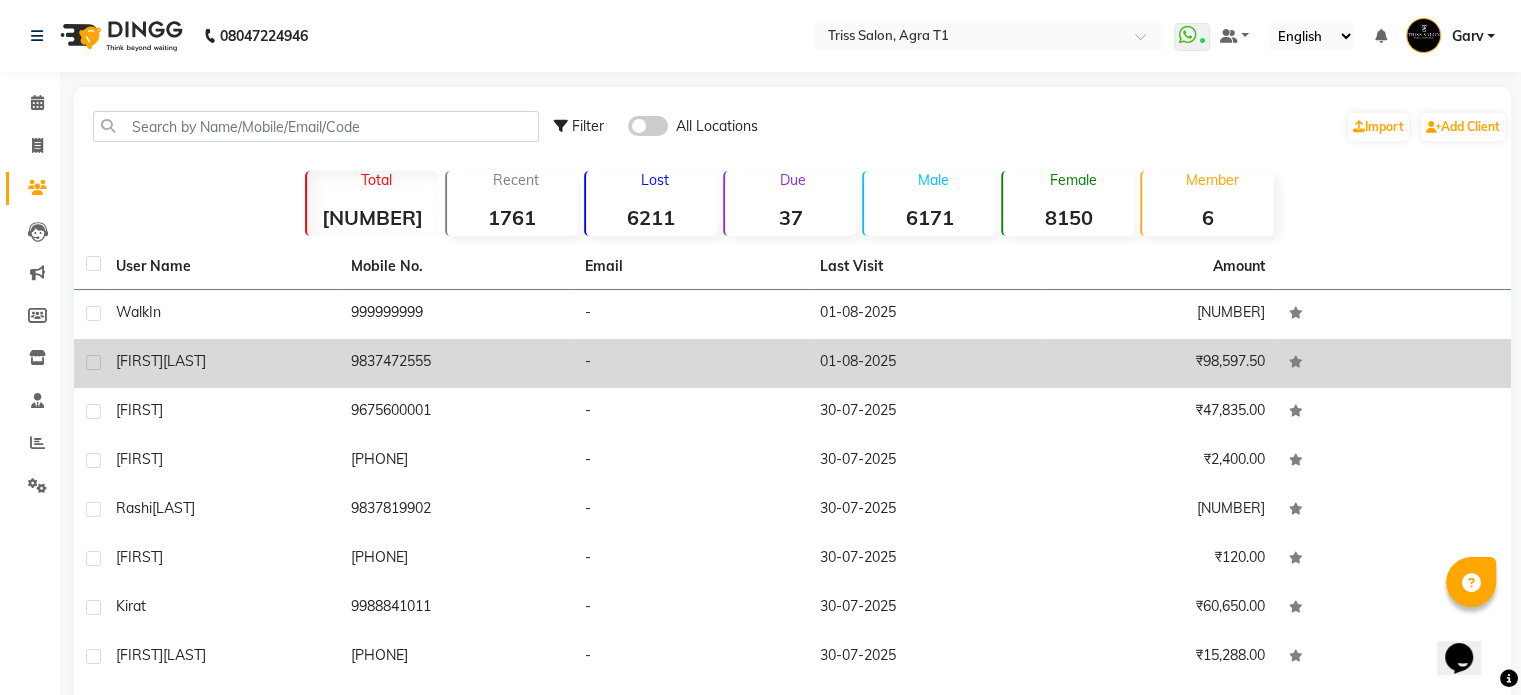 scroll, scrollTop: 170, scrollLeft: 0, axis: vertical 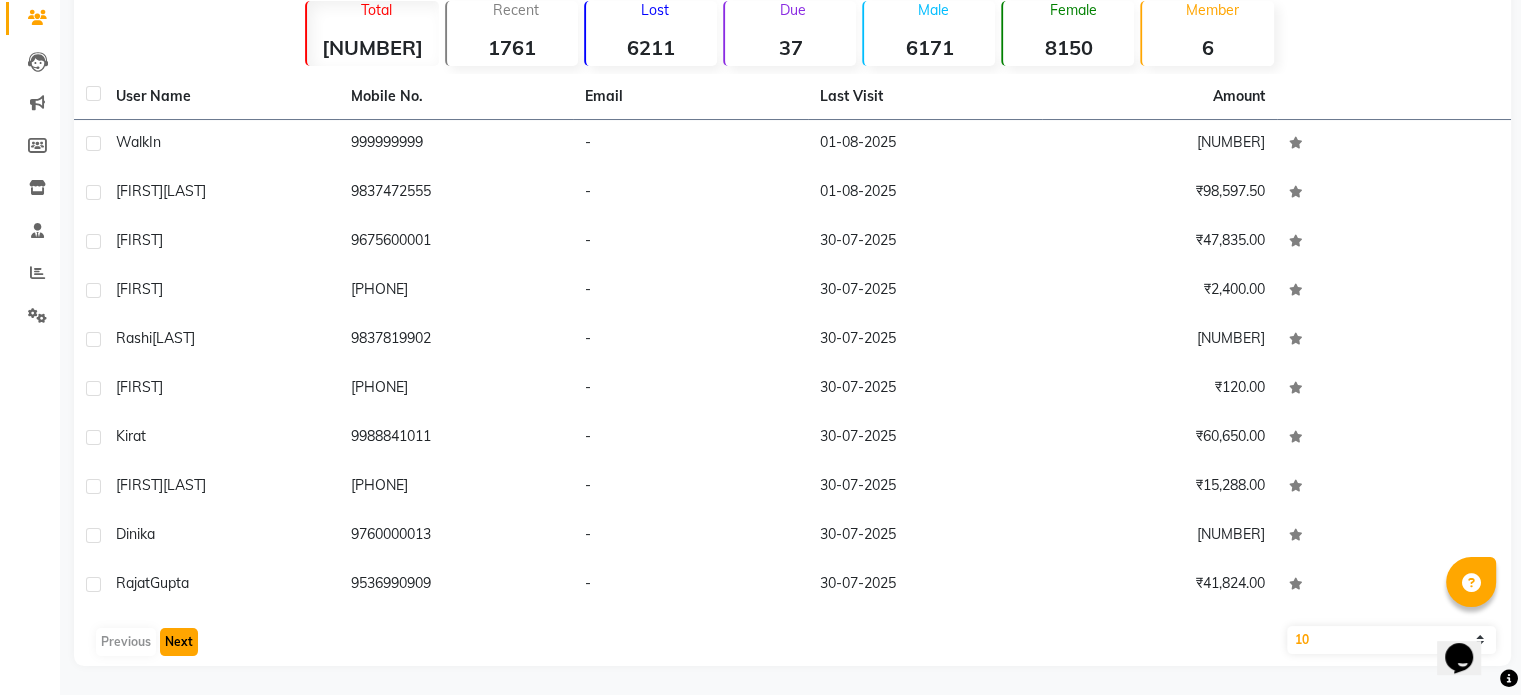 click on "Next" 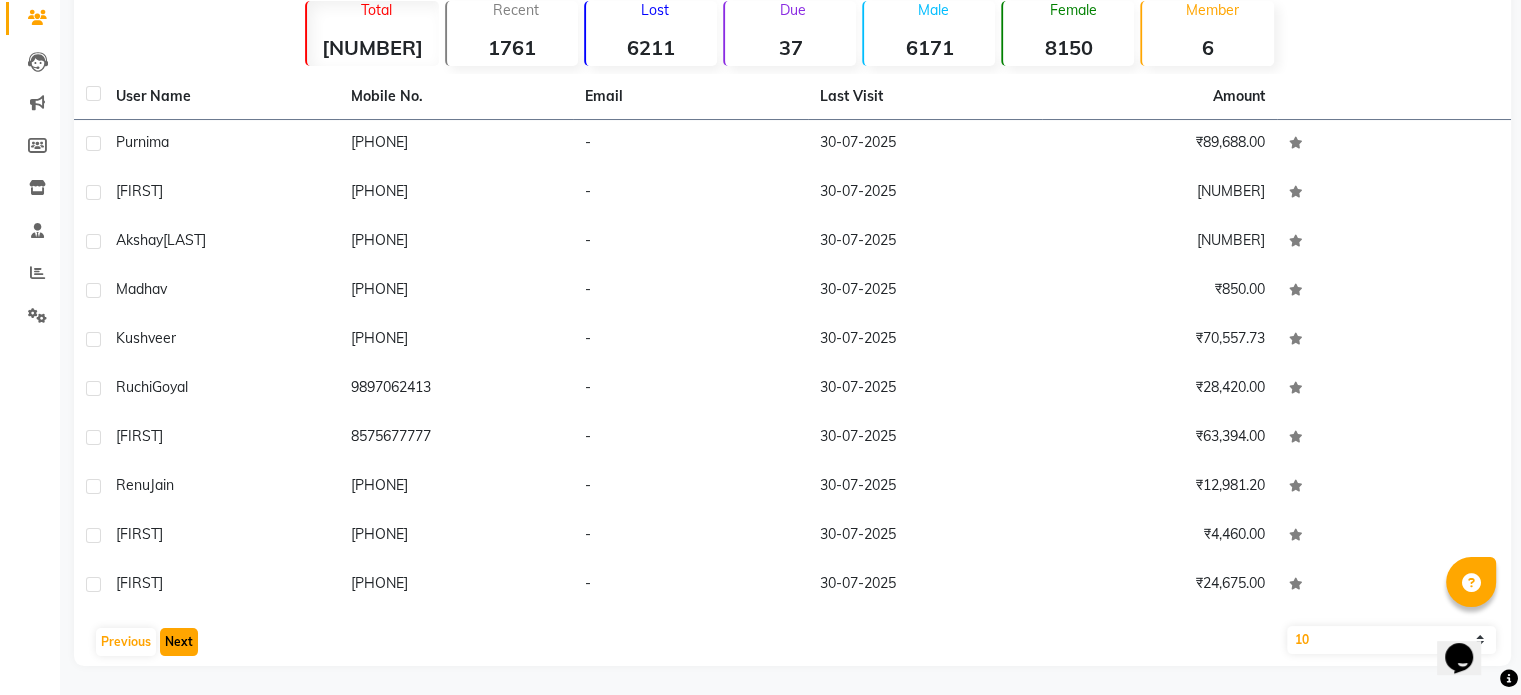 click on "Next" 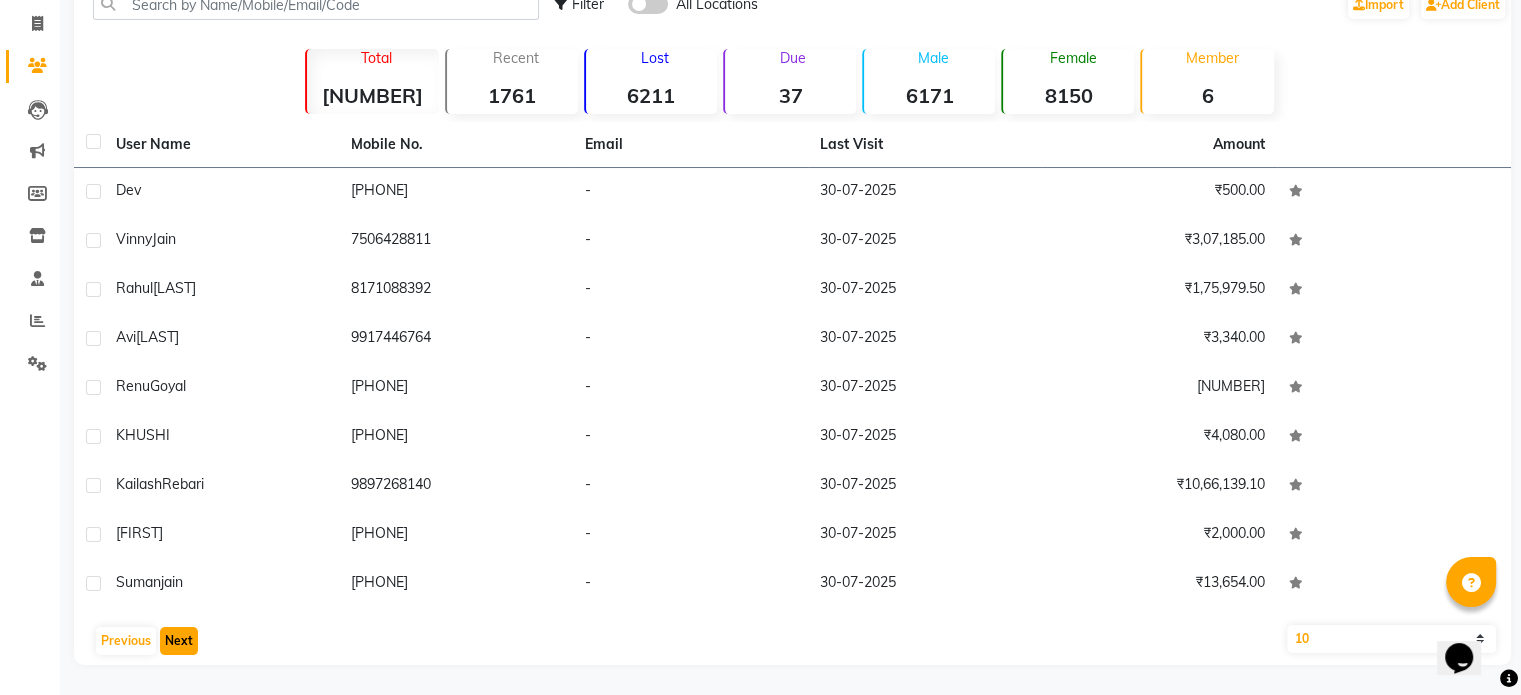 scroll, scrollTop: 121, scrollLeft: 0, axis: vertical 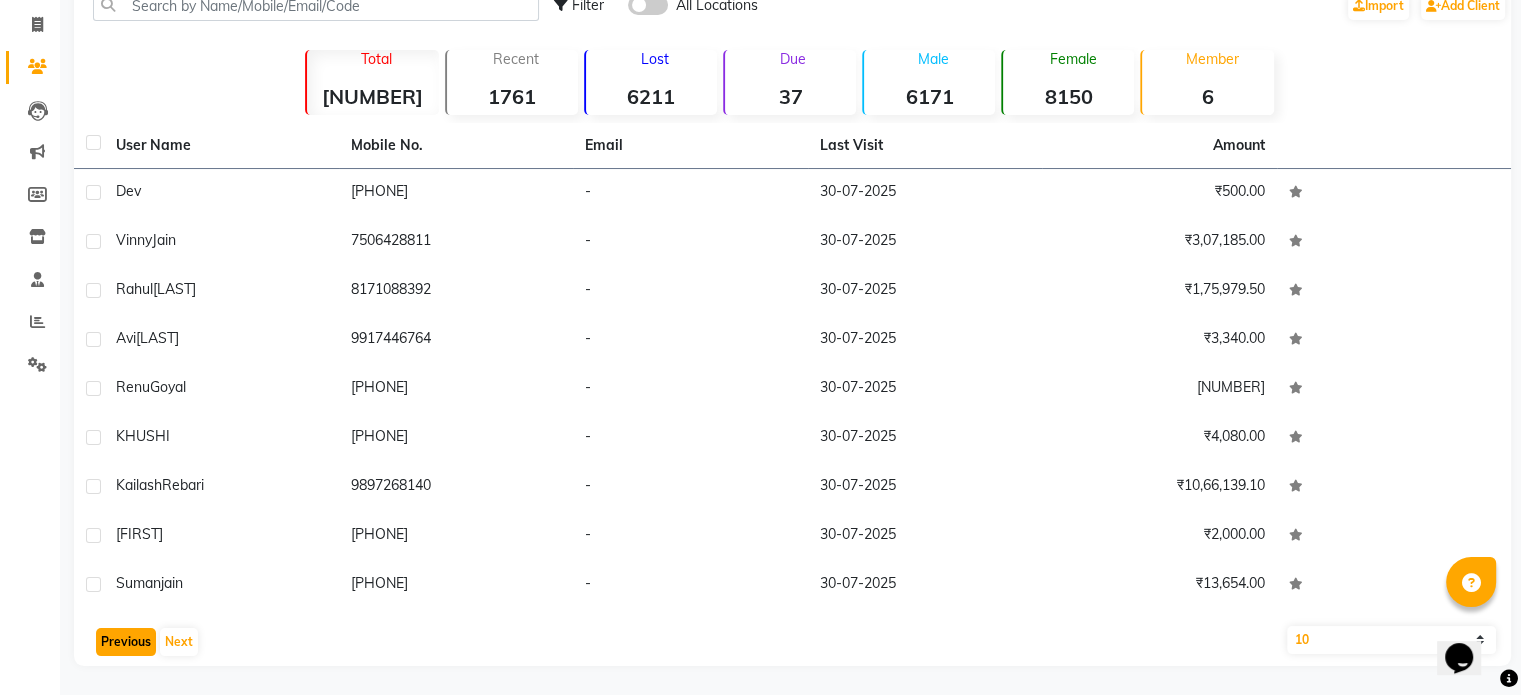 click on "Previous" 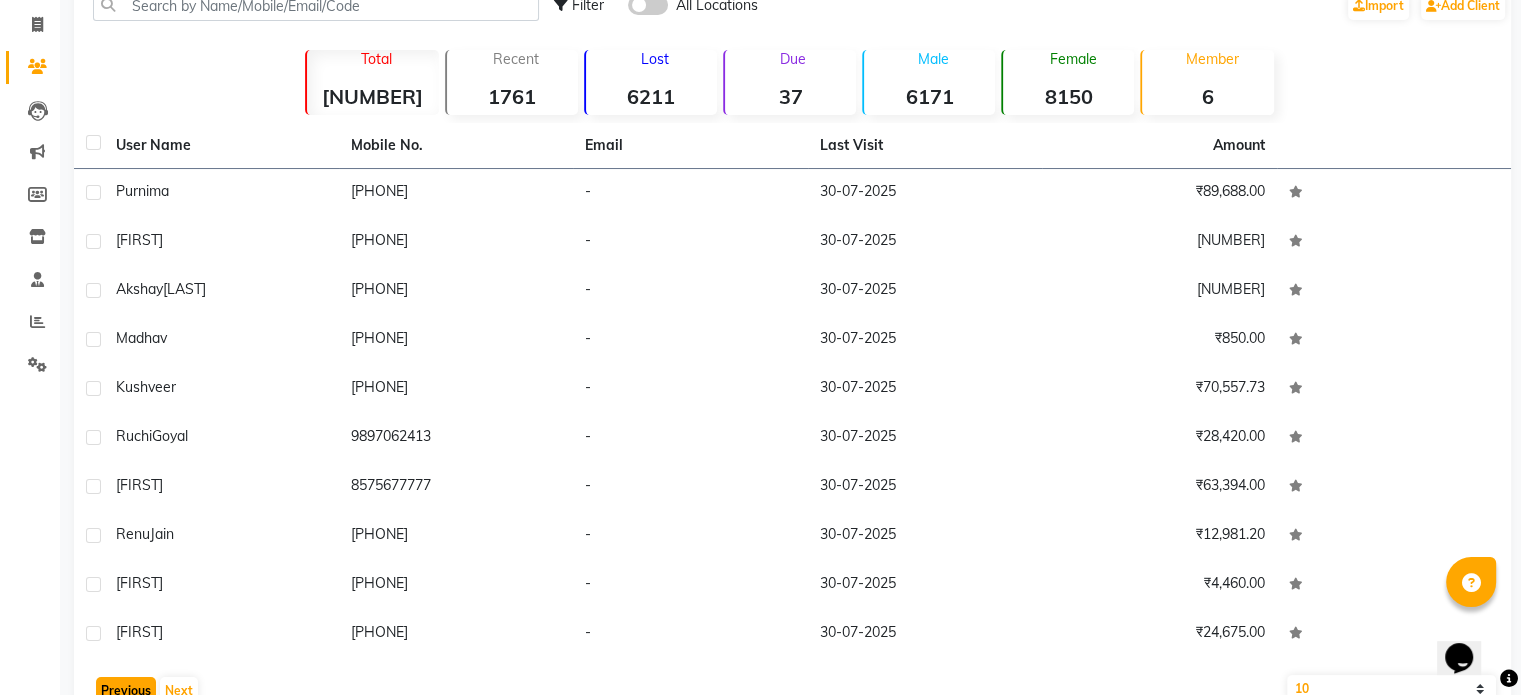 scroll, scrollTop: 170, scrollLeft: 0, axis: vertical 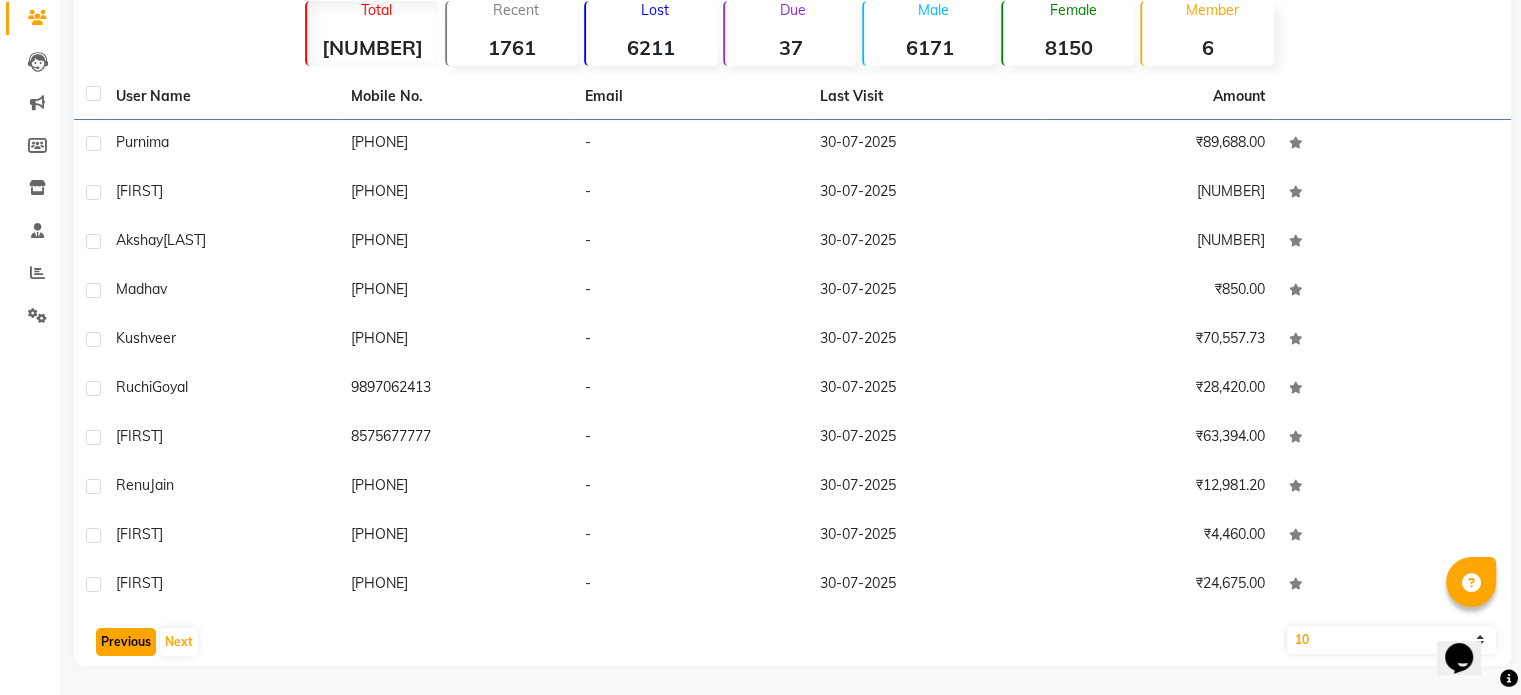 click on "Previous" 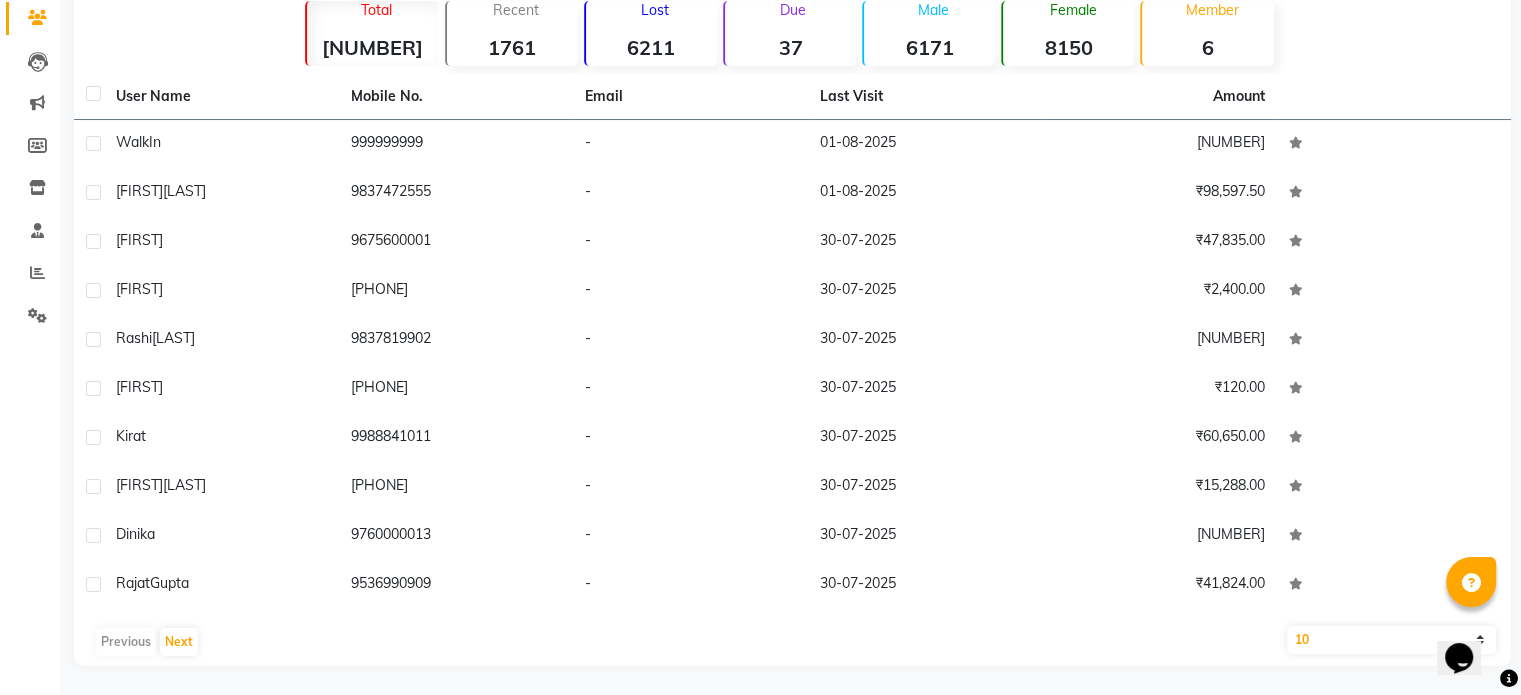 scroll, scrollTop: 0, scrollLeft: 0, axis: both 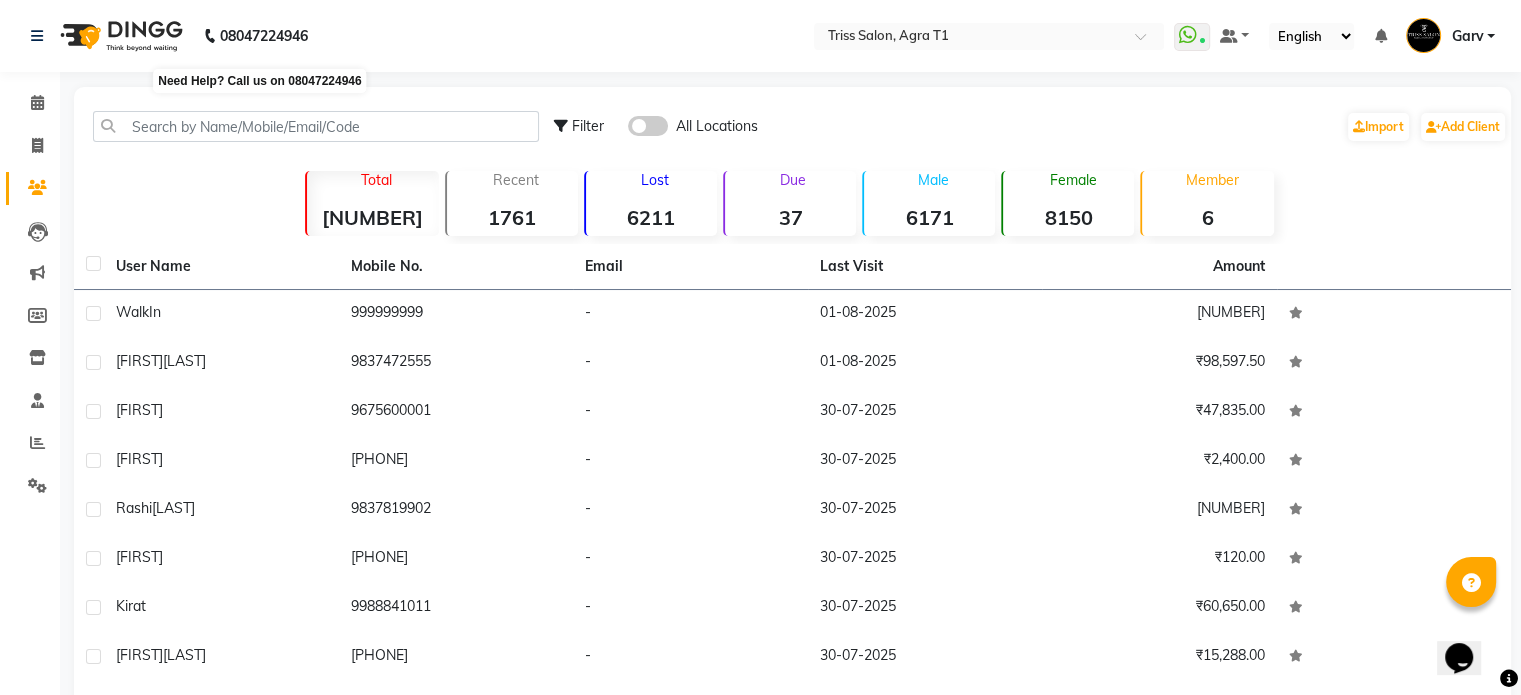 click on "08047224946" 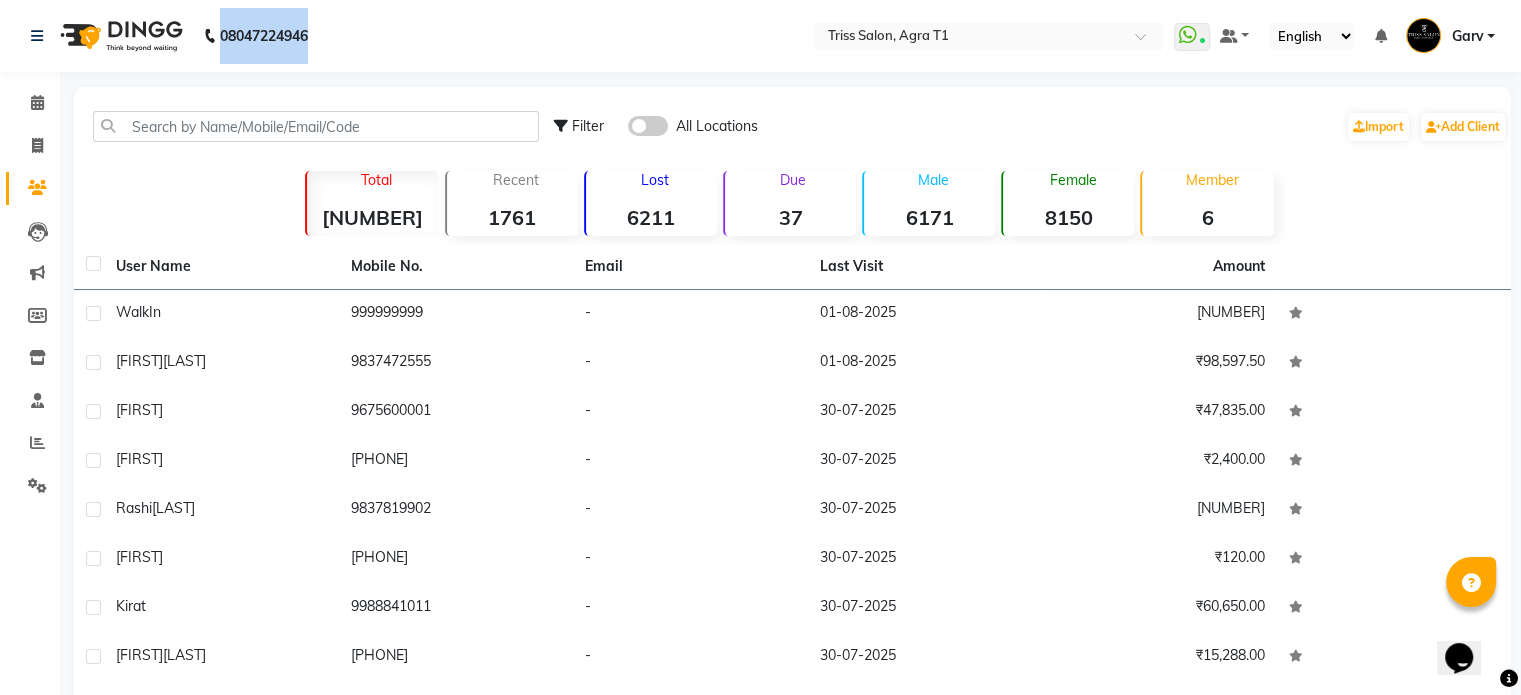 click on "08047224946" 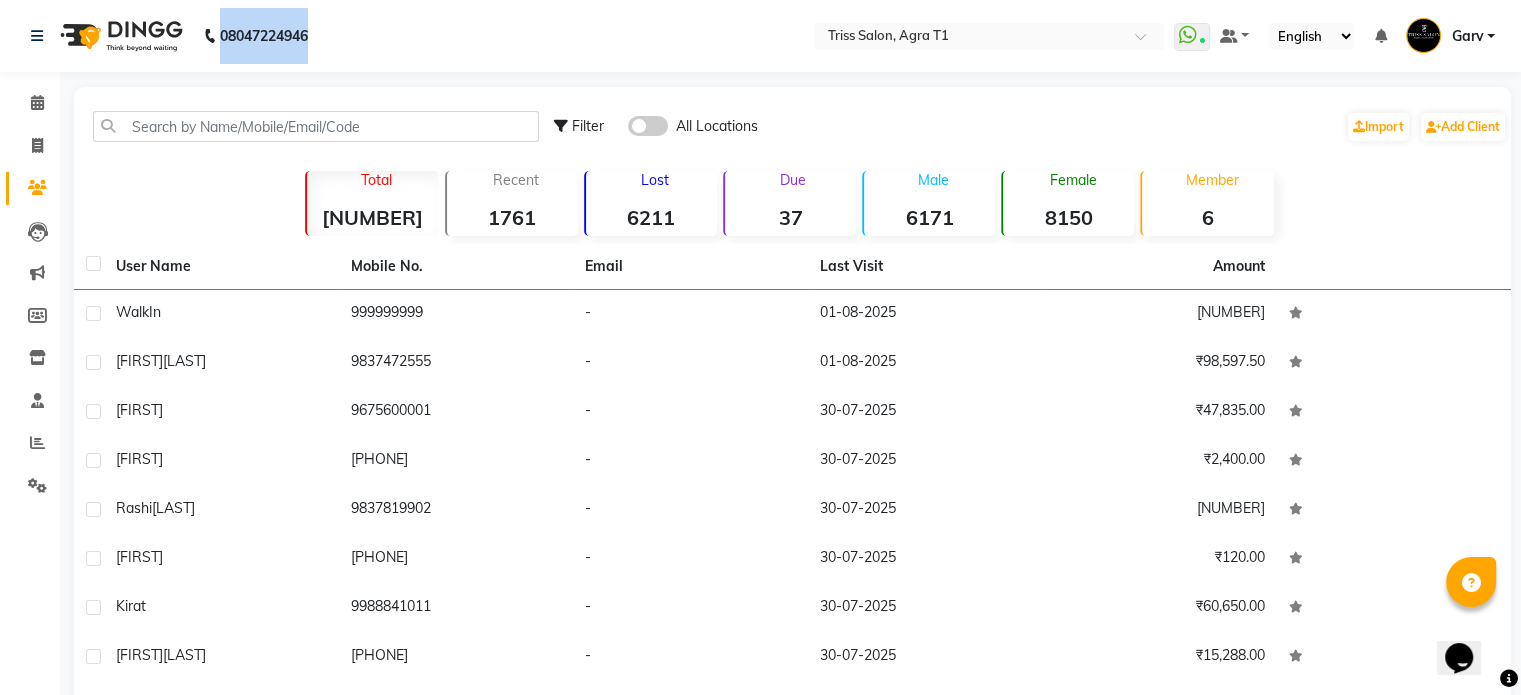 click 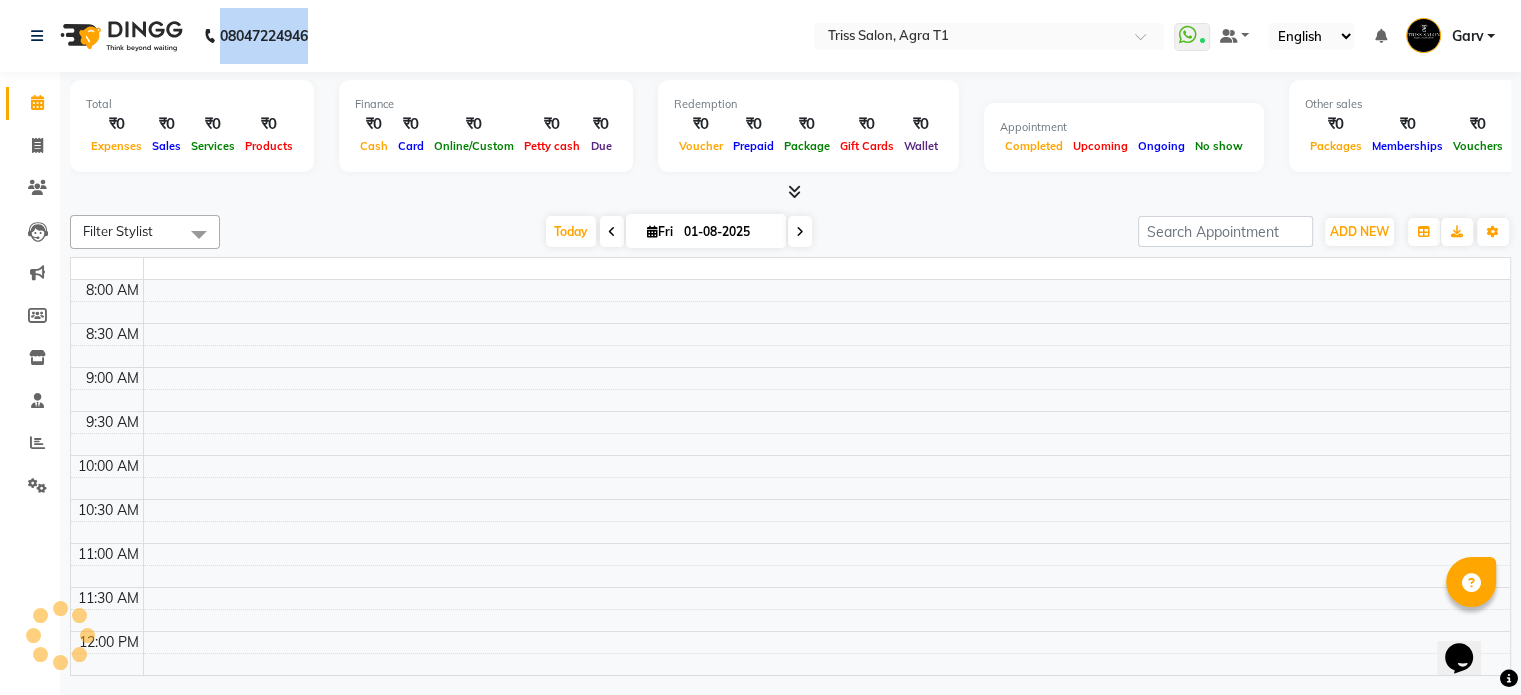 click 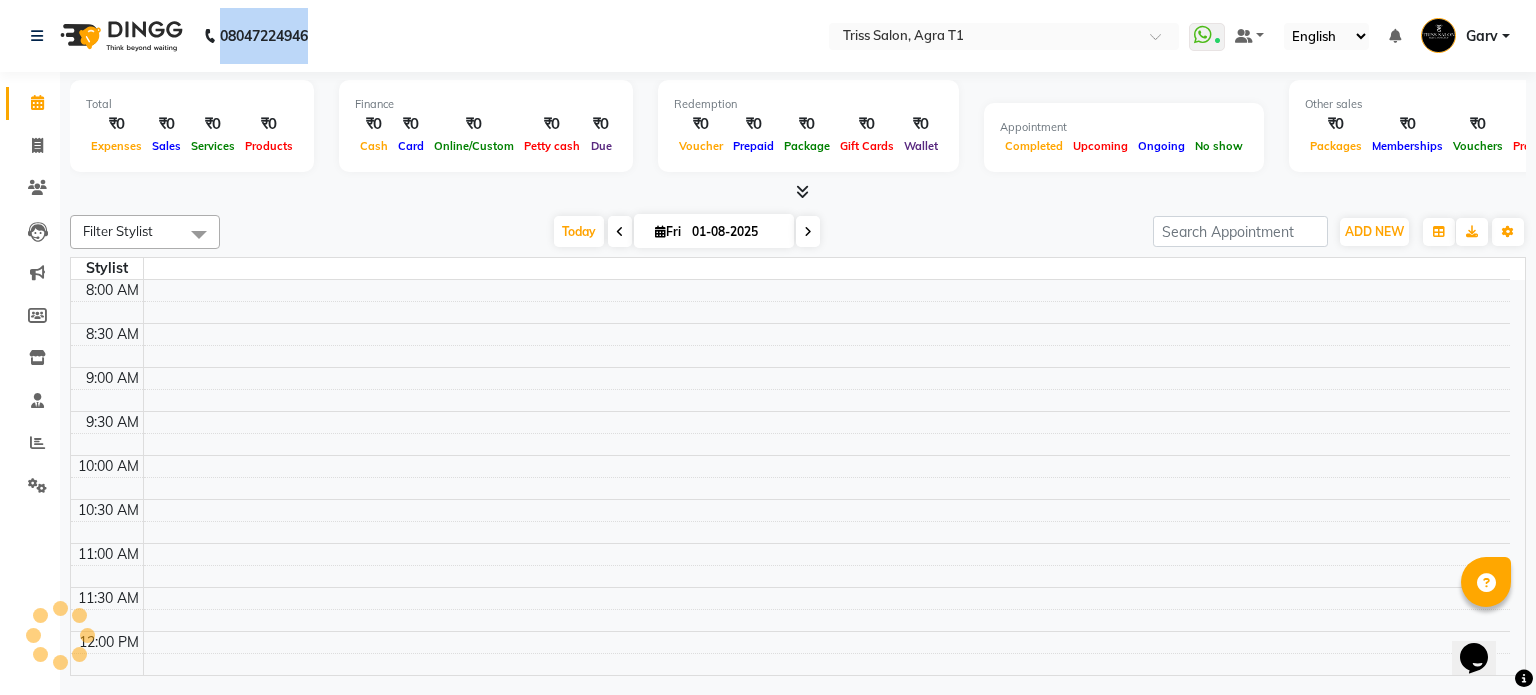 click 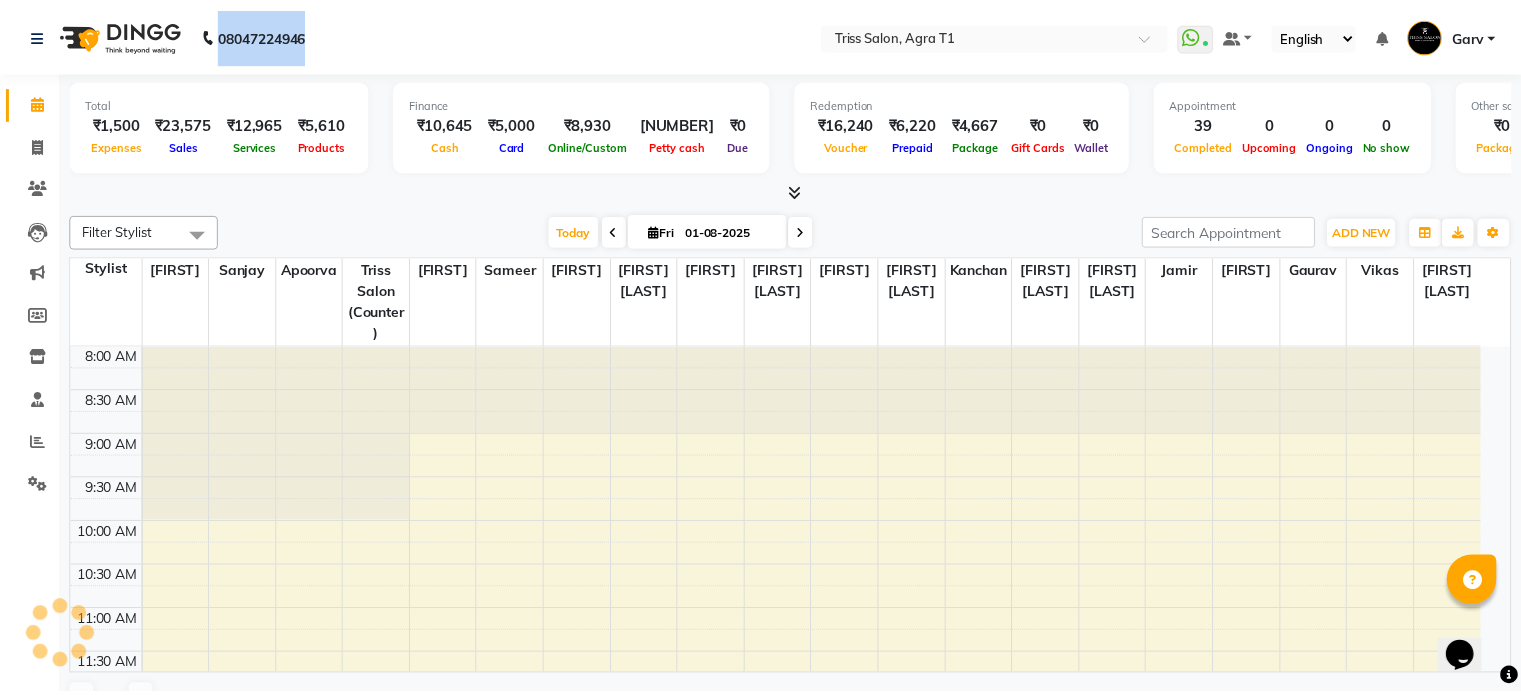 scroll, scrollTop: 0, scrollLeft: 0, axis: both 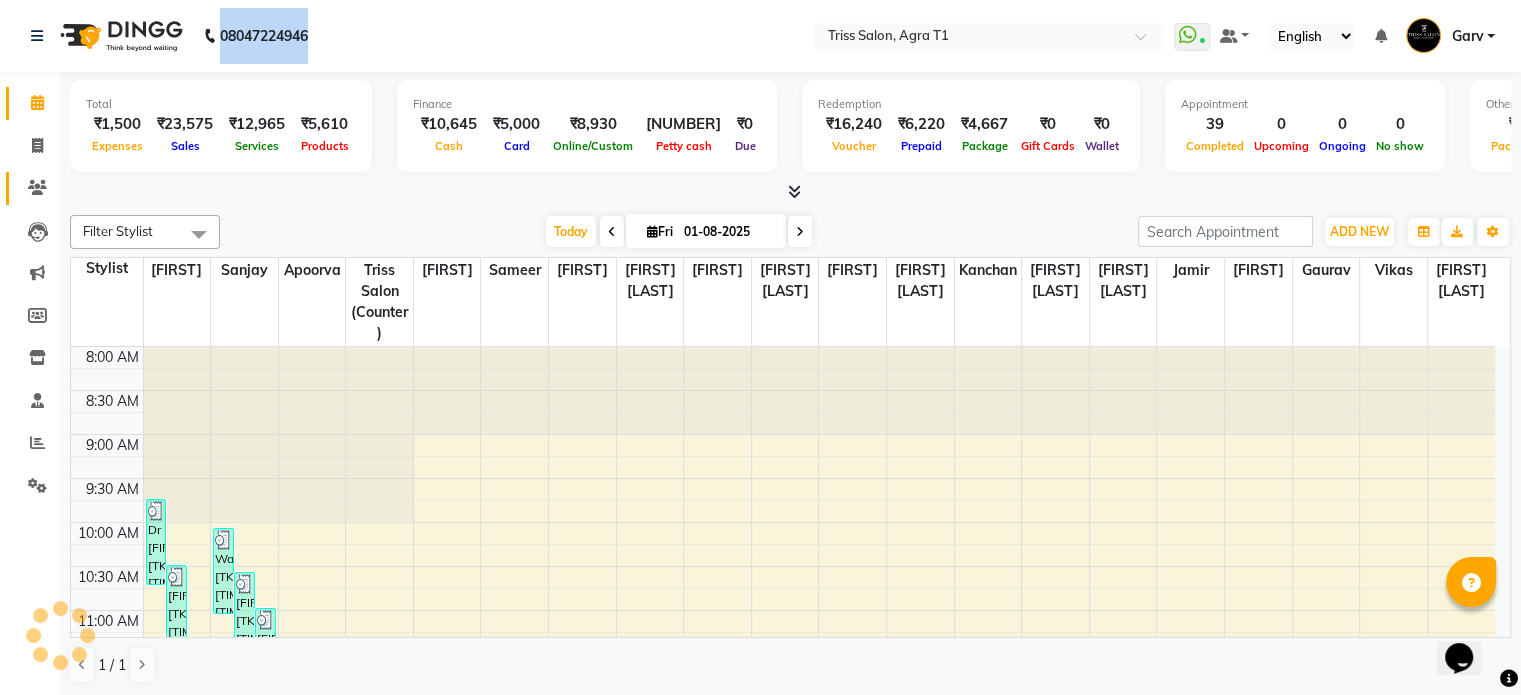 click on "Clients" 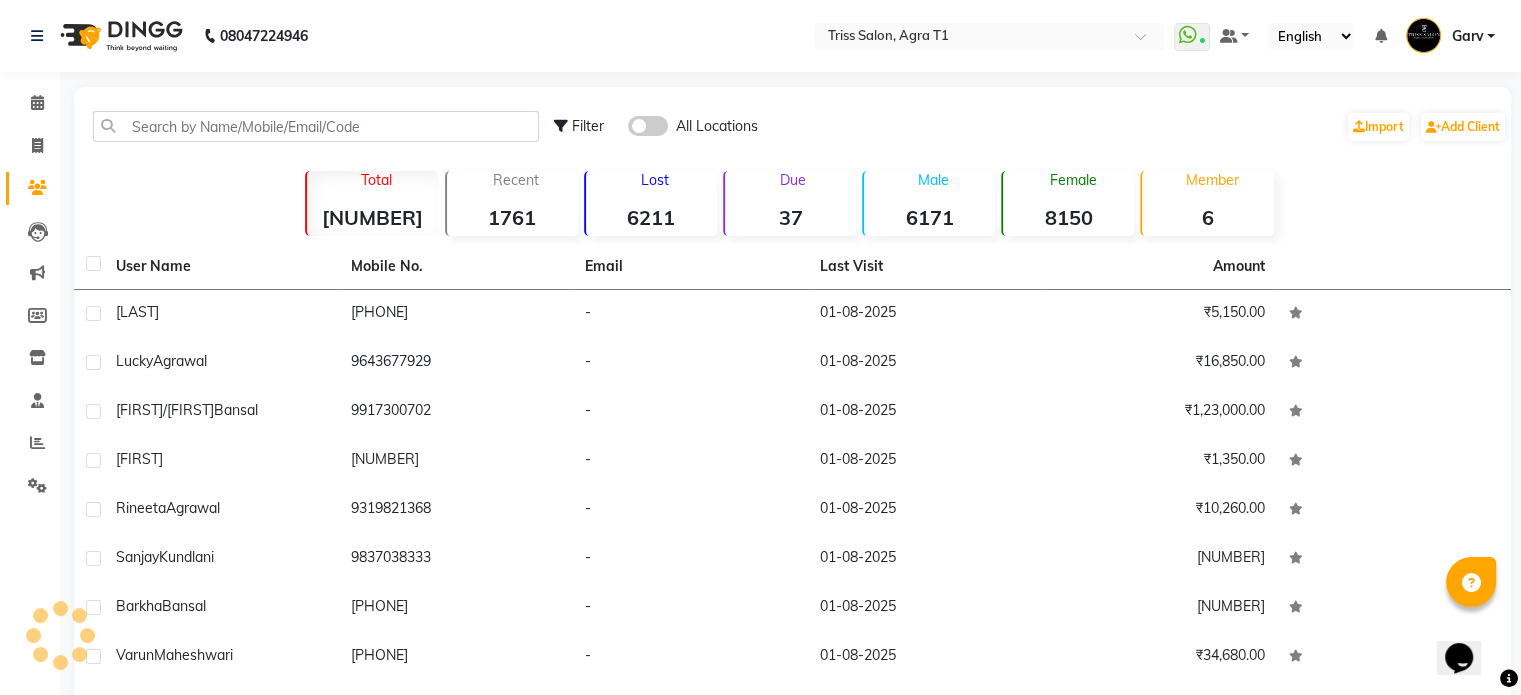 click on "Filter All Locations  Import   Add Client" 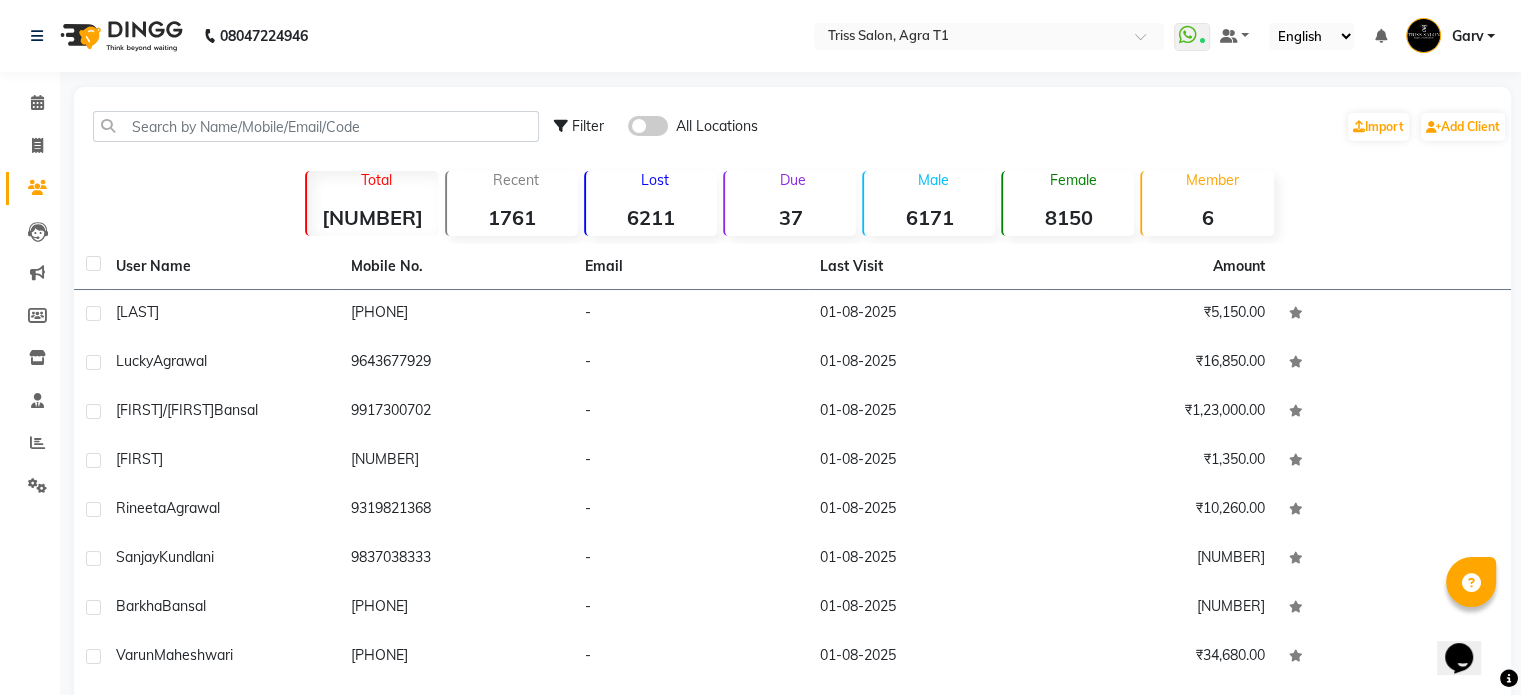 click on "Filter" 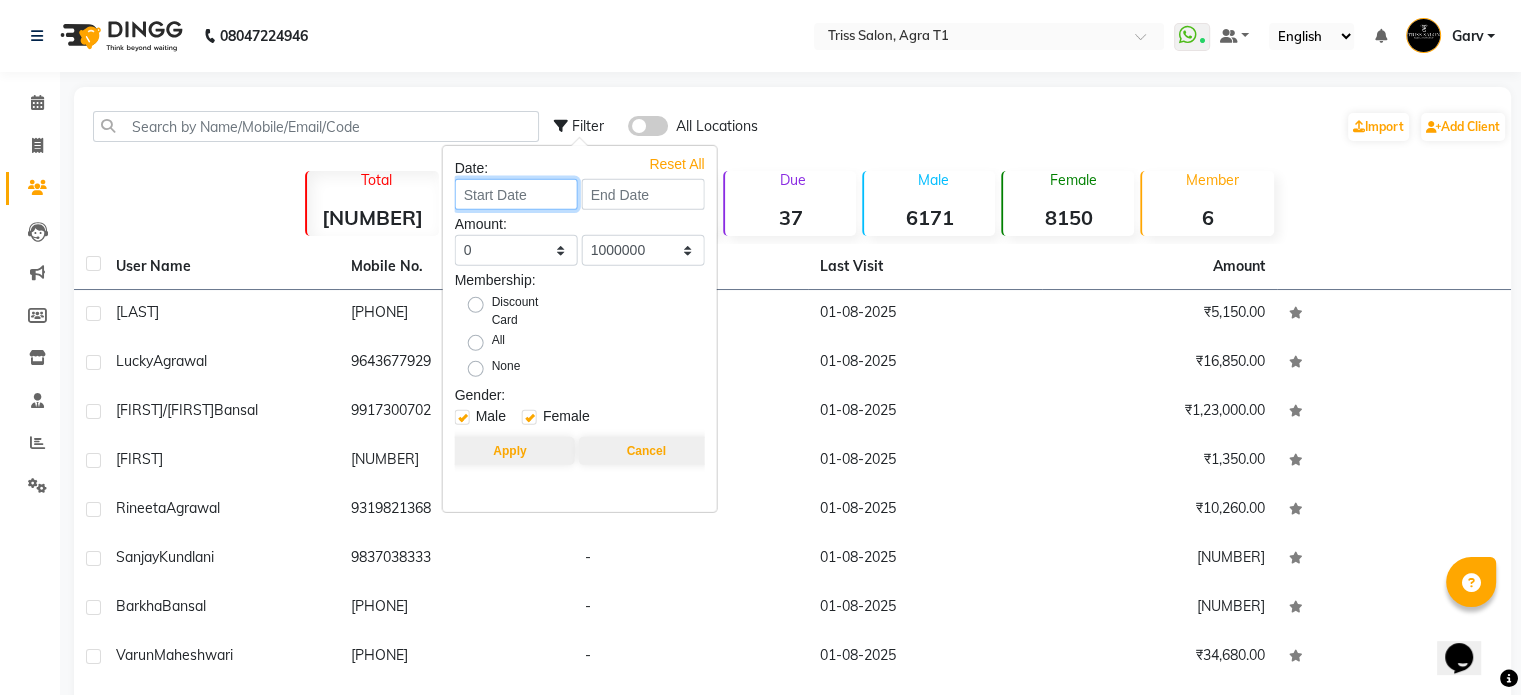 click at bounding box center (516, 194) 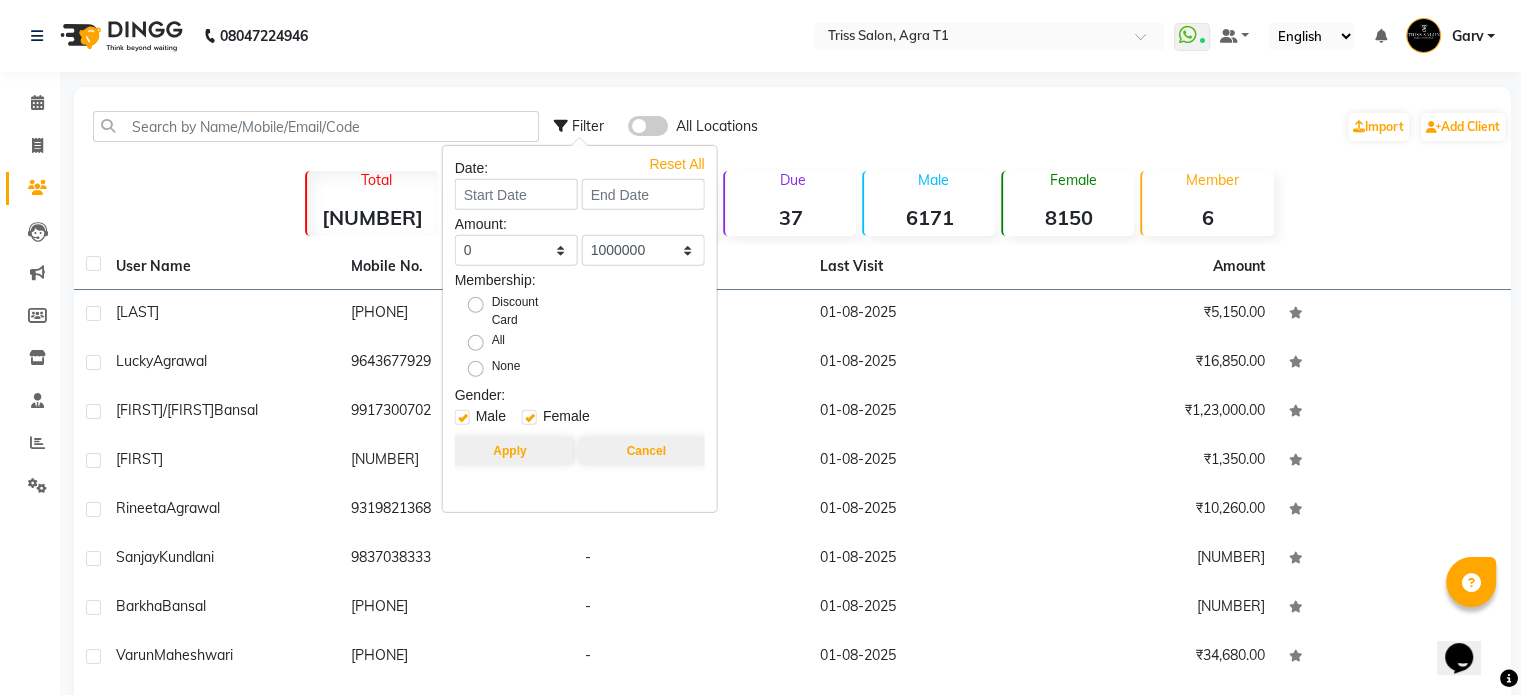 select on "8" 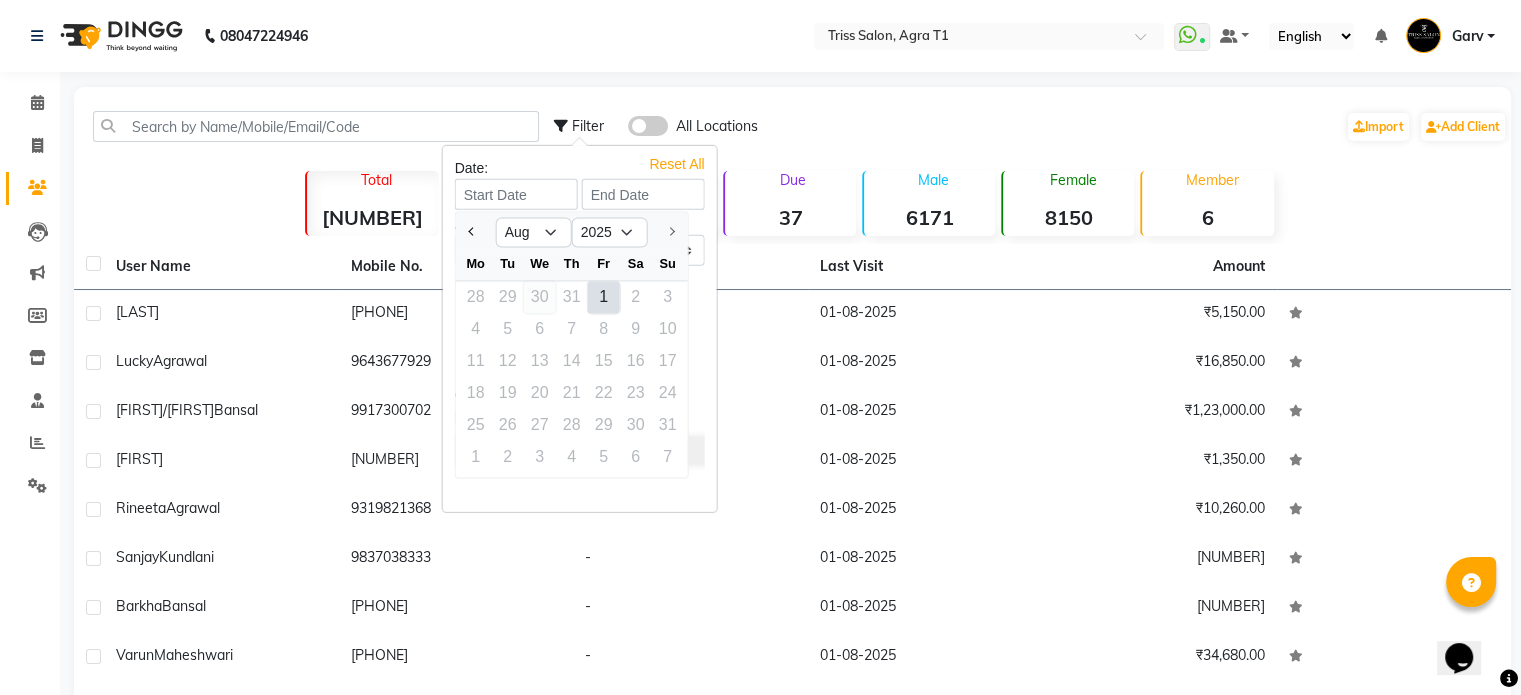 click on "30" at bounding box center (540, 297) 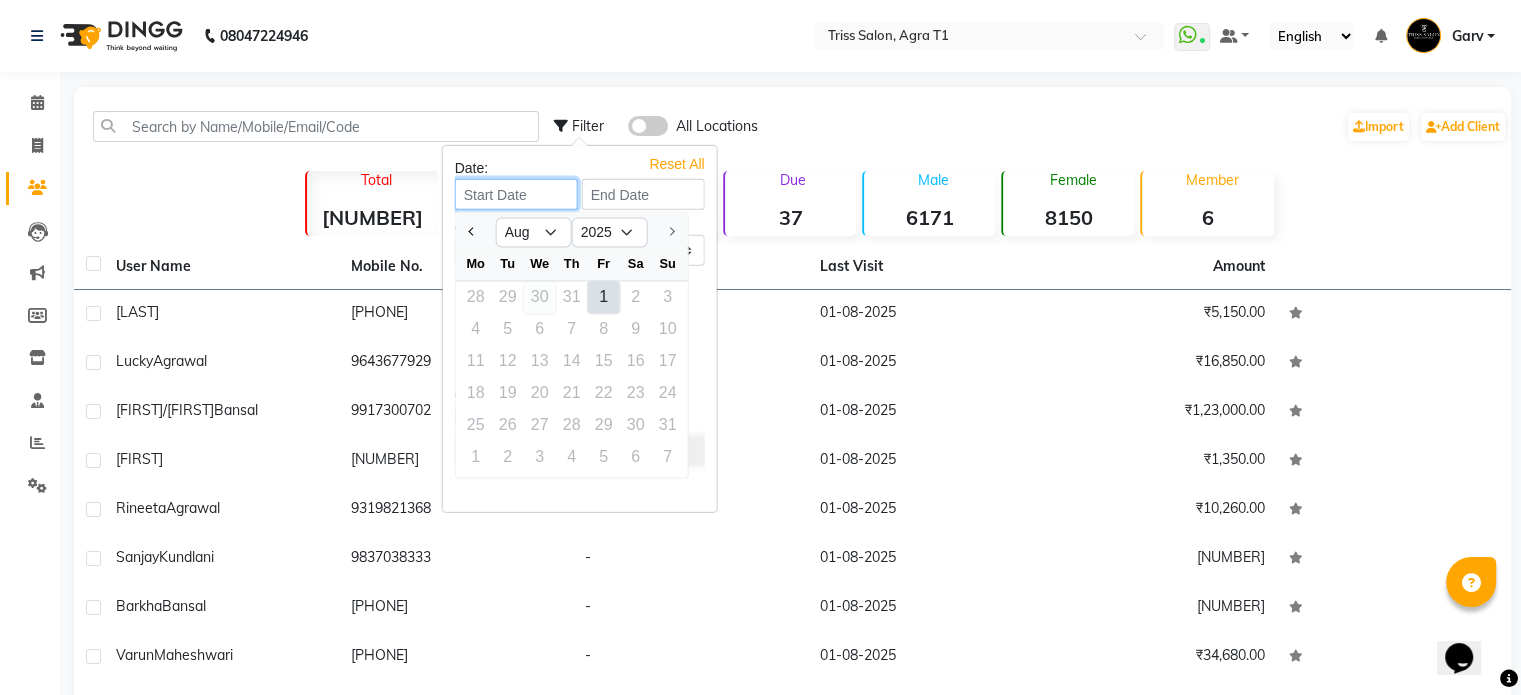 type on "30-07-2025" 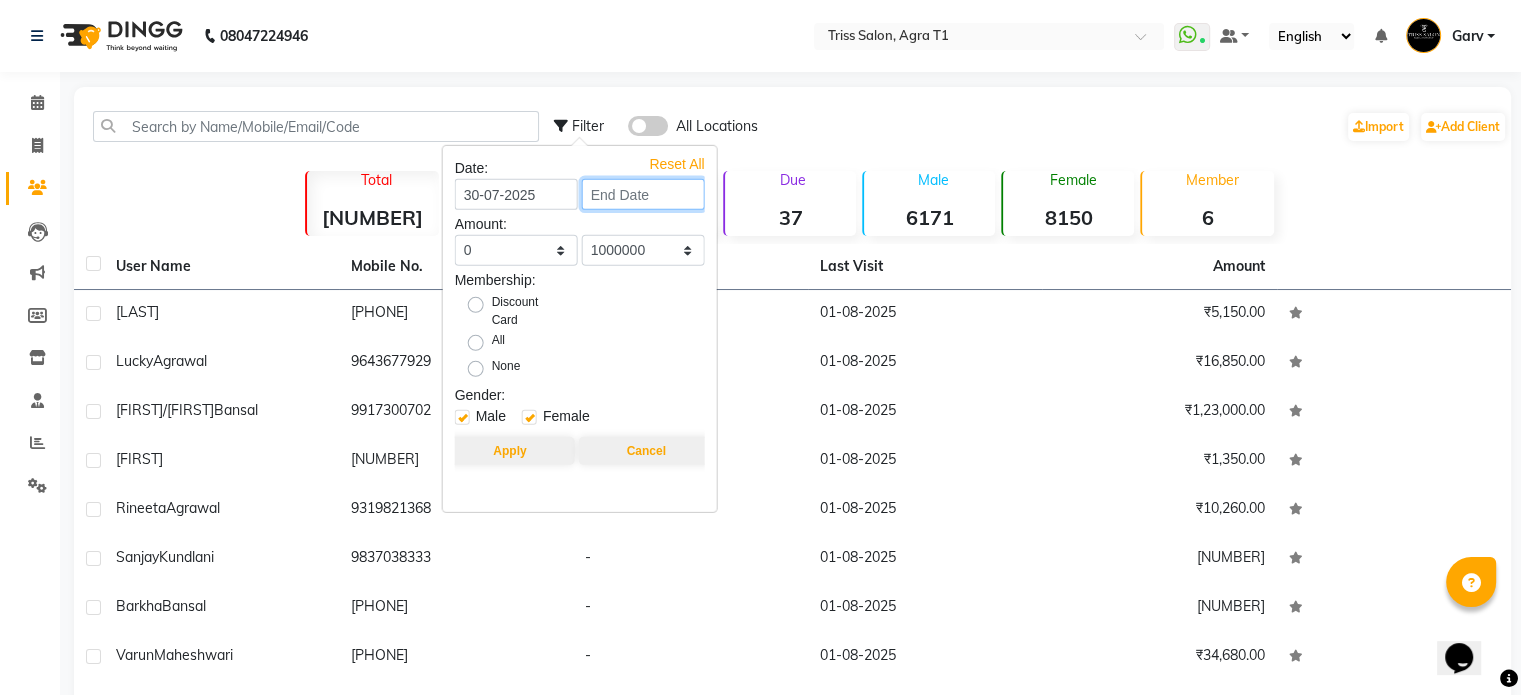 click at bounding box center [643, 194] 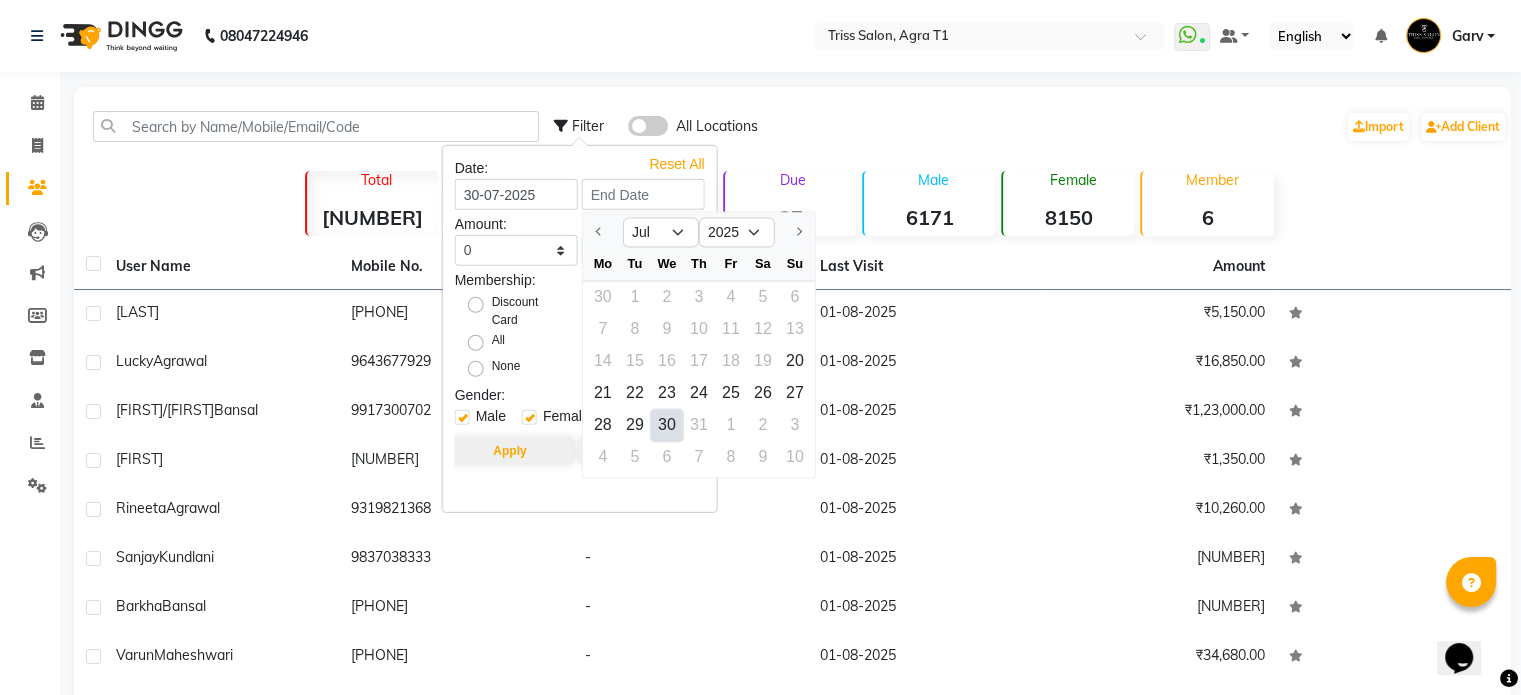 click on "30" at bounding box center [667, 425] 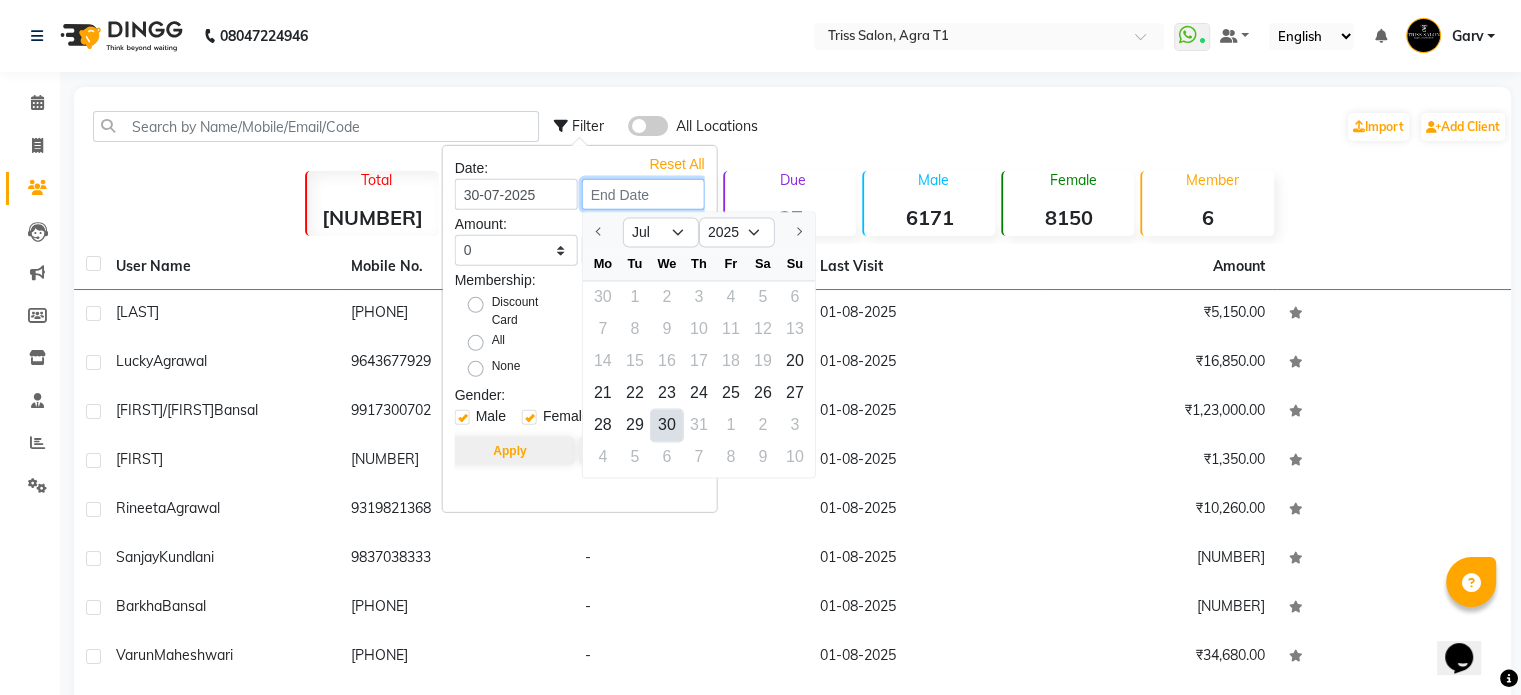 type on "30-07-2025" 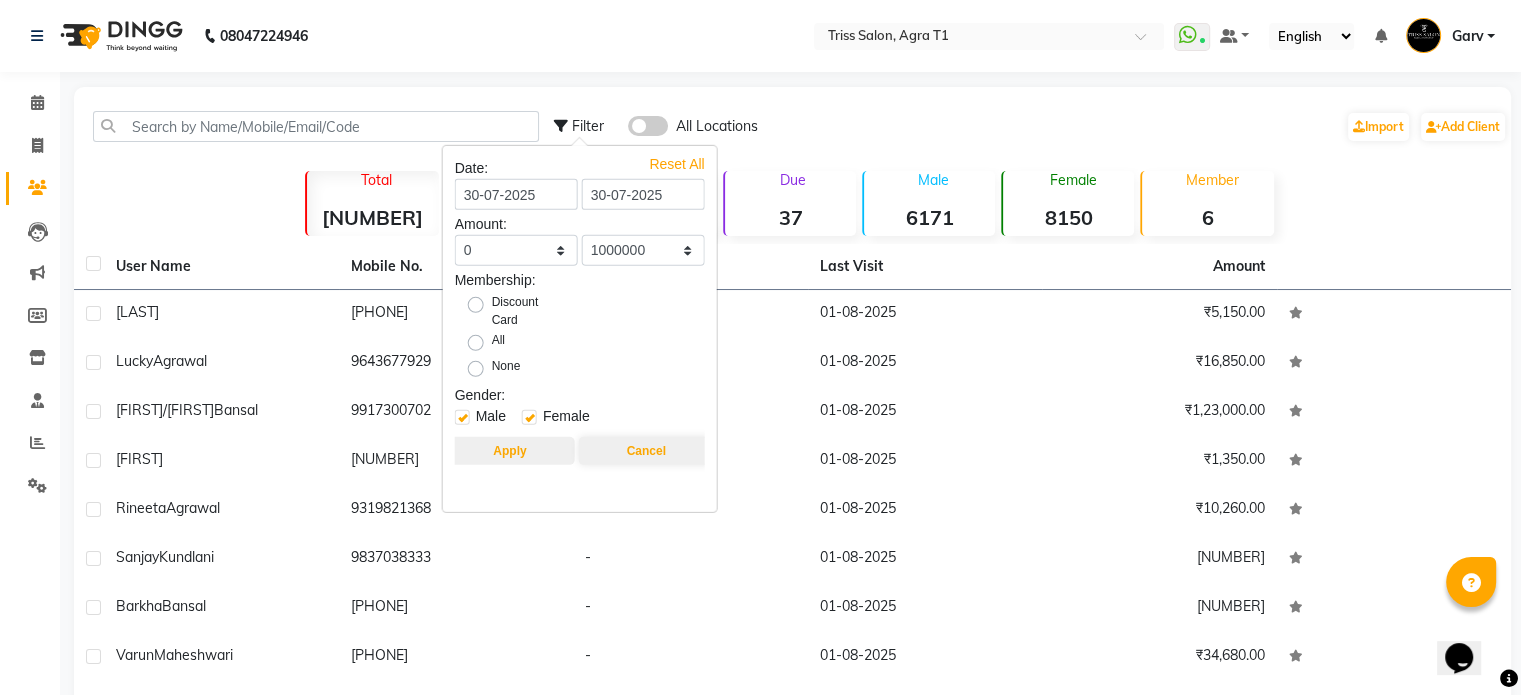 click on "Apply" at bounding box center (509, 451) 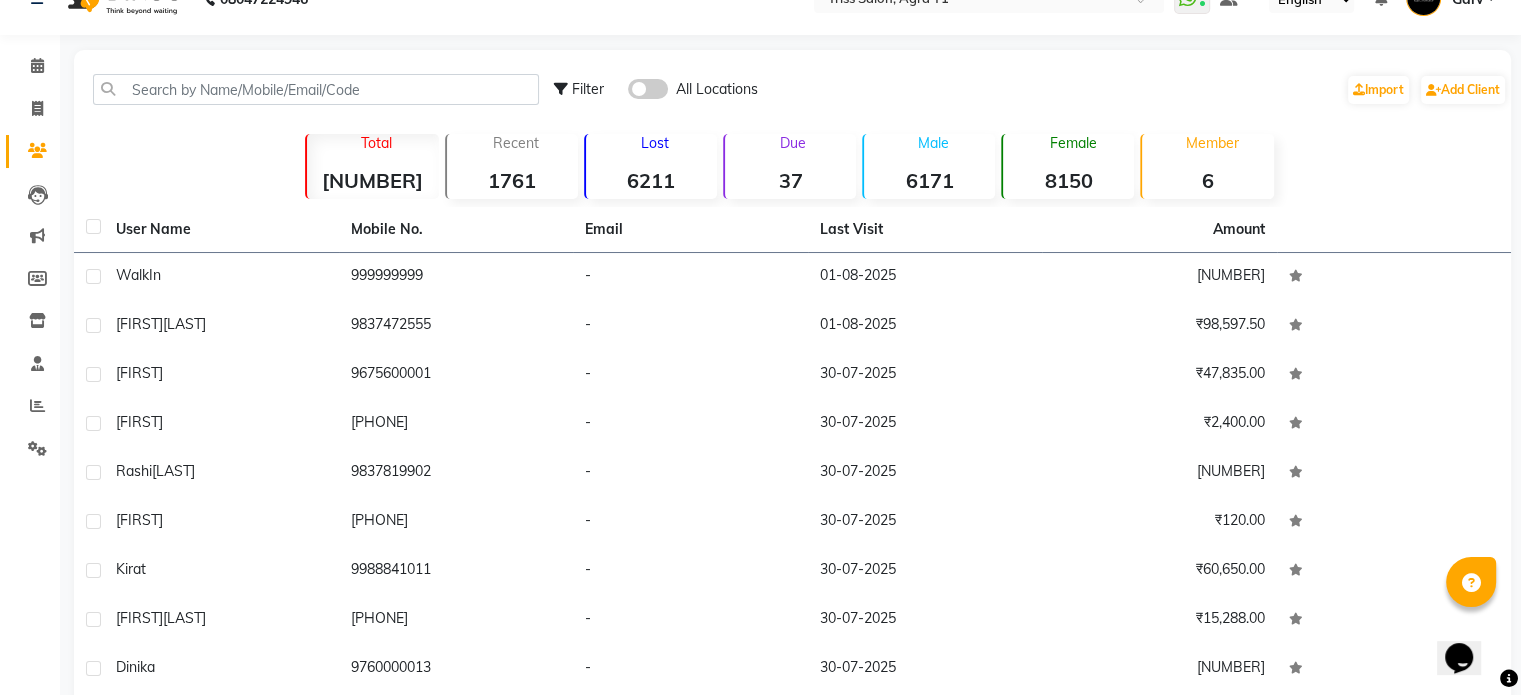 scroll, scrollTop: 170, scrollLeft: 0, axis: vertical 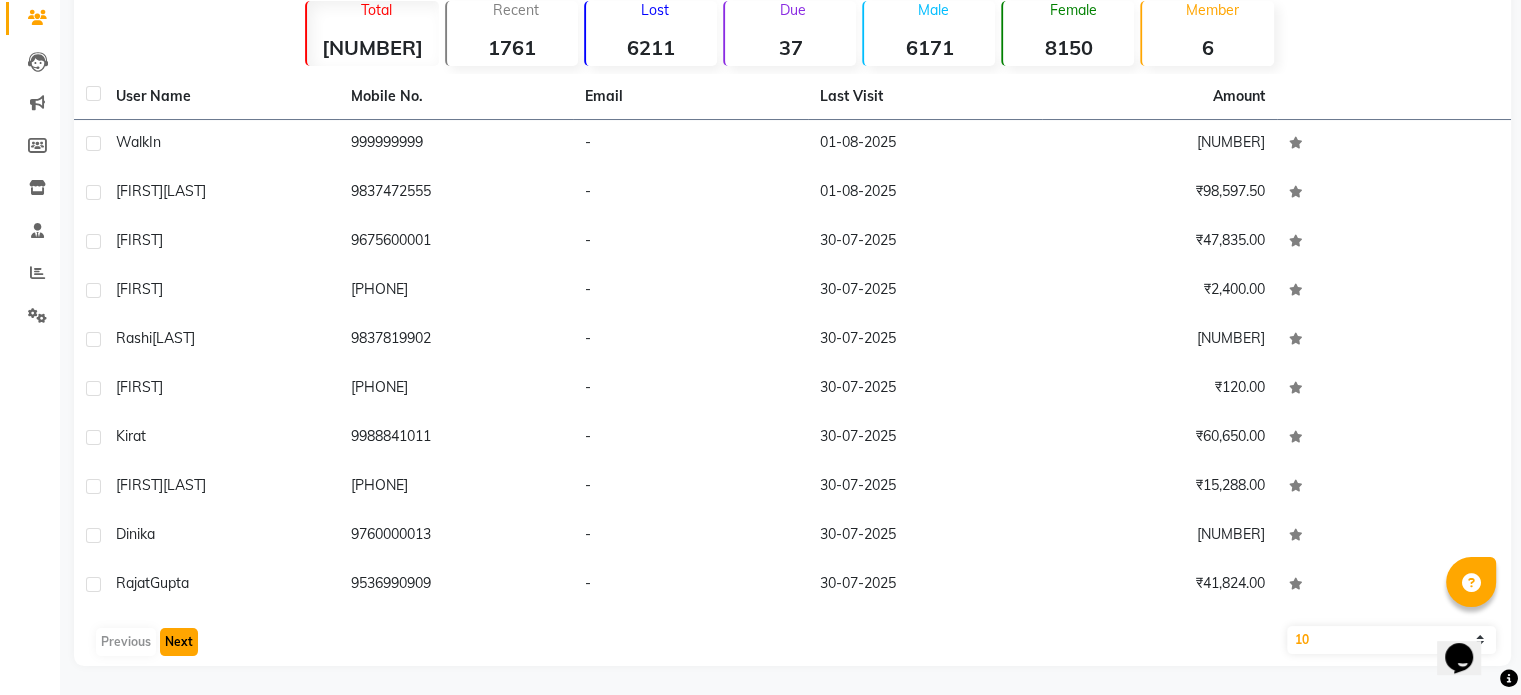 click on "Next" 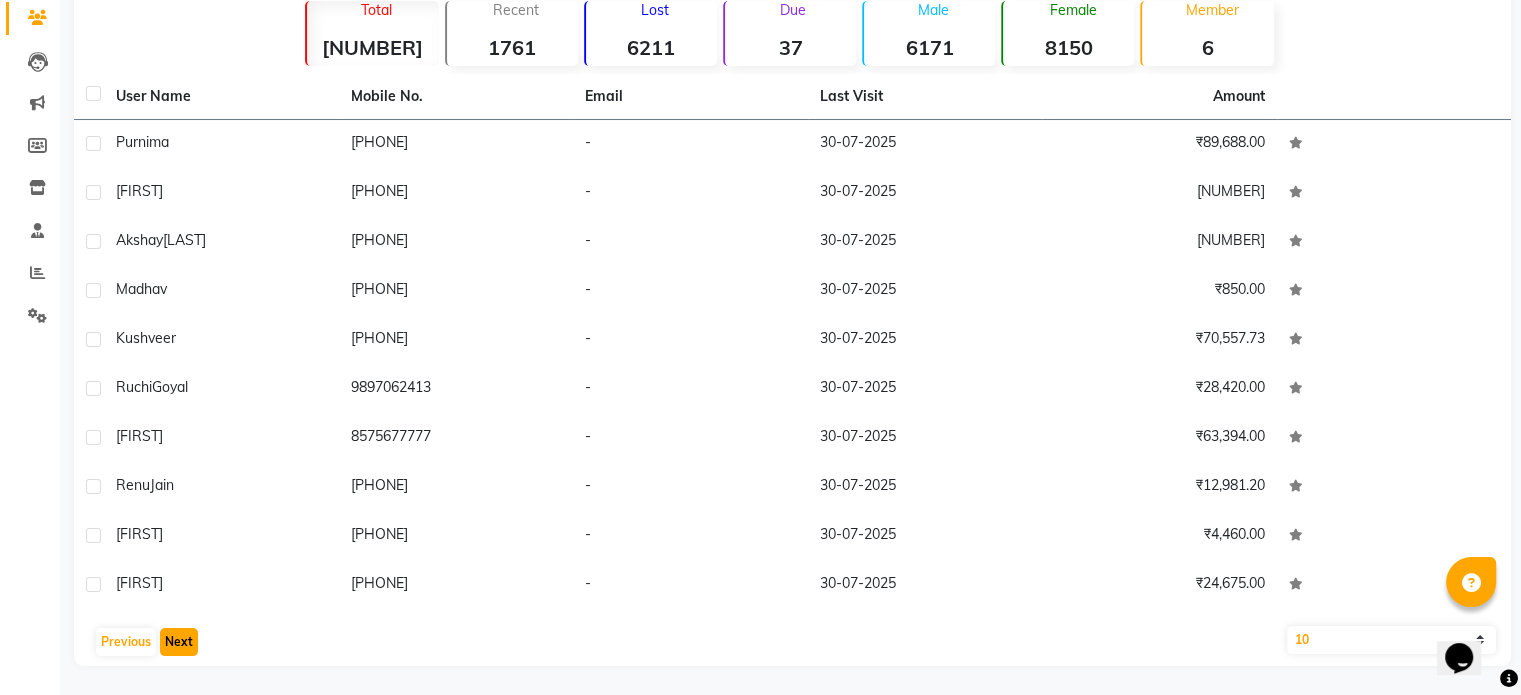 click on "Next" 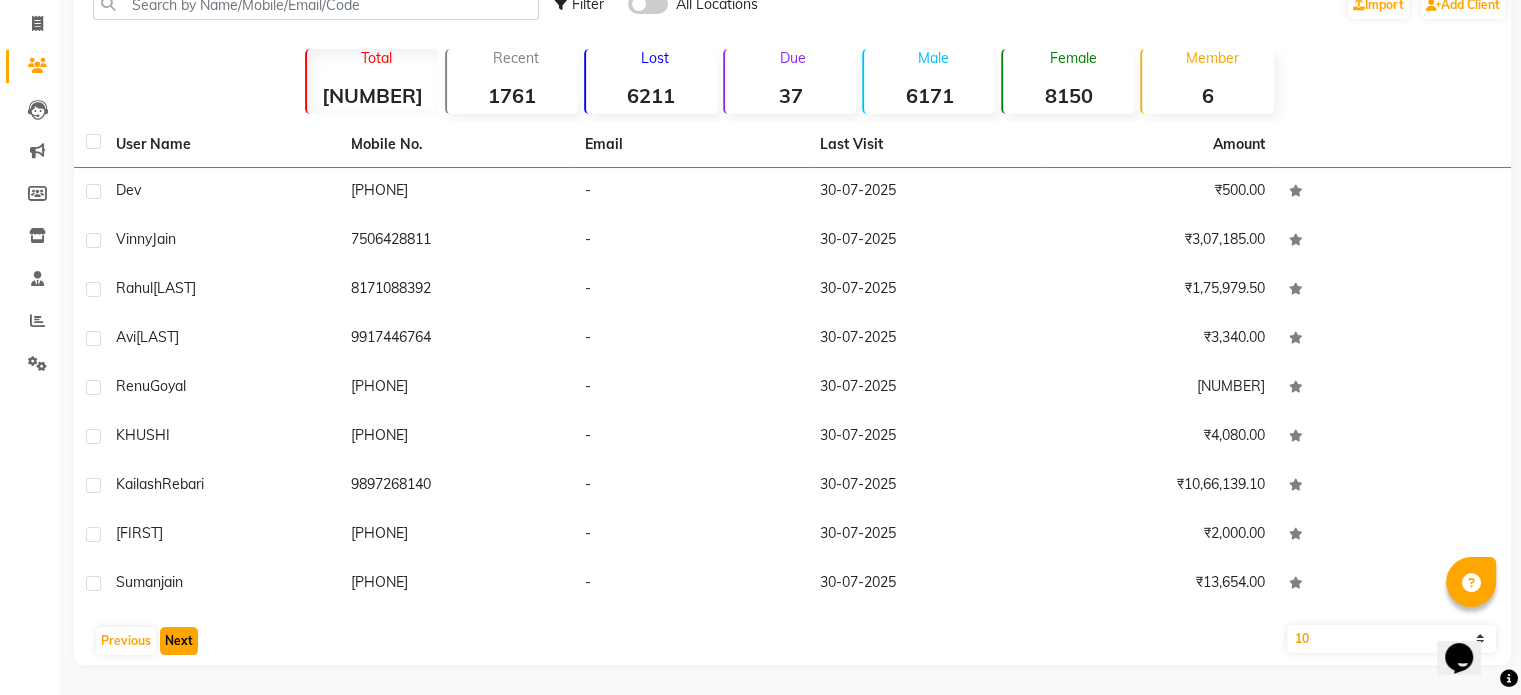 scroll, scrollTop: 121, scrollLeft: 0, axis: vertical 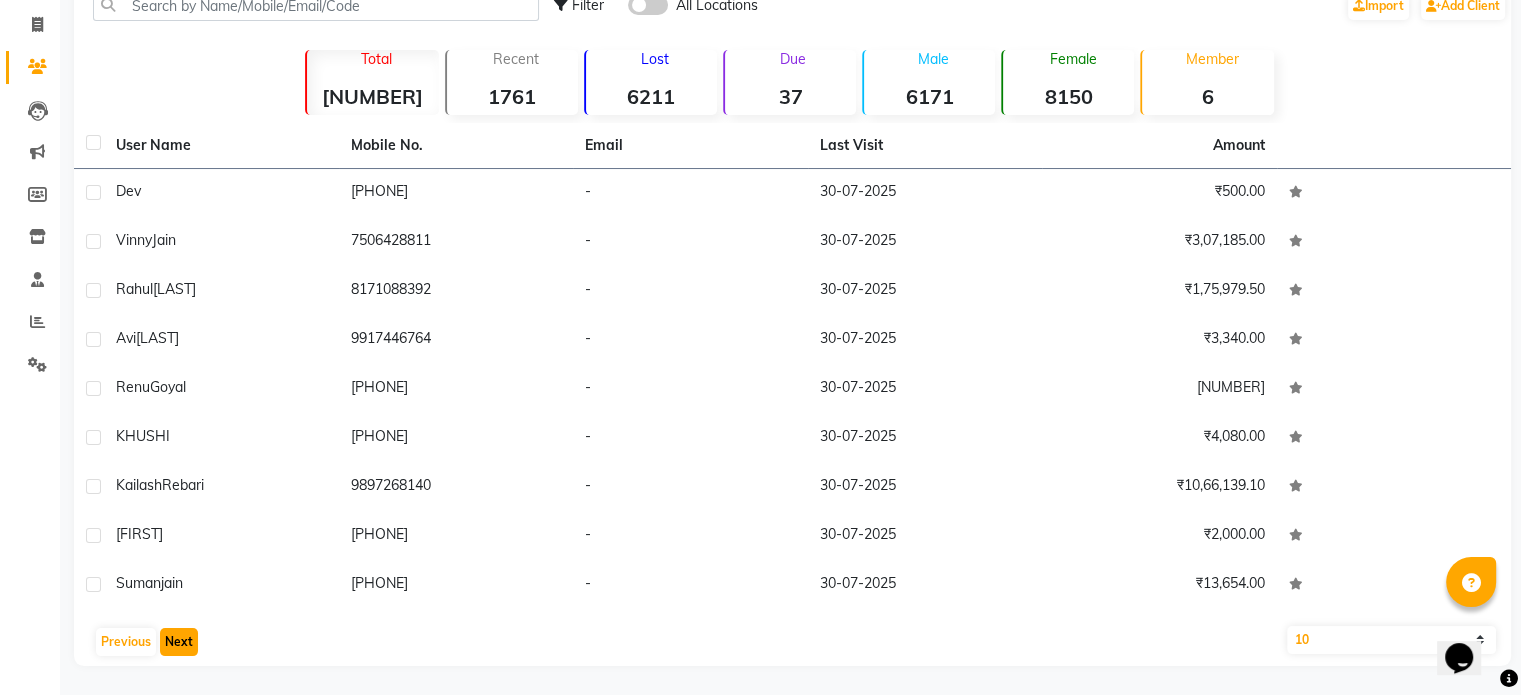 click on "Next" 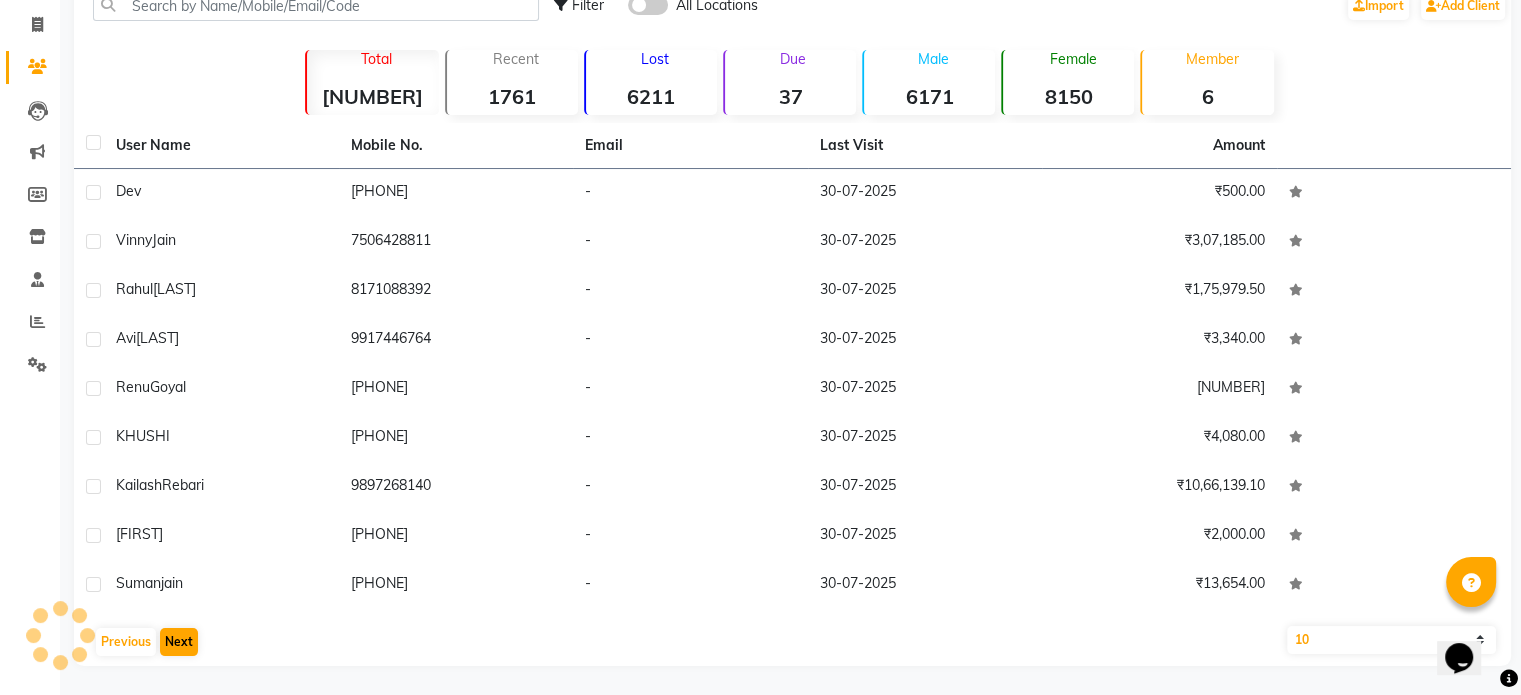 scroll, scrollTop: 68, scrollLeft: 0, axis: vertical 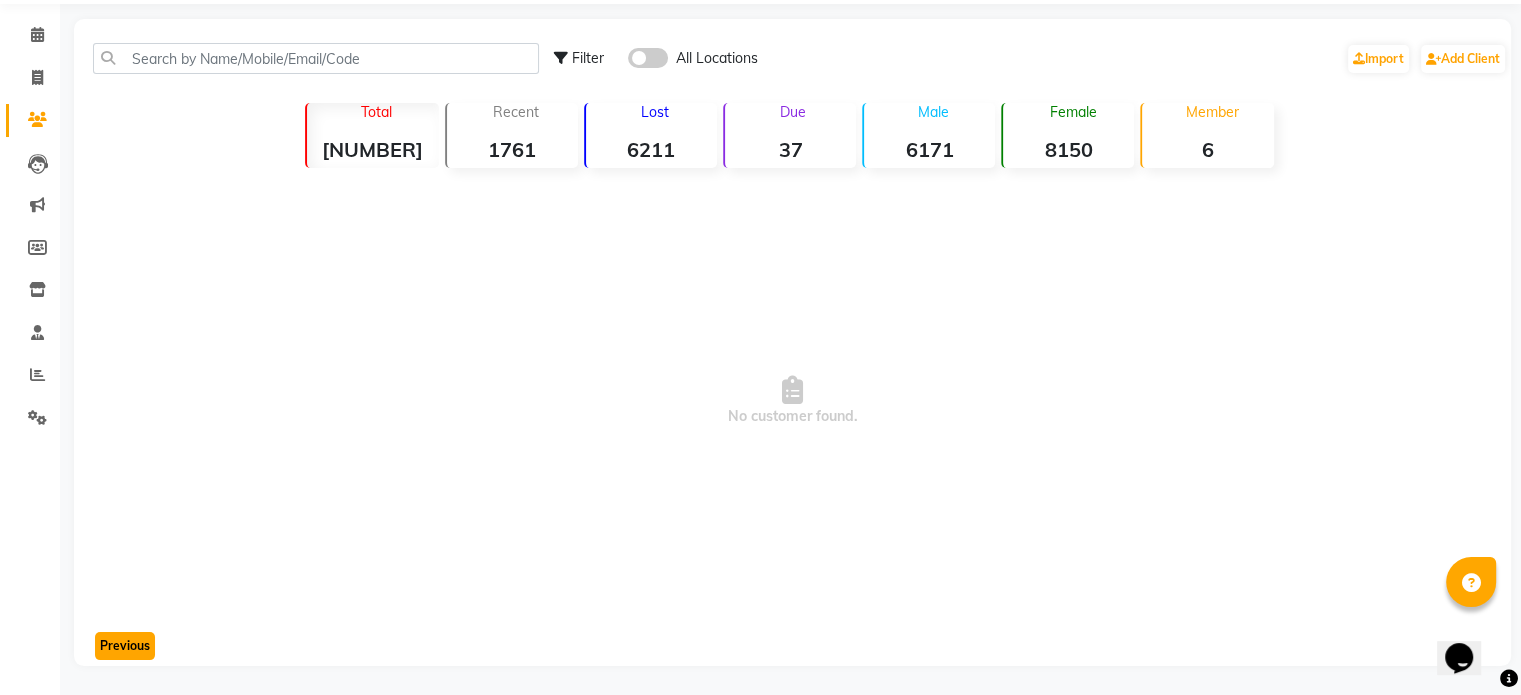 click on "Previous" 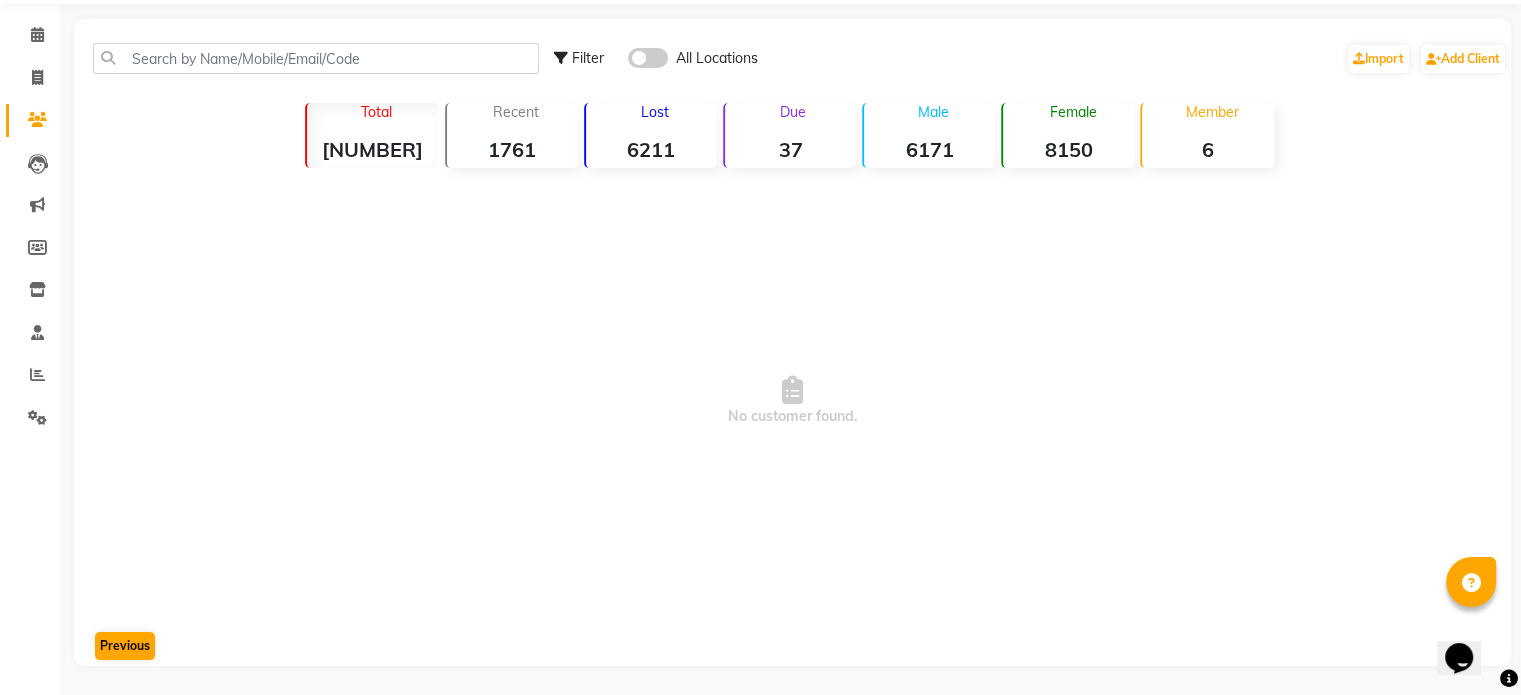 scroll, scrollTop: 121, scrollLeft: 0, axis: vertical 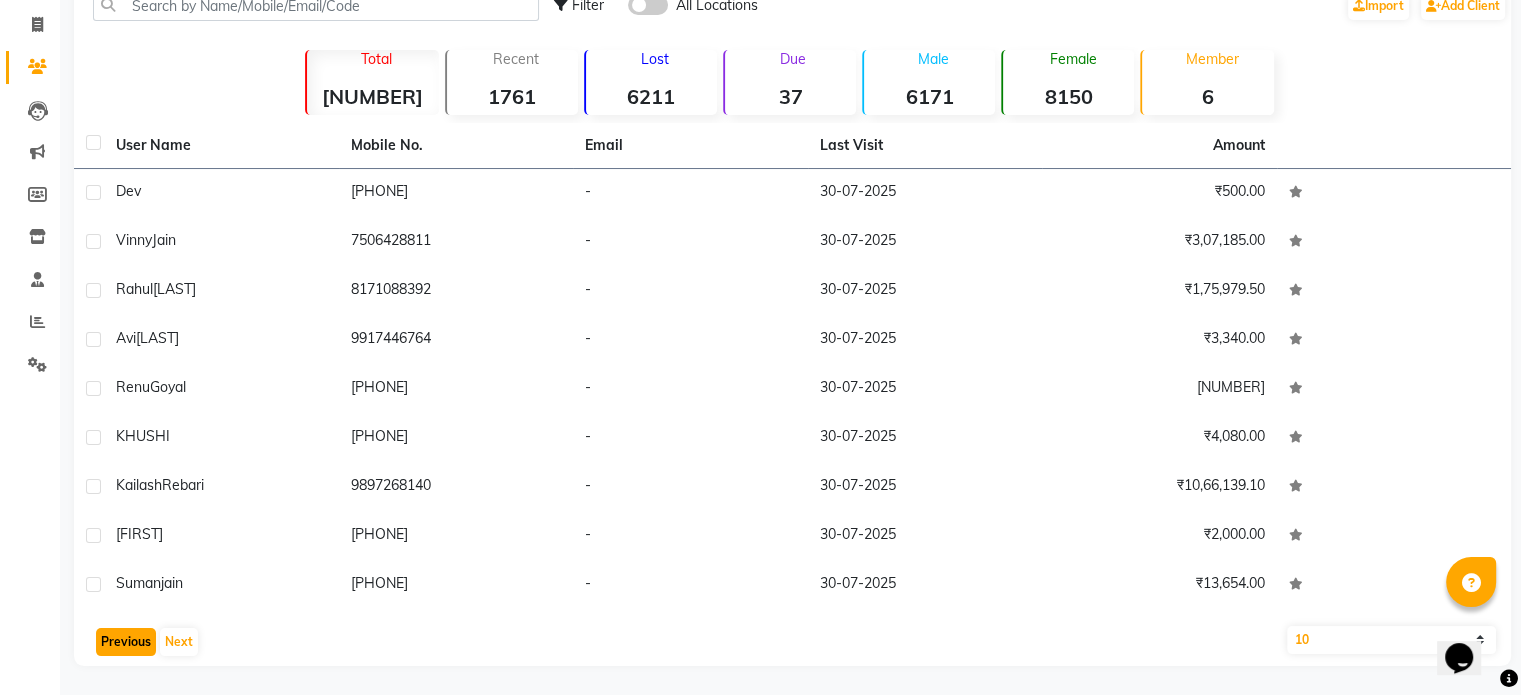 click on "Previous" 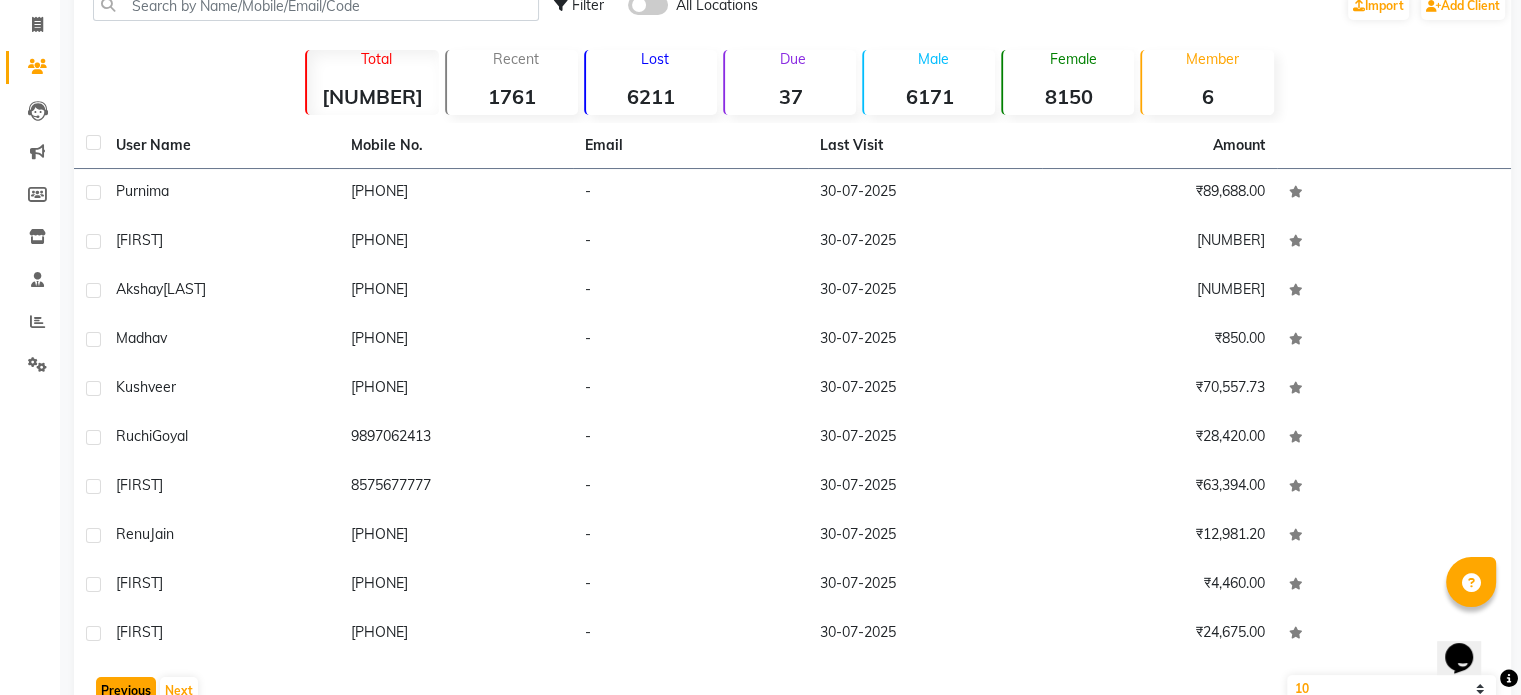 scroll, scrollTop: 170, scrollLeft: 0, axis: vertical 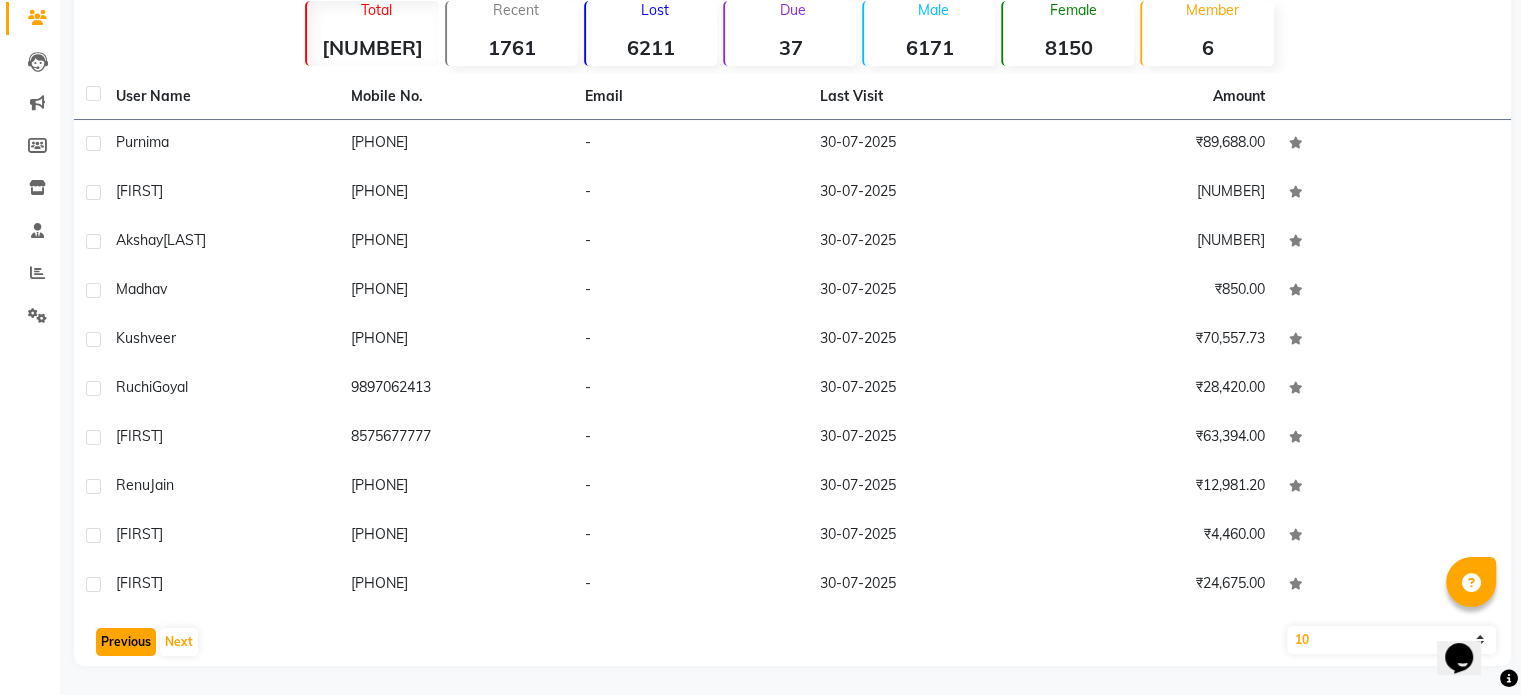 click on "Previous" 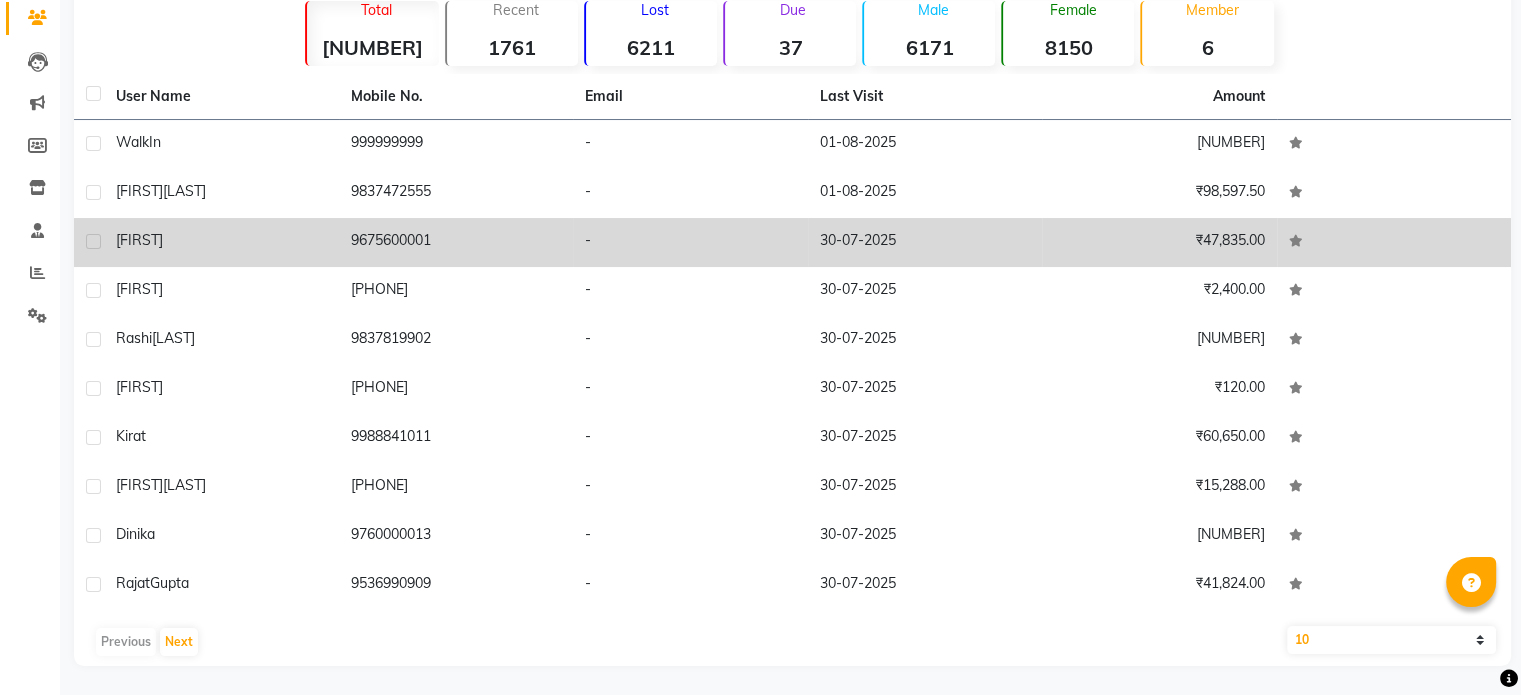 scroll, scrollTop: 0, scrollLeft: 0, axis: both 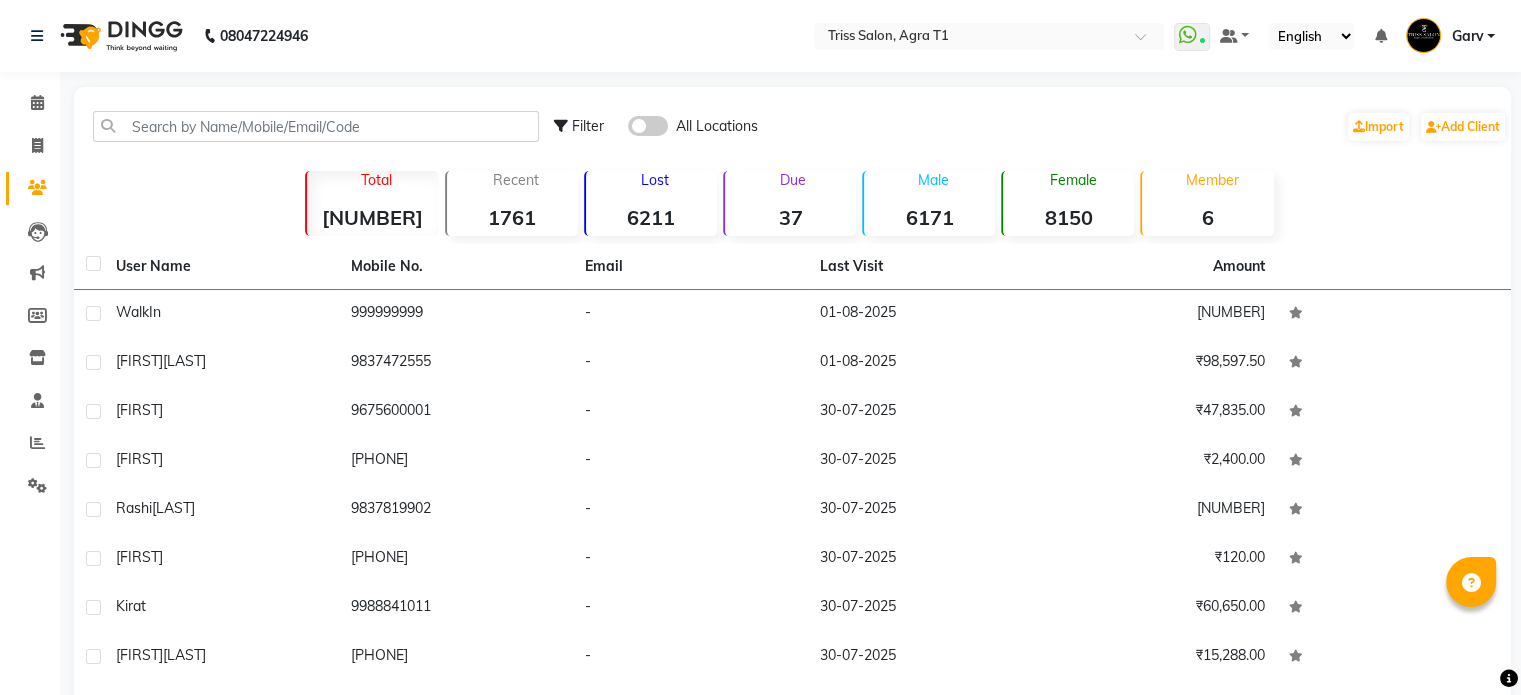 click on "Total  14371  Recent  1761  Lost  6211  Due  37  Male  6171  Female  8150  Member  6" 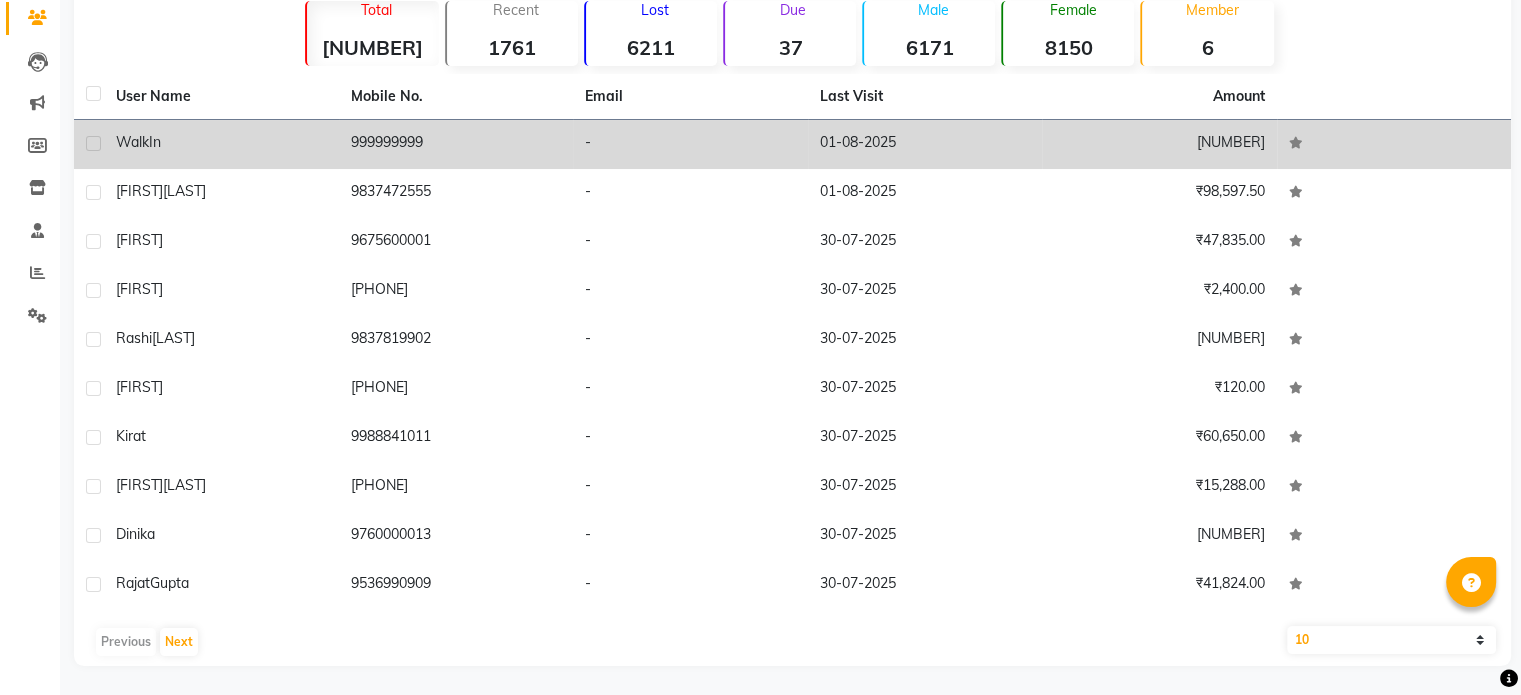 scroll, scrollTop: 0, scrollLeft: 0, axis: both 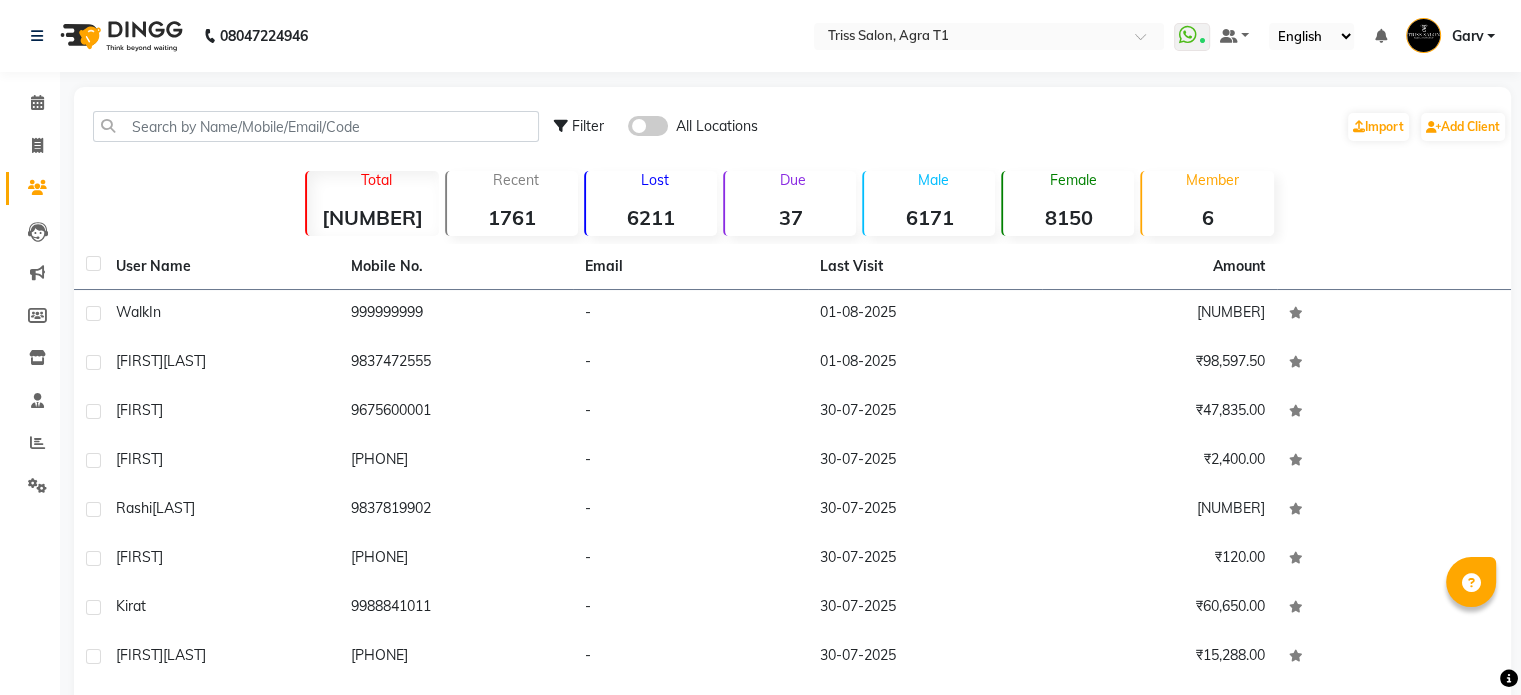 click on "Filter" 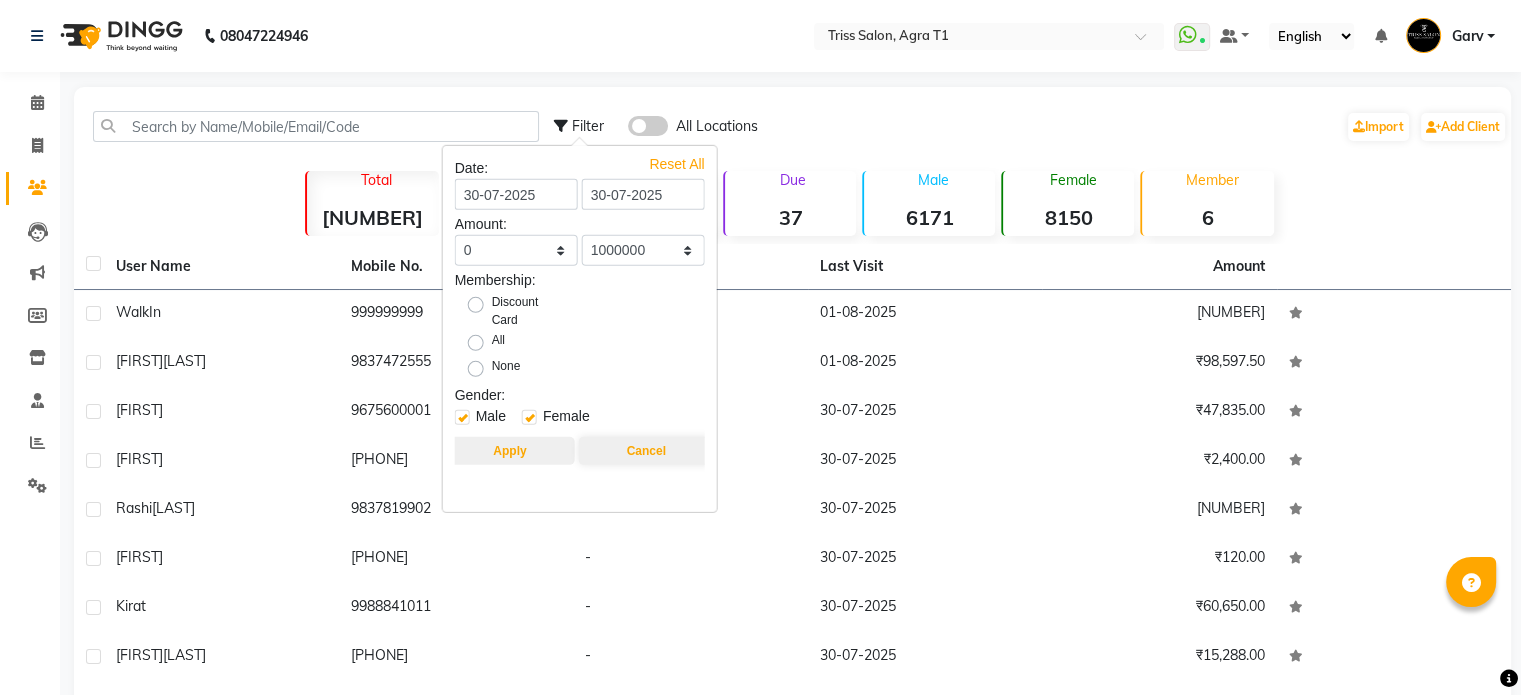 click on "Apply" at bounding box center [509, 451] 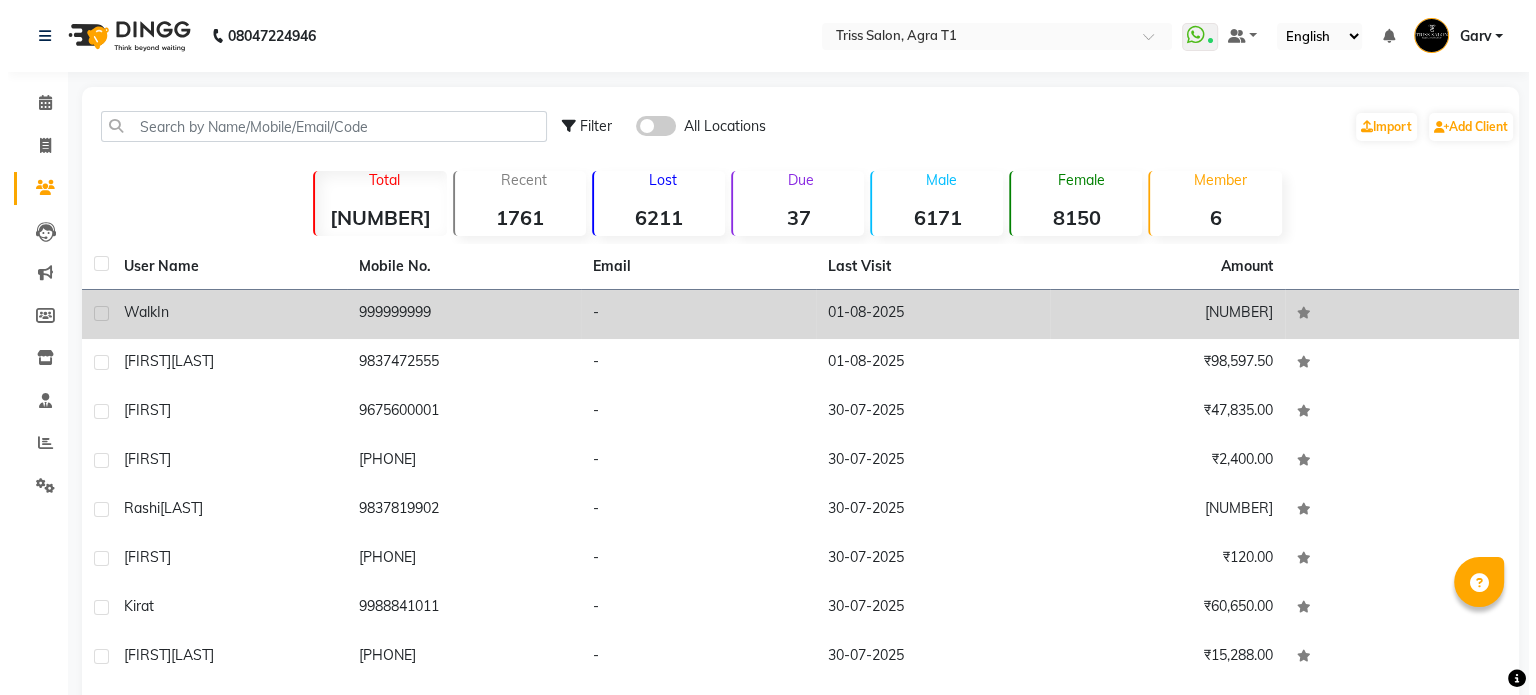 scroll, scrollTop: 170, scrollLeft: 0, axis: vertical 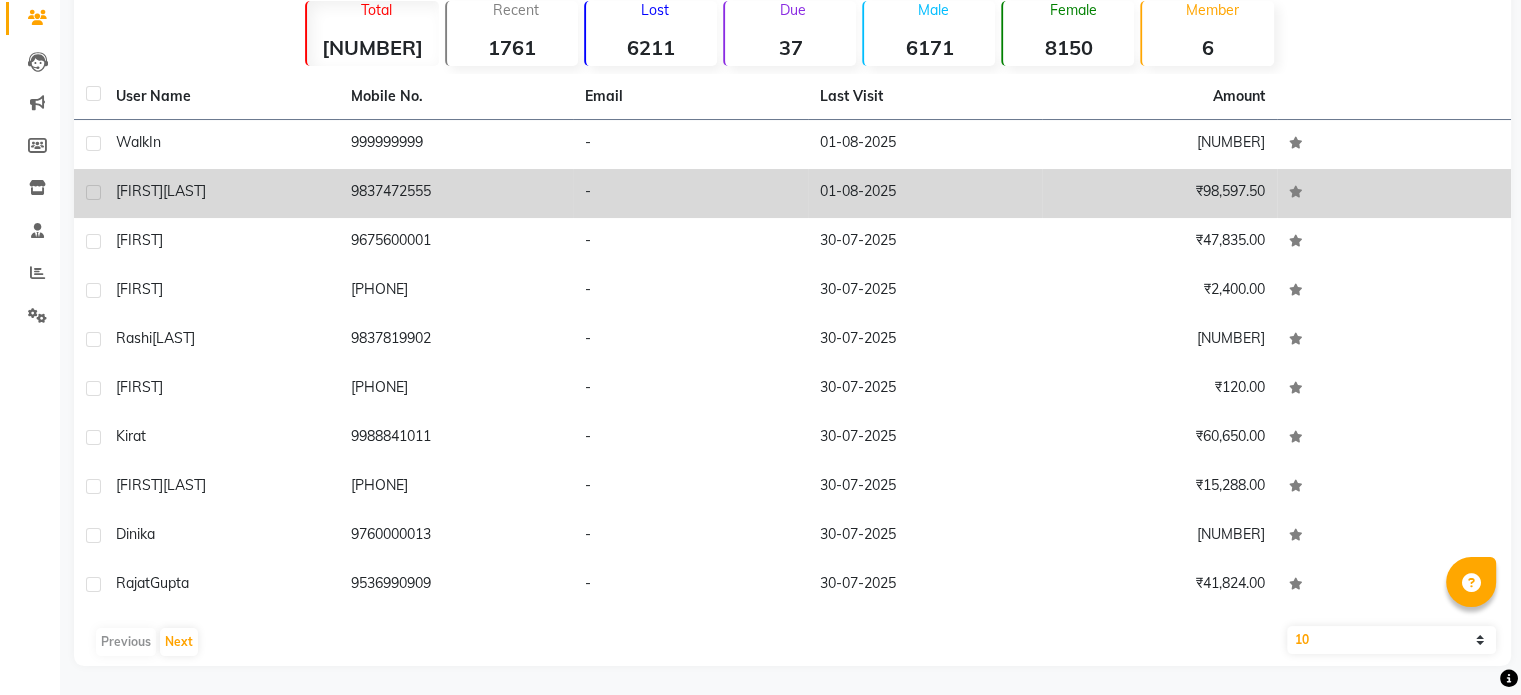 click on "Bhawna  Asthana" 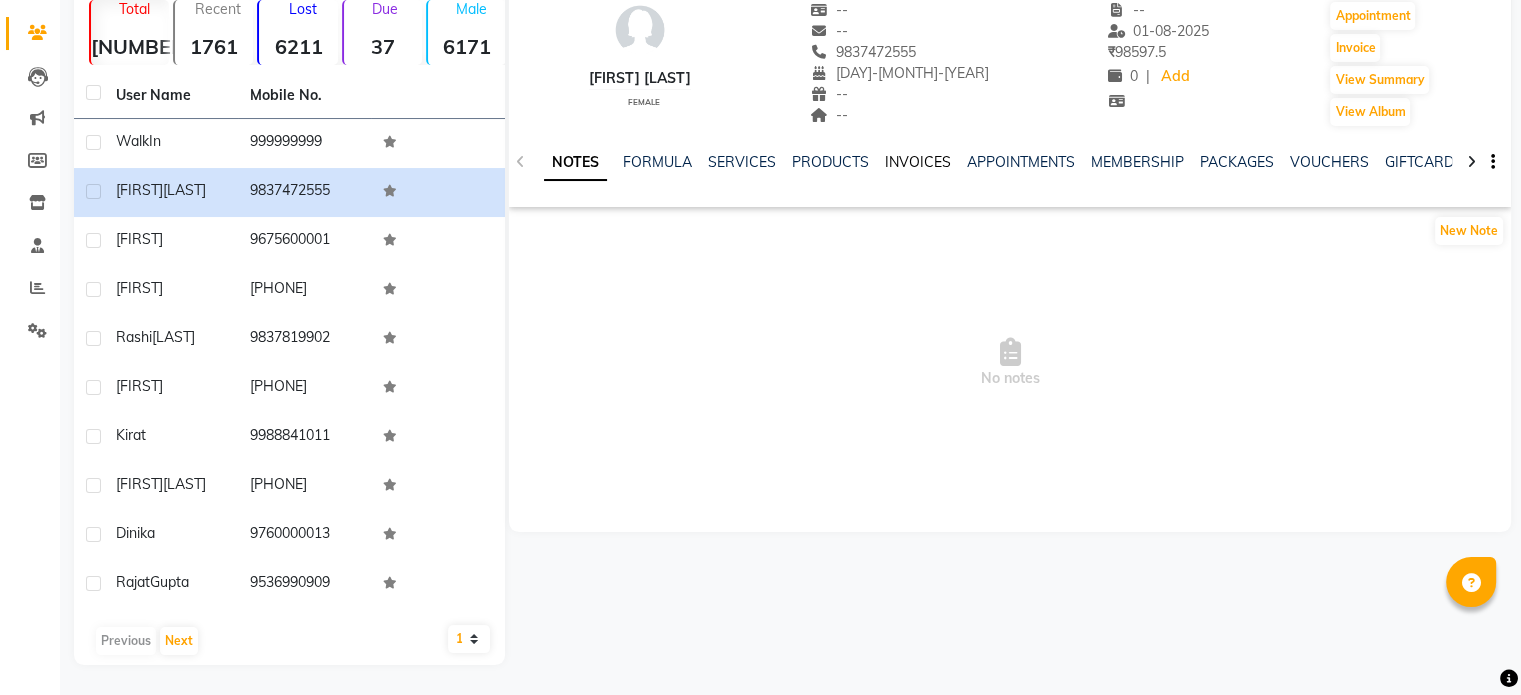 click on "INVOICES" 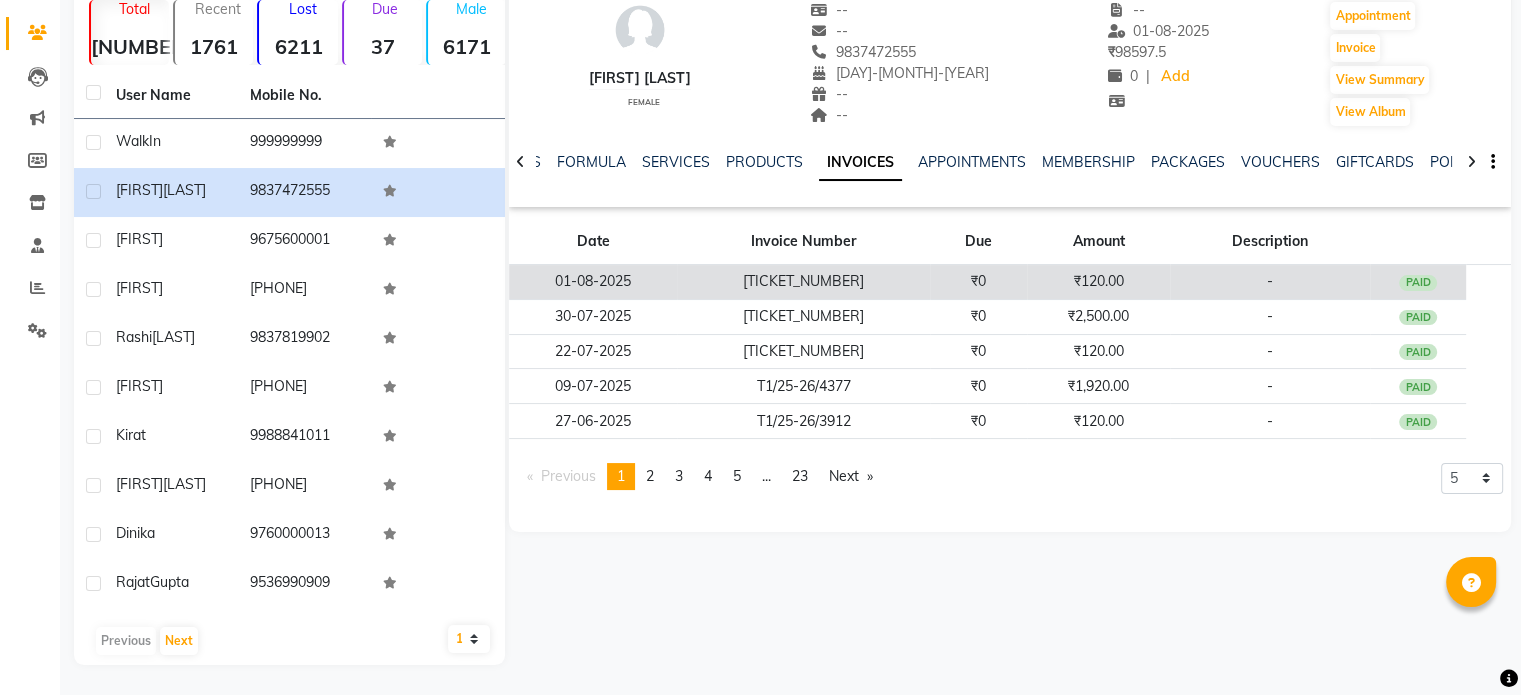 click on "T1/25-26/5323" 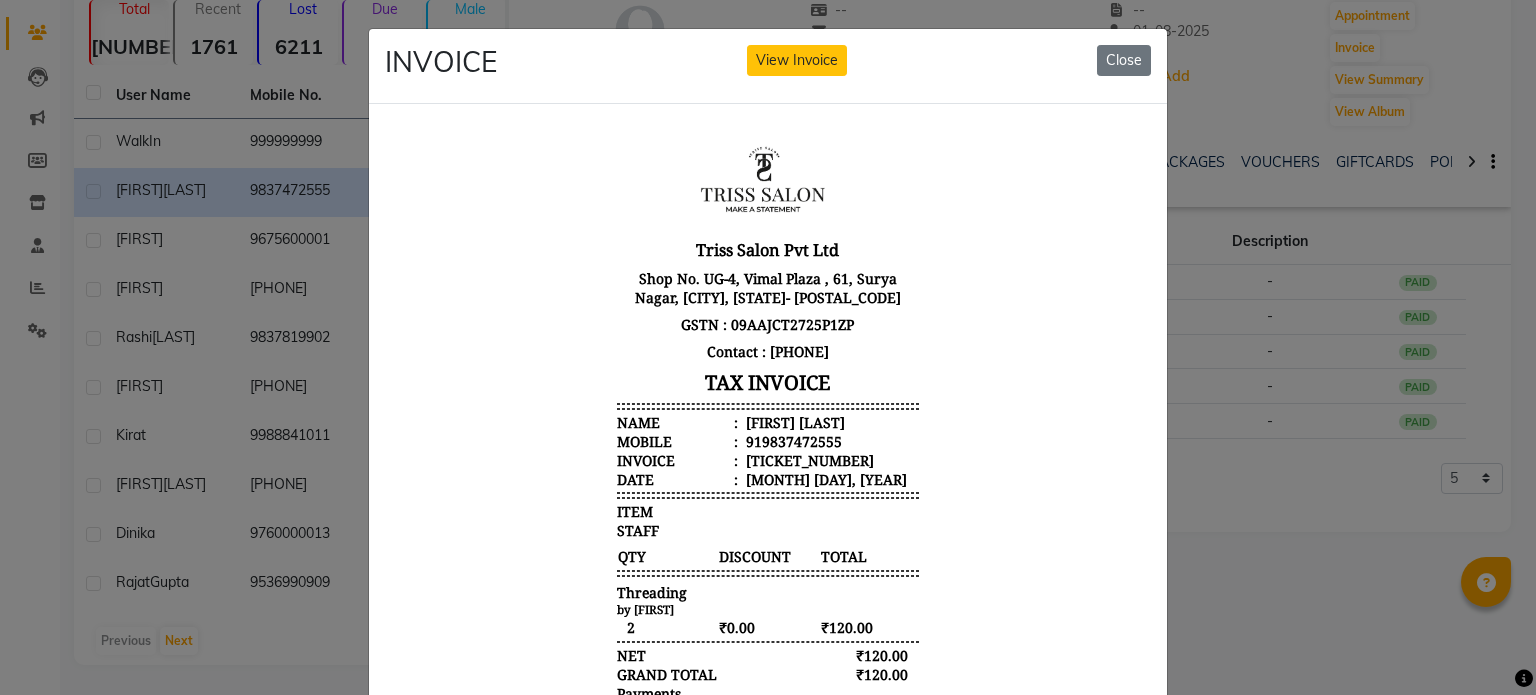 scroll, scrollTop: 0, scrollLeft: 0, axis: both 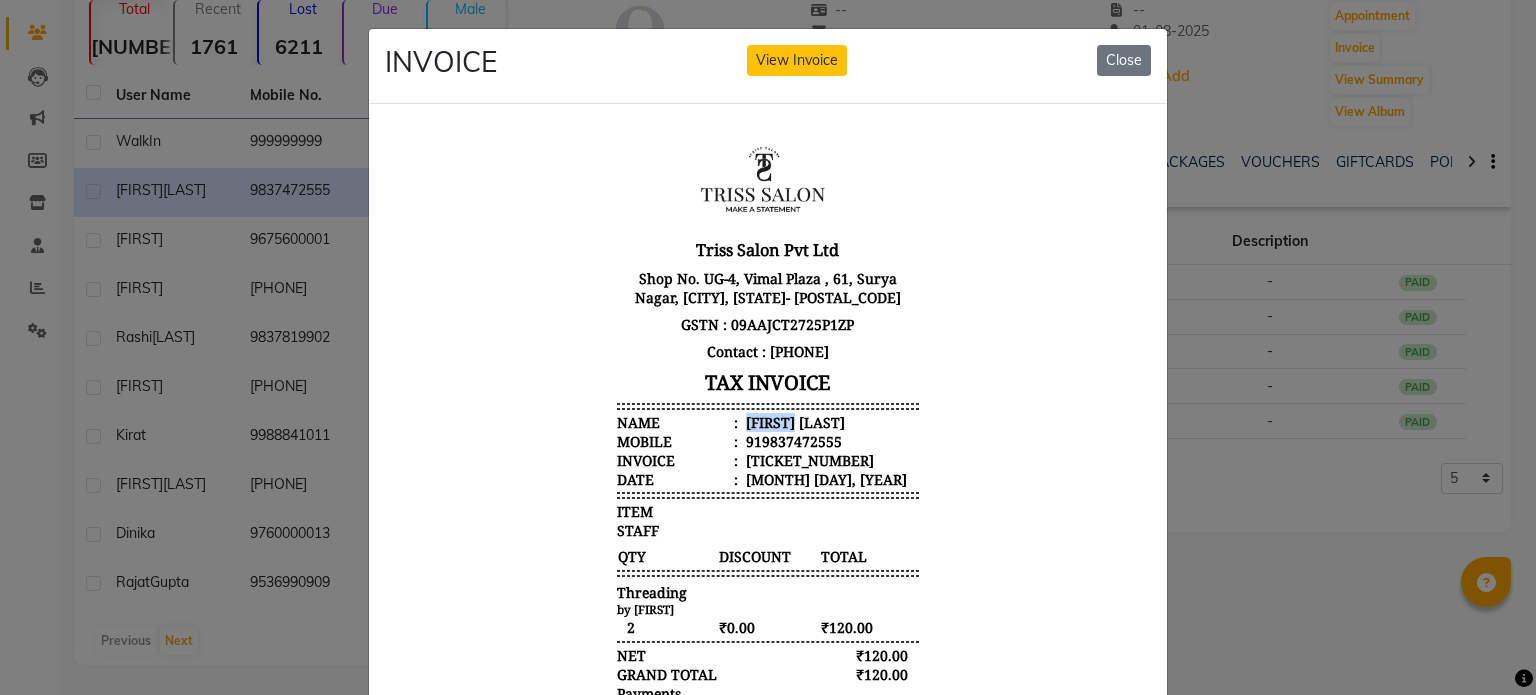 click on "Bhawna Asthana" at bounding box center [793, 421] 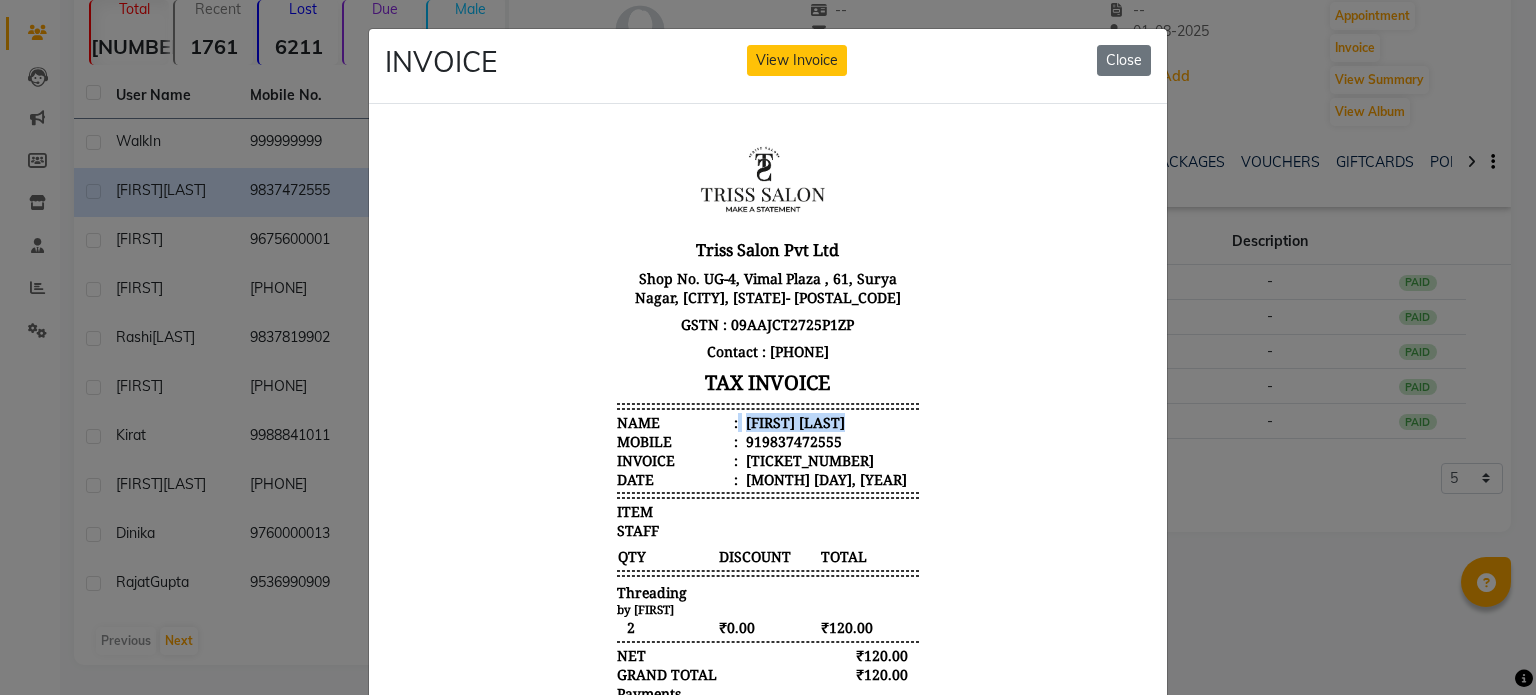 copy on "Bhawna Asthana" 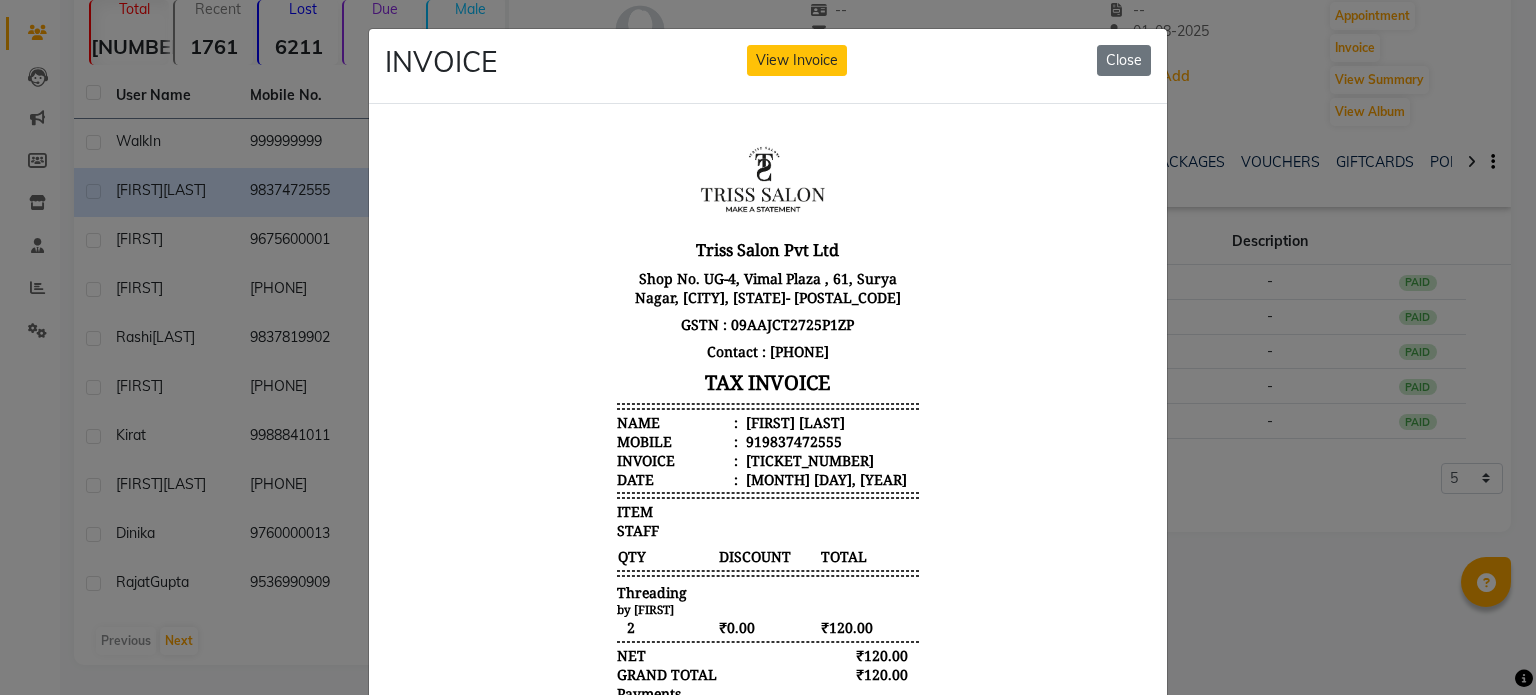 click on "919837472555" at bounding box center (792, 440) 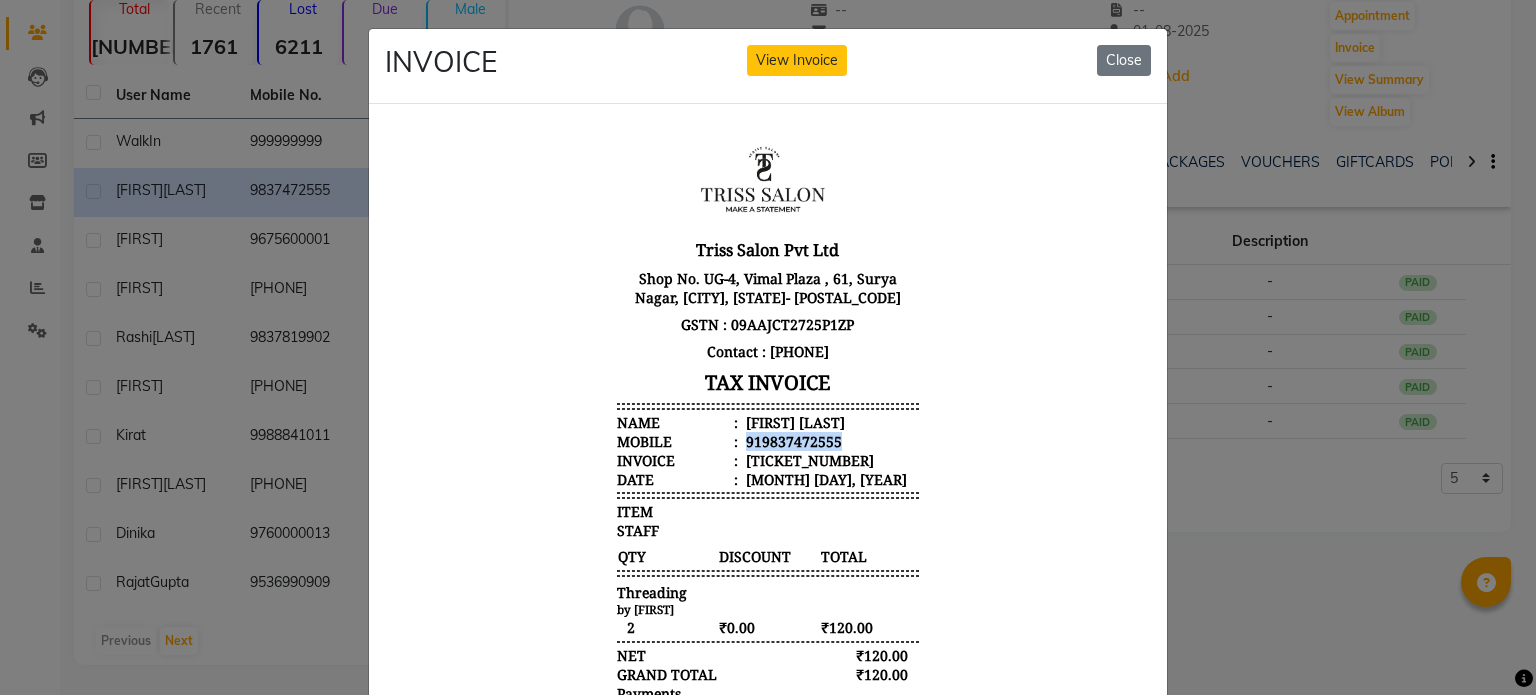 copy on "919837472555" 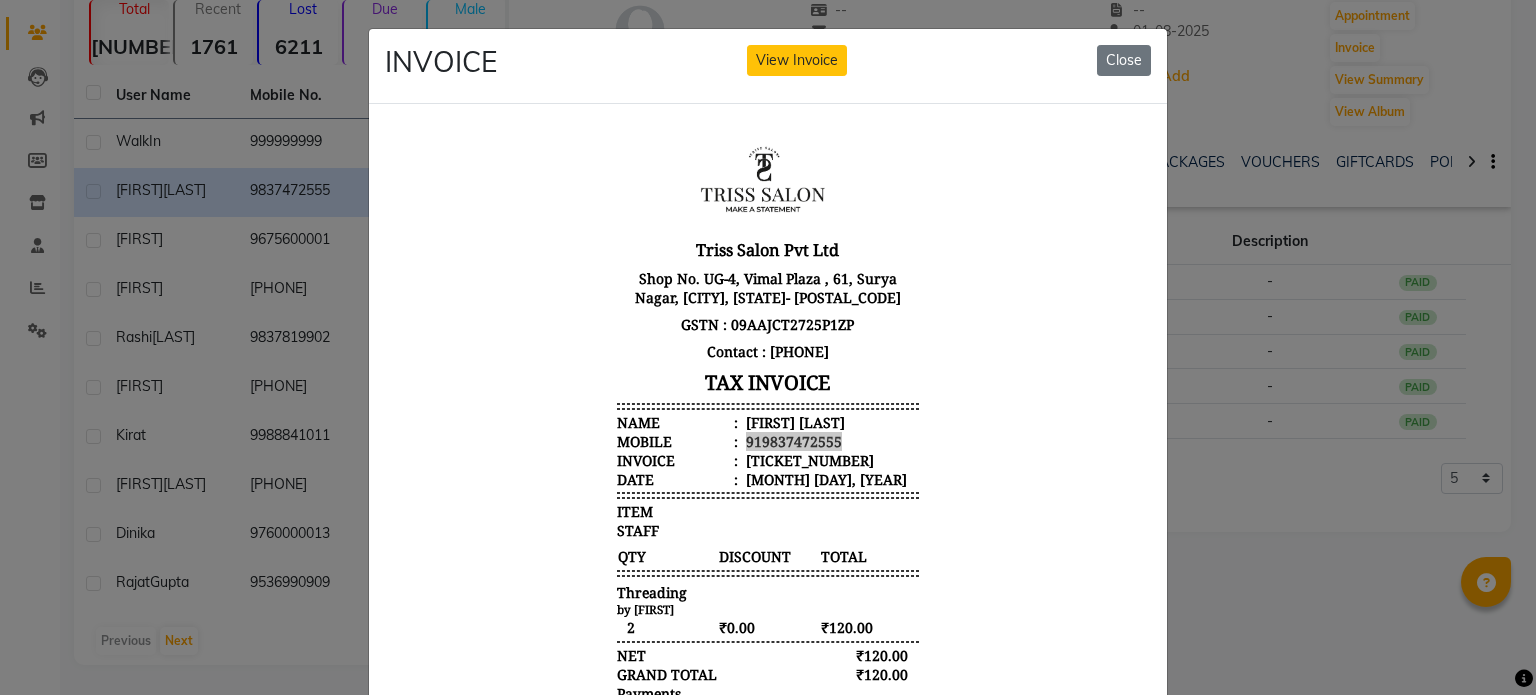 click on "INVOICE View Invoice Close" 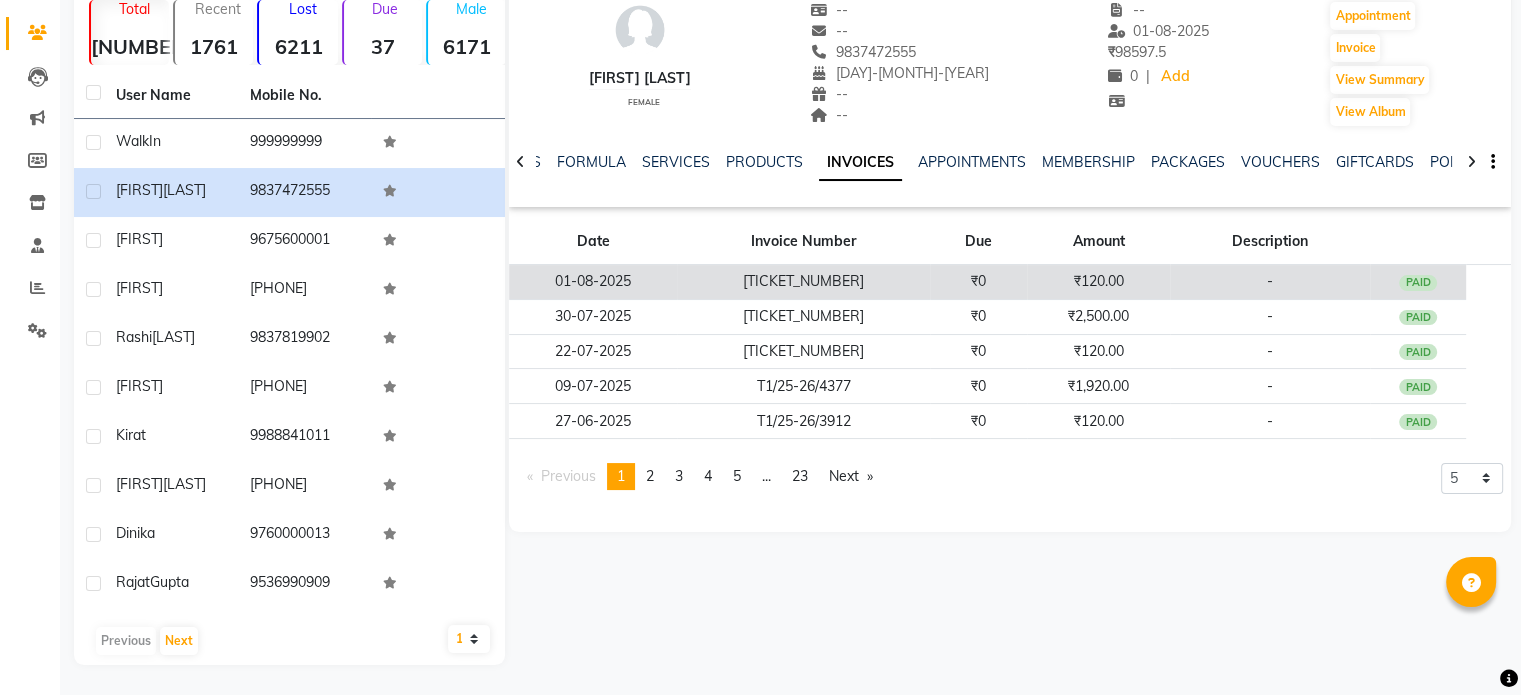 click on "01-08-2025" 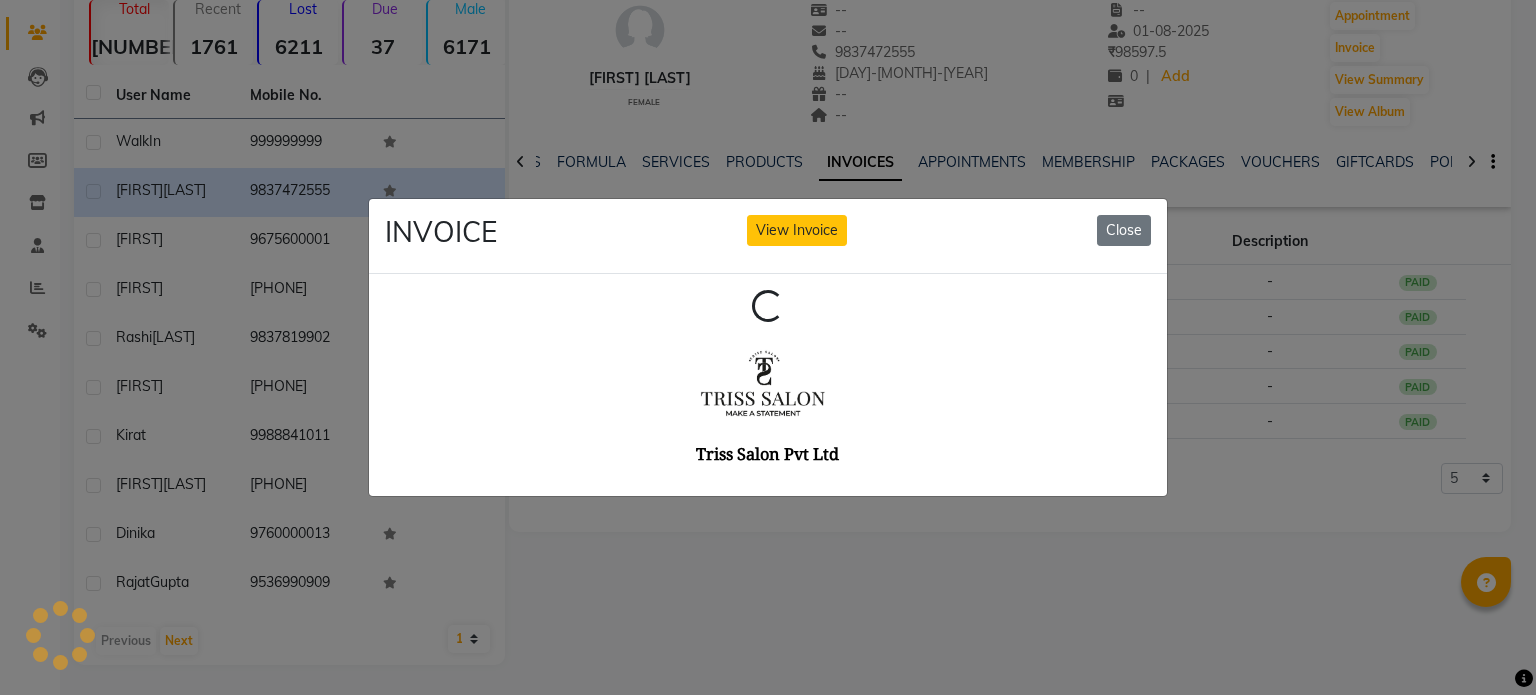 scroll, scrollTop: 0, scrollLeft: 0, axis: both 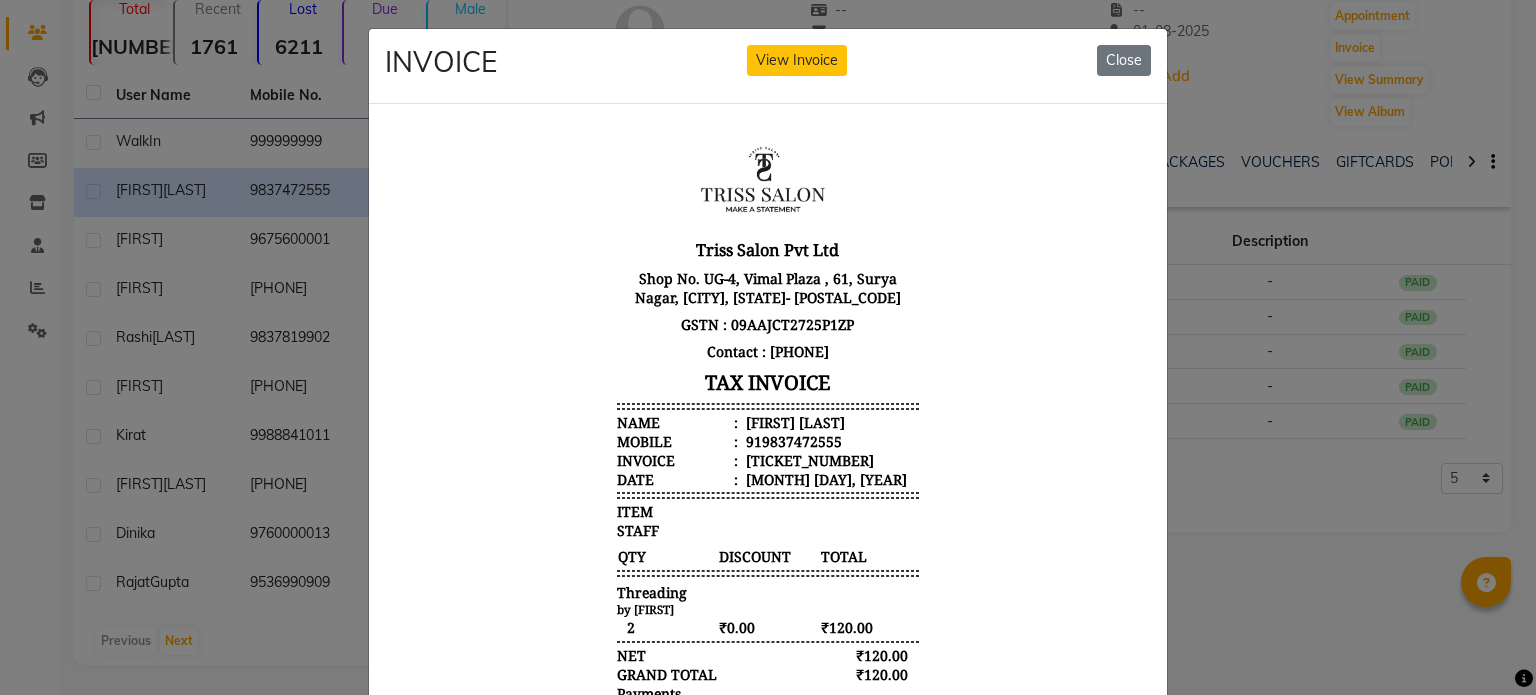 click on "Bhawna Asthana" at bounding box center (793, 421) 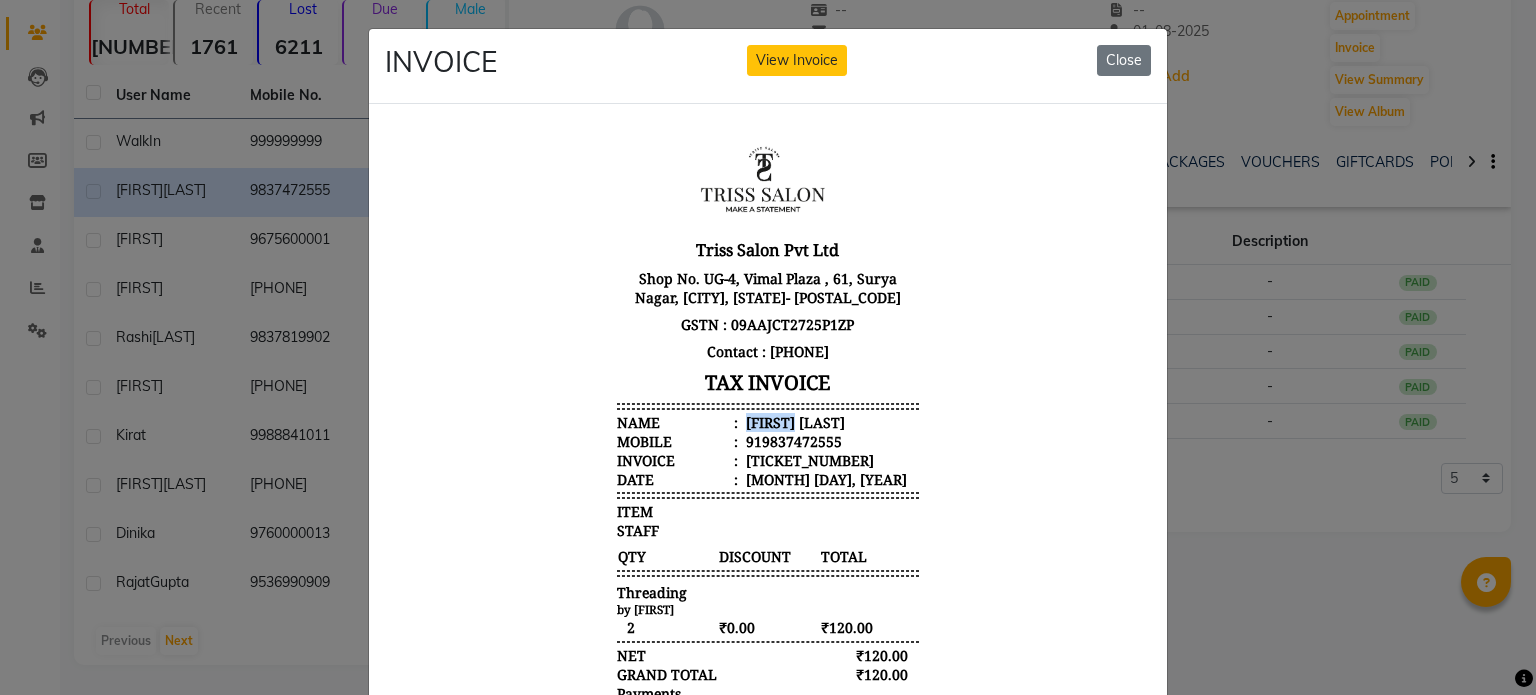 click on "Bhawna Asthana" at bounding box center [793, 421] 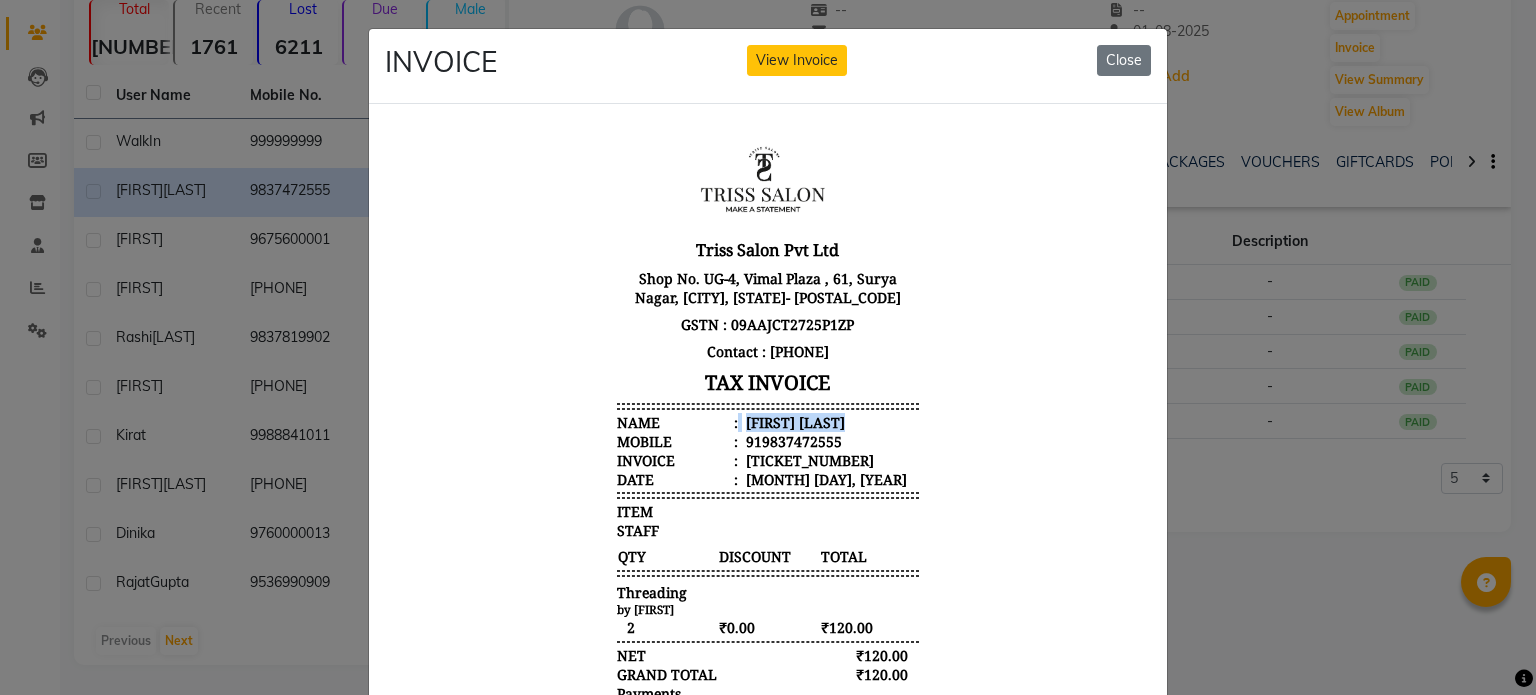 copy on "Bhawna Asthana" 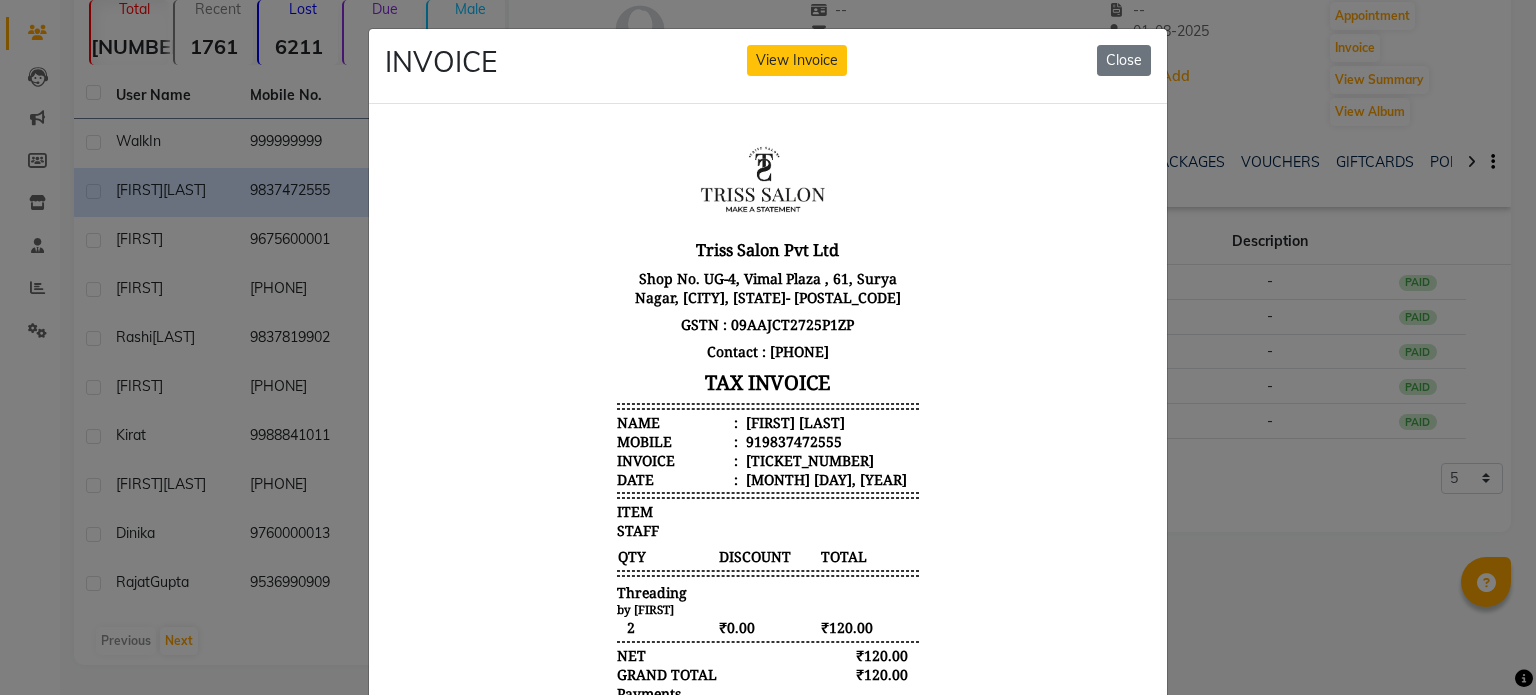 click on "919837472555" at bounding box center (792, 440) 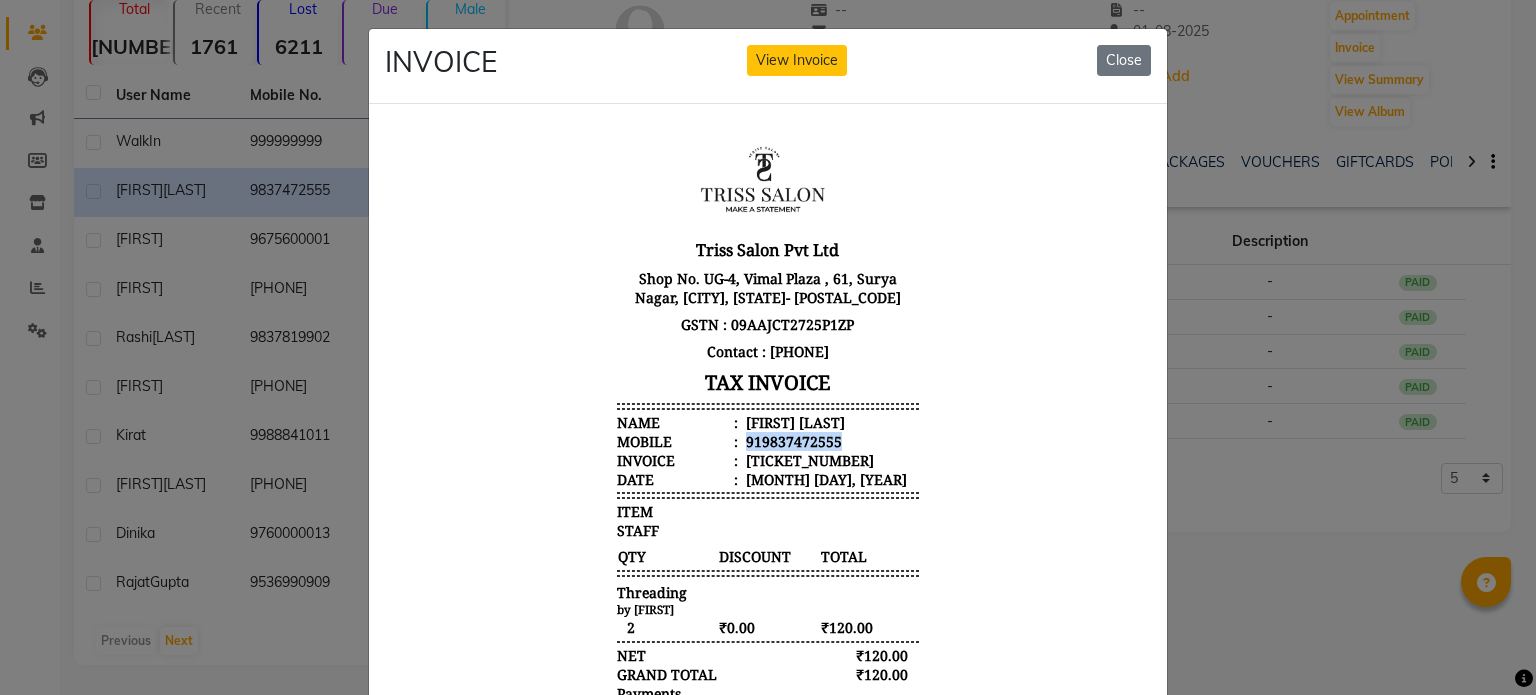 copy on "919837472555" 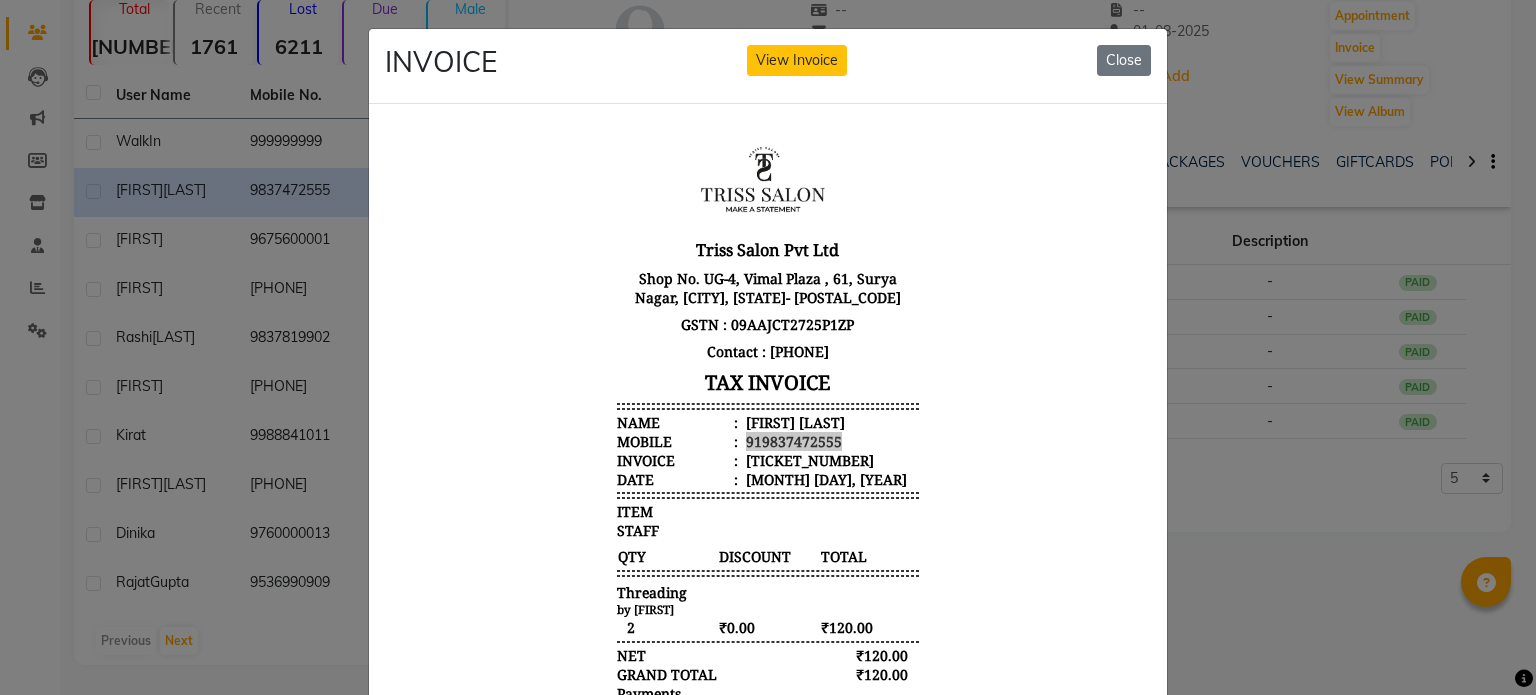 click on "INVOICE View Invoice Close" 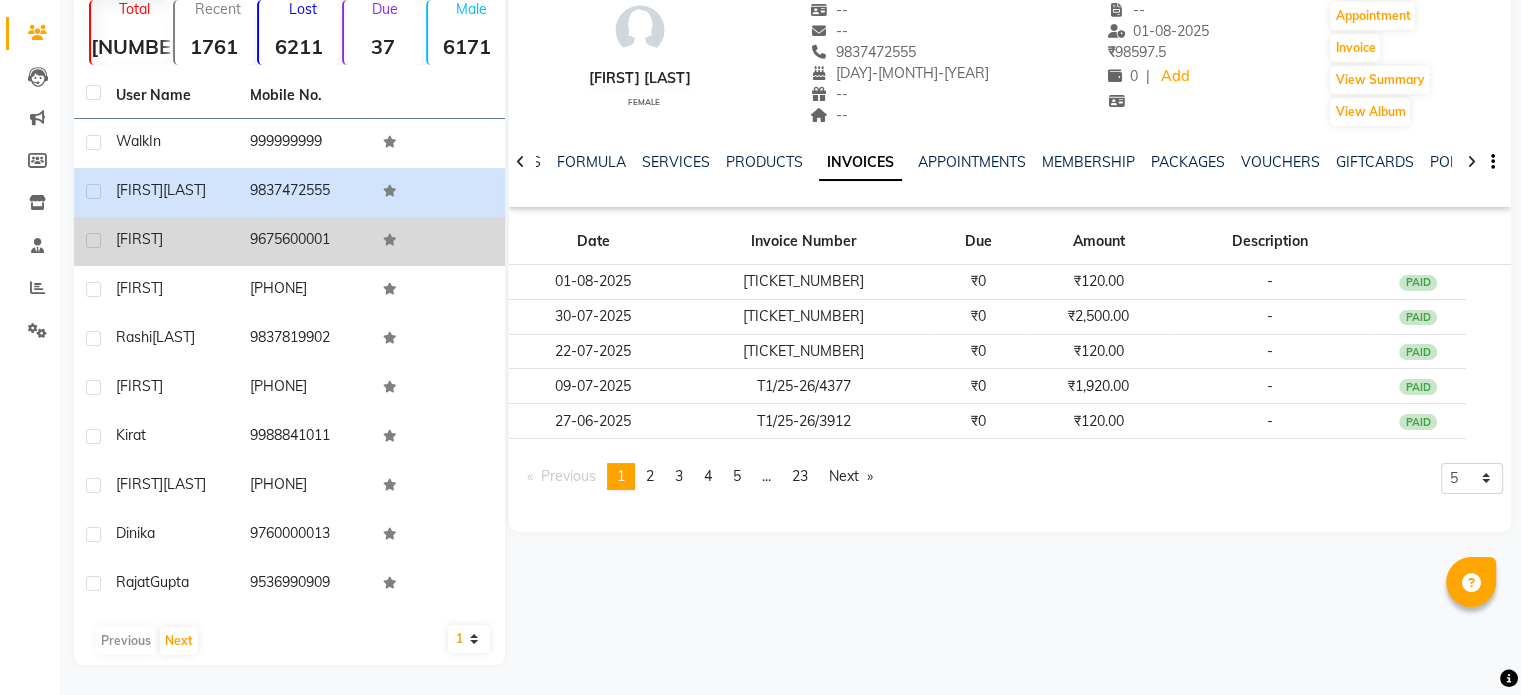 click on "Suchit" 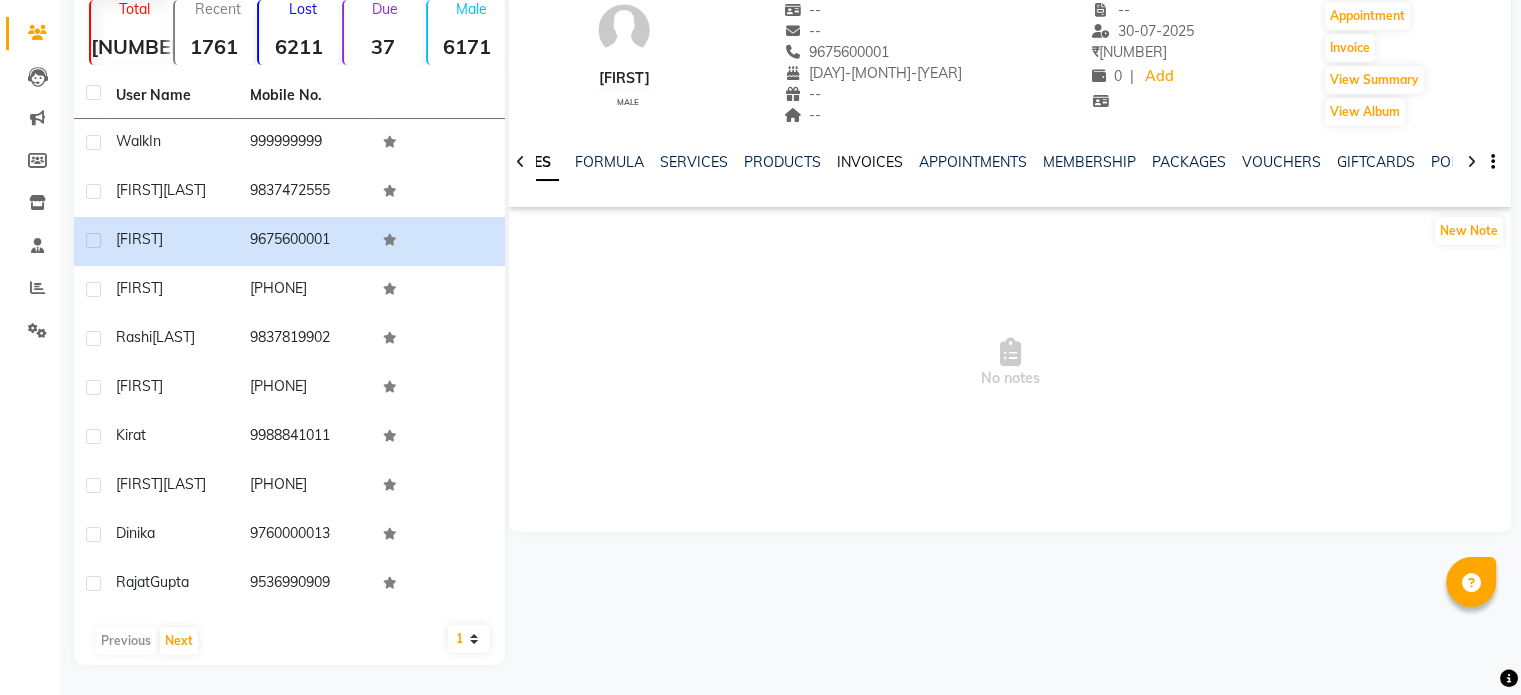 click on "INVOICES" 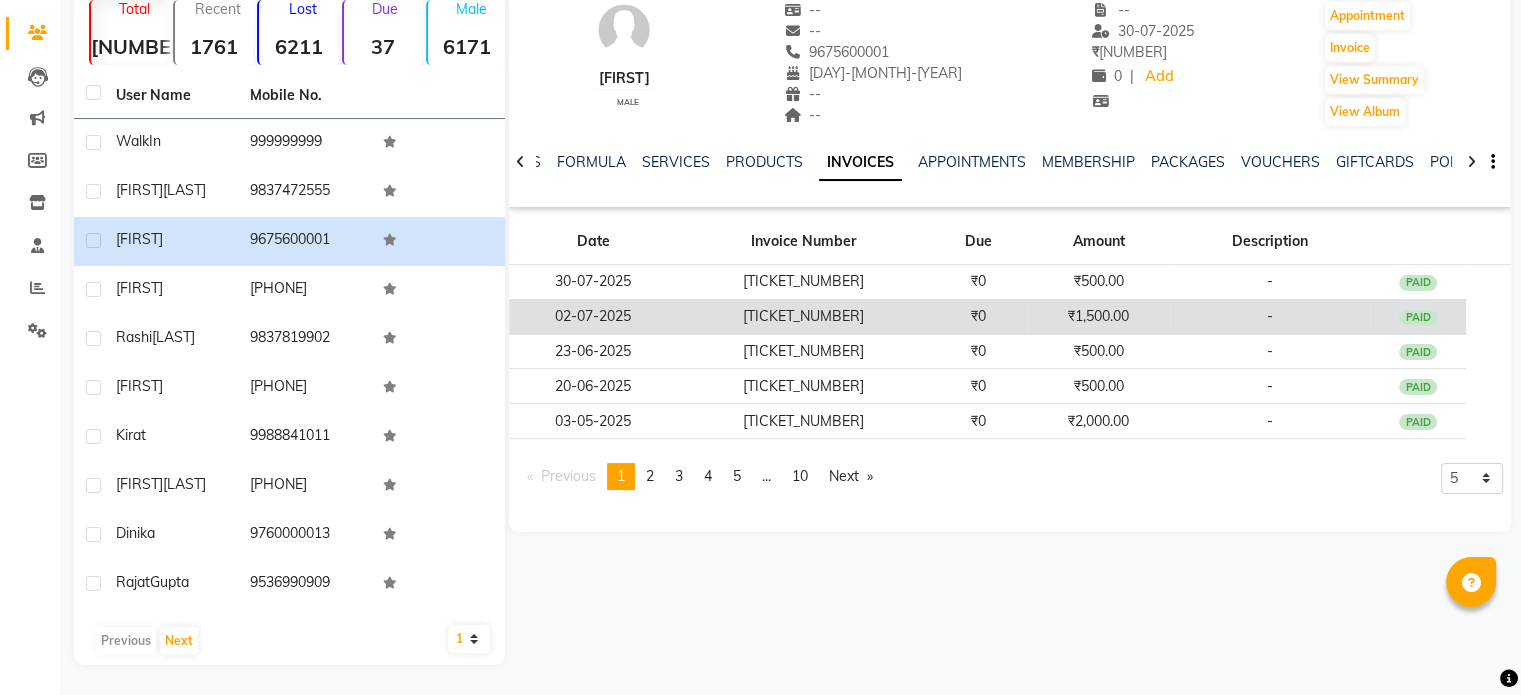 click on "₹0" 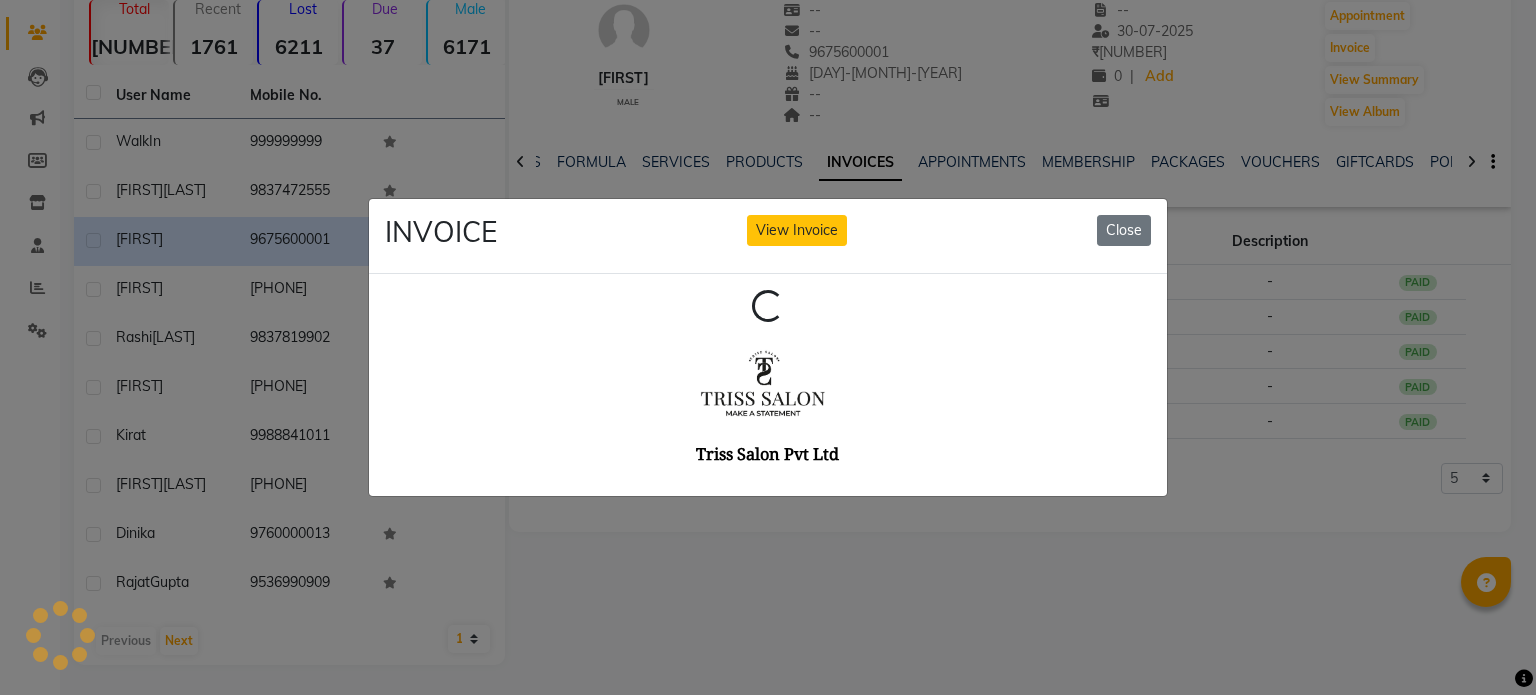 scroll, scrollTop: 0, scrollLeft: 0, axis: both 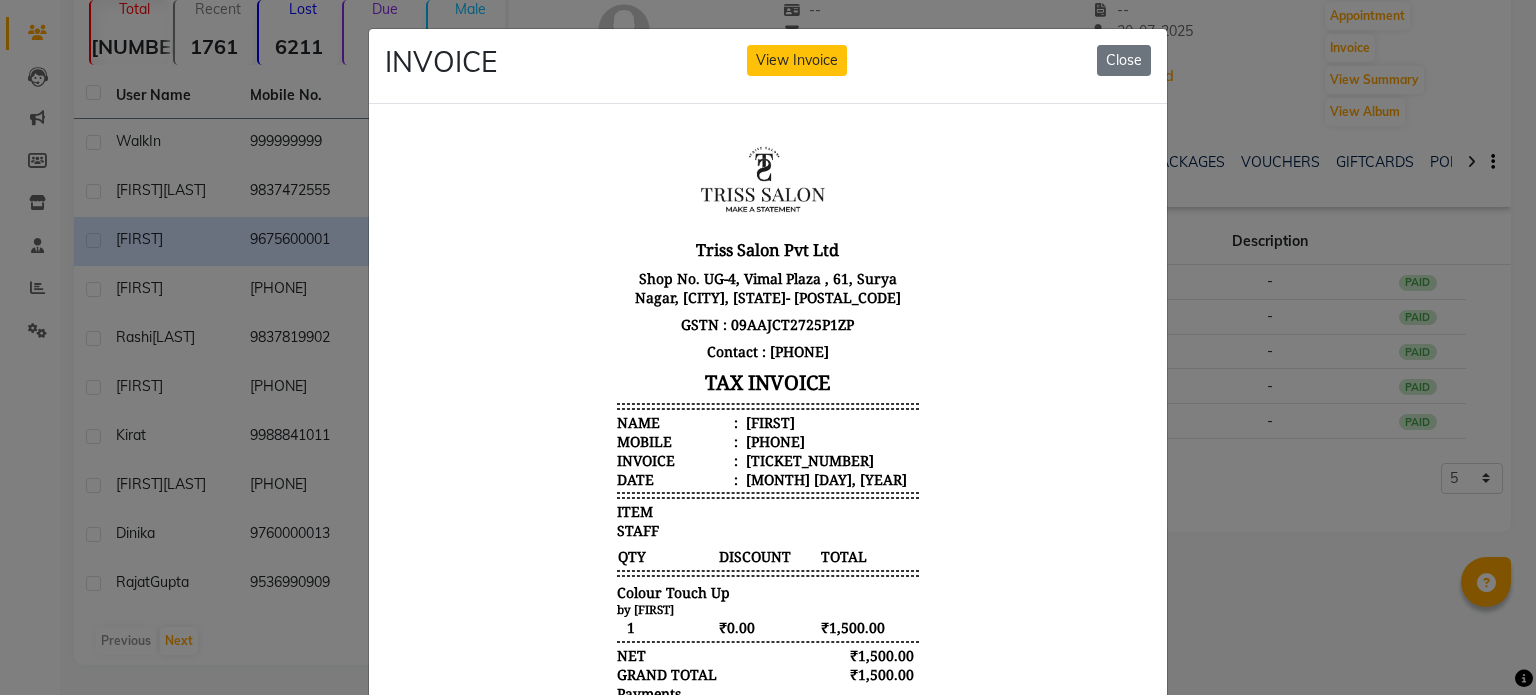 click on "Suchit" at bounding box center [768, 421] 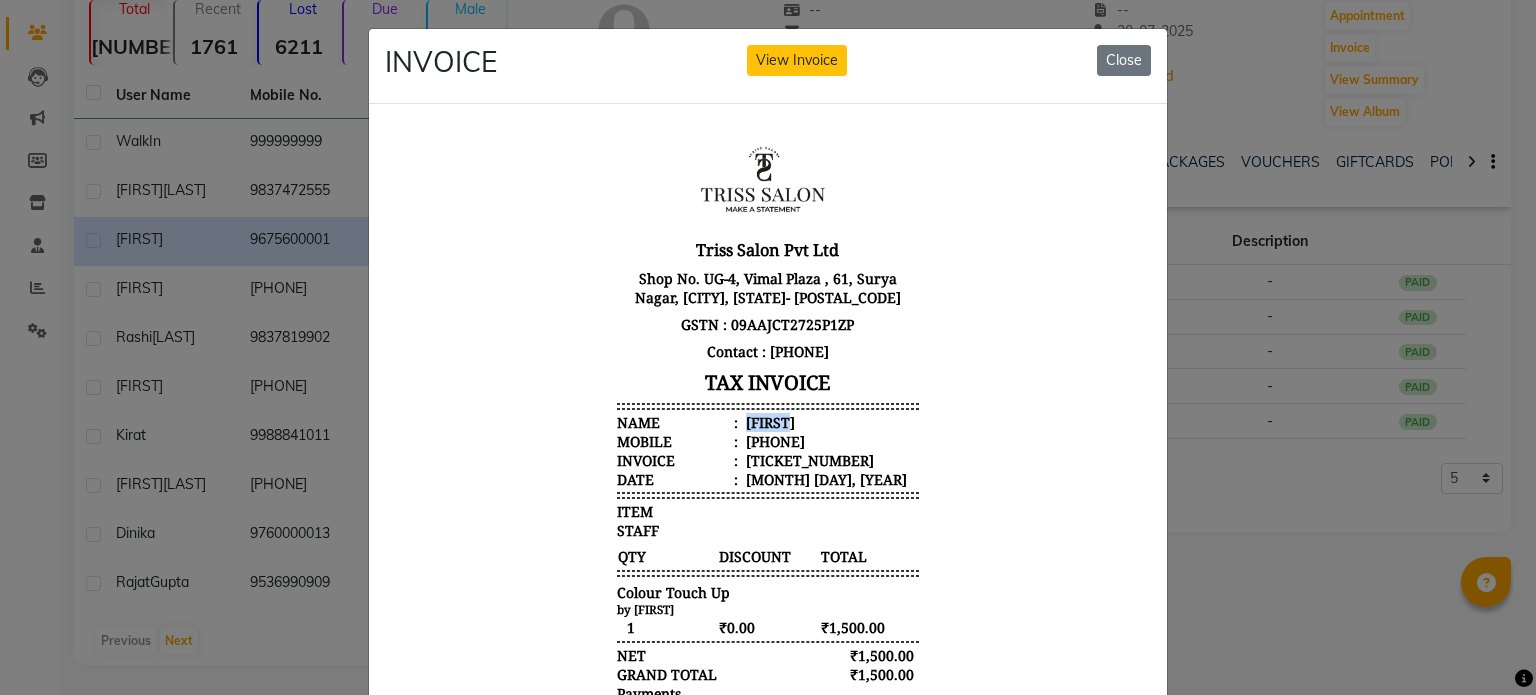 click on "Suchit" at bounding box center [768, 421] 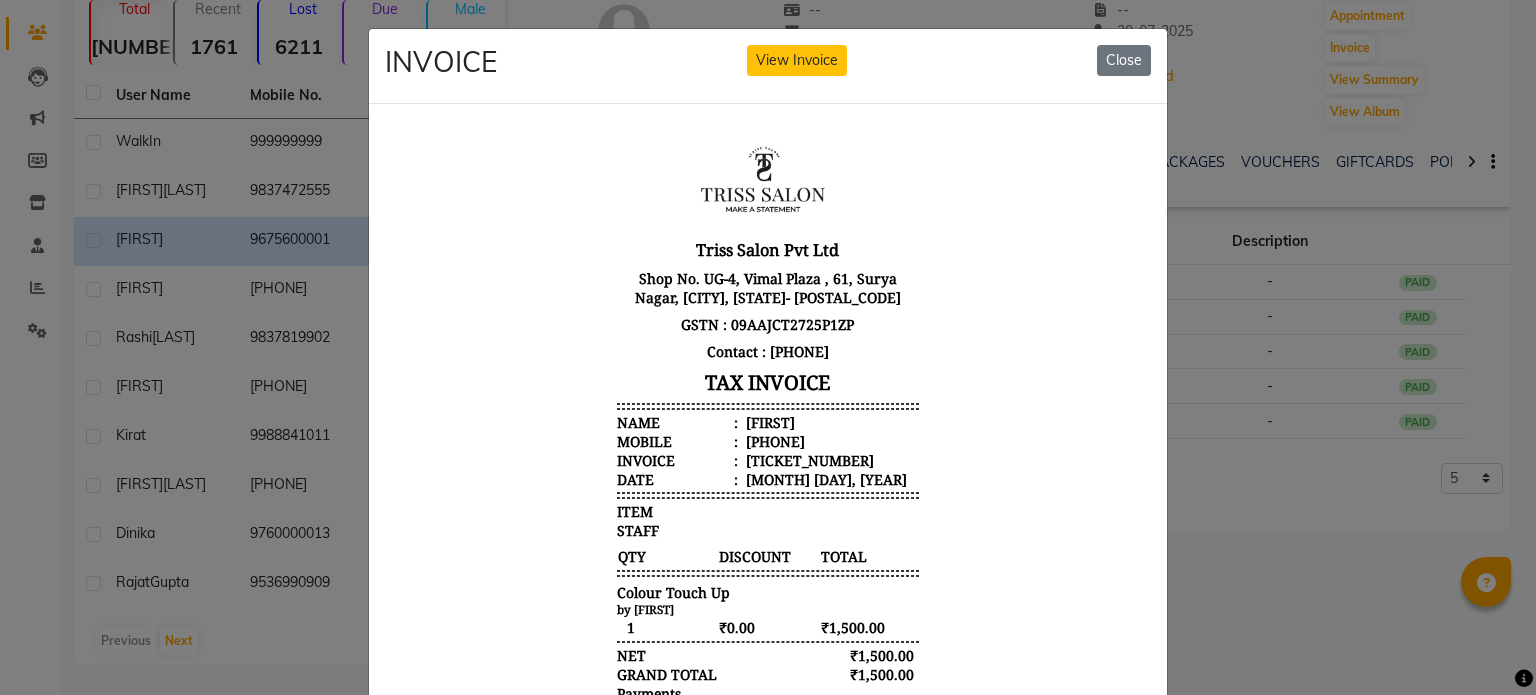 click on "919675600001" at bounding box center [773, 440] 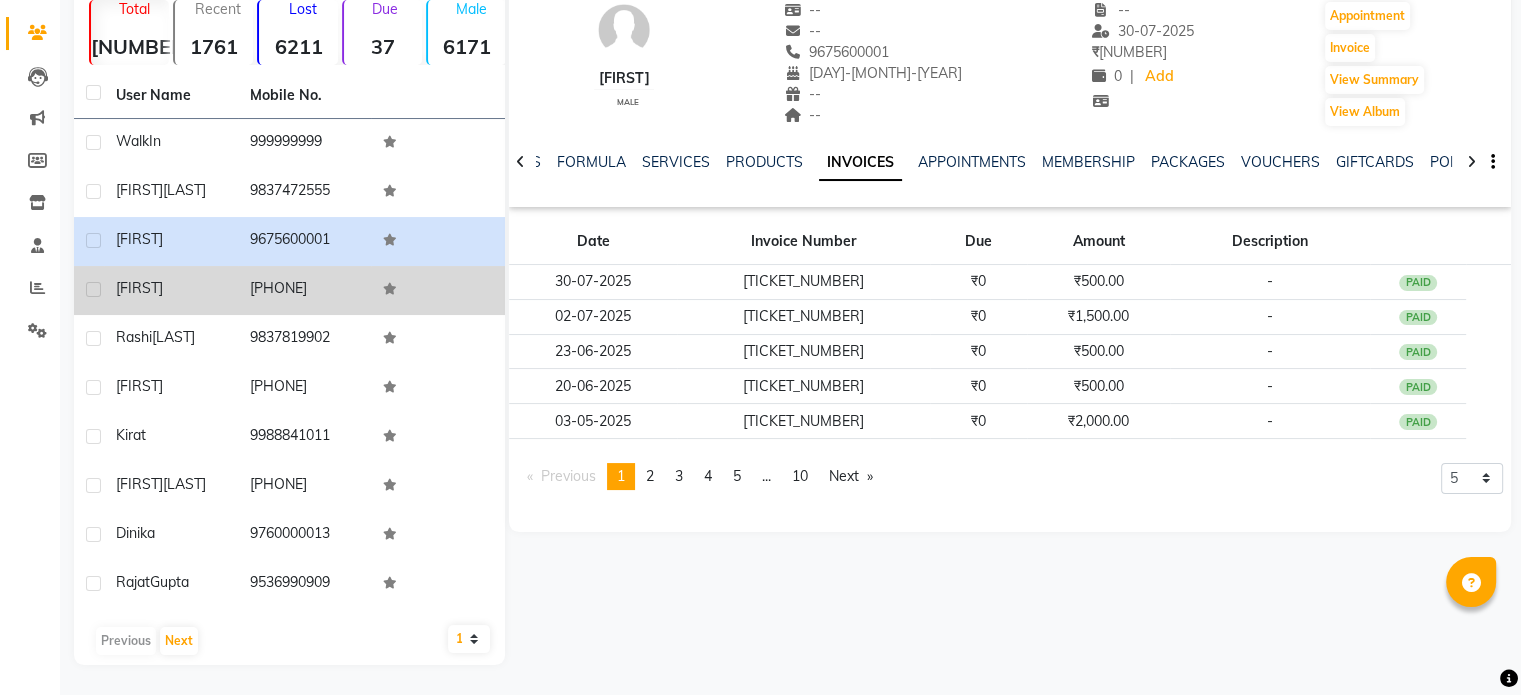 click on "9897555997" 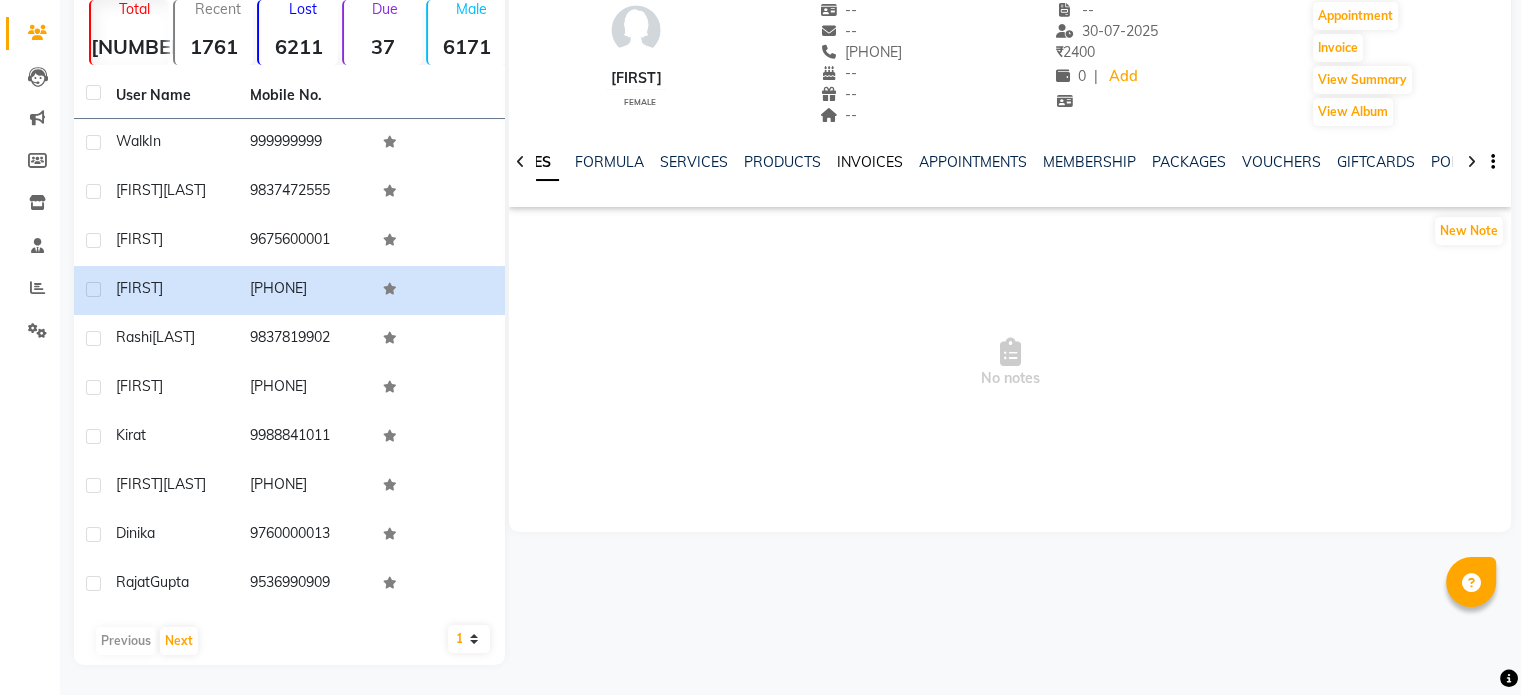 click on "INVOICES" 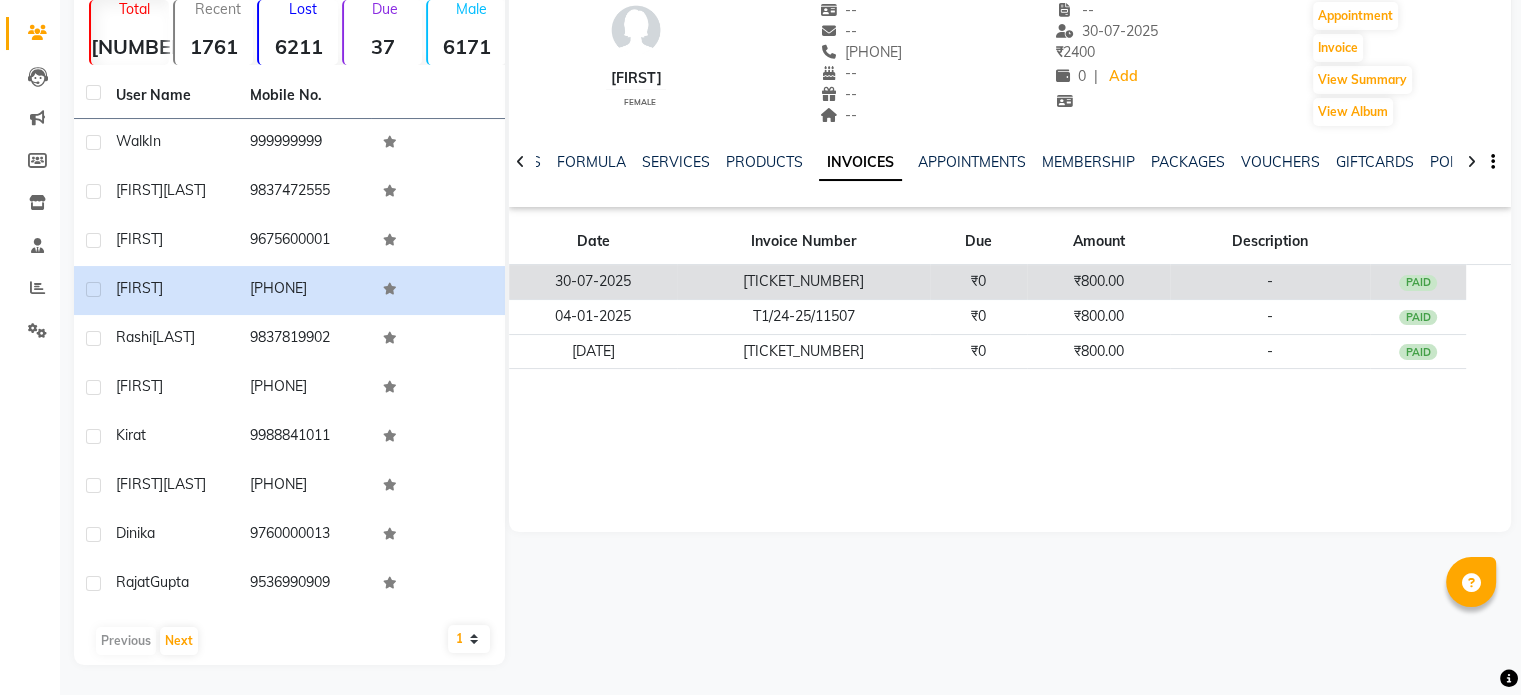 click on "₹0" 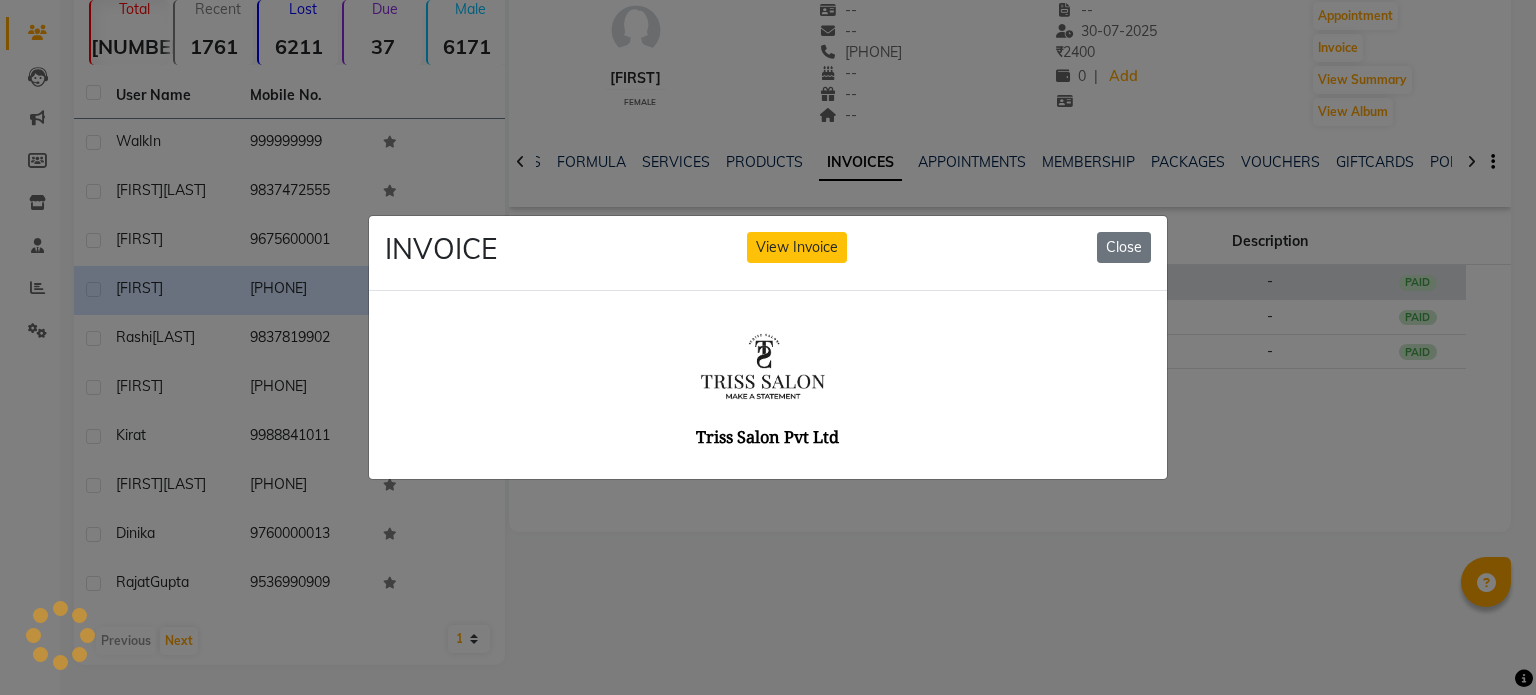 scroll, scrollTop: 0, scrollLeft: 0, axis: both 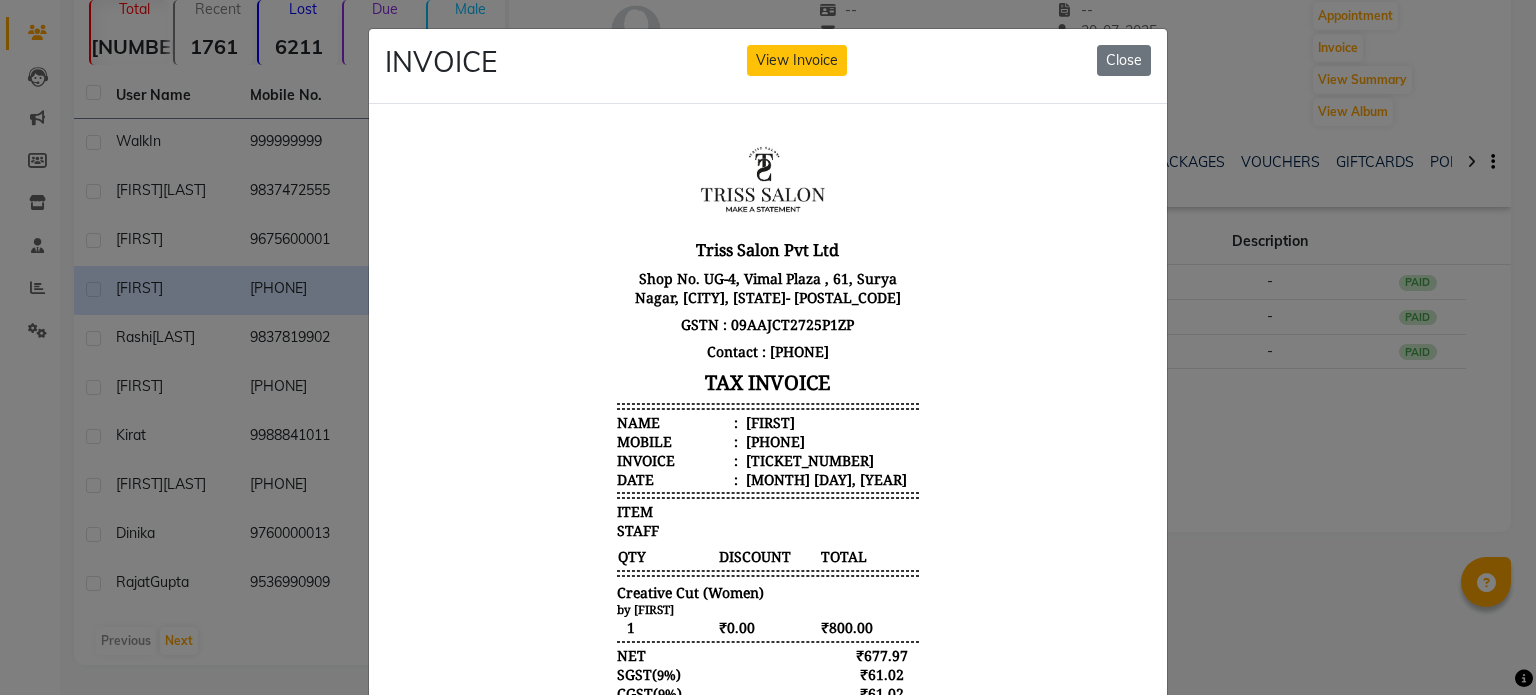 click on "Ashree" at bounding box center (768, 421) 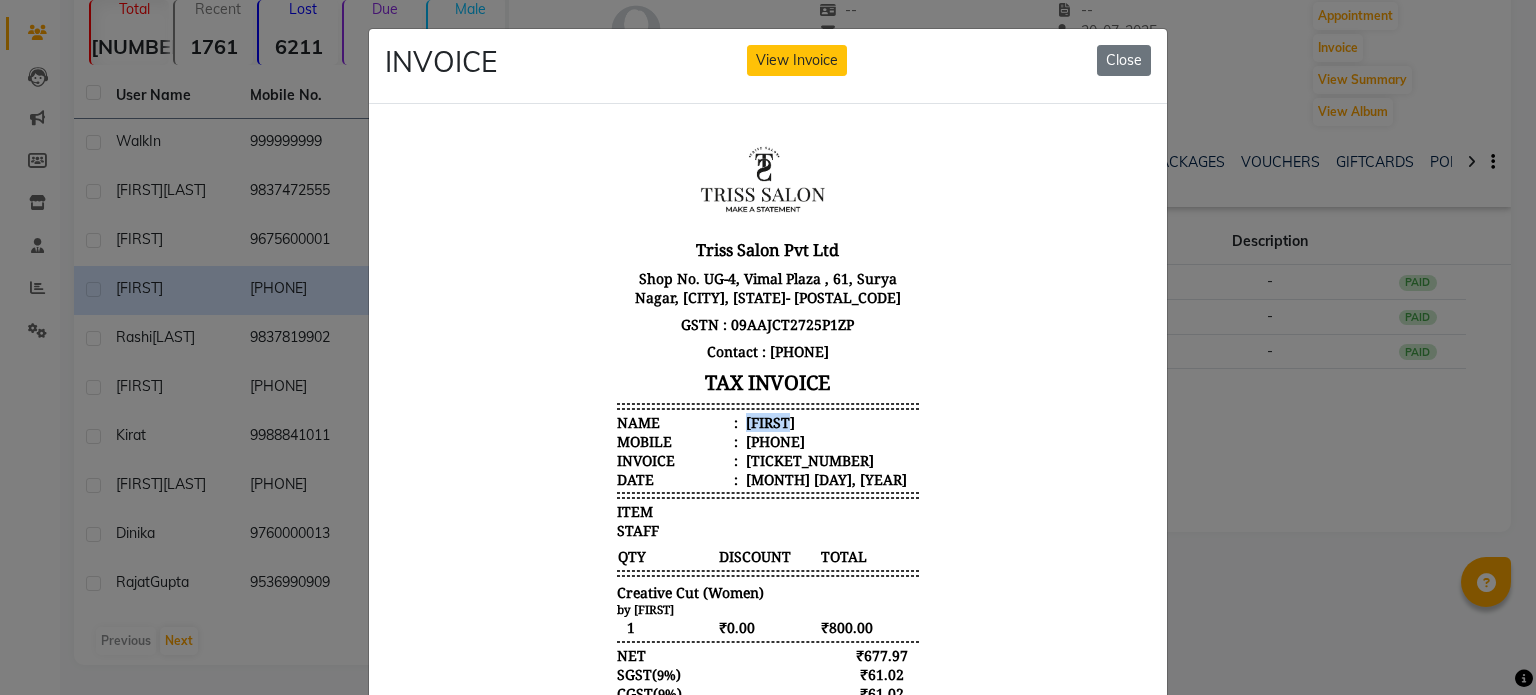 click on "Ashree" at bounding box center (768, 421) 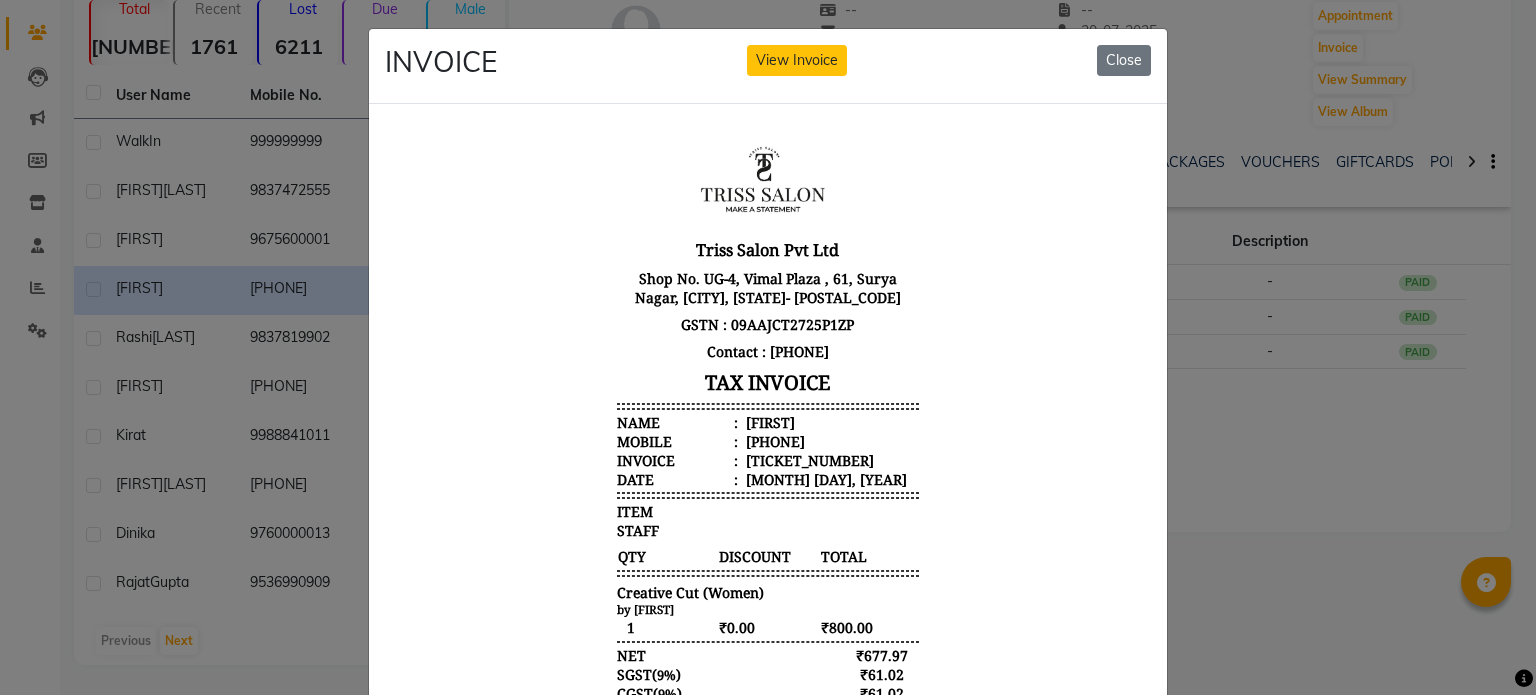 click on "919897555997" at bounding box center (773, 440) 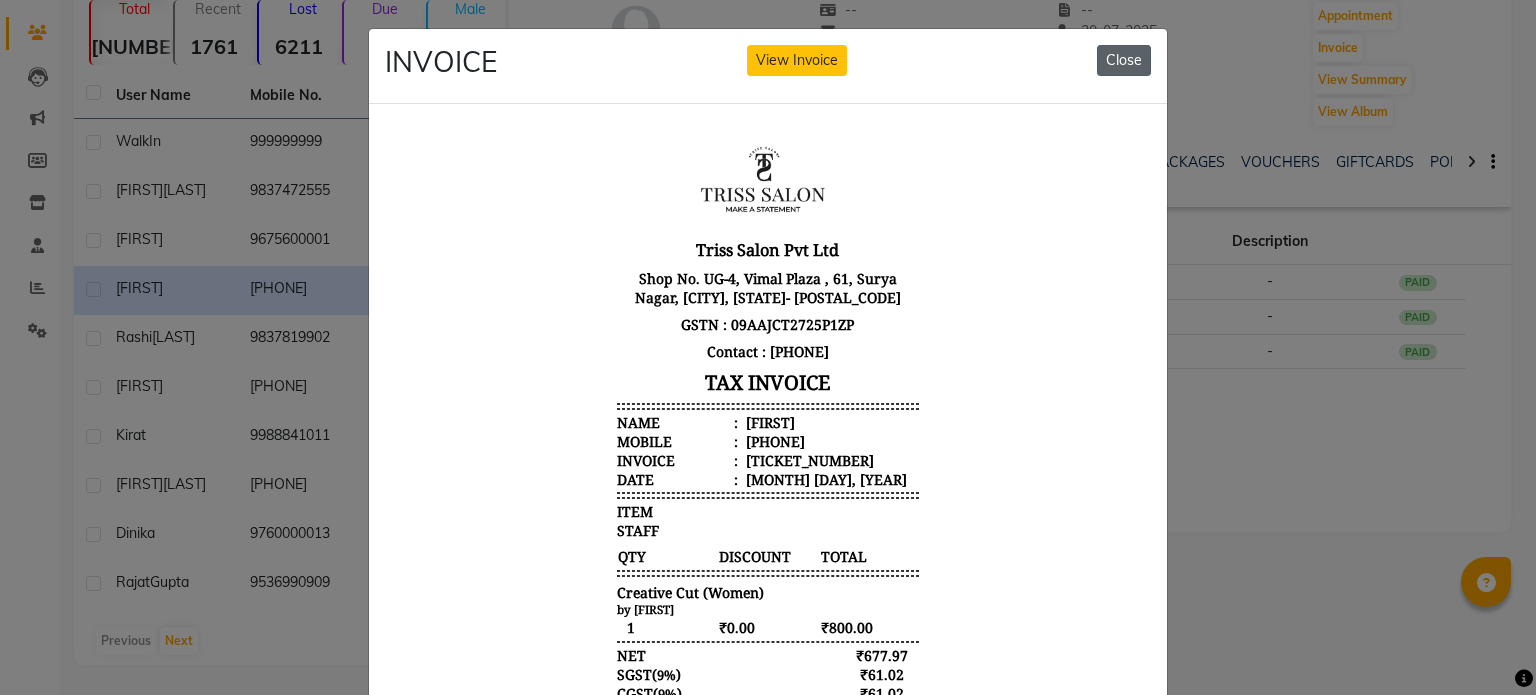 click on "Close" 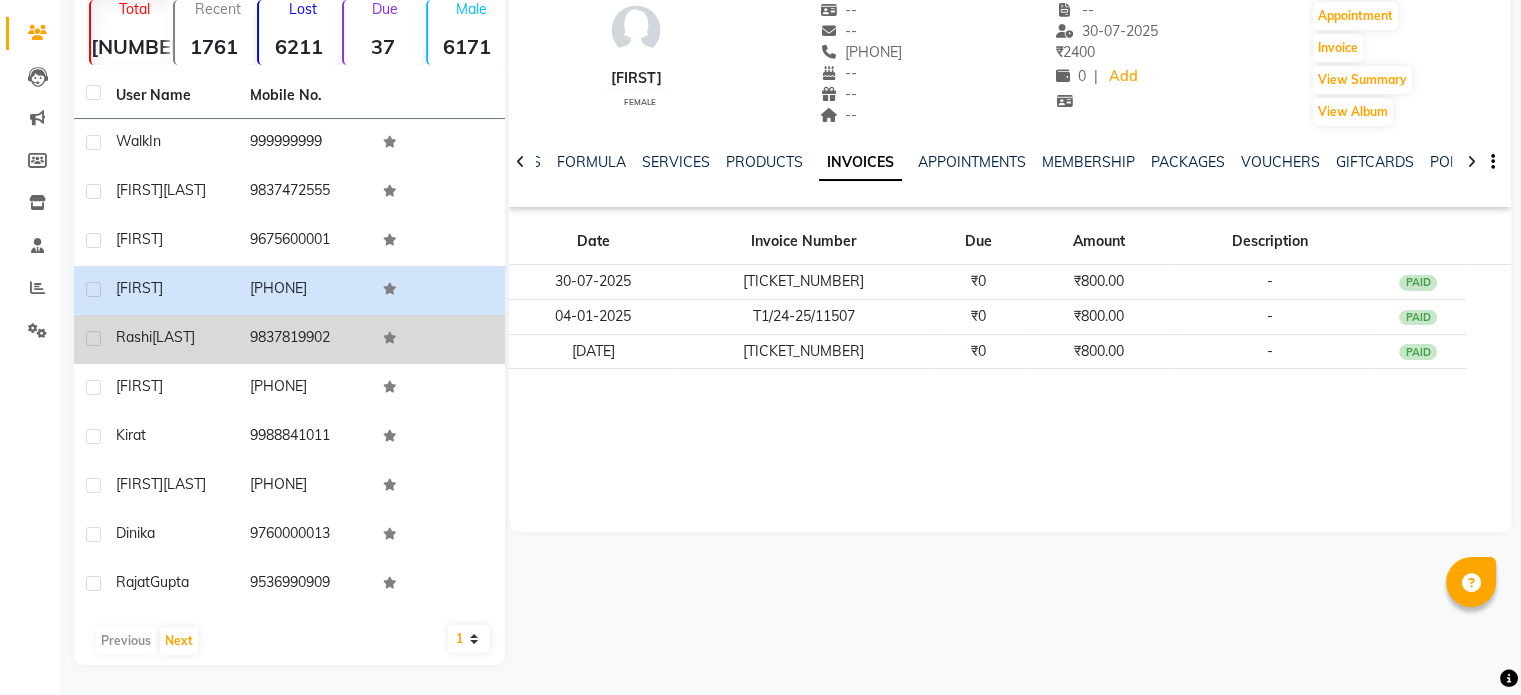 click on "9837819902" 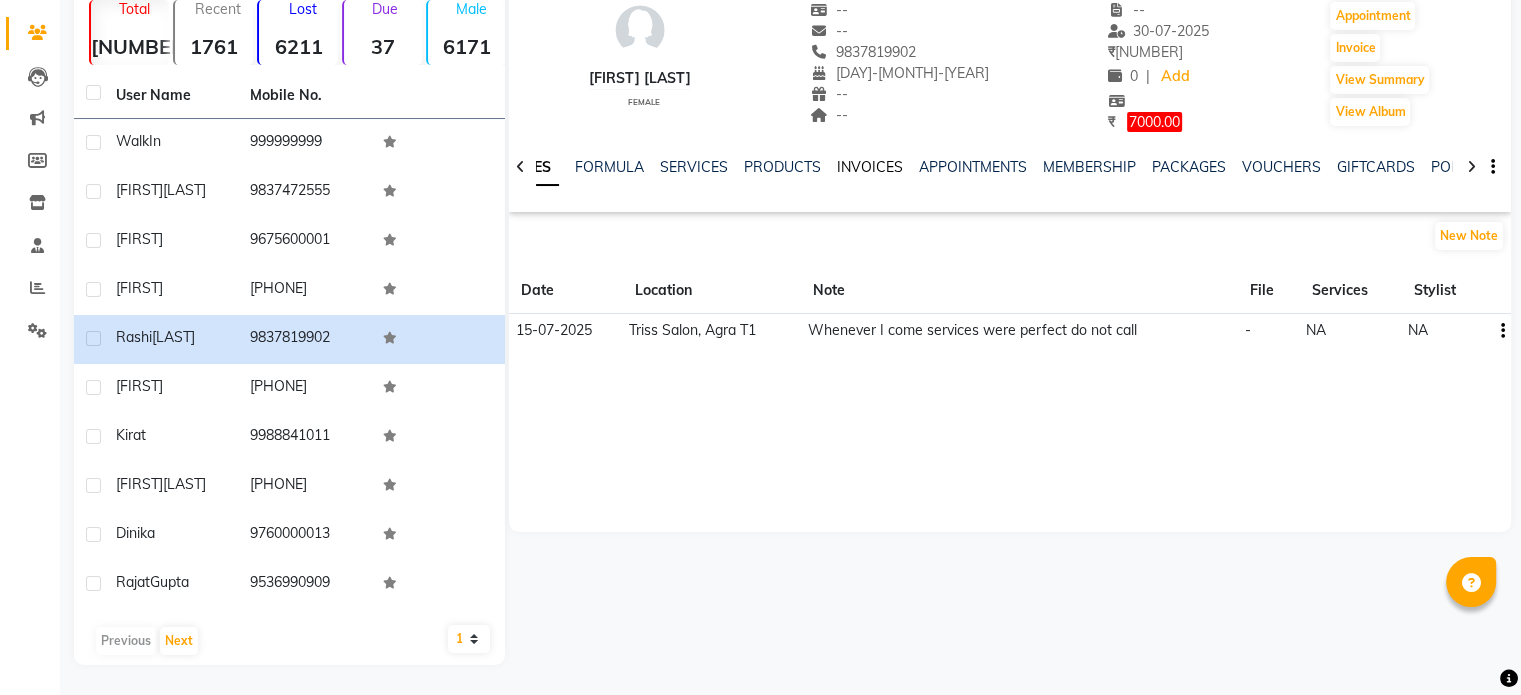 click on "INVOICES" 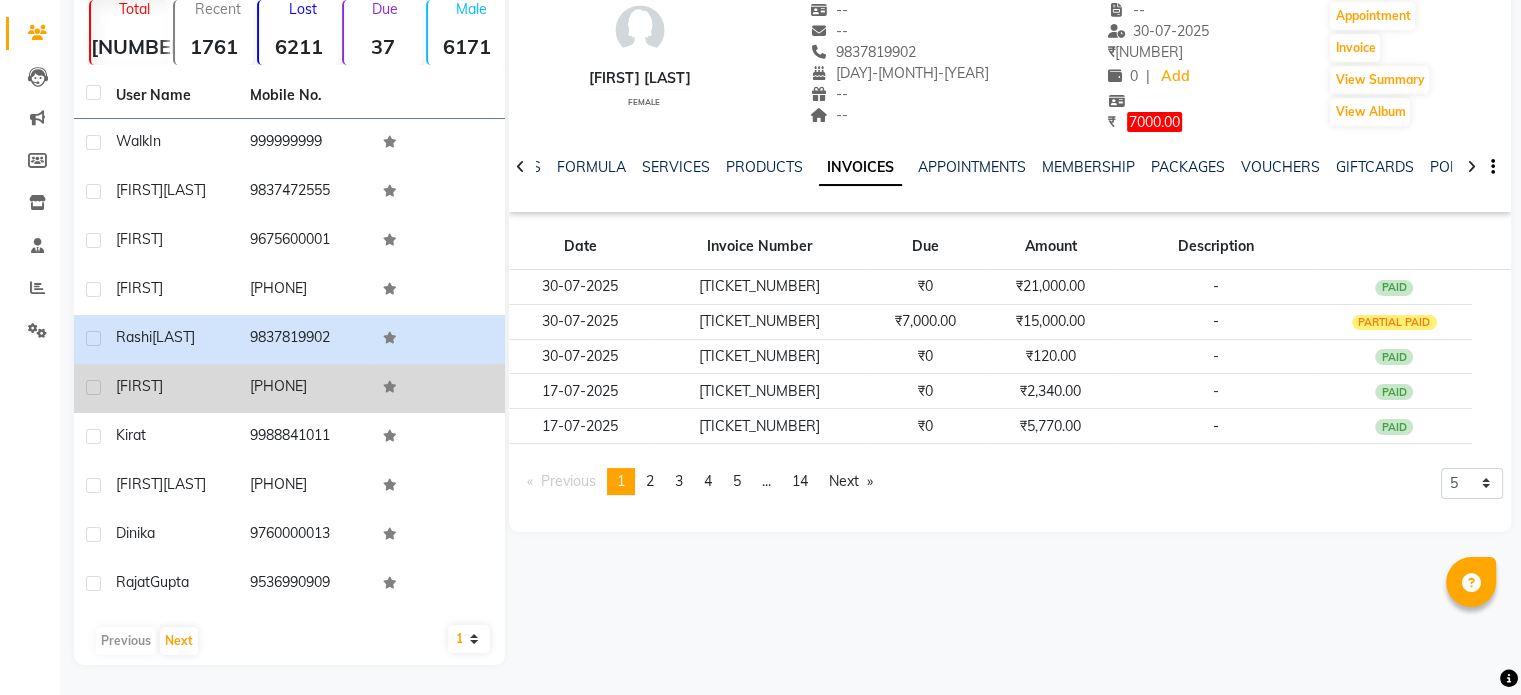 click on "Neelu" 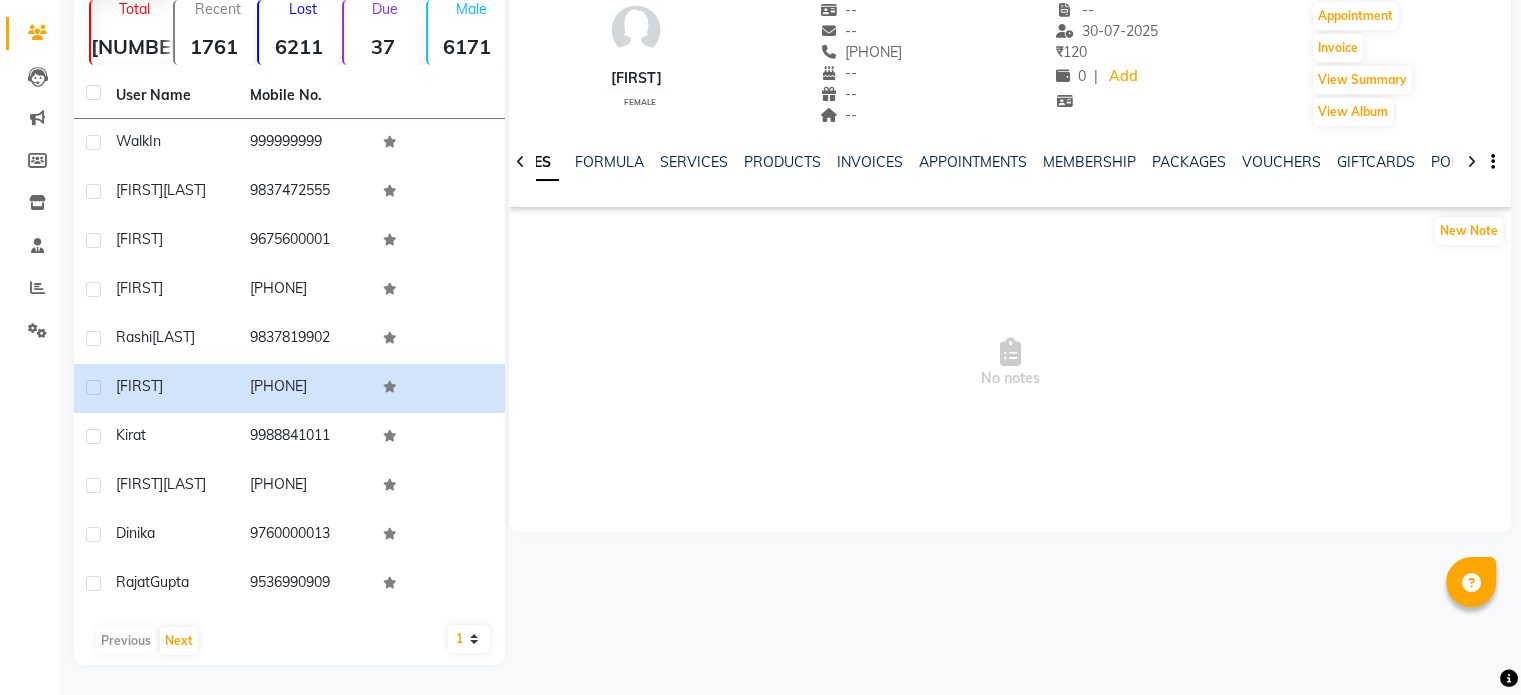 click on "INVOICES" 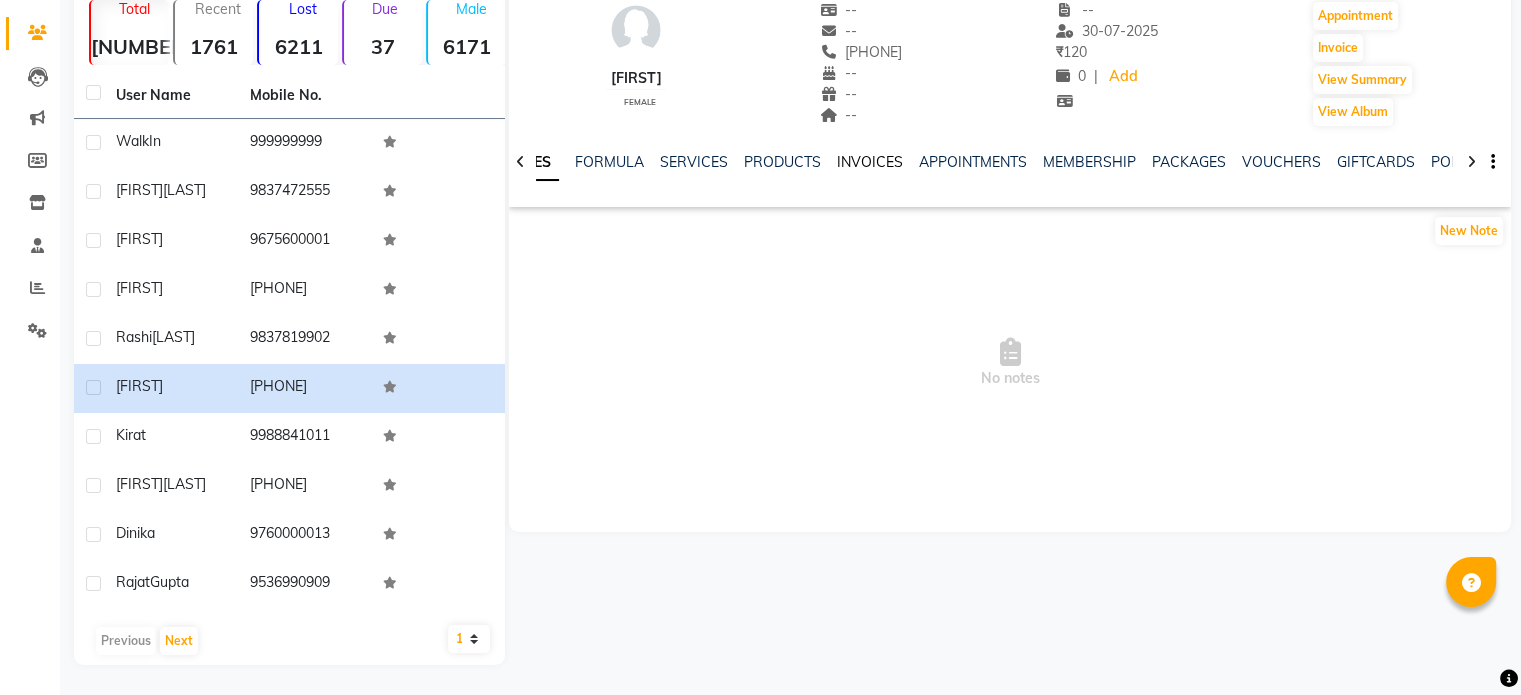 click on "INVOICES" 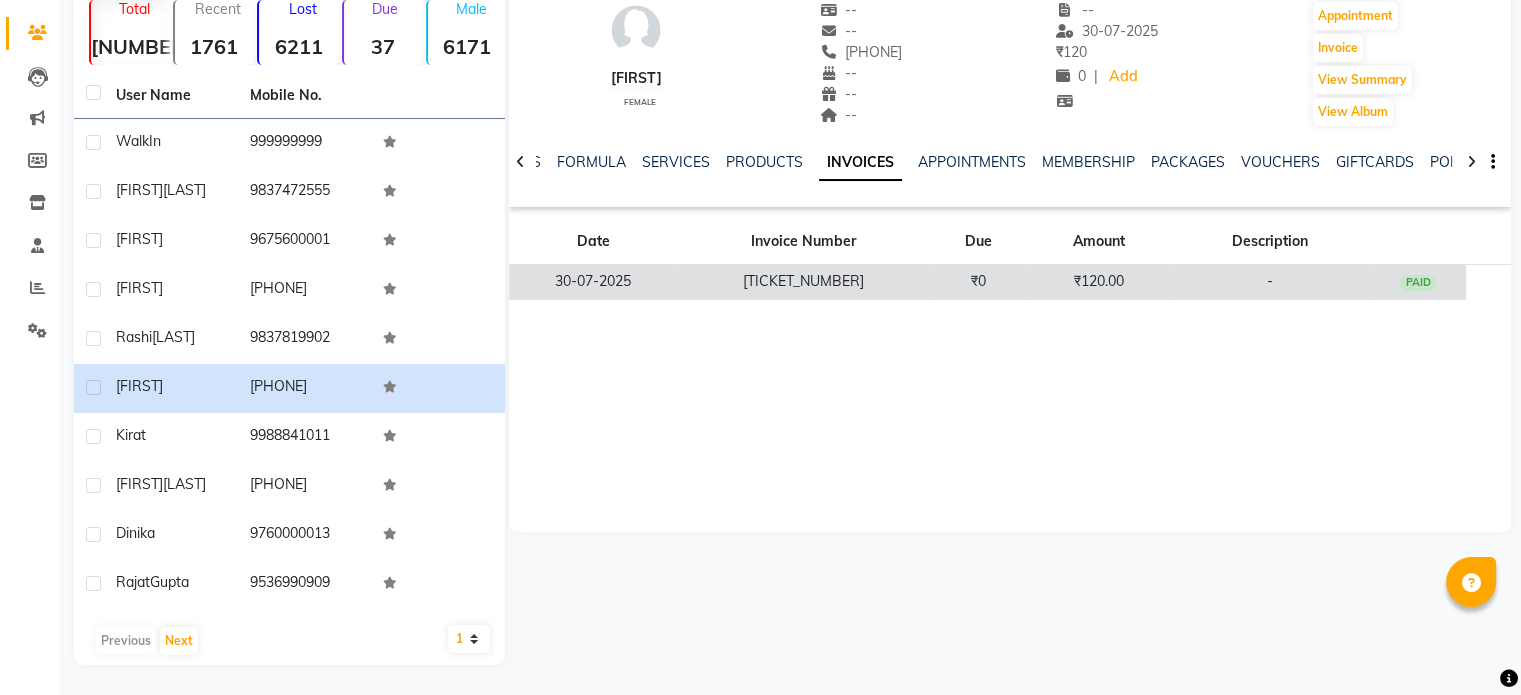 click on "T1/25-26/5287" 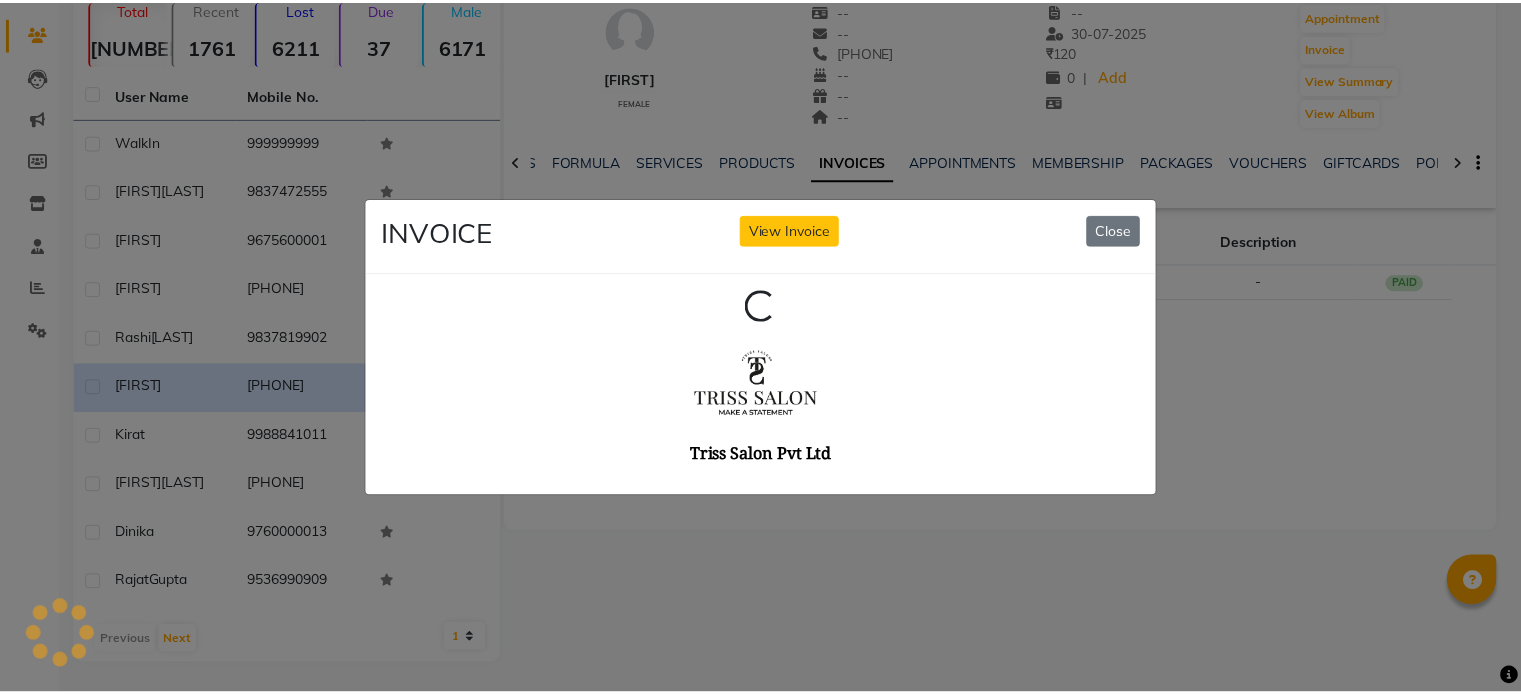 scroll, scrollTop: 0, scrollLeft: 0, axis: both 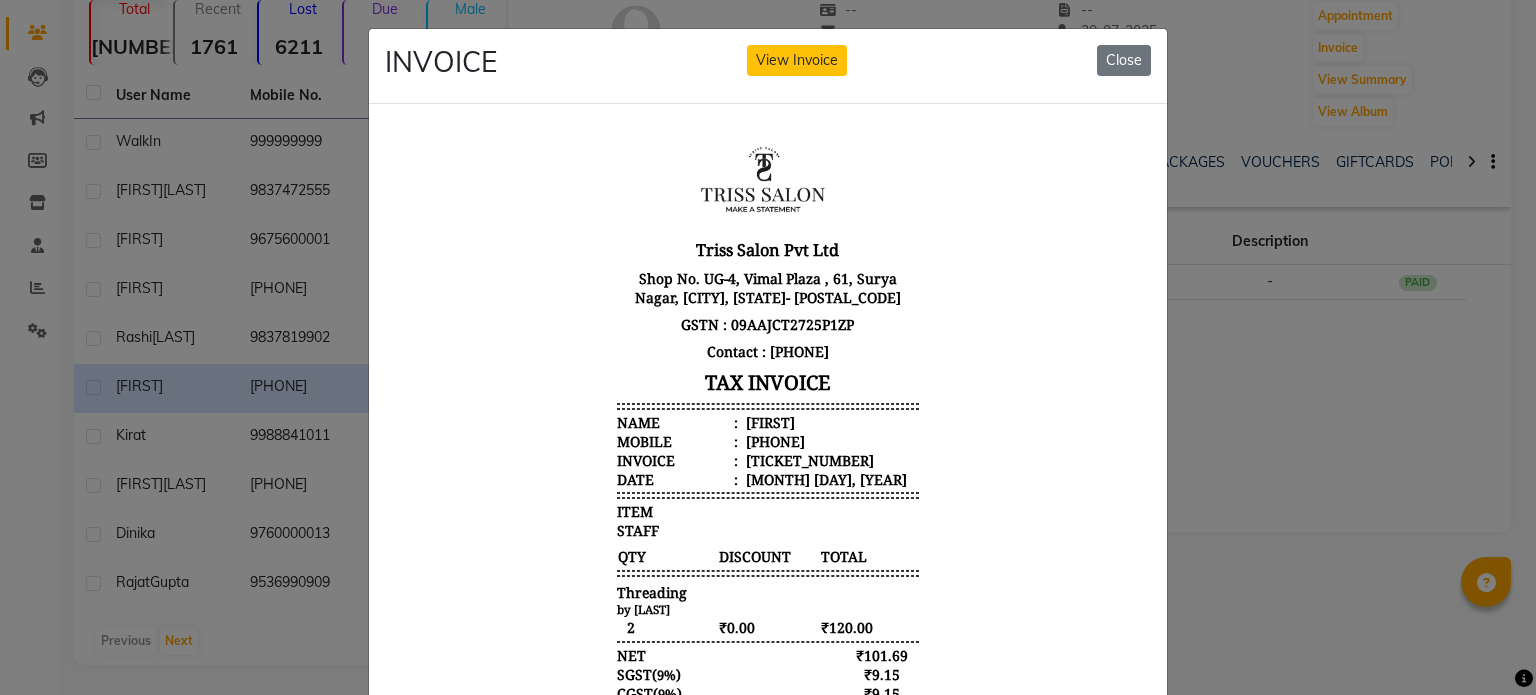 click on "Neelu" at bounding box center [768, 421] 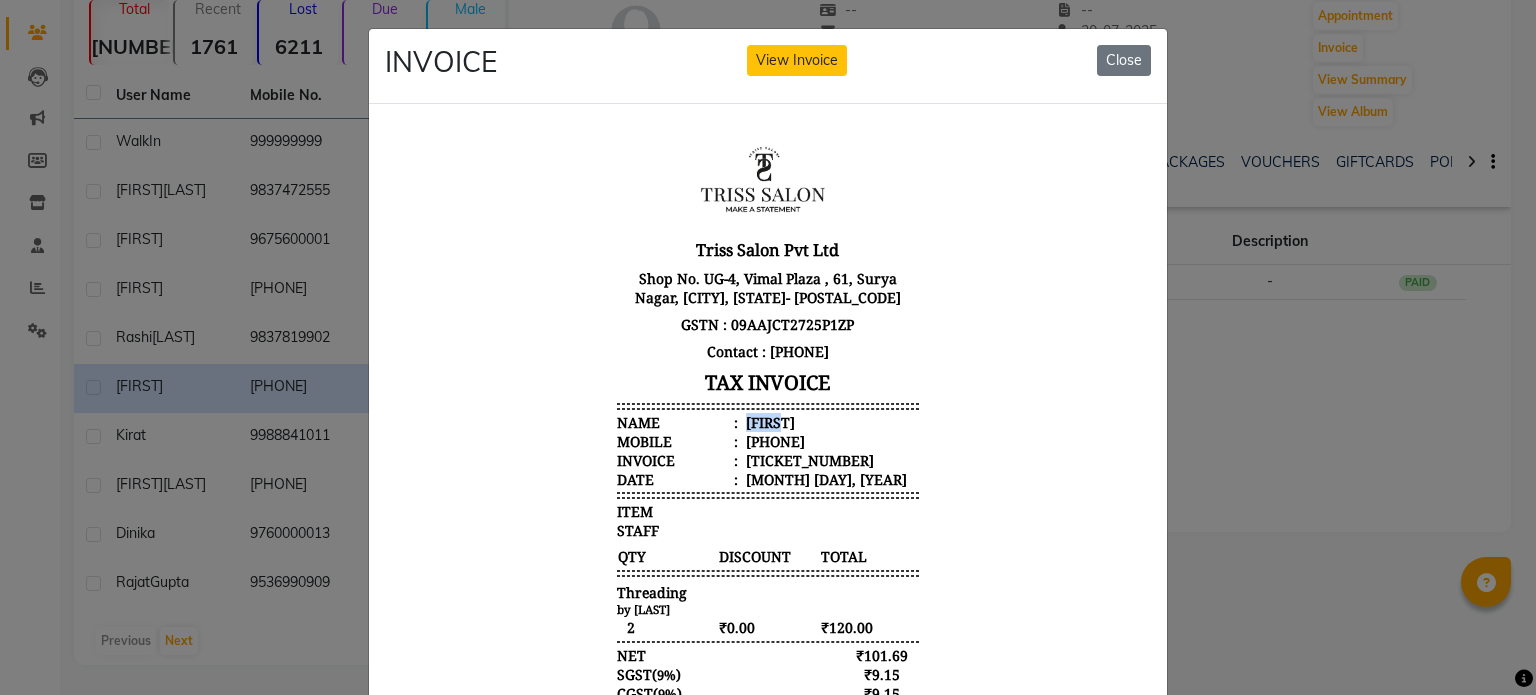 click on "Neelu" at bounding box center [768, 421] 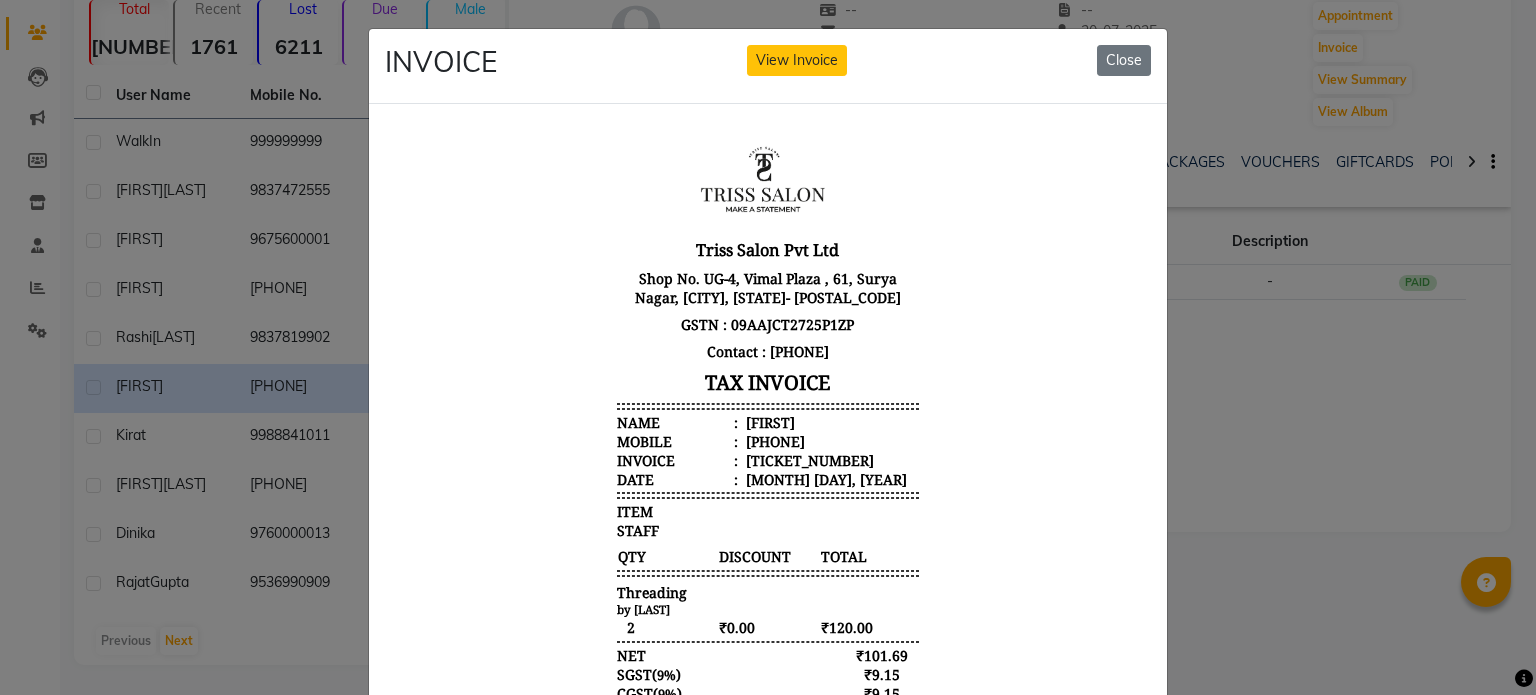 click on "918923264726" at bounding box center (773, 440) 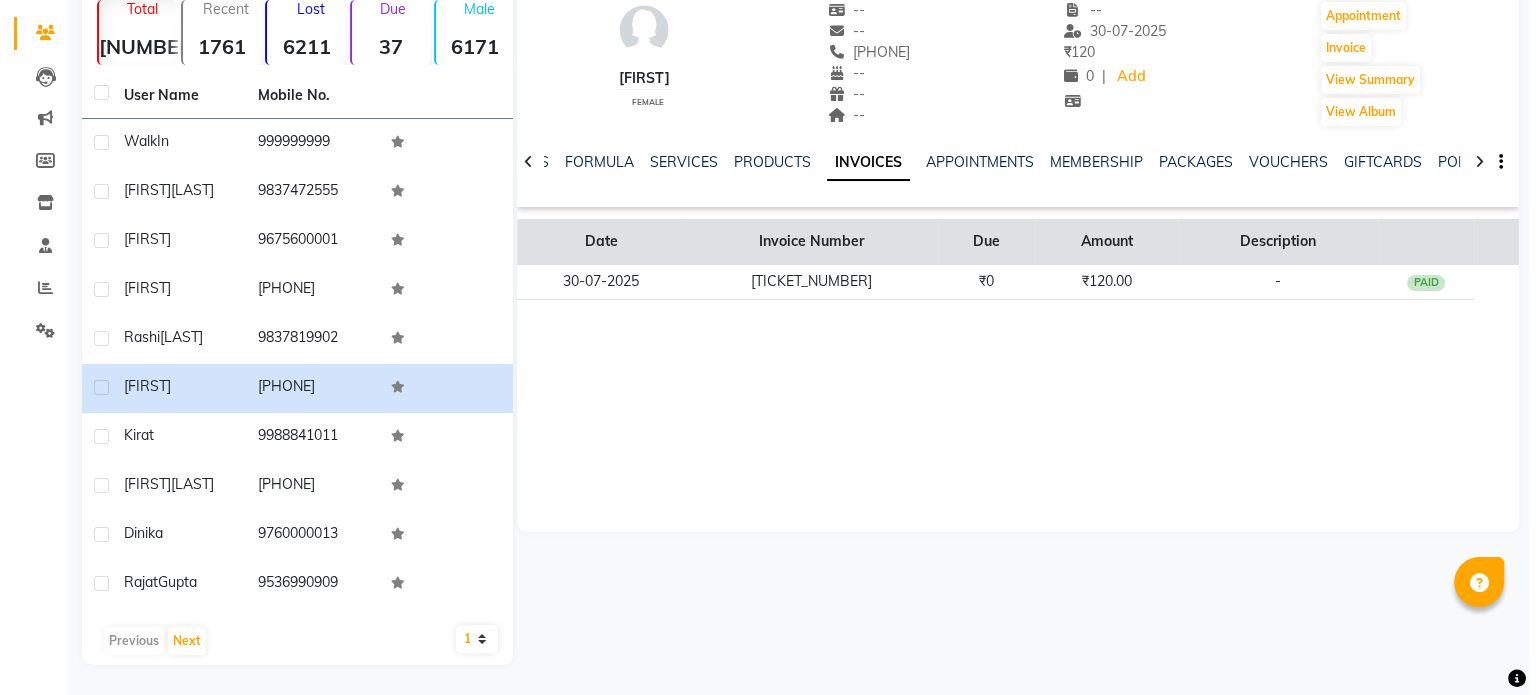 scroll, scrollTop: 0, scrollLeft: 0, axis: both 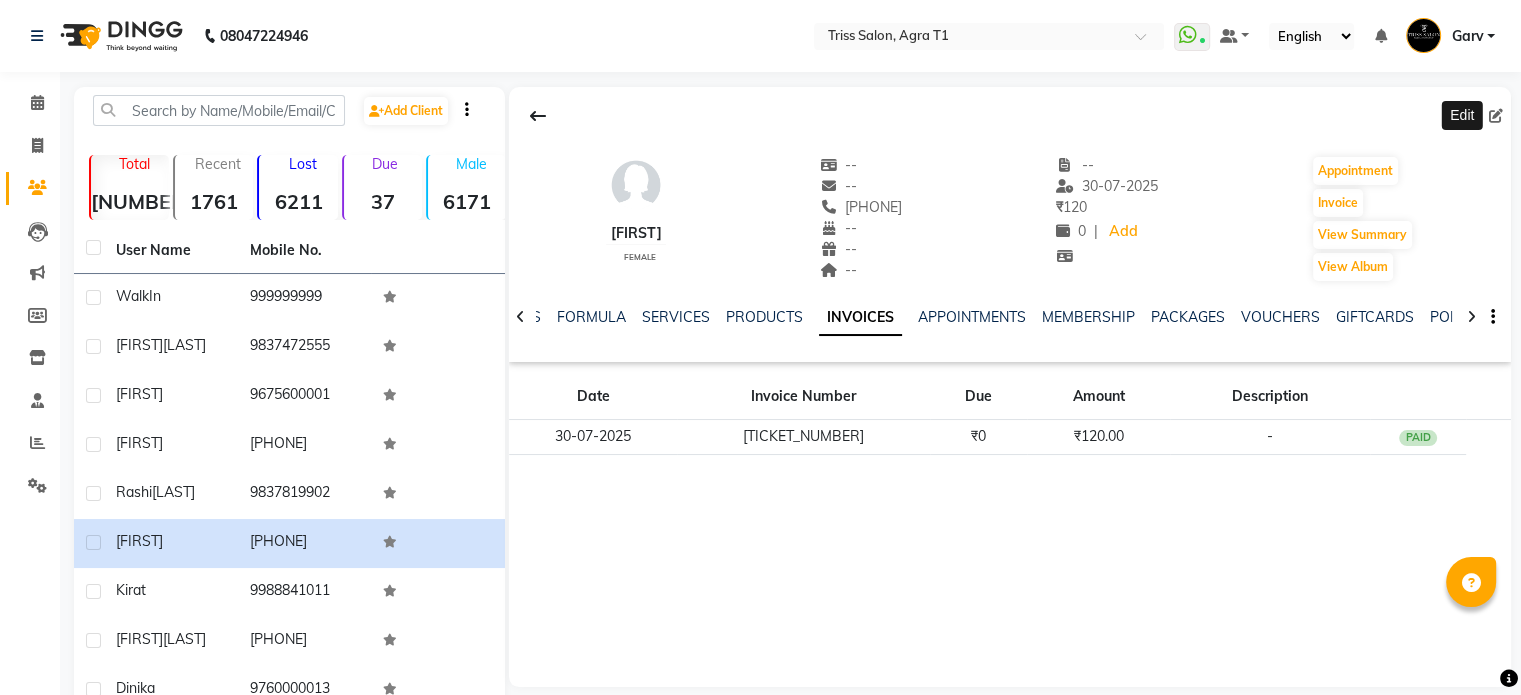 click 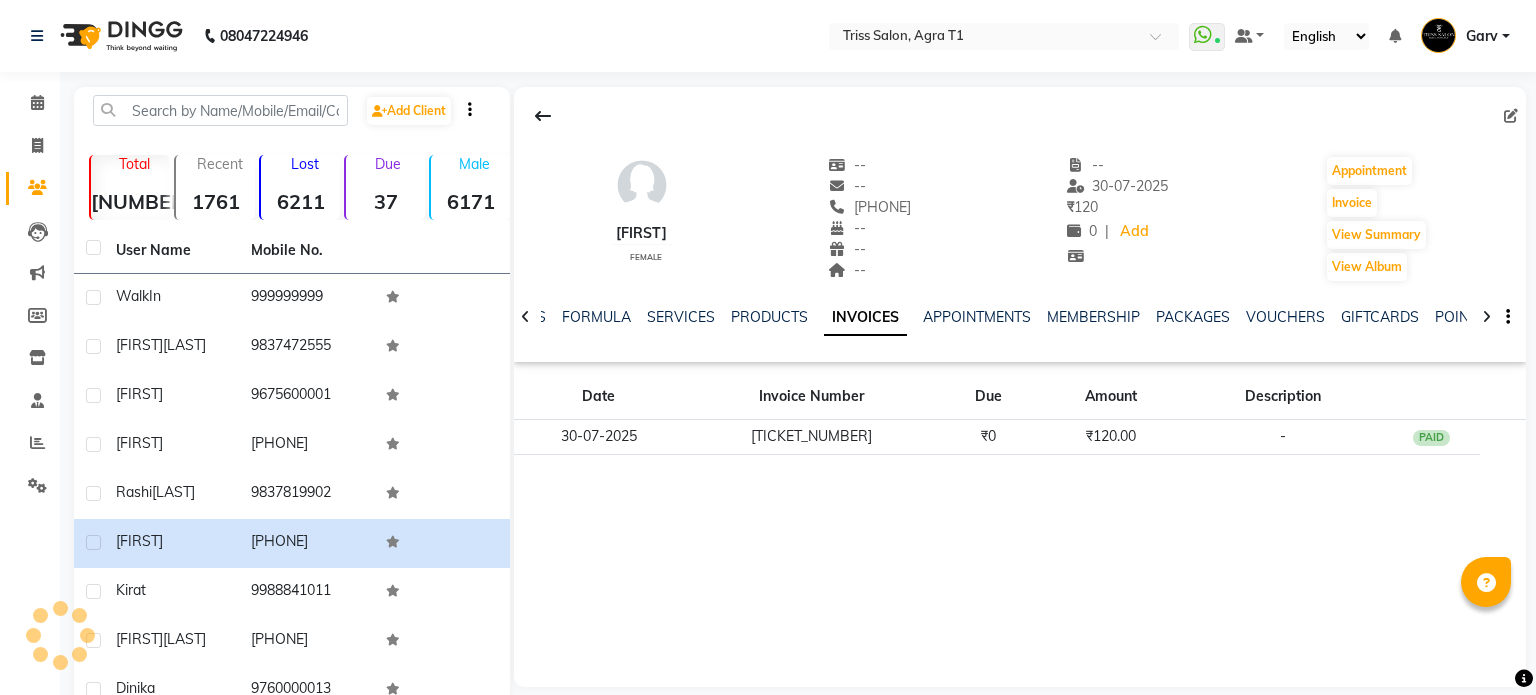 select on "38" 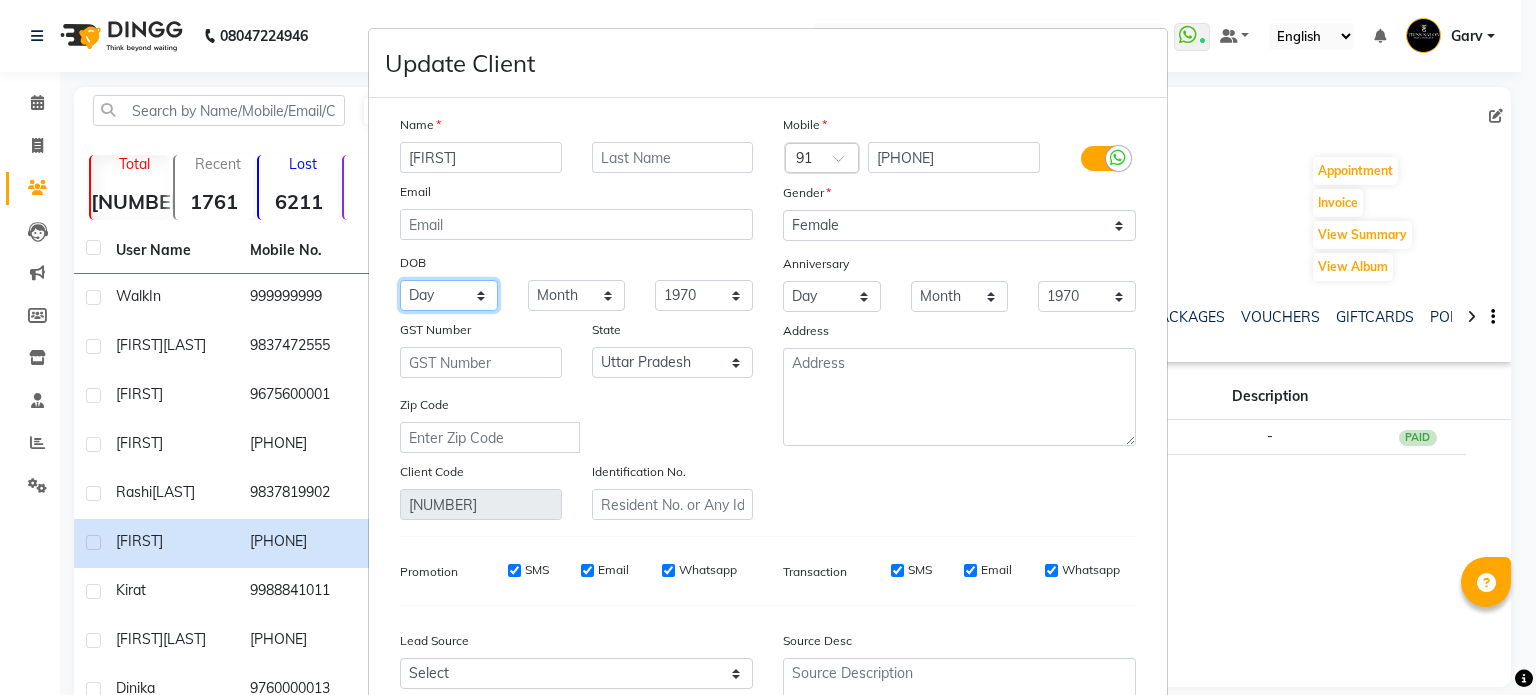 click on "Day 01 02 03 04 05 06 07 08 09 10 11 12 13 14 15 16 17 18 19 20 21 22 23 24 25 26 27 28 29 30 31" at bounding box center (449, 295) 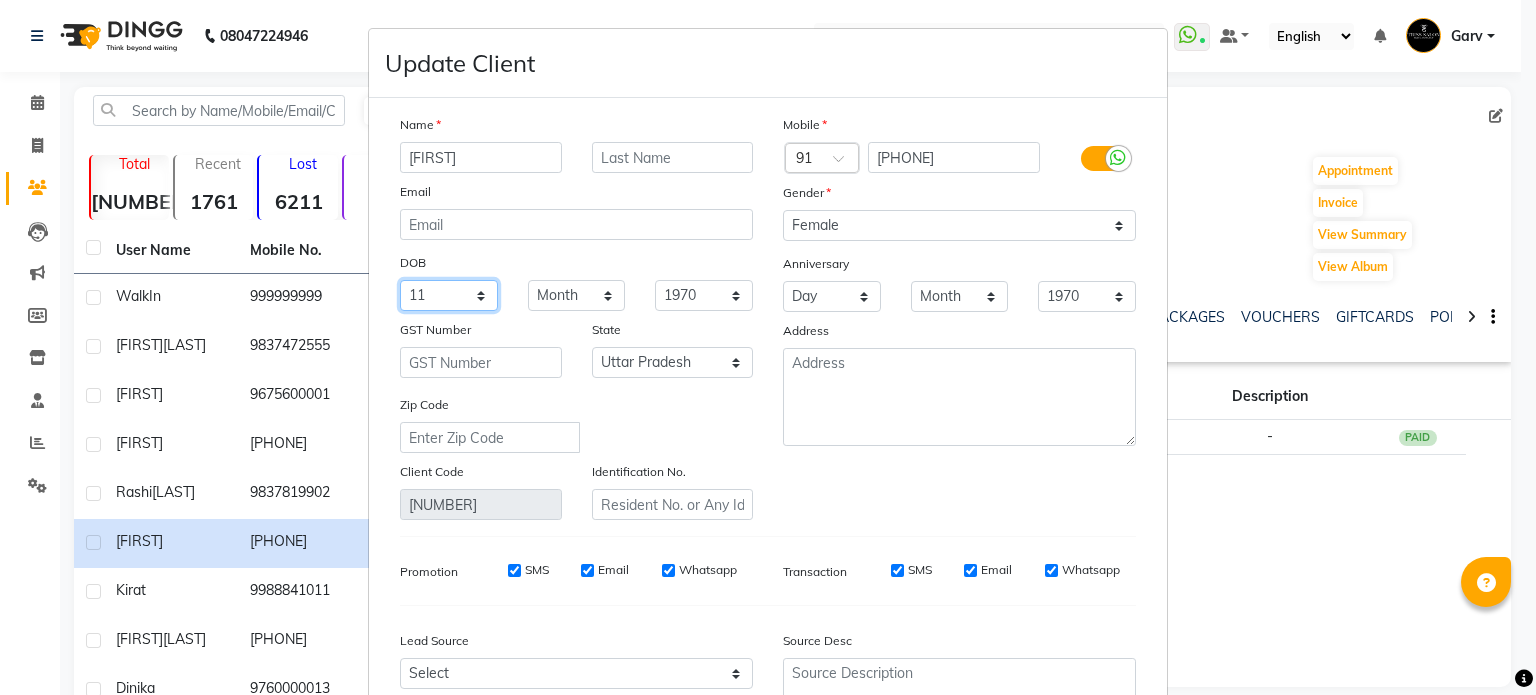 click on "Day 01 02 03 04 05 06 07 08 09 10 11 12 13 14 15 16 17 18 19 20 21 22 23 24 25 26 27 28 29 30 31" at bounding box center (449, 295) 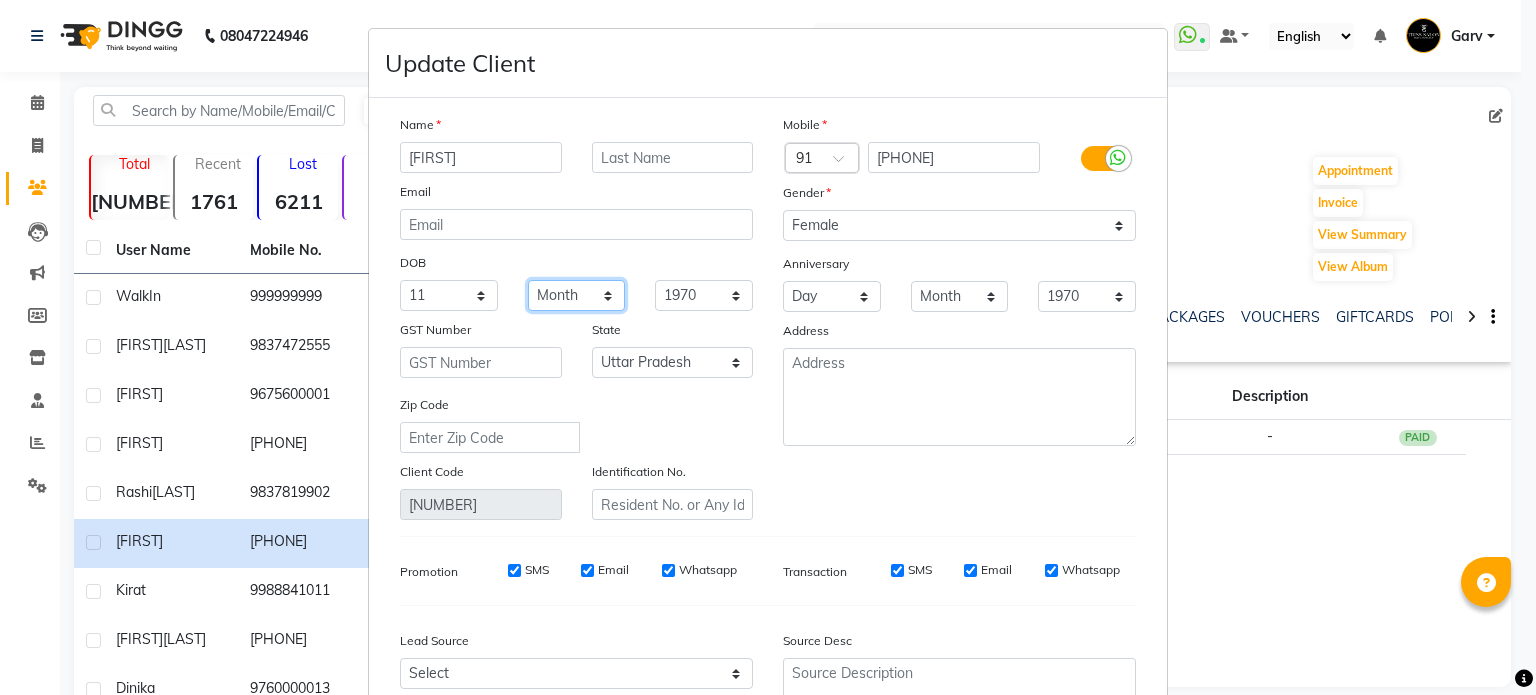 click on "Month January February March April May June July August September October November December" at bounding box center (577, 295) 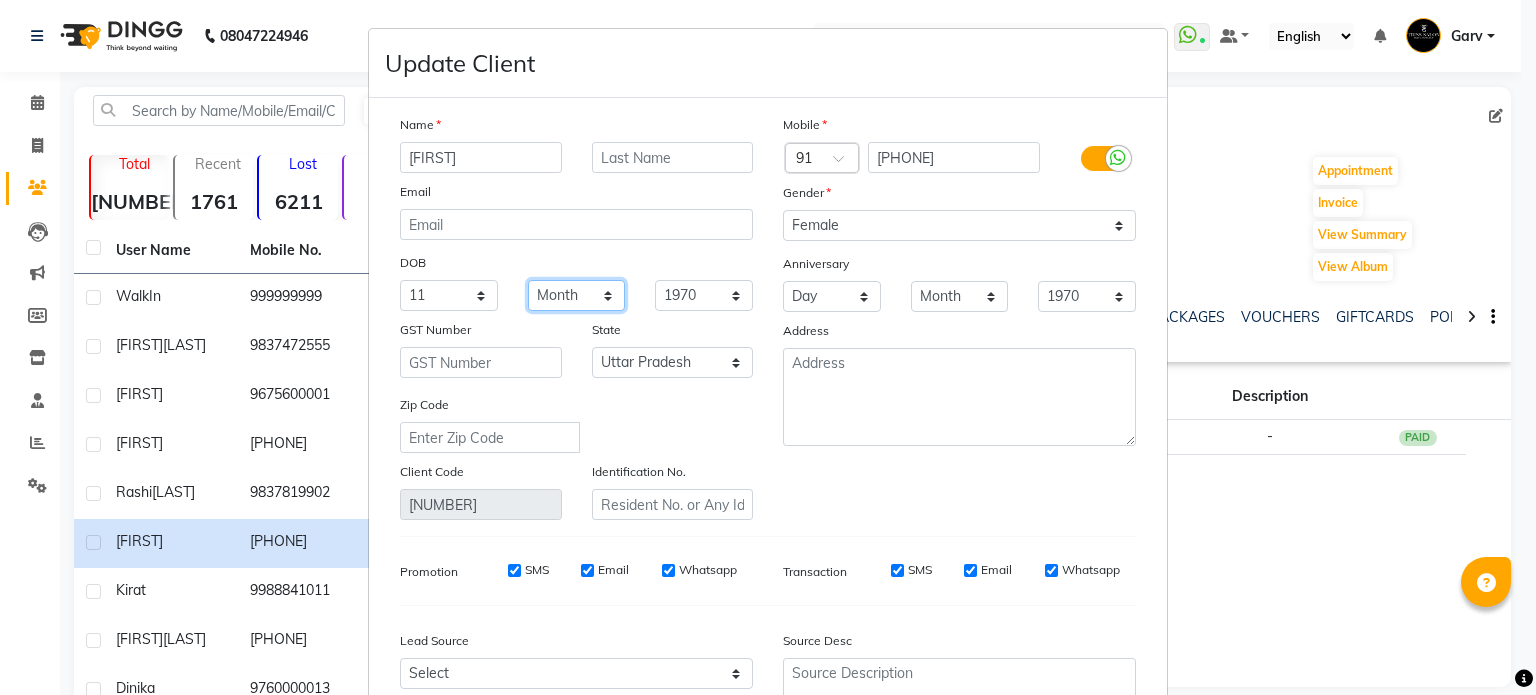 select on "07" 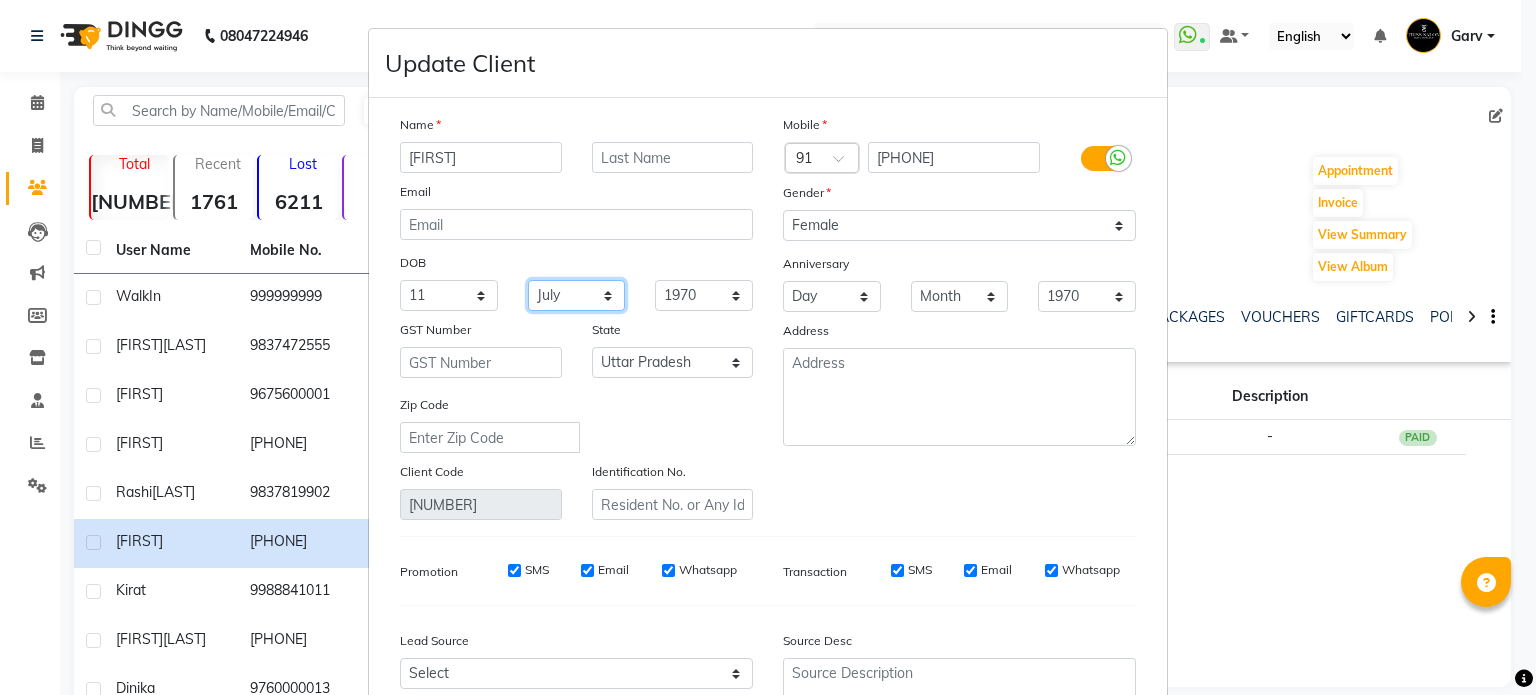 click on "Month January February March April May June July August September October November December" at bounding box center (577, 295) 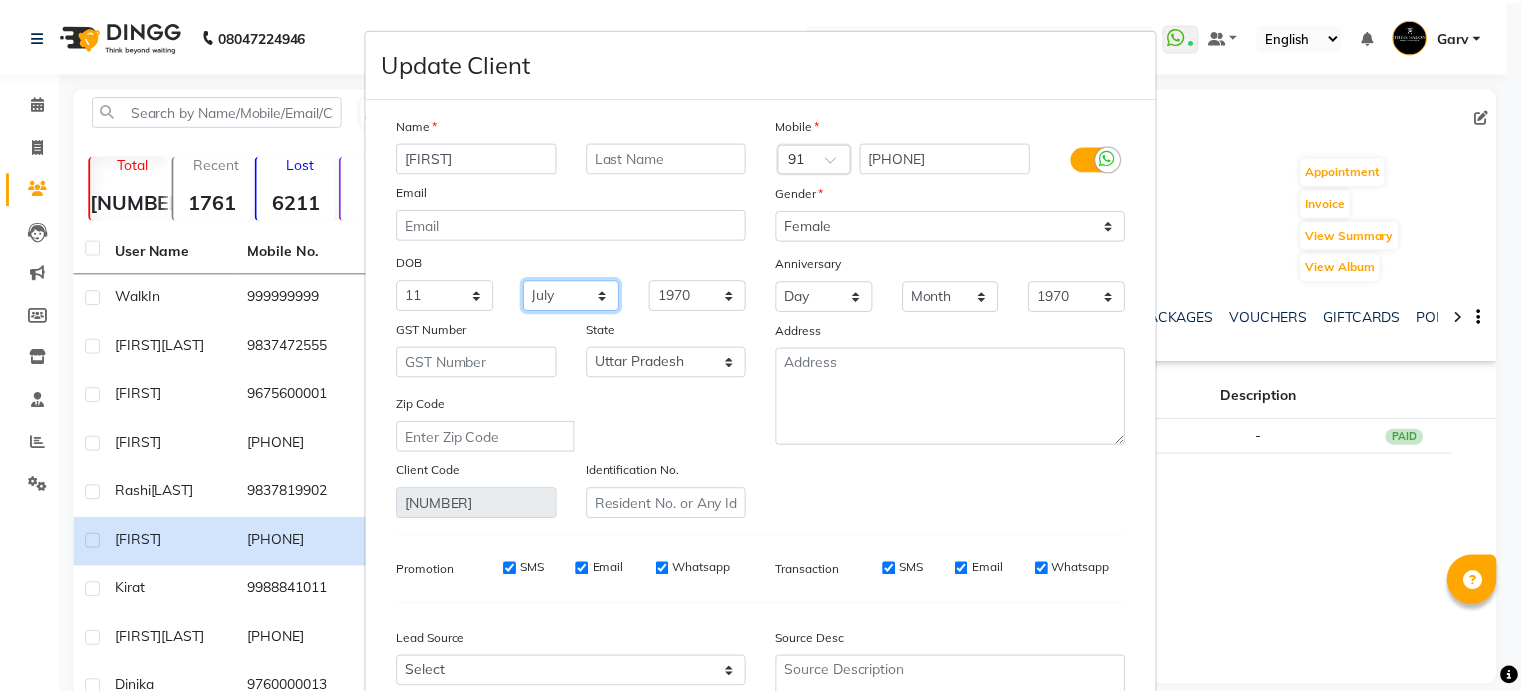 scroll, scrollTop: 202, scrollLeft: 0, axis: vertical 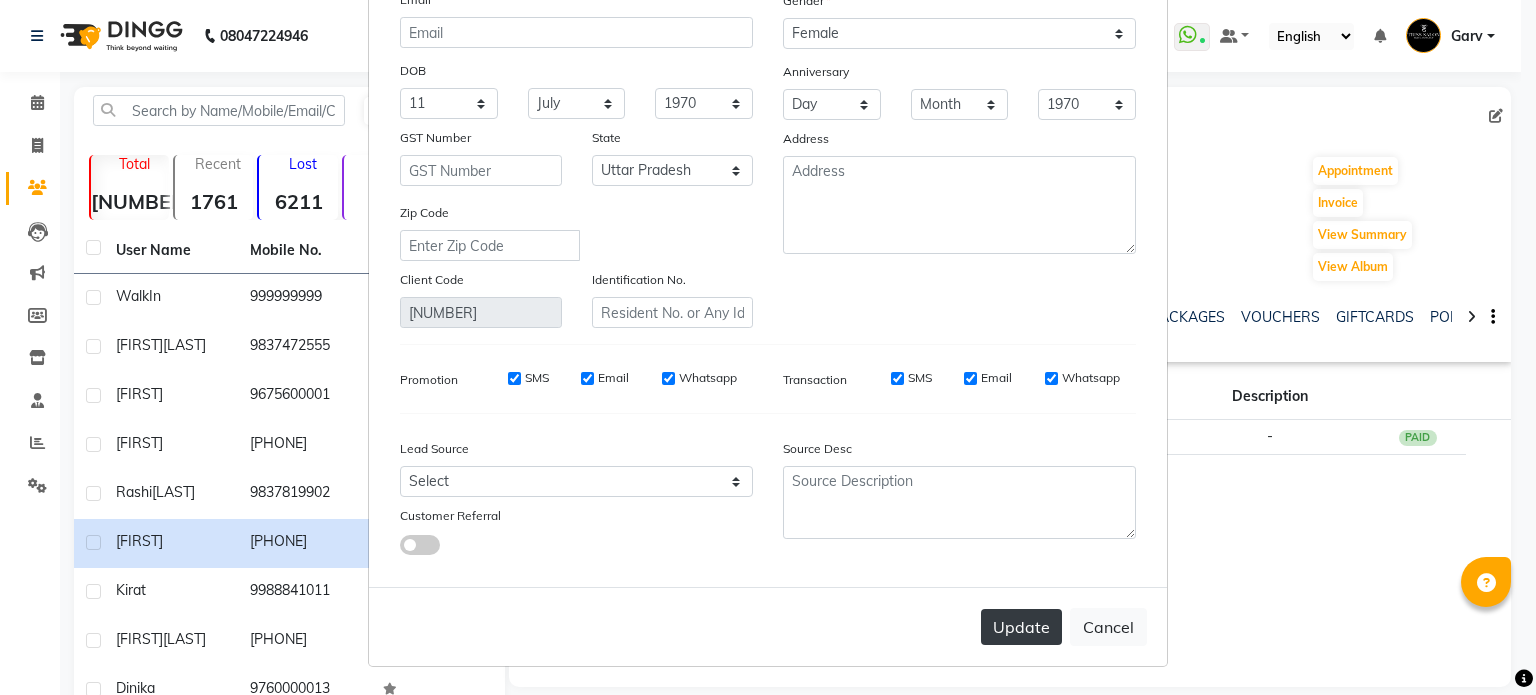 click on "Update" at bounding box center [1021, 627] 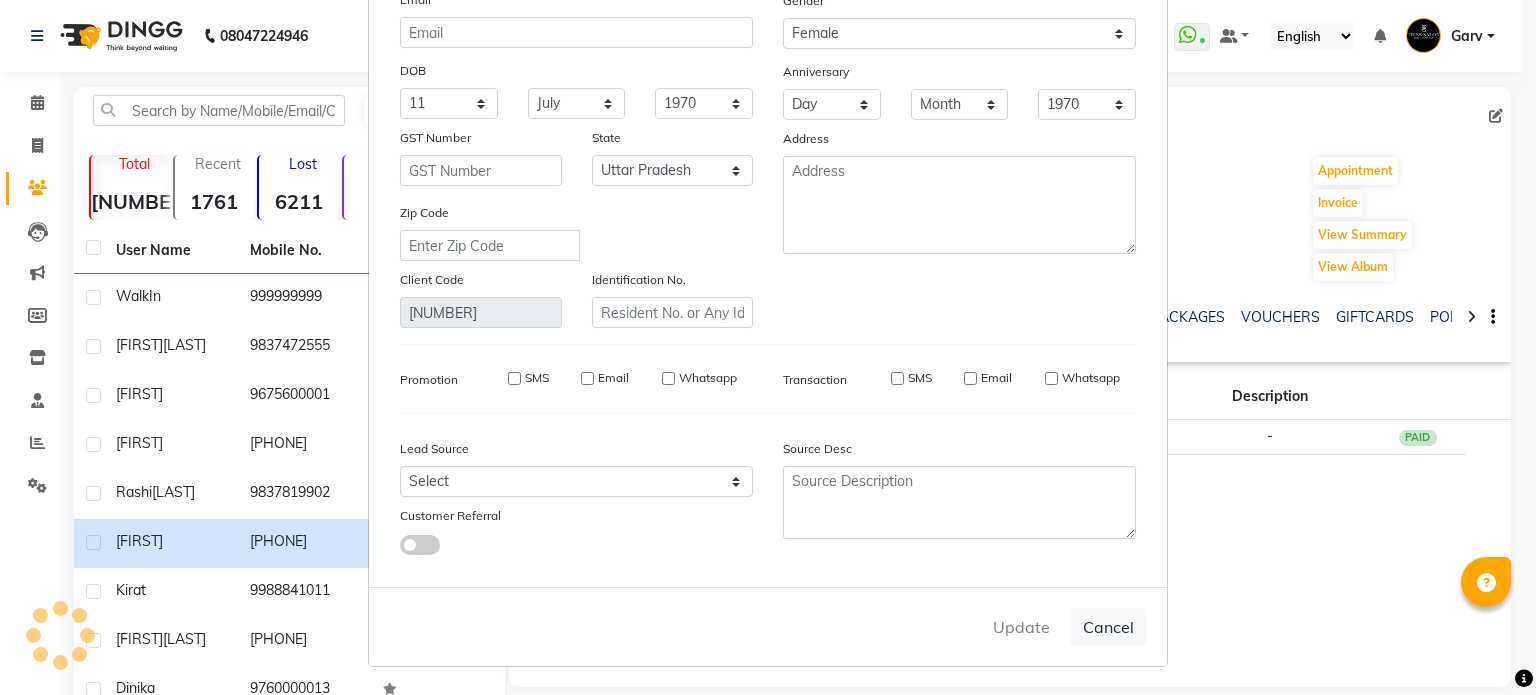 type 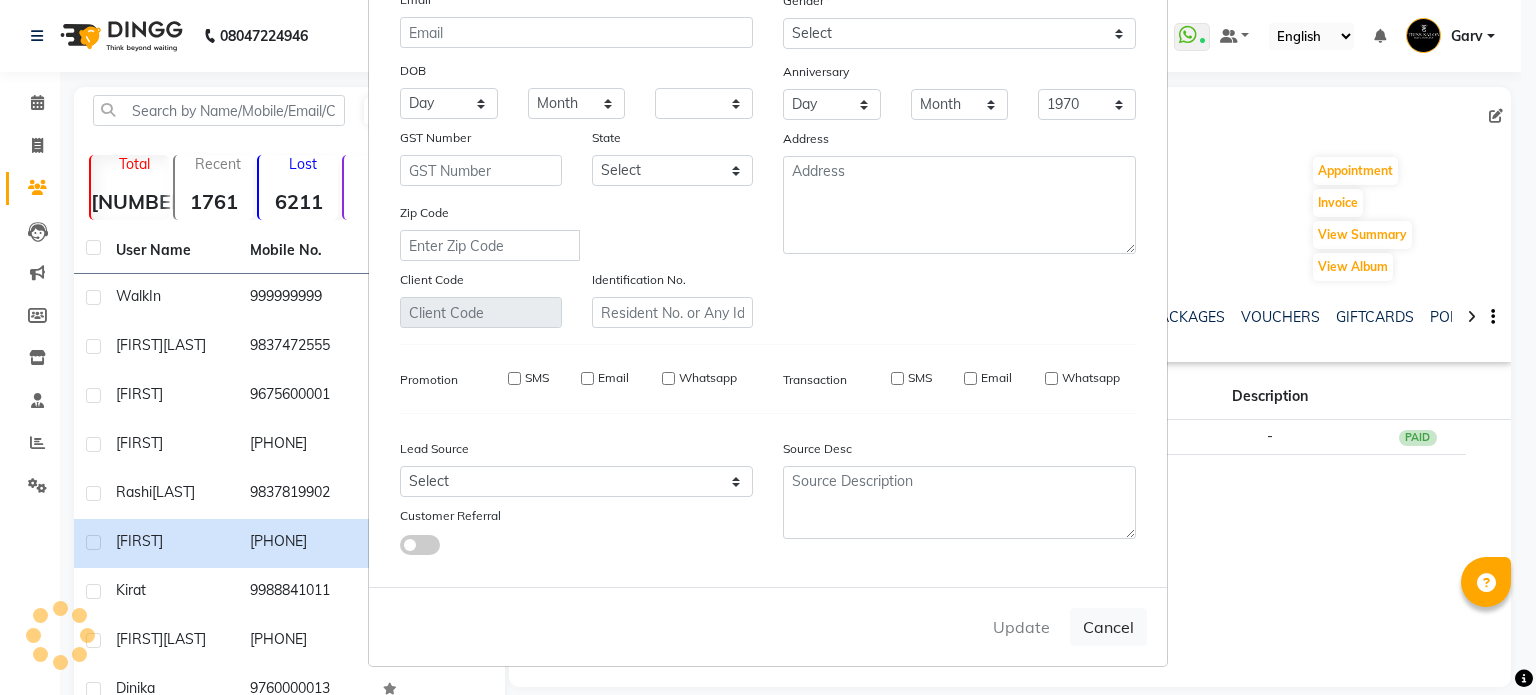 select 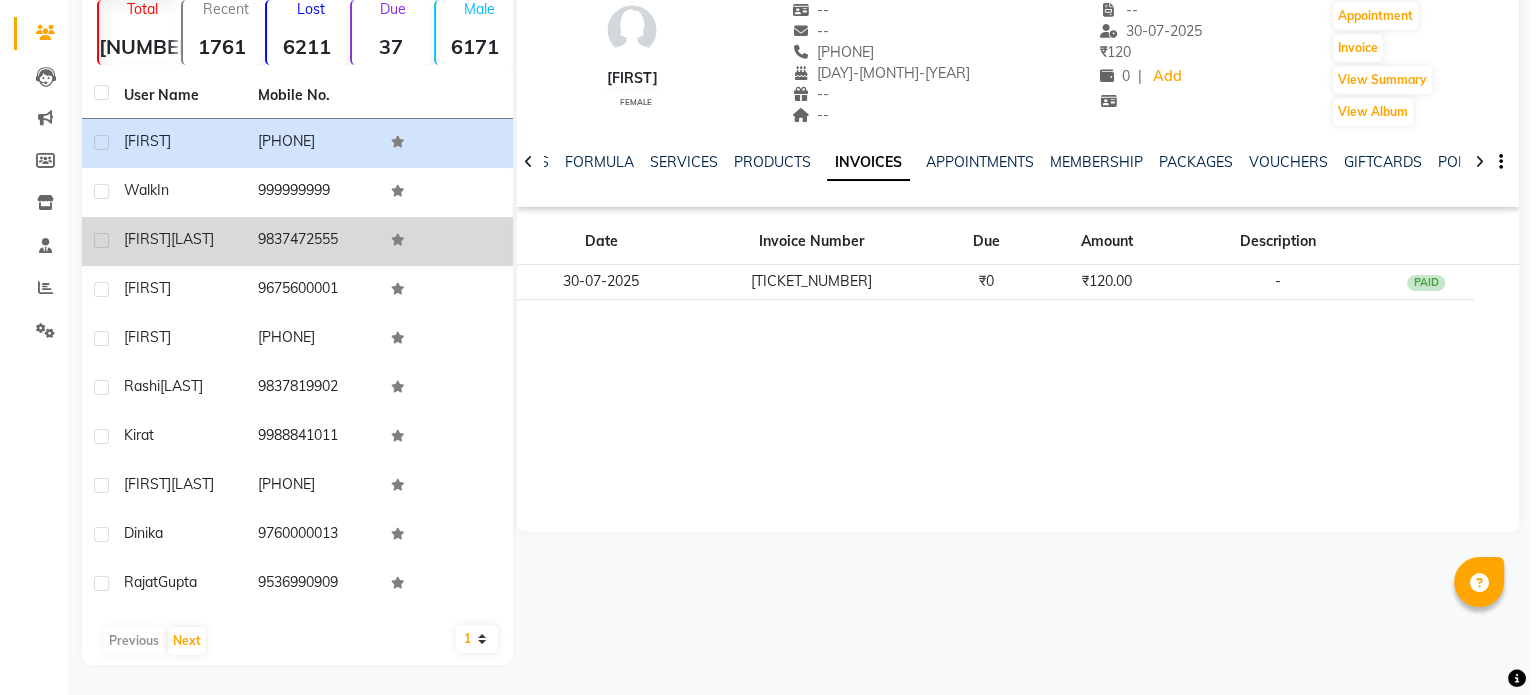 scroll, scrollTop: 159, scrollLeft: 0, axis: vertical 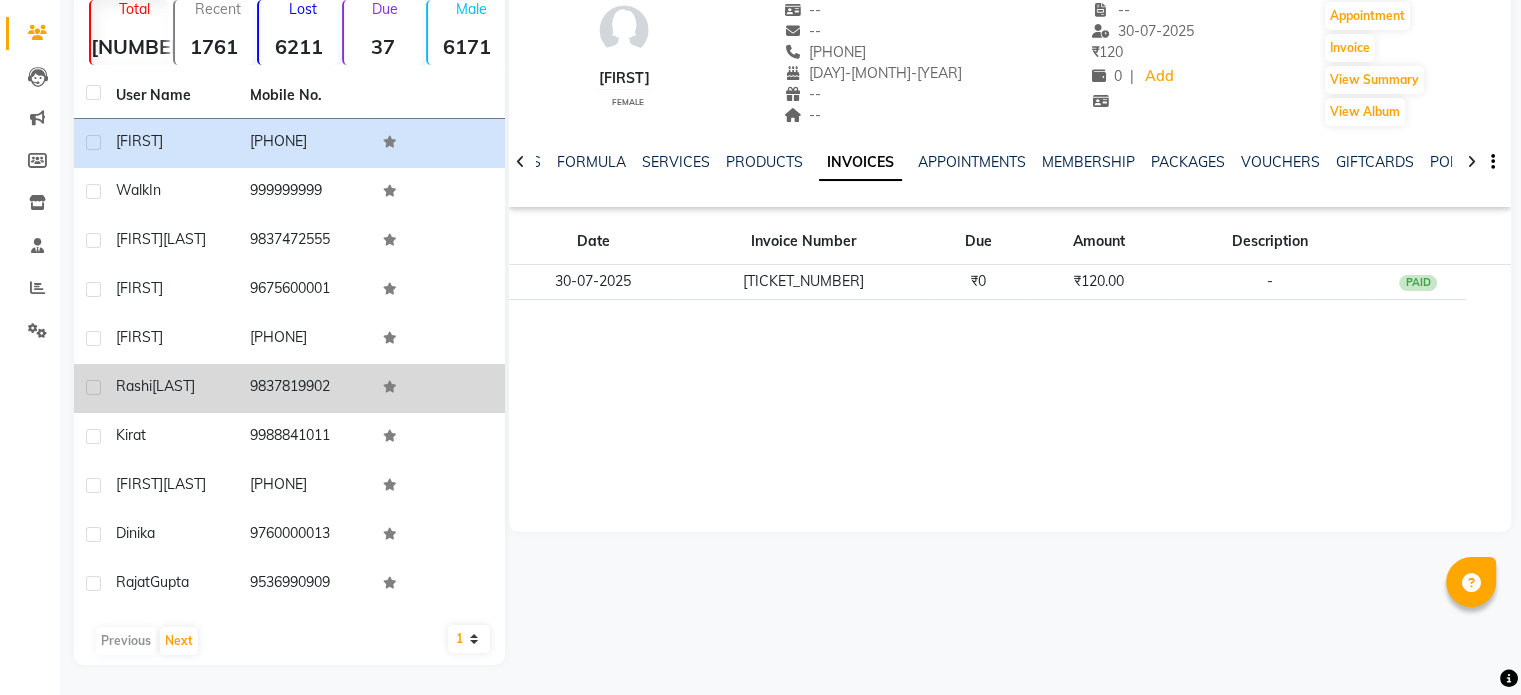 click on "9837819902" 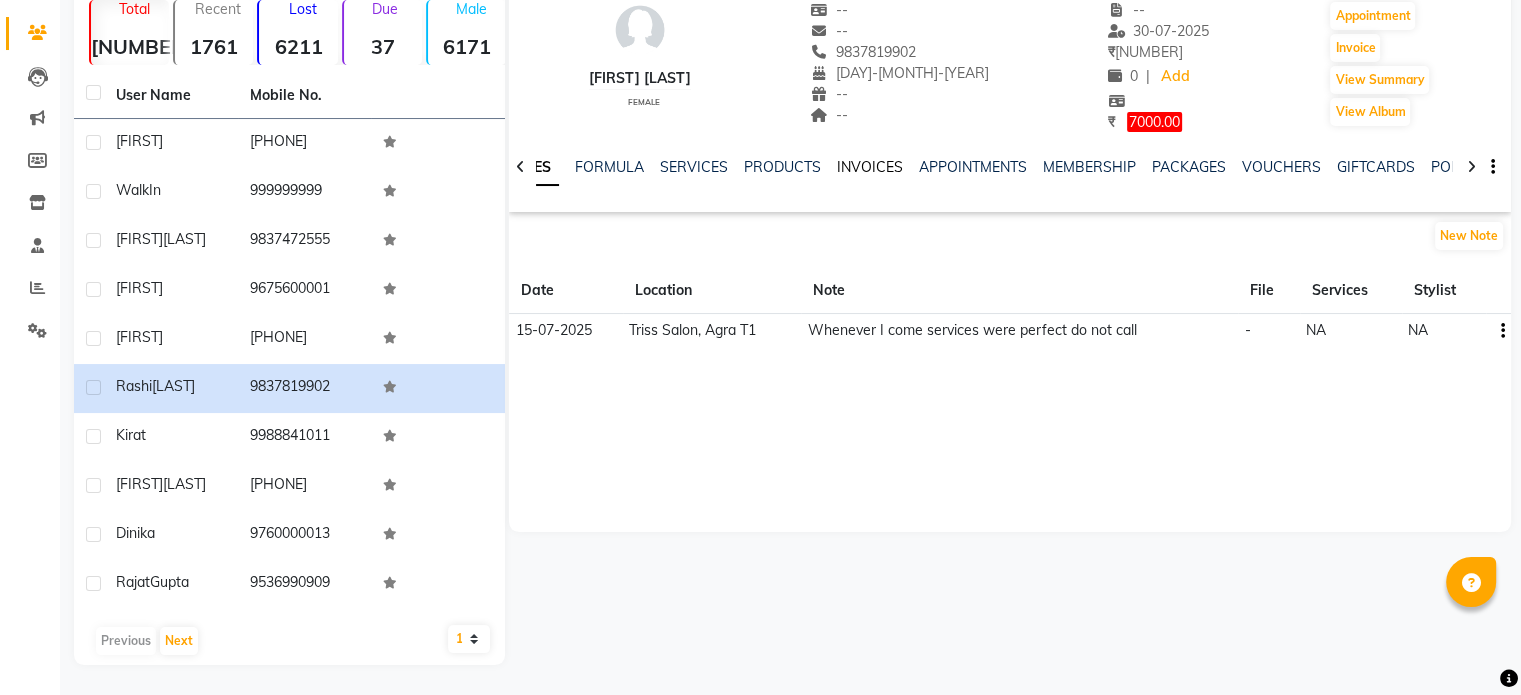 click on "INVOICES" 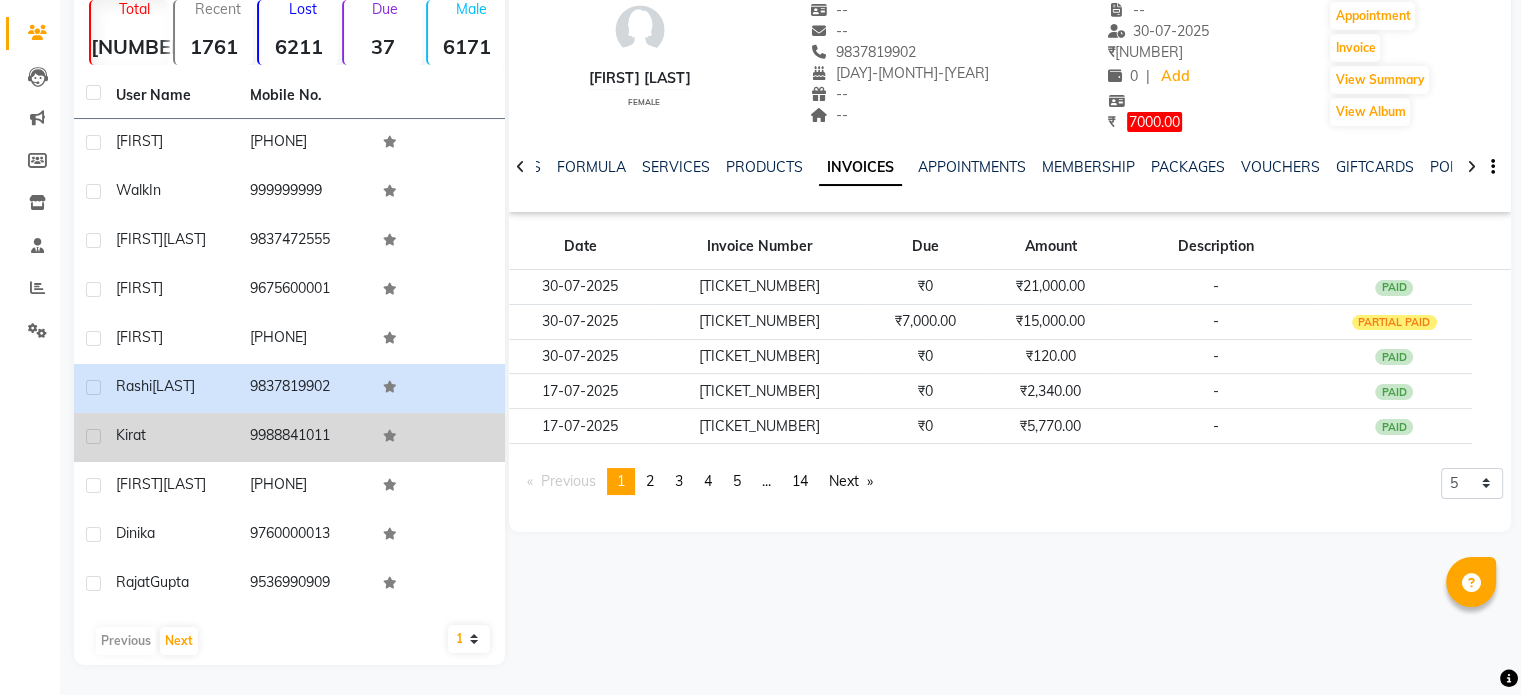 click on "Kirat" 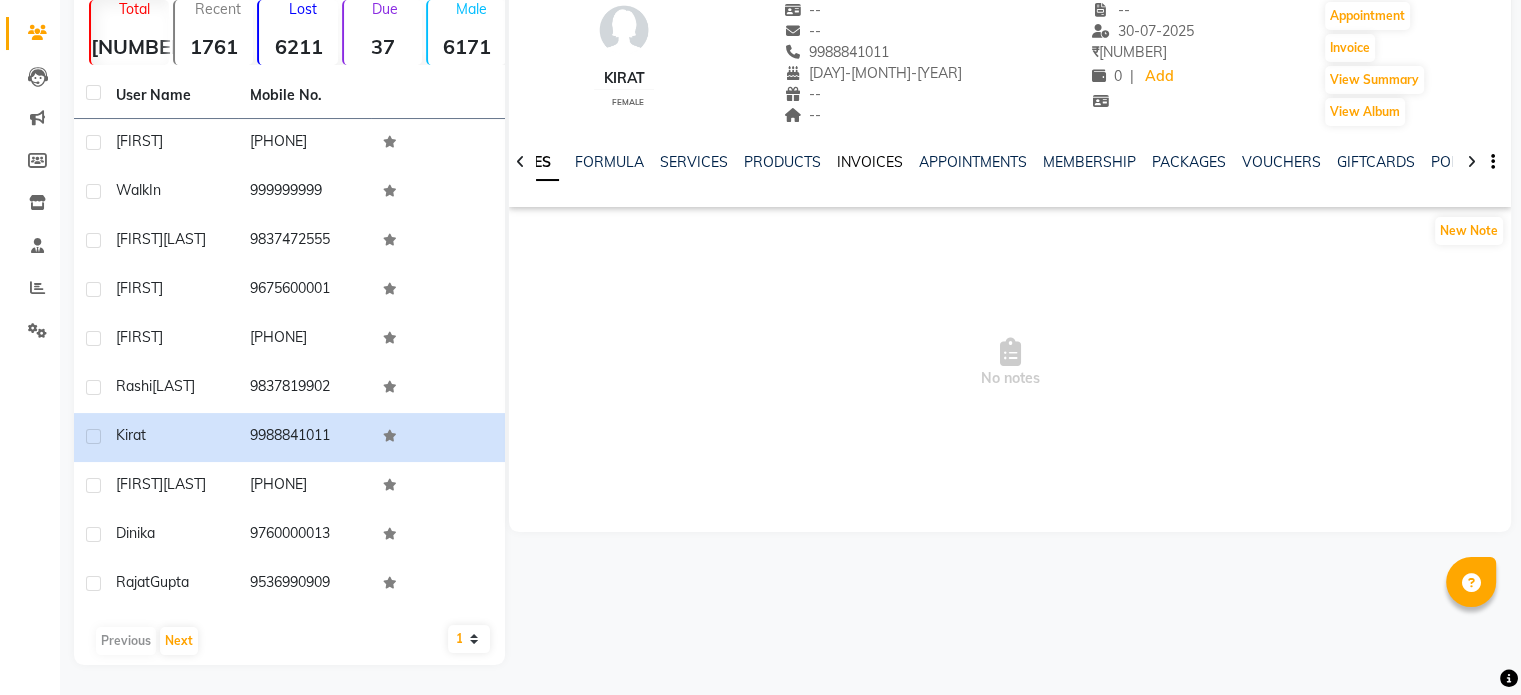 click on "INVOICES" 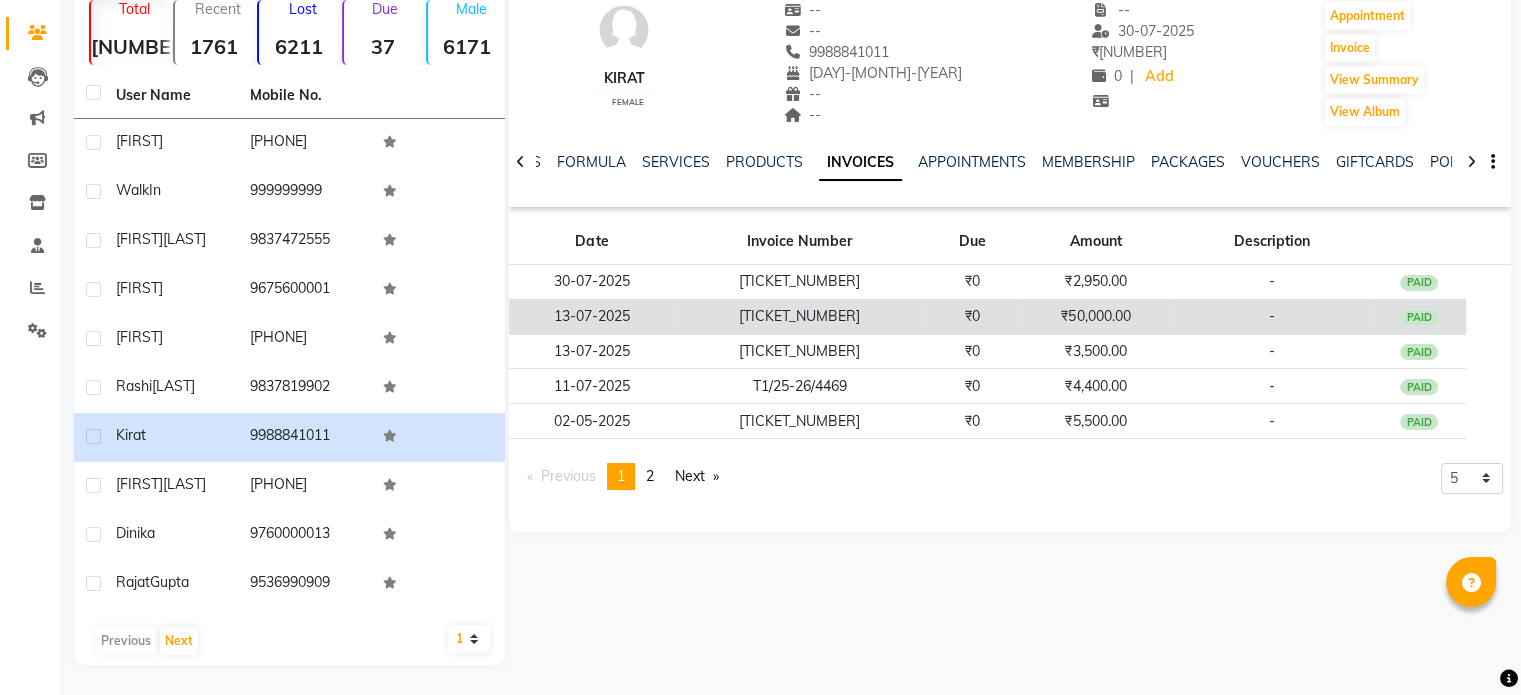 click on "₹0" 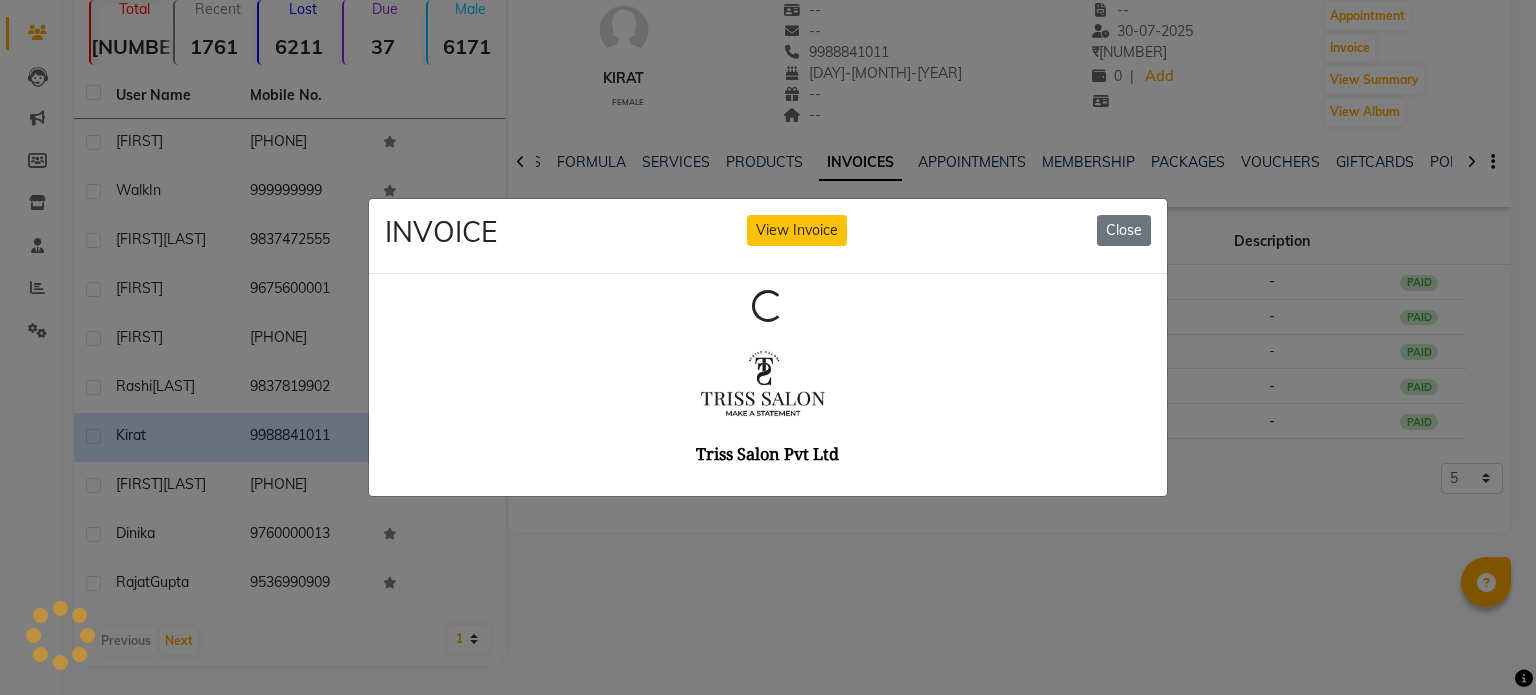 scroll, scrollTop: 0, scrollLeft: 0, axis: both 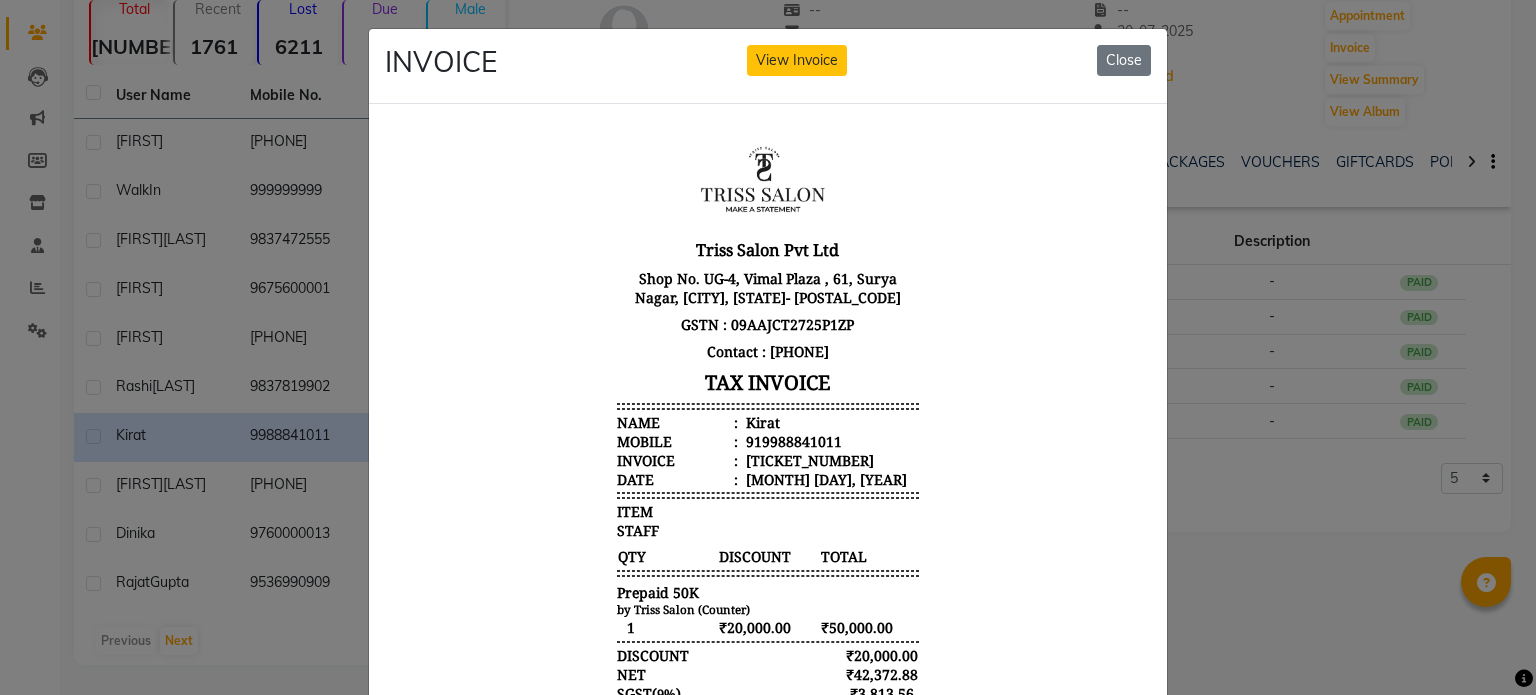 click on "Triss Salon Pvt Ltd
Shop No. UG-4, Vimal Plaza , 61, Surya Nagar, Agra, UP- 282002
GSTN :
09AAJCT2725P1ZP
Contact : 7088009955
TAX INVOICE
Name  :
Kirat
Mobile :
919988841011
Invoice  :
T1/25-26/4583
Date  :
July 13, 2025" at bounding box center [768, 311] 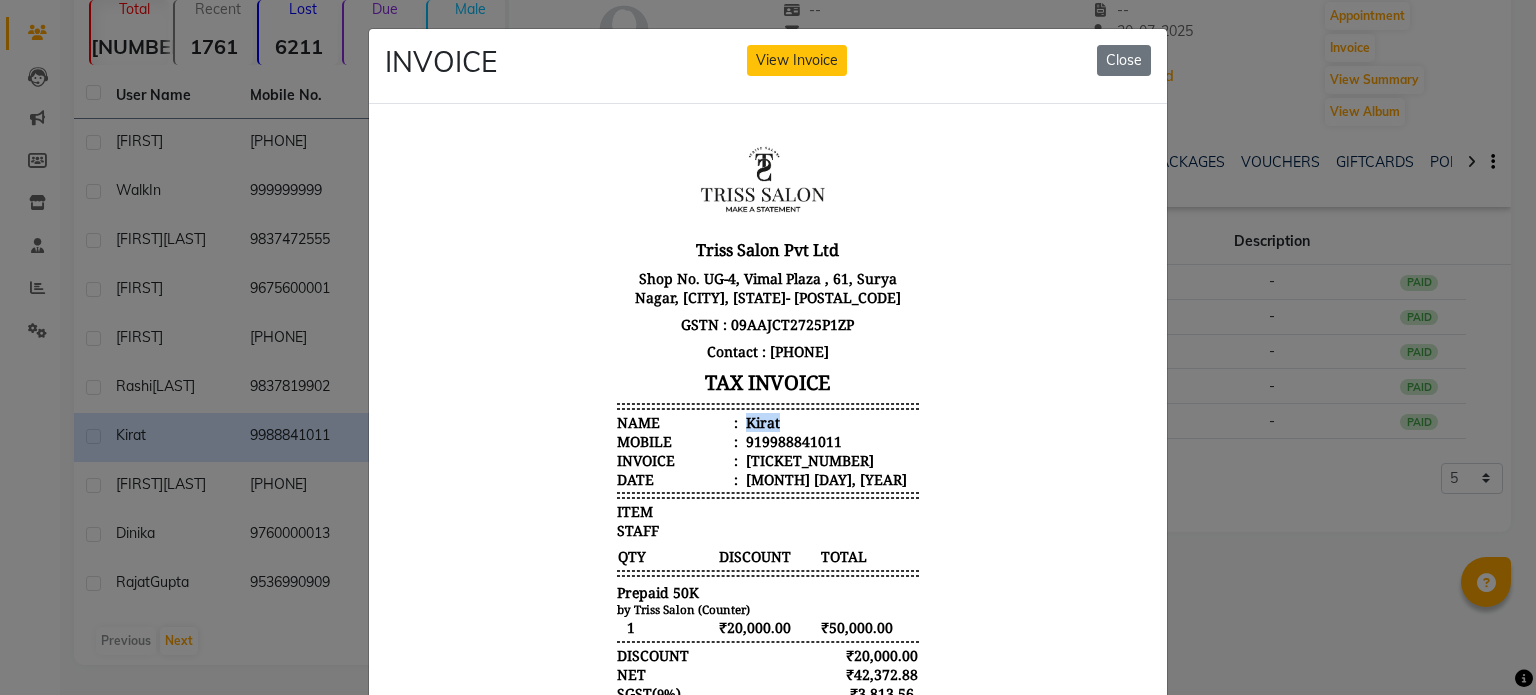 click on "Triss Salon Pvt Ltd
Shop No. UG-4, Vimal Plaza , 61, Surya Nagar, Agra, UP- 282002
GSTN :
09AAJCT2725P1ZP
Contact : 7088009955
TAX INVOICE
Name  :
Kirat
Mobile :
919988841011
Invoice  :
T1/25-26/4583
Date  :
July 13, 2025" at bounding box center [768, 311] 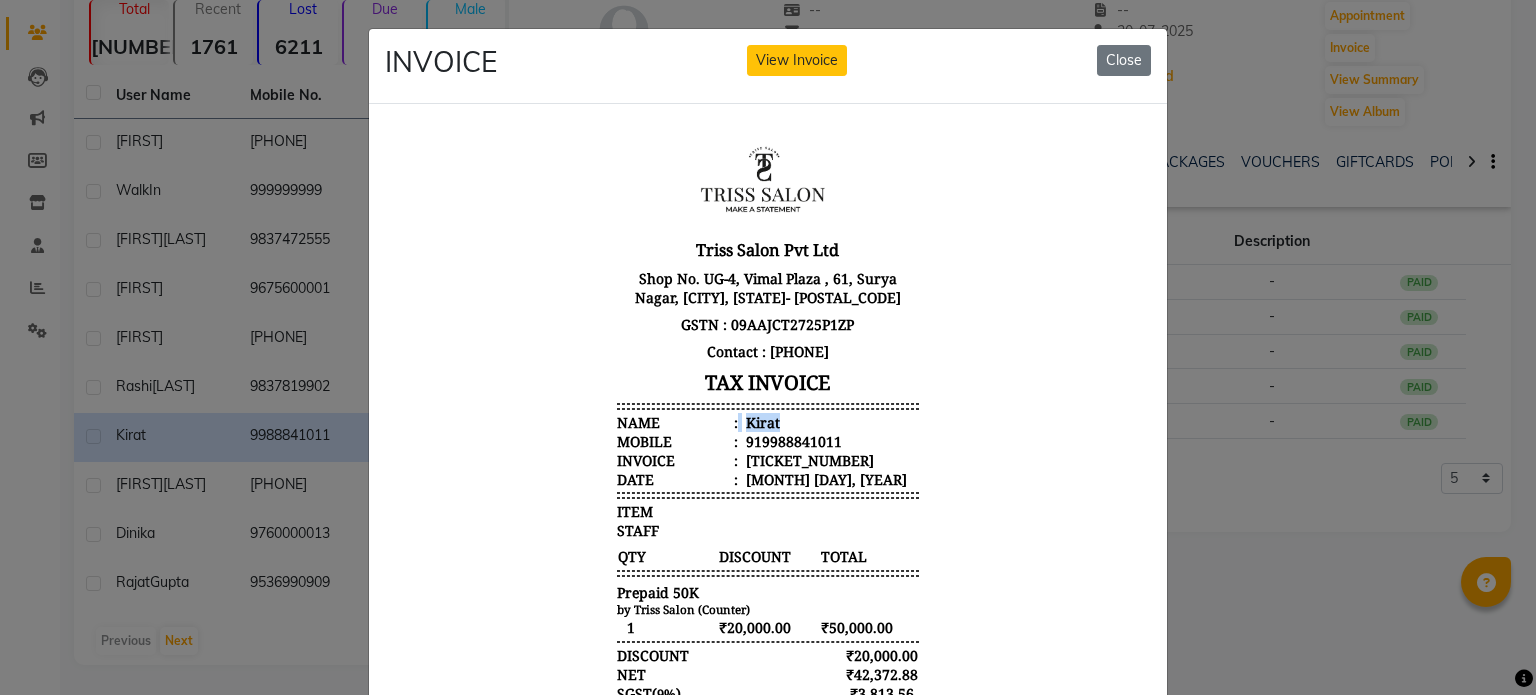 click on "Triss Salon Pvt Ltd
Shop No. UG-4, Vimal Plaza , 61, Surya Nagar, Agra, UP- 282002
GSTN :
09AAJCT2725P1ZP
Contact : 7088009955
TAX INVOICE
Name  :
Kirat
Mobile :
919988841011
Invoice  :
T1/25-26/4583
Date  :
July 13, 2025" at bounding box center [768, 311] 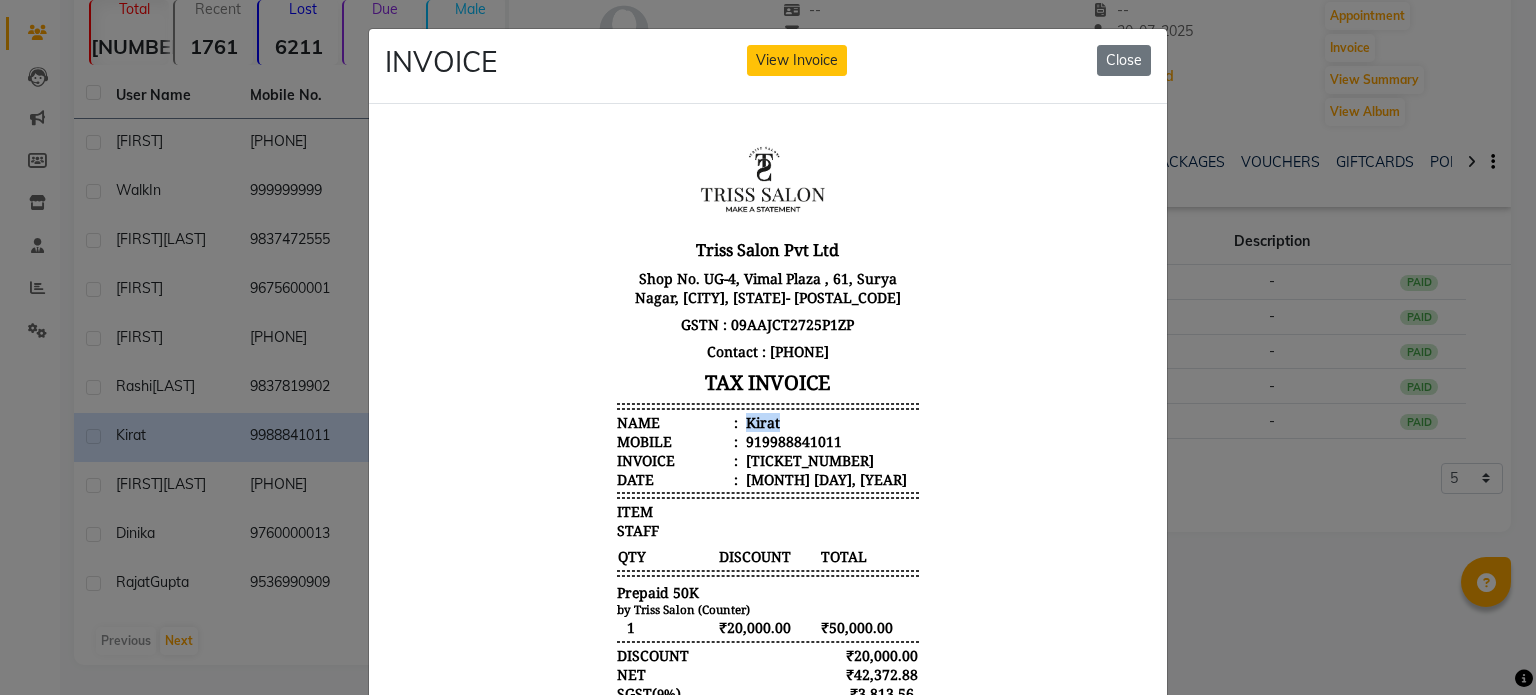 click on "Triss Salon Pvt Ltd
Shop No. UG-4, Vimal Plaza , 61, Surya Nagar, Agra, UP- 282002
GSTN :
09AAJCT2725P1ZP
Contact : 7088009955
TAX INVOICE
Name  :
Kirat
Mobile :
919988841011
Invoice  :
T1/25-26/4583
Date  :
July 13, 2025" at bounding box center [768, 311] 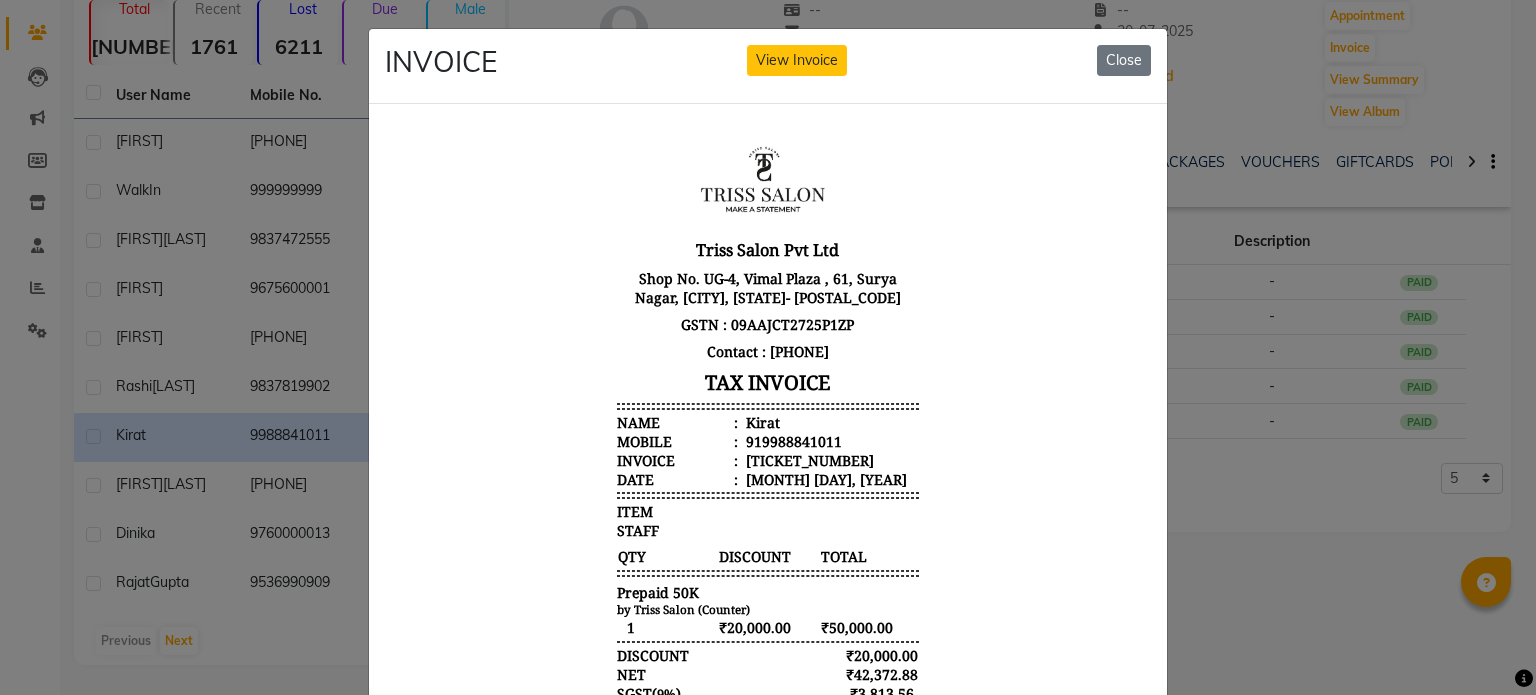 click on "919988841011" at bounding box center (792, 440) 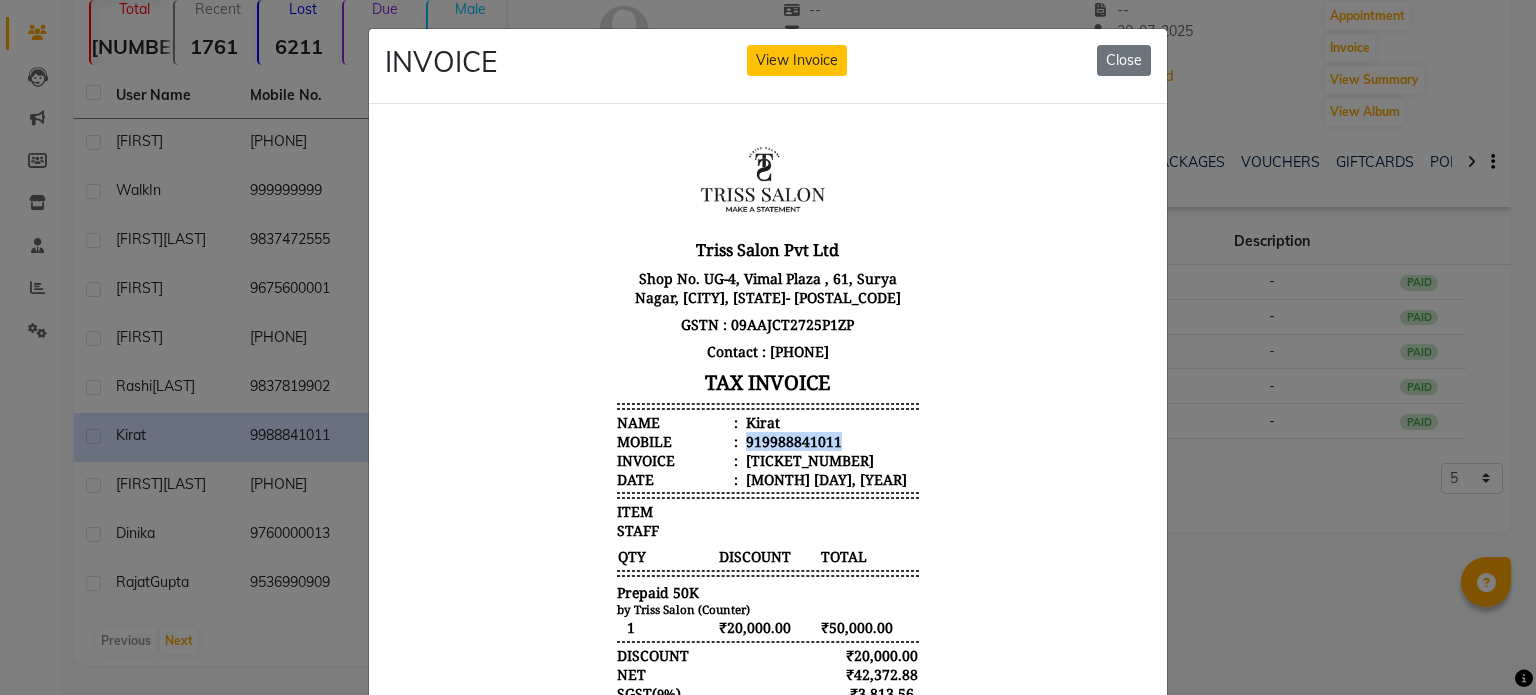 click on "919988841011" at bounding box center (792, 440) 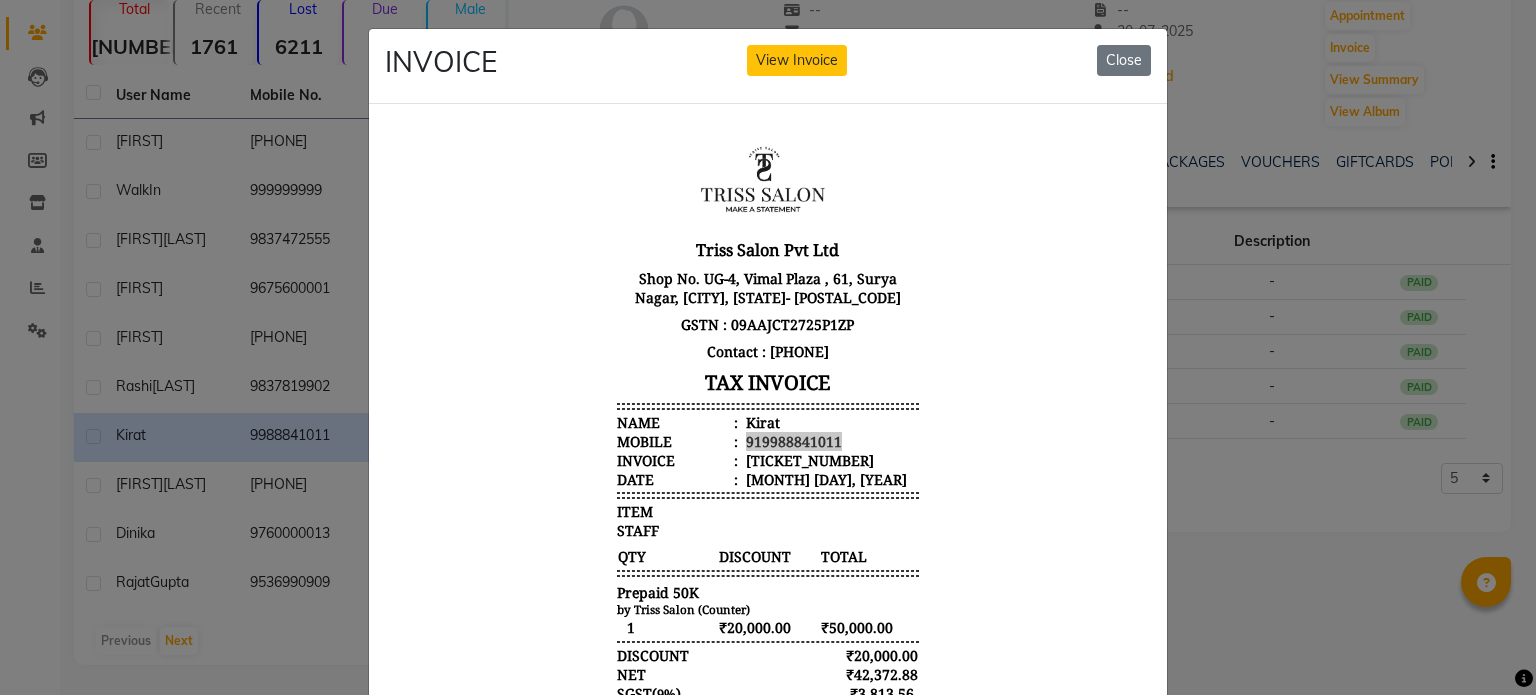 click on "INVOICE View Invoice Close" 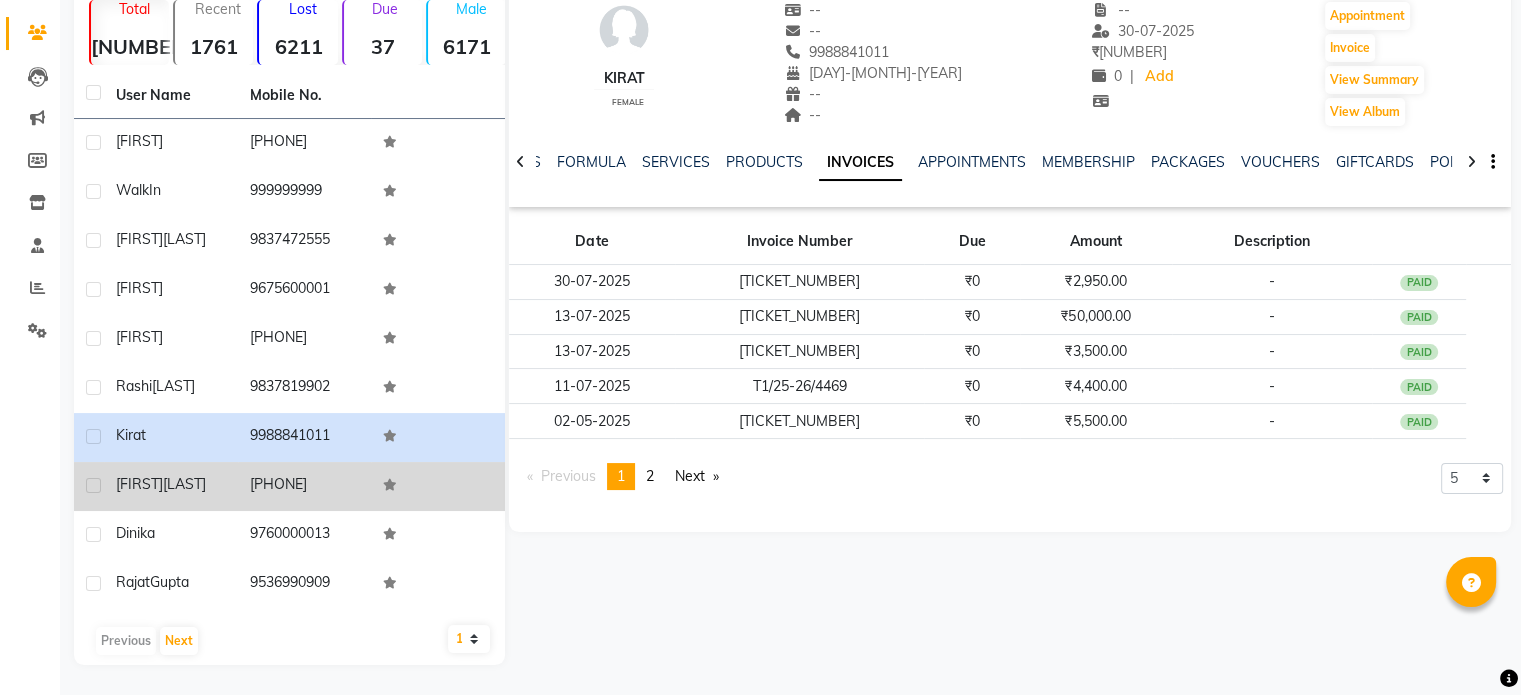 click on "Surana" 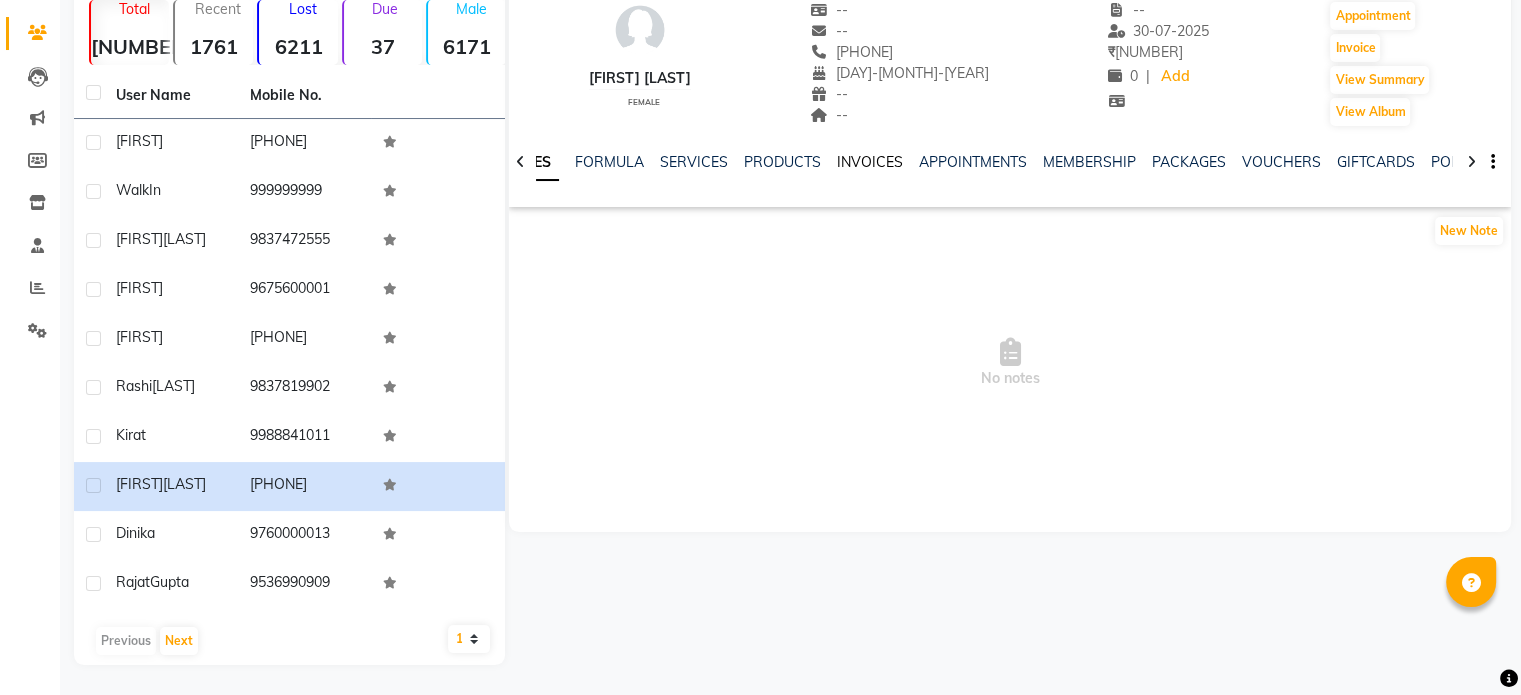 click on "INVOICES" 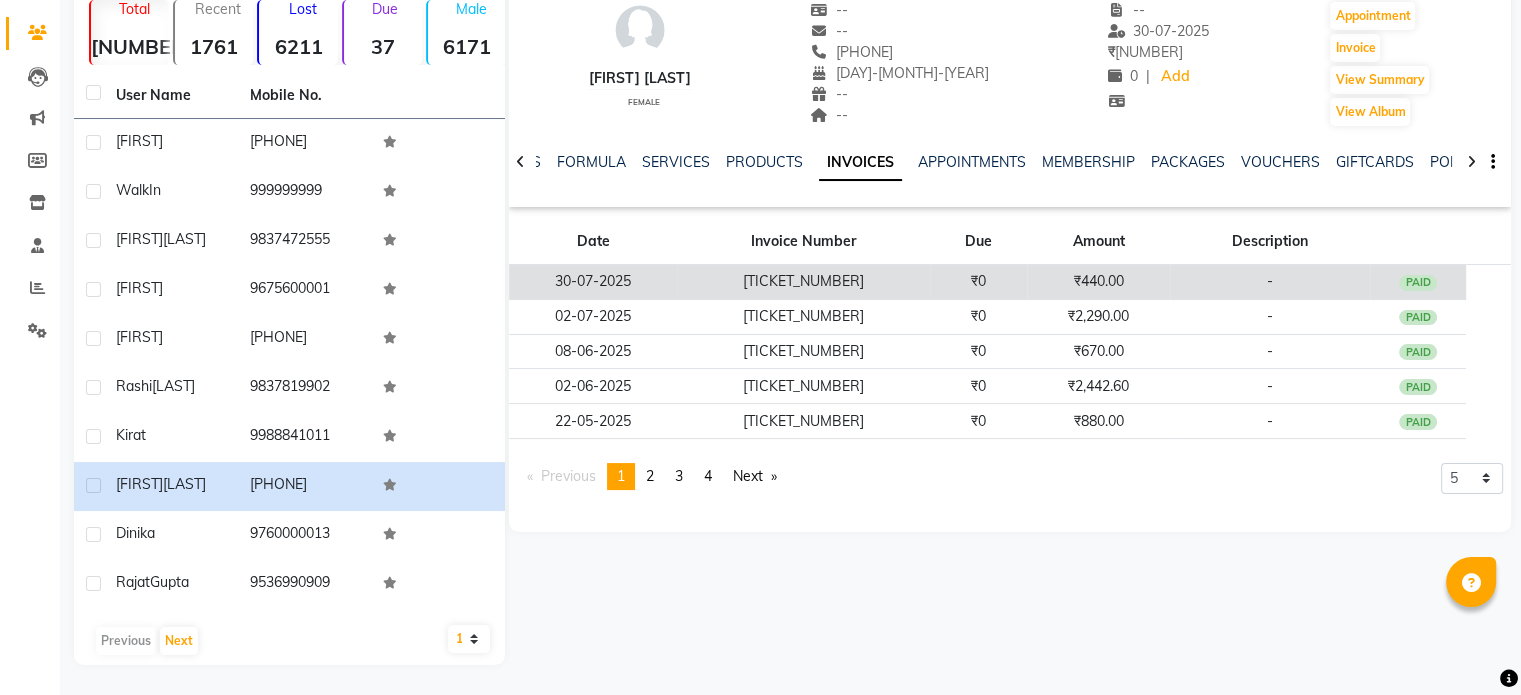 click on "₹0" 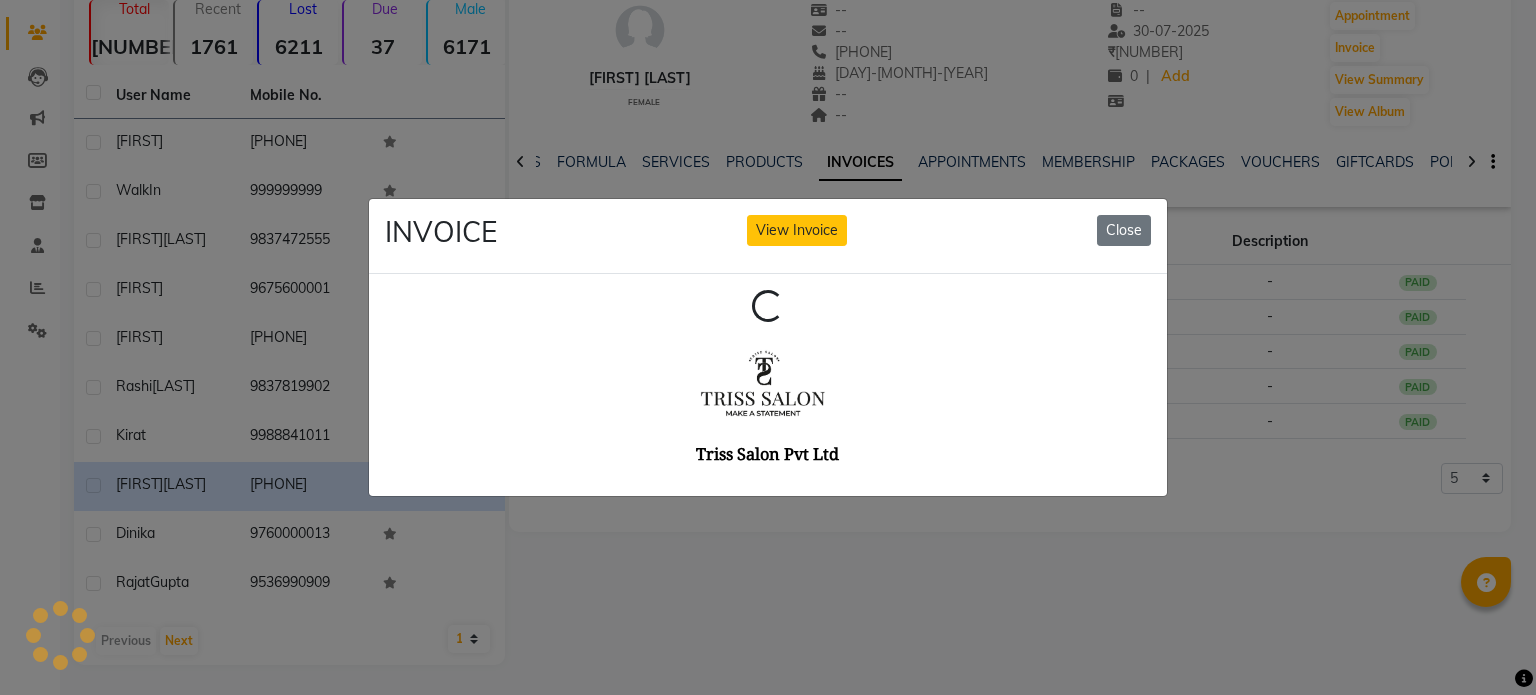 scroll, scrollTop: 0, scrollLeft: 0, axis: both 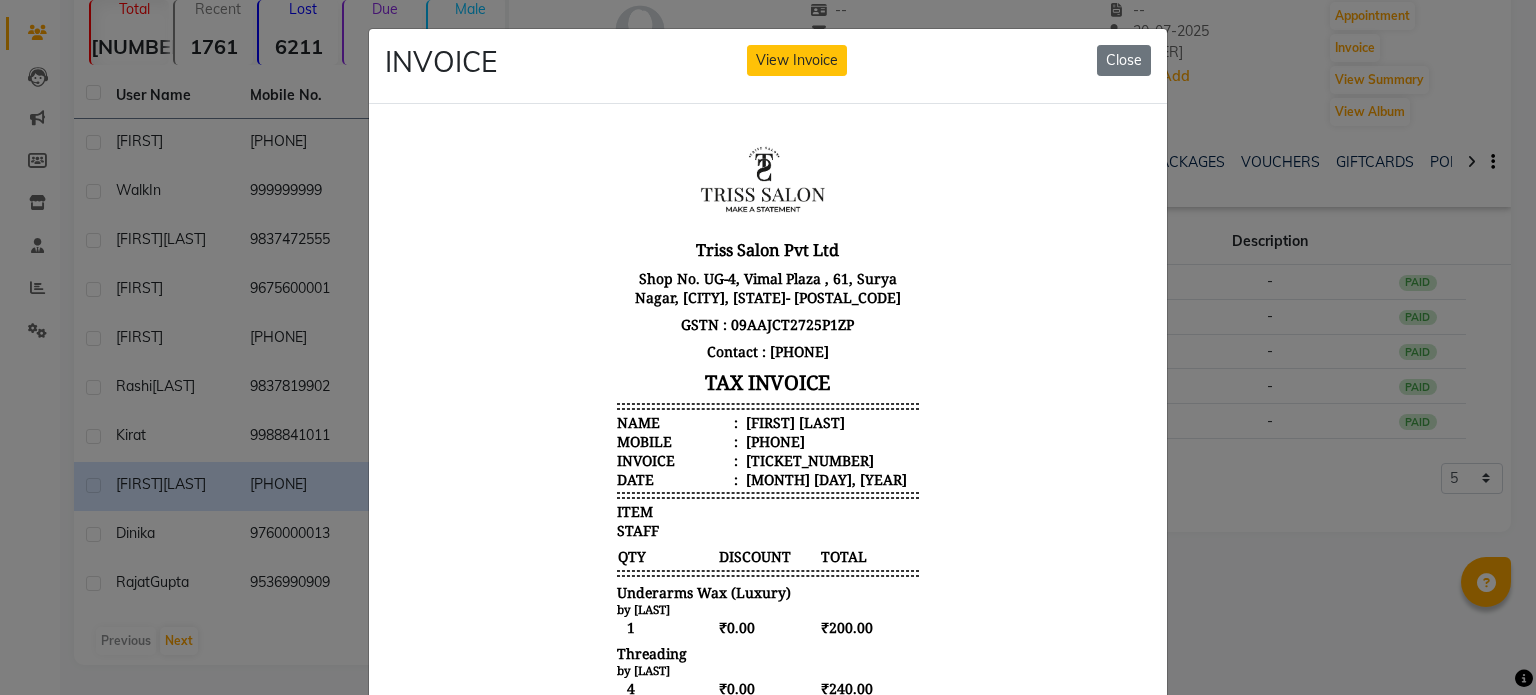 click on "Meha Surana" at bounding box center [793, 421] 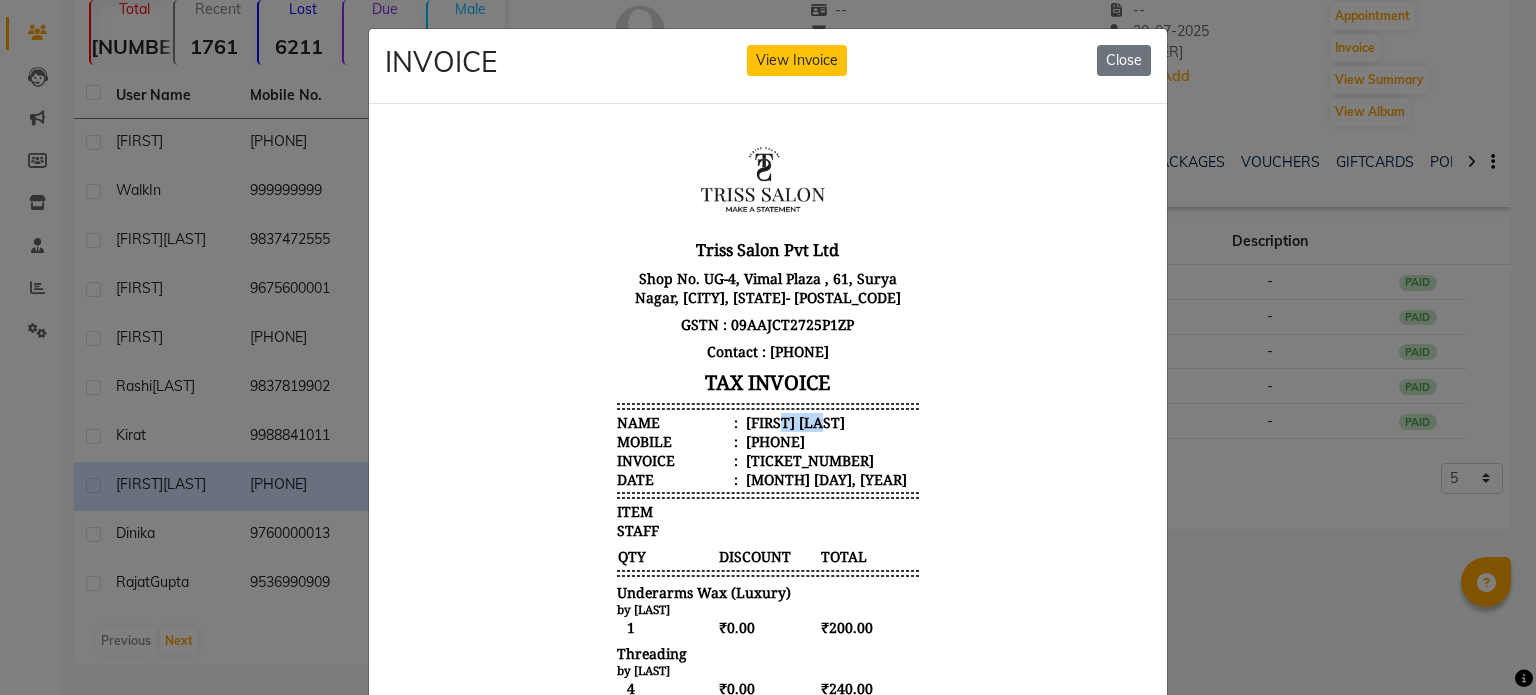 click on "Meha Surana" at bounding box center [793, 421] 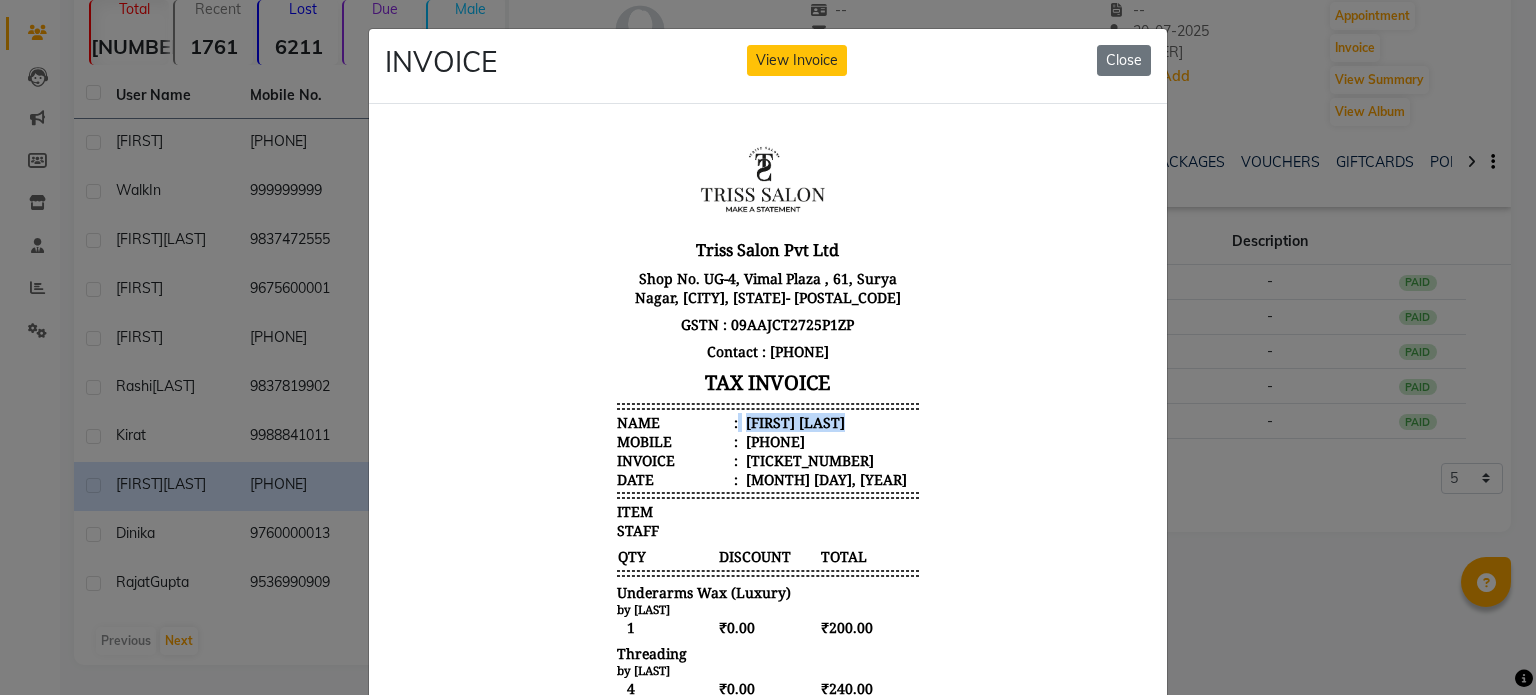 click on "Meha Surana" at bounding box center [793, 421] 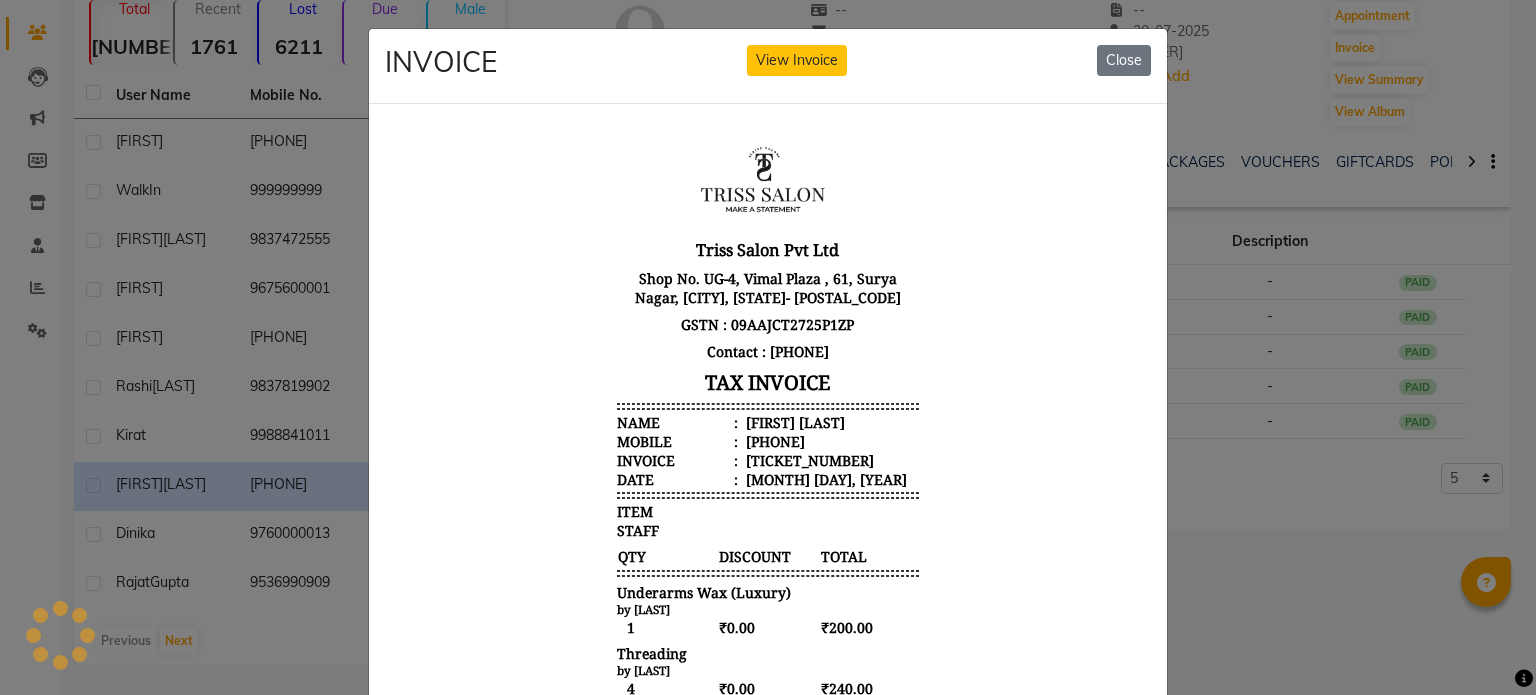 click on "918171206688" at bounding box center (773, 440) 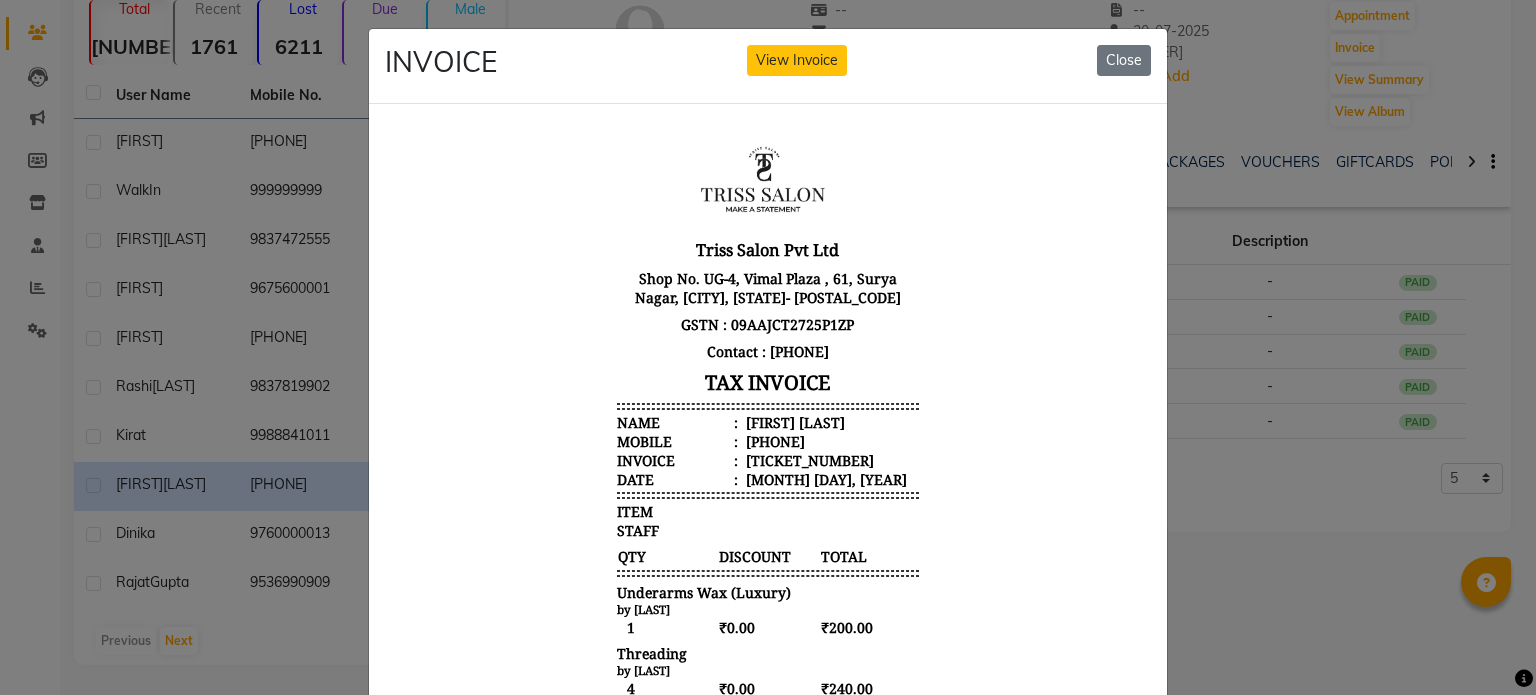 click on "INVOICE View Invoice Close" 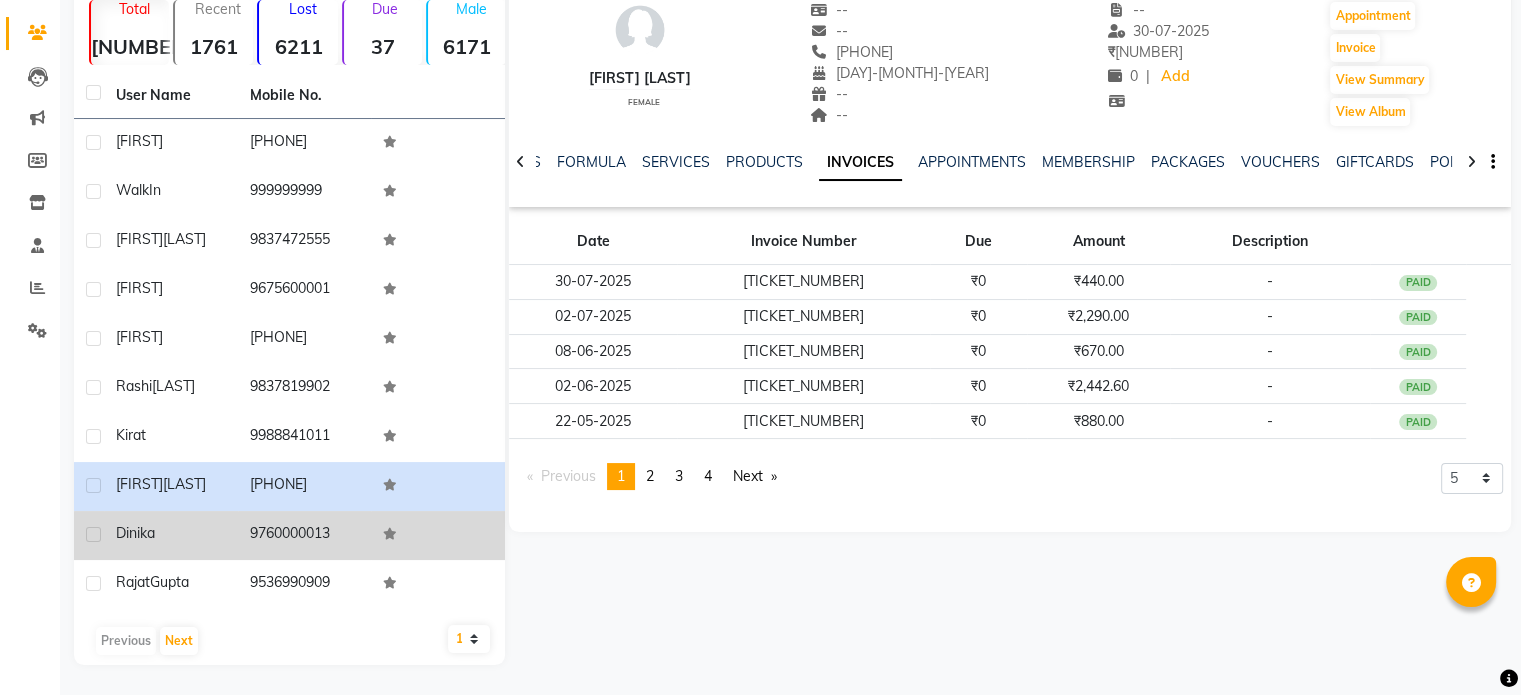 click on "Dinika" 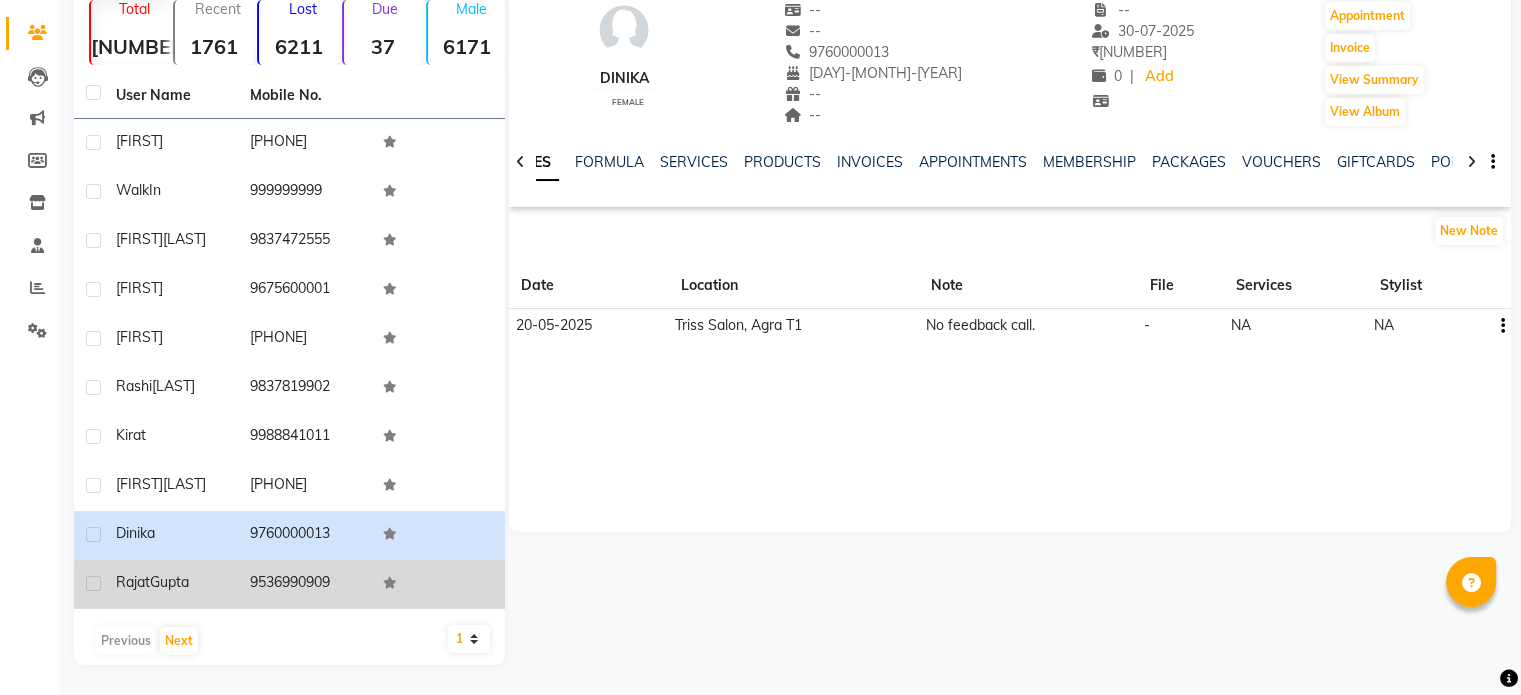 click on "9536990909" 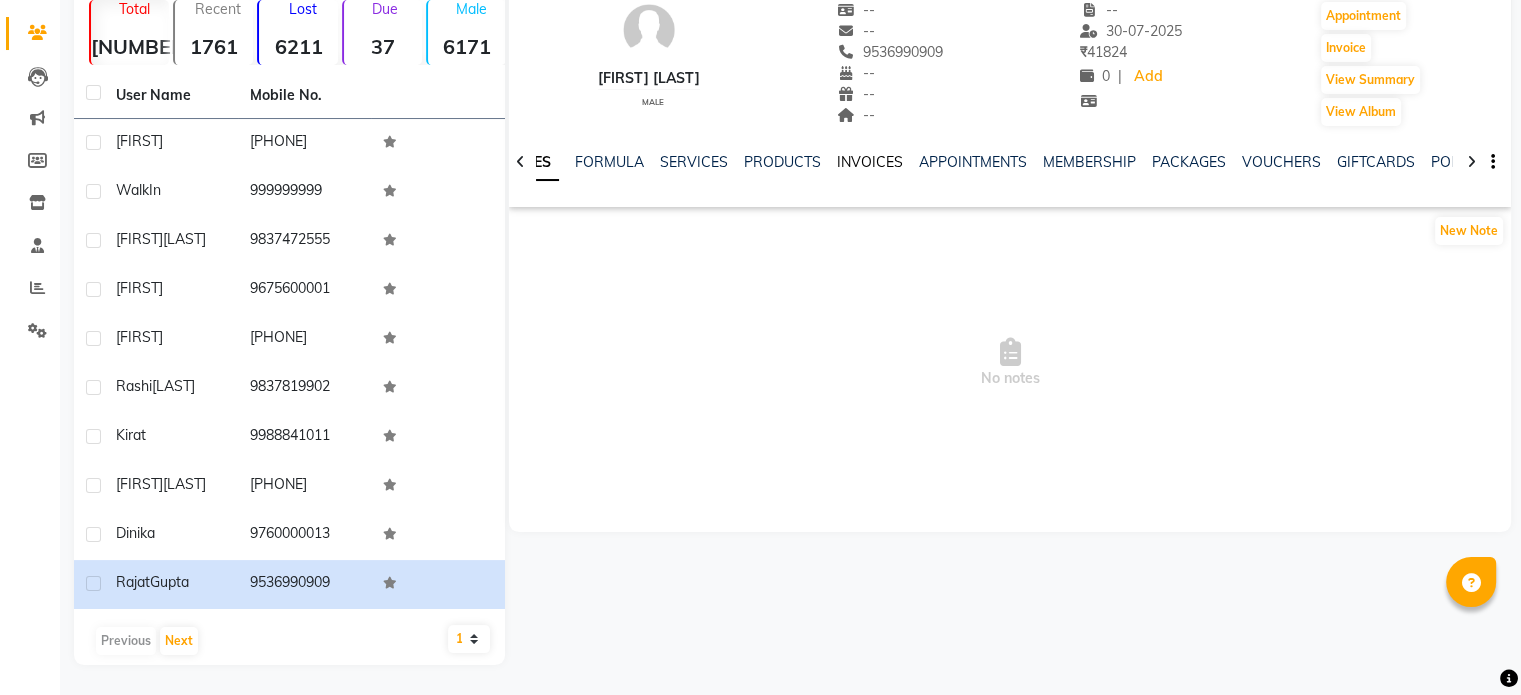 click on "INVOICES" 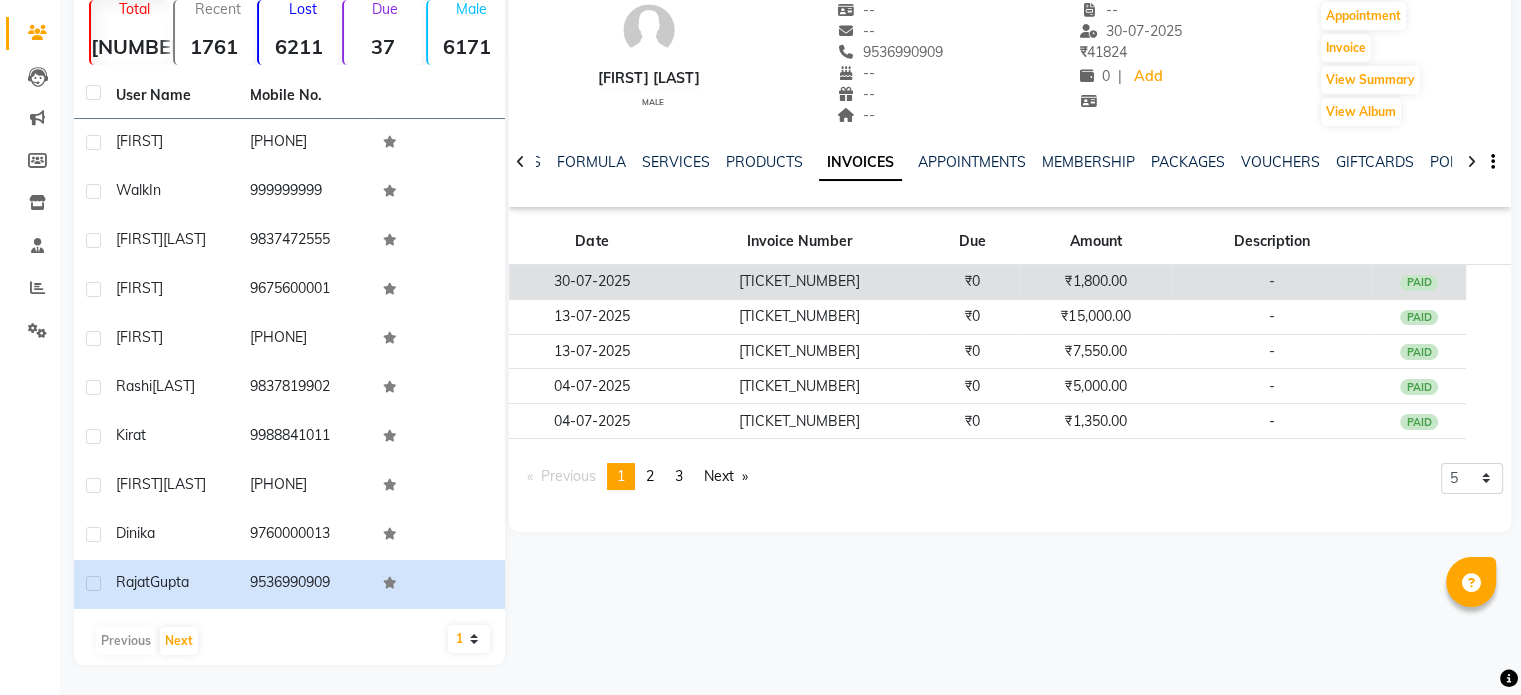 click on "T1/25-26/5282" 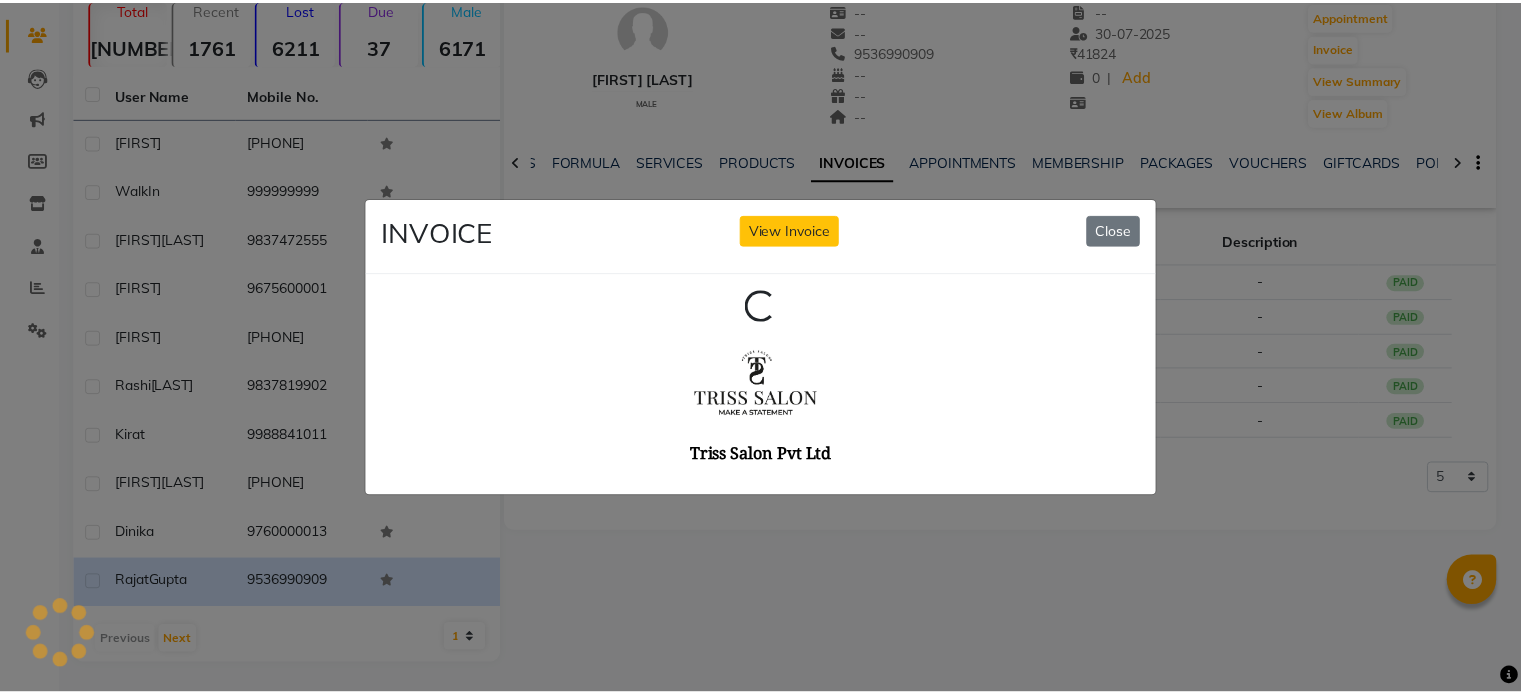 scroll, scrollTop: 0, scrollLeft: 0, axis: both 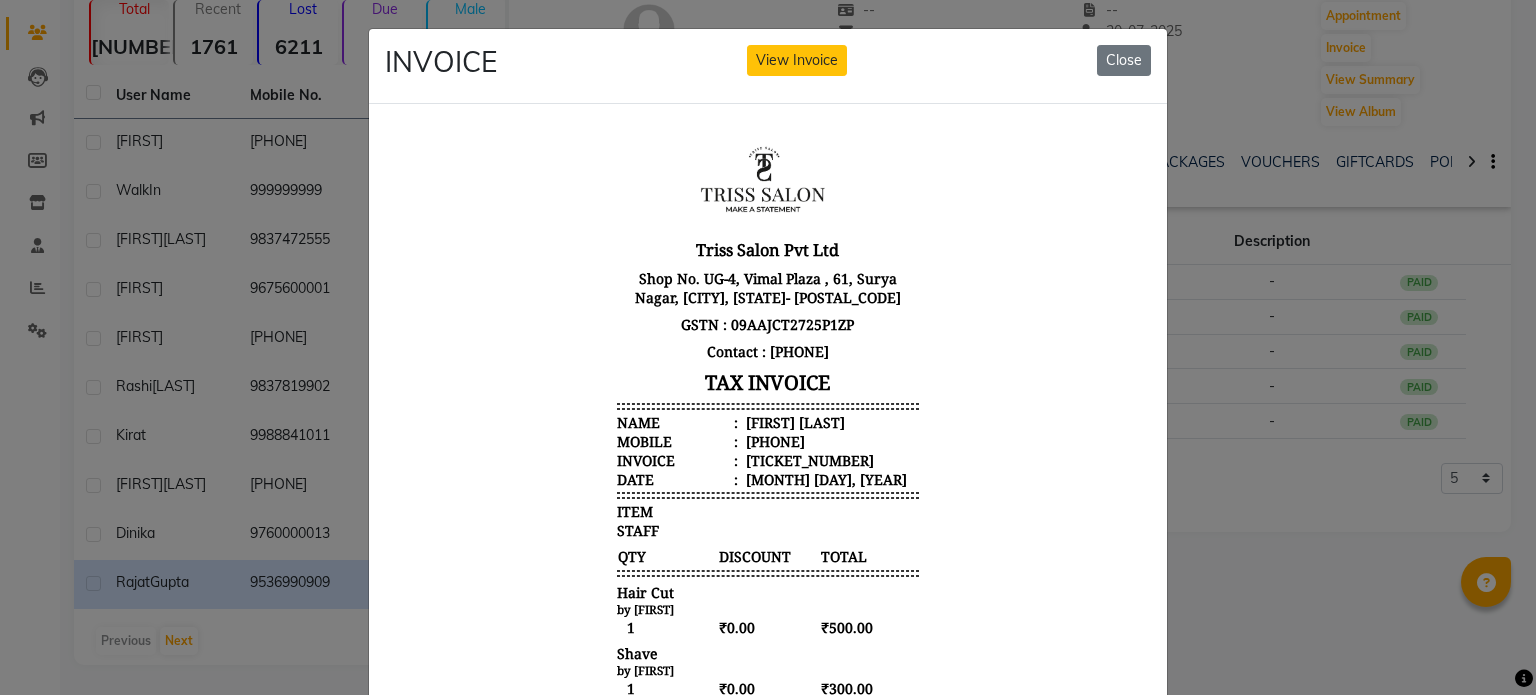 click on "Rajat Gupta" at bounding box center (793, 421) 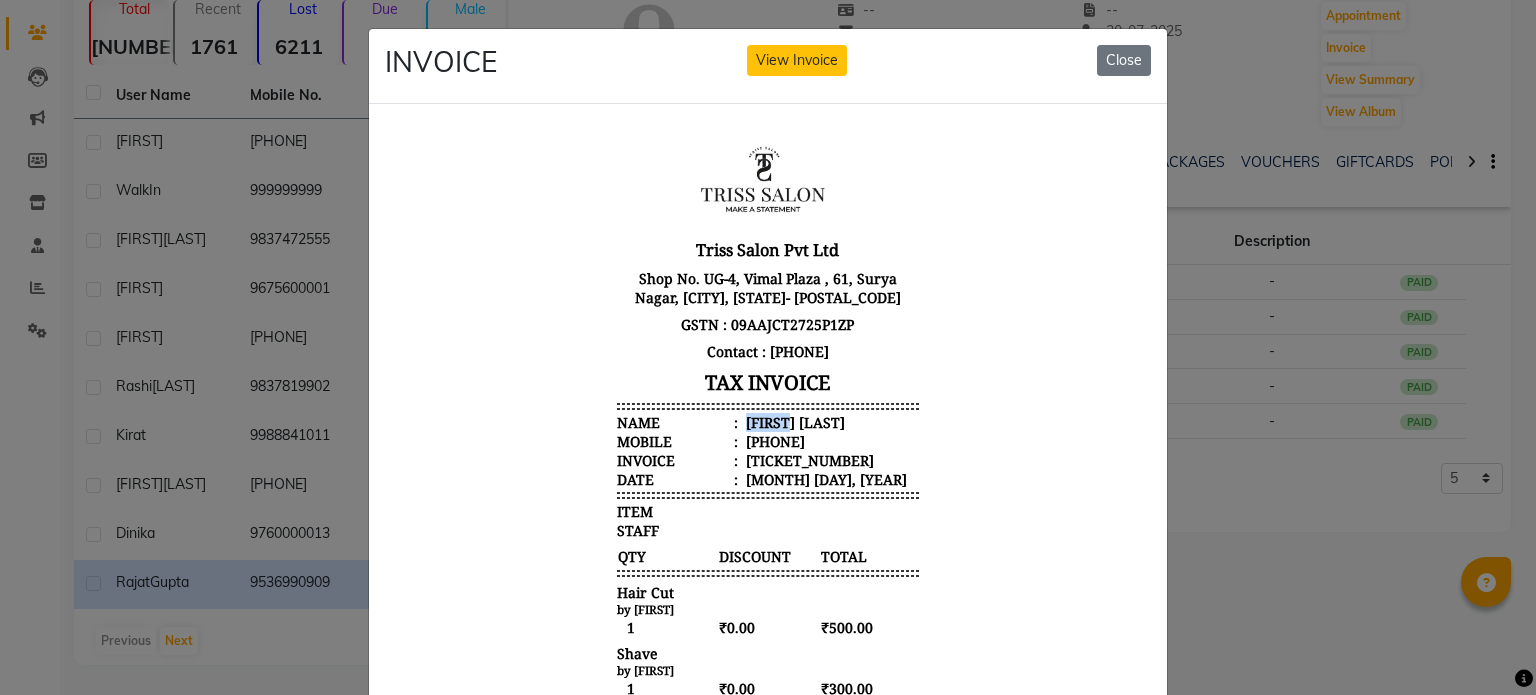 click on "Rajat Gupta" at bounding box center (793, 421) 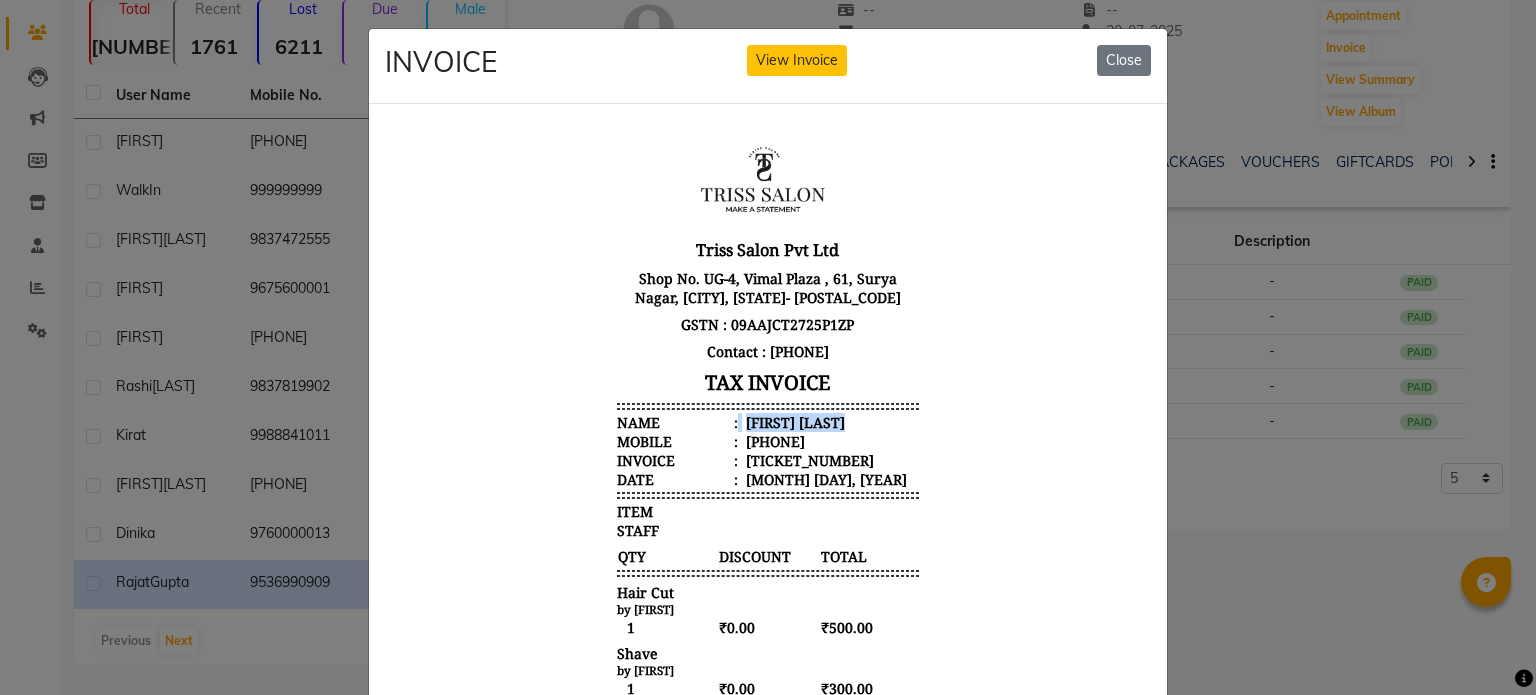 click on "Rajat Gupta" at bounding box center [793, 421] 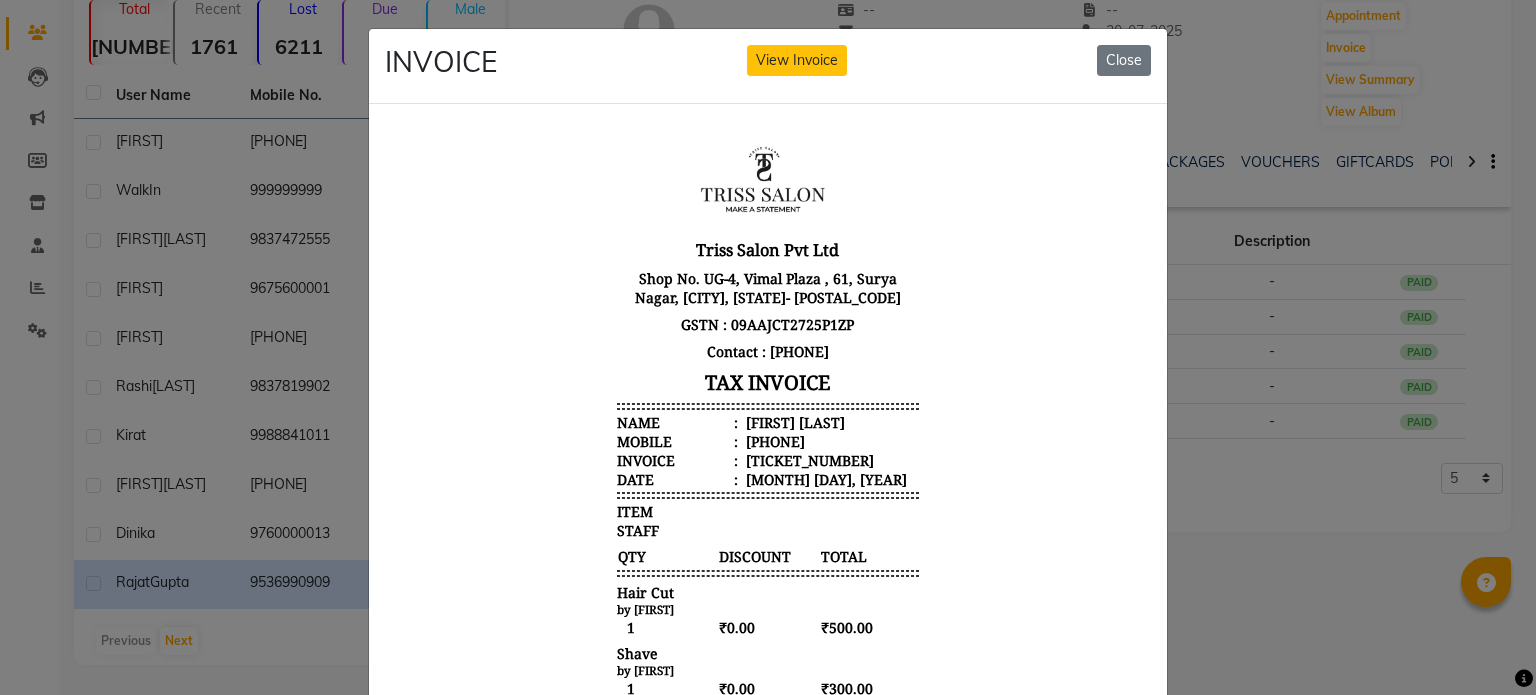 click on "919536990909" at bounding box center (773, 440) 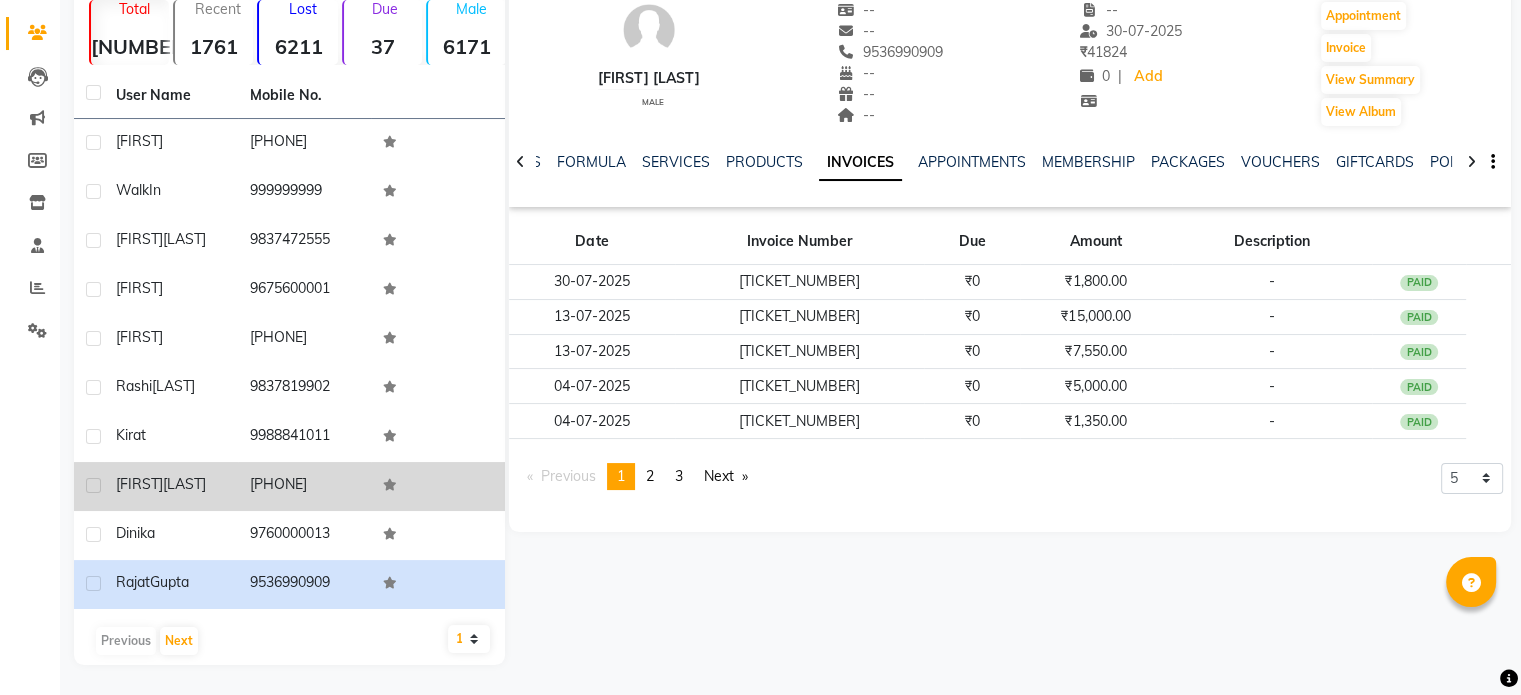 click on "Surana" 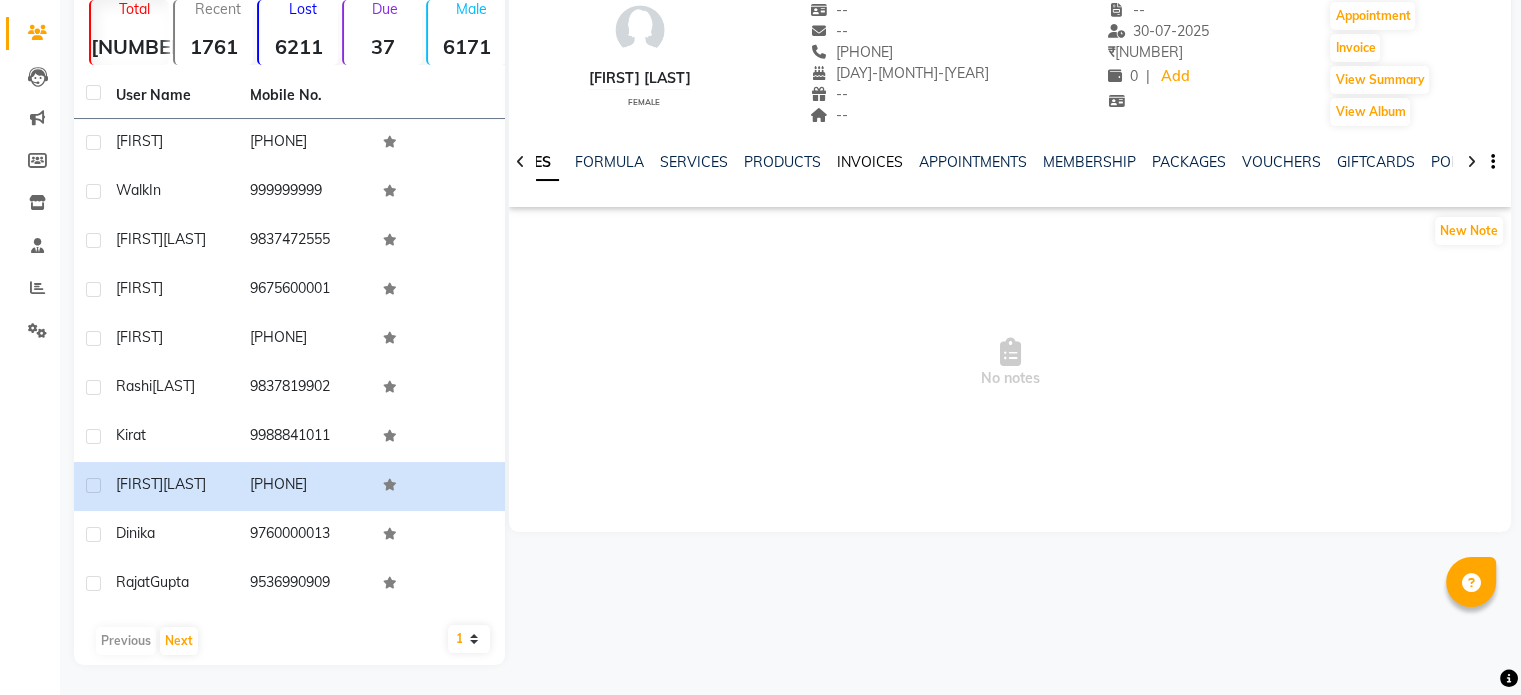 click on "INVOICES" 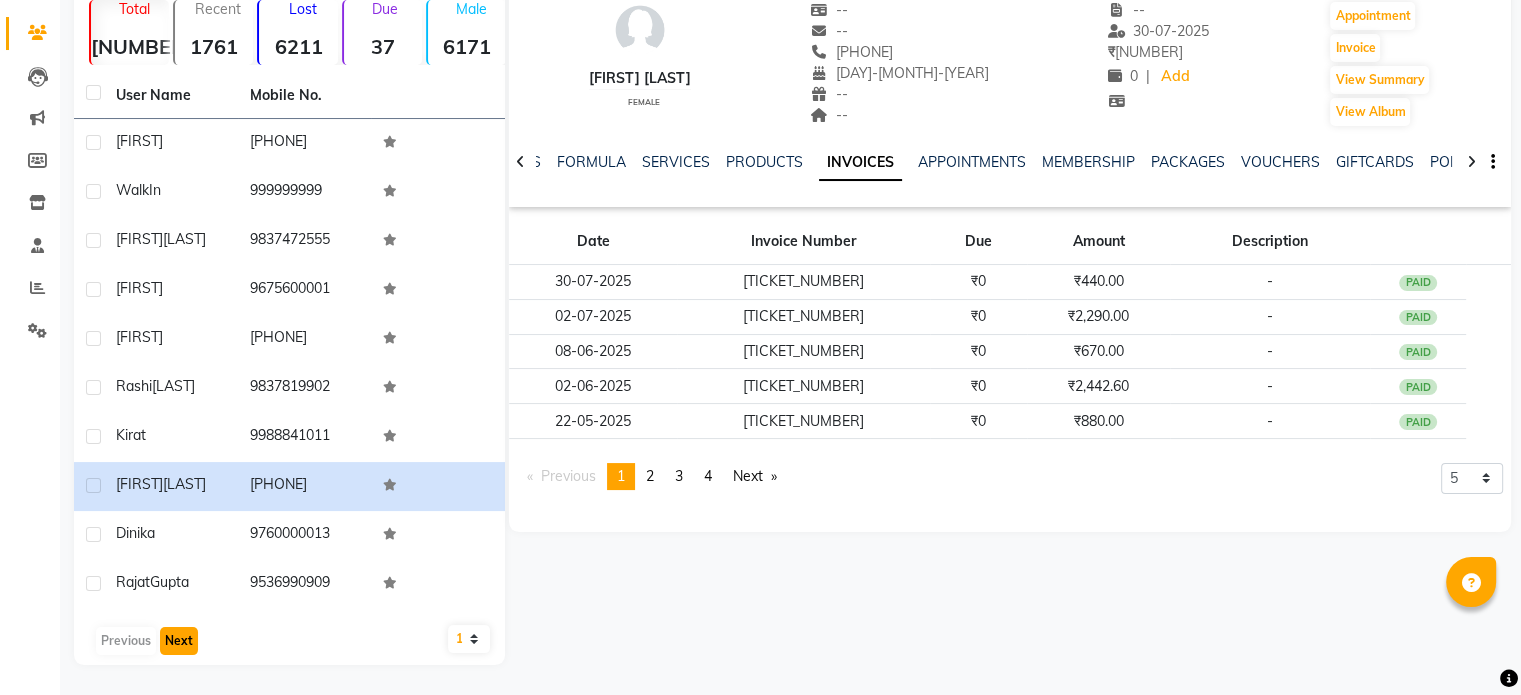 click on "Next" 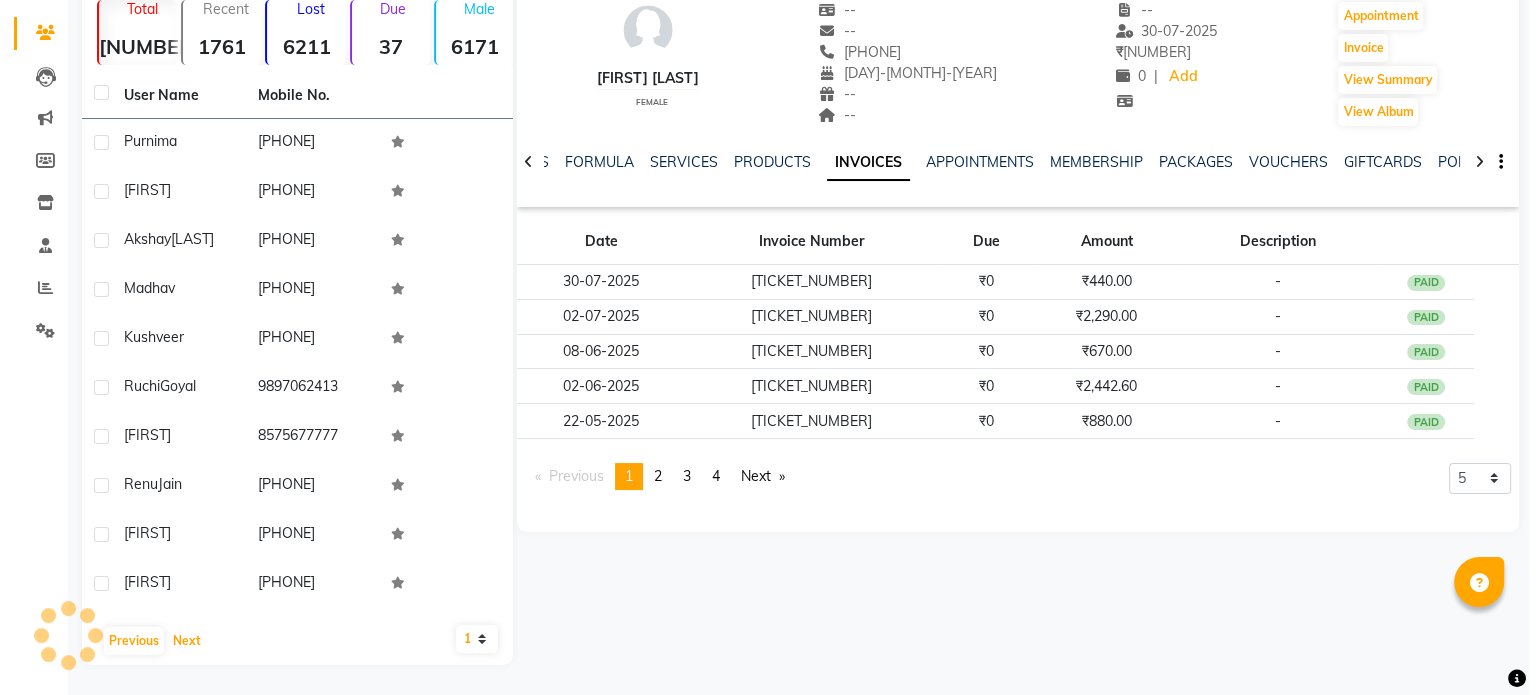scroll, scrollTop: 154, scrollLeft: 0, axis: vertical 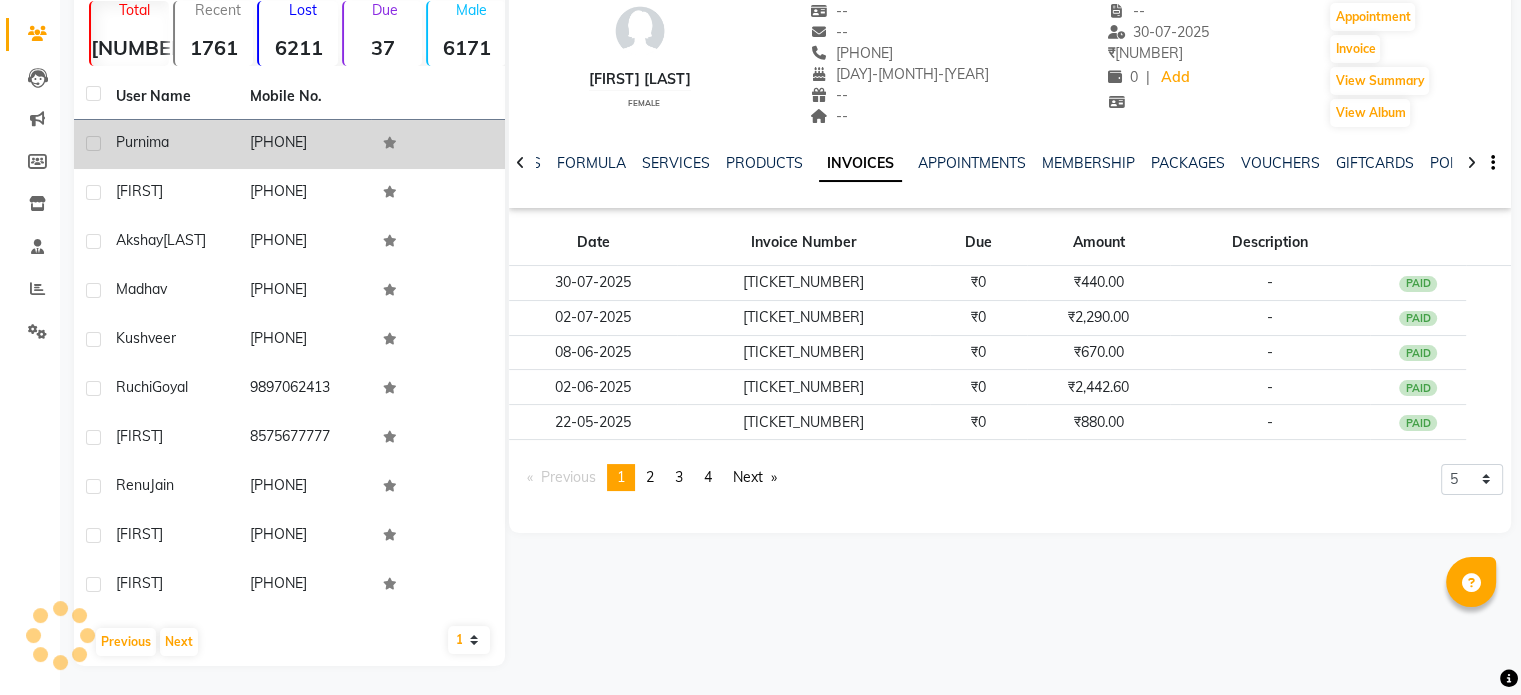 click on "Purnima" 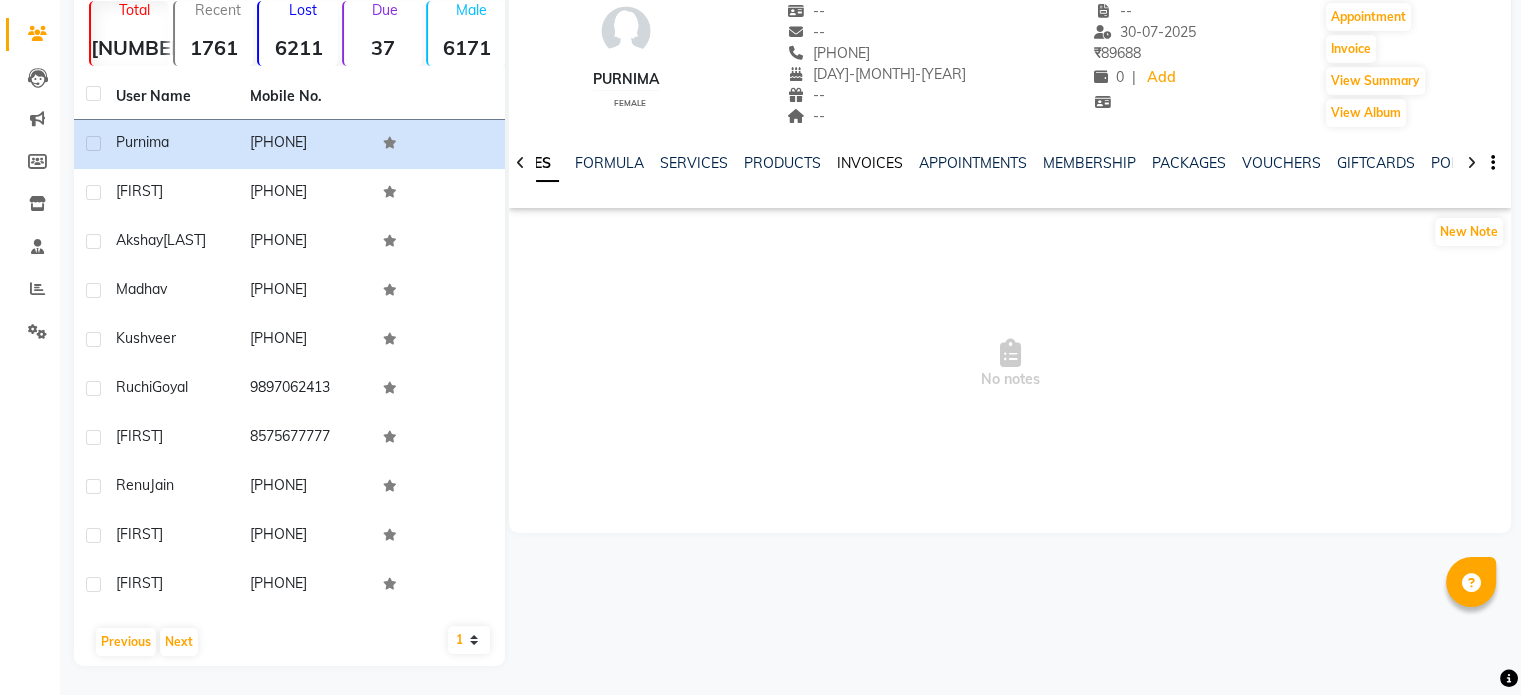 click on "INVOICES" 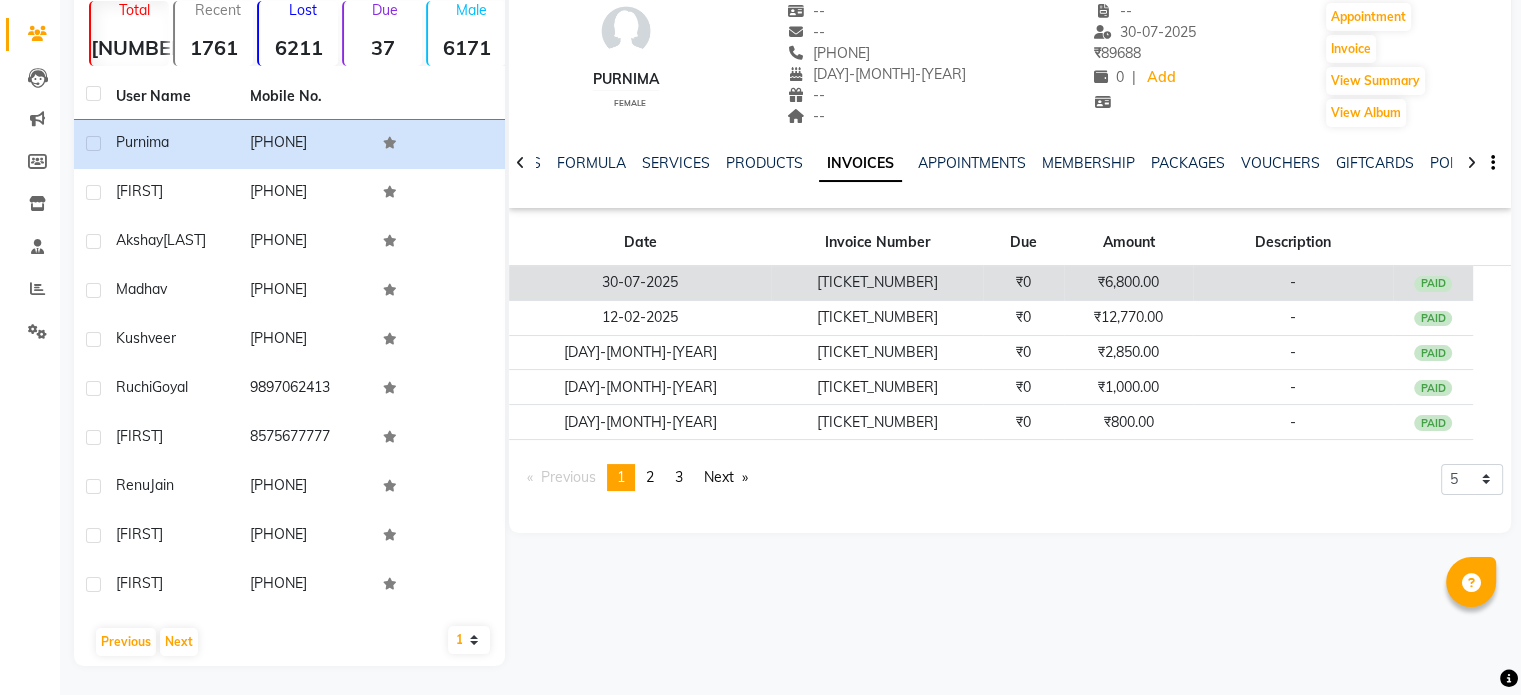 click on "T1/25-26/5280" 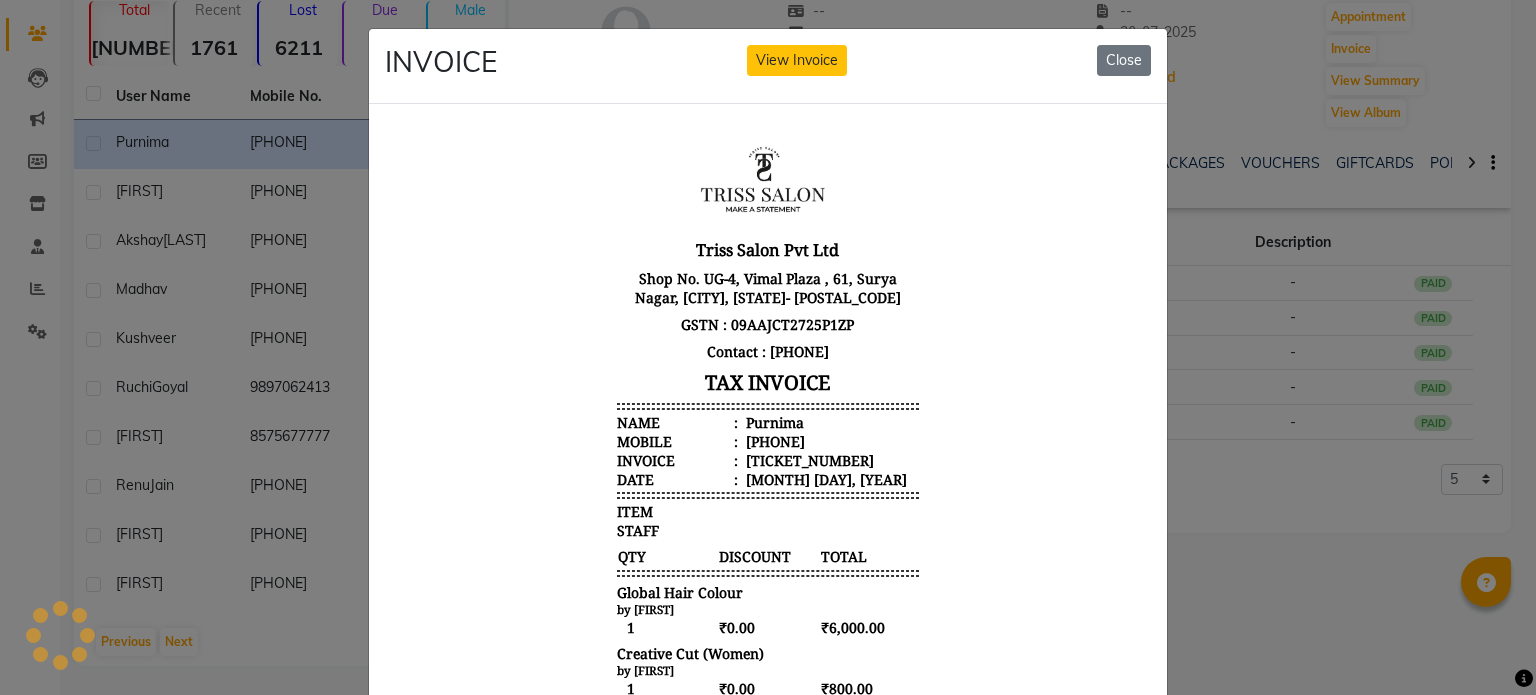 scroll, scrollTop: 0, scrollLeft: 0, axis: both 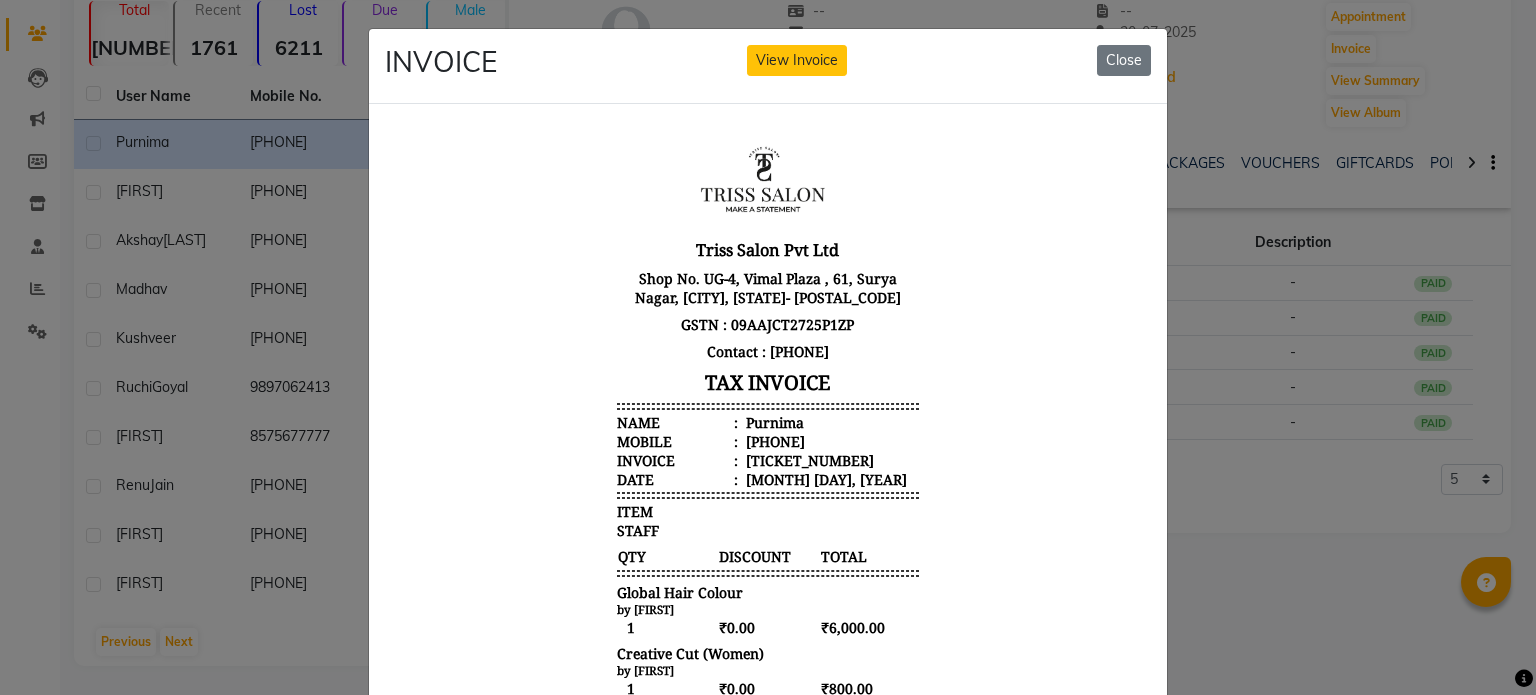 click on "Purnima" at bounding box center (773, 421) 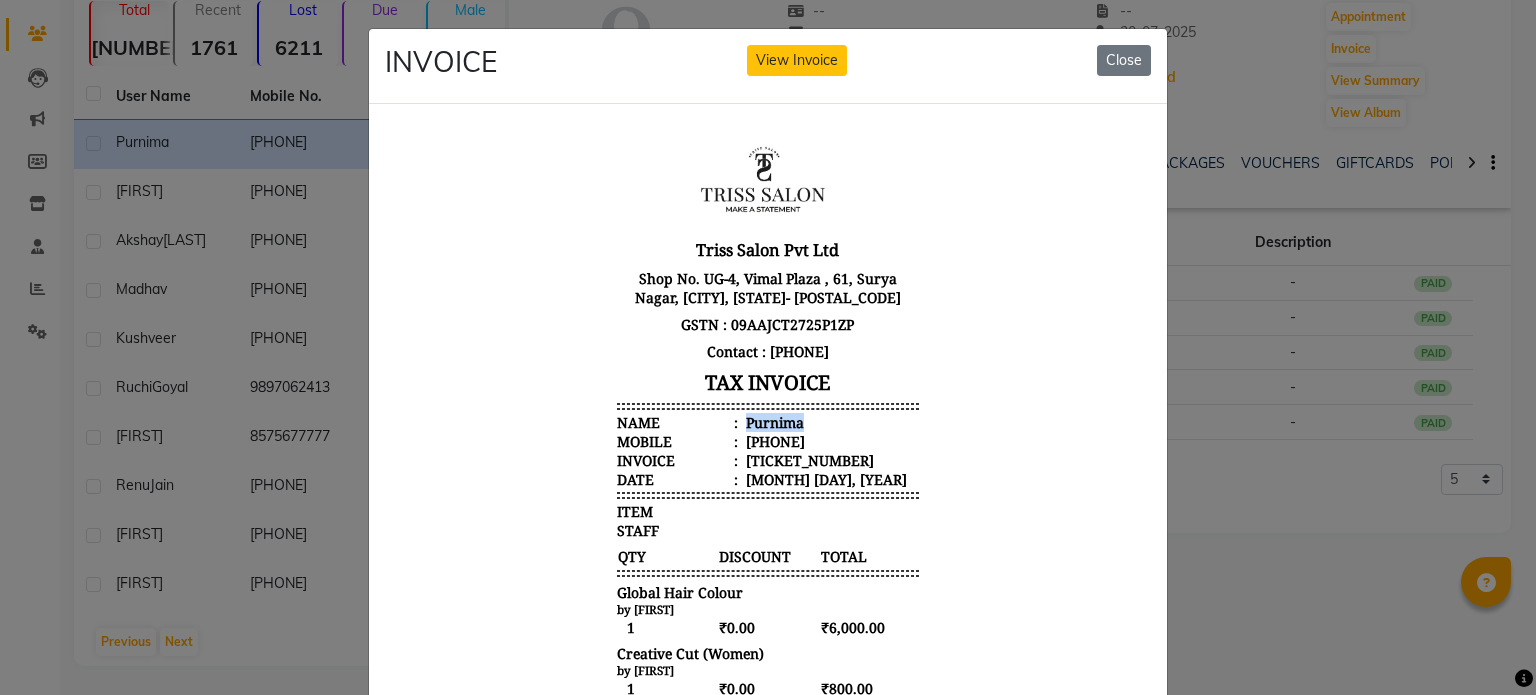click on "Purnima" at bounding box center [773, 421] 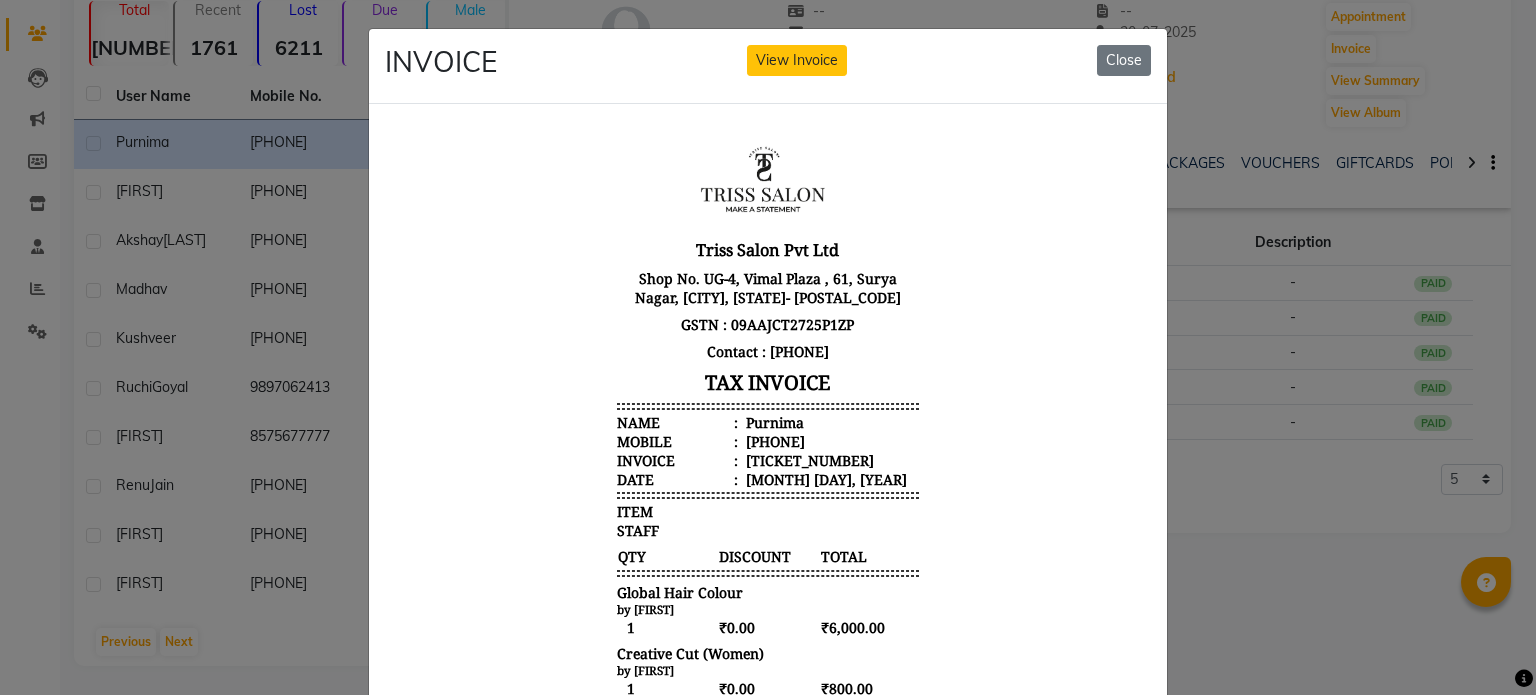 click on "918273278999" at bounding box center [773, 440] 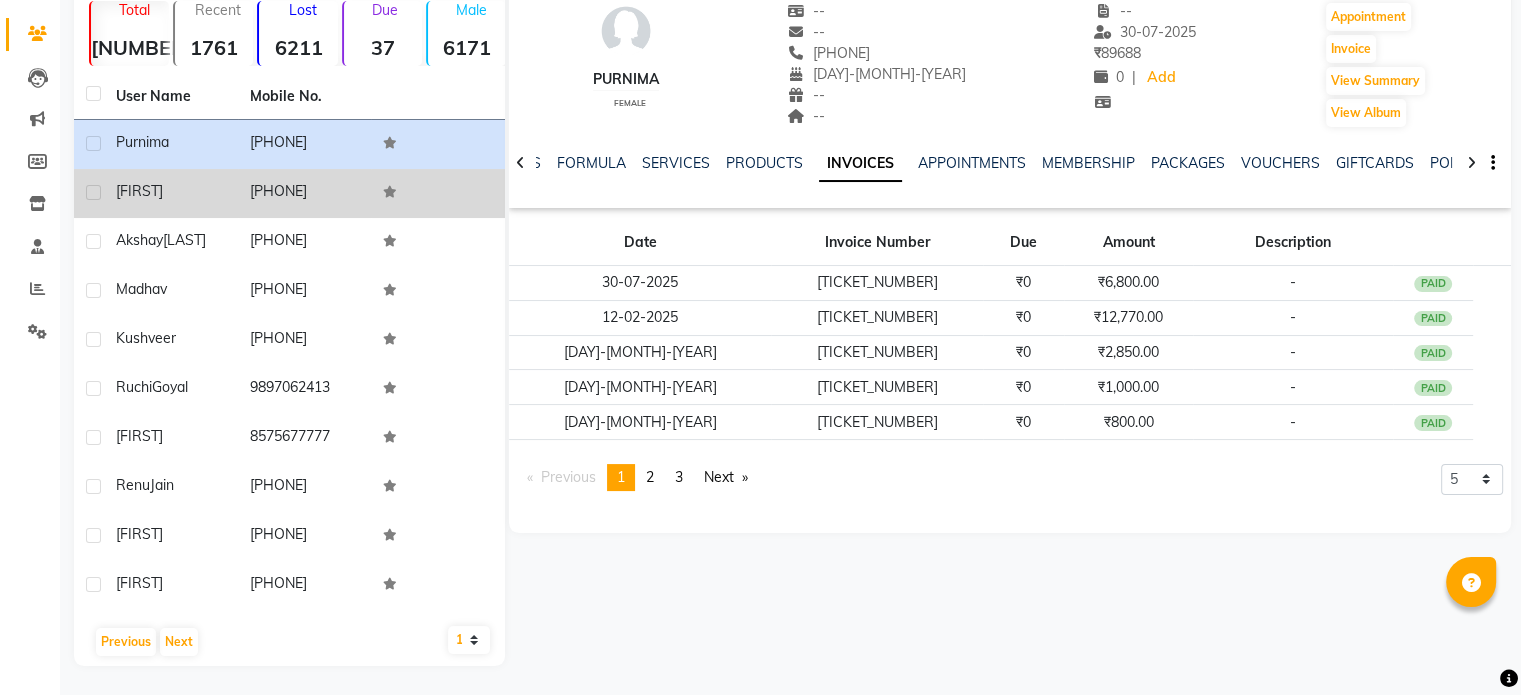 click on "Kashika" 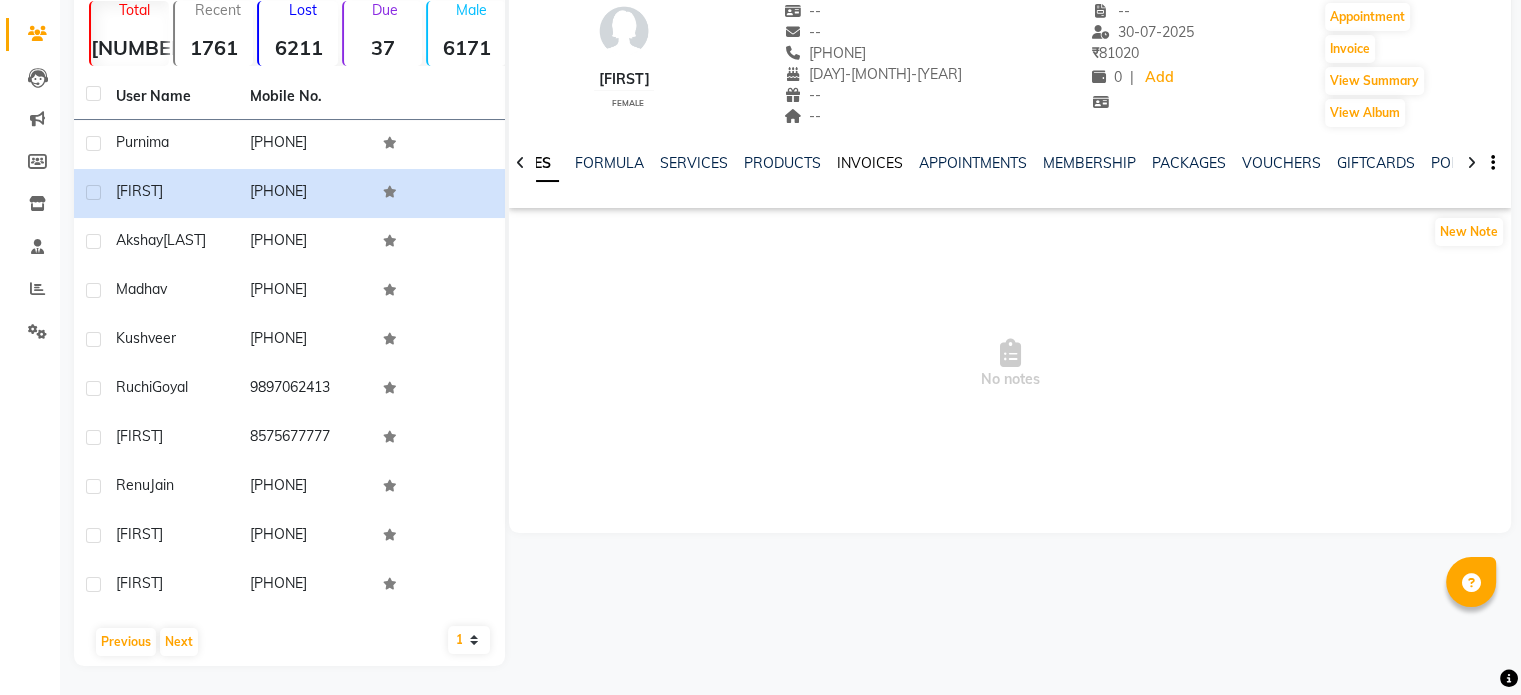 click on "INVOICES" 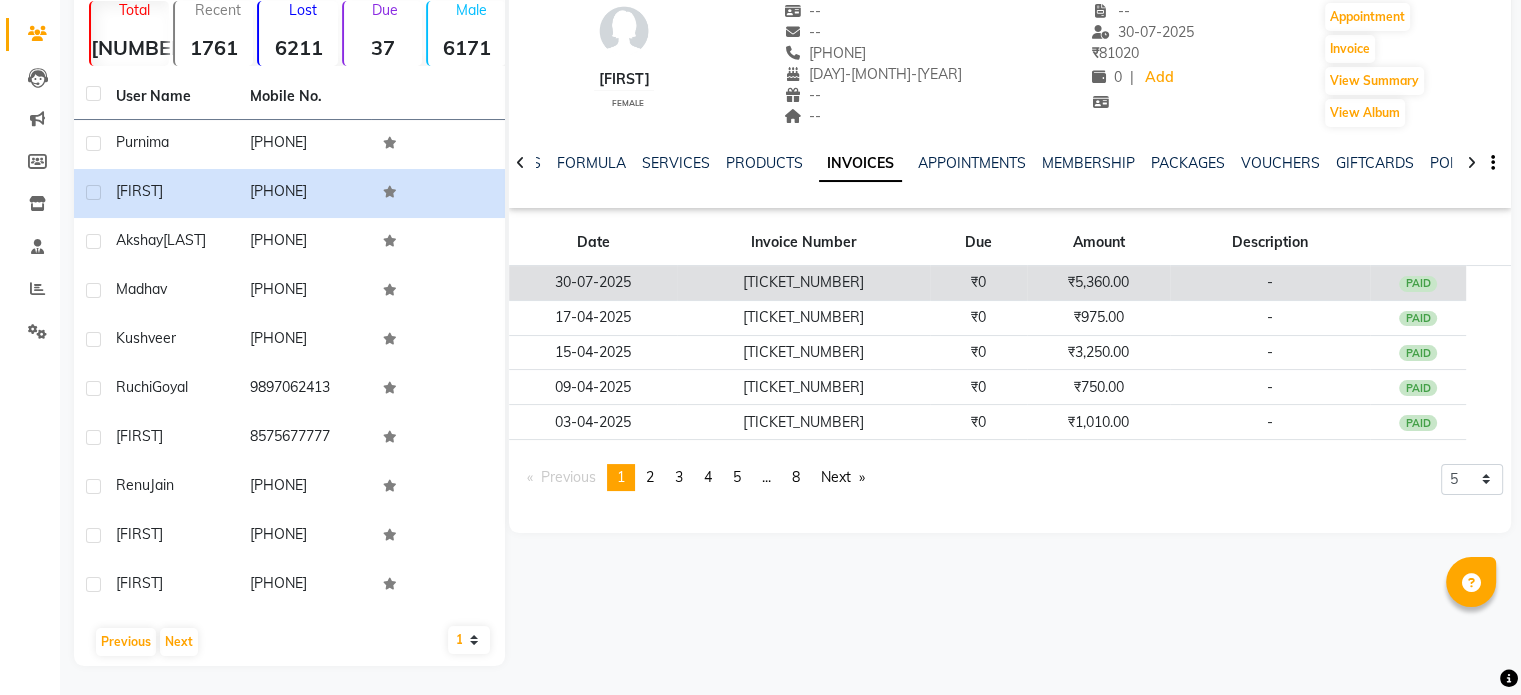 click on "T1/25-26/5279" 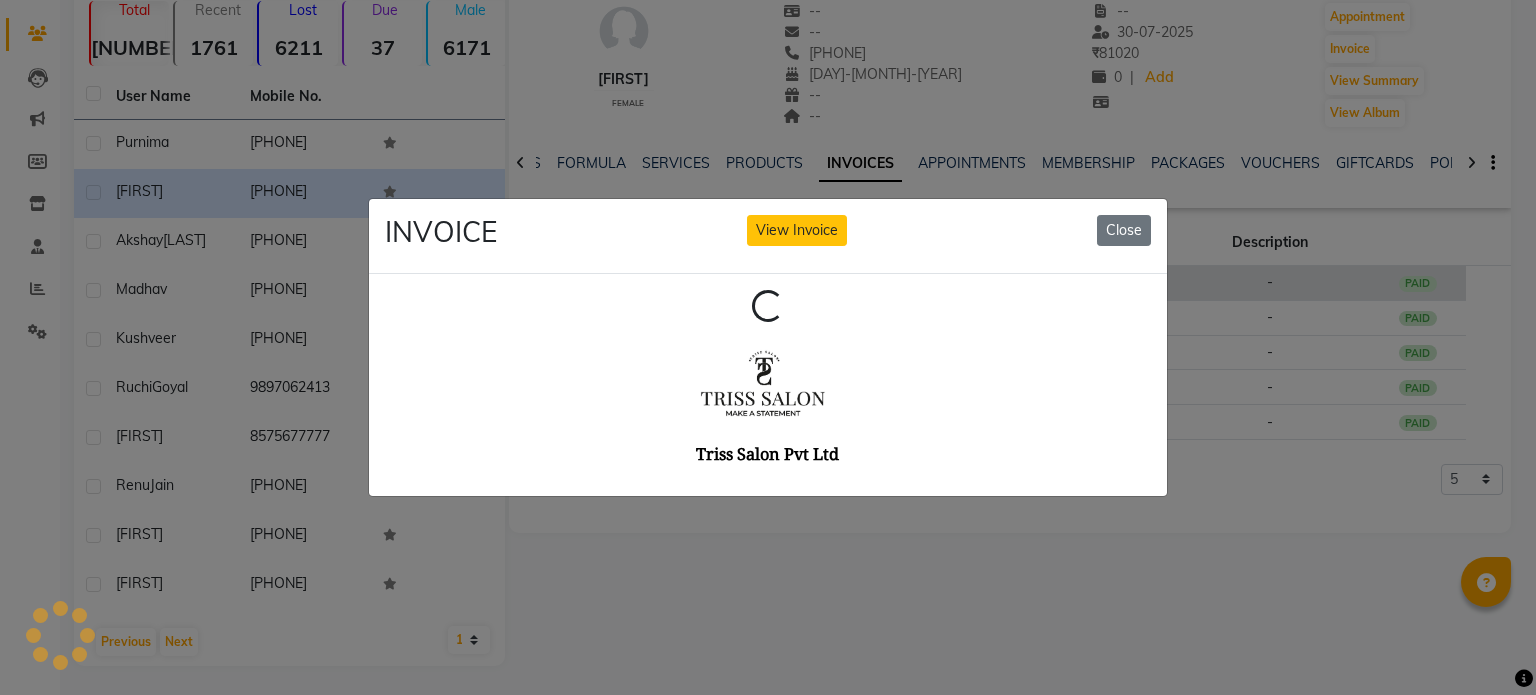 scroll, scrollTop: 0, scrollLeft: 0, axis: both 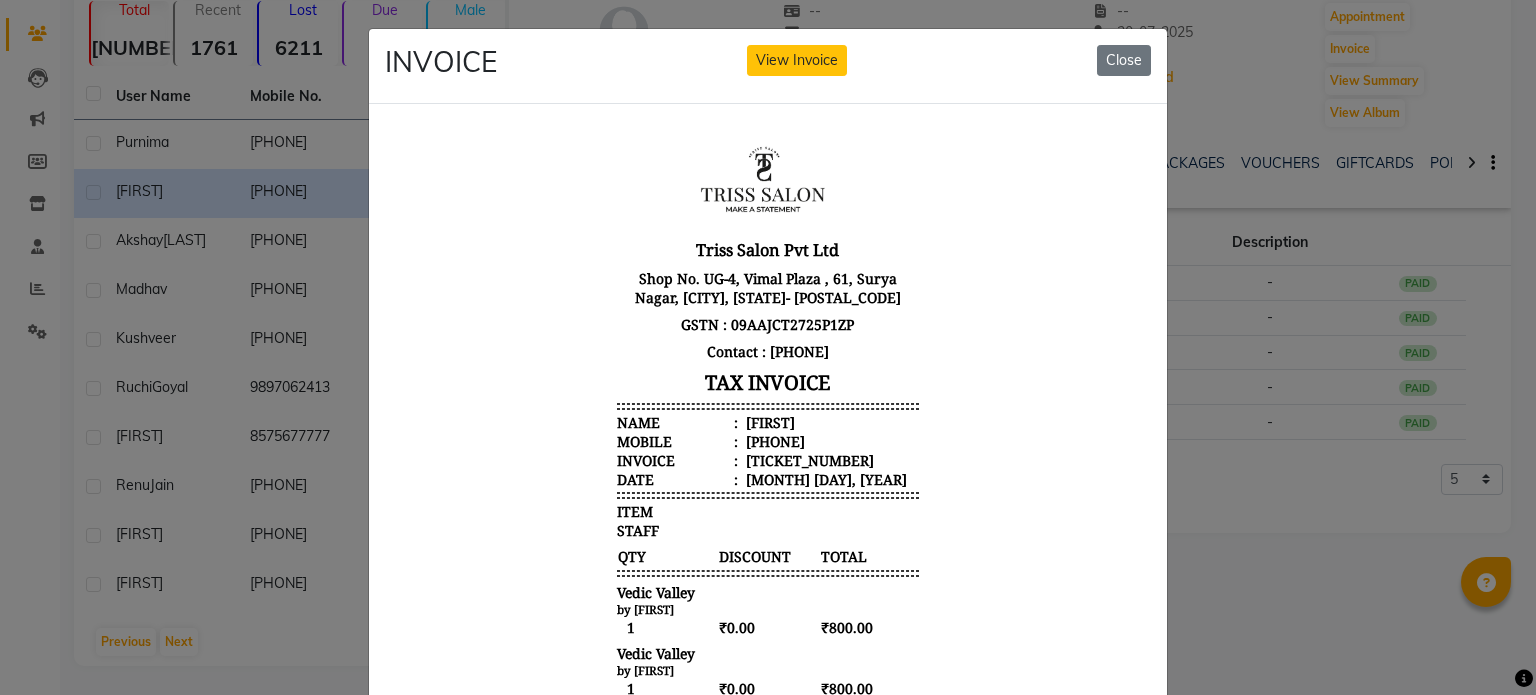 click on "Kashika" at bounding box center [768, 421] 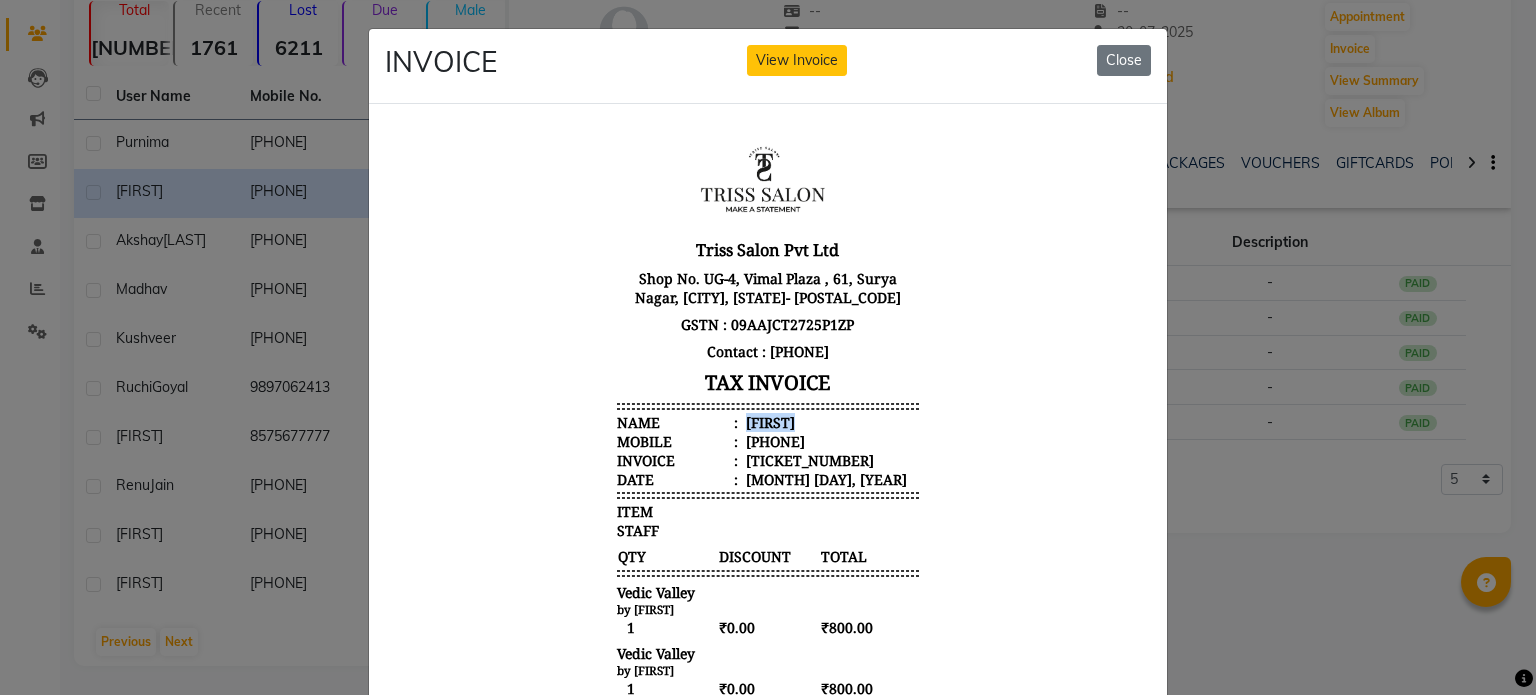 click on "Kashika" at bounding box center [768, 421] 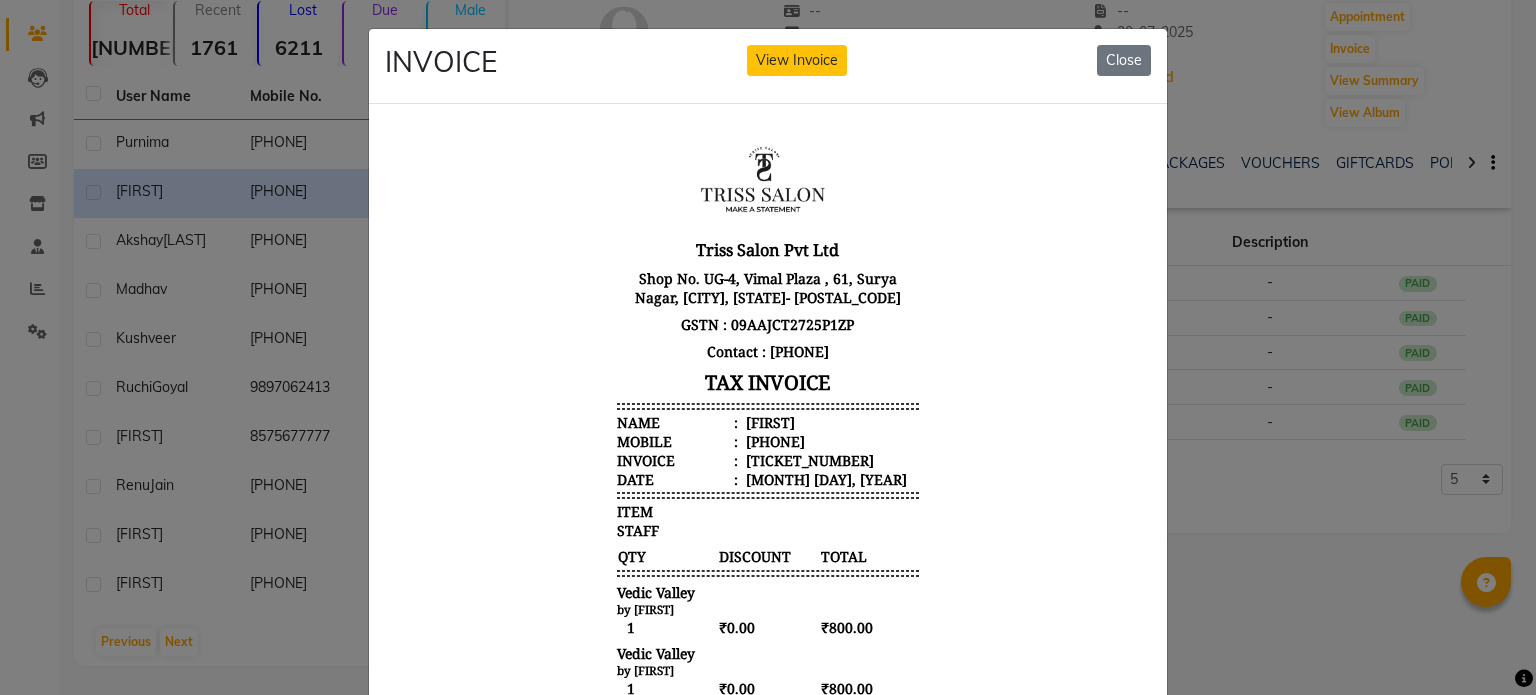click on "919999422361" at bounding box center [773, 440] 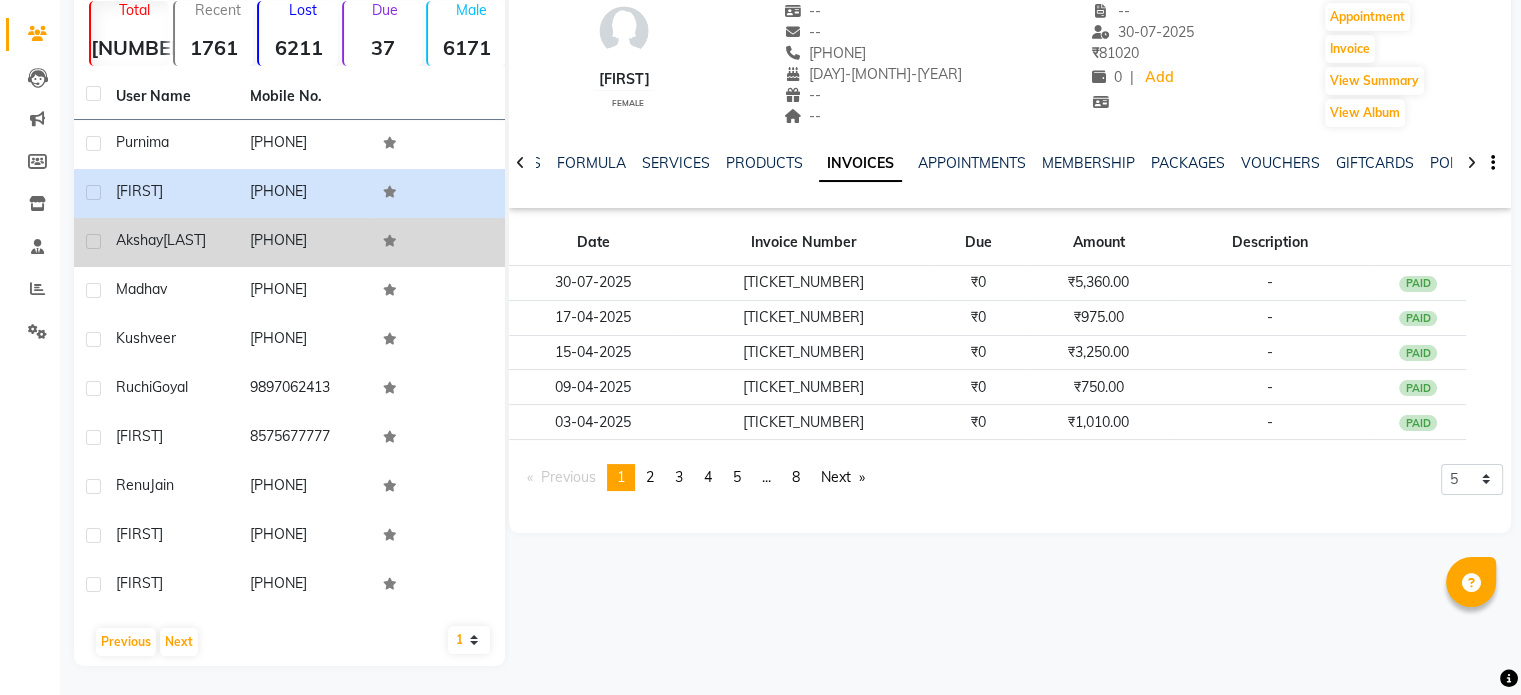 click on "9557924705" 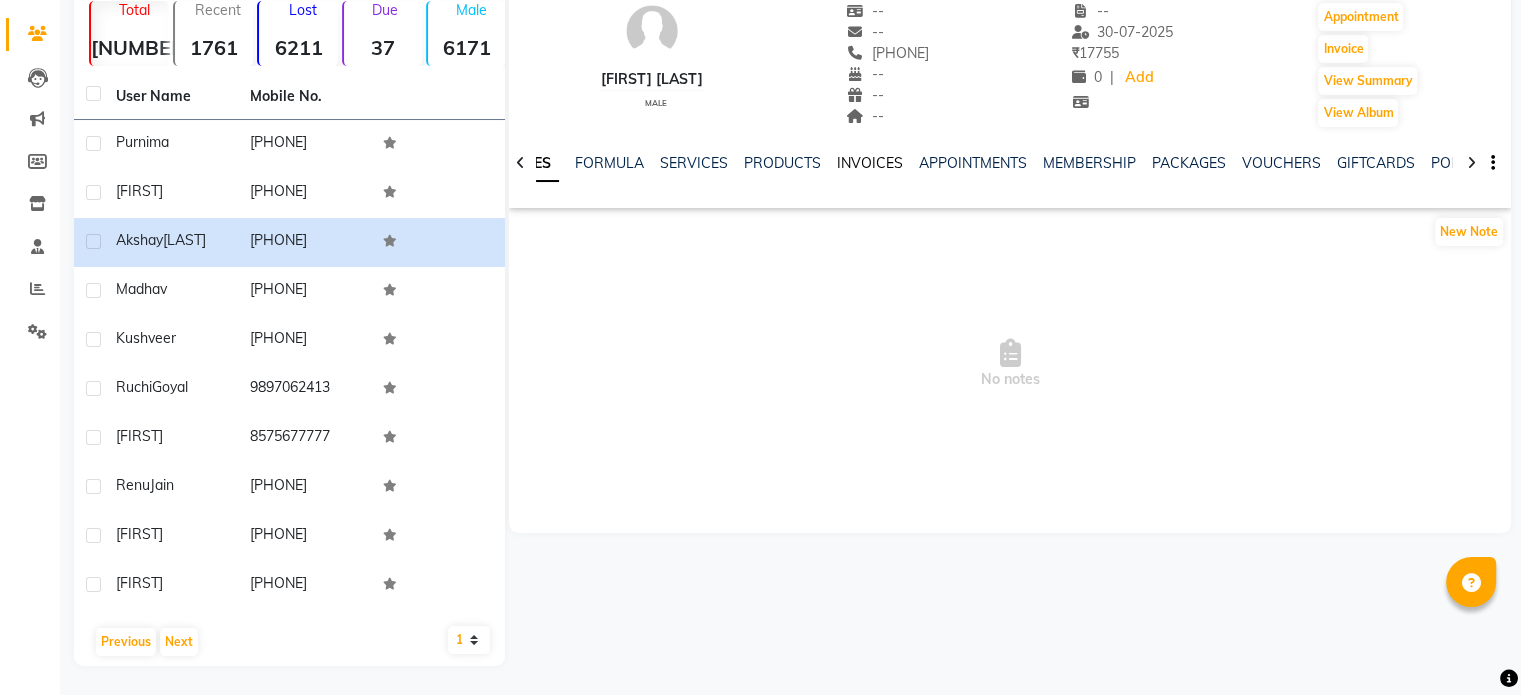 click on "INVOICES" 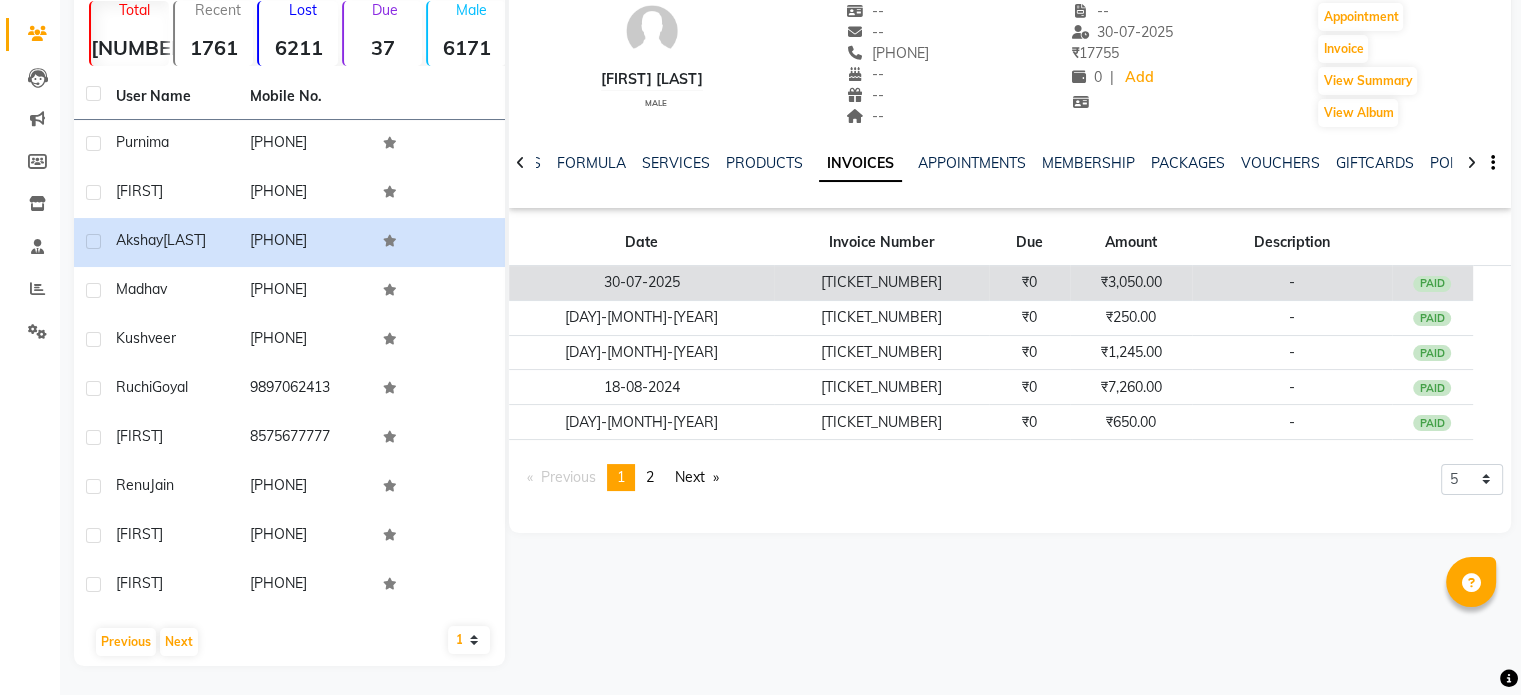 click on "T1/25-26/5278" 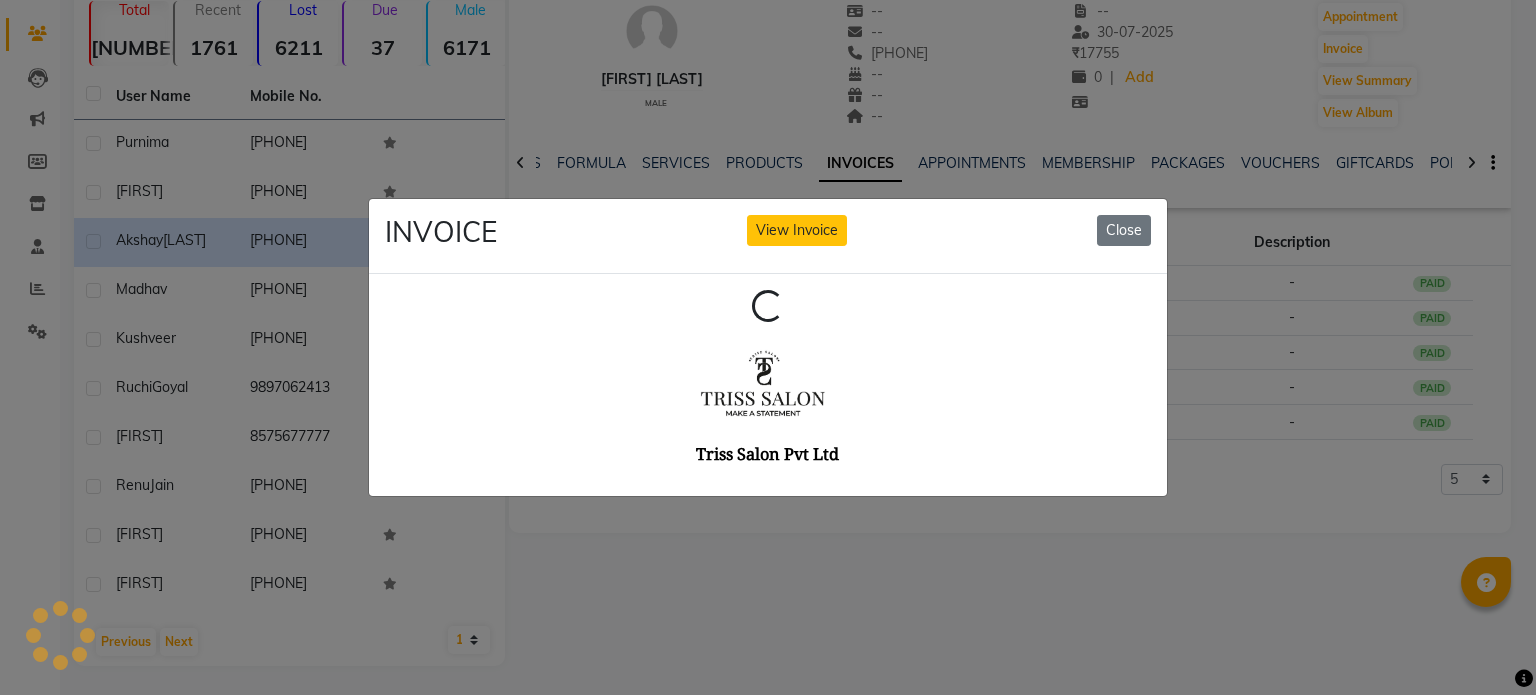 scroll, scrollTop: 0, scrollLeft: 0, axis: both 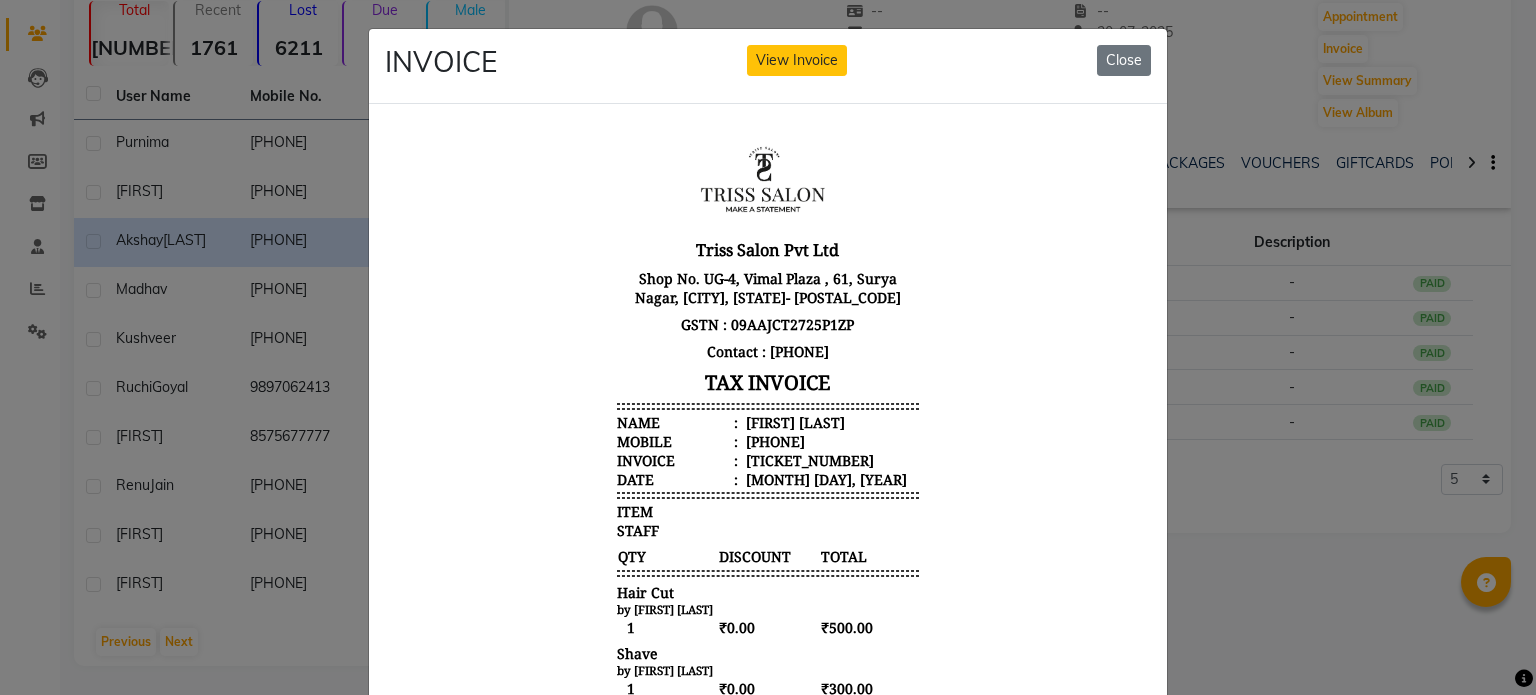 click on "Akshay Yadav" at bounding box center [793, 421] 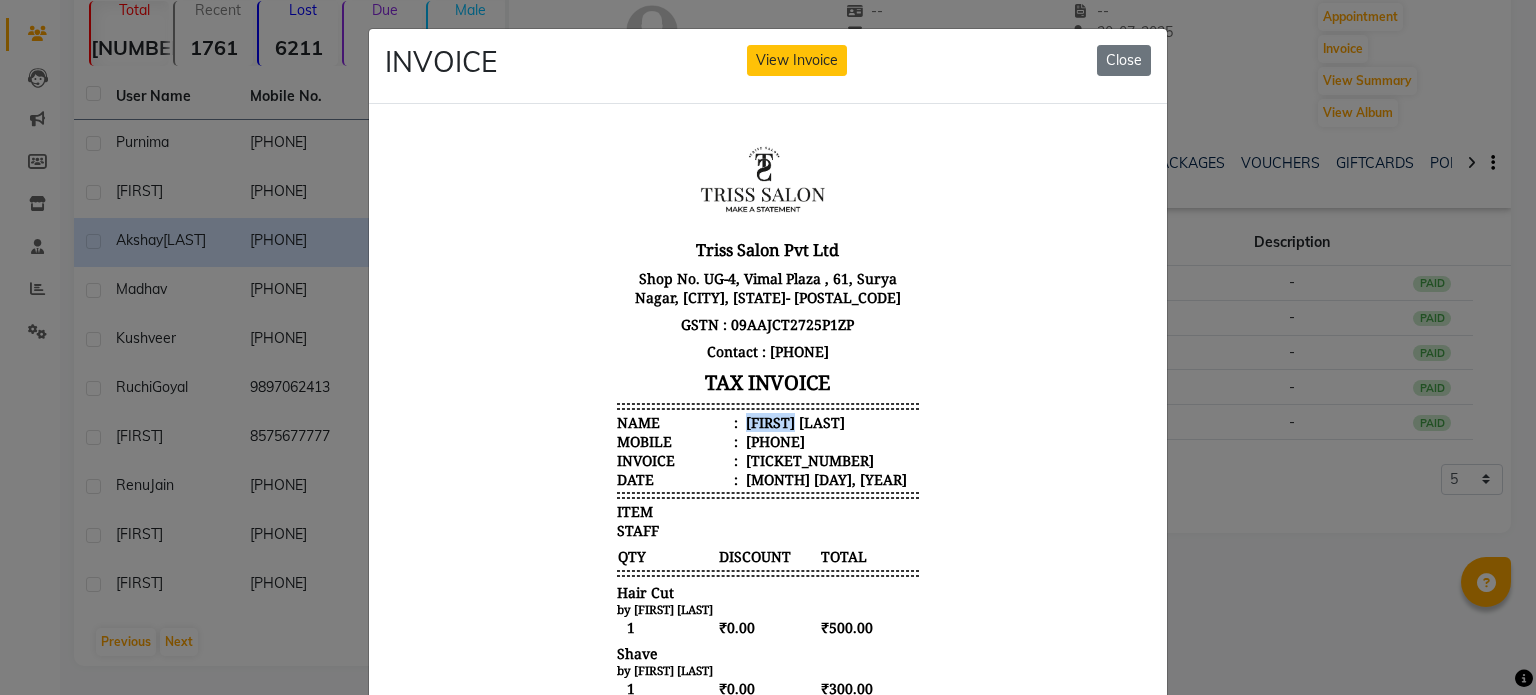 click on "Akshay Yadav" at bounding box center [793, 421] 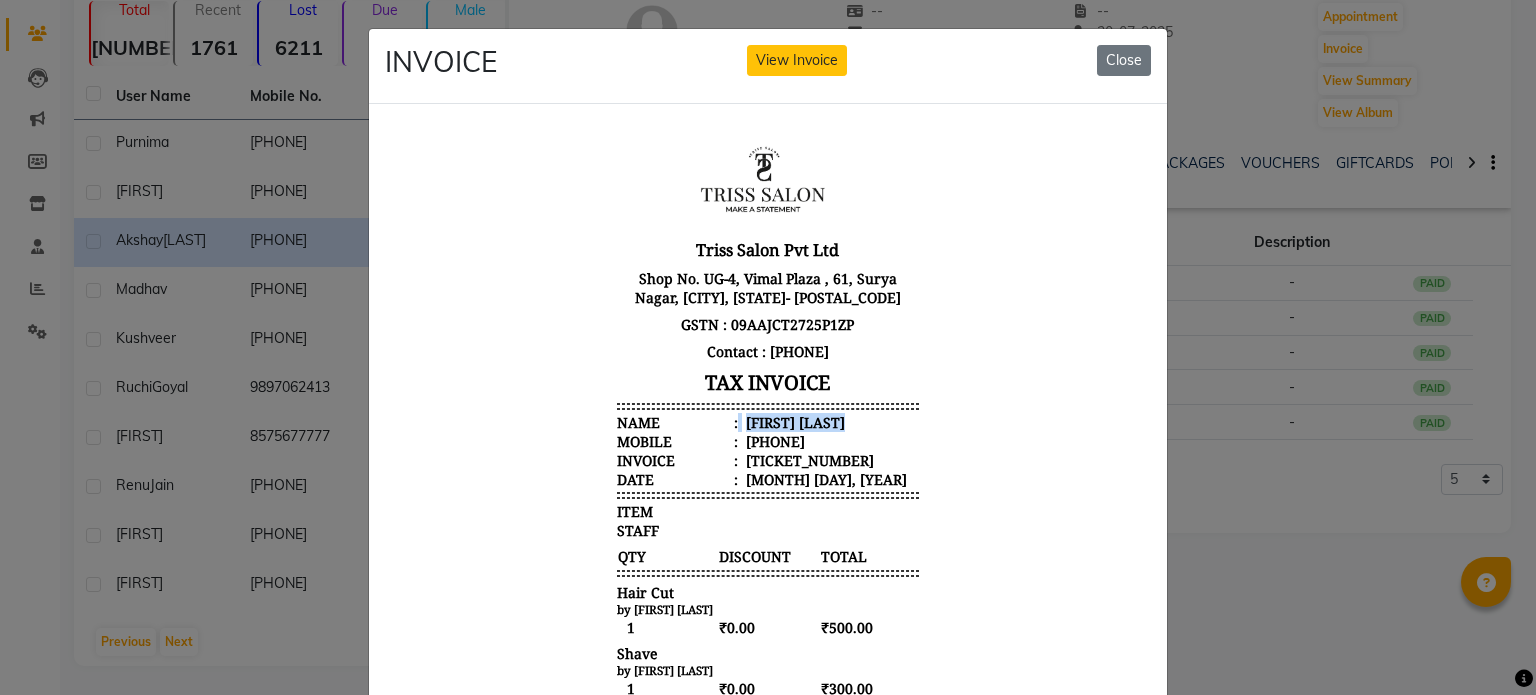 click on "Akshay Yadav" at bounding box center [793, 421] 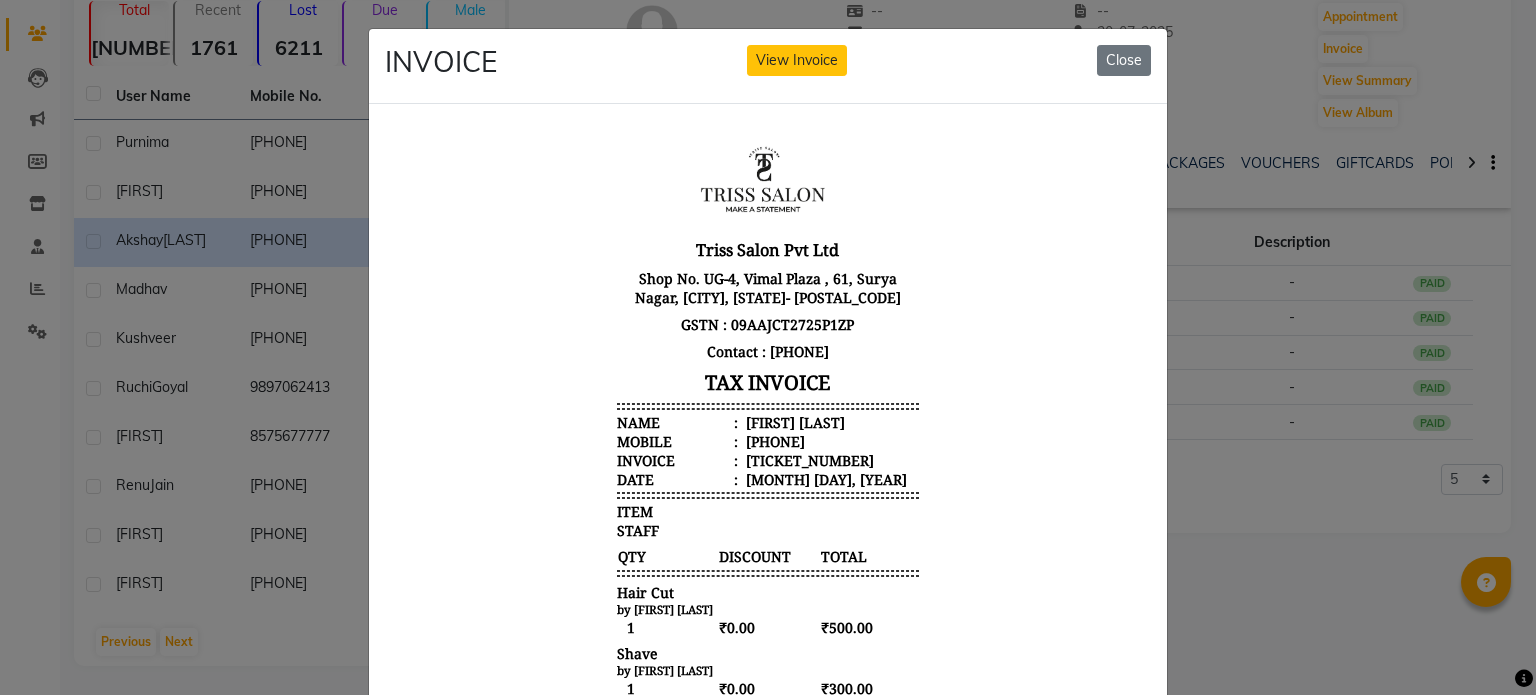 click on "919557924705" at bounding box center (773, 440) 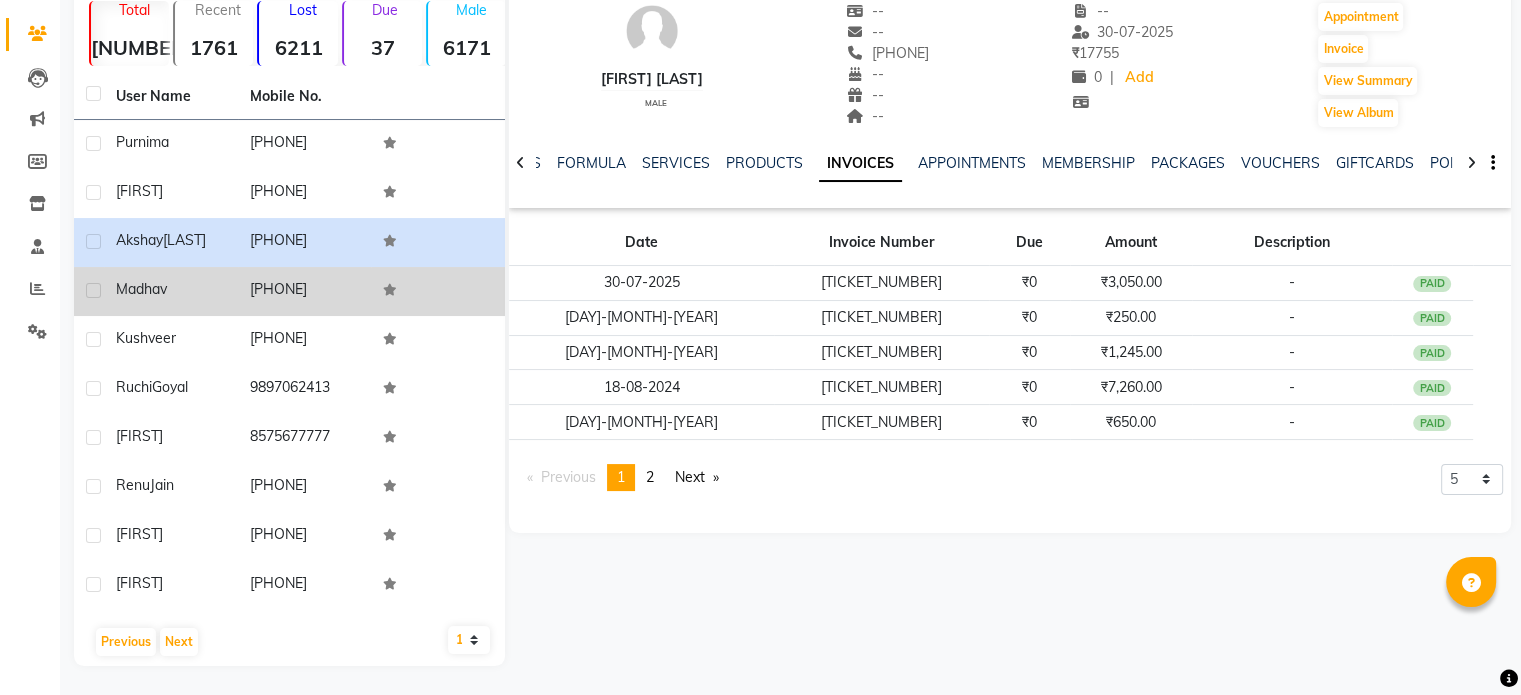 click on "6397581781" 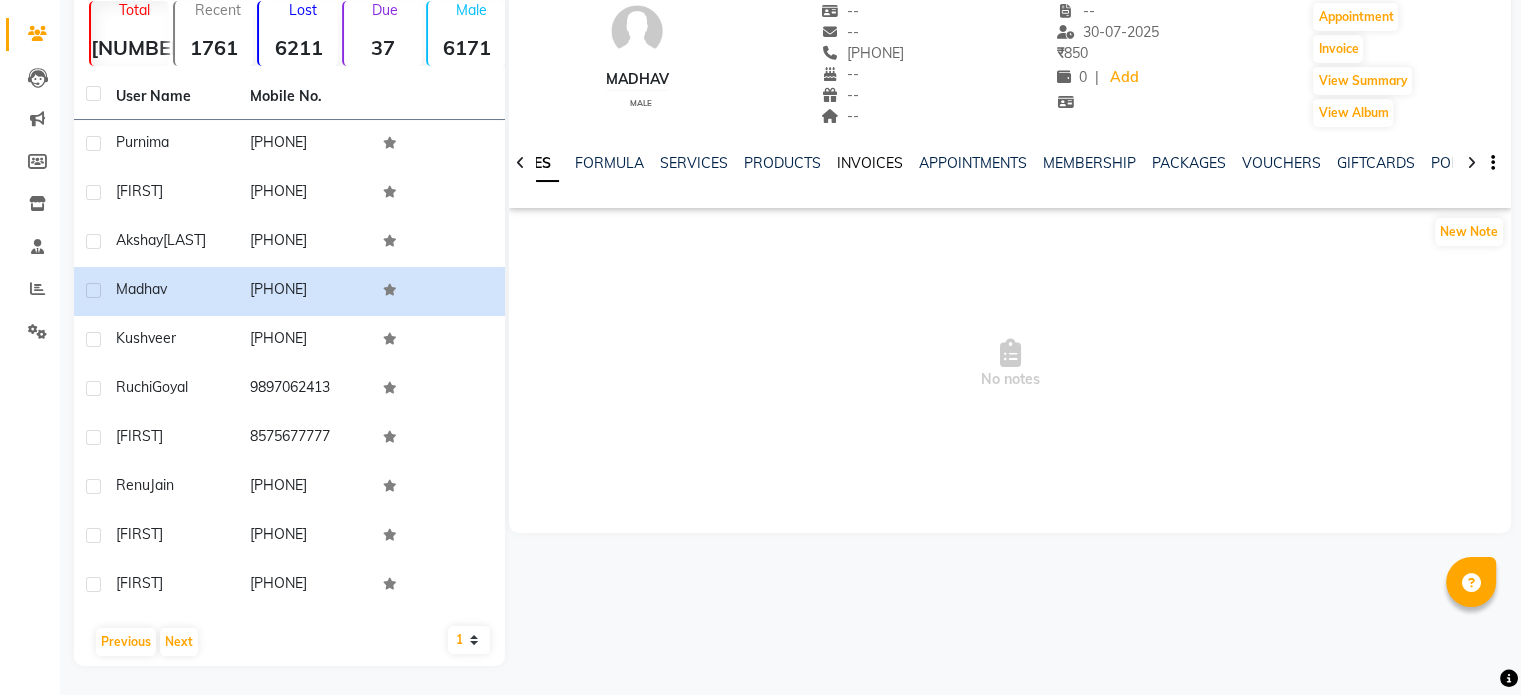 click on "INVOICES" 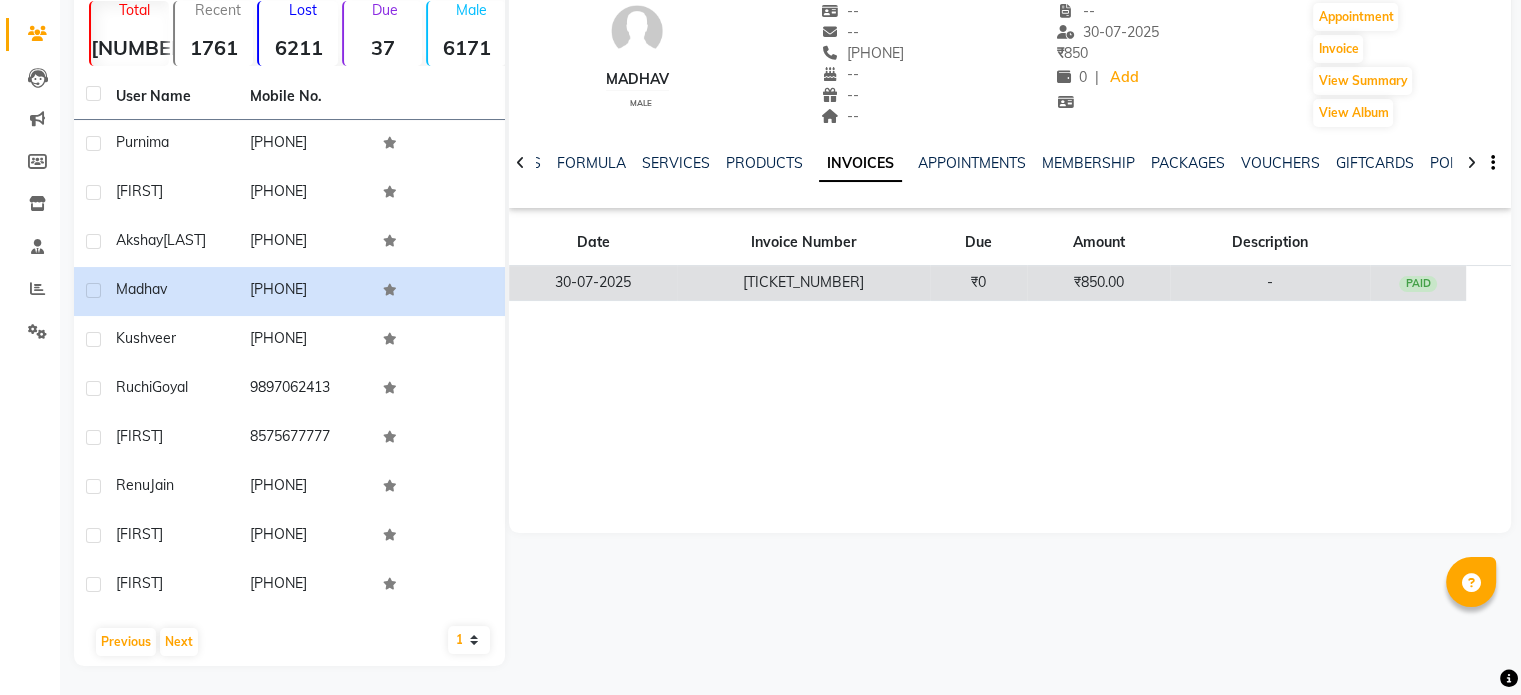 click on "₹0" 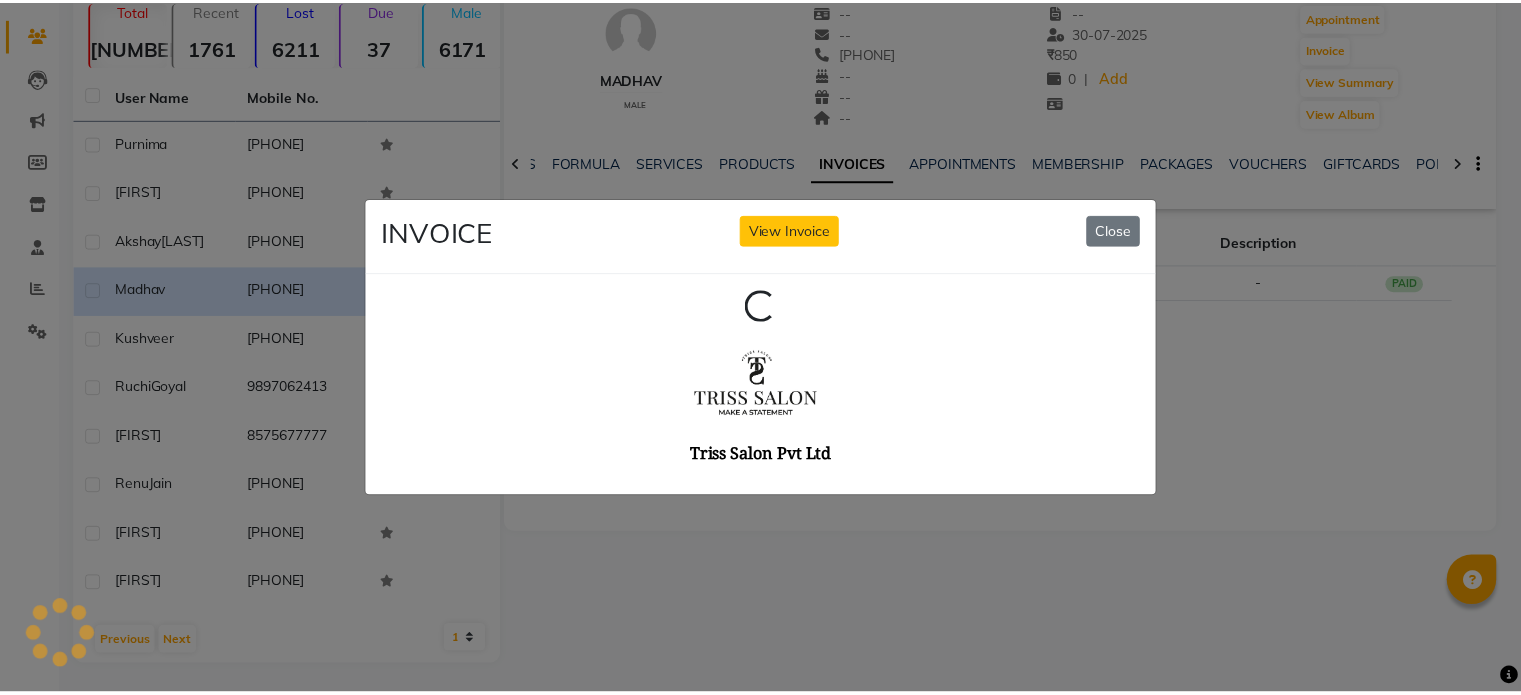 scroll, scrollTop: 0, scrollLeft: 0, axis: both 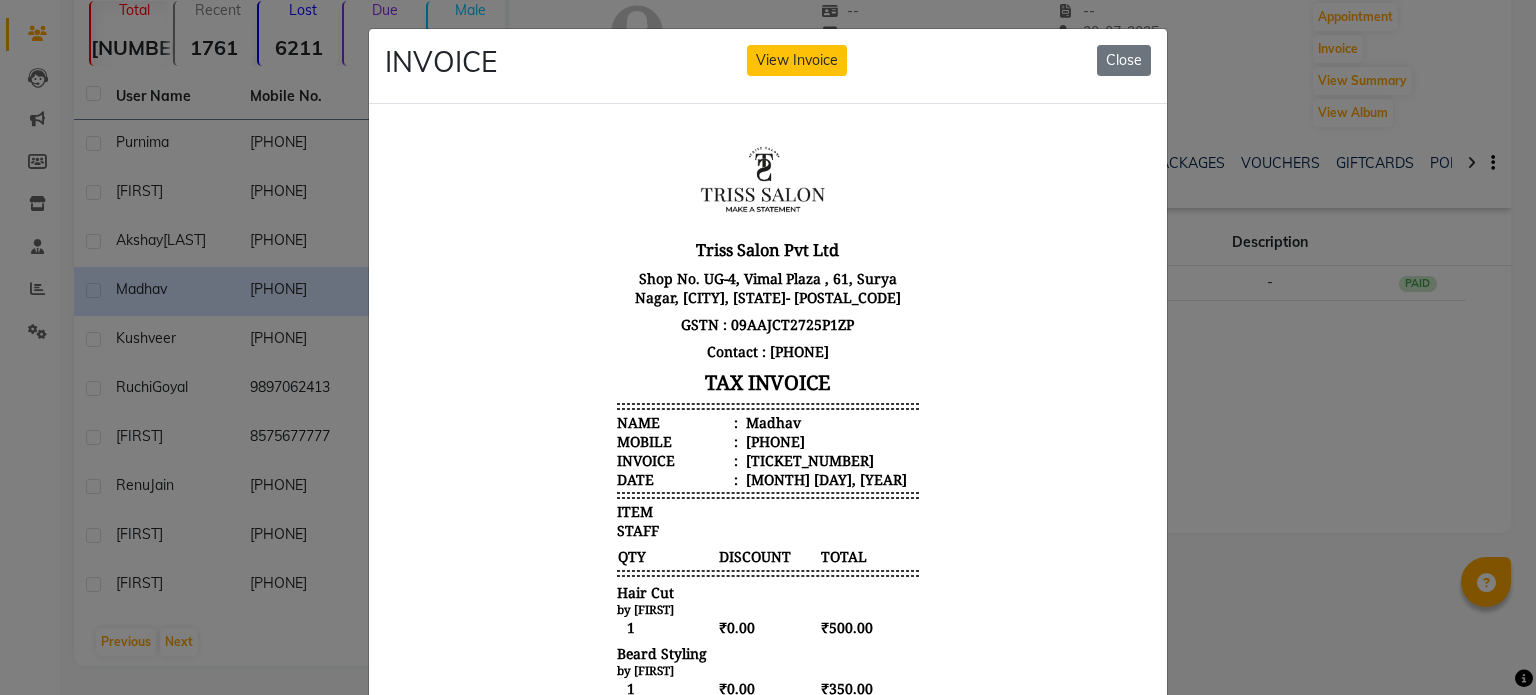 click on "Madhav" at bounding box center [771, 421] 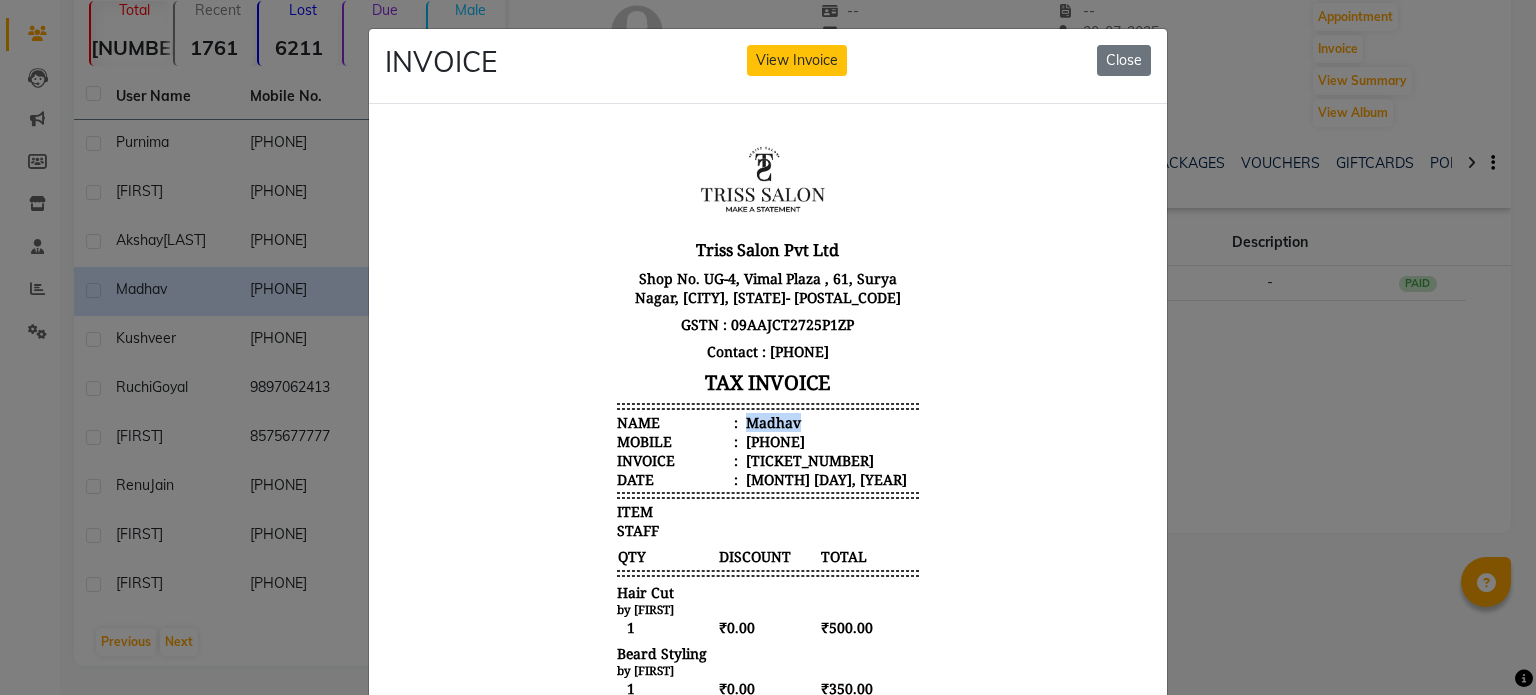 click on "Madhav" at bounding box center (771, 421) 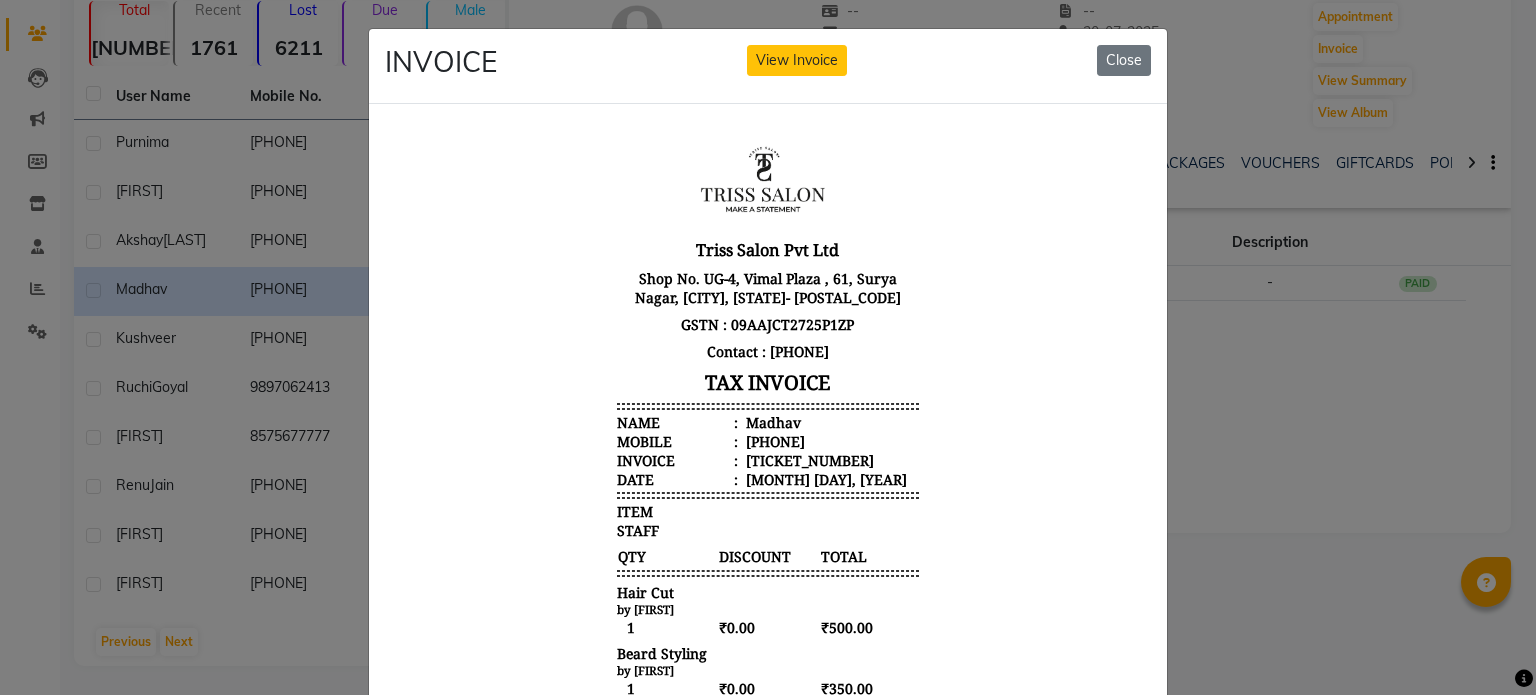 click on "916397581781" at bounding box center [773, 440] 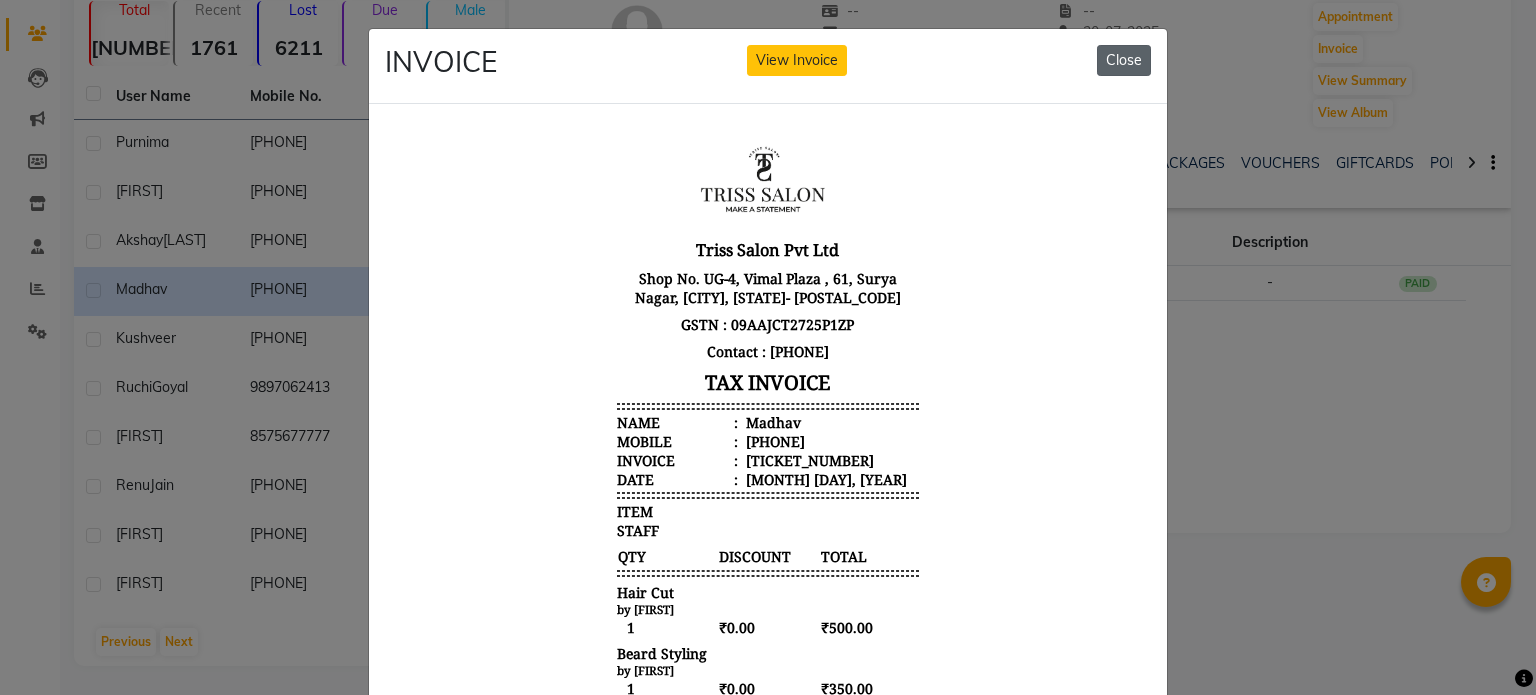 click on "Close" 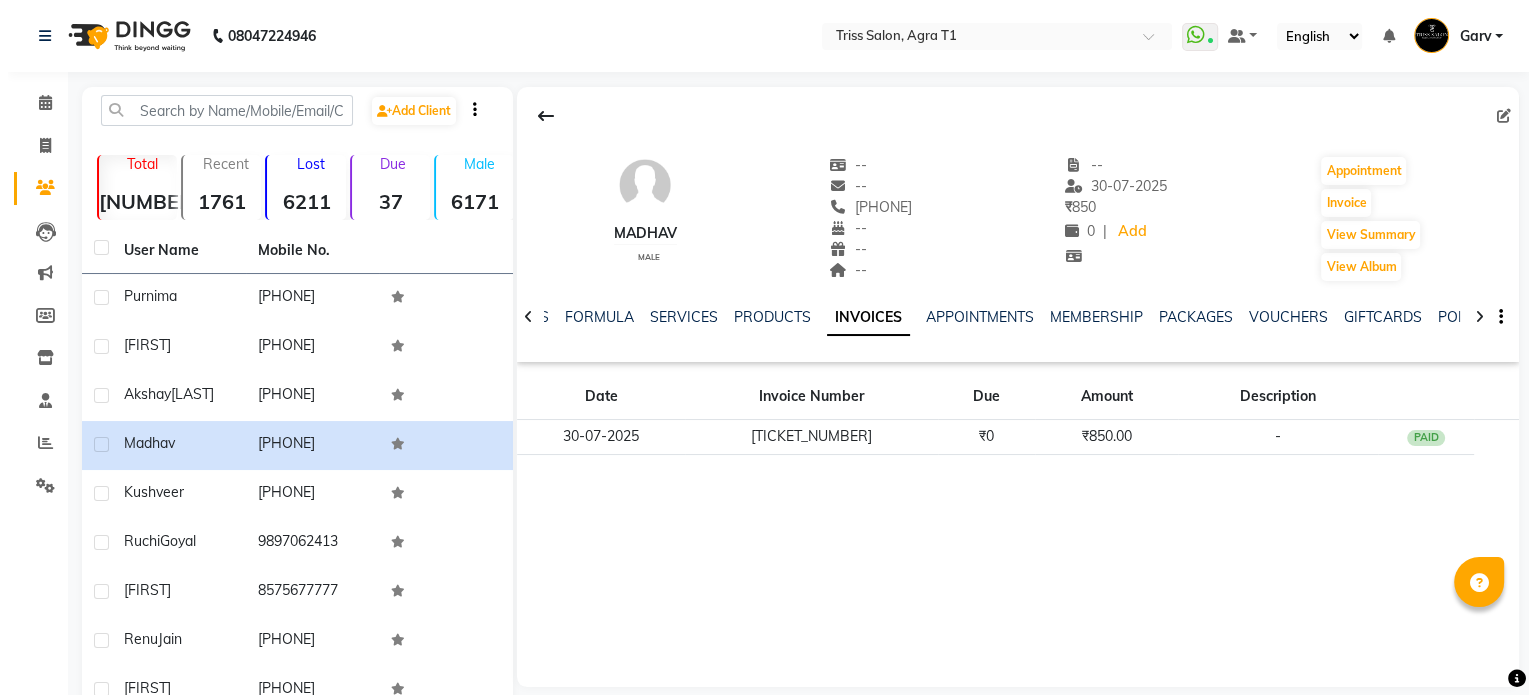 scroll, scrollTop: 0, scrollLeft: 0, axis: both 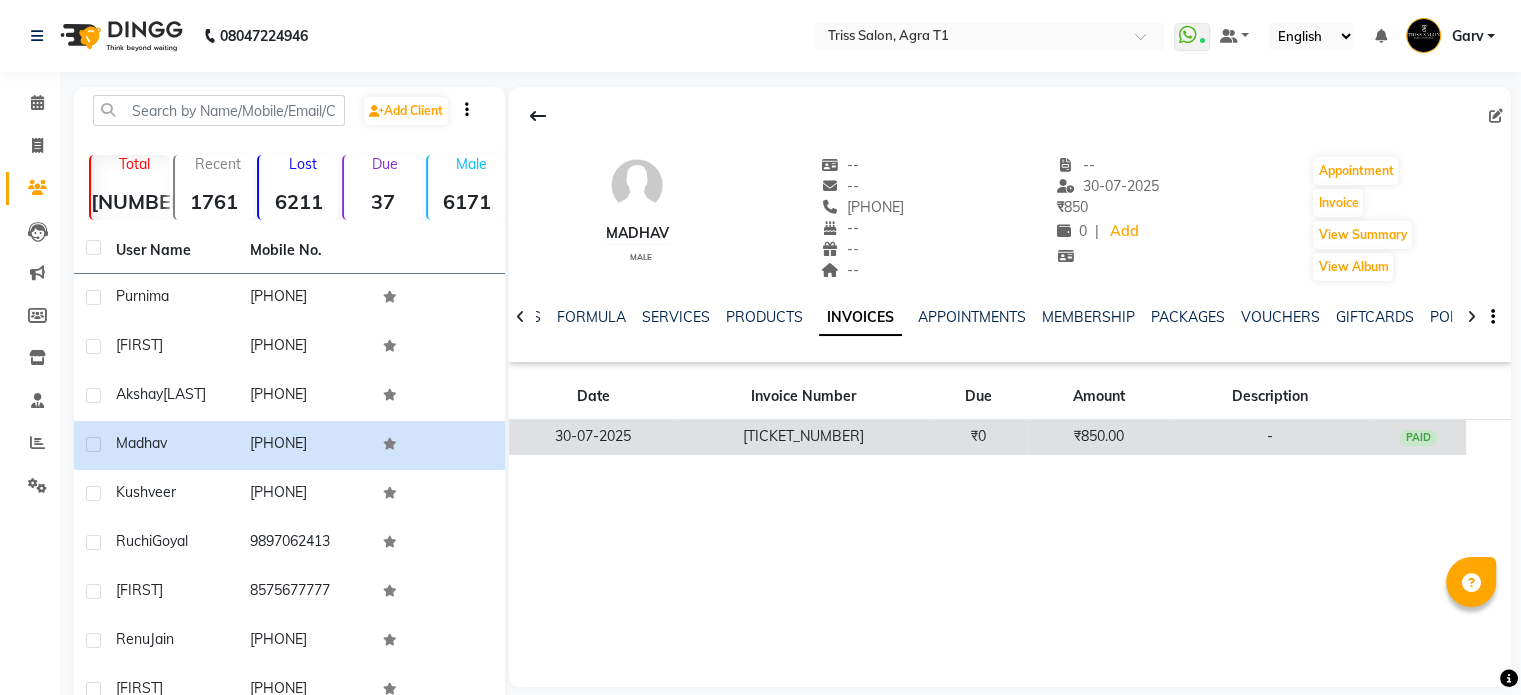 click on "₹0" 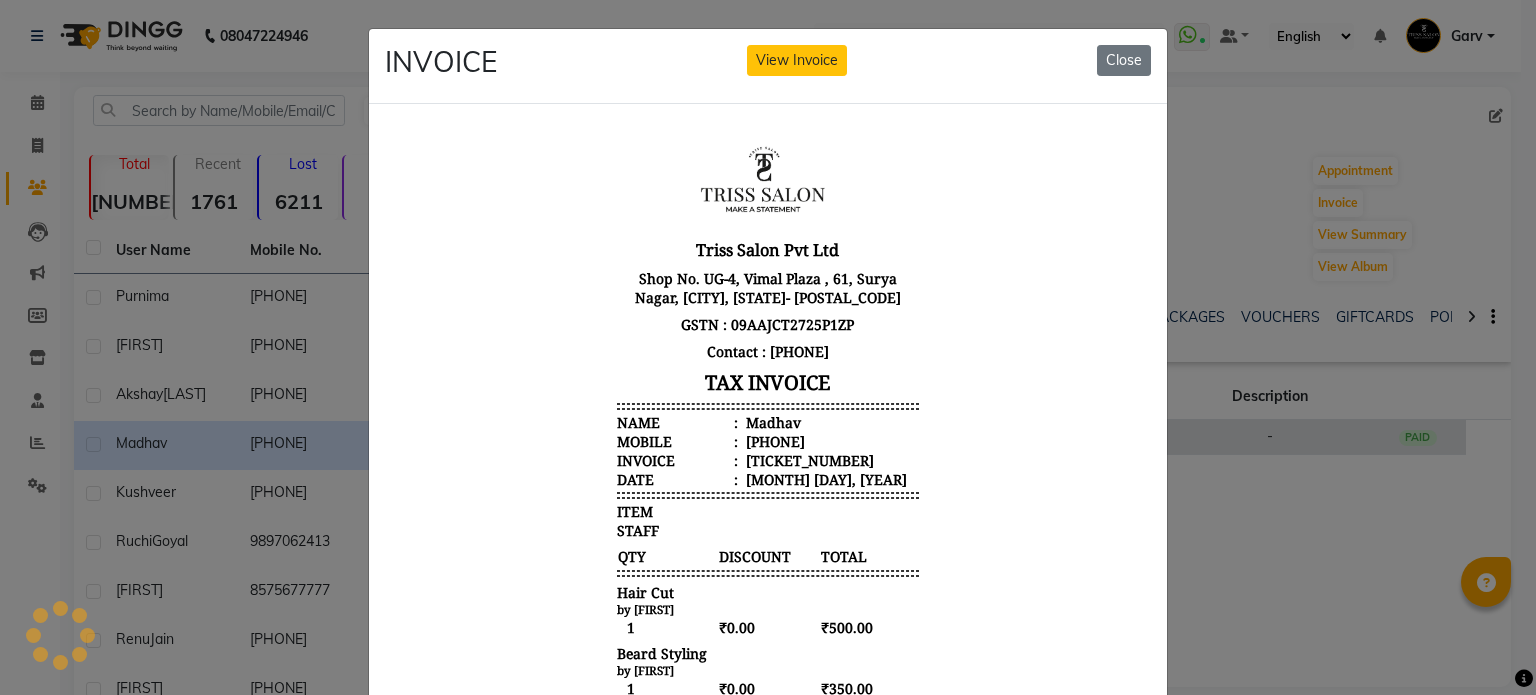 scroll, scrollTop: 0, scrollLeft: 0, axis: both 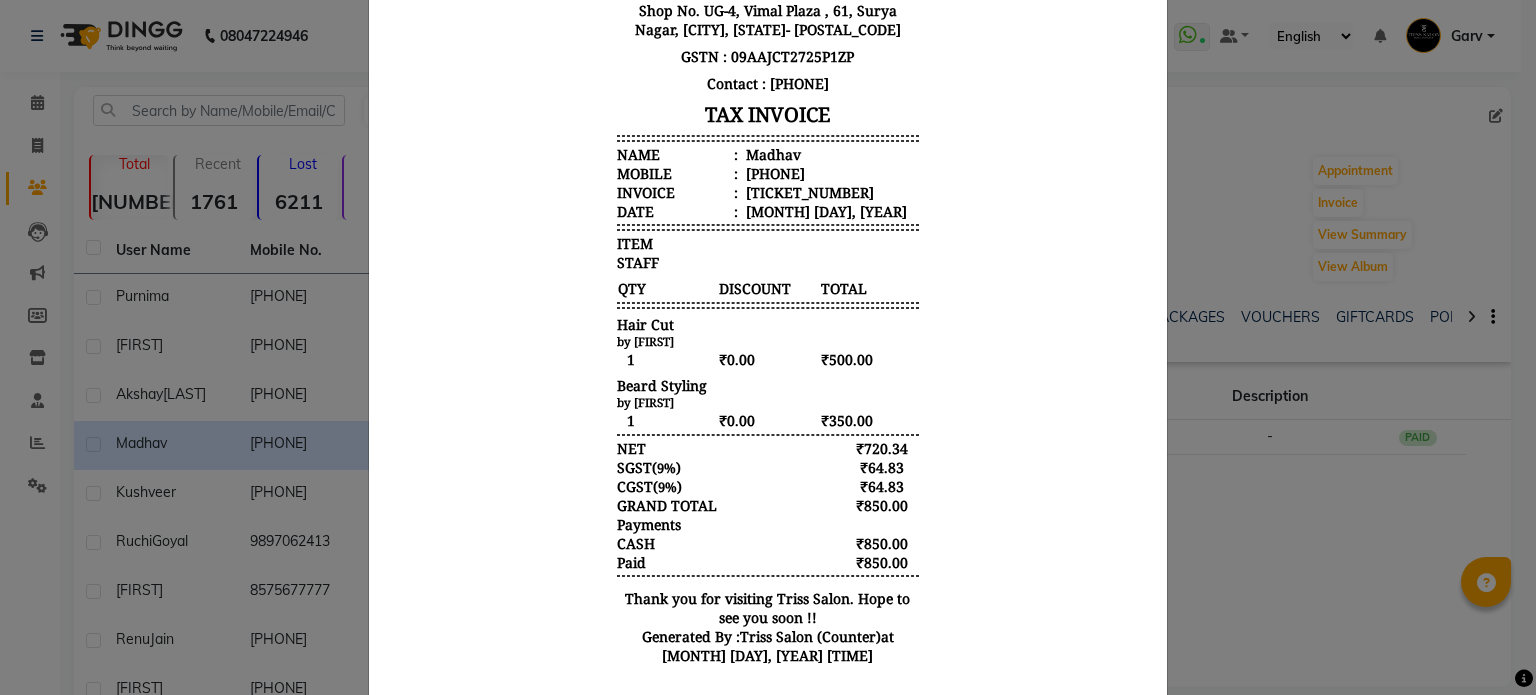click on "INVOICE View Invoice Close" 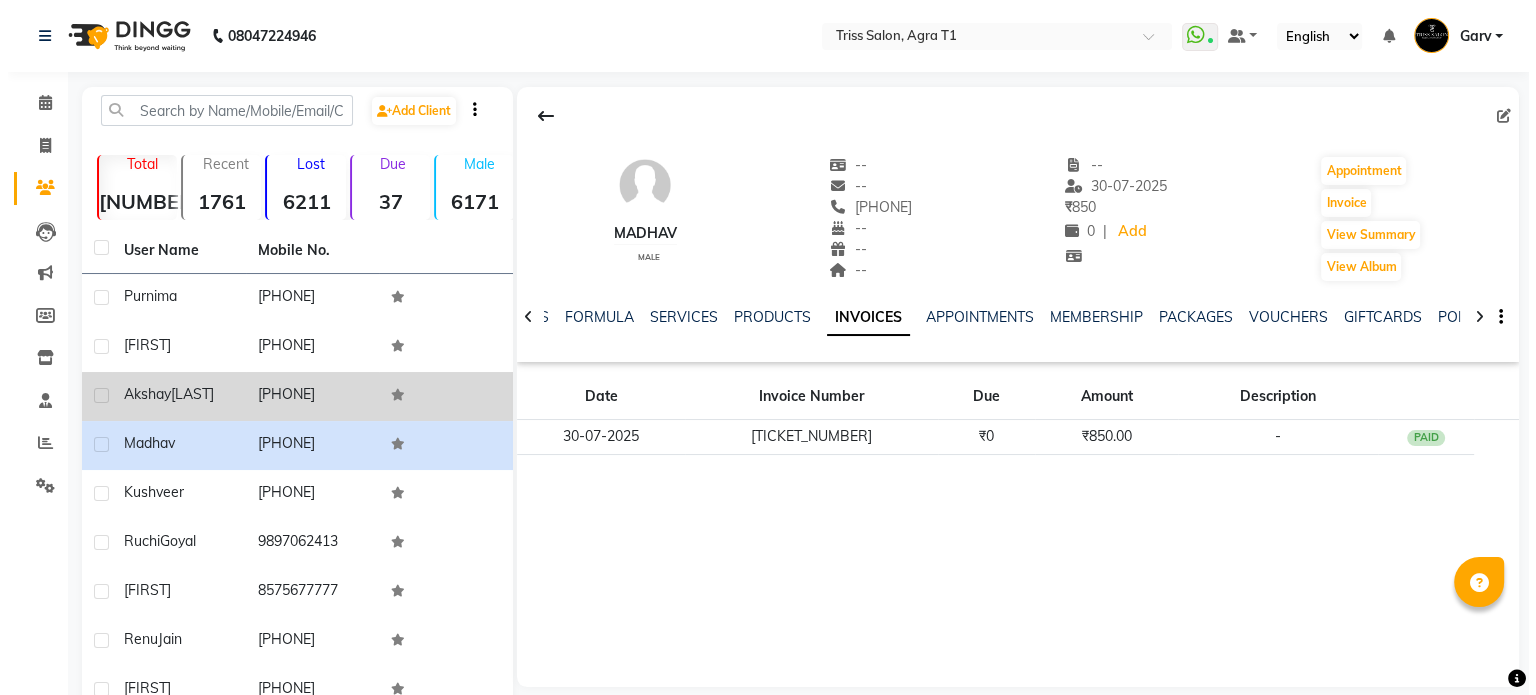 scroll, scrollTop: 144, scrollLeft: 0, axis: vertical 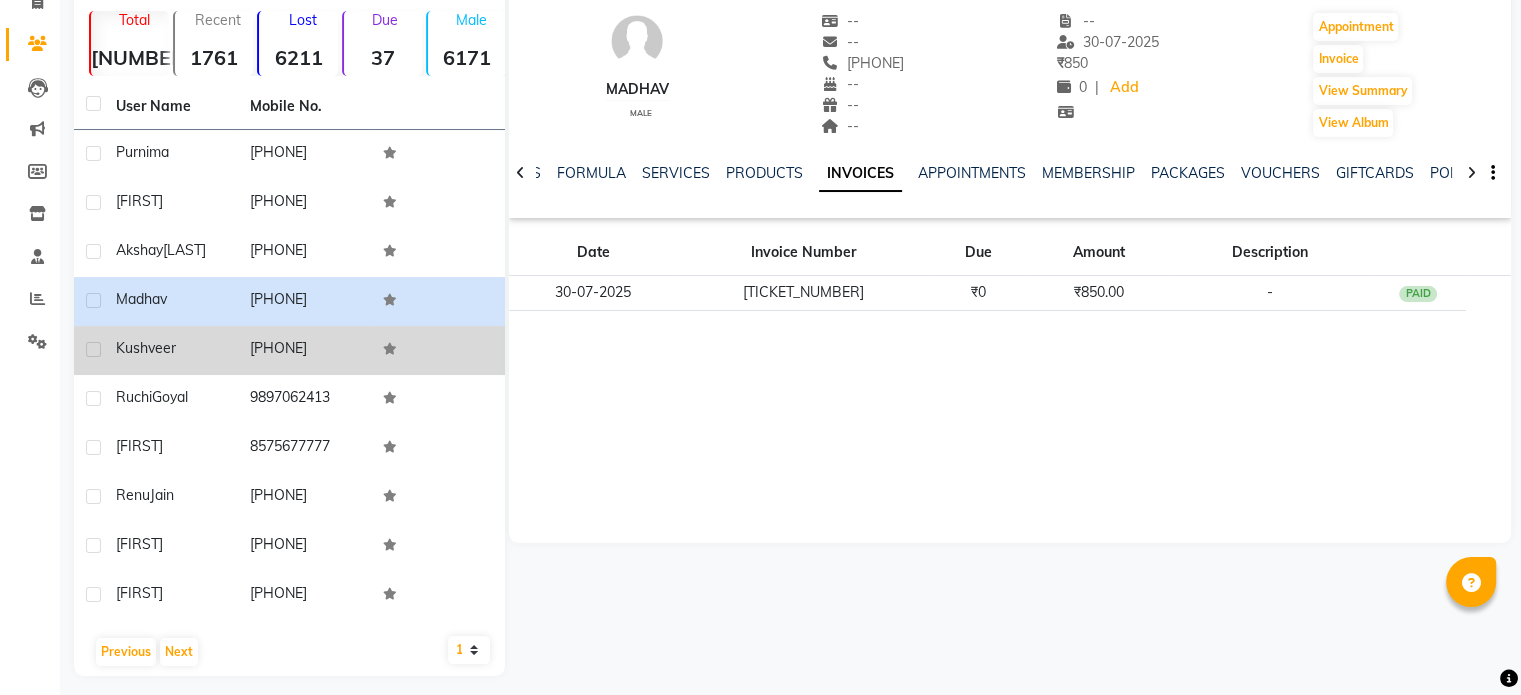 click on "Kushveer" 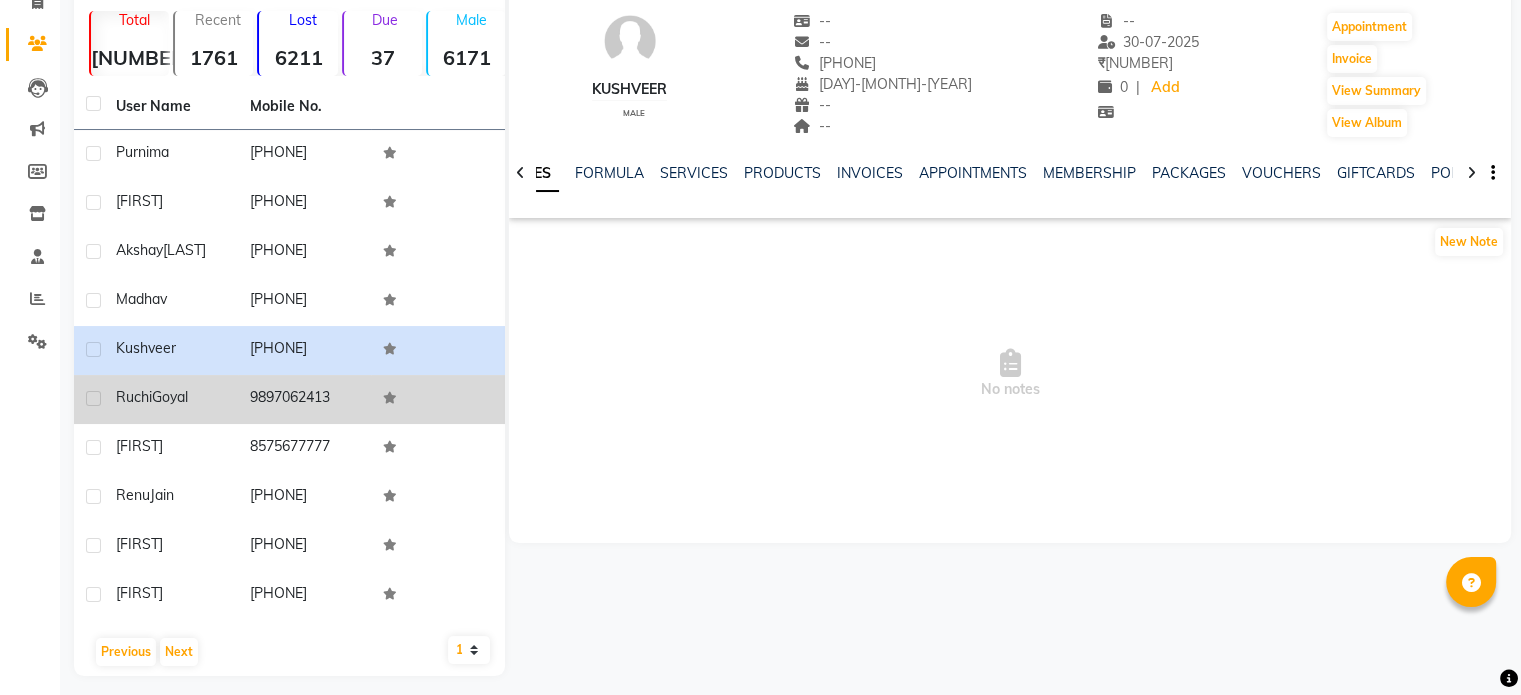 click on "Ruchi  Goyal" 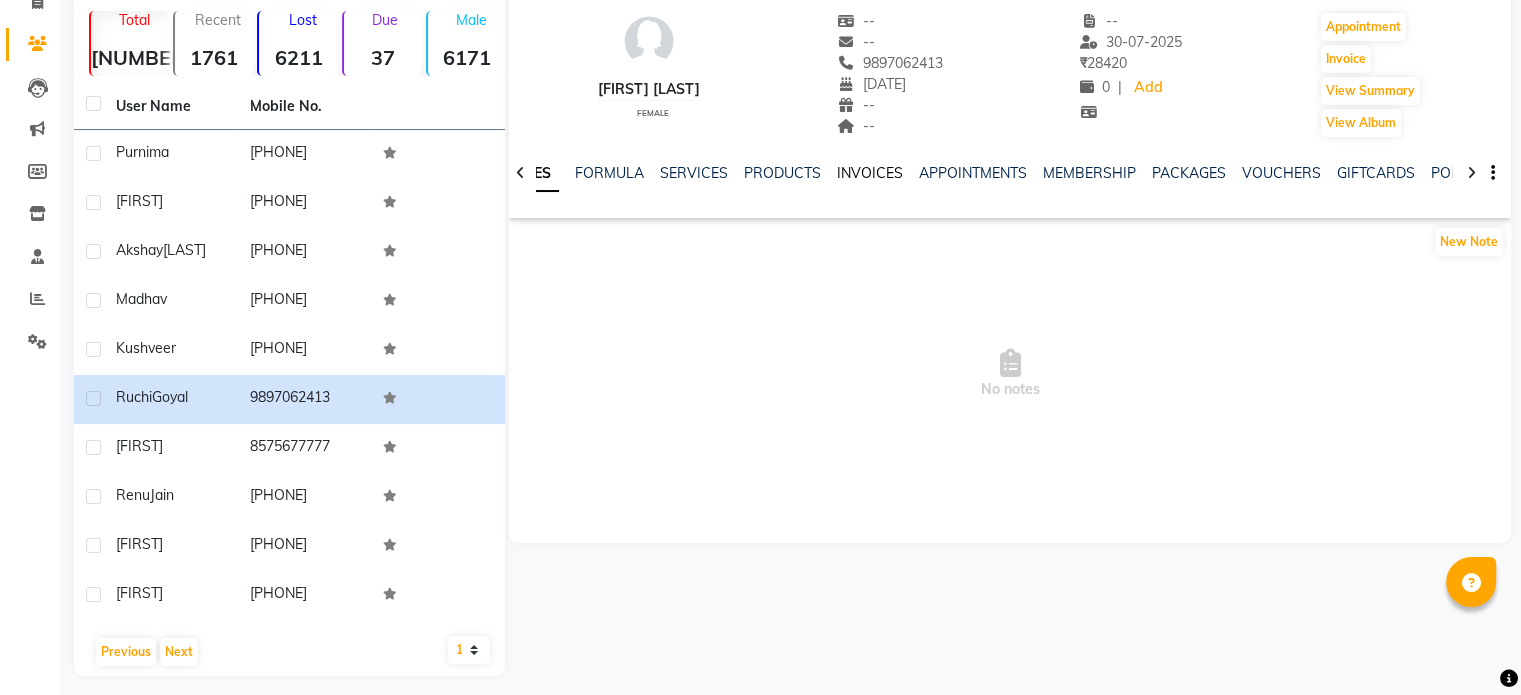 click on "INVOICES" 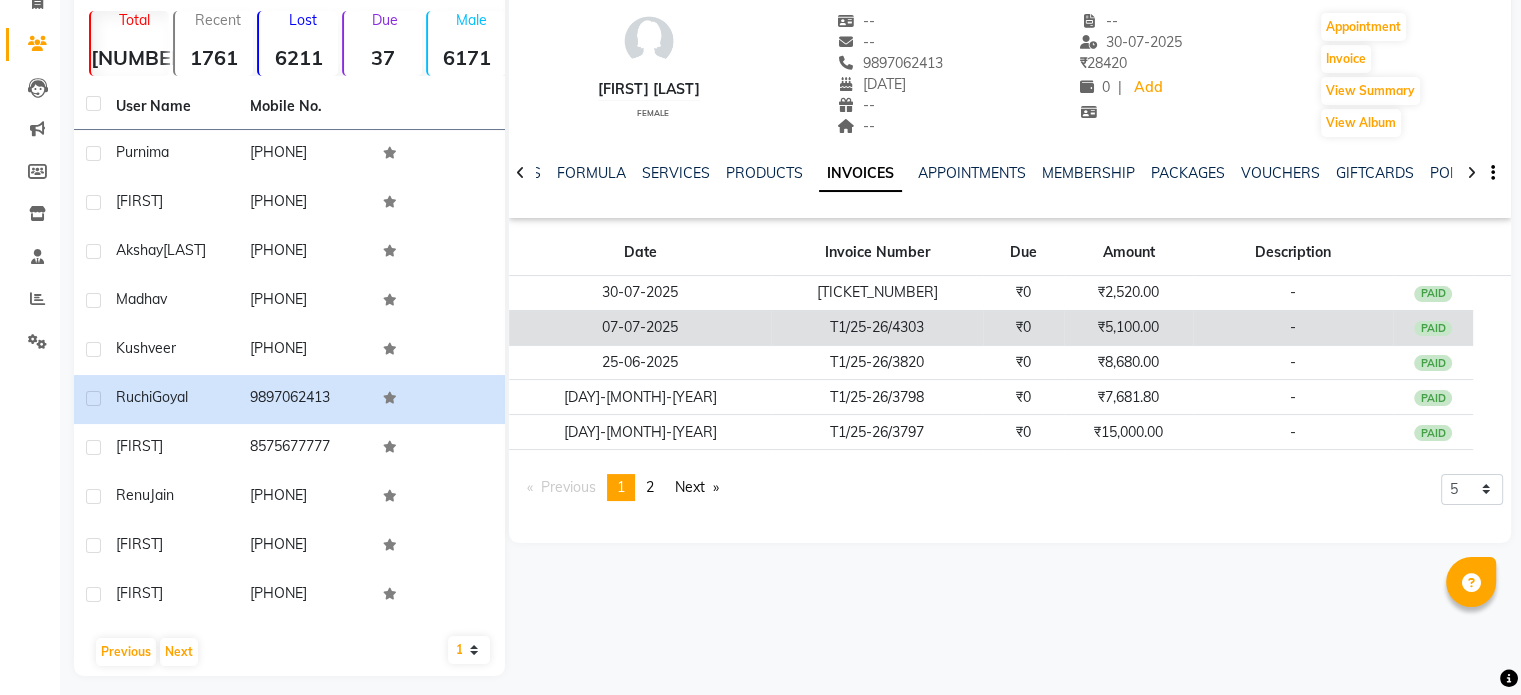 click on "₹0" 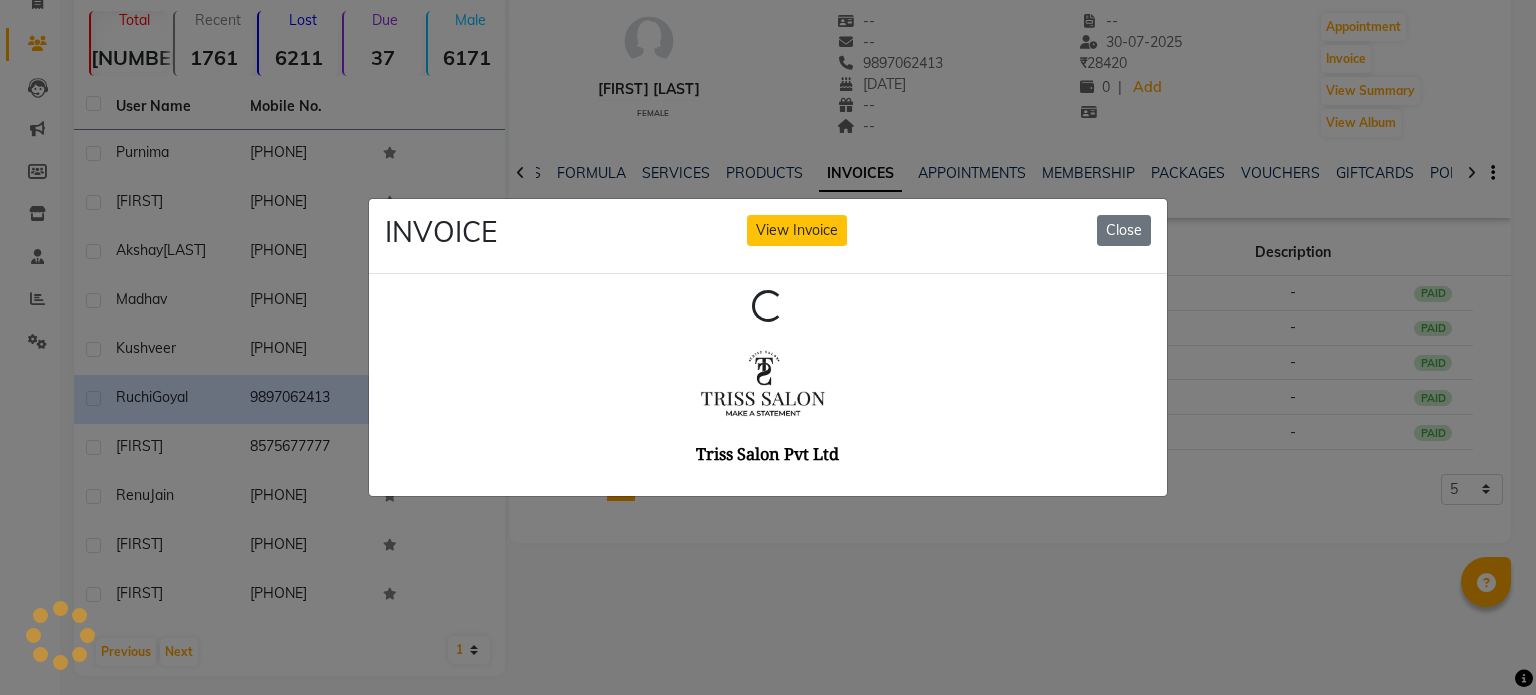 scroll, scrollTop: 0, scrollLeft: 0, axis: both 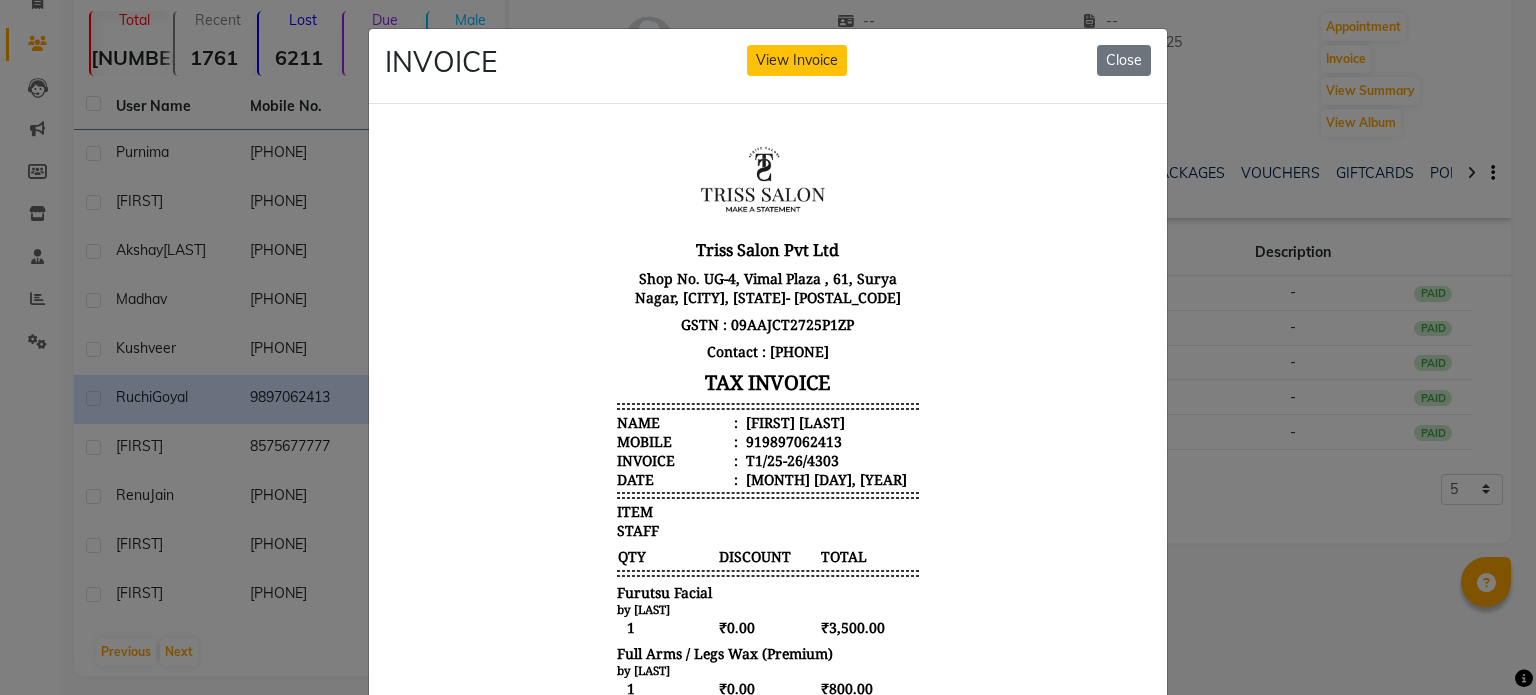 click on "Ruchi Goyal" at bounding box center [793, 421] 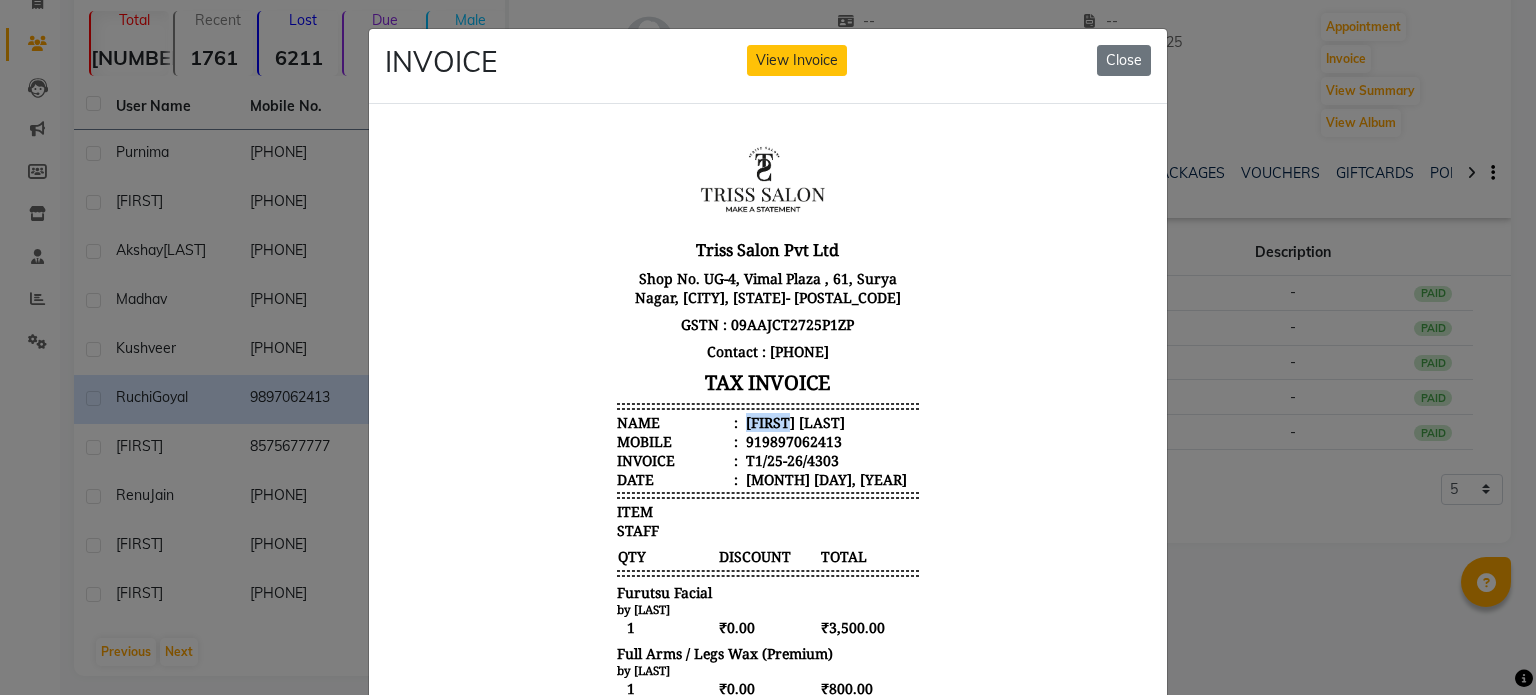 click on "Ruchi Goyal" at bounding box center [793, 421] 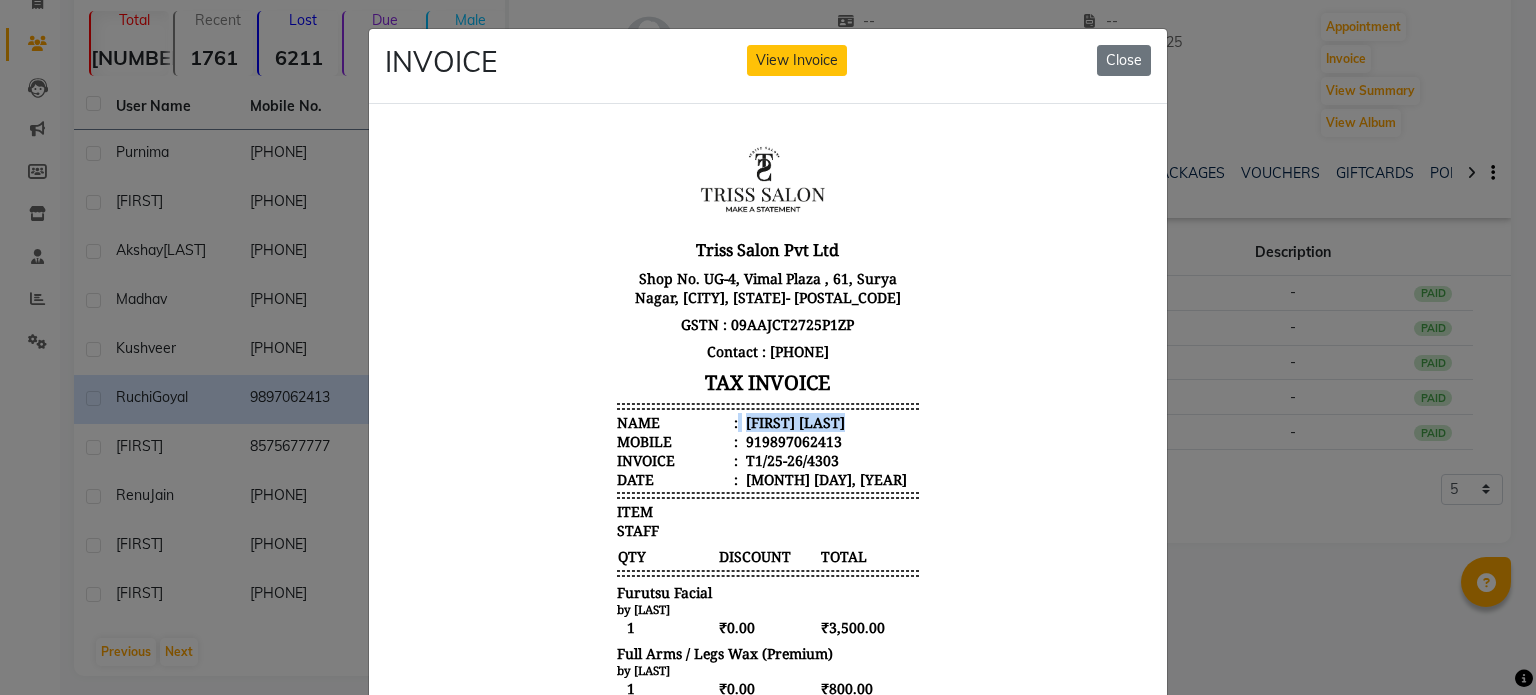 click on "Ruchi Goyal" at bounding box center (793, 421) 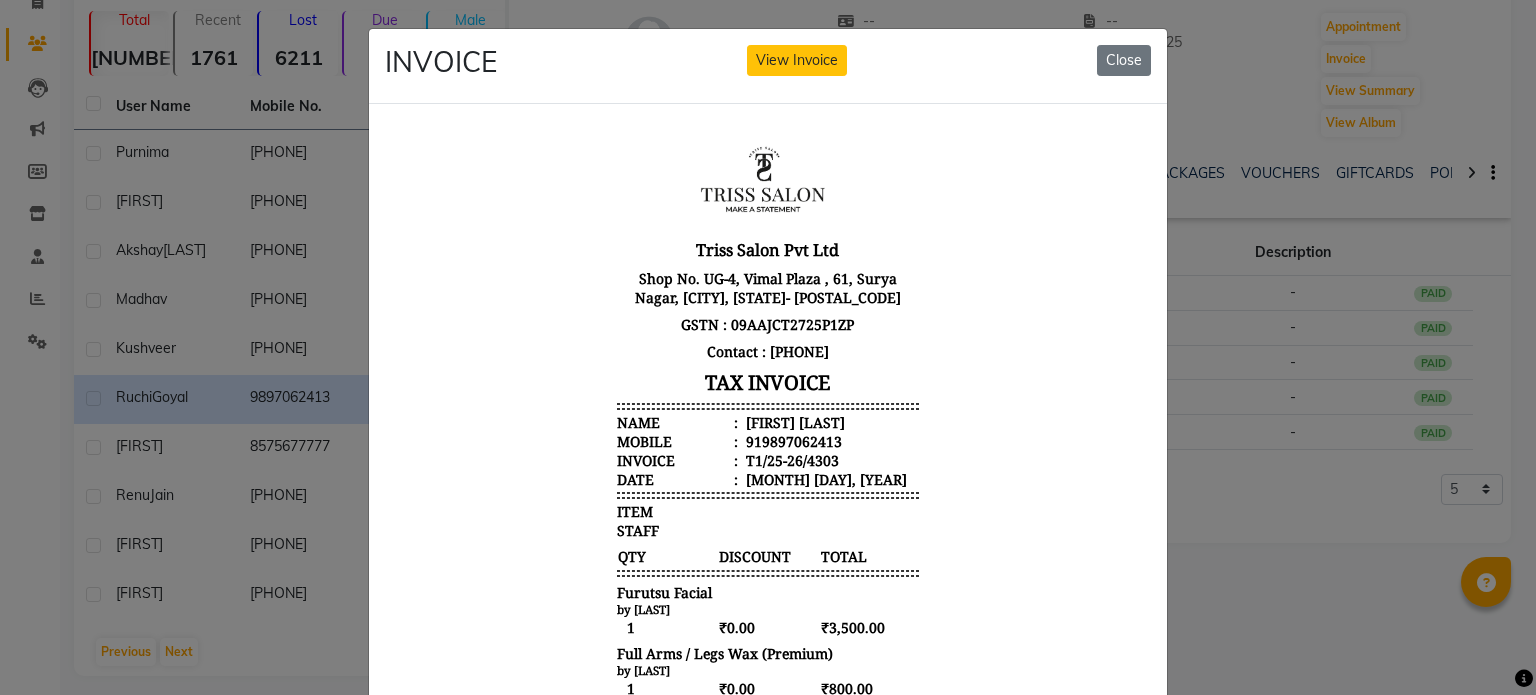 click on "919897062413" at bounding box center [792, 440] 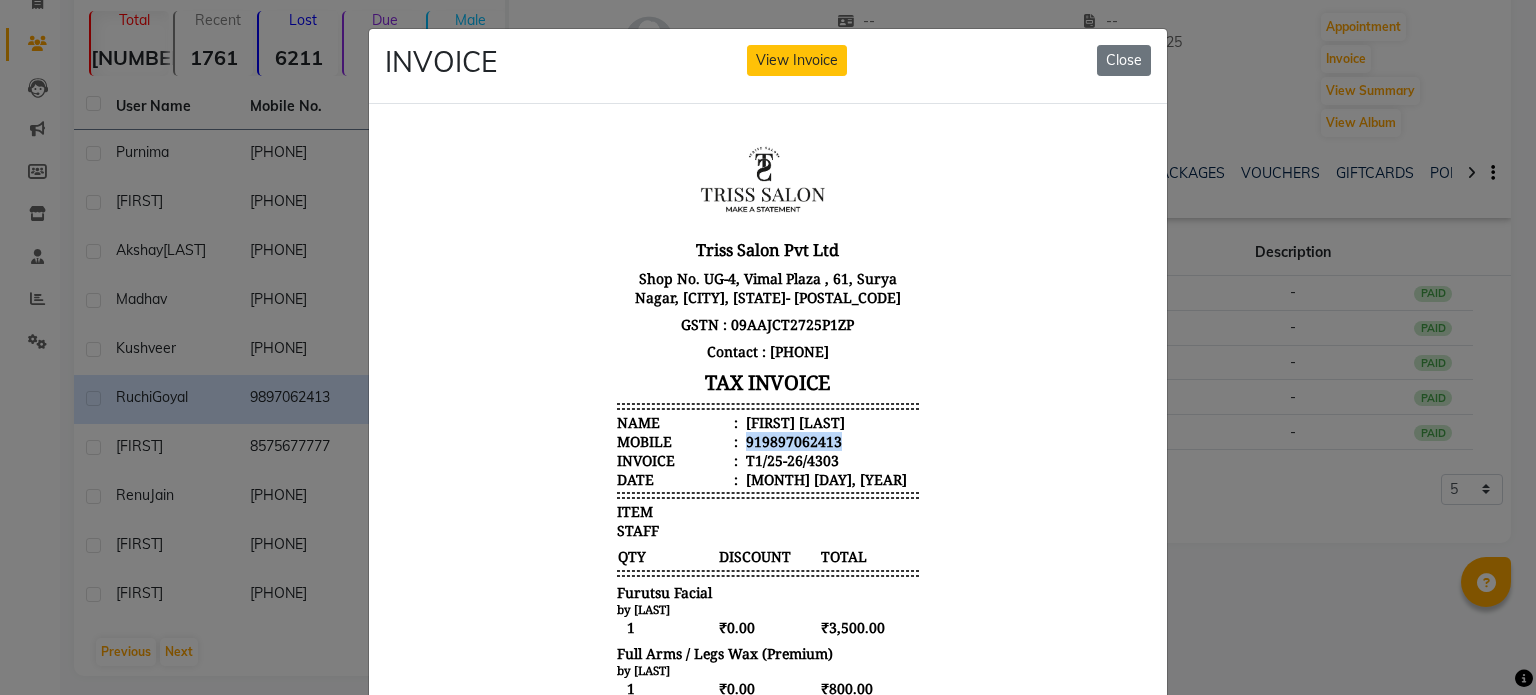 click on "919897062413" at bounding box center (792, 440) 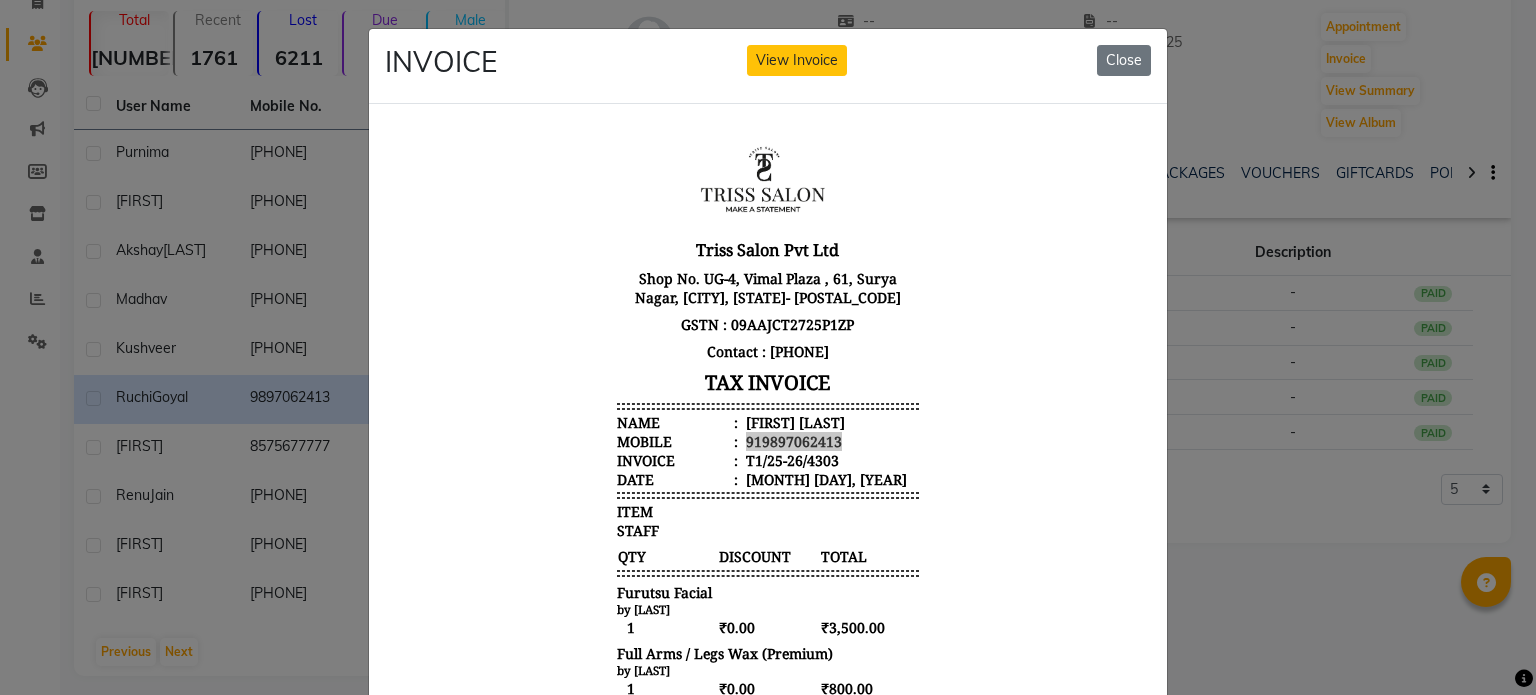 click on "INVOICE View Invoice Close" 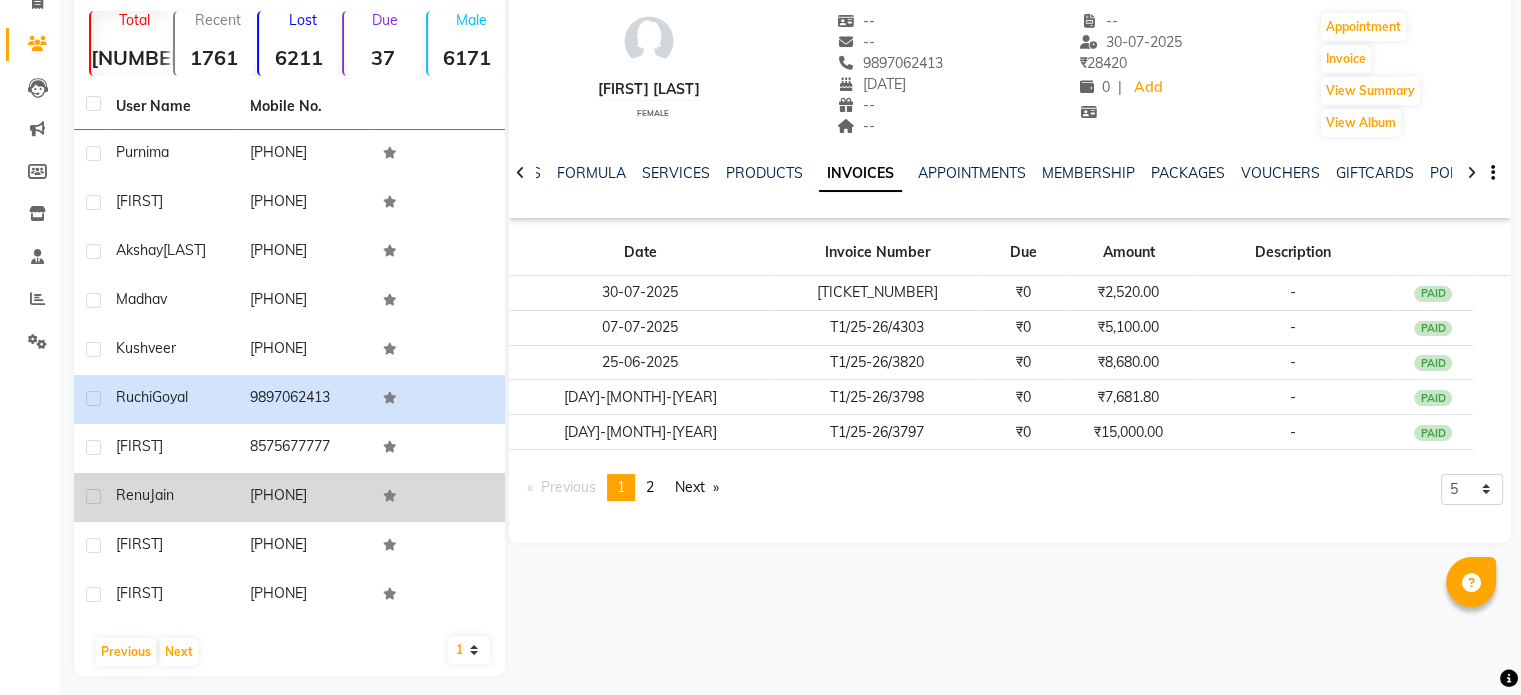 click on "Renu  Jain" 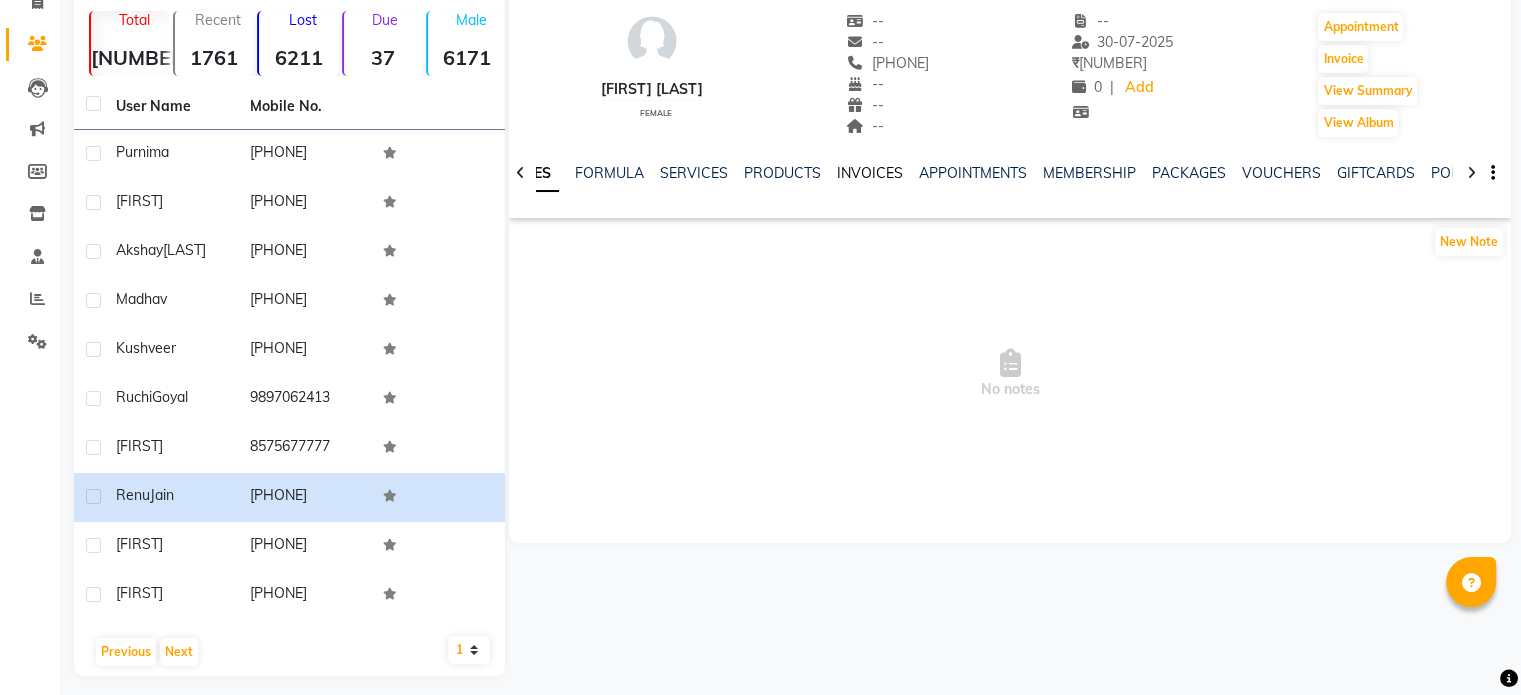 click on "INVOICES" 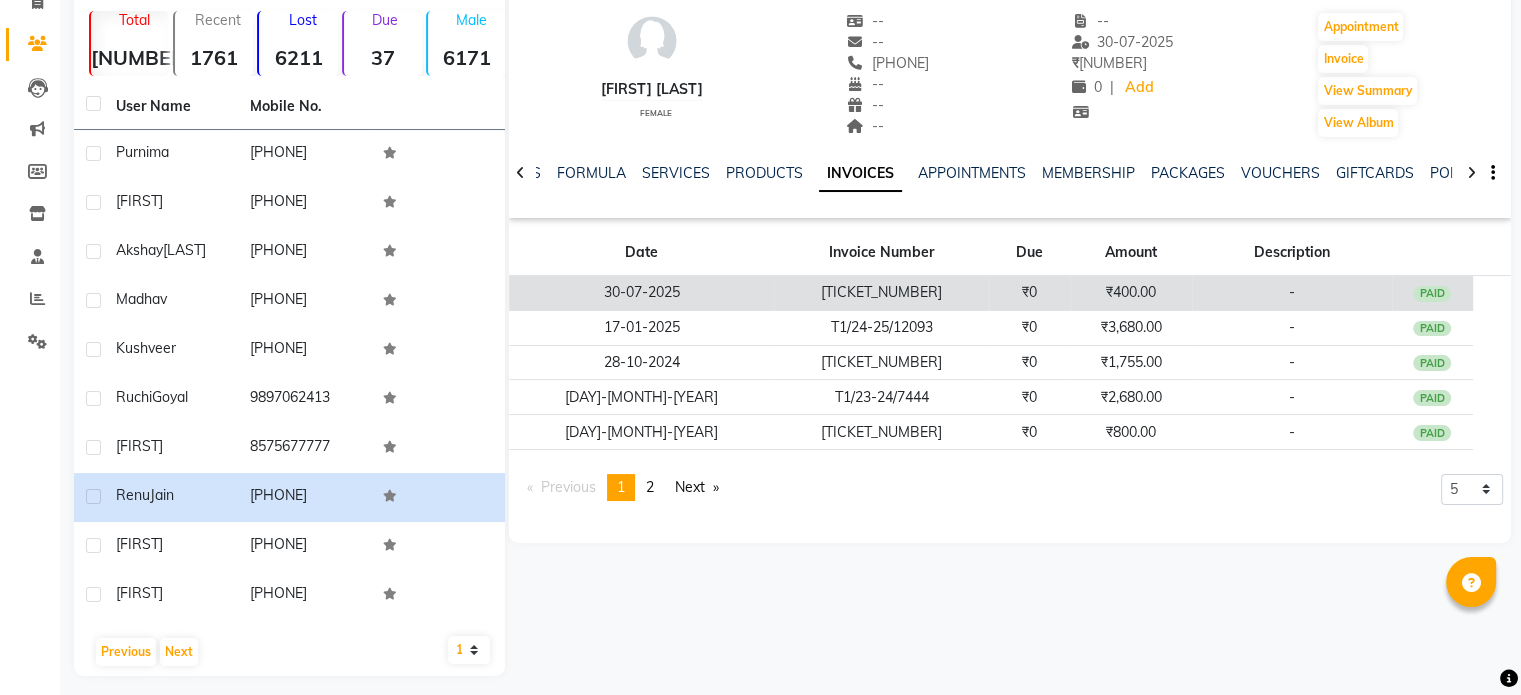 click on "T1/25-26/5271" 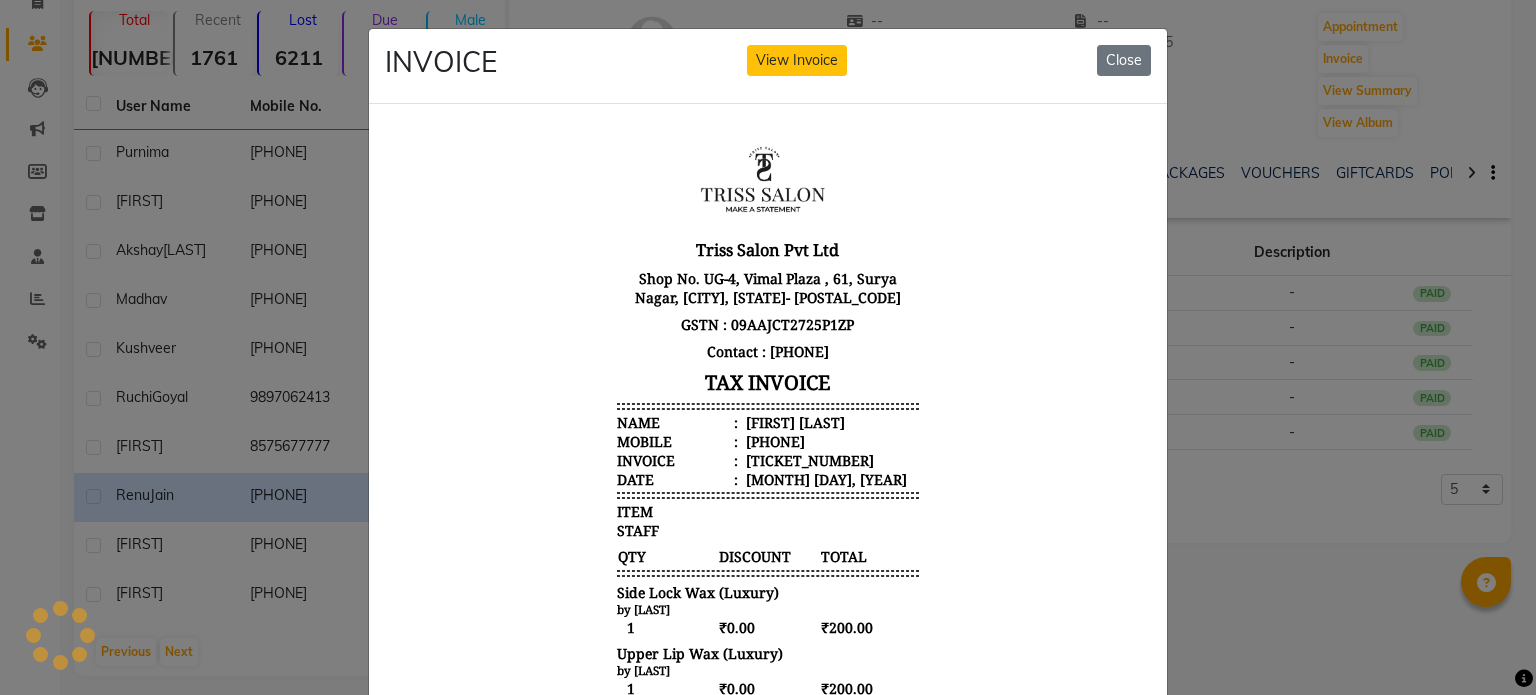 scroll, scrollTop: 0, scrollLeft: 0, axis: both 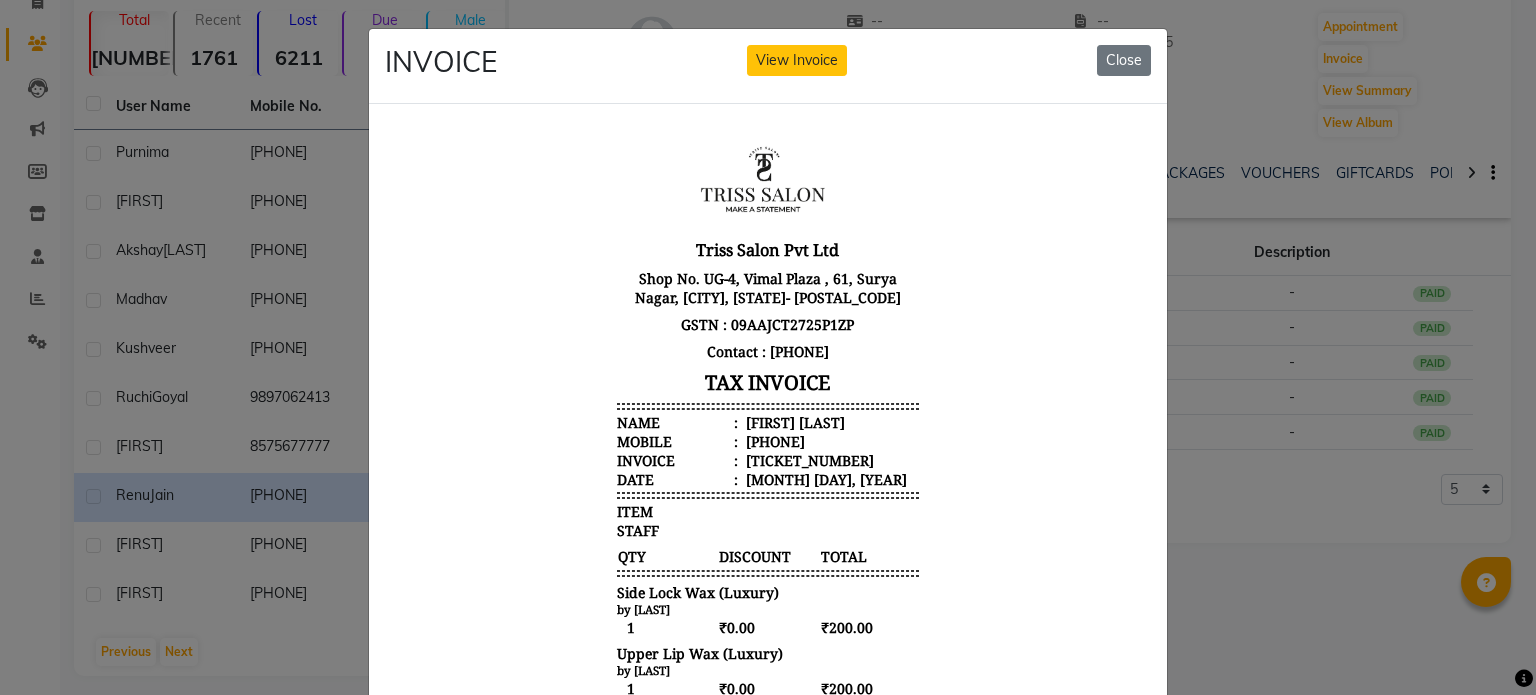 click on "Renu Jain" at bounding box center [793, 421] 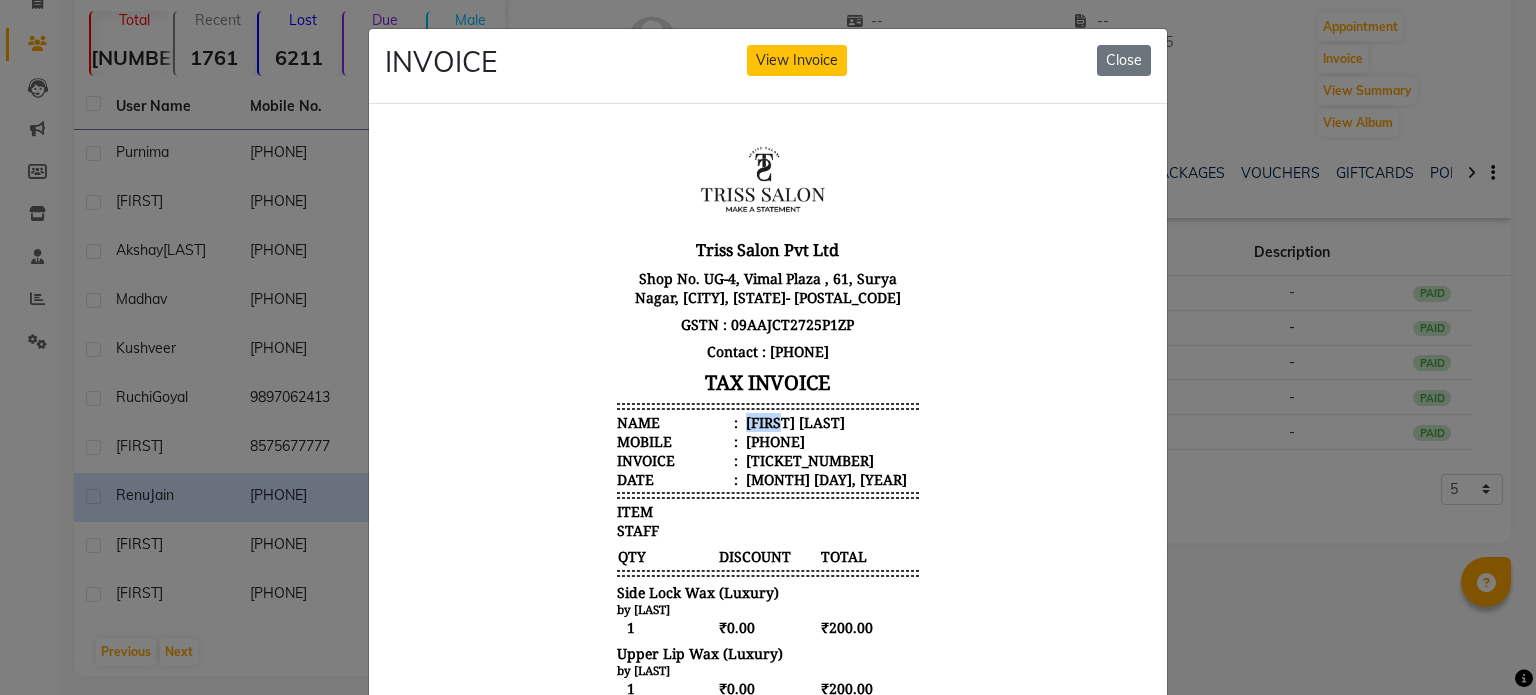 click on "Renu Jain" at bounding box center (793, 421) 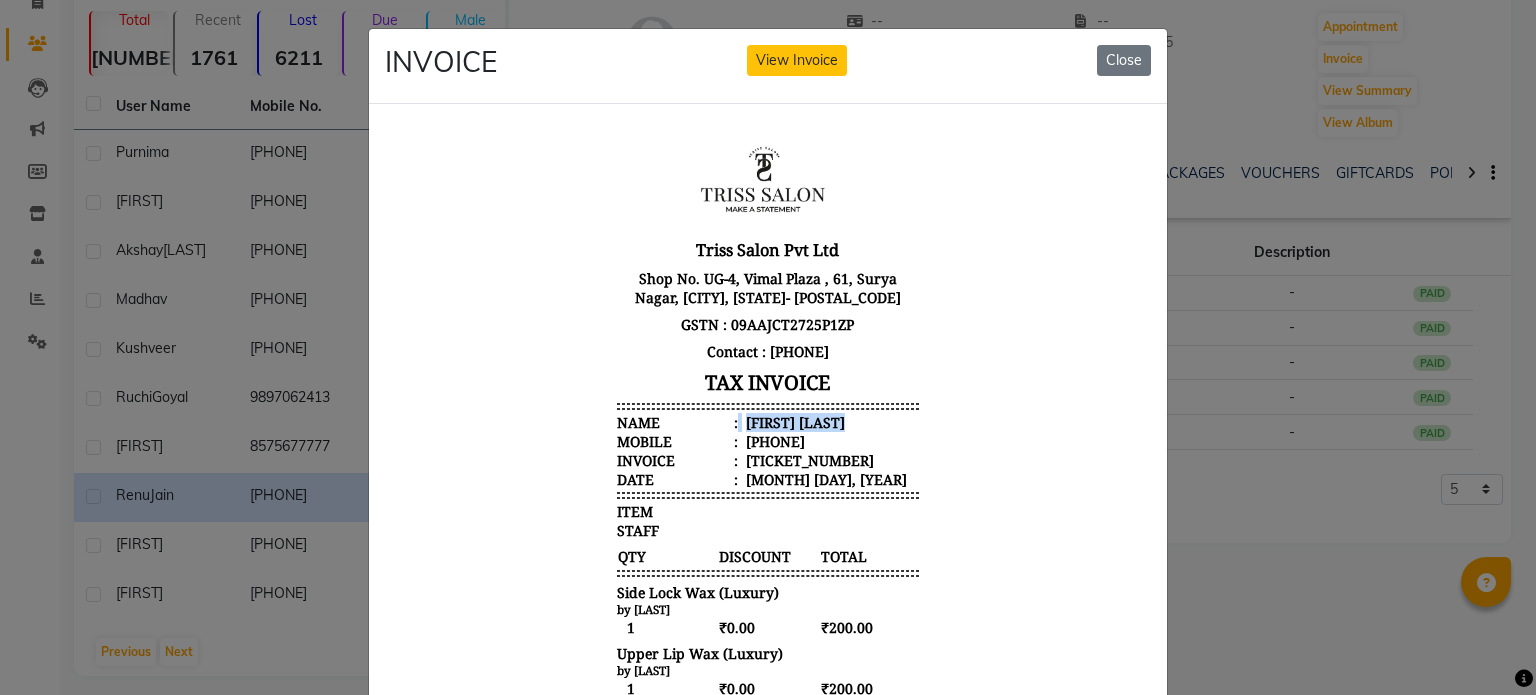 click on "Renu Jain" at bounding box center [793, 421] 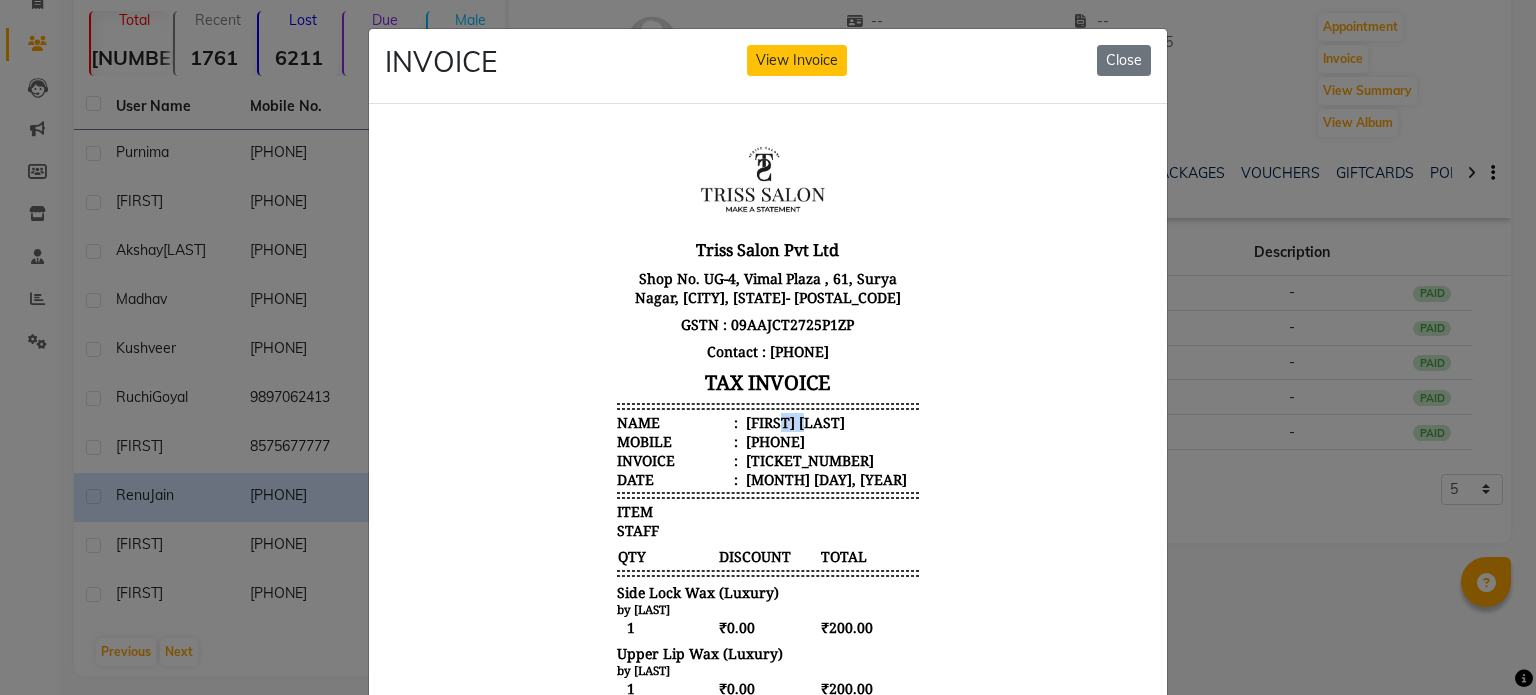 click on "Renu Jain" at bounding box center (793, 421) 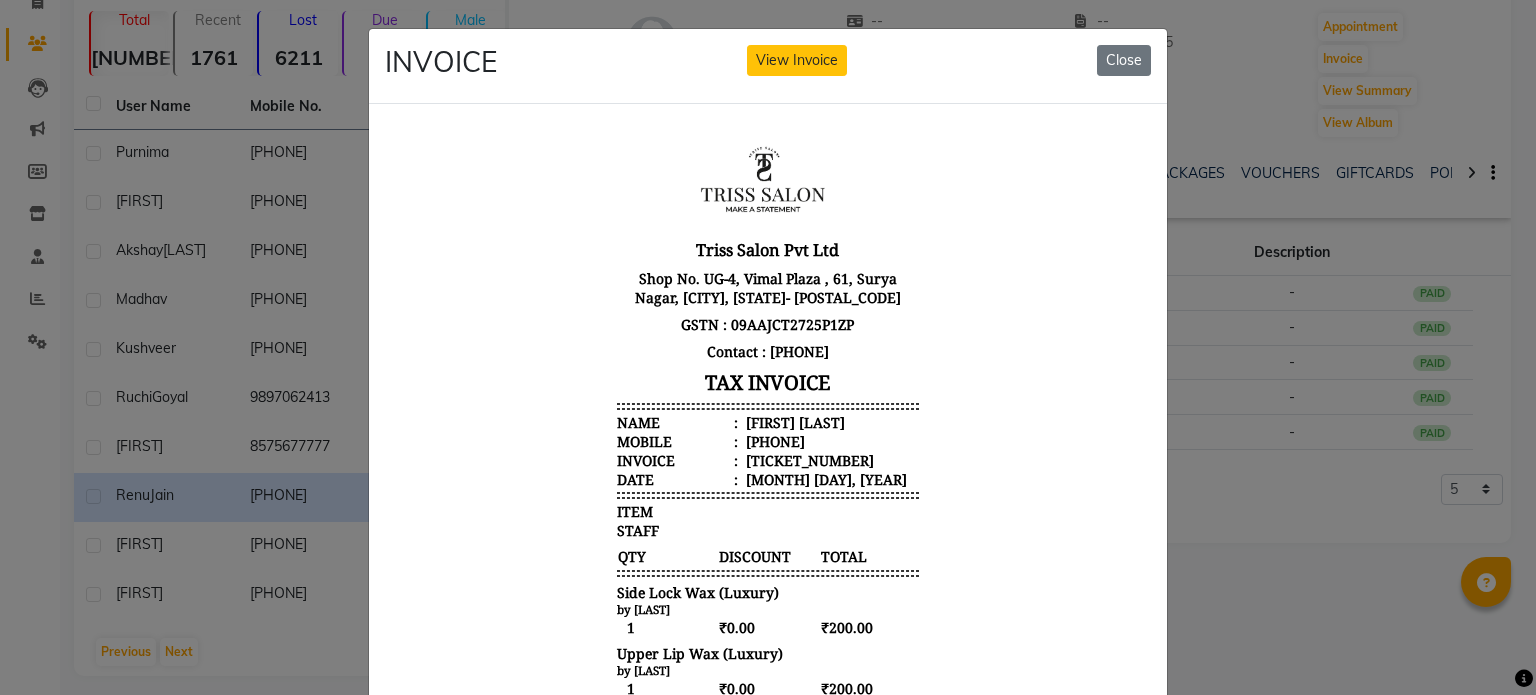 click on "919259114950" at bounding box center (773, 440) 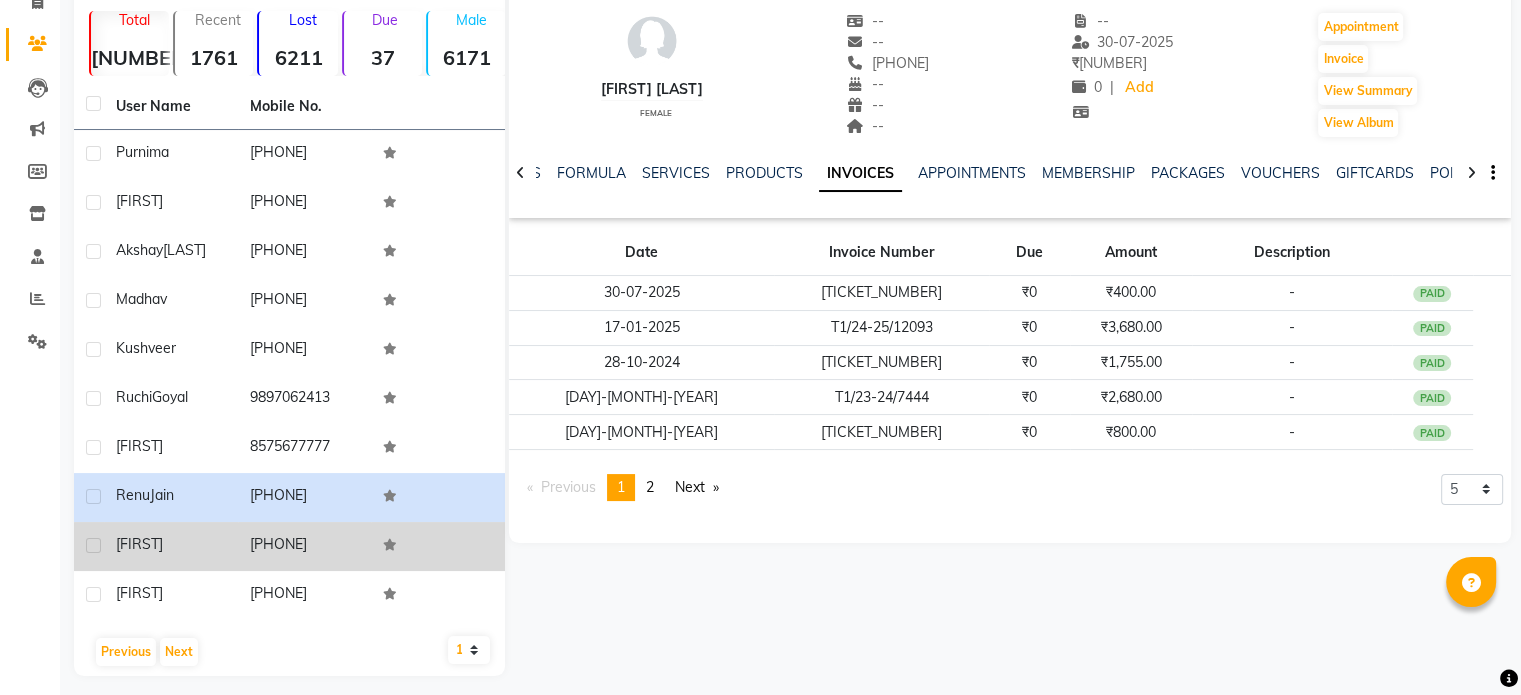 click on "Arandhana" 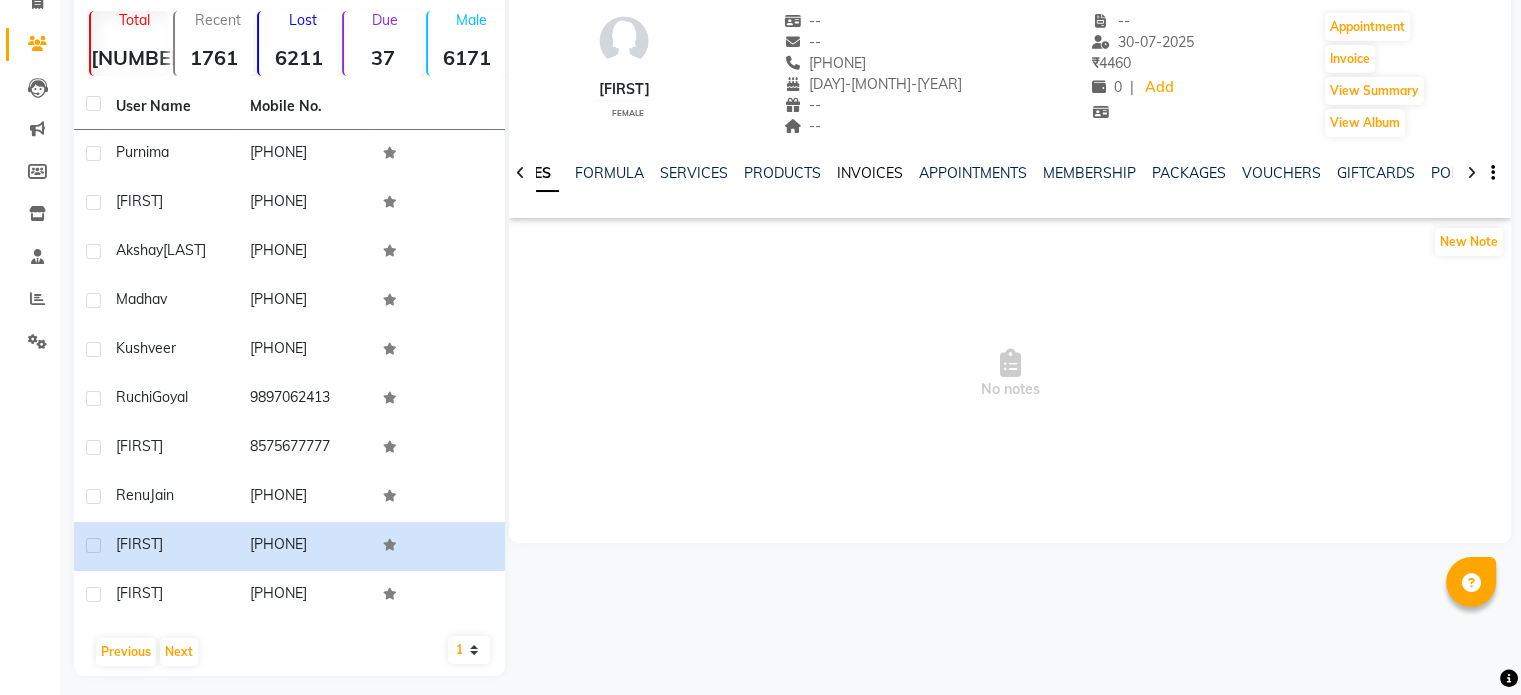 click on "INVOICES" 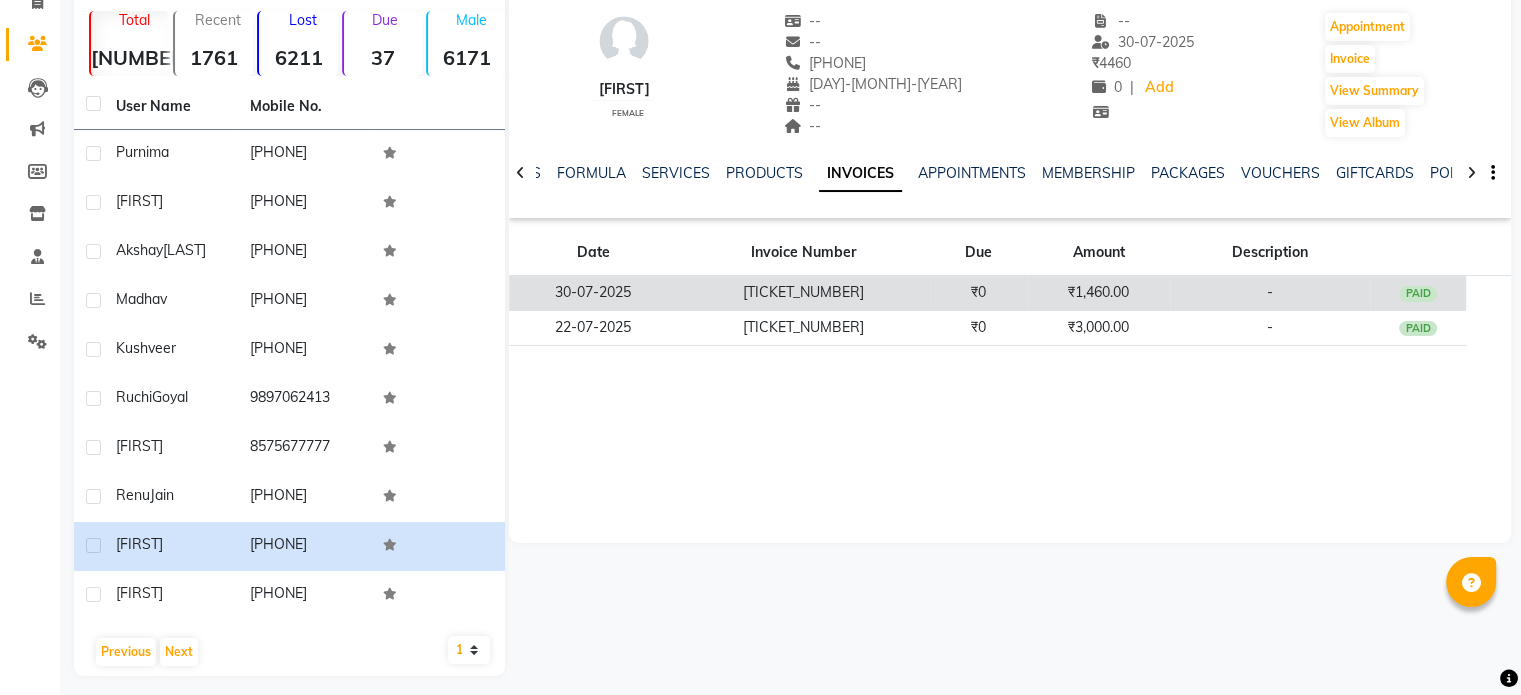 click on "₹0" 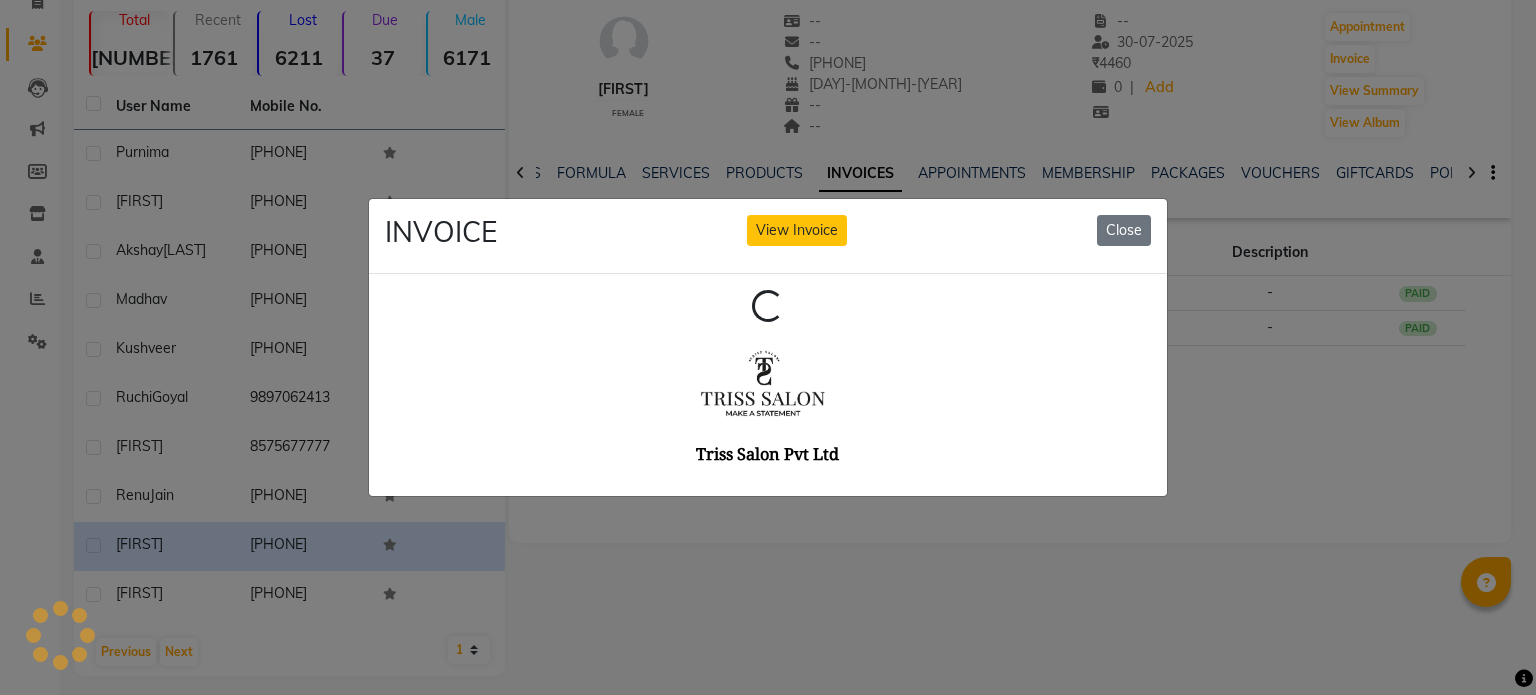 scroll, scrollTop: 0, scrollLeft: 0, axis: both 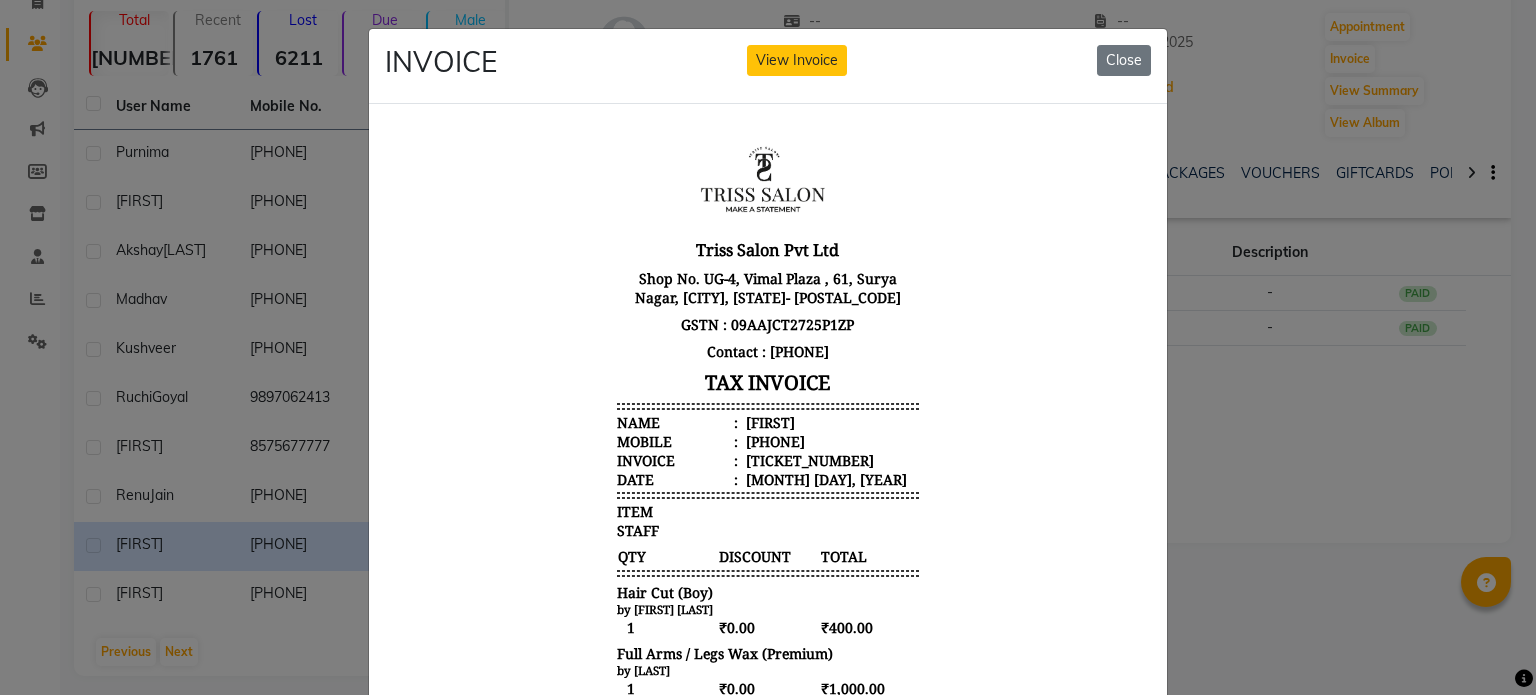 click on "Arandhana" at bounding box center (768, 421) 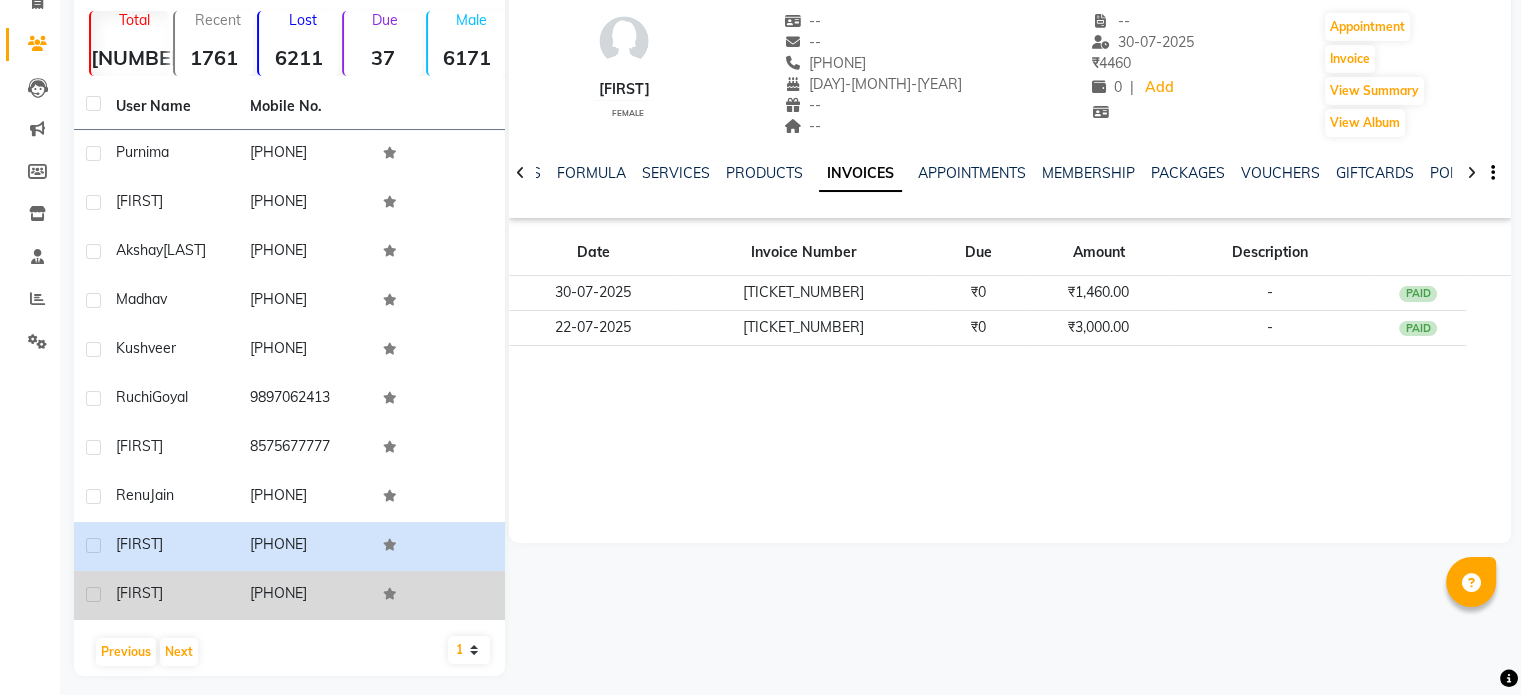 click on "Pkuharaj" 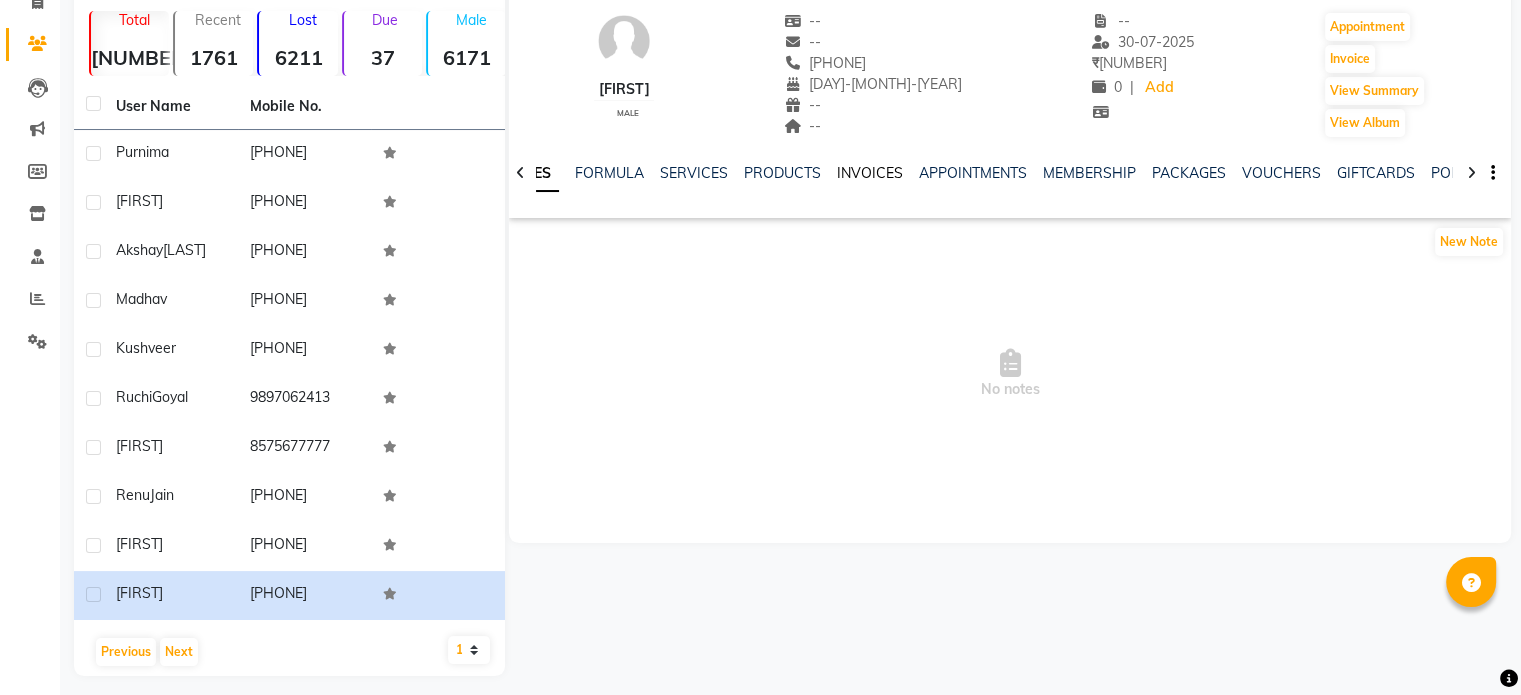 click on "INVOICES" 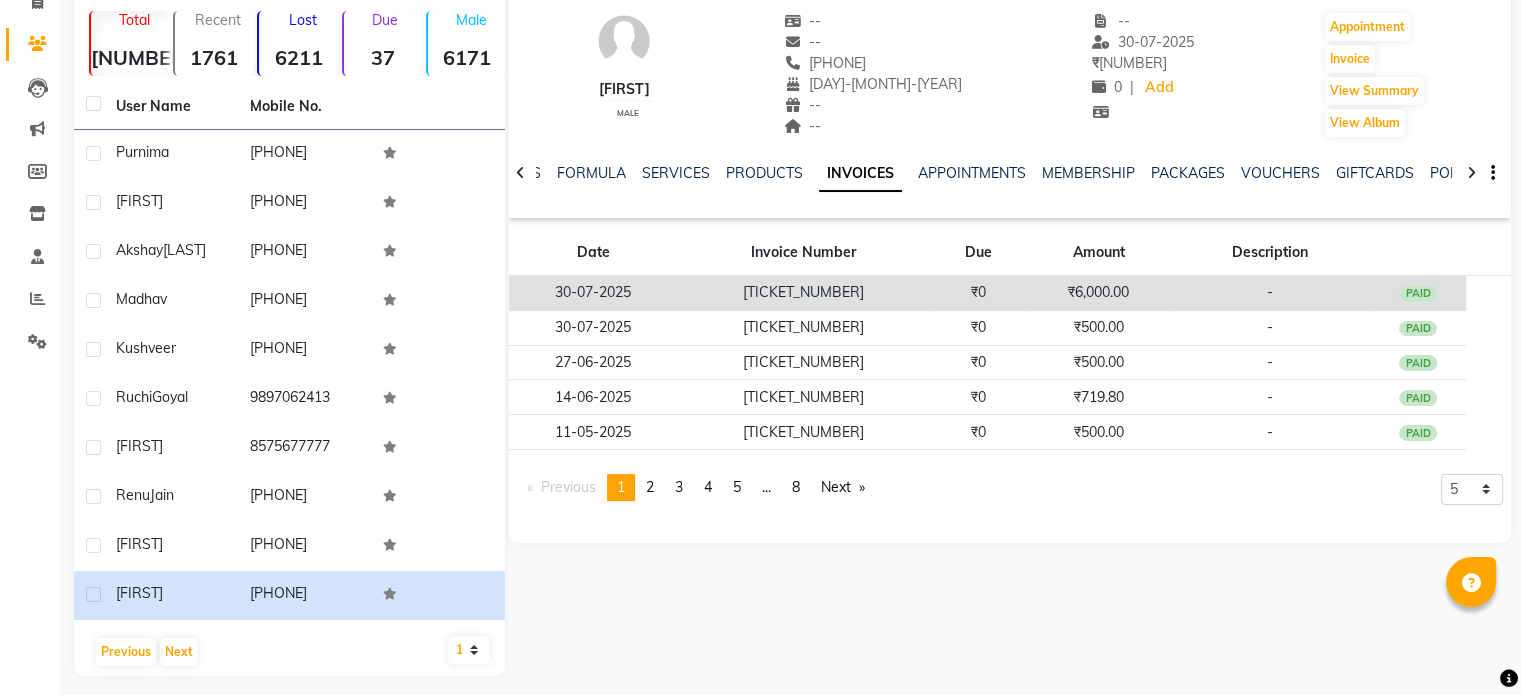 click on "₹0" 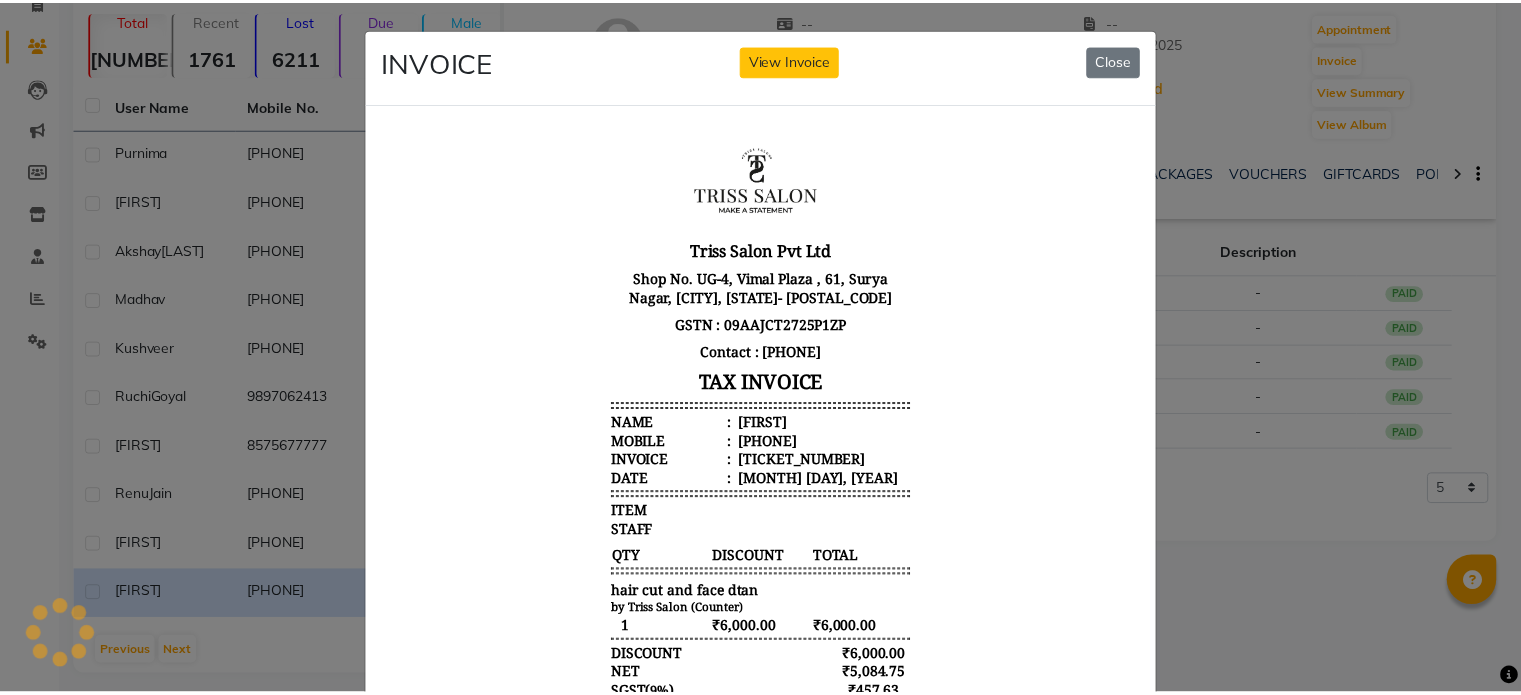 scroll, scrollTop: 0, scrollLeft: 0, axis: both 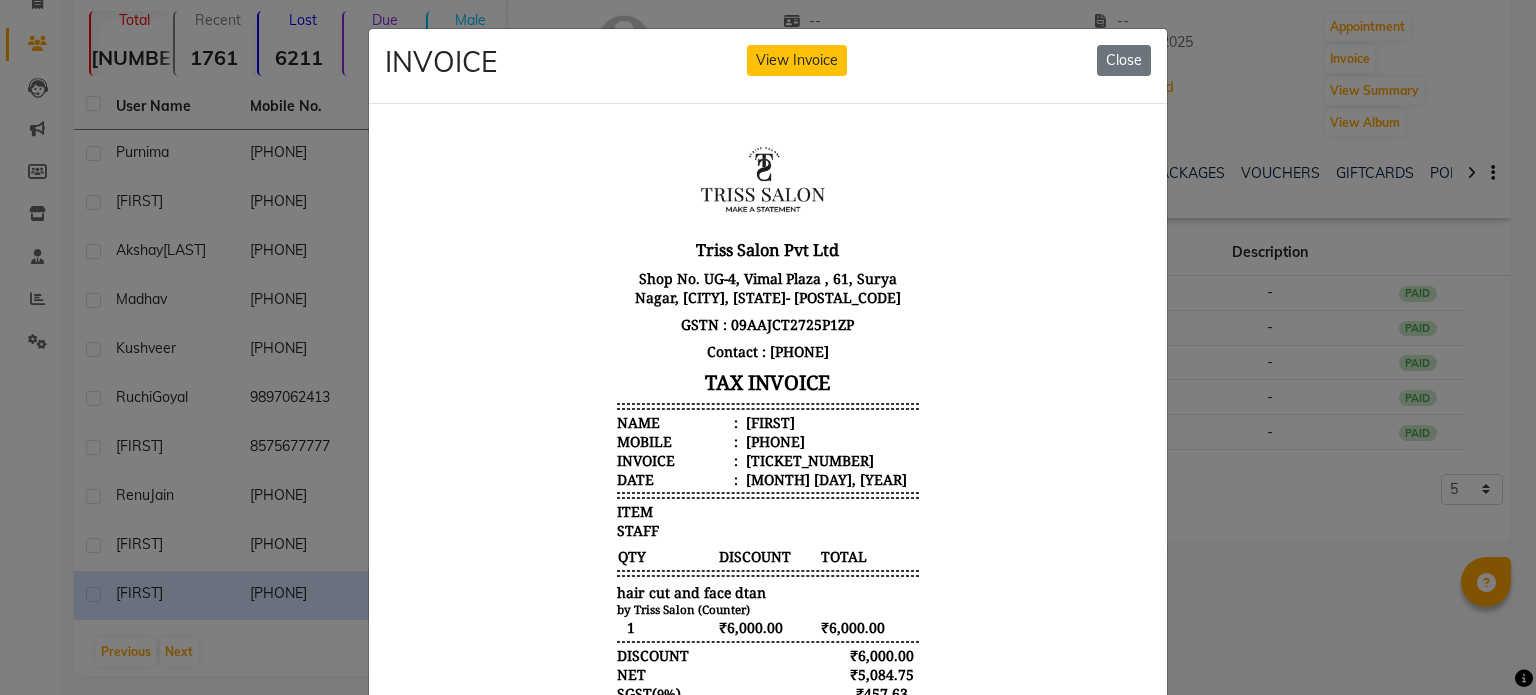 click on "Pkuharaj" at bounding box center (768, 421) 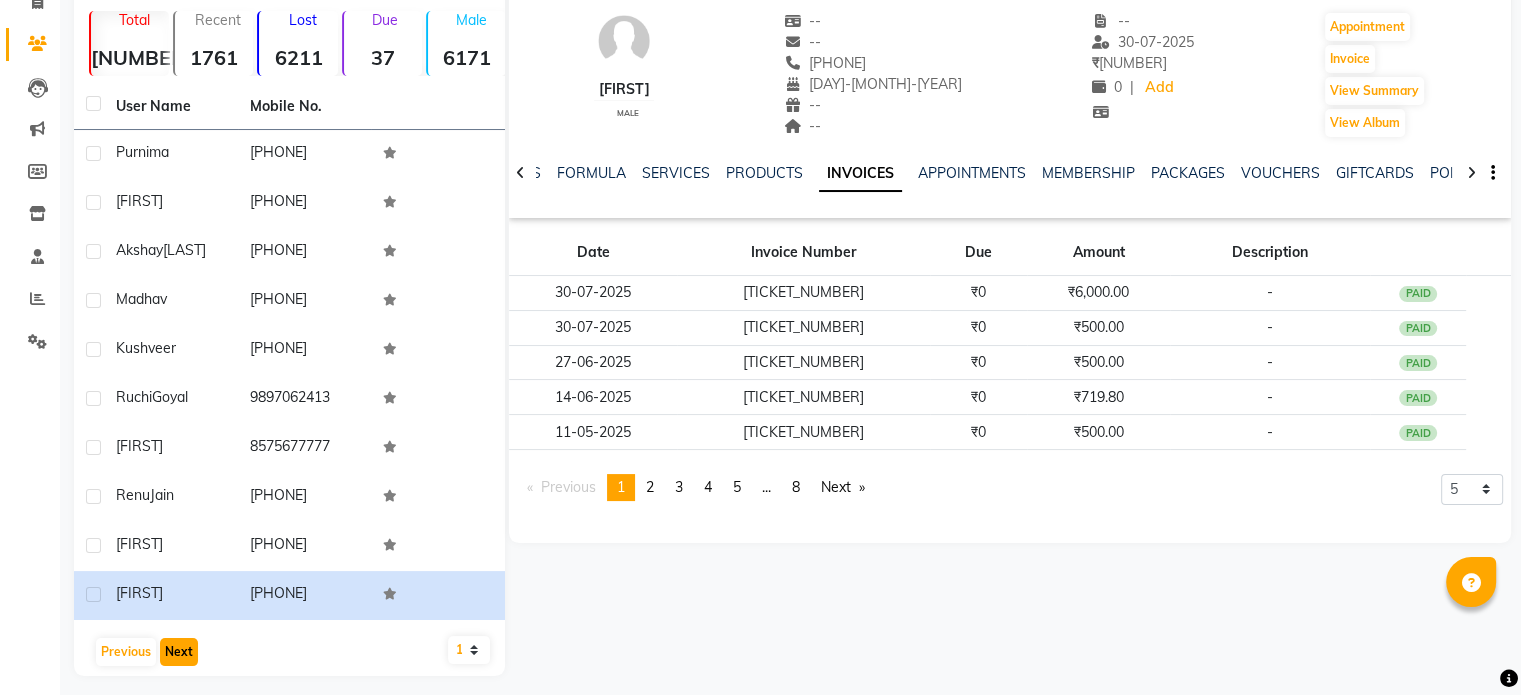 click on "Next" 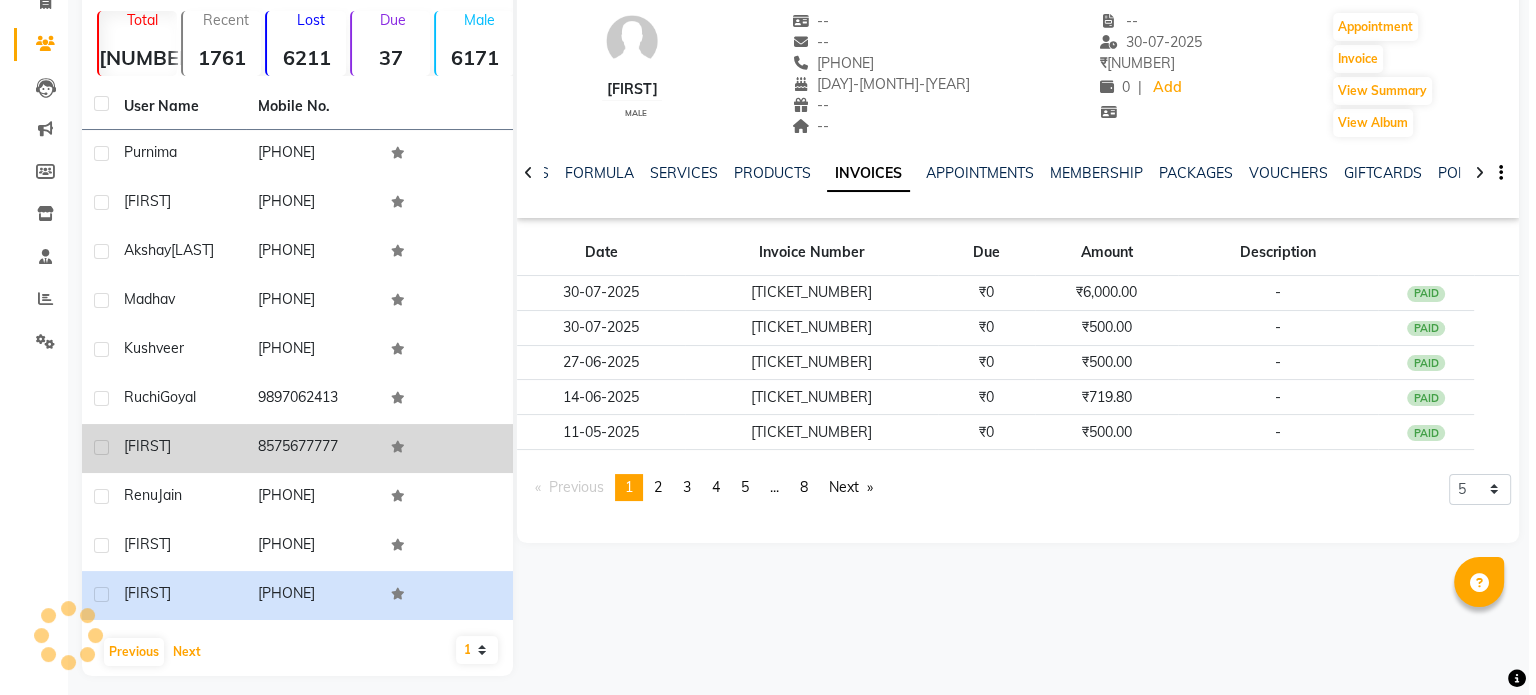 scroll, scrollTop: 105, scrollLeft: 0, axis: vertical 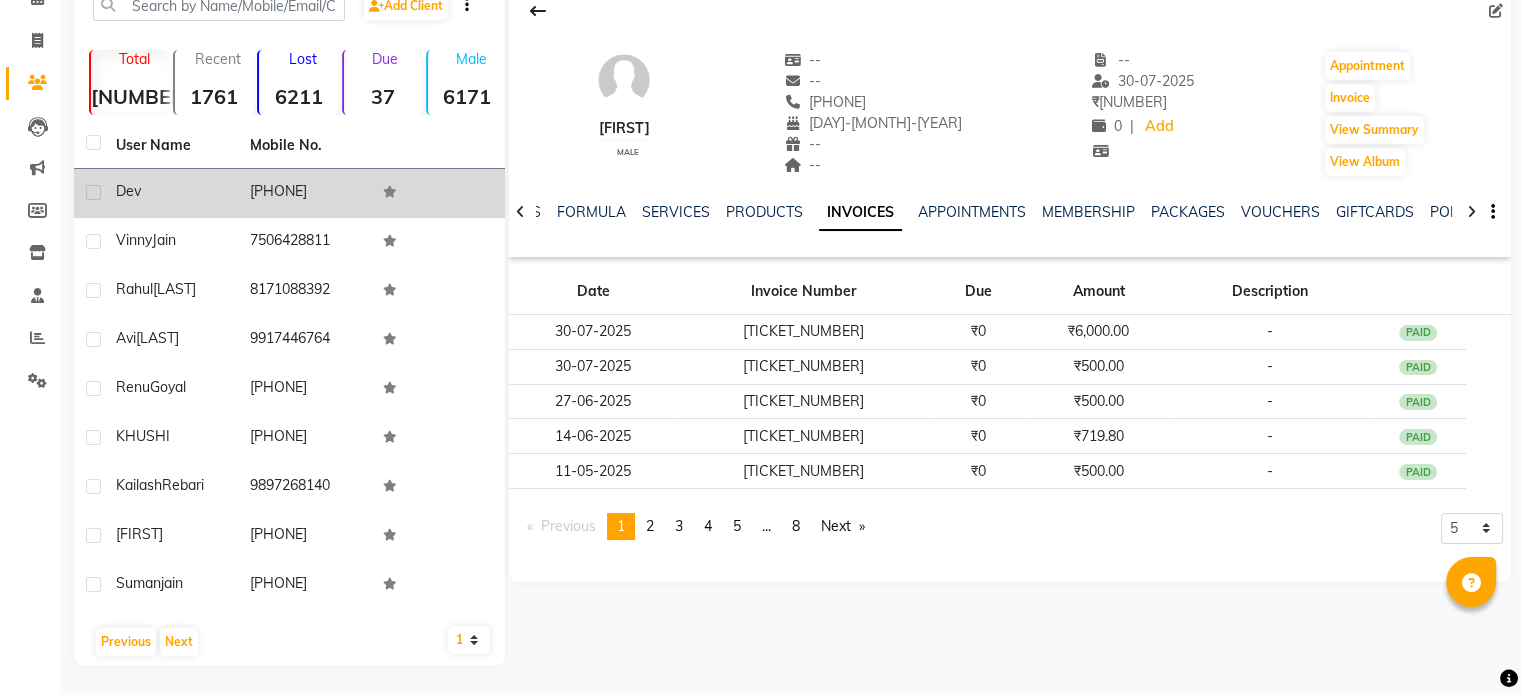 click on "7017002679" 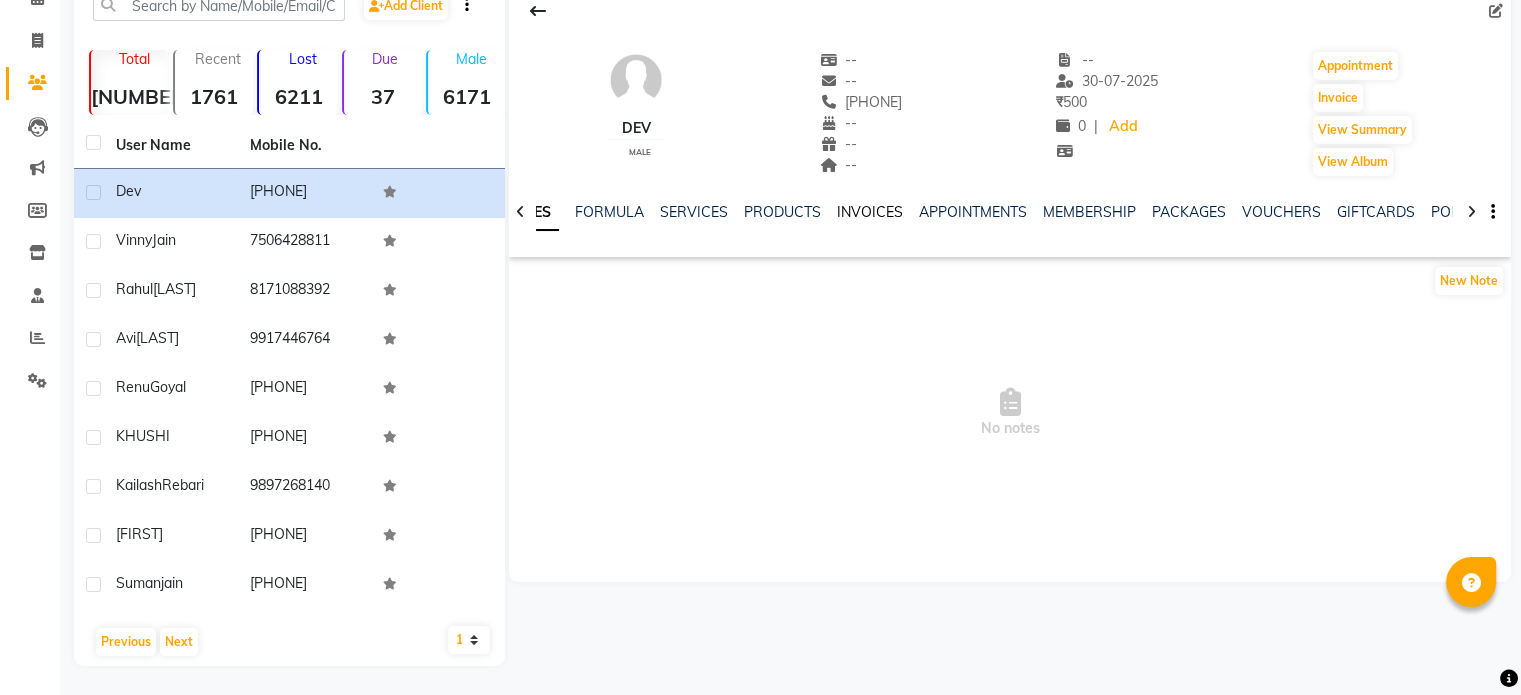 click on "INVOICES" 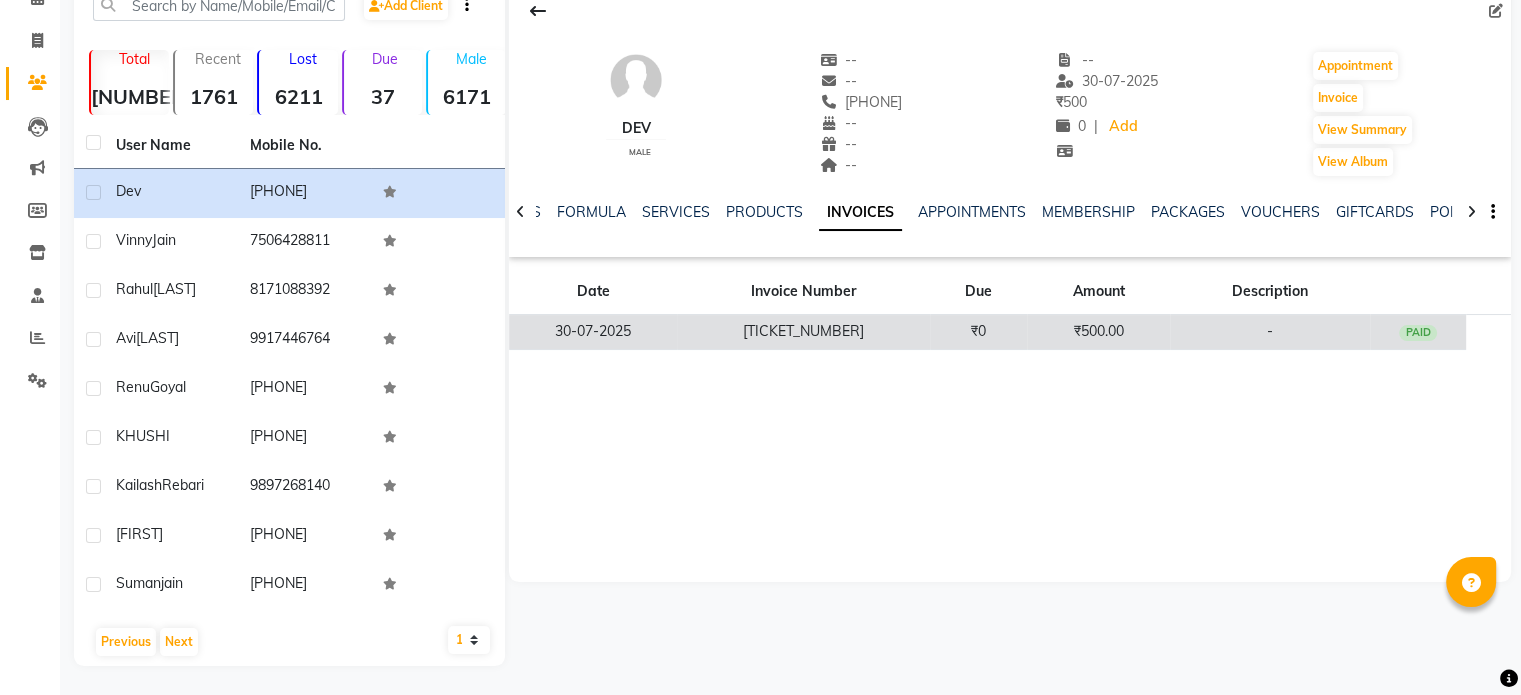 click on "T1/25-26/5268" 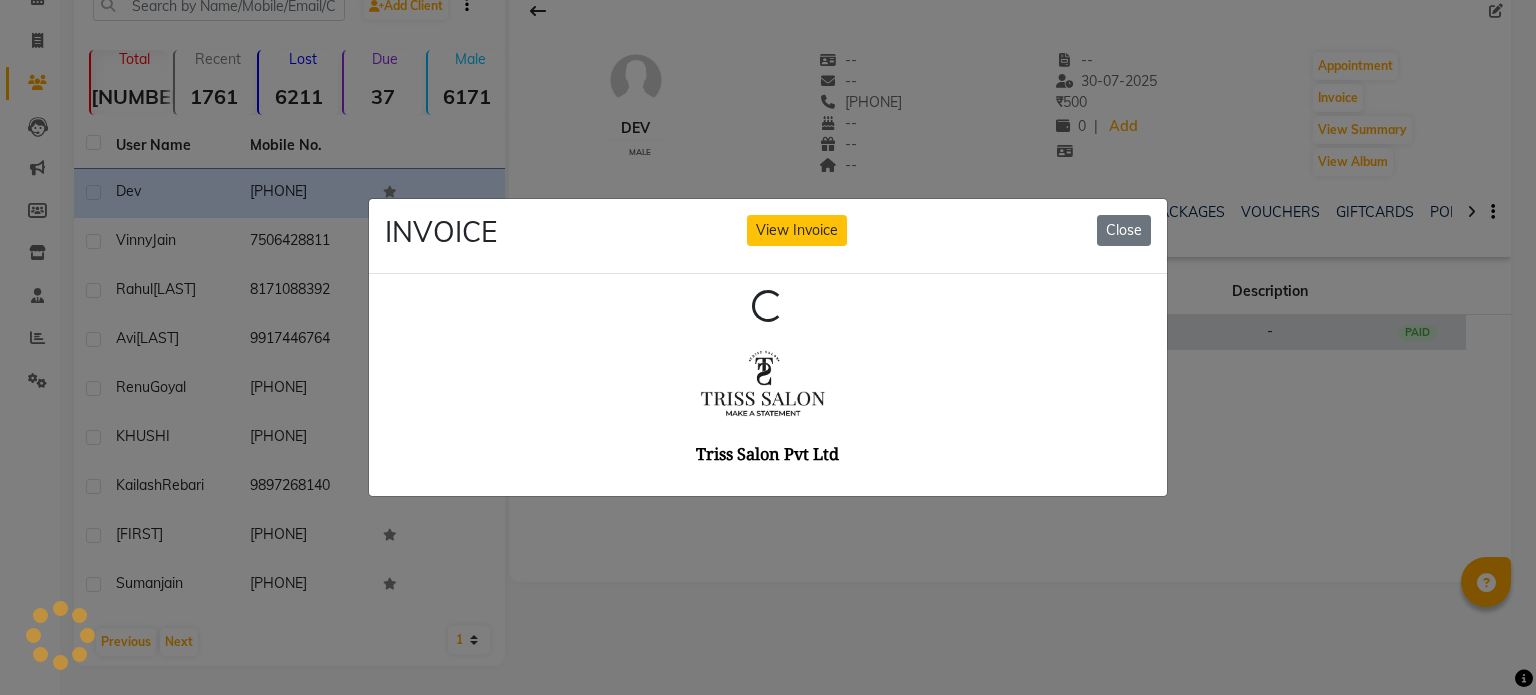 scroll, scrollTop: 0, scrollLeft: 0, axis: both 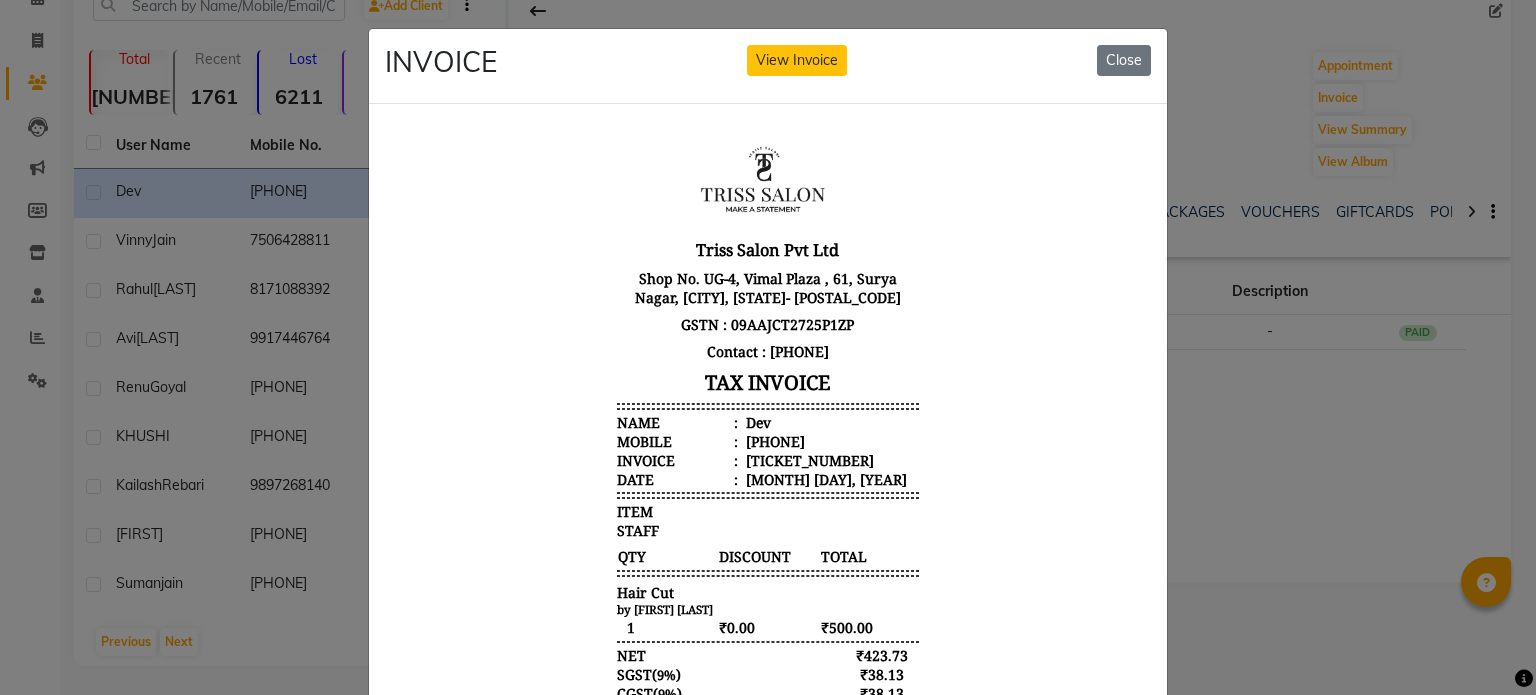 click on "Dev" at bounding box center (756, 421) 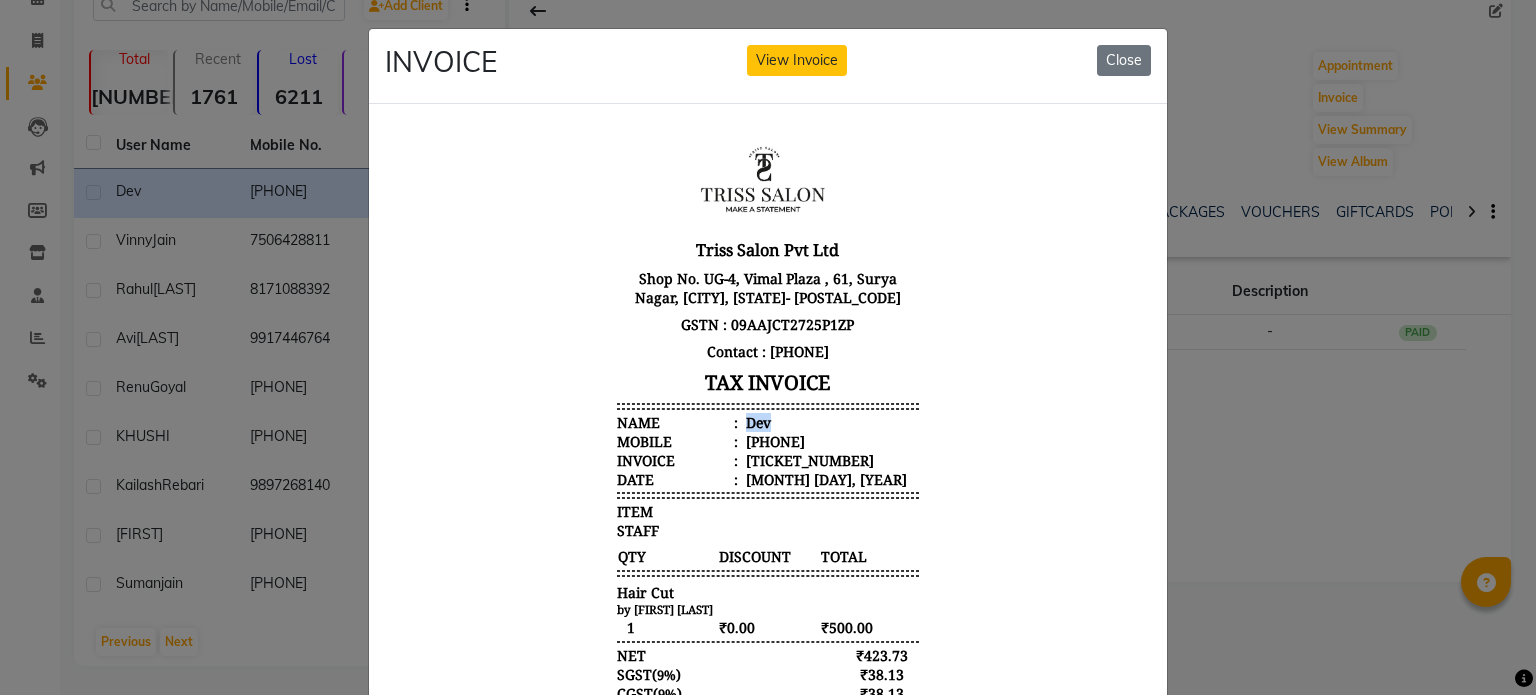 click on "Dev" at bounding box center (756, 421) 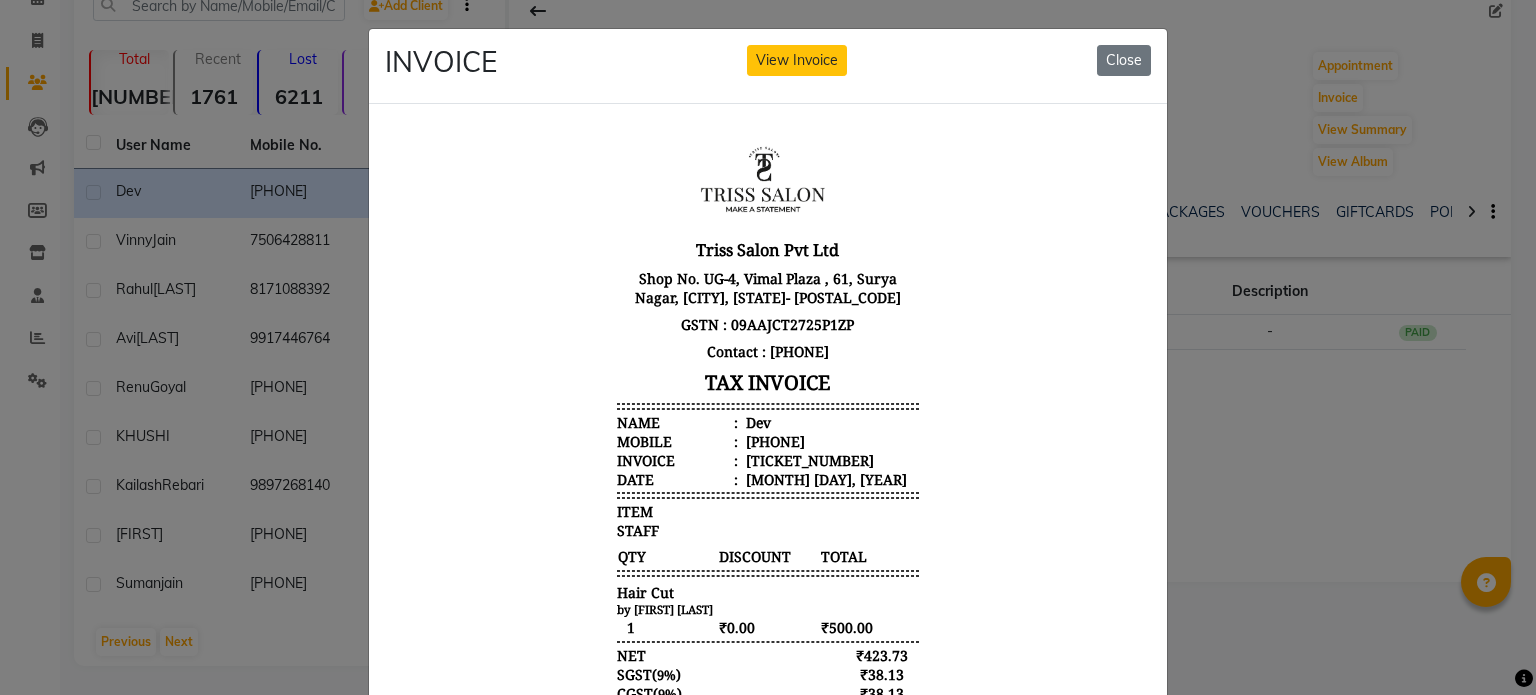 click on "917017002679" at bounding box center (773, 440) 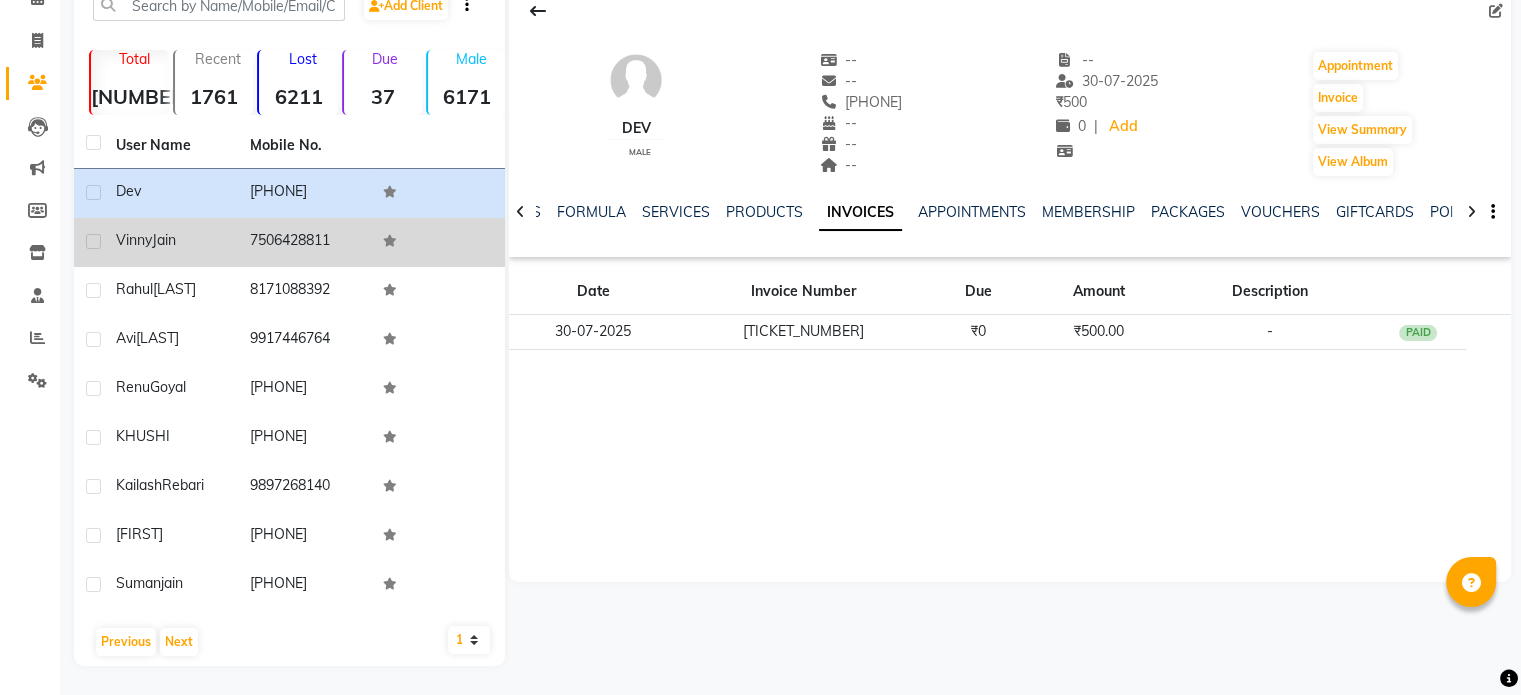 click on "Vinny  Jain" 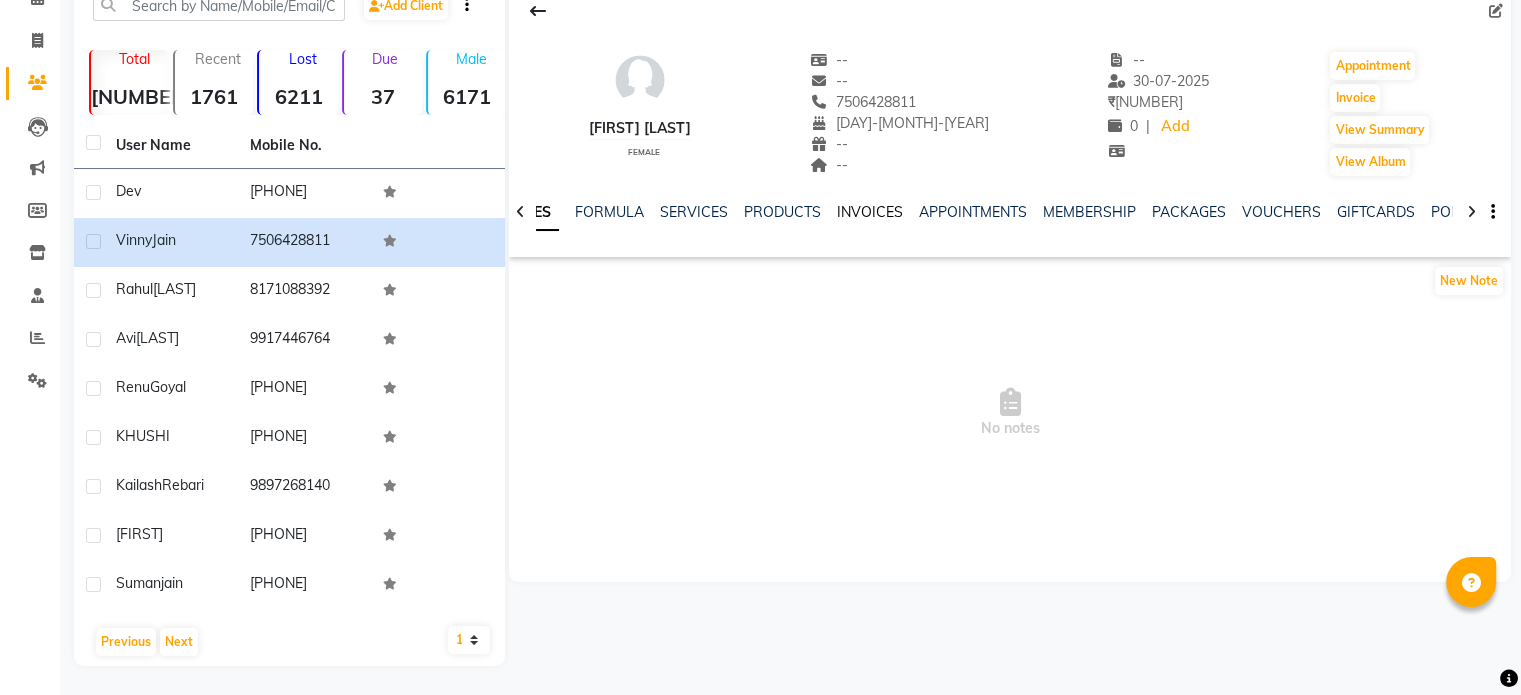click on "INVOICES" 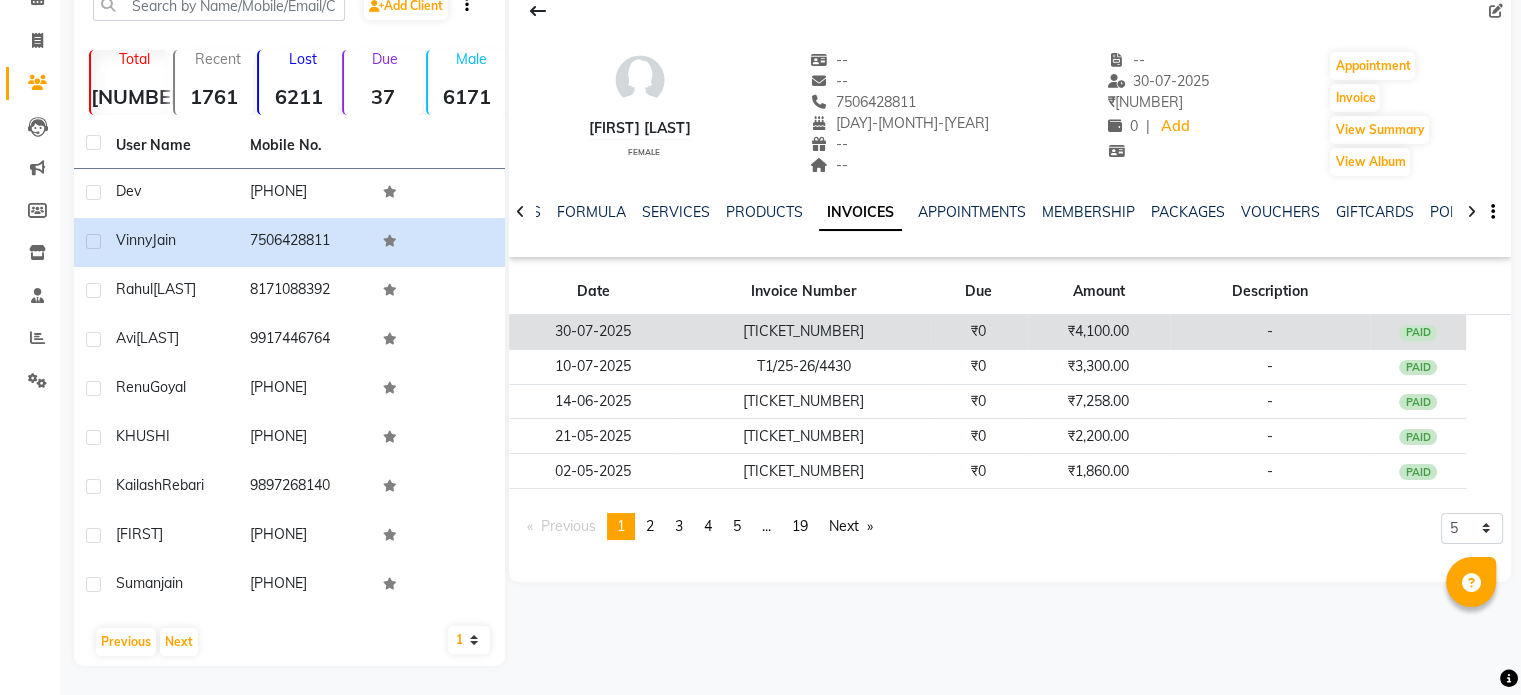 click on "T1/25-26/5267" 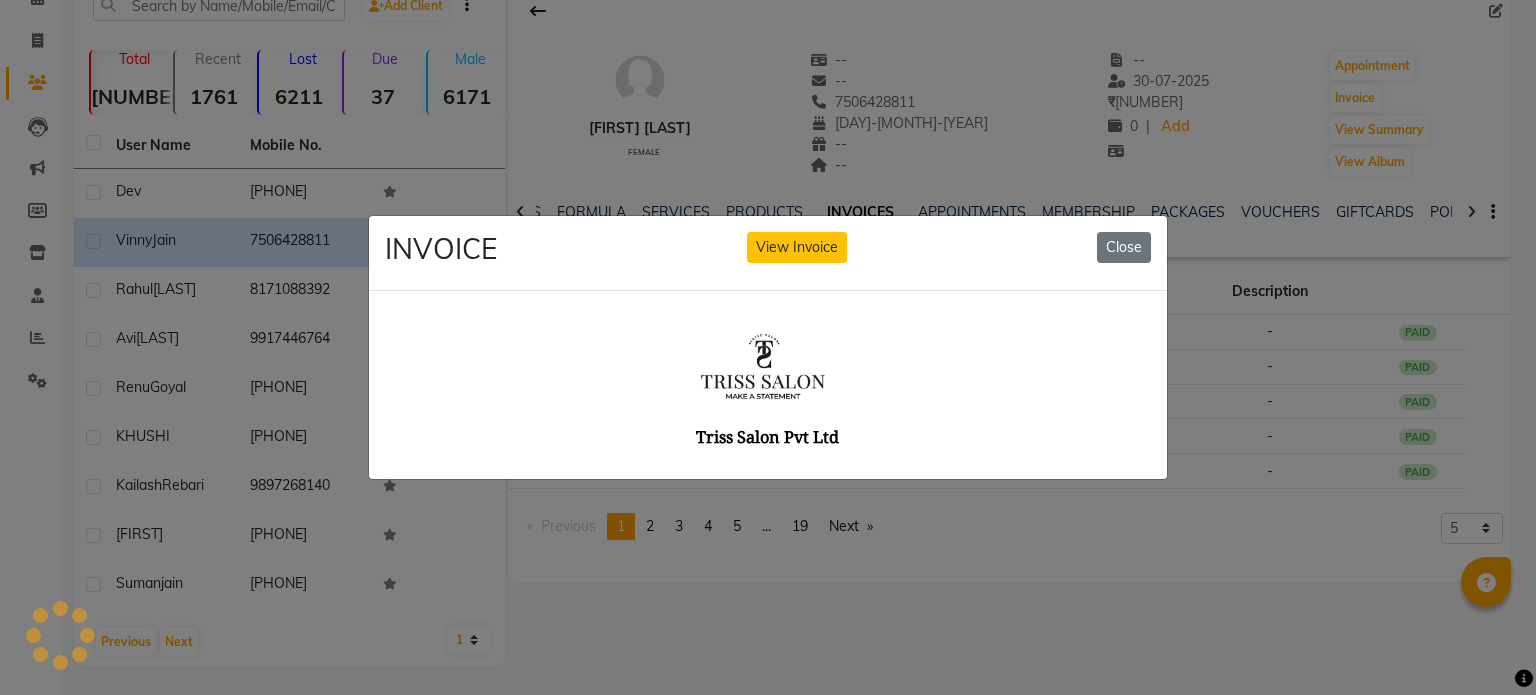 scroll, scrollTop: 0, scrollLeft: 0, axis: both 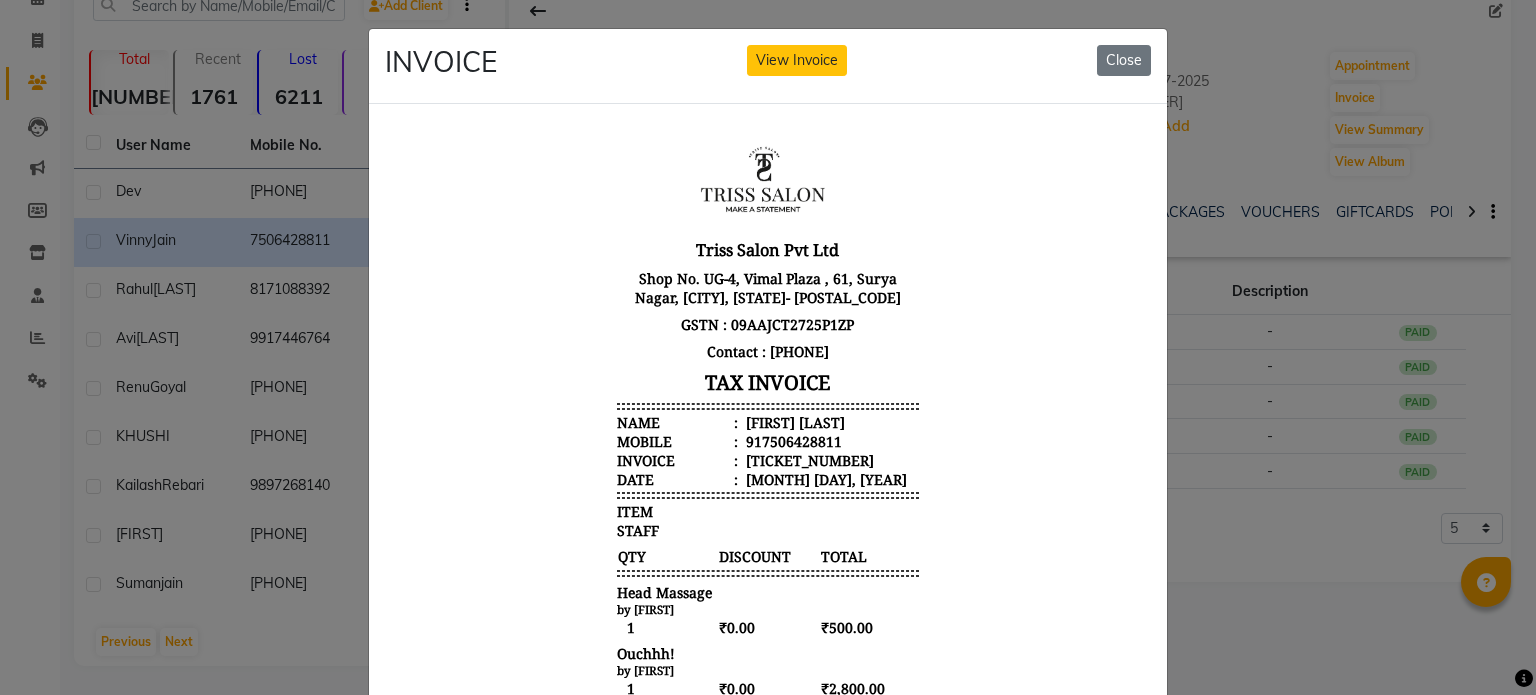 click on "Vinny Jain" at bounding box center [793, 421] 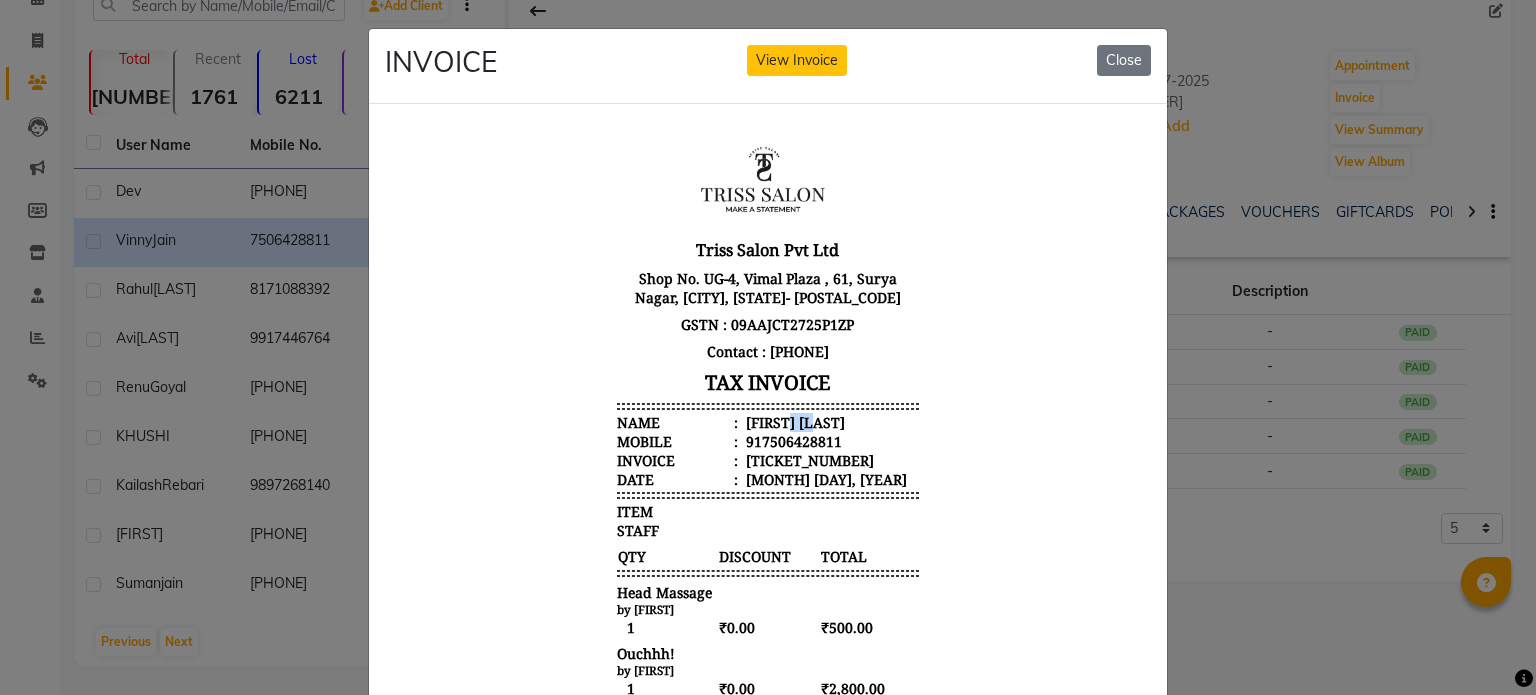 click on "Vinny Jain" at bounding box center [793, 421] 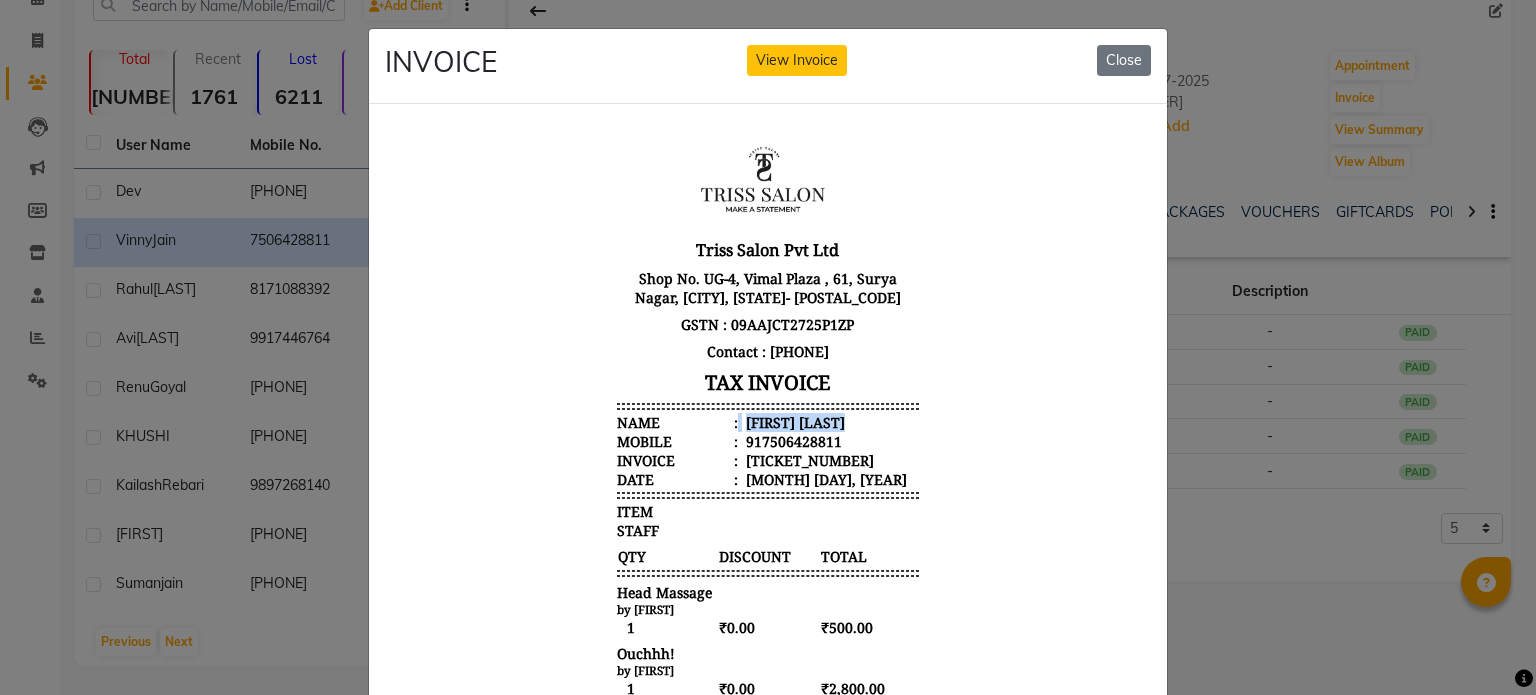 click on "Vinny Jain" at bounding box center (793, 421) 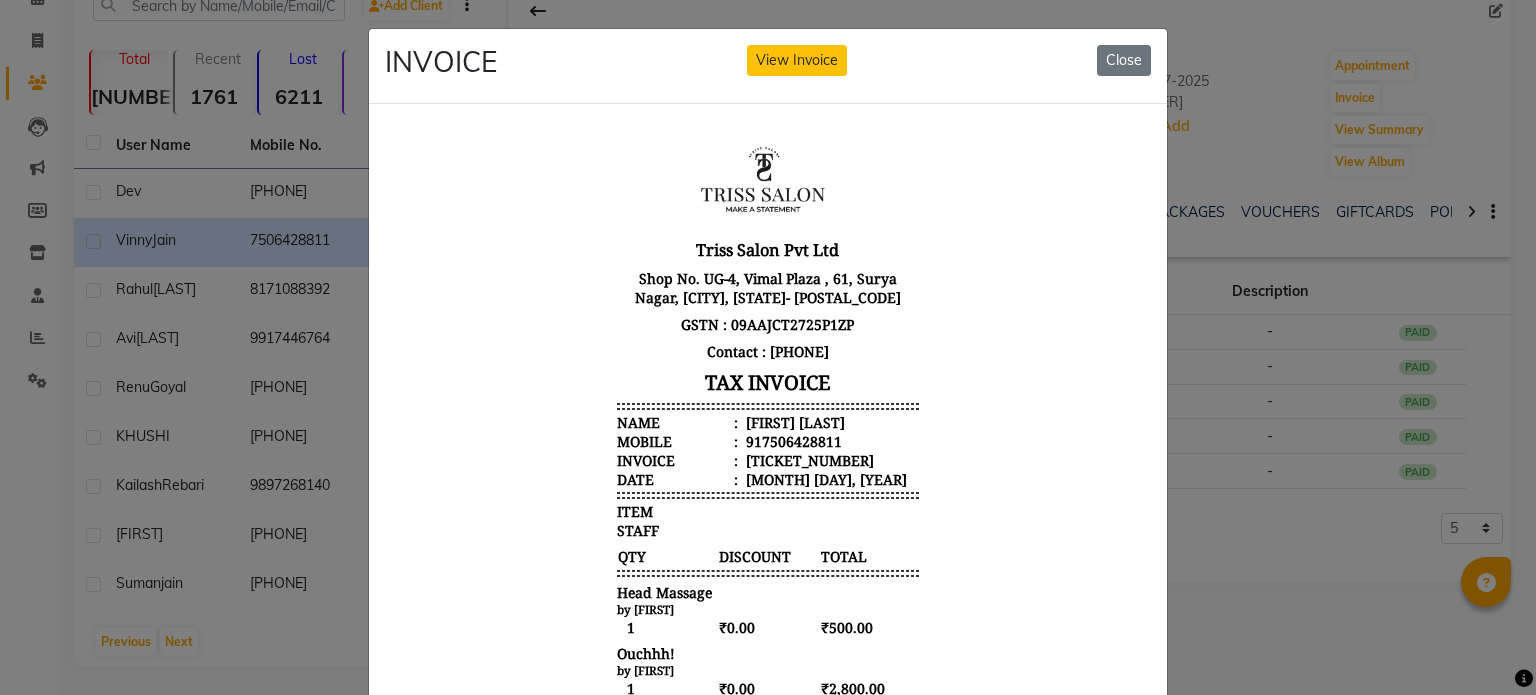 click on "917506428811" at bounding box center (792, 440) 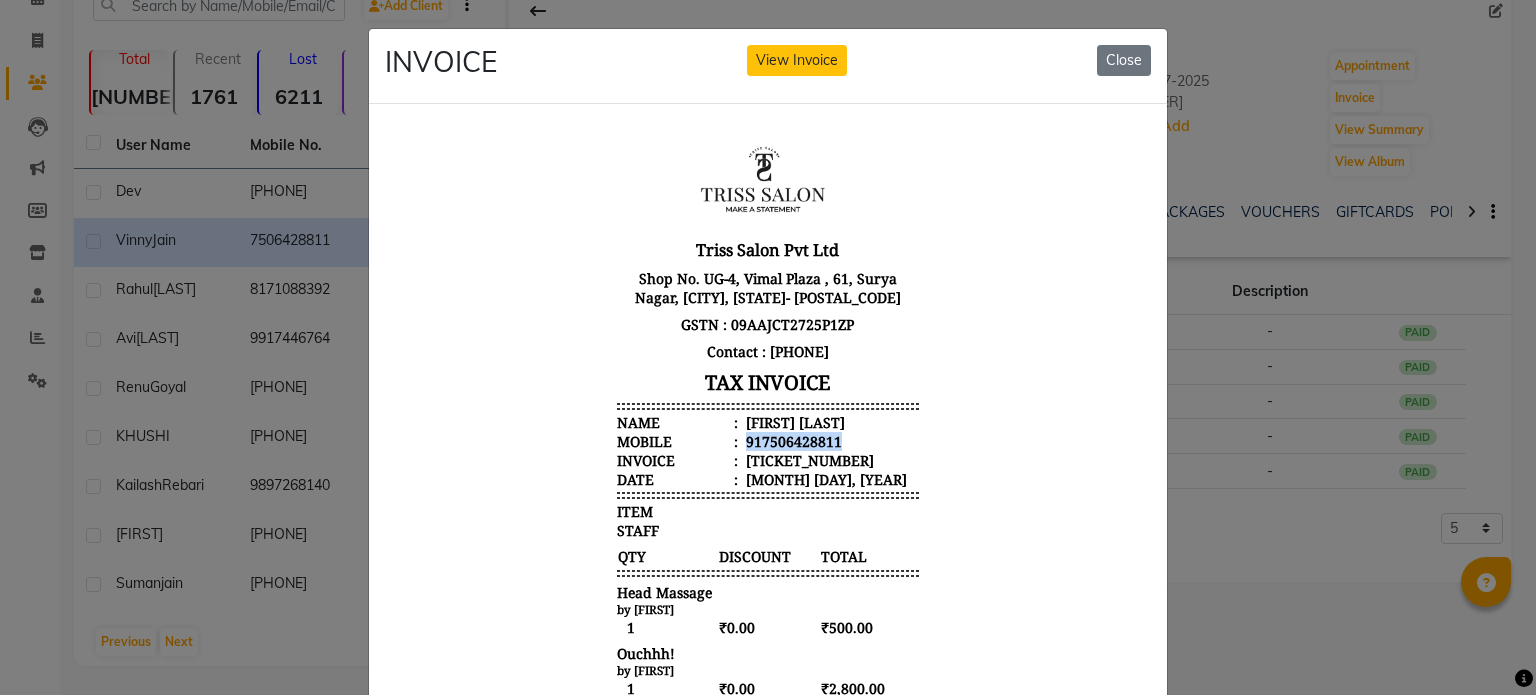 click on "917506428811" at bounding box center [792, 440] 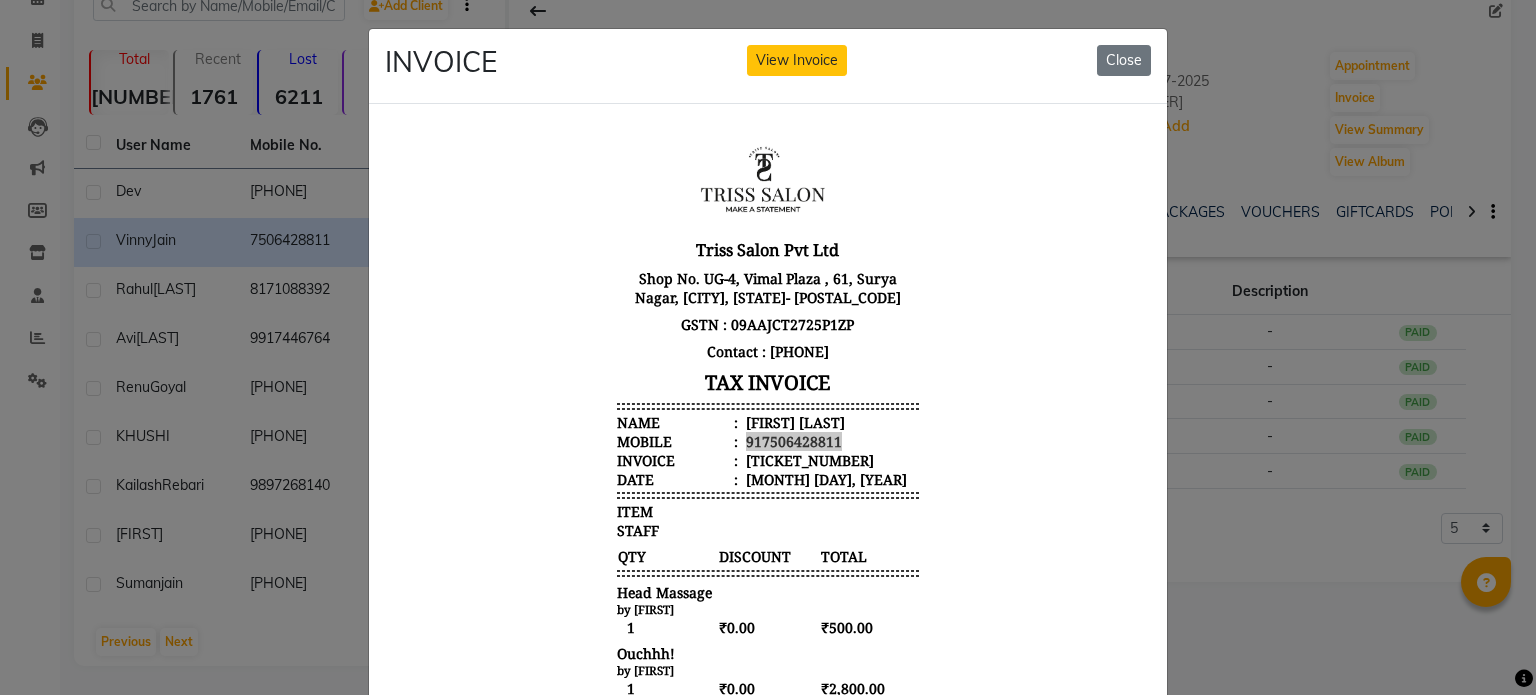 click on "INVOICE View Invoice Close" 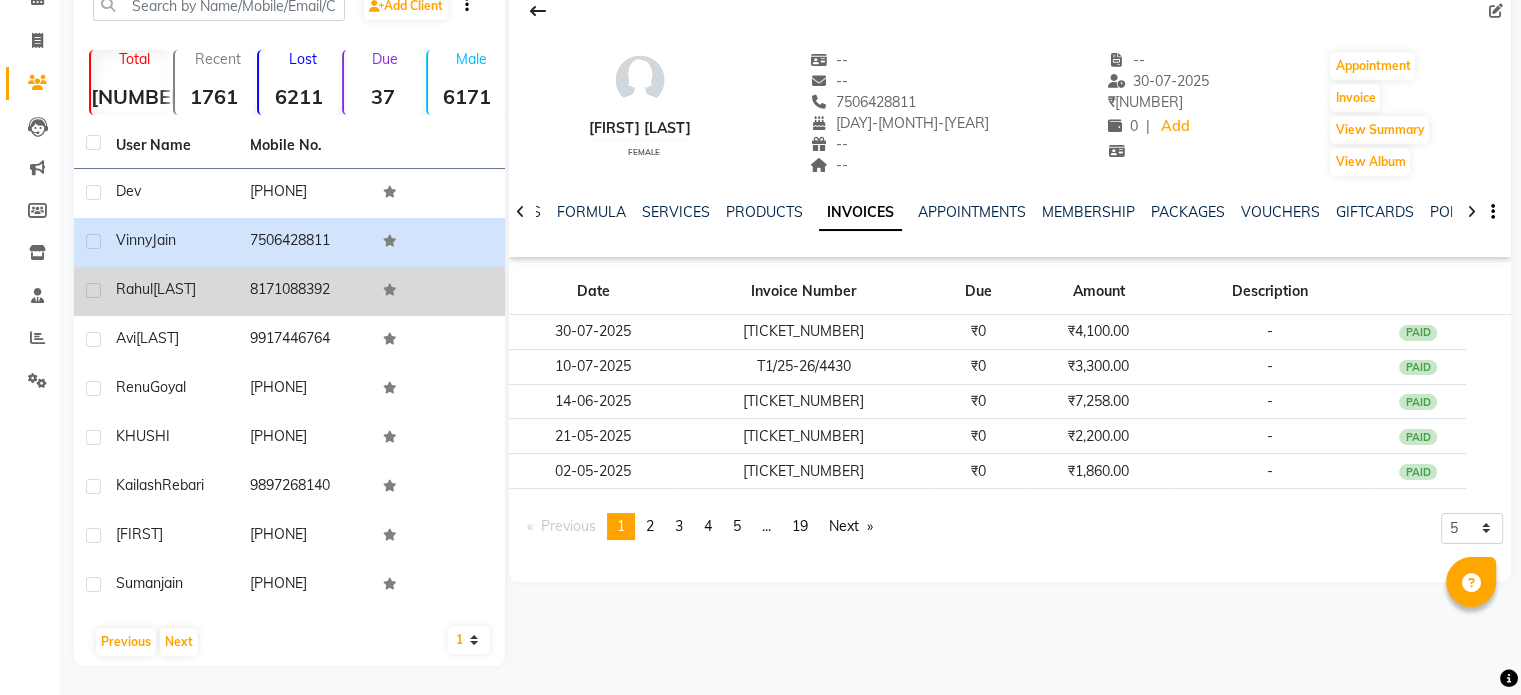click on "8171088392" 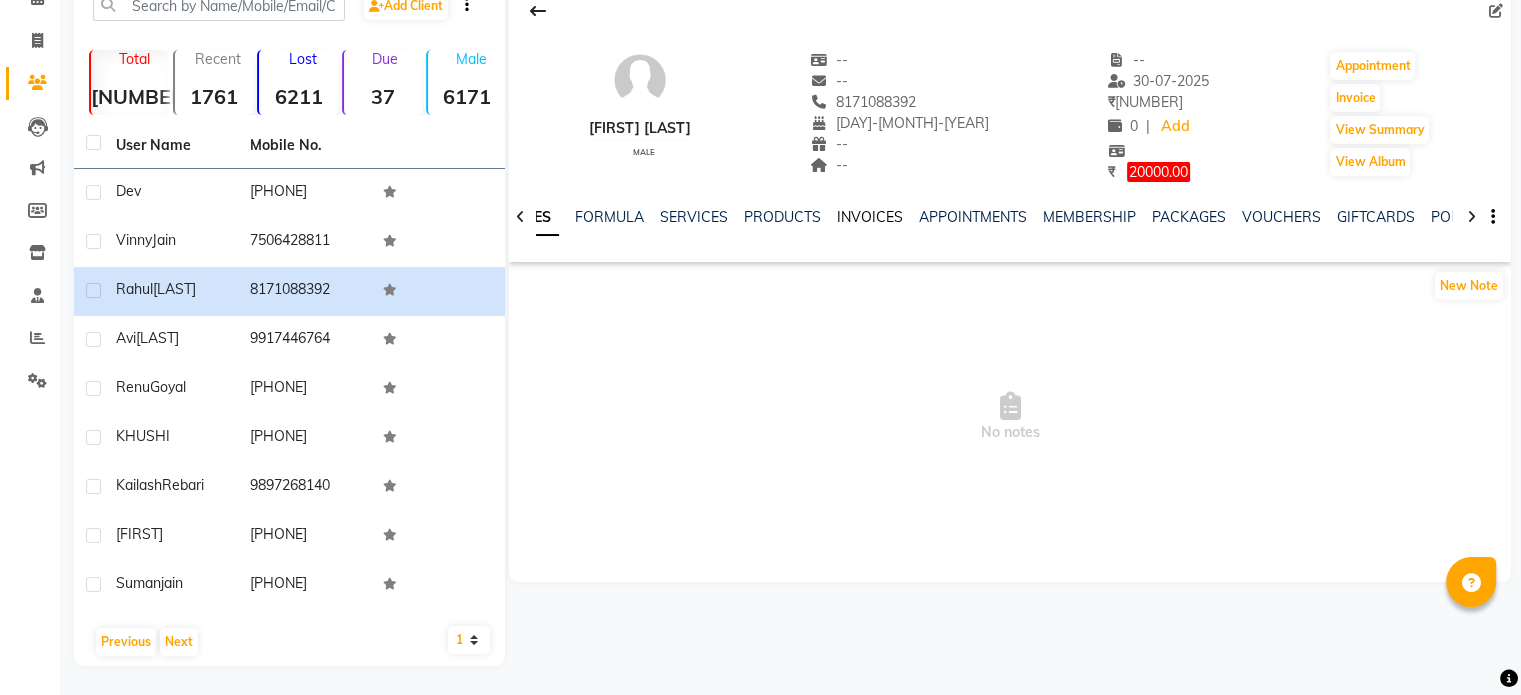 click on "INVOICES" 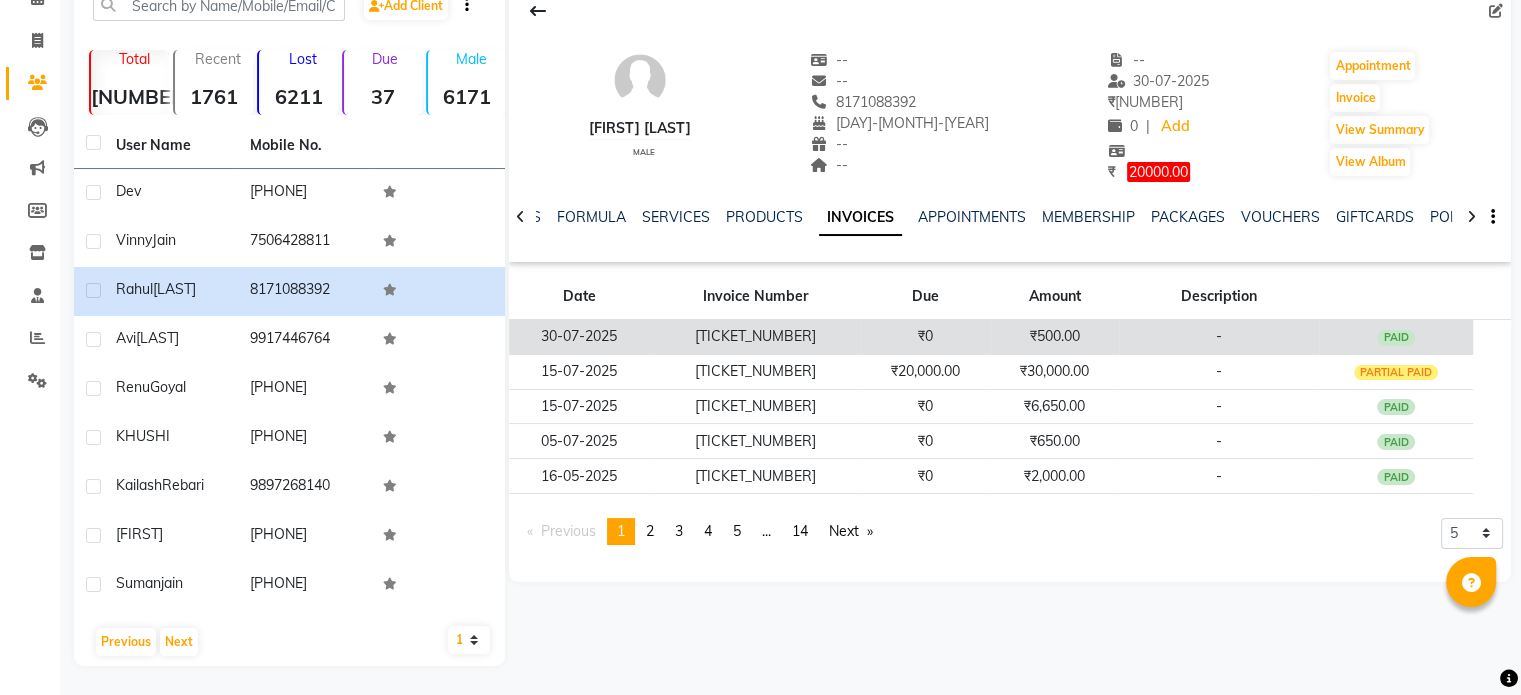 click on "₹0" 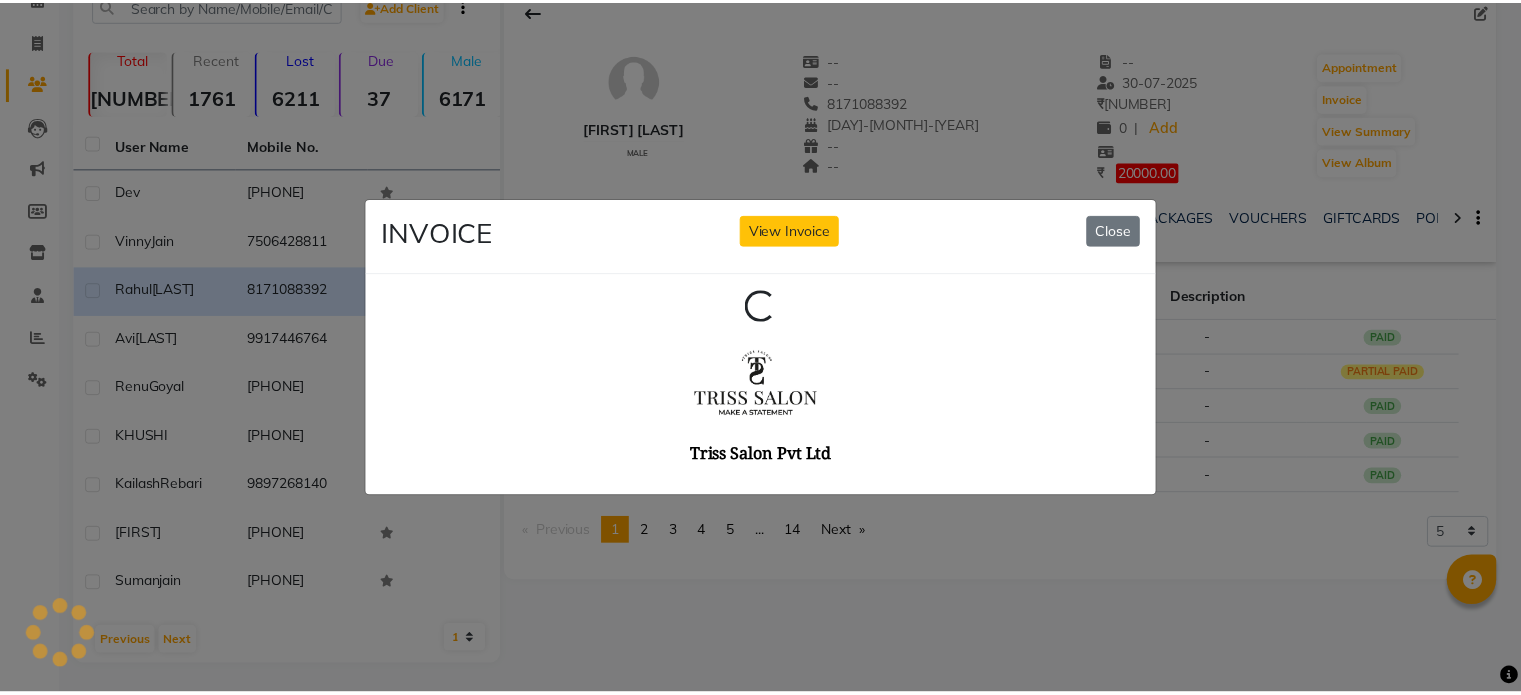 scroll, scrollTop: 0, scrollLeft: 0, axis: both 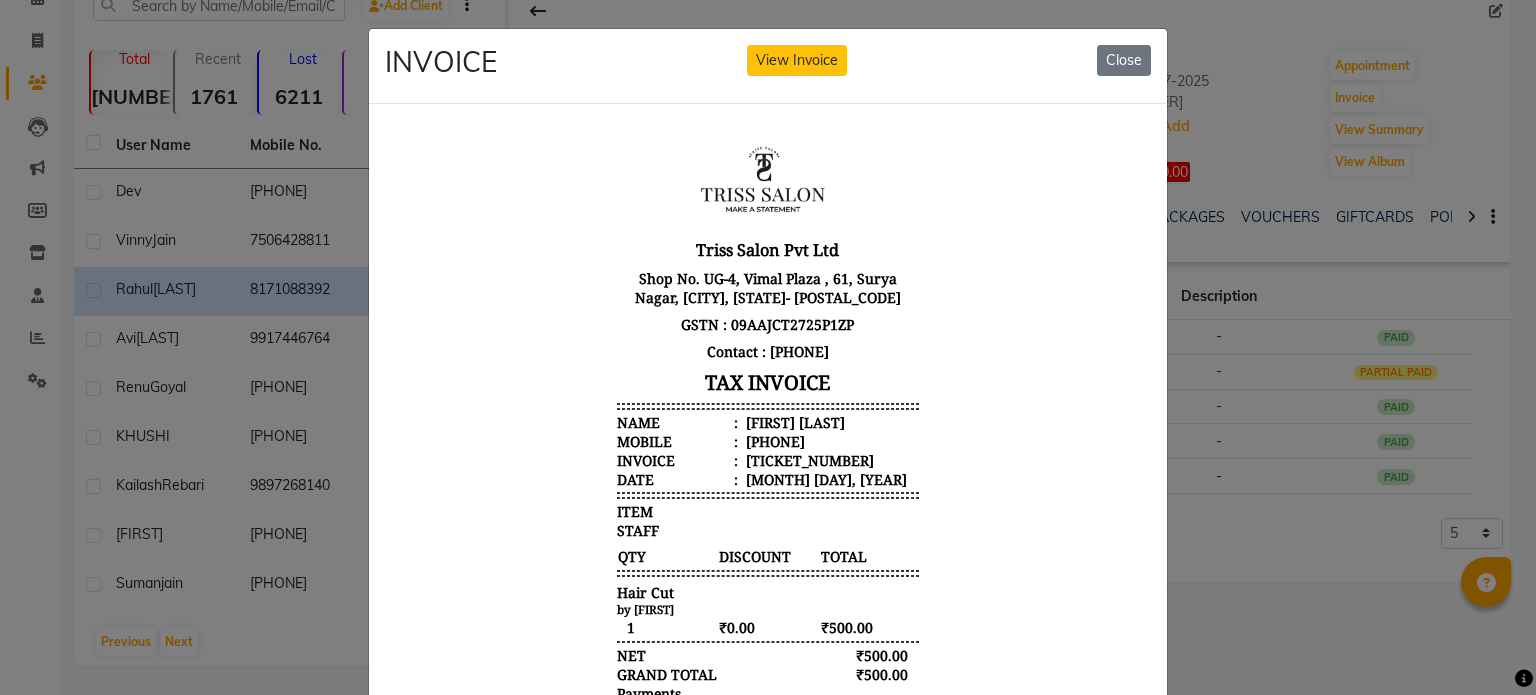 click on "Rahul Jurel" at bounding box center [793, 421] 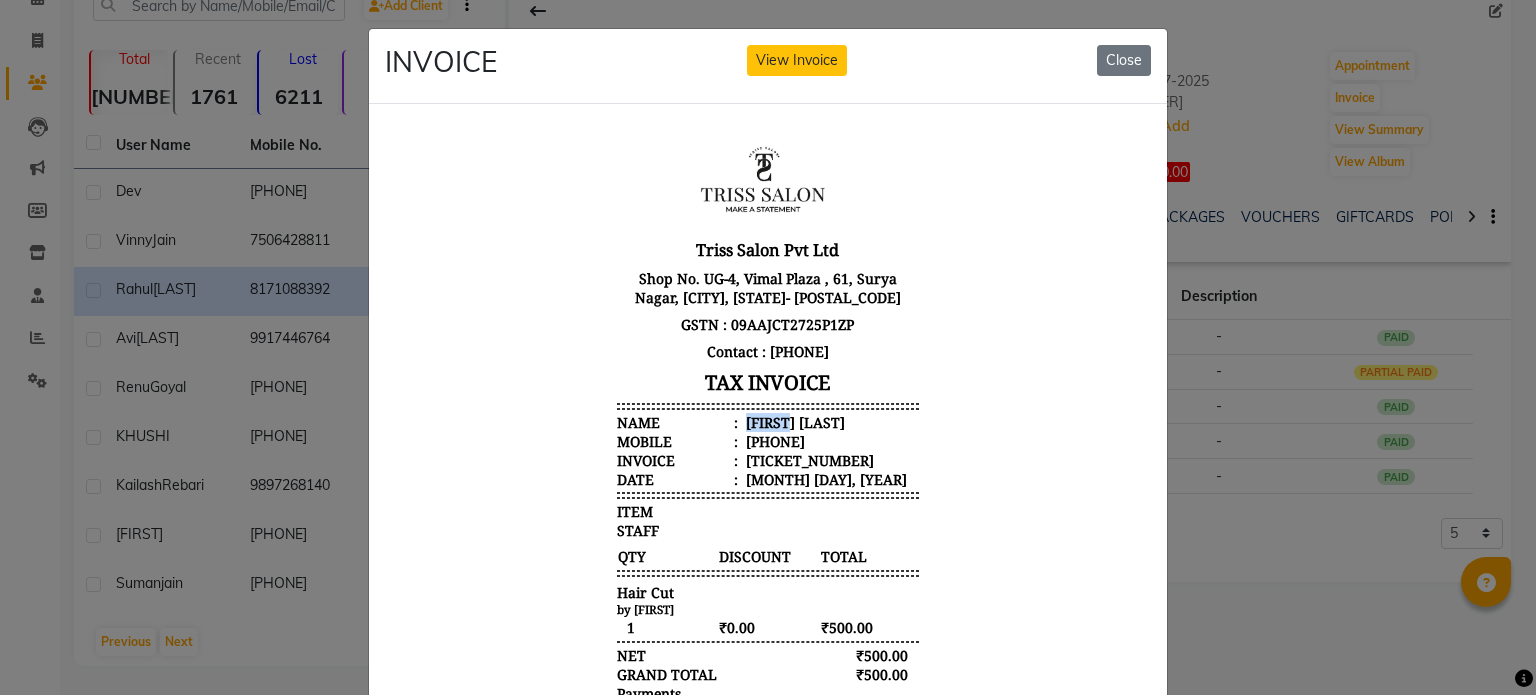 click on "Rahul Jurel" at bounding box center (793, 421) 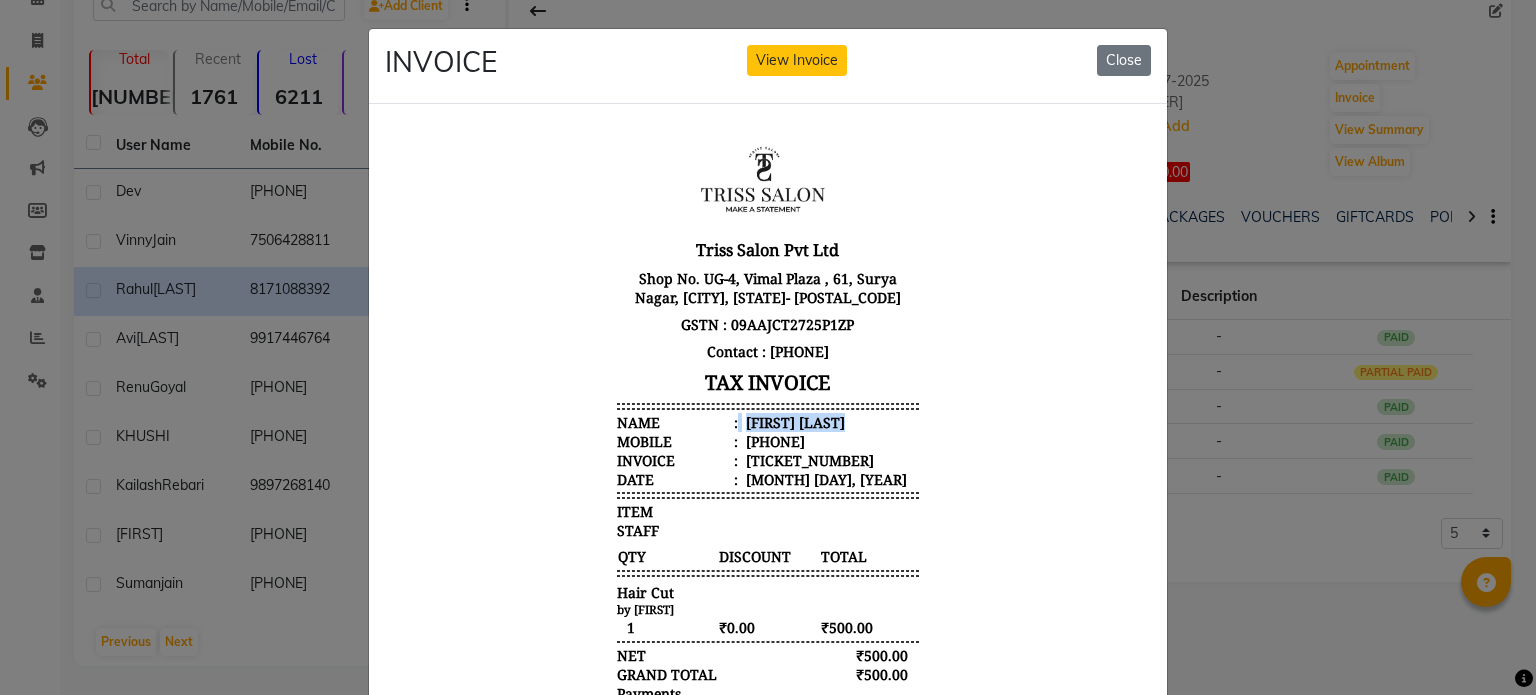 click on "Rahul Jurel" at bounding box center [793, 421] 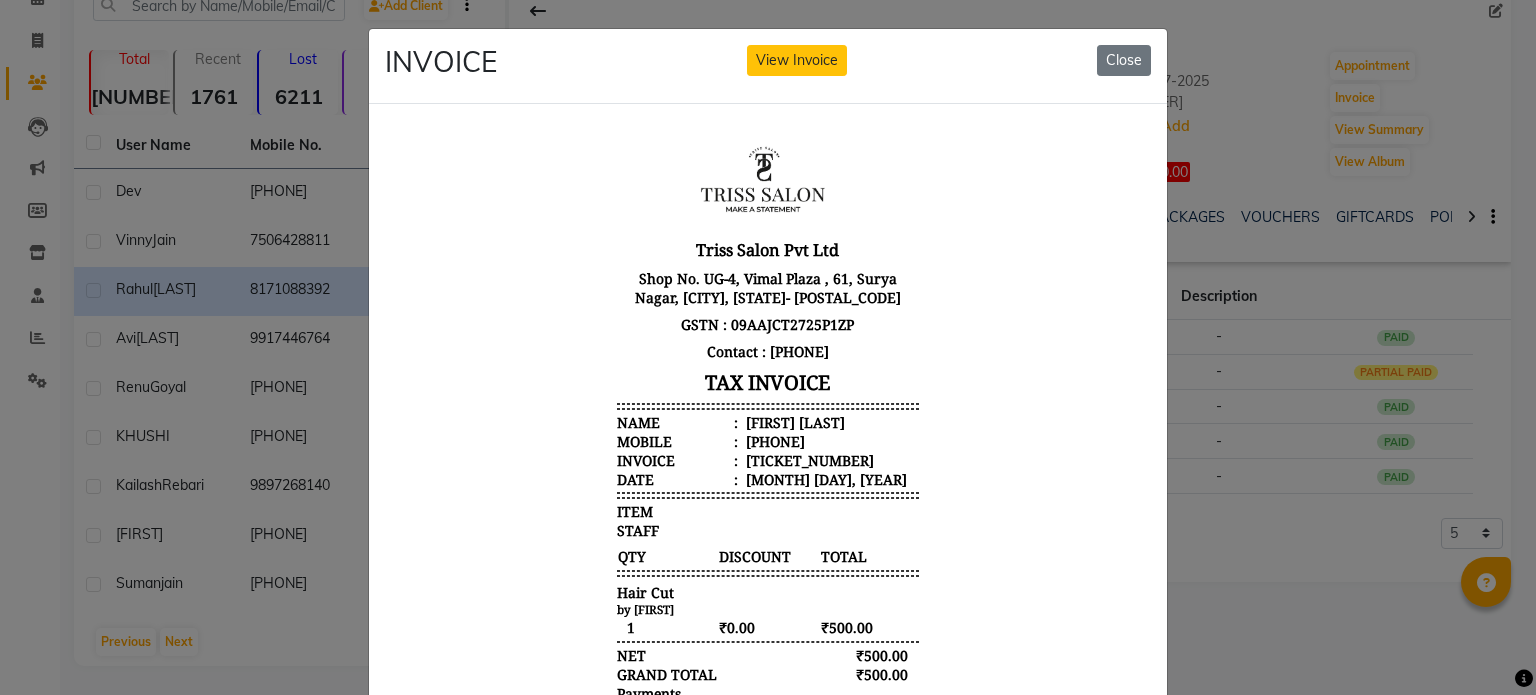 click on "918171088392" at bounding box center [773, 440] 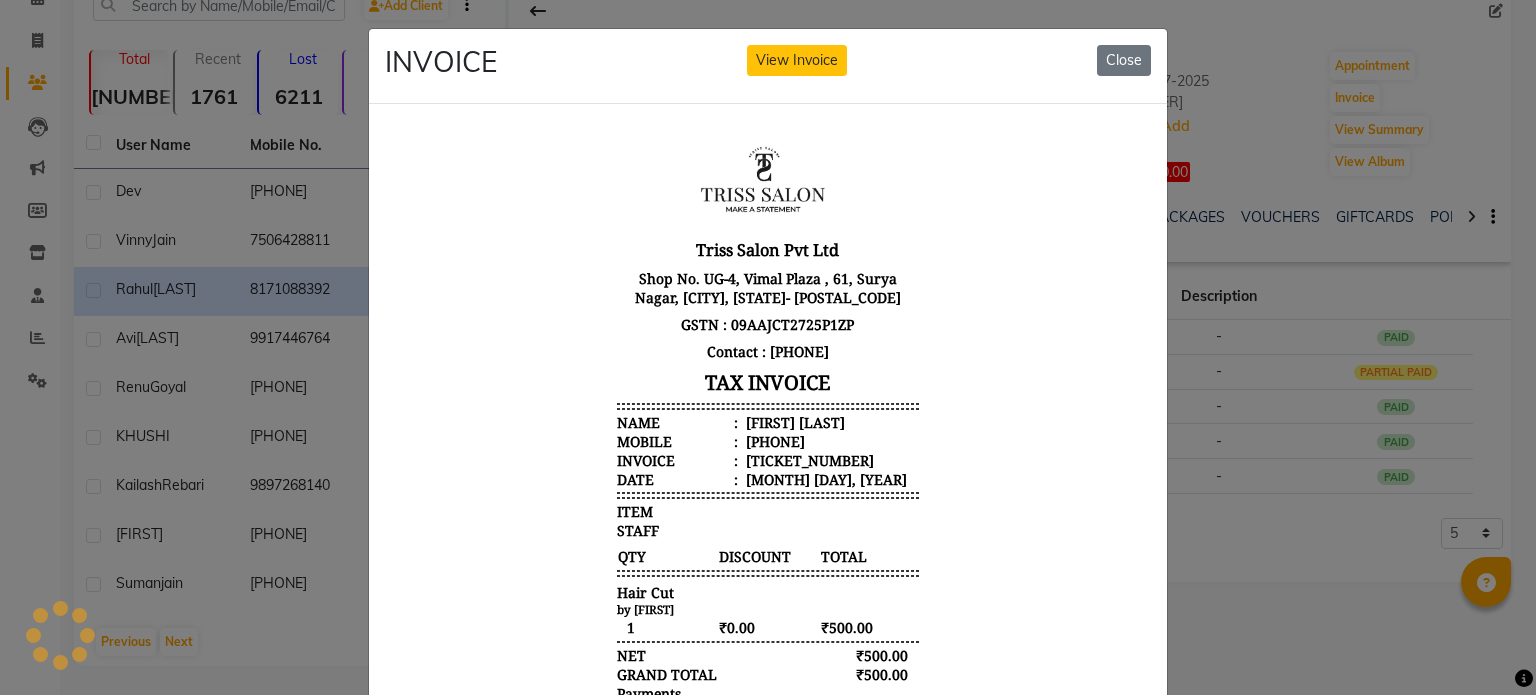 click on "INVOICE View Invoice Close" 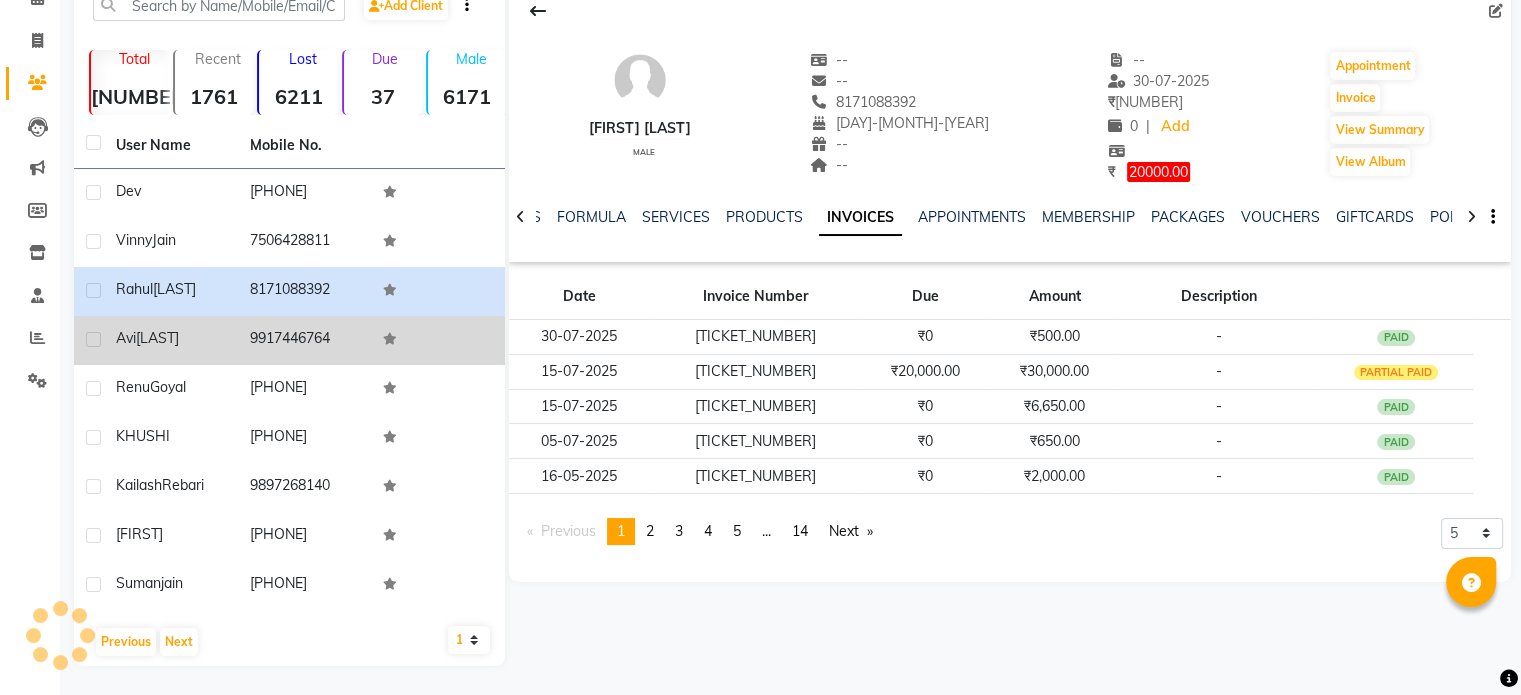 click on "Avi  Kapoor" 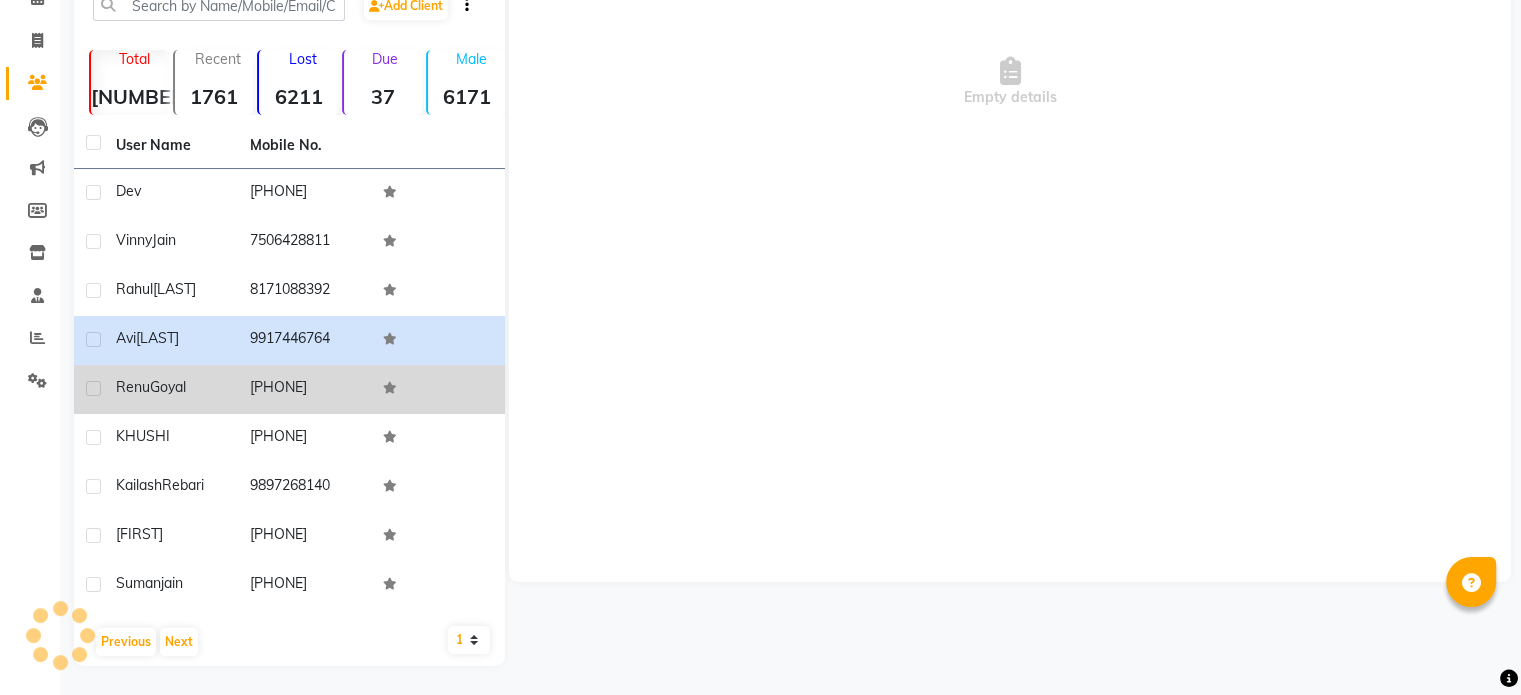 click on "Renu  Goyal" 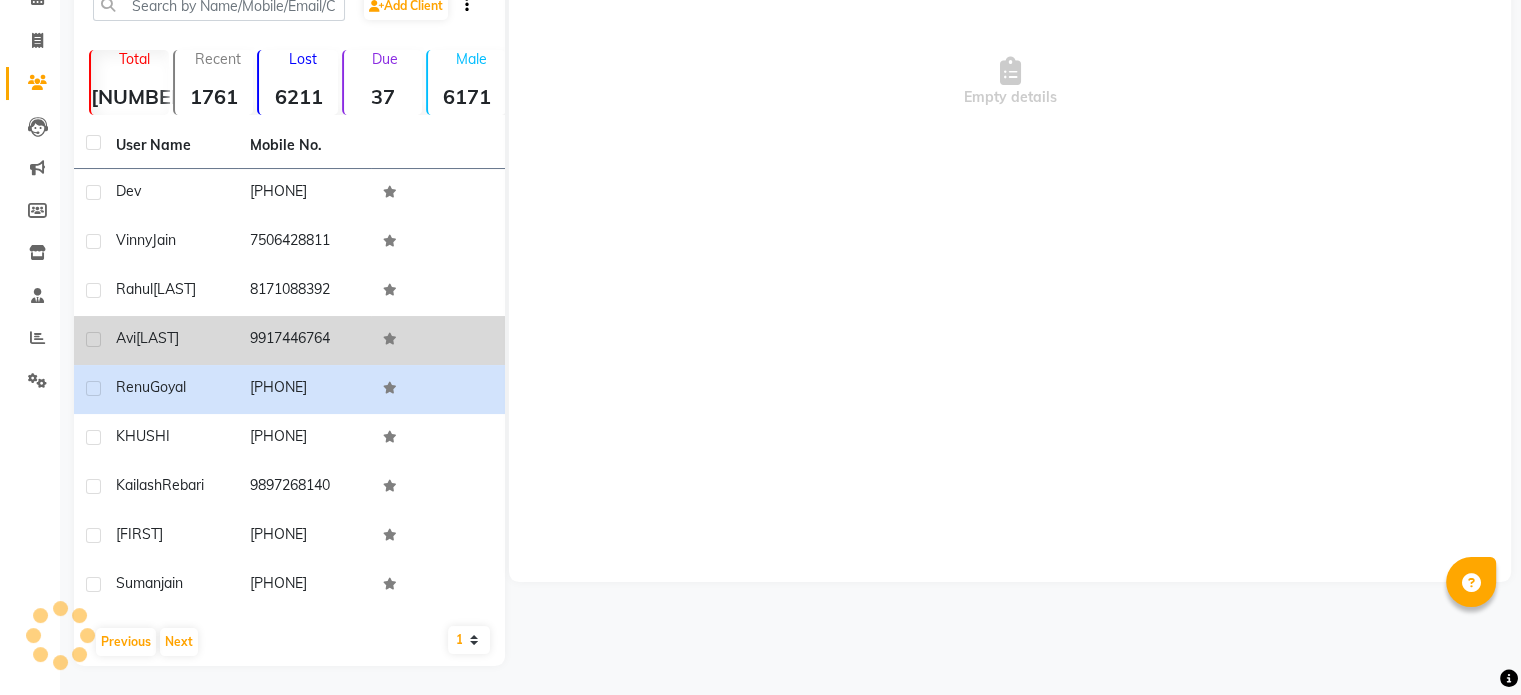 click on "9917446764" 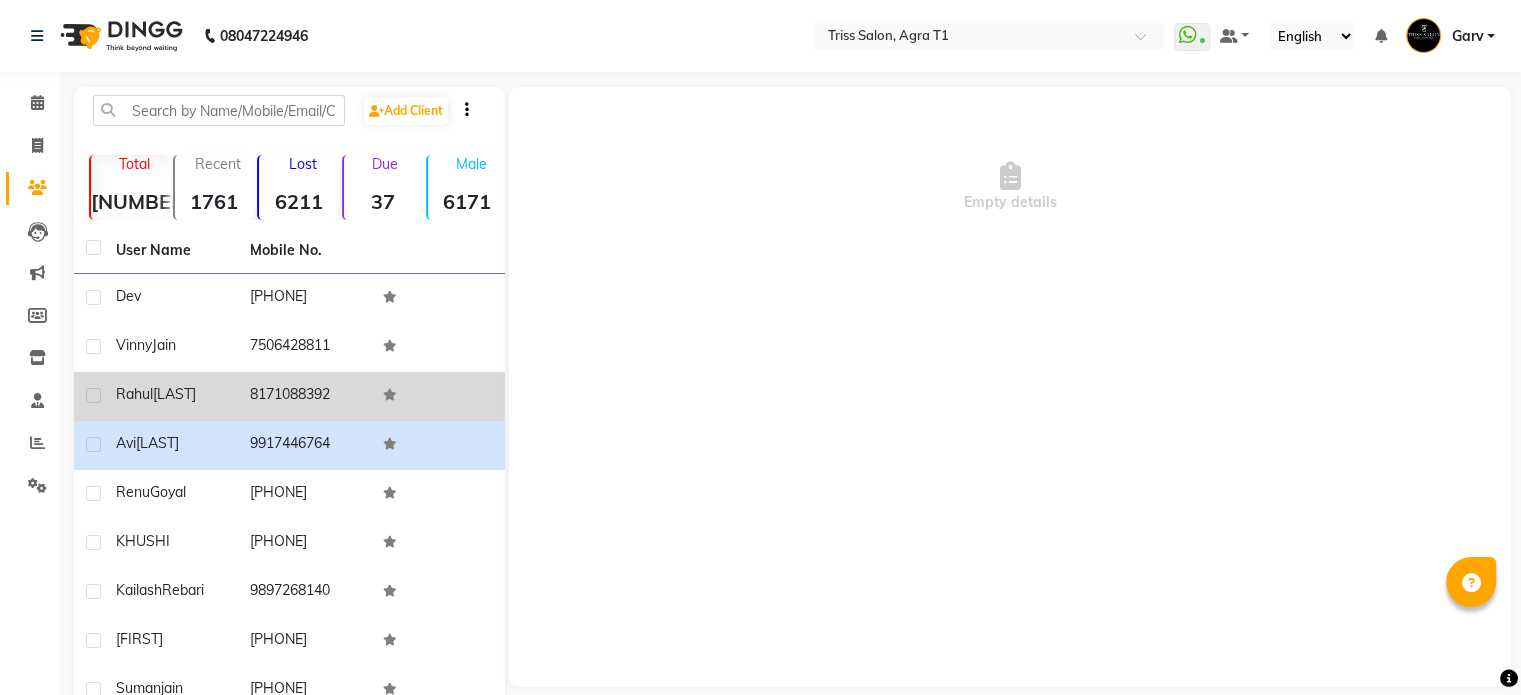 scroll, scrollTop: 105, scrollLeft: 0, axis: vertical 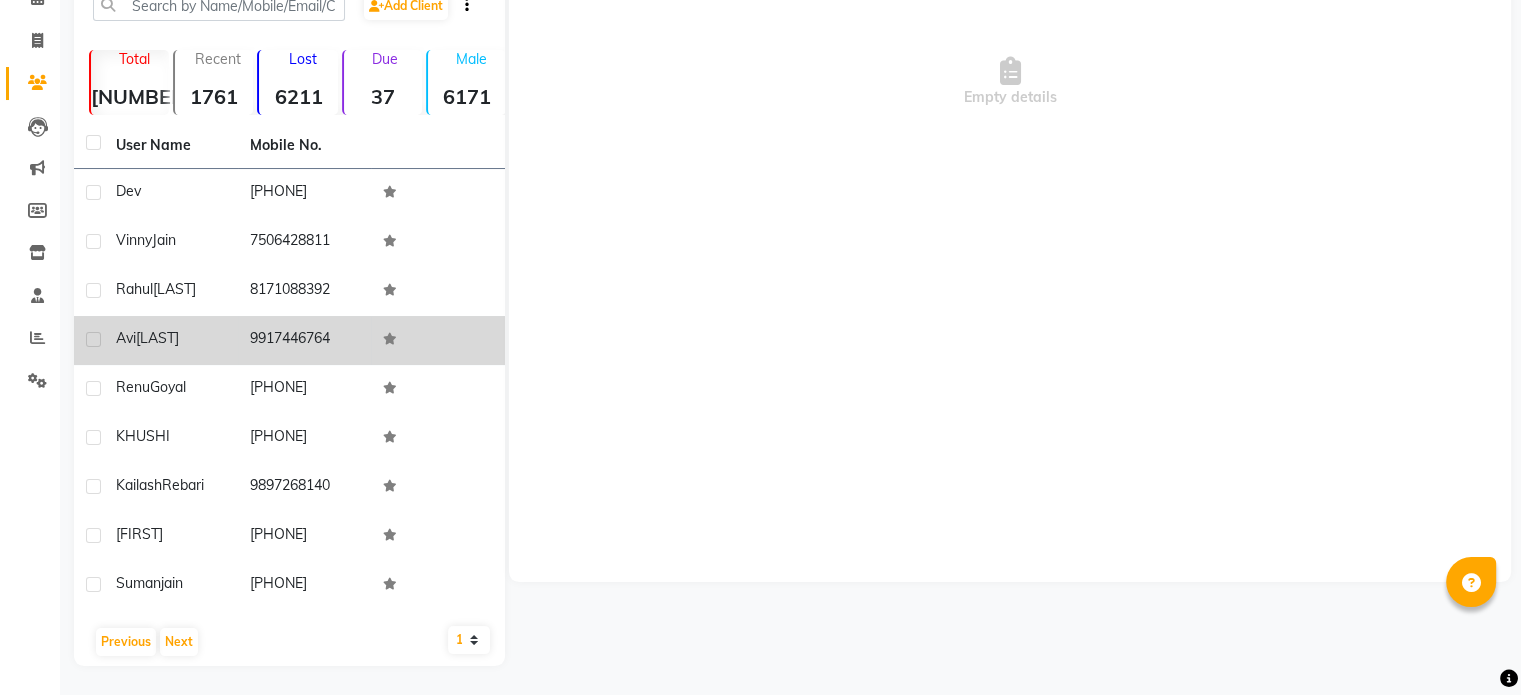 click on "9917446764" 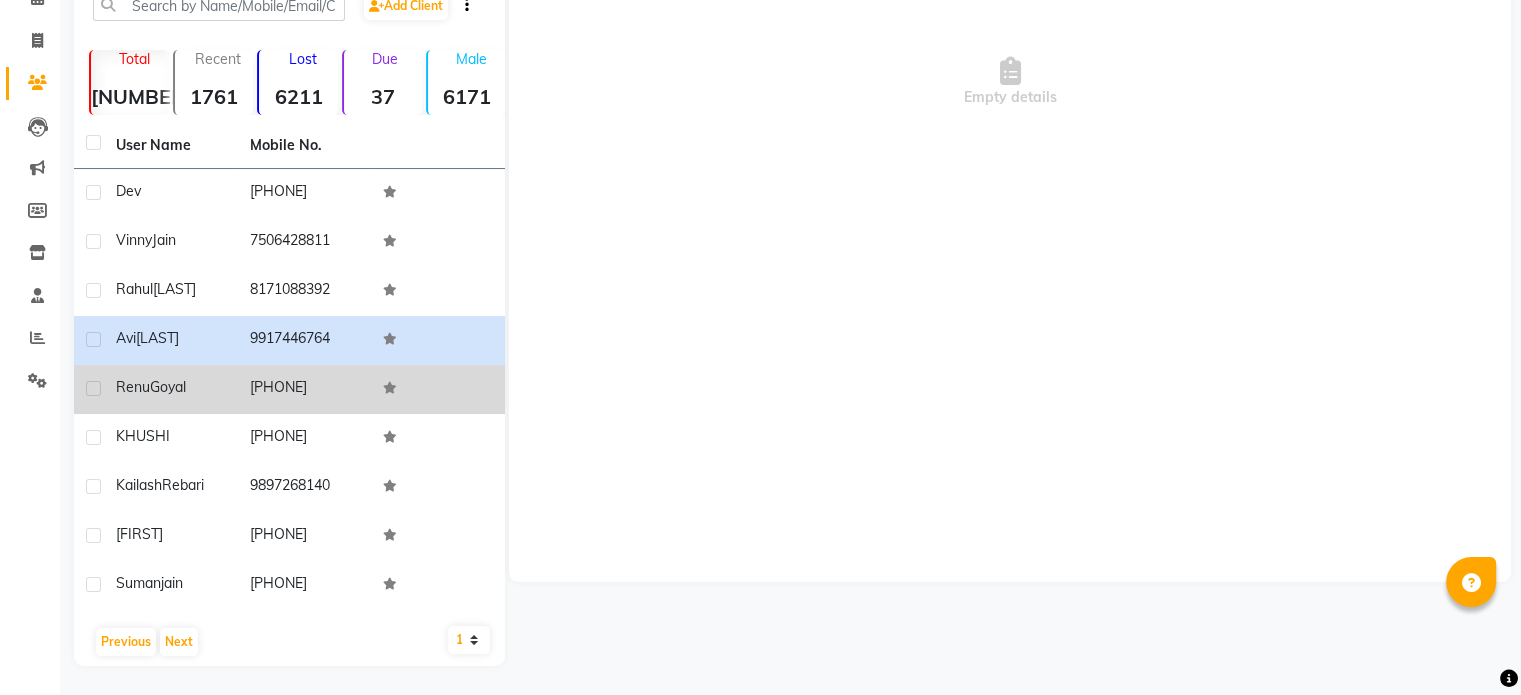click on "Renu  Goyal" 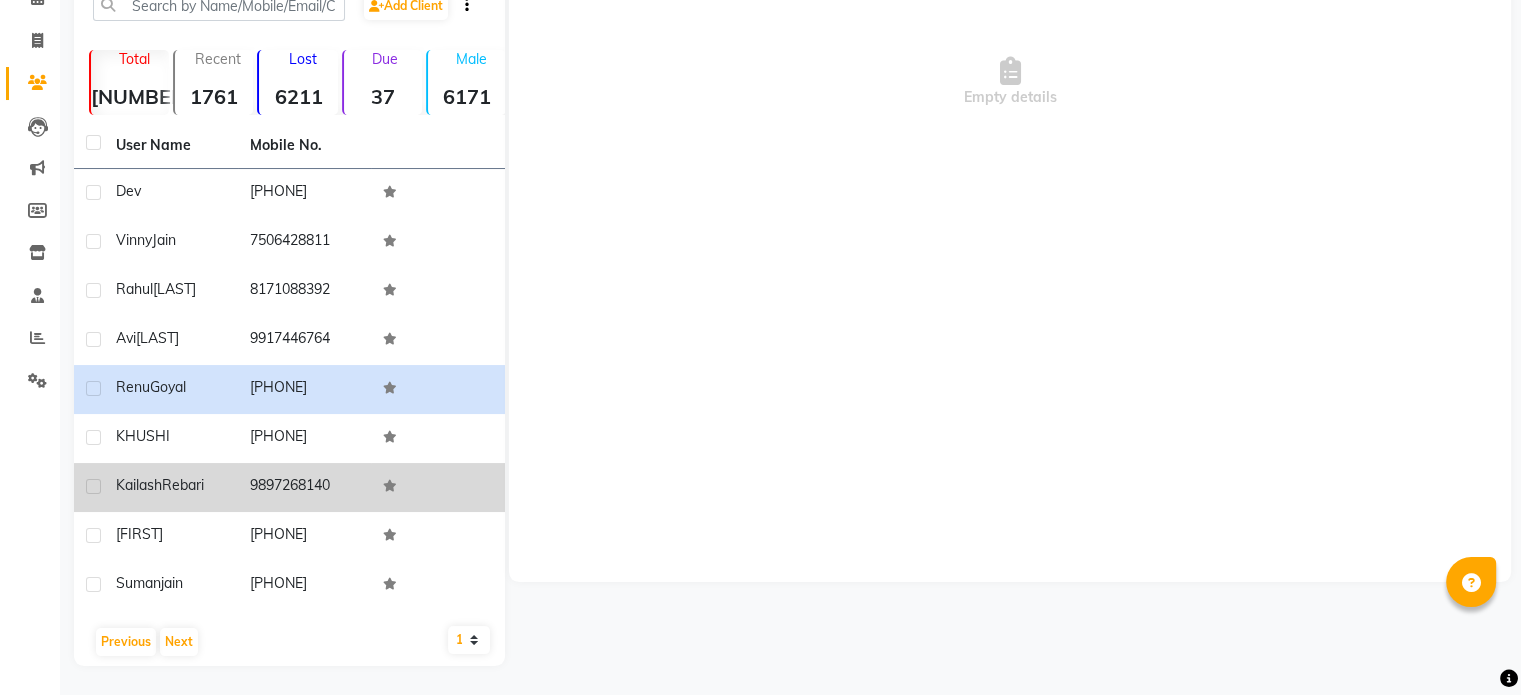 click on "9897268140" 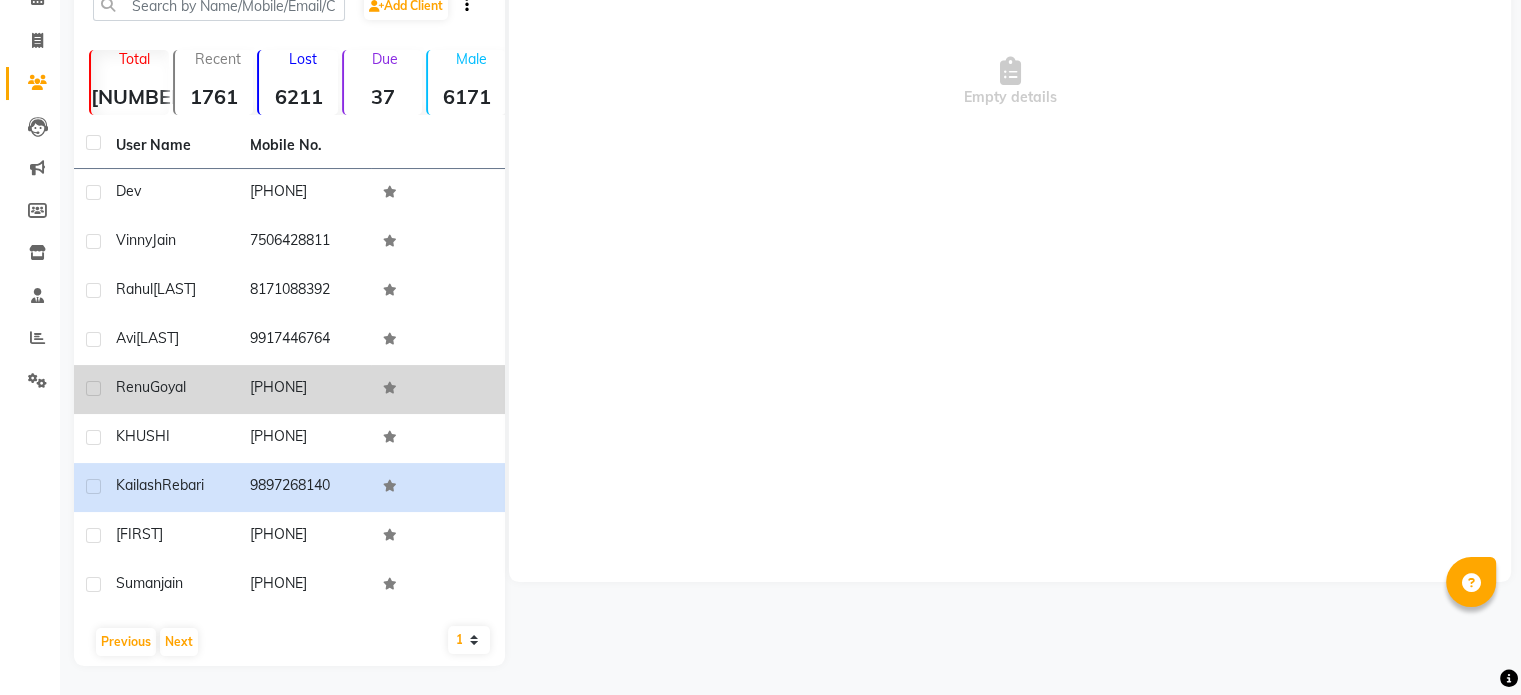 click on "9901509509" 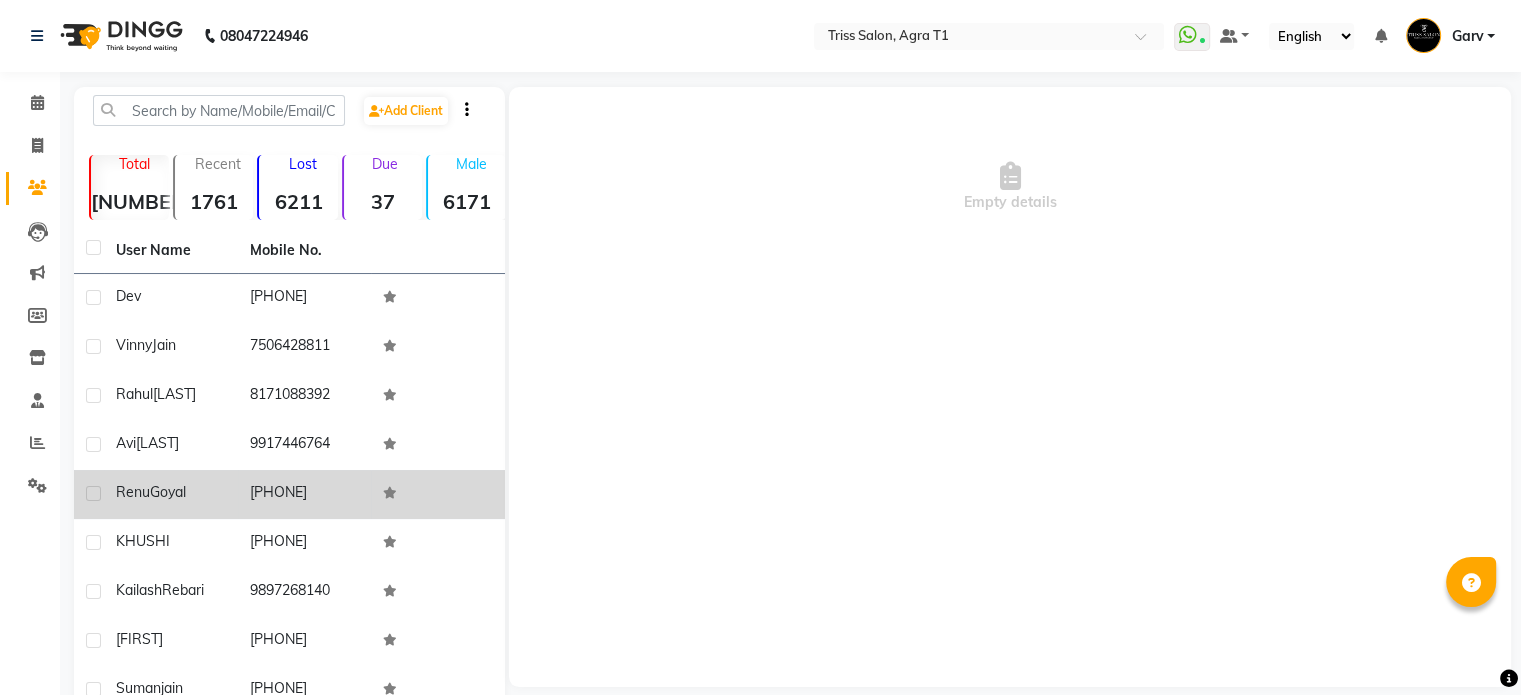 scroll, scrollTop: 105, scrollLeft: 0, axis: vertical 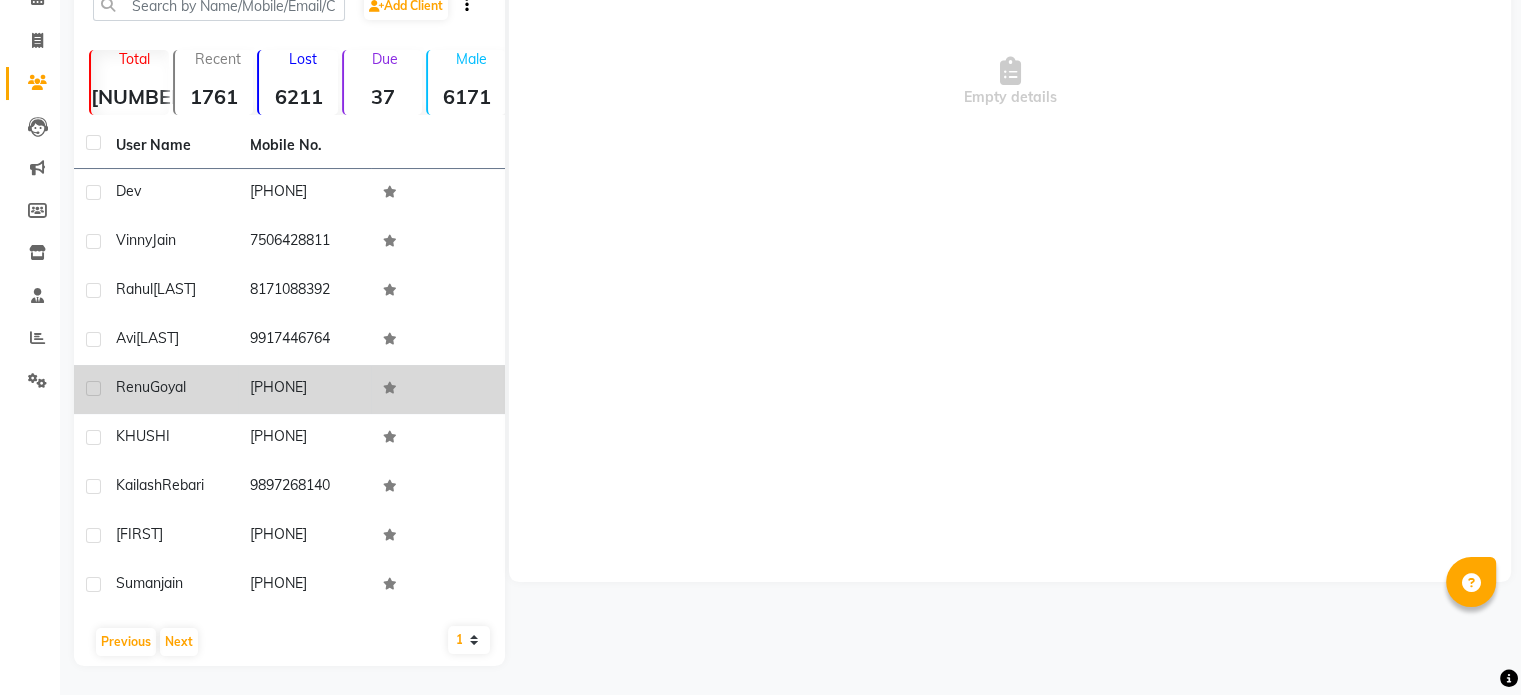 click on "Kailash  Rebari" 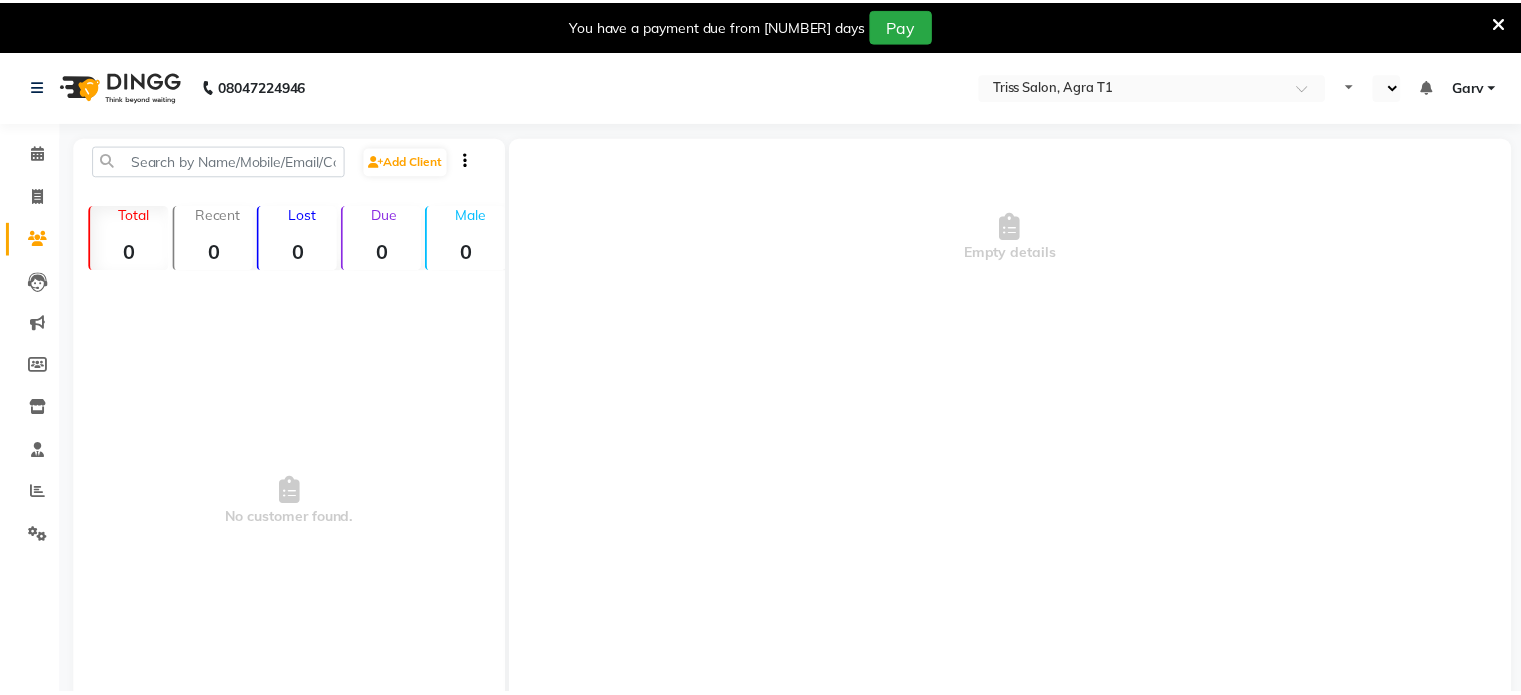 scroll, scrollTop: 0, scrollLeft: 0, axis: both 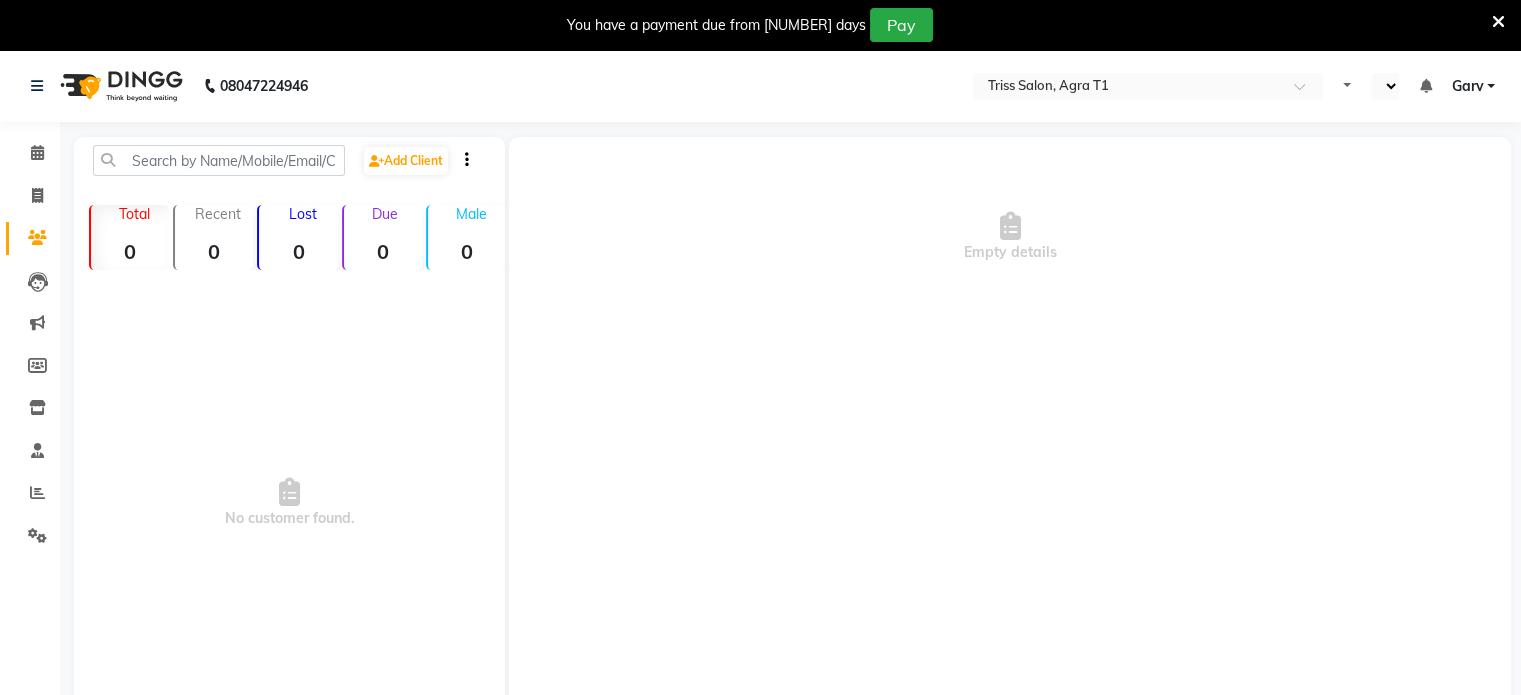 select on "en" 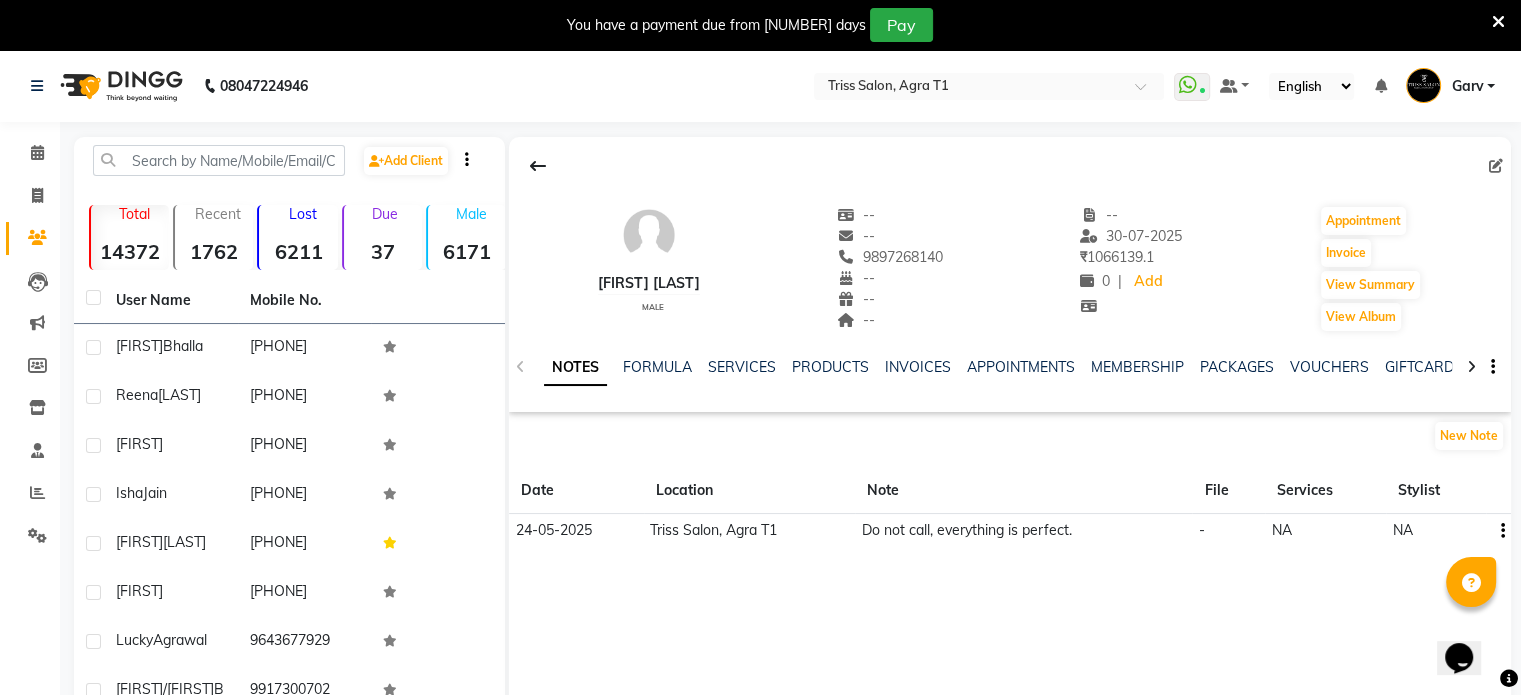 scroll, scrollTop: 0, scrollLeft: 0, axis: both 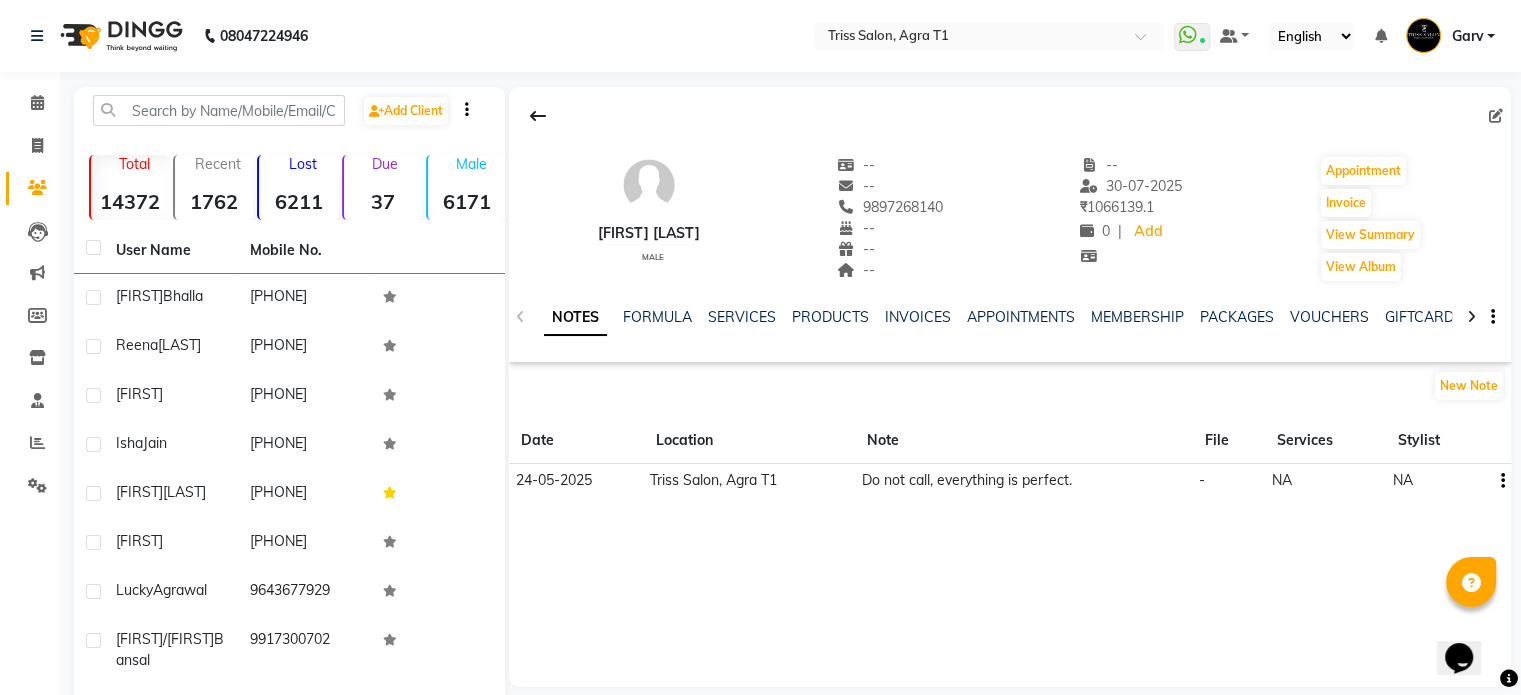 click on "Kailash Rebari   male  --   --   9897268140  --  --  --  -- 30-07-2025 ₹    1066139.1 0 |  Add   Appointment   Invoice  View Summary  View Album" 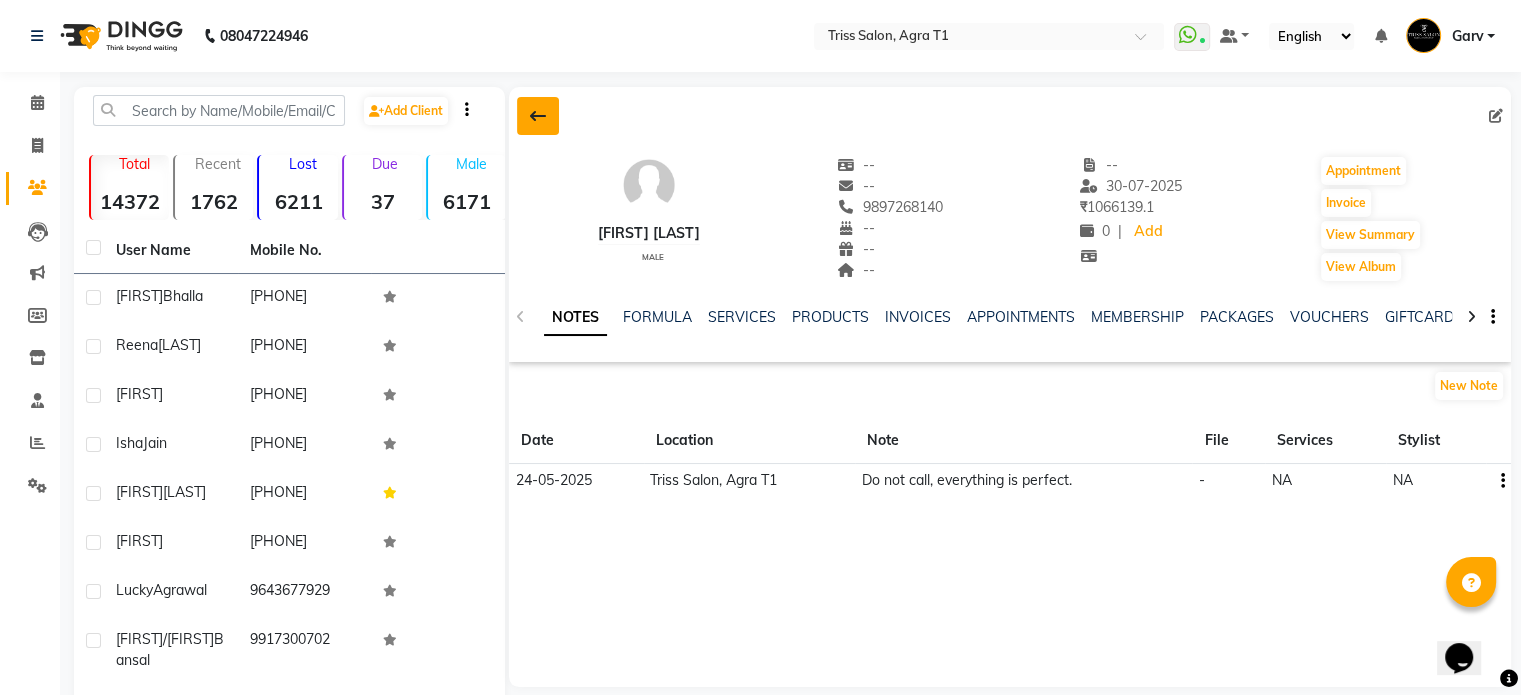 click 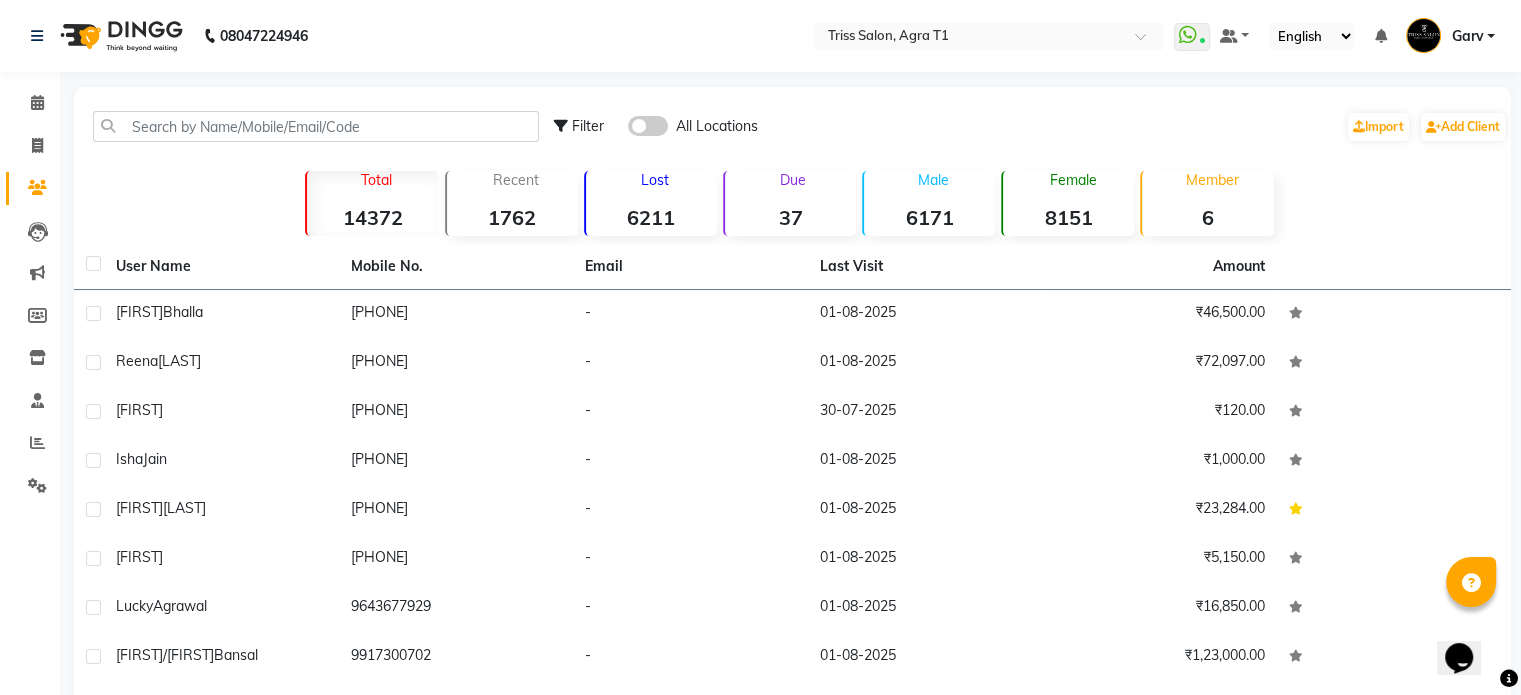 click on "Filter" 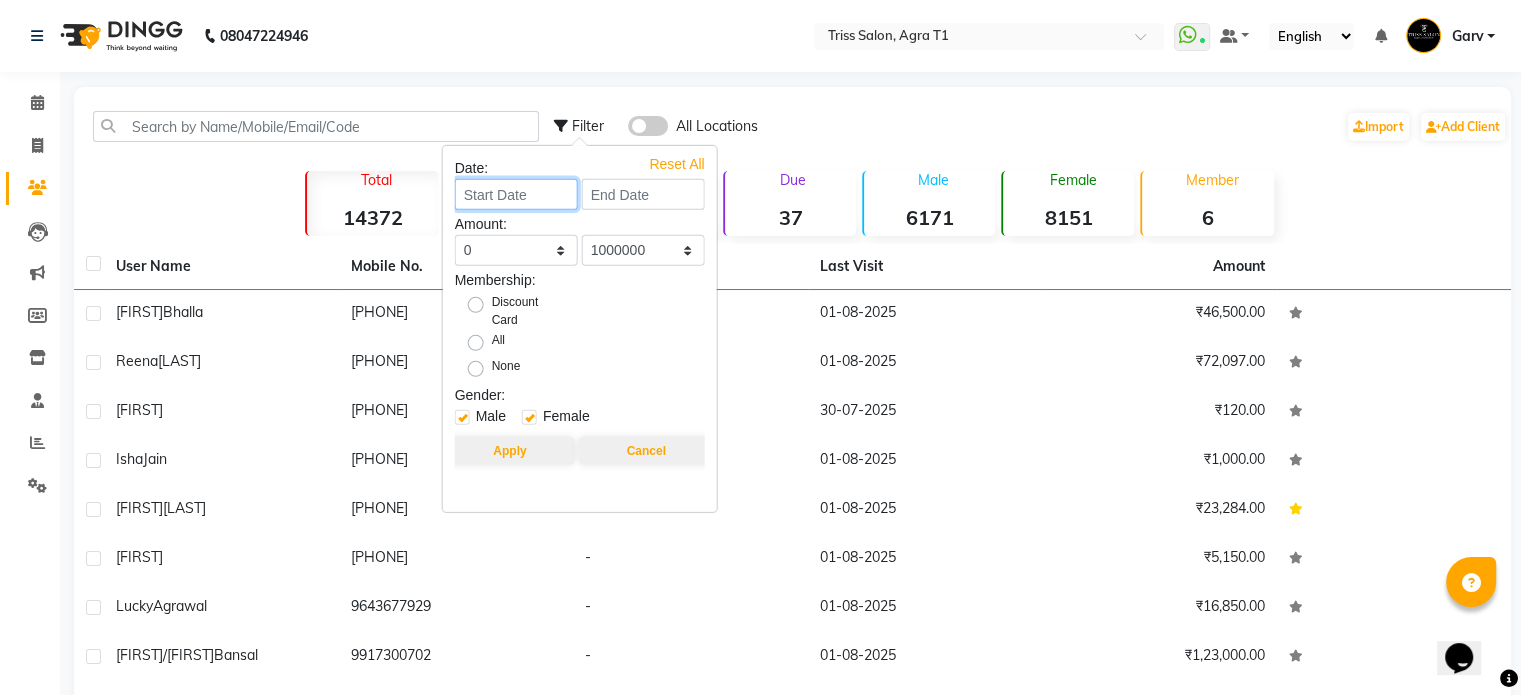 click at bounding box center [516, 194] 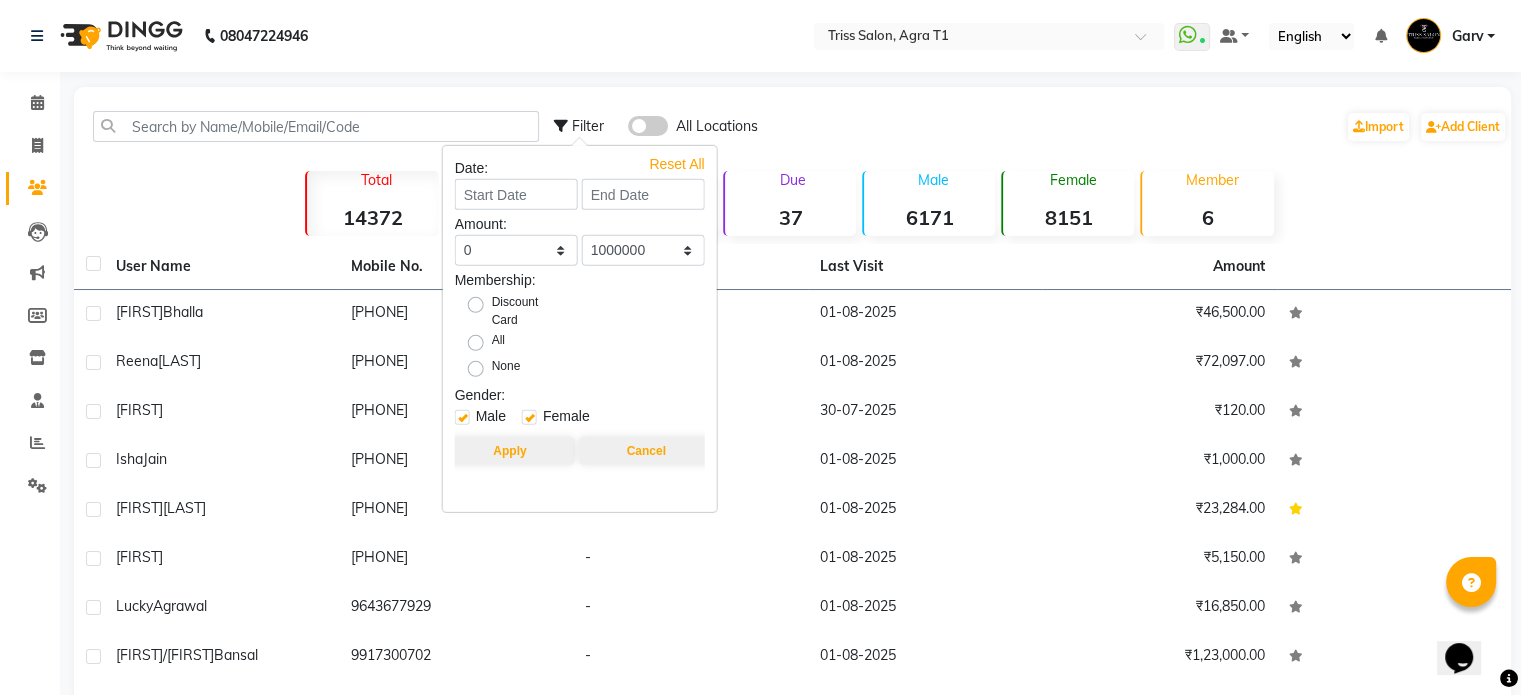 select on "8" 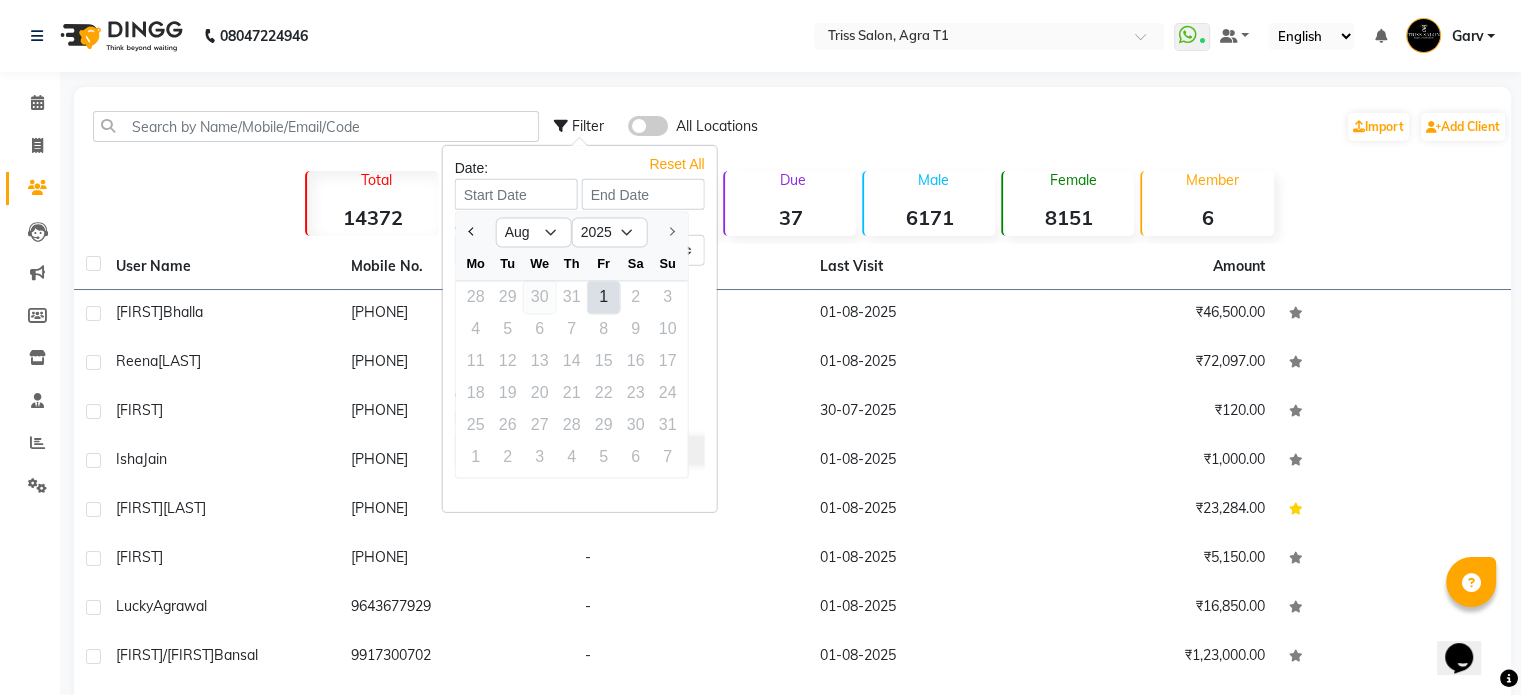 click on "30" at bounding box center [540, 297] 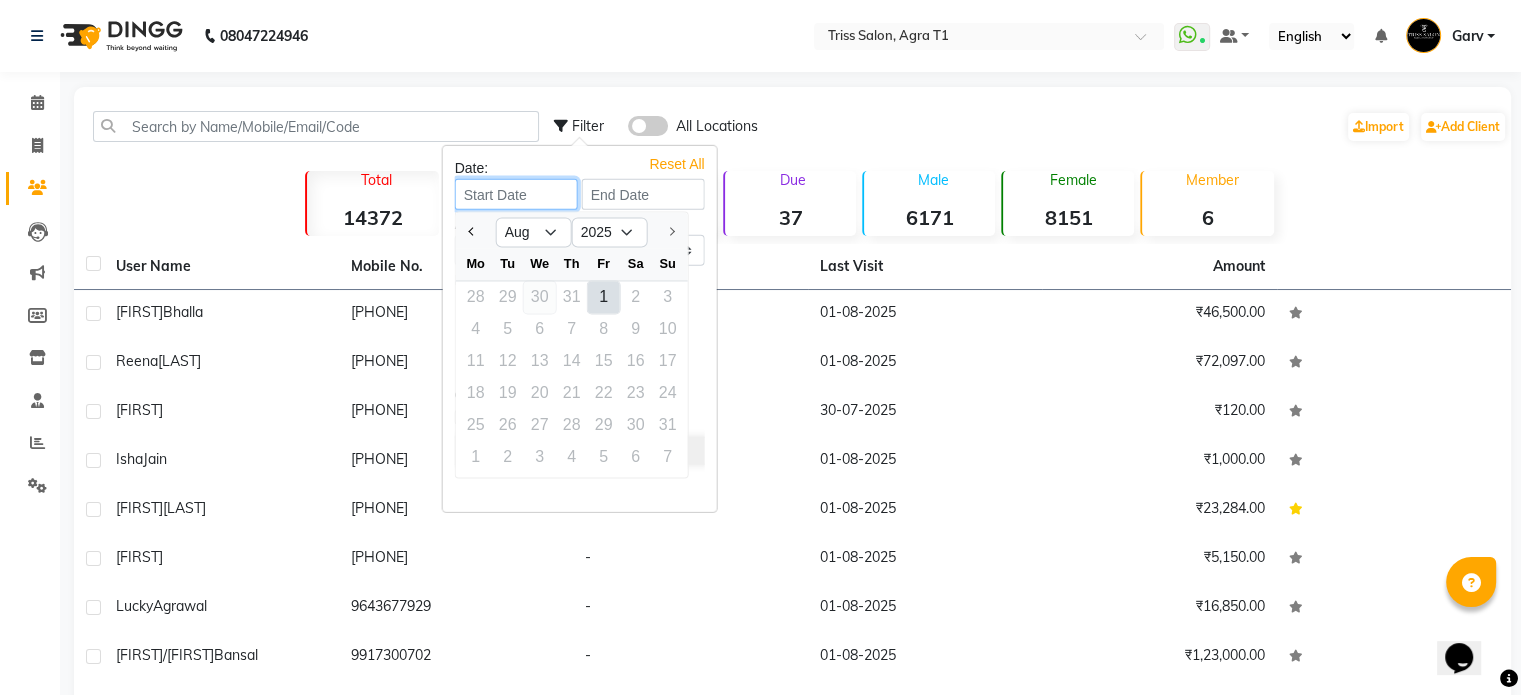 type on "30-07-2025" 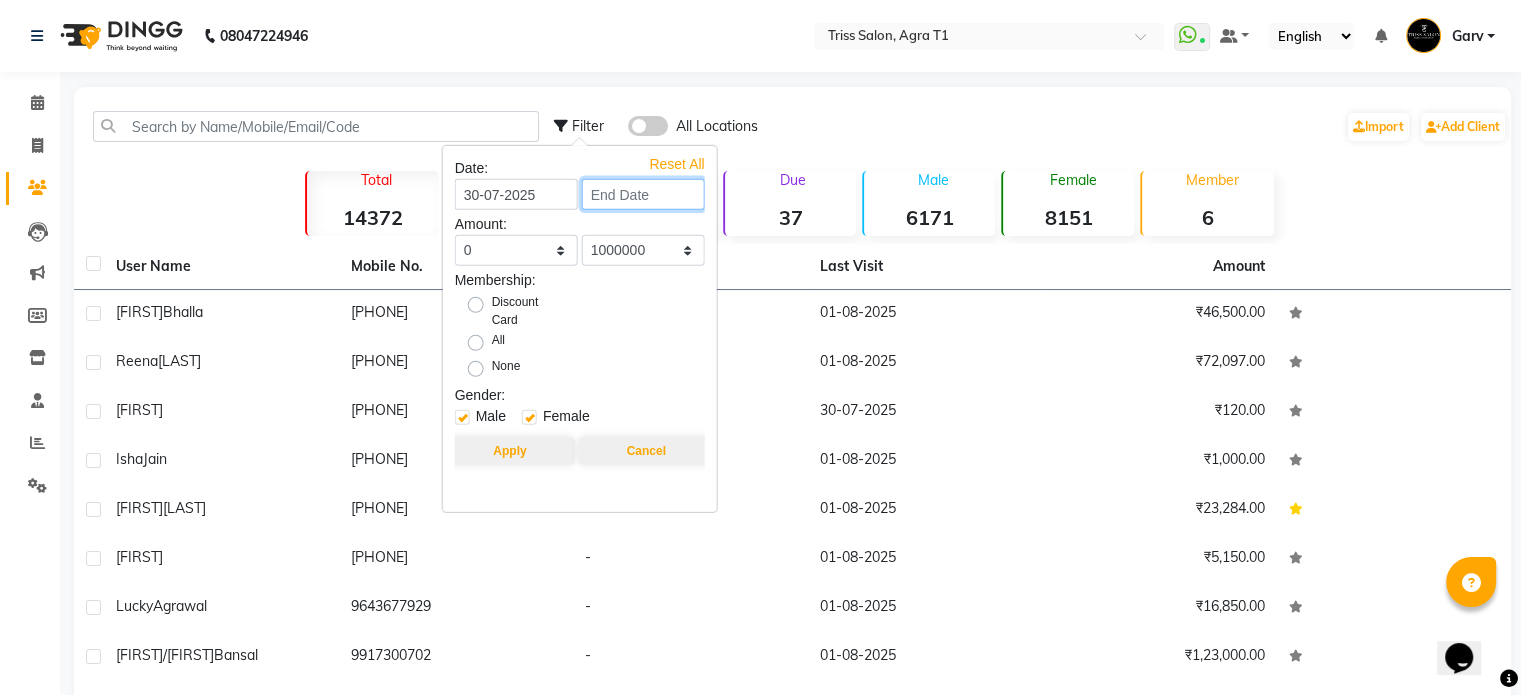 click at bounding box center [643, 194] 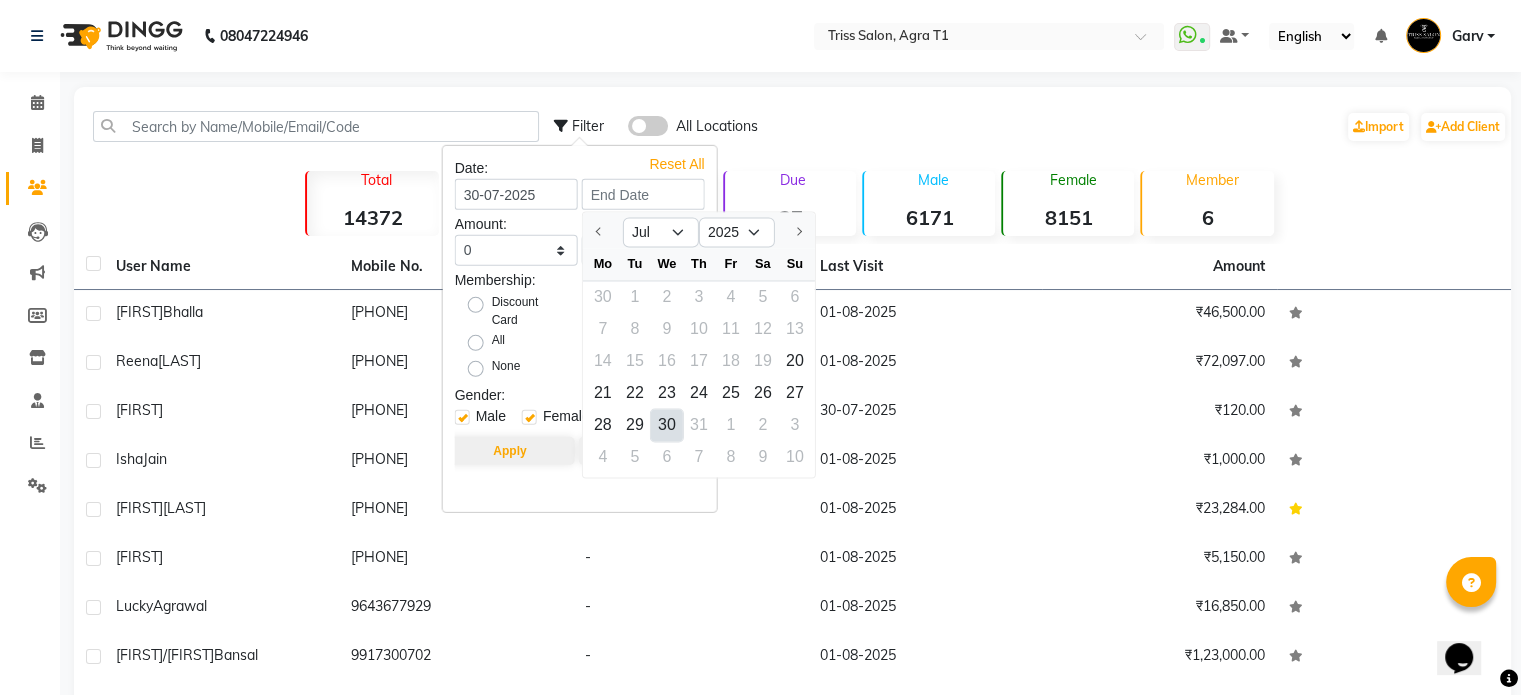 click on "30" at bounding box center [667, 425] 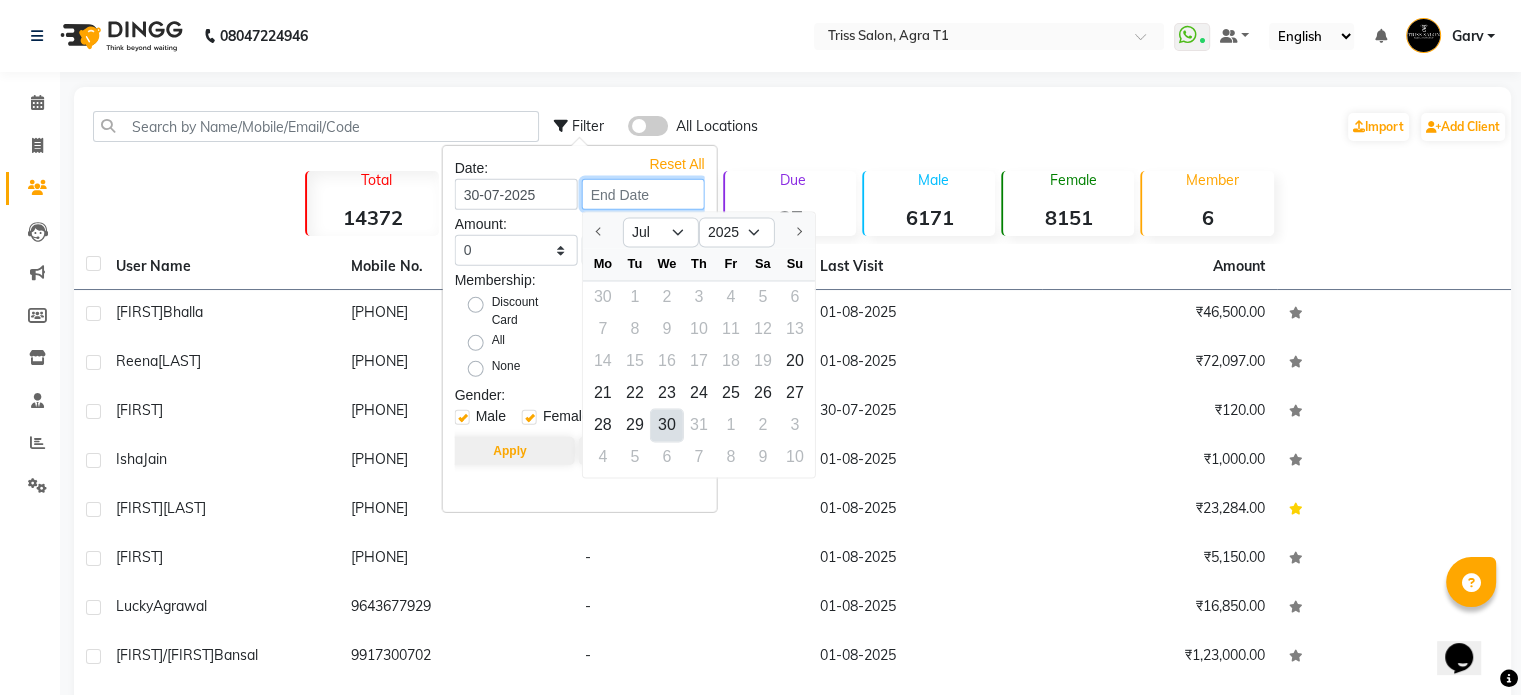 type on "30-07-2025" 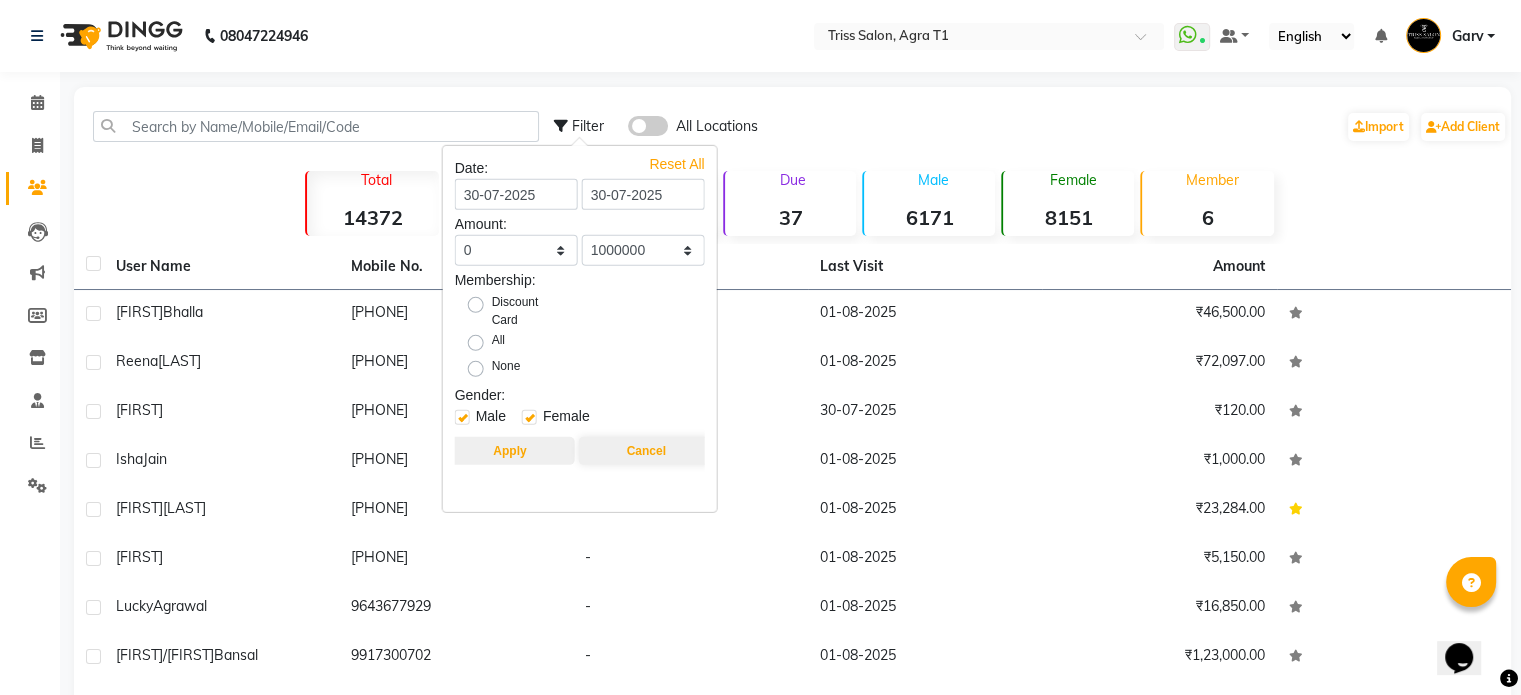 click on "Apply" at bounding box center (509, 451) 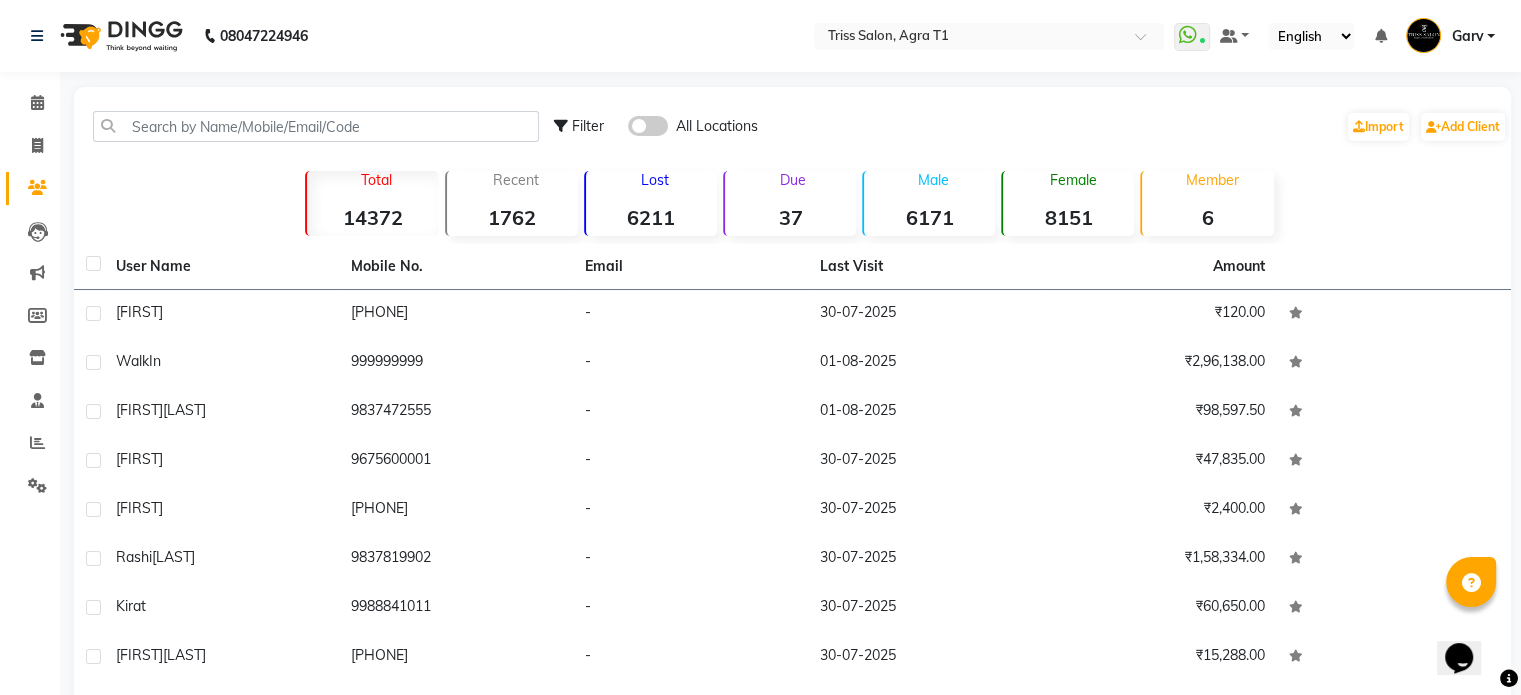 scroll, scrollTop: 170, scrollLeft: 0, axis: vertical 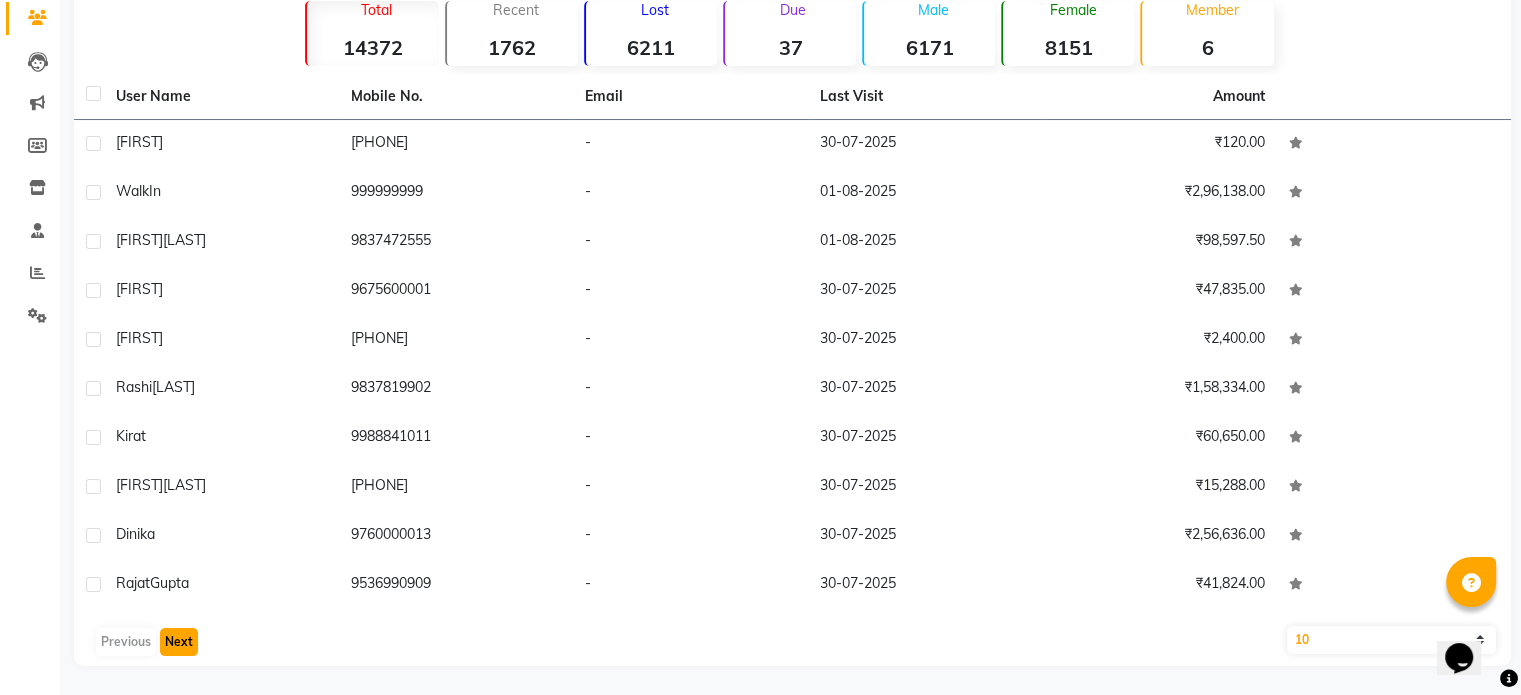 click on "Next" 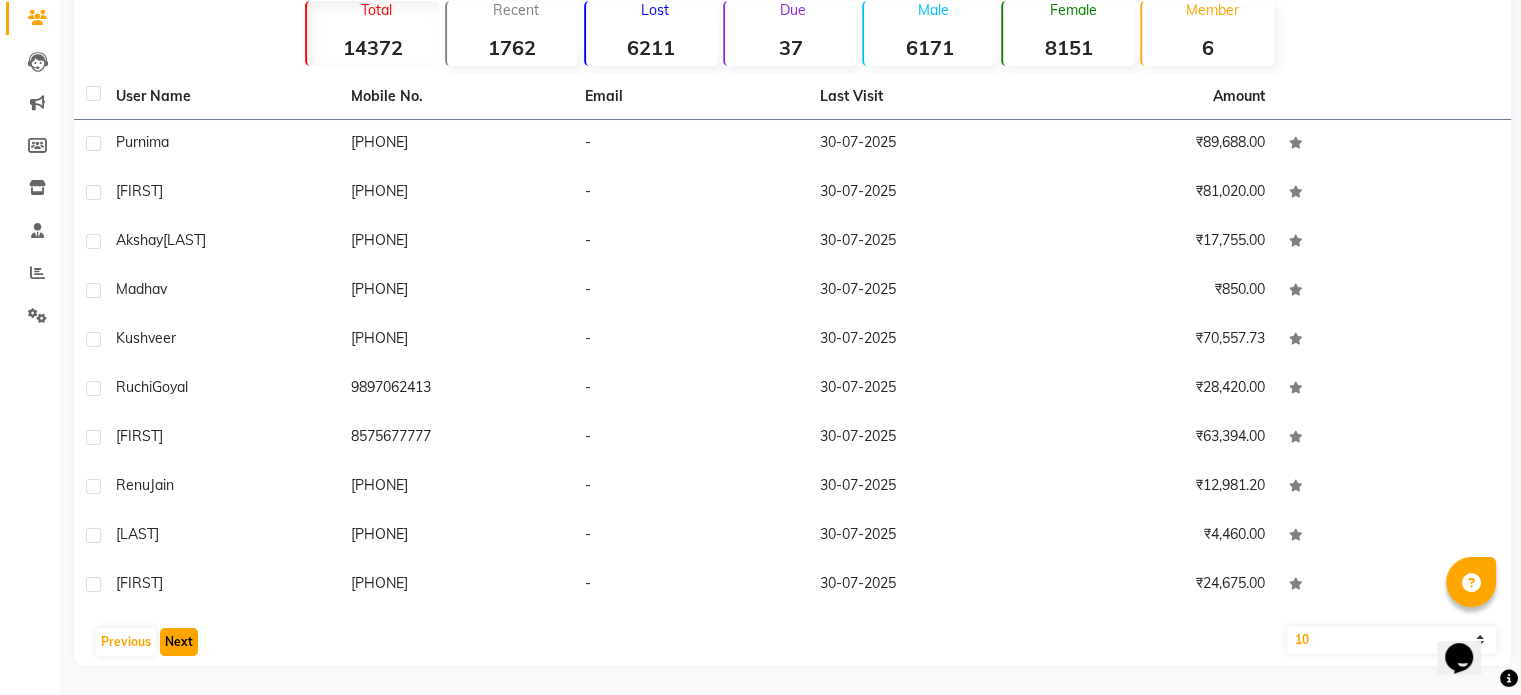 click on "Next" 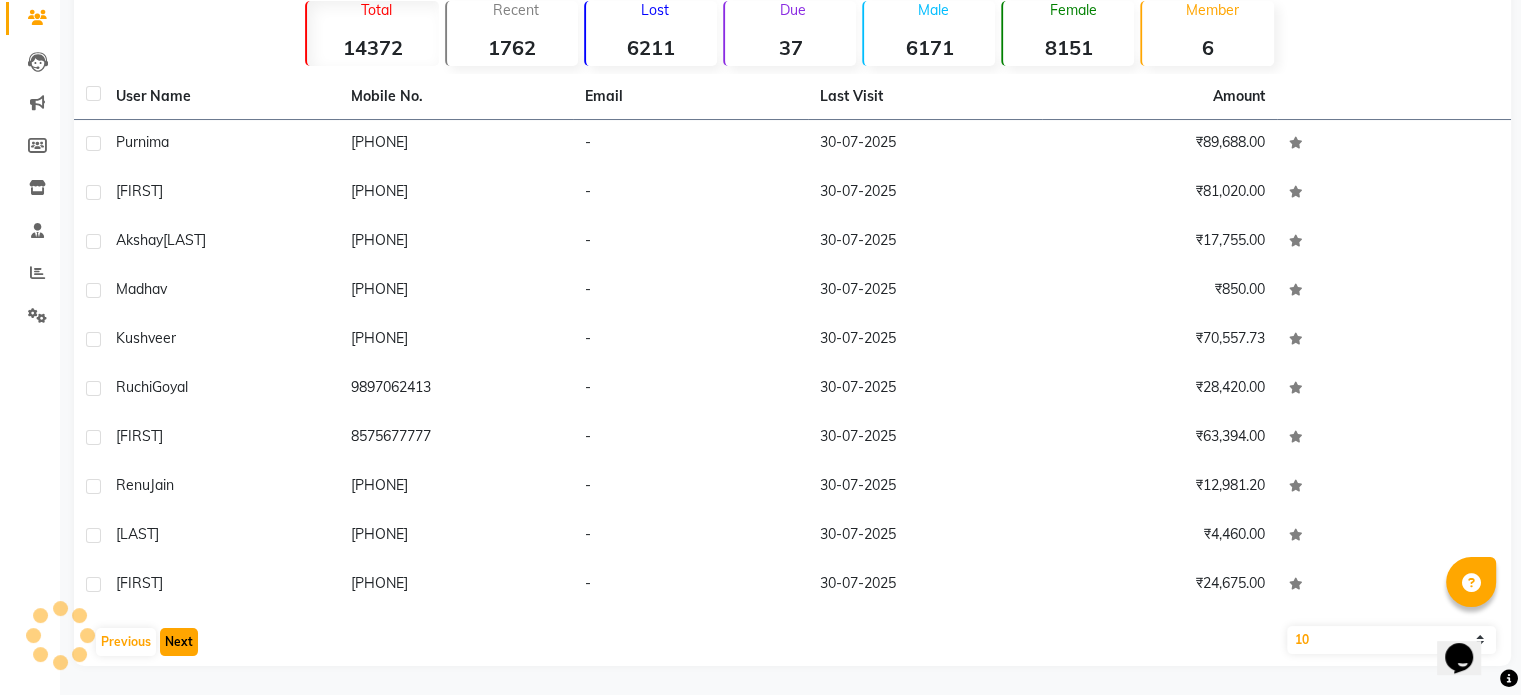 scroll, scrollTop: 121, scrollLeft: 0, axis: vertical 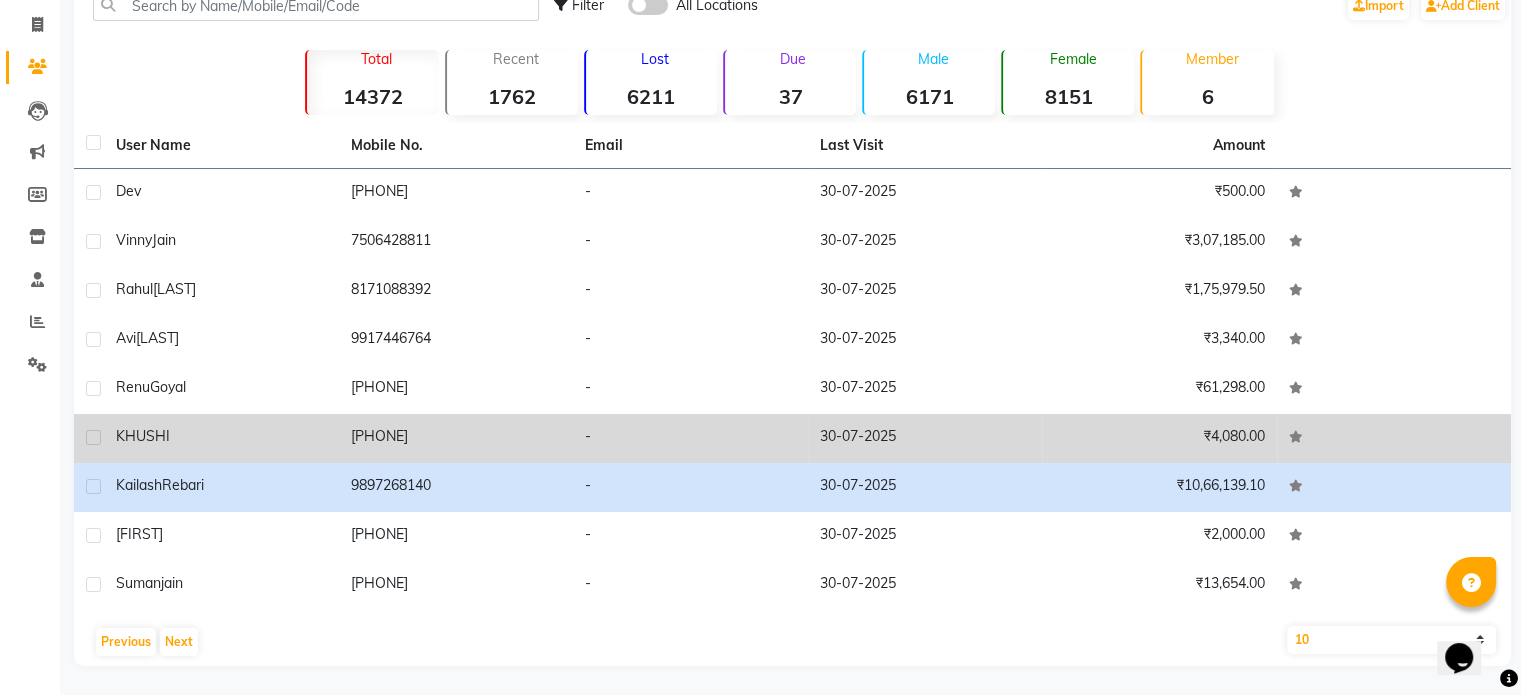 click on "7060004339" 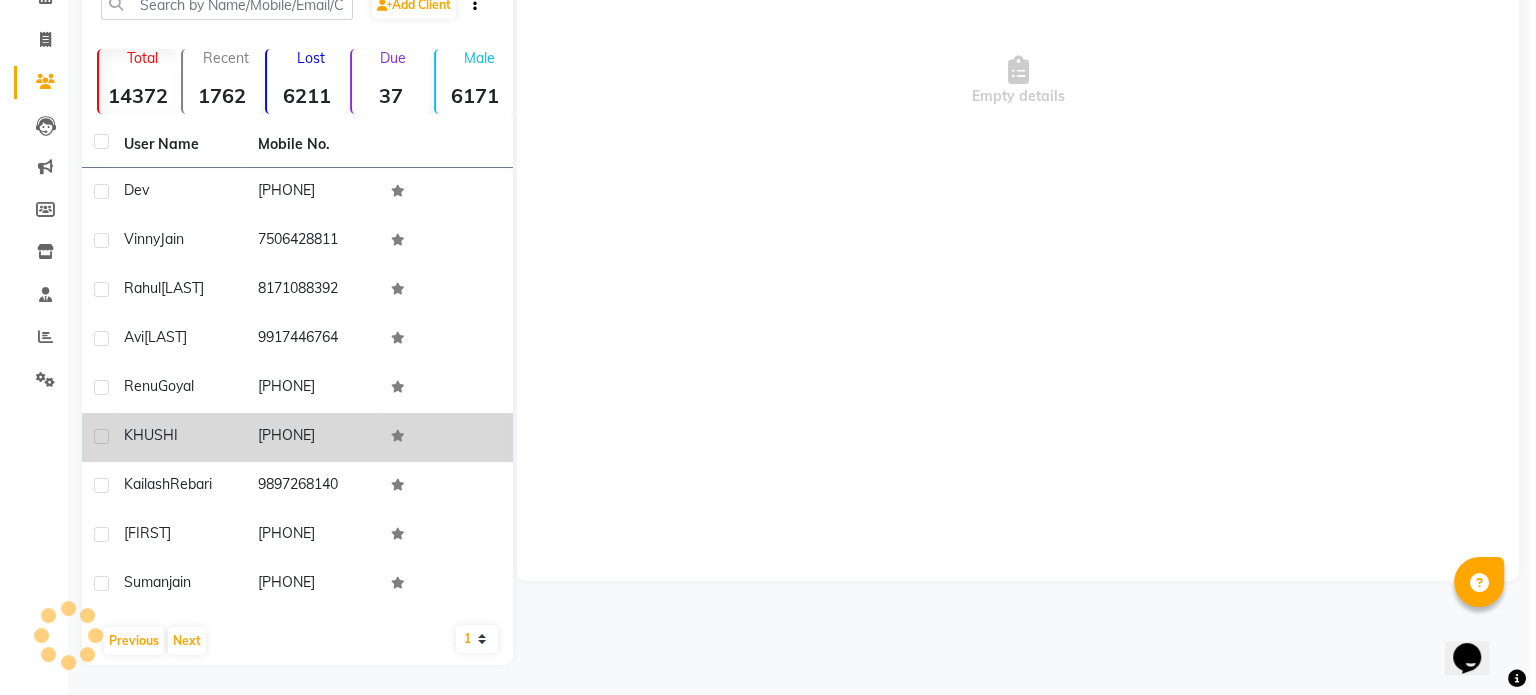 scroll, scrollTop: 105, scrollLeft: 0, axis: vertical 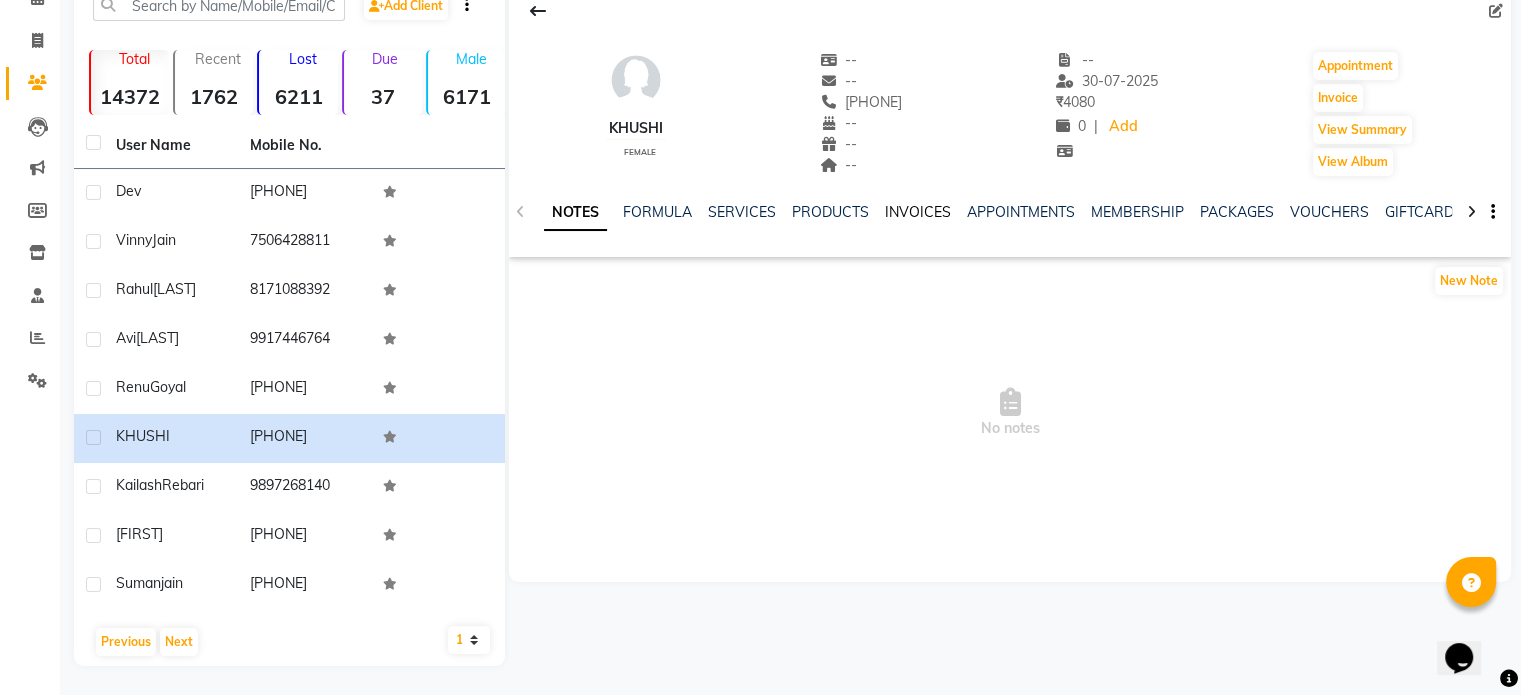 click on "INVOICES" 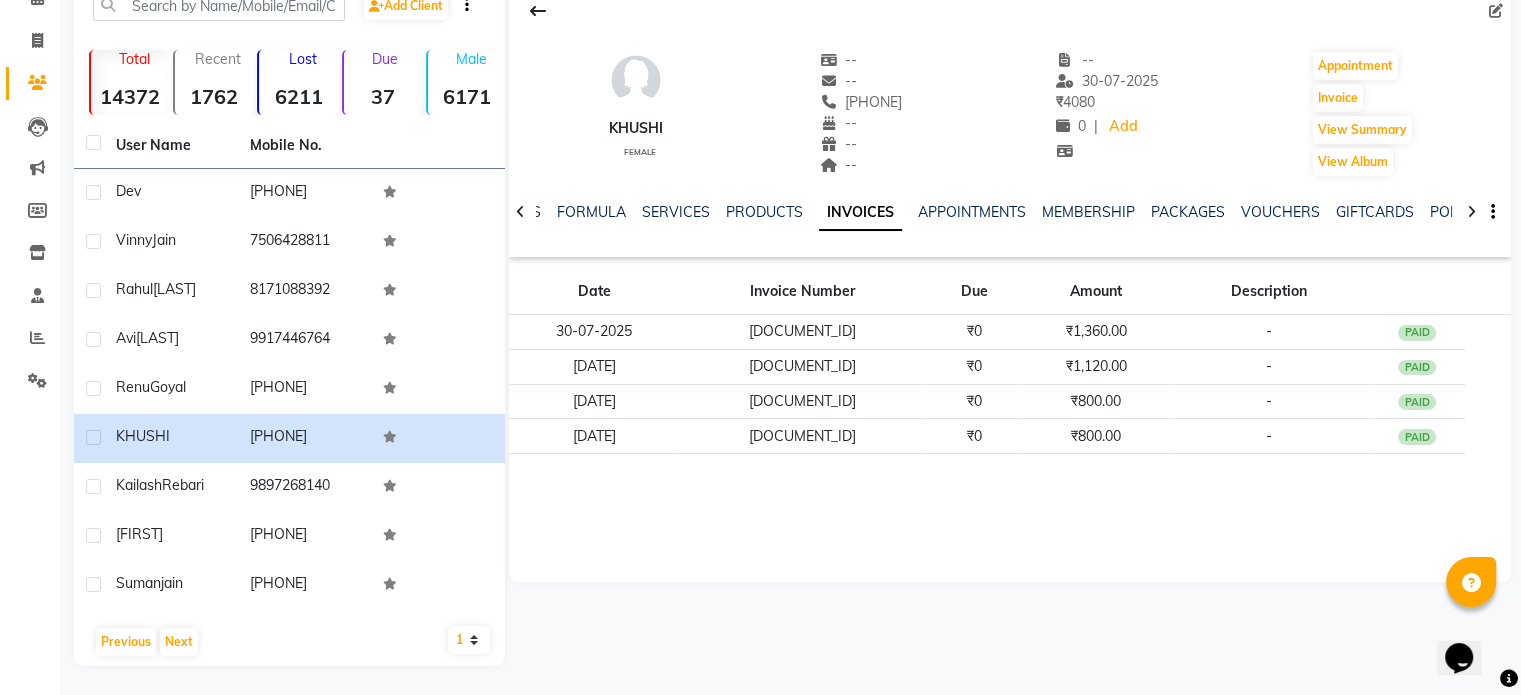 click on "T1/25-26/5261" 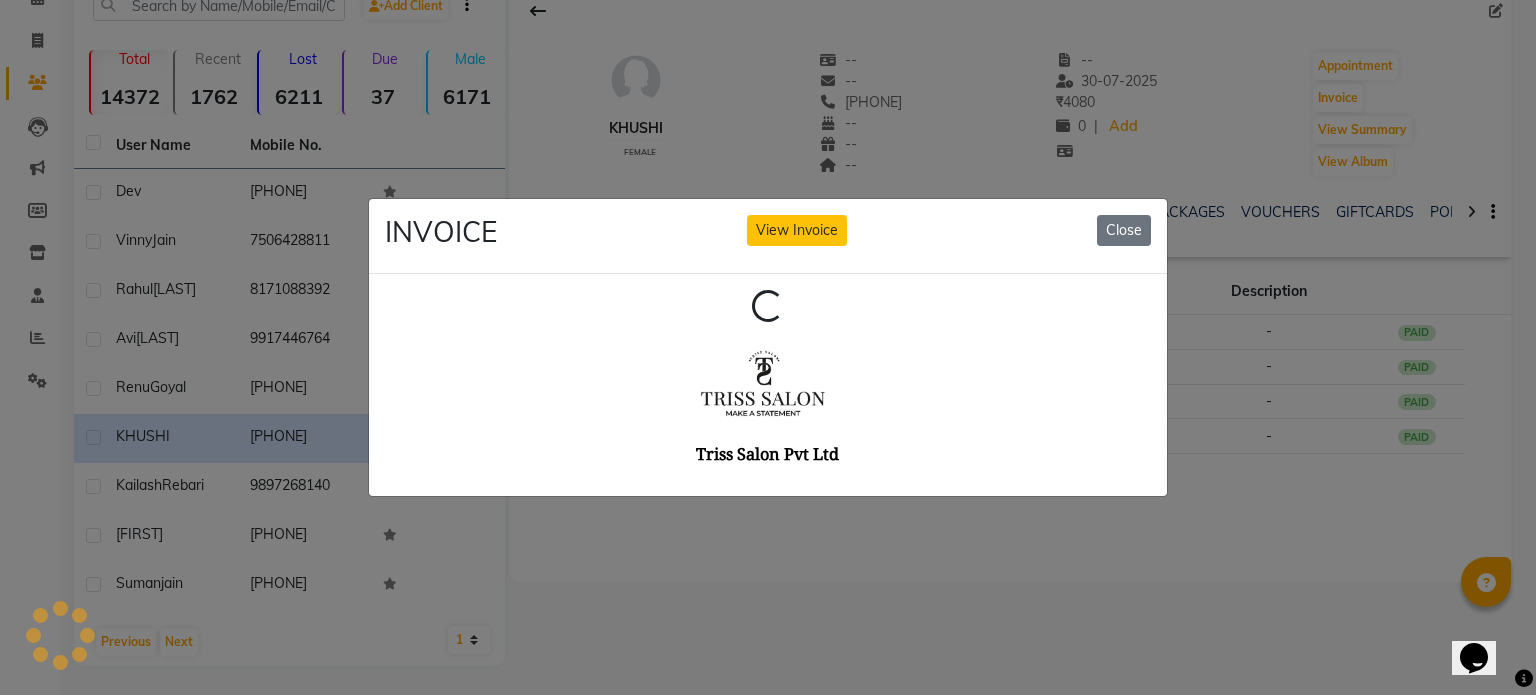 scroll, scrollTop: 0, scrollLeft: 0, axis: both 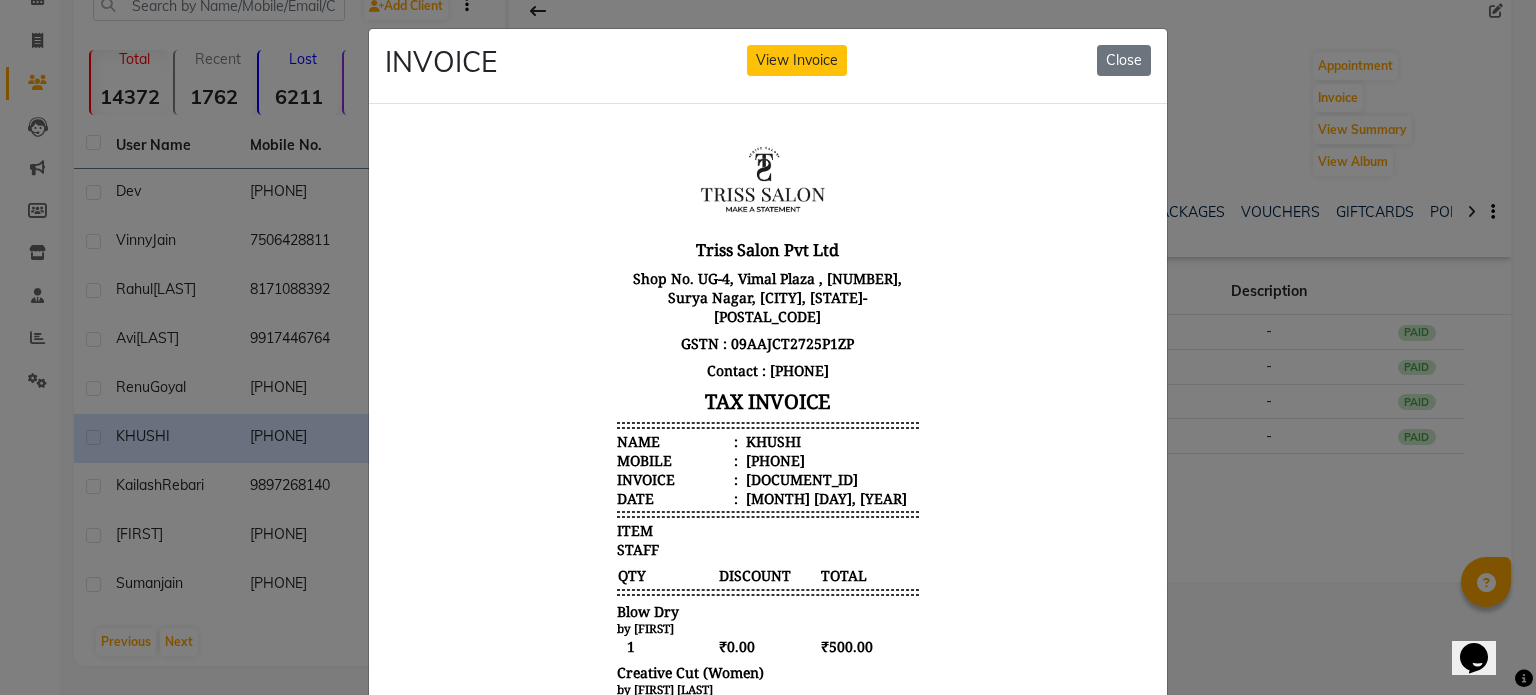 click on "KHUSHI" at bounding box center [771, 440] 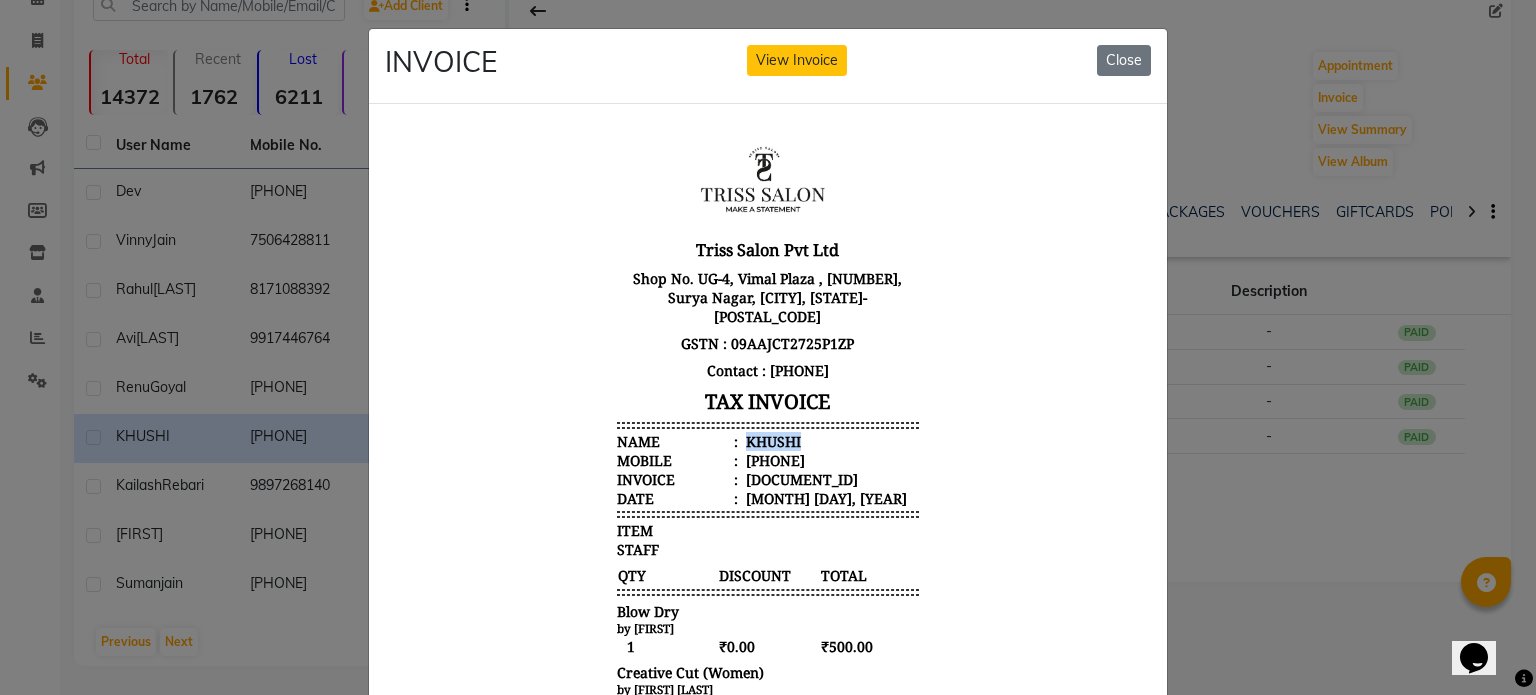 click on "KHUSHI" at bounding box center [771, 440] 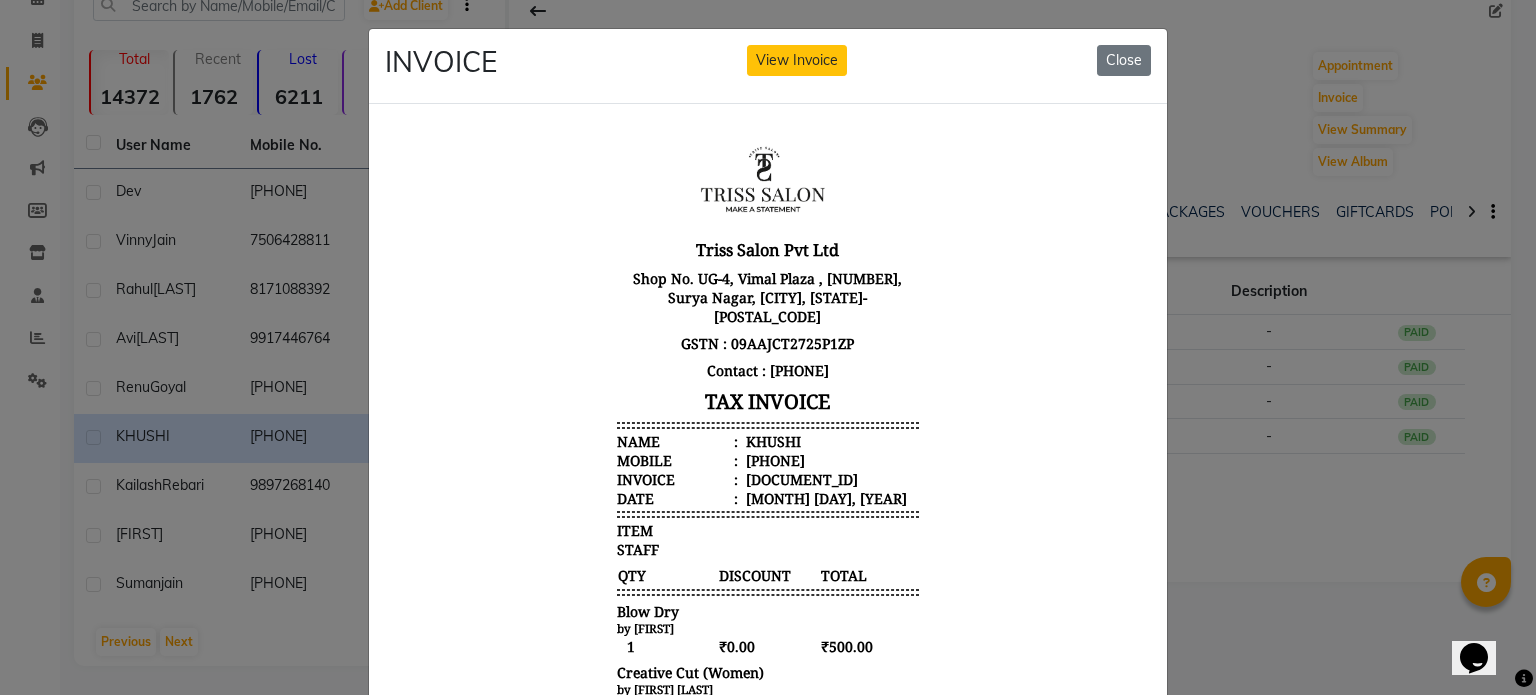 click on "917060004339" at bounding box center (773, 459) 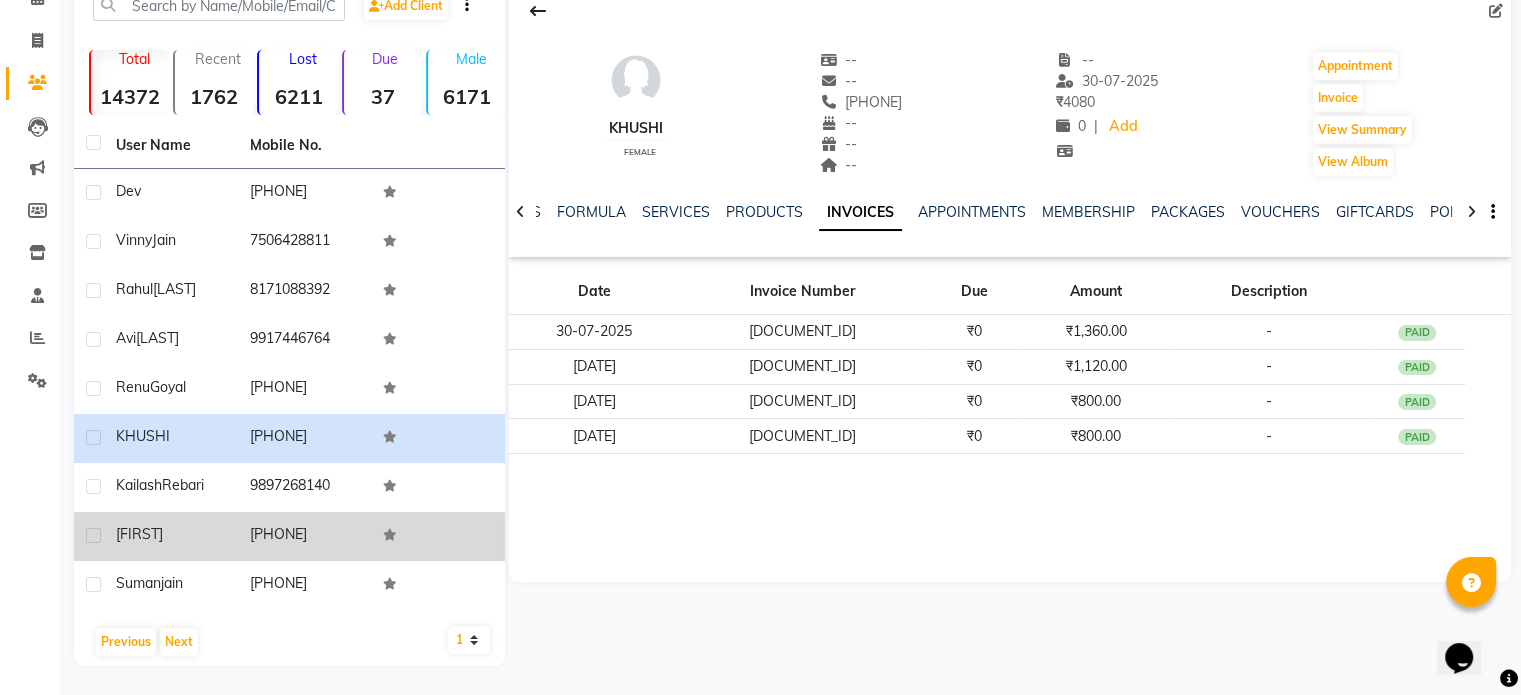 click on "9960911175" 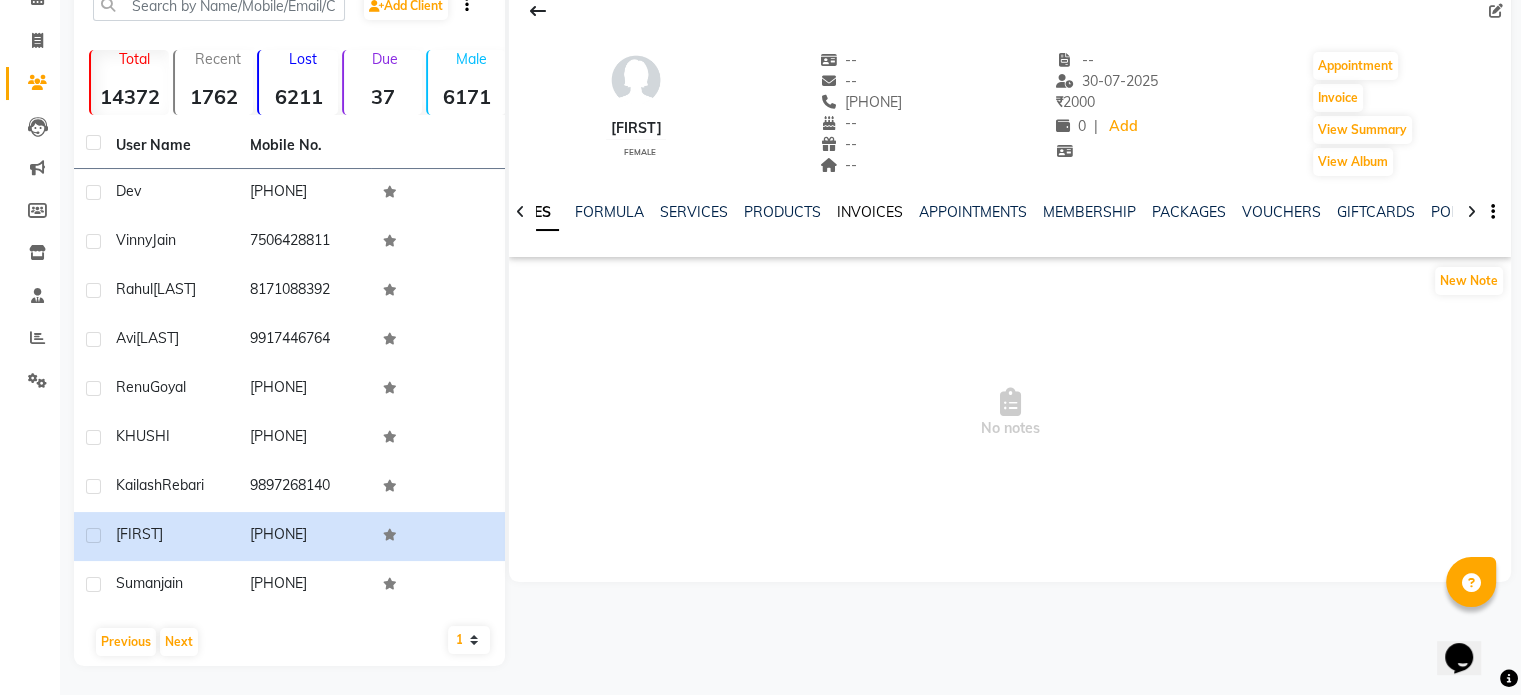 click on "INVOICES" 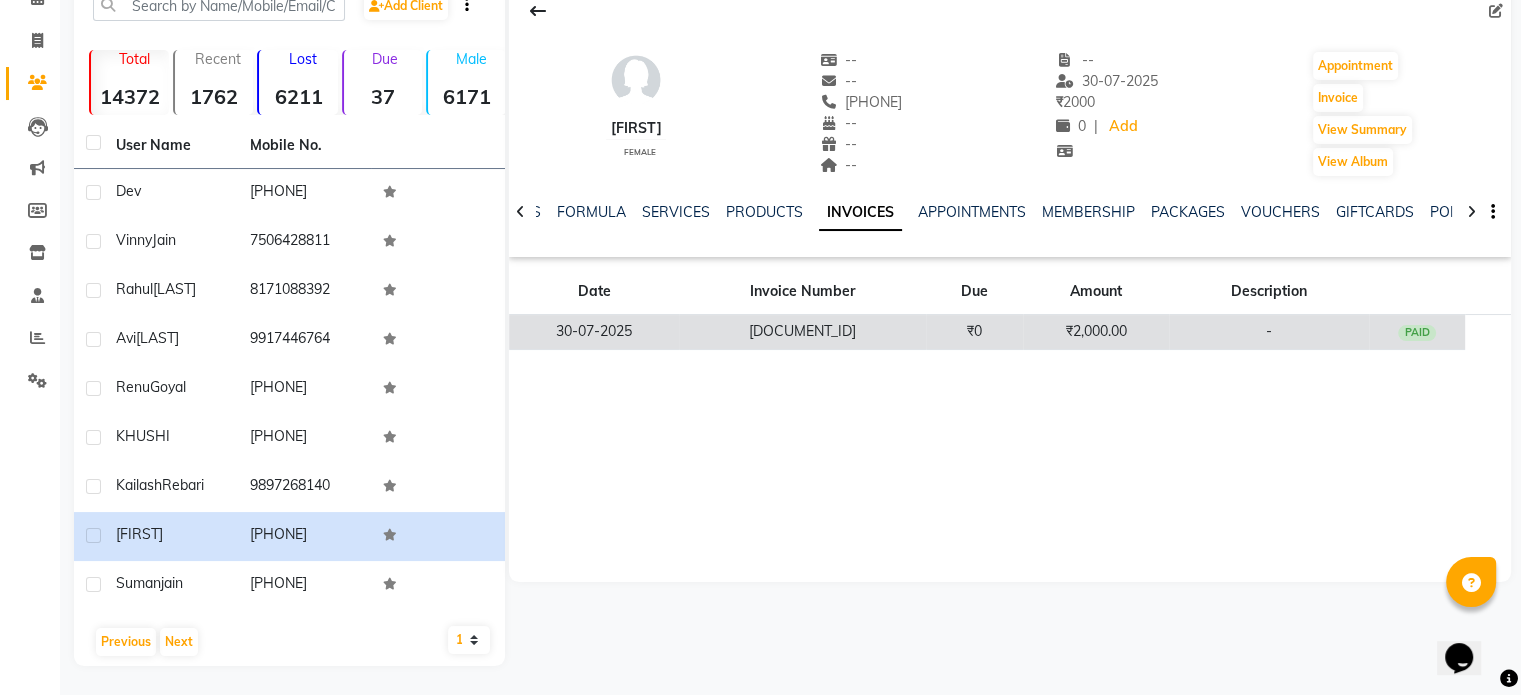 click on "T1/25-26/5259" 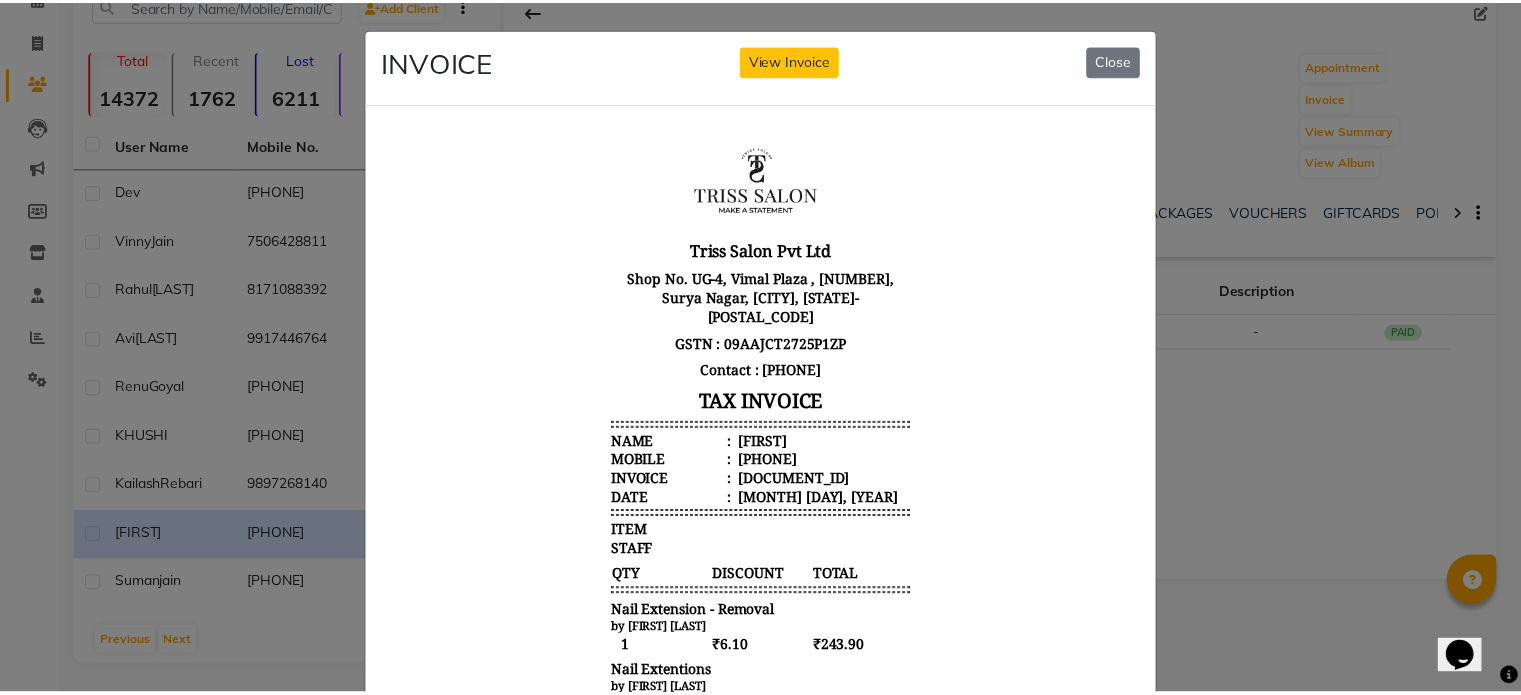 scroll, scrollTop: 0, scrollLeft: 0, axis: both 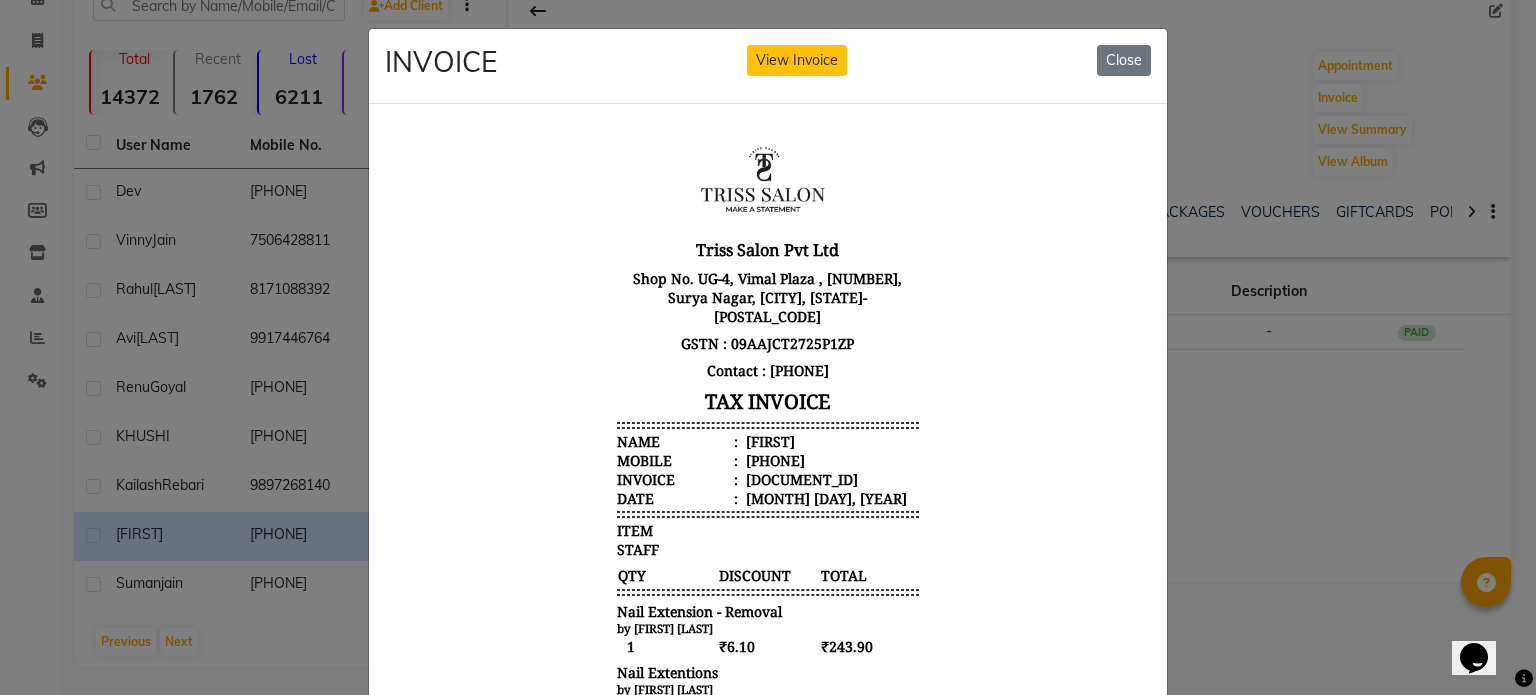 click on "Aakriti" at bounding box center [768, 440] 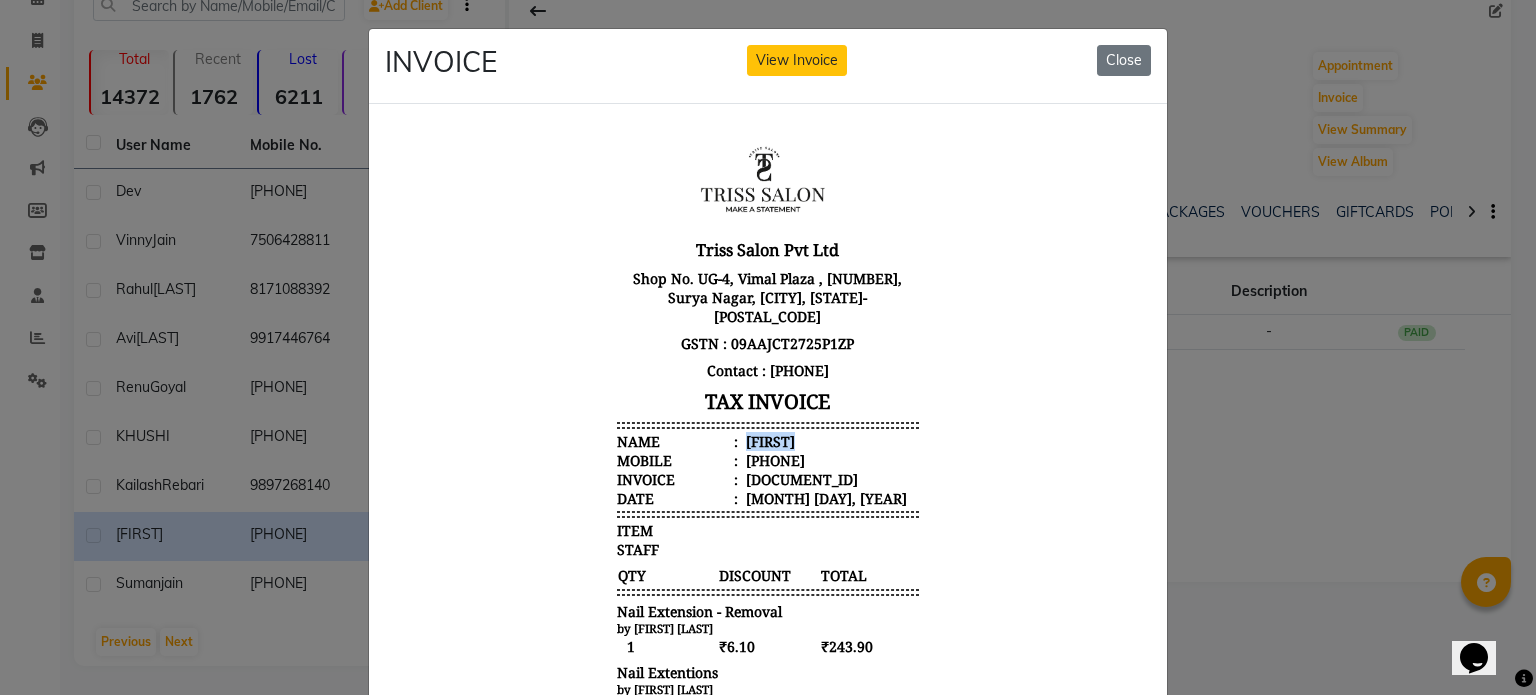 click on "Aakriti" at bounding box center (768, 440) 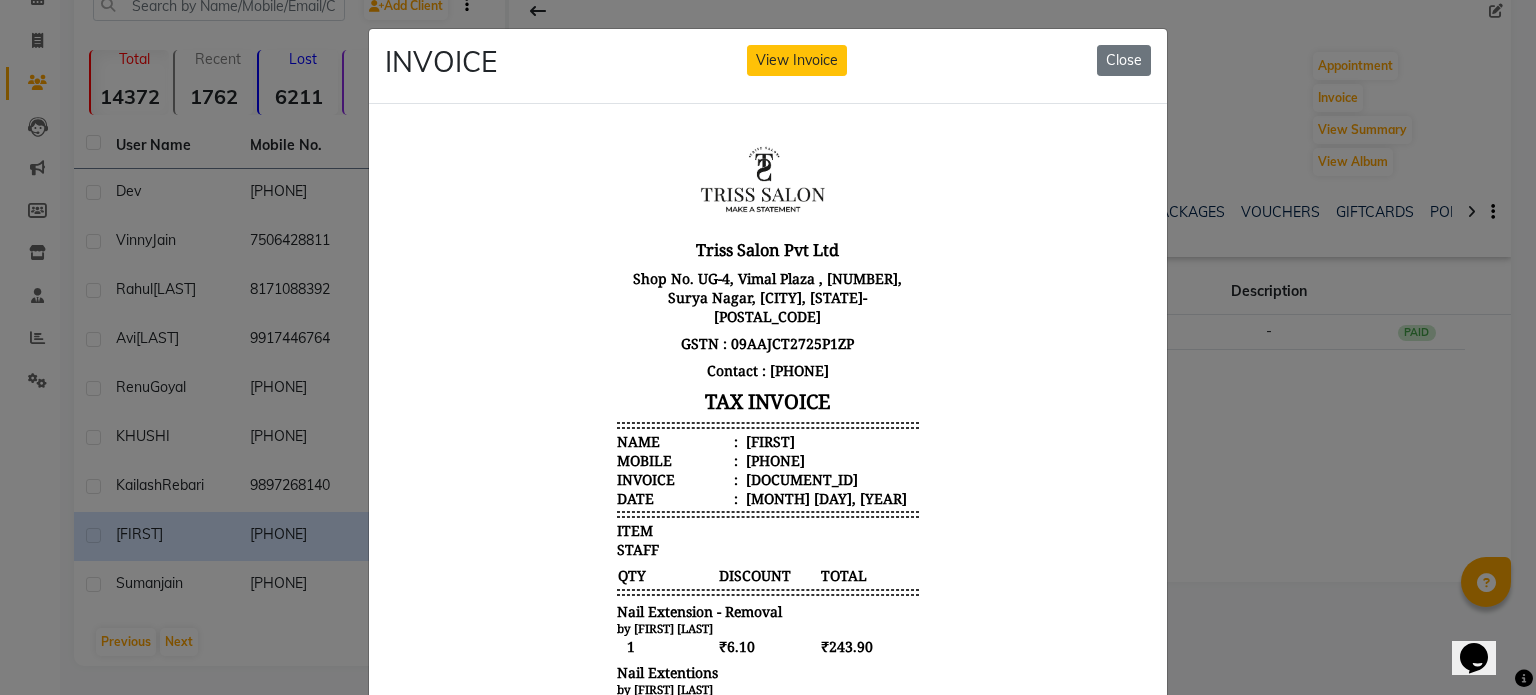 click on "919960911175" at bounding box center [773, 459] 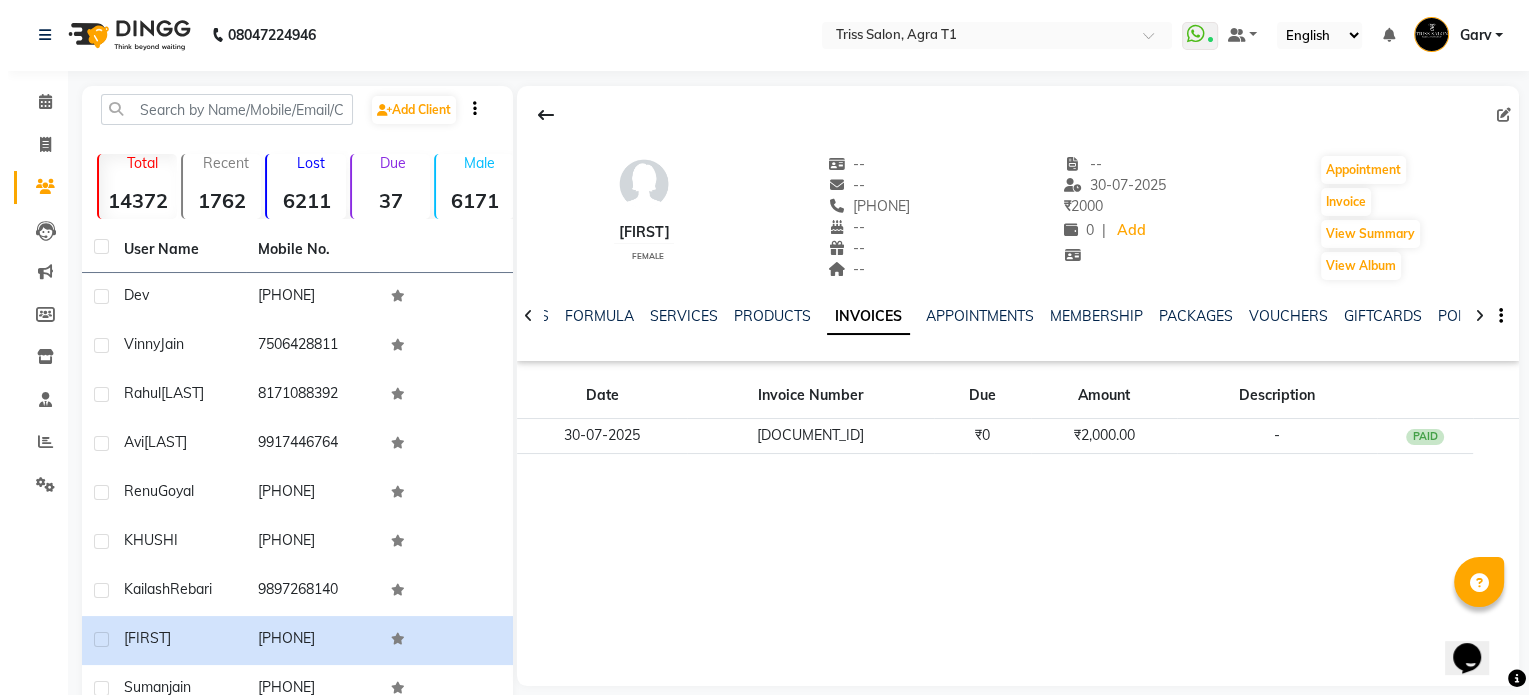 scroll, scrollTop: 0, scrollLeft: 0, axis: both 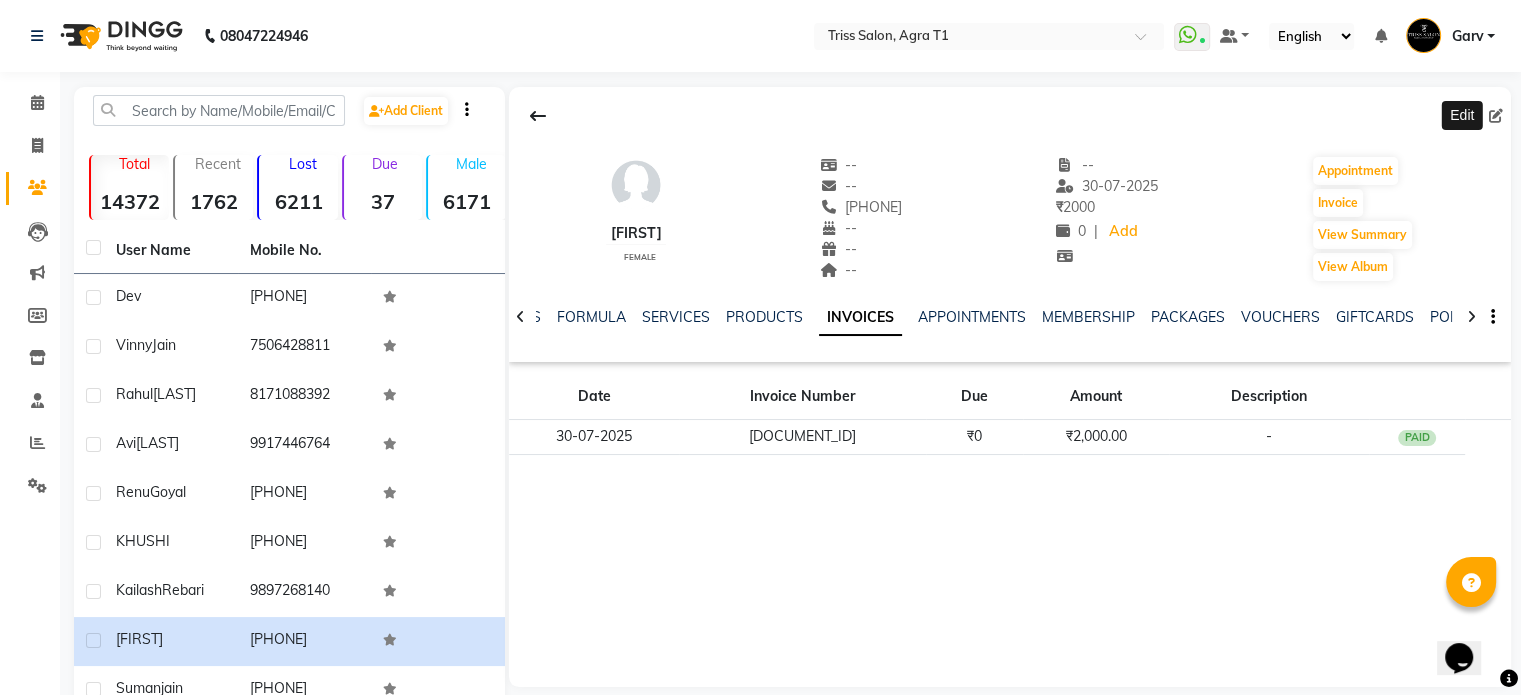 click 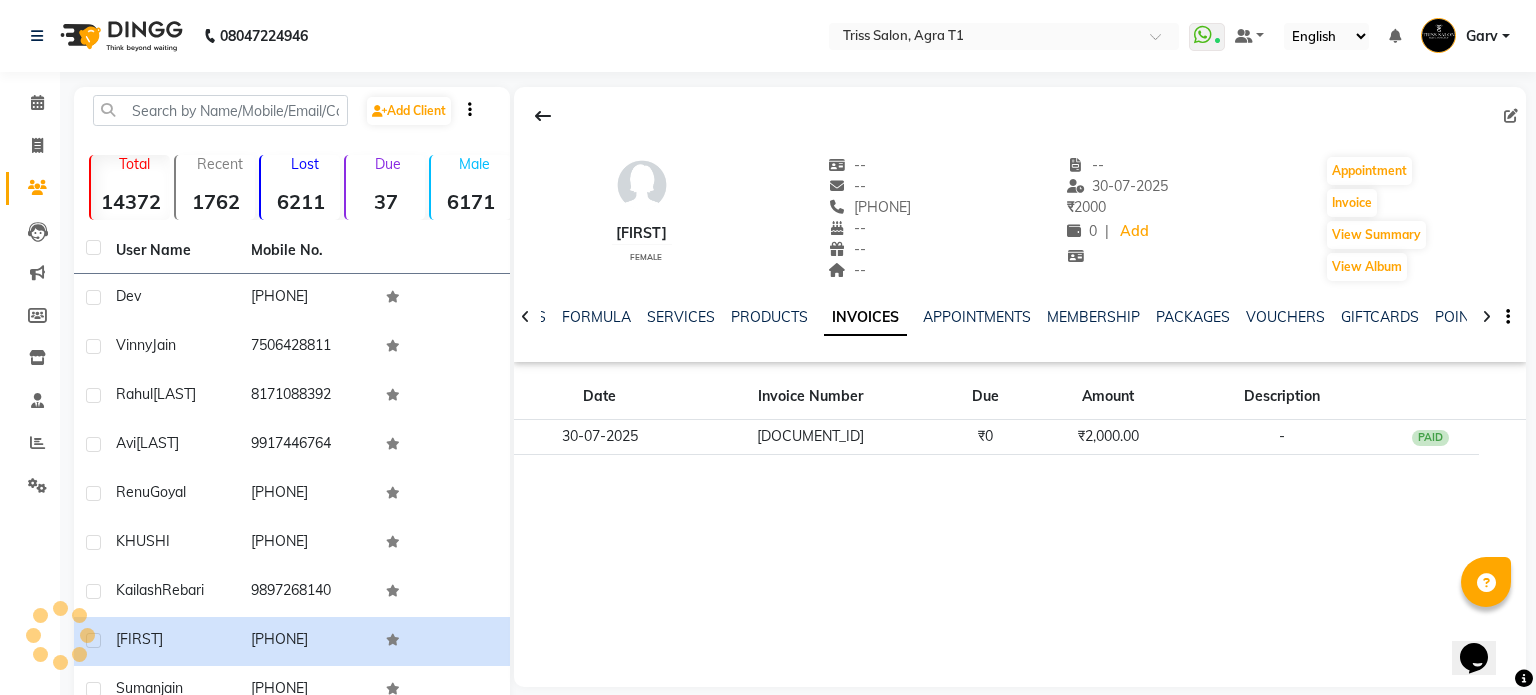 select on "38" 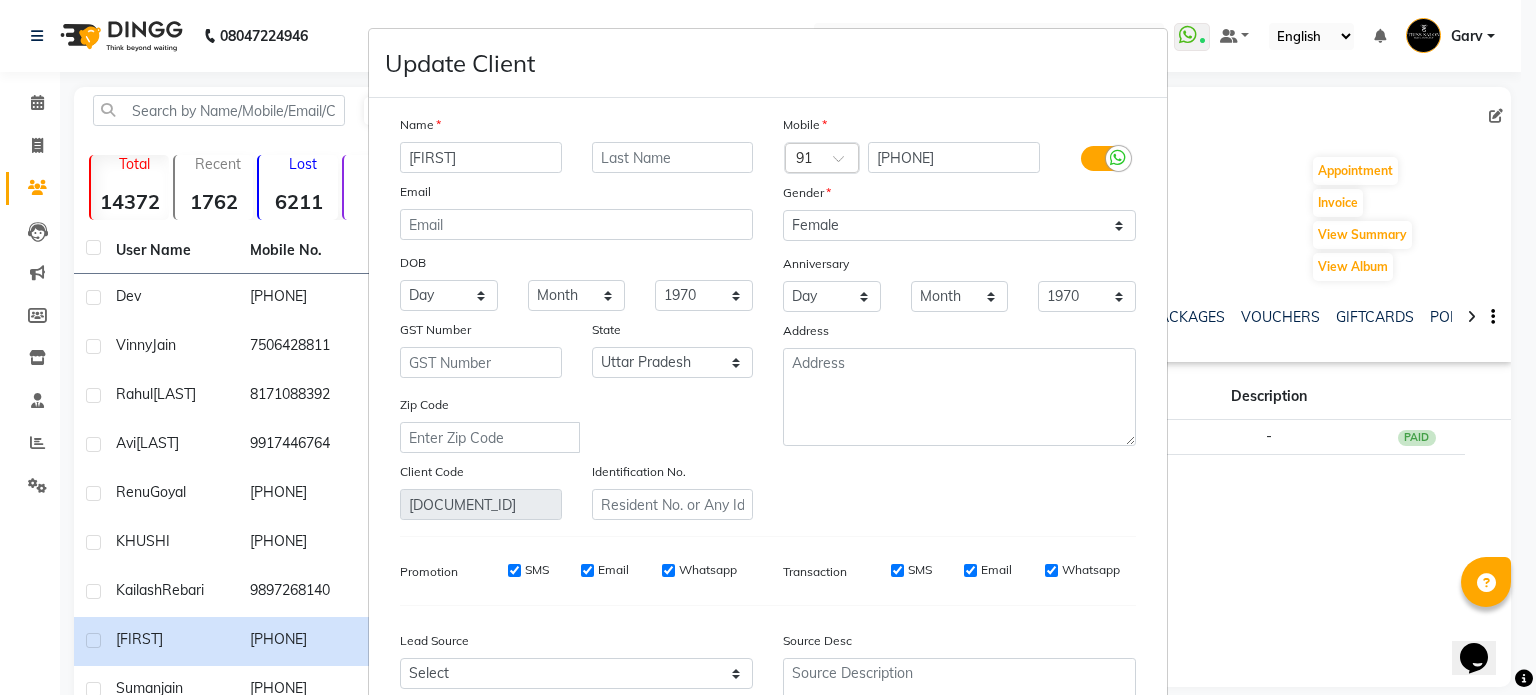 click on "Update Client Name Aakriti Email DOB Day 01 02 03 04 05 06 07 08 09 10 11 12 13 14 15 16 17 18 19 20 21 22 23 24 25 26 27 28 29 30 31 Month January February March April May June July August September October November December 1940 1941 1942 1943 1944 1945 1946 1947 1948 1949 1950 1951 1952 1953 1954 1955 1956 1957 1958 1959 1960 1961 1962 1963 1964 1965 1966 1967 1968 1969 1970 1971 1972 1973 1974 1975 1976 1977 1978 1979 1980 1981 1982 1983 1984 1985 1986 1987 1988 1989 1990 1991 1992 1993 1994 1995 1996 1997 1998 1999 2000 2001 2002 2003 2004 2005 2006 2007 2008 2009 2010 2011 2012 2013 2014 2015 2016 2017 2018 2019 2020 2021 2022 2023 2024 GST Number State Select Andaman and Nicobar Islands Andhra Pradesh Arunachal Pradesh Assam Bihar Chandigarh Chhattisgarh Dadra and Nagar Haveli Daman and Diu Delhi Goa Gujarat Haryana Himachal Pradesh Jammu and Kashmir Jharkhand Karnataka Kerala Lakshadweep Madhya Pradesh Maharashtra Manipur Meghalaya Mizoram Nagaland Odisha Pondicherry Punjab Rajasthan Sikkim Tamil Nadu" at bounding box center [768, 347] 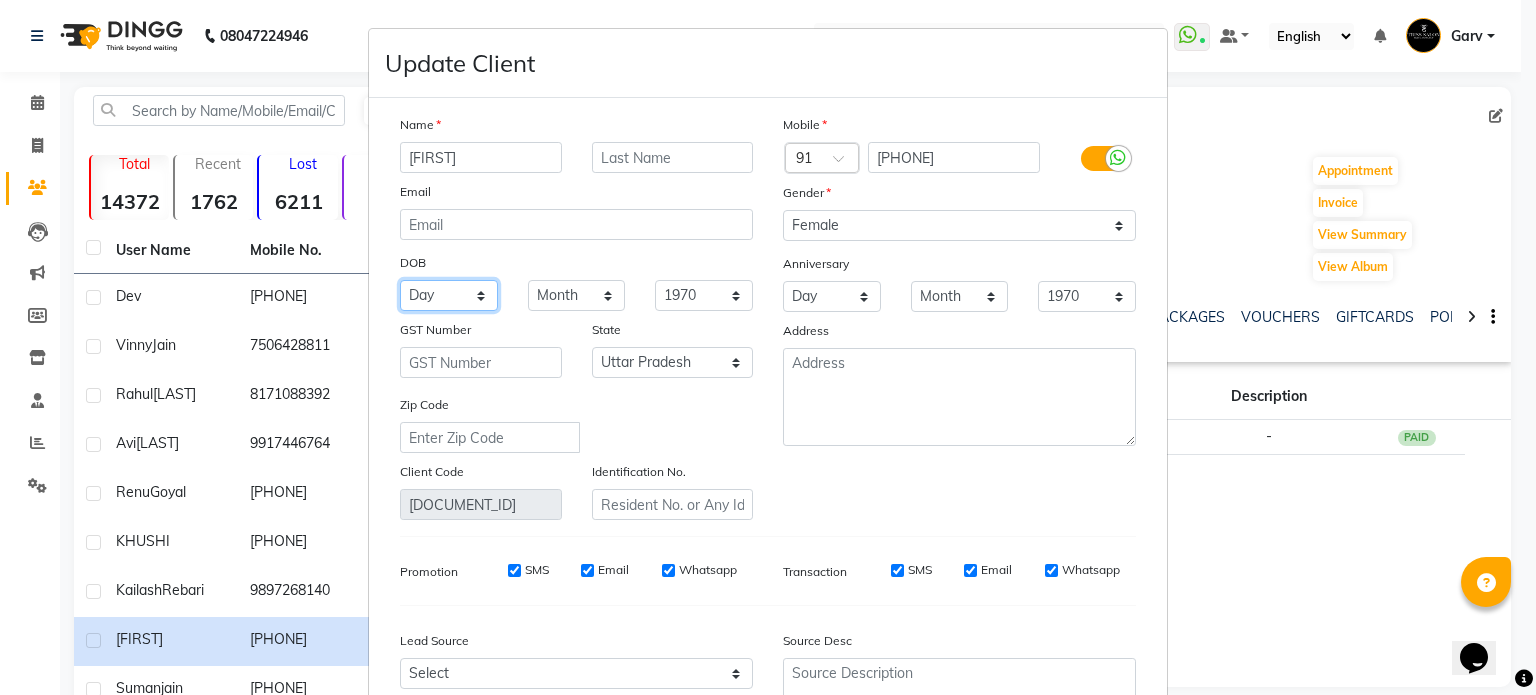 click on "Day 01 02 03 04 05 06 07 08 09 10 11 12 13 14 15 16 17 18 19 20 21 22 23 24 25 26 27 28 29 30 31" at bounding box center (449, 295) 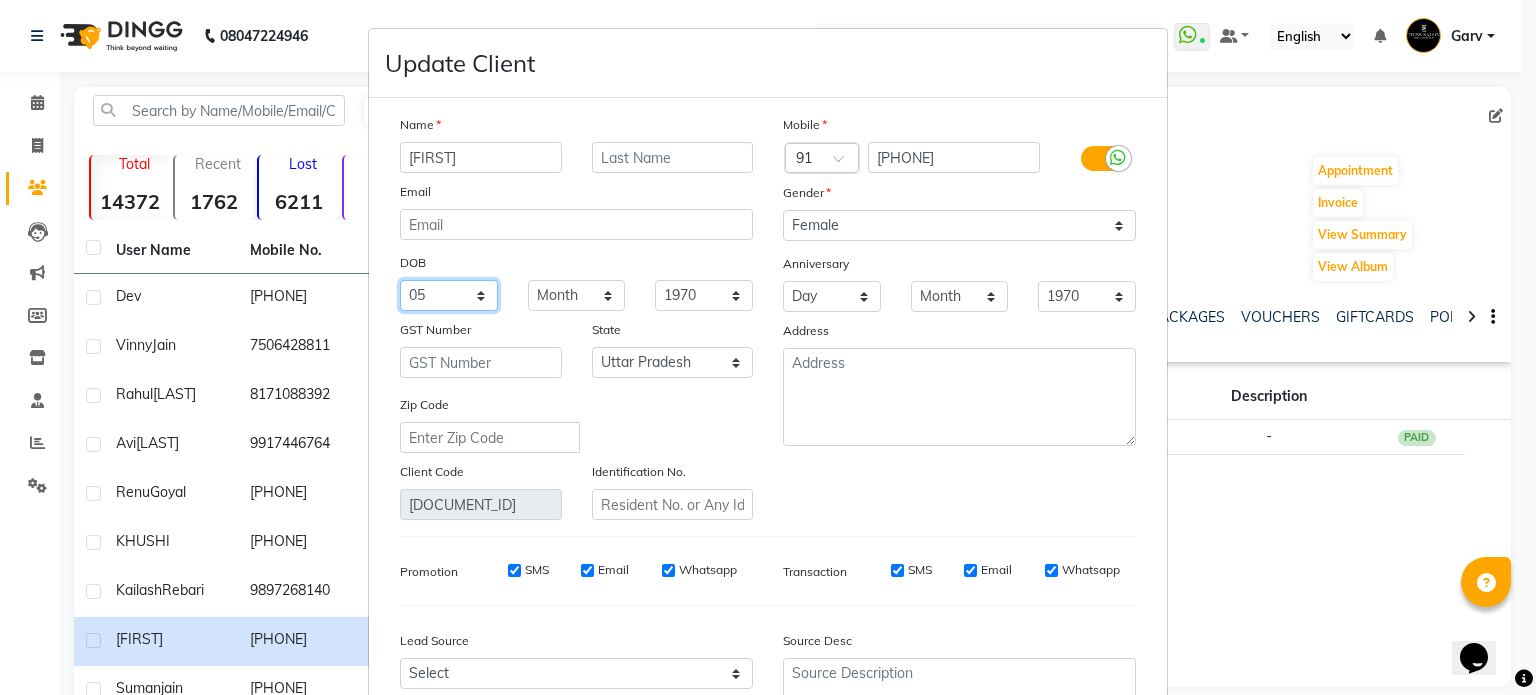 click on "Day 01 02 03 04 05 06 07 08 09 10 11 12 13 14 15 16 17 18 19 20 21 22 23 24 25 26 27 28 29 30 31" at bounding box center (449, 295) 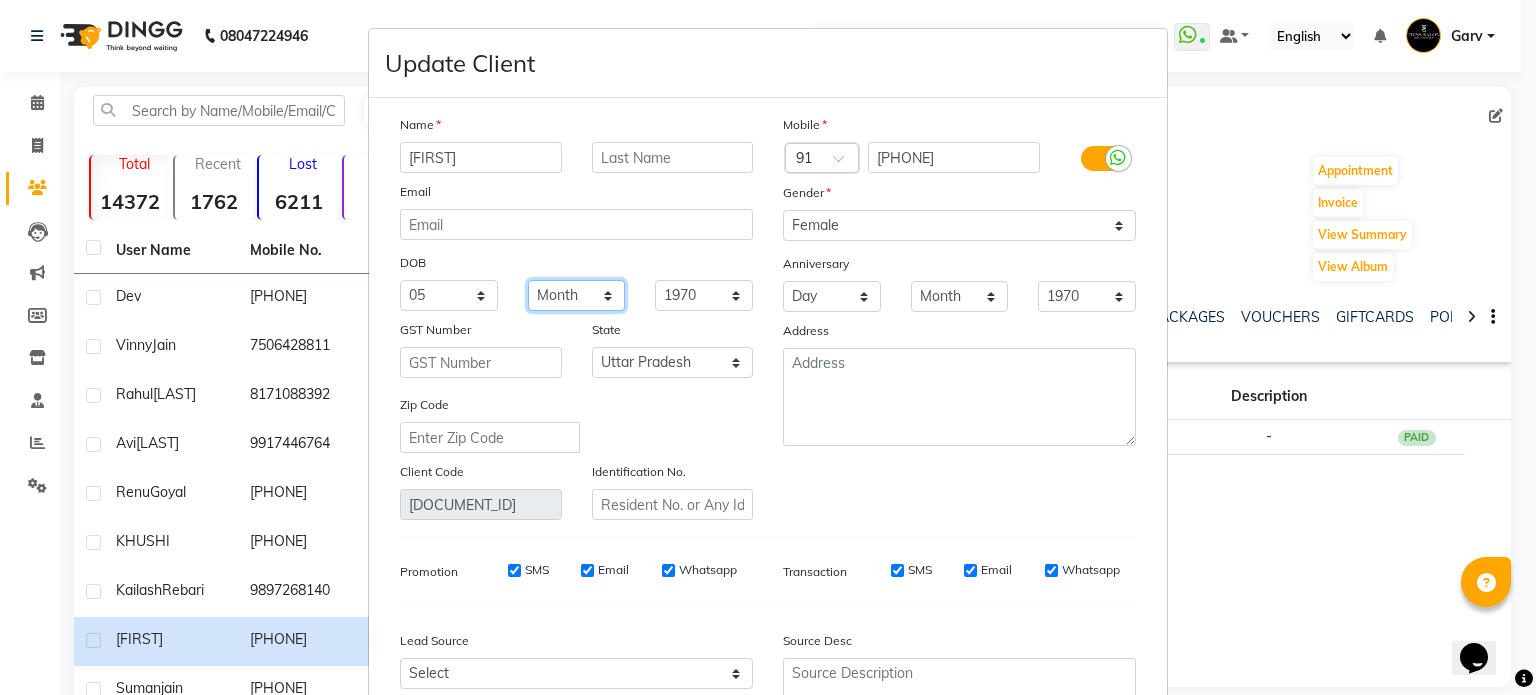 click on "Month January February March April May June July August September October November December" at bounding box center [577, 295] 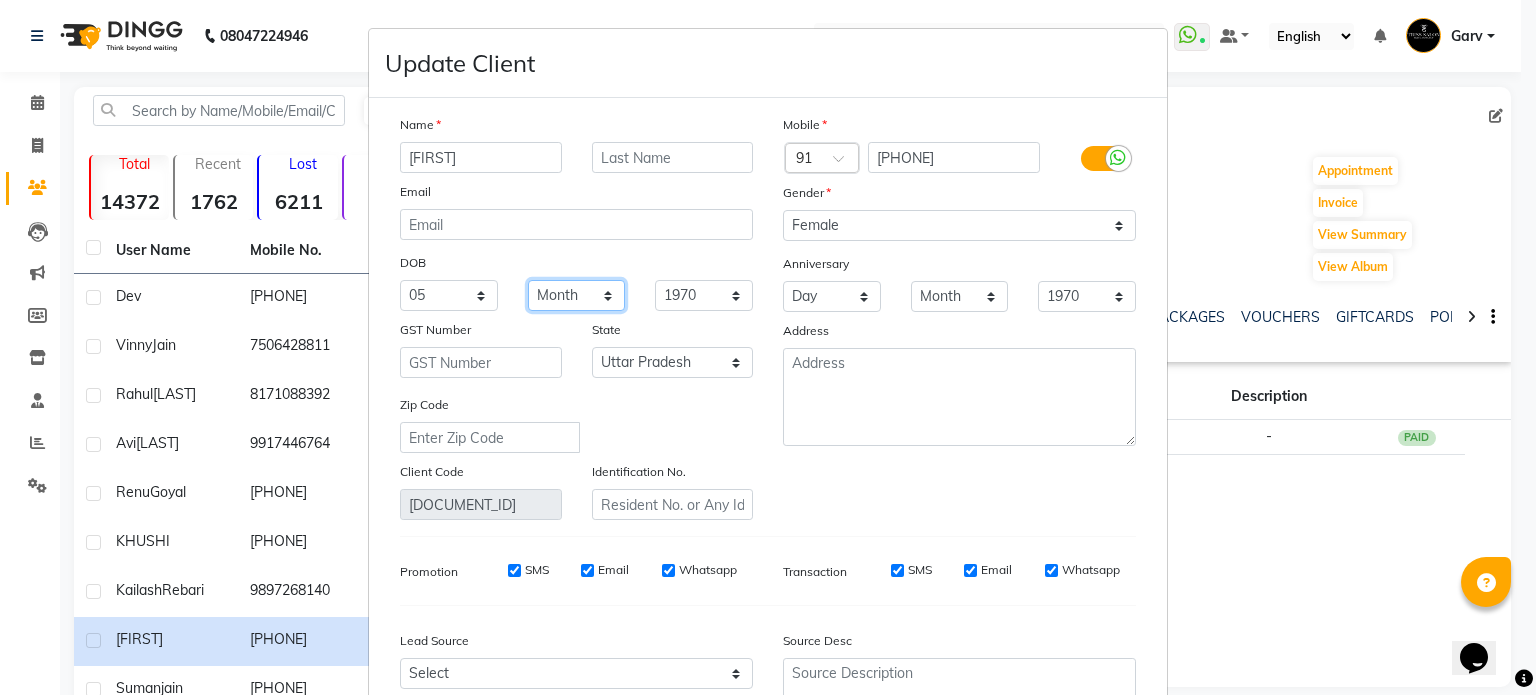 select on "05" 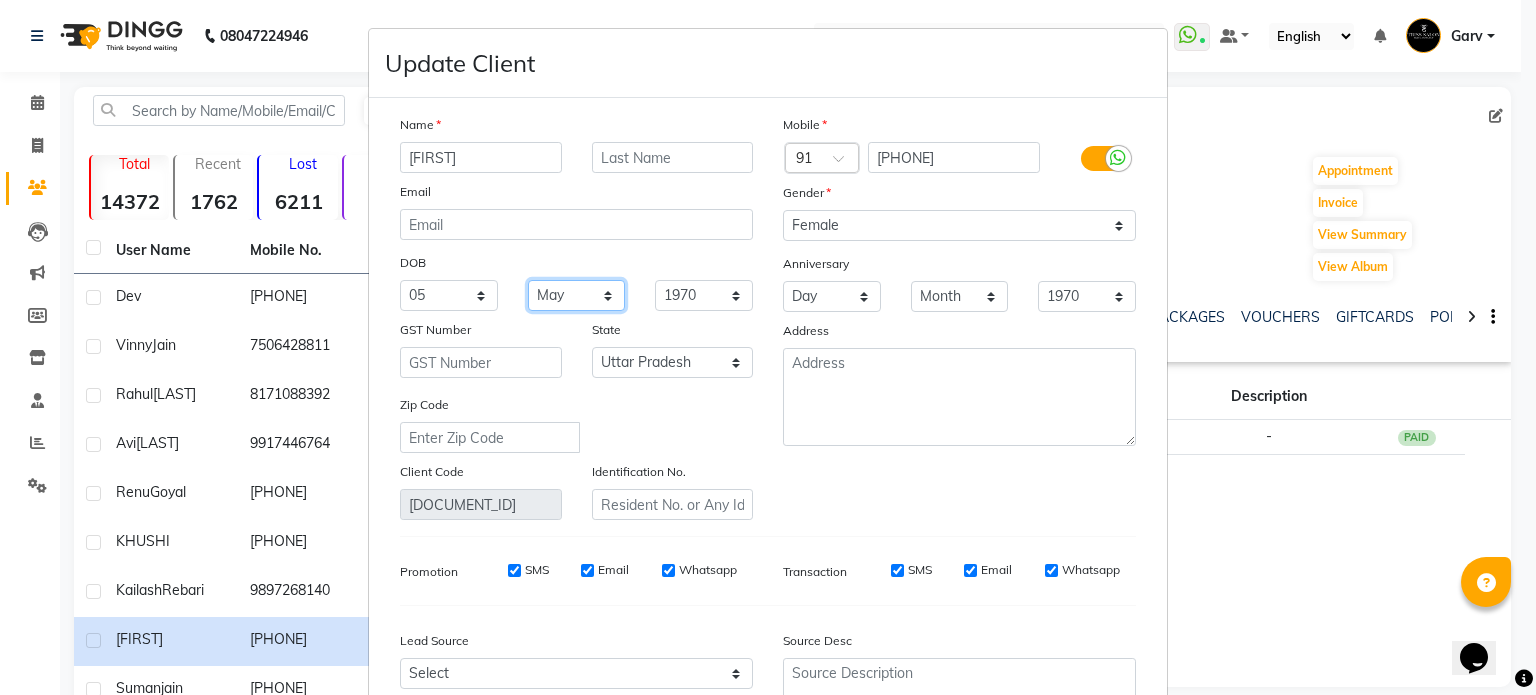 click on "Month January February March April May June July August September October November December" at bounding box center (577, 295) 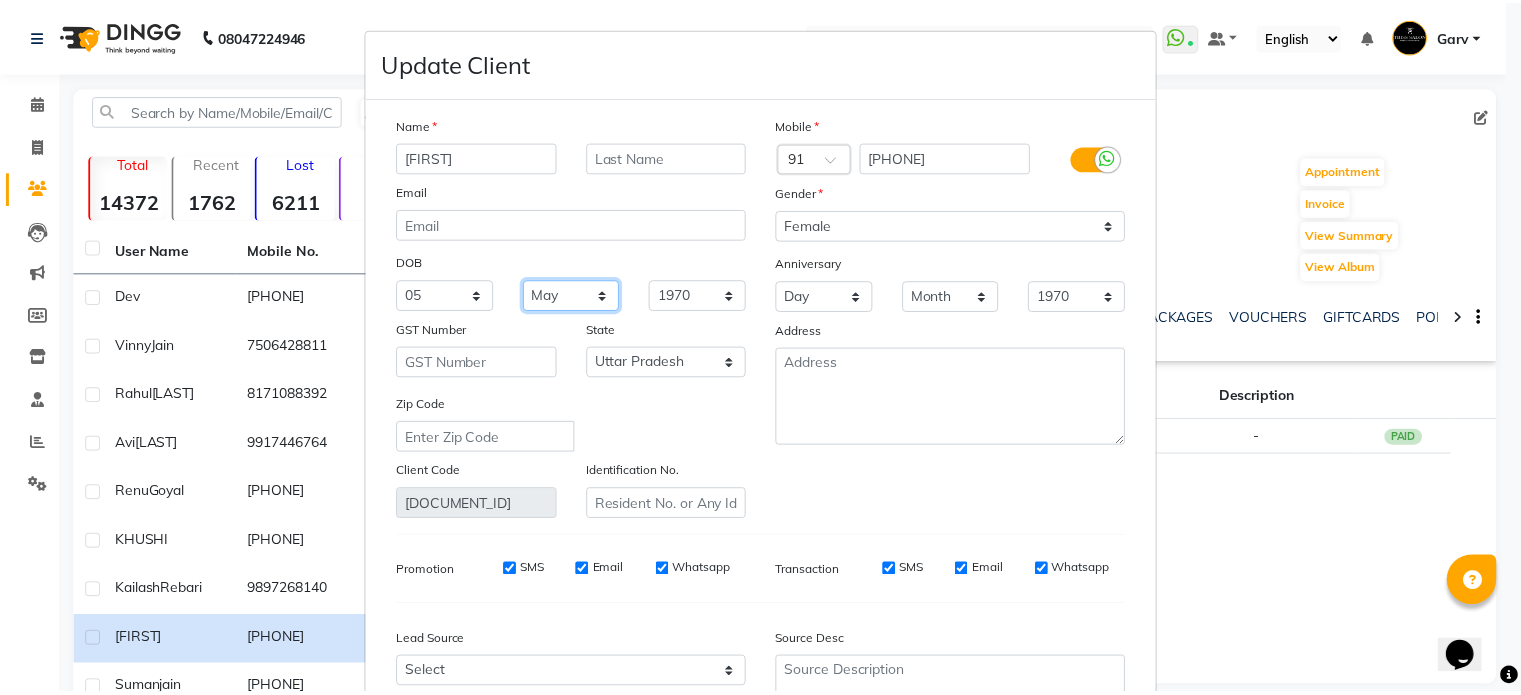 scroll, scrollTop: 202, scrollLeft: 0, axis: vertical 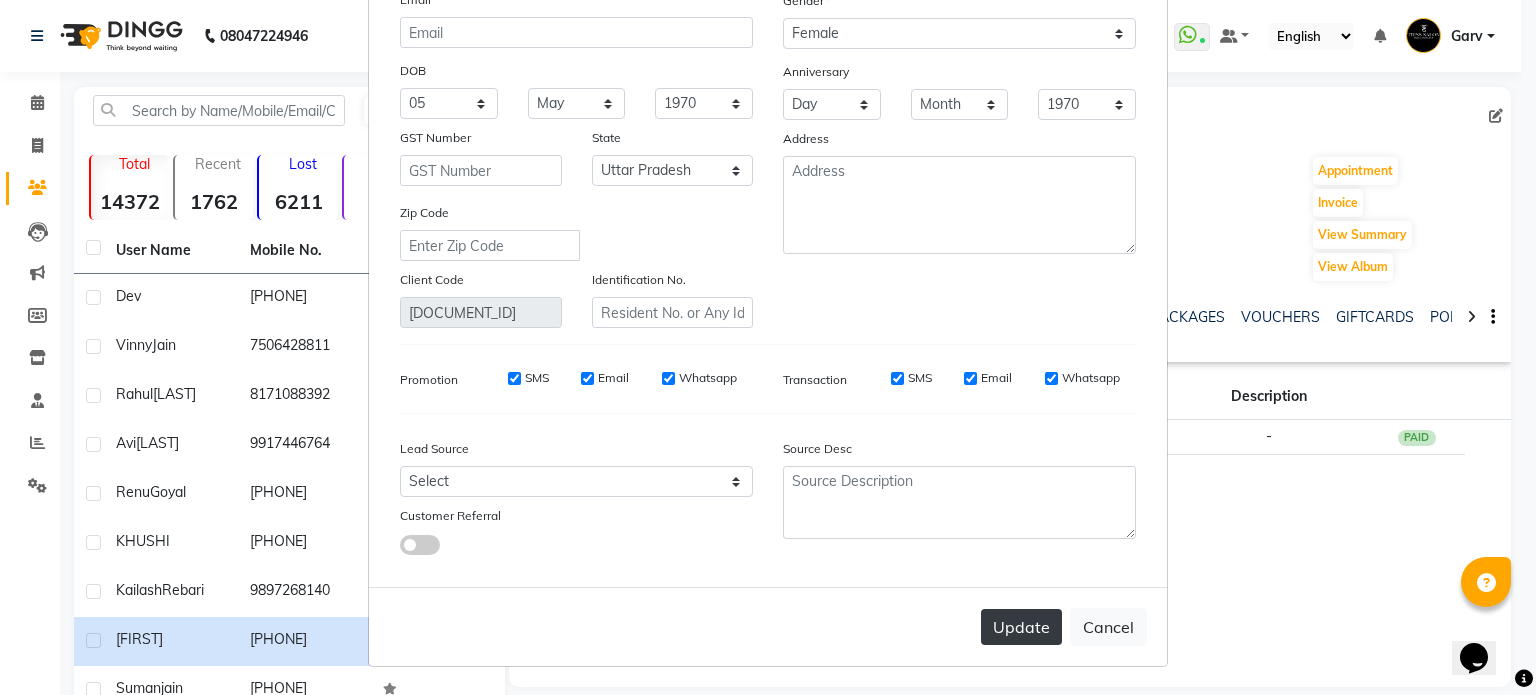 click on "Update" at bounding box center [1021, 627] 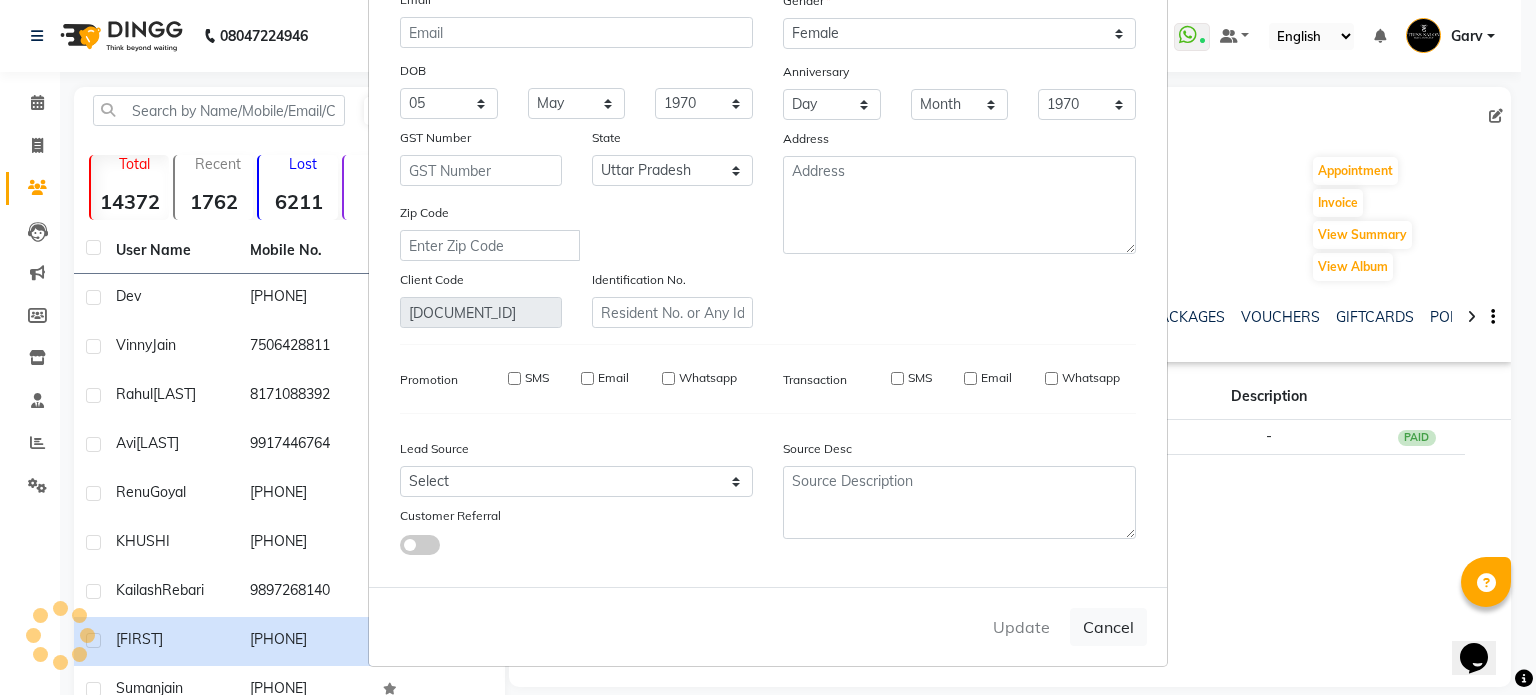 type 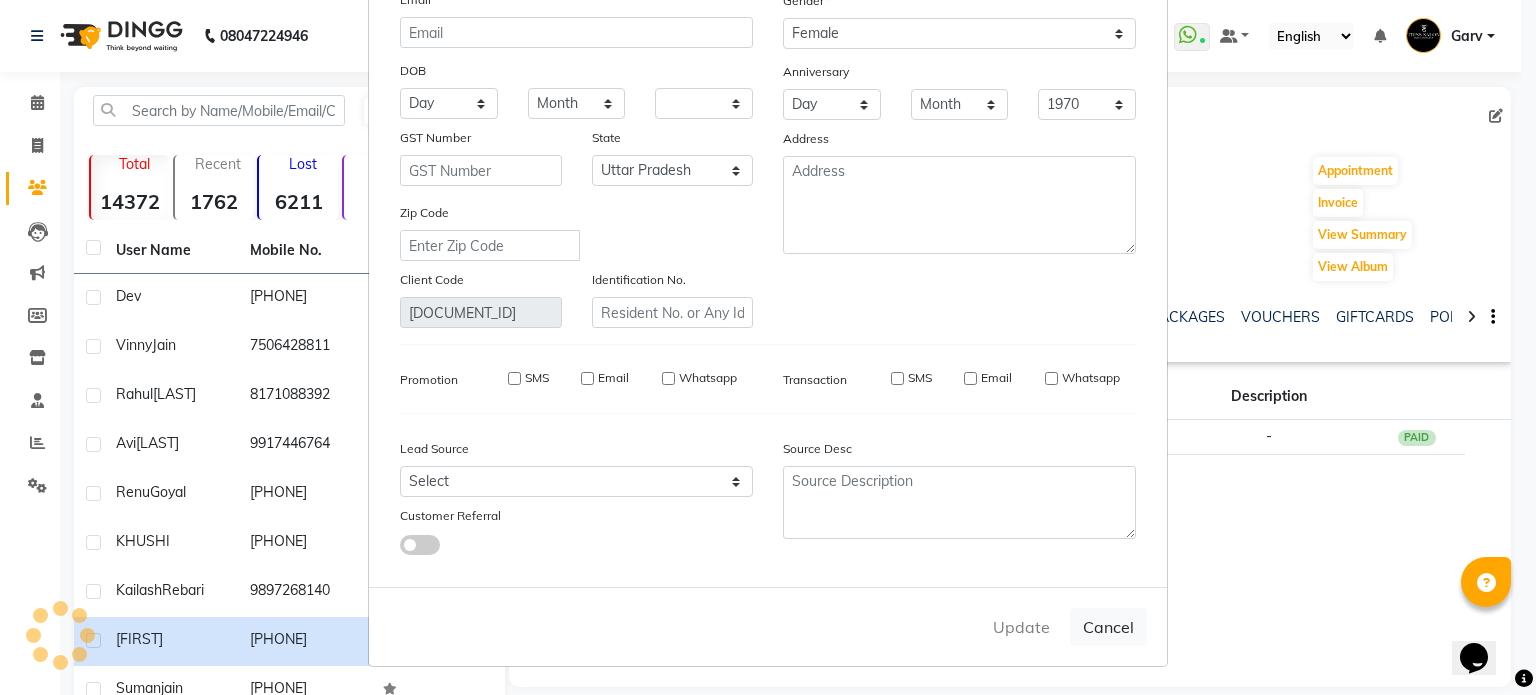 select on "null" 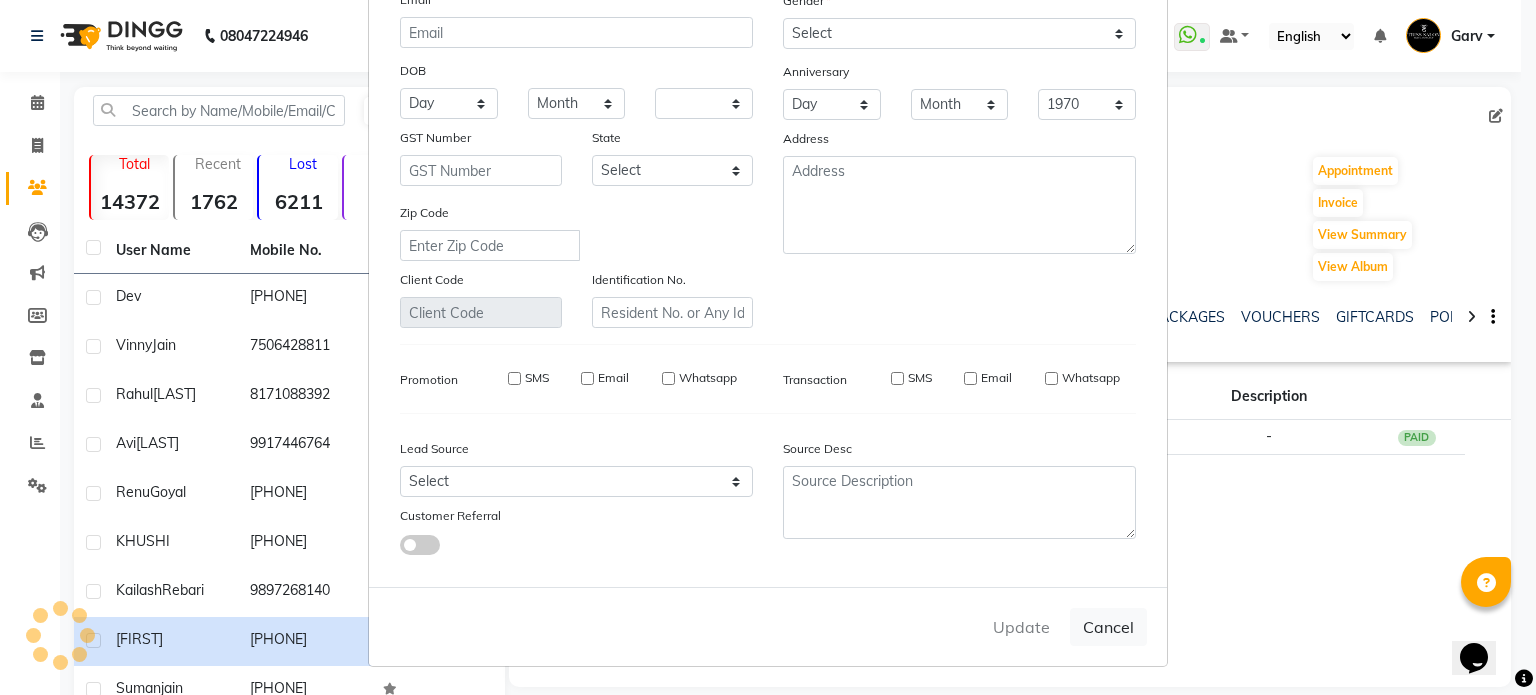 select 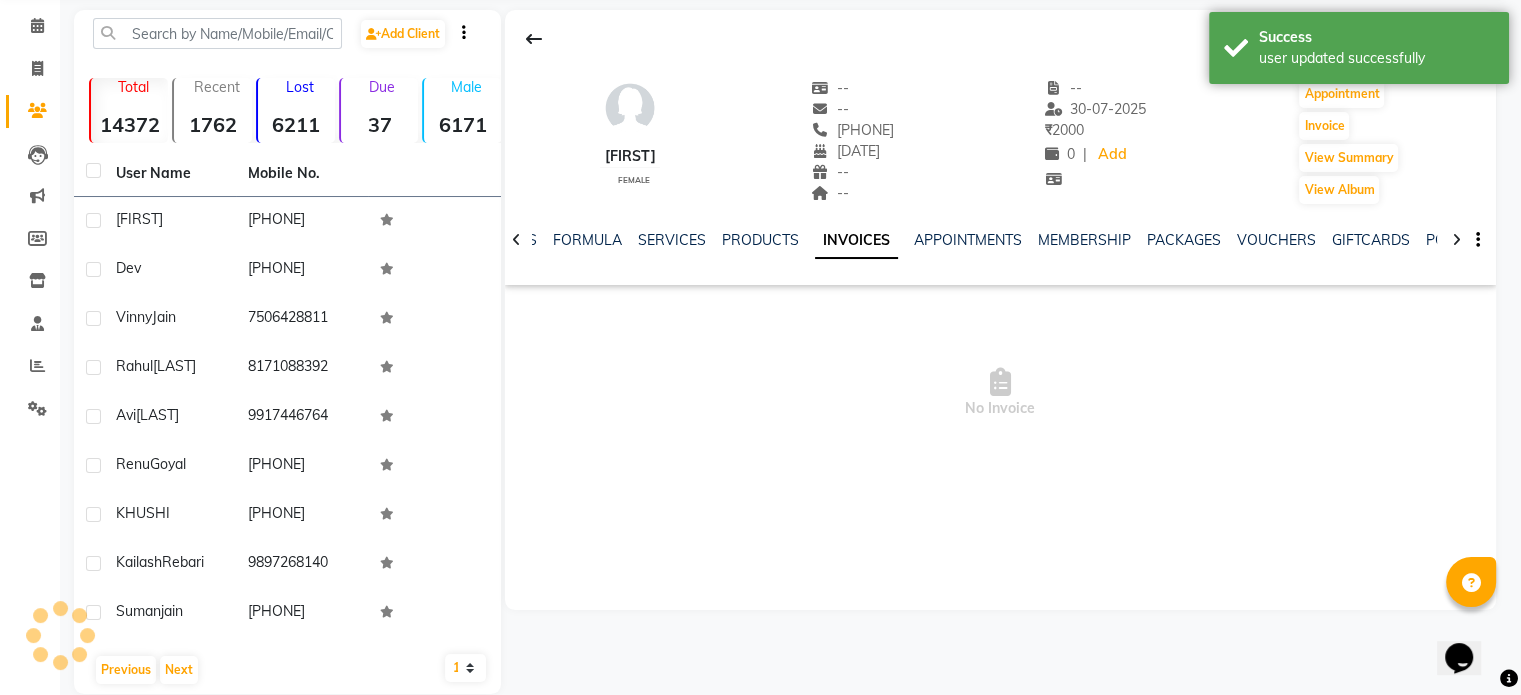 scroll, scrollTop: 105, scrollLeft: 0, axis: vertical 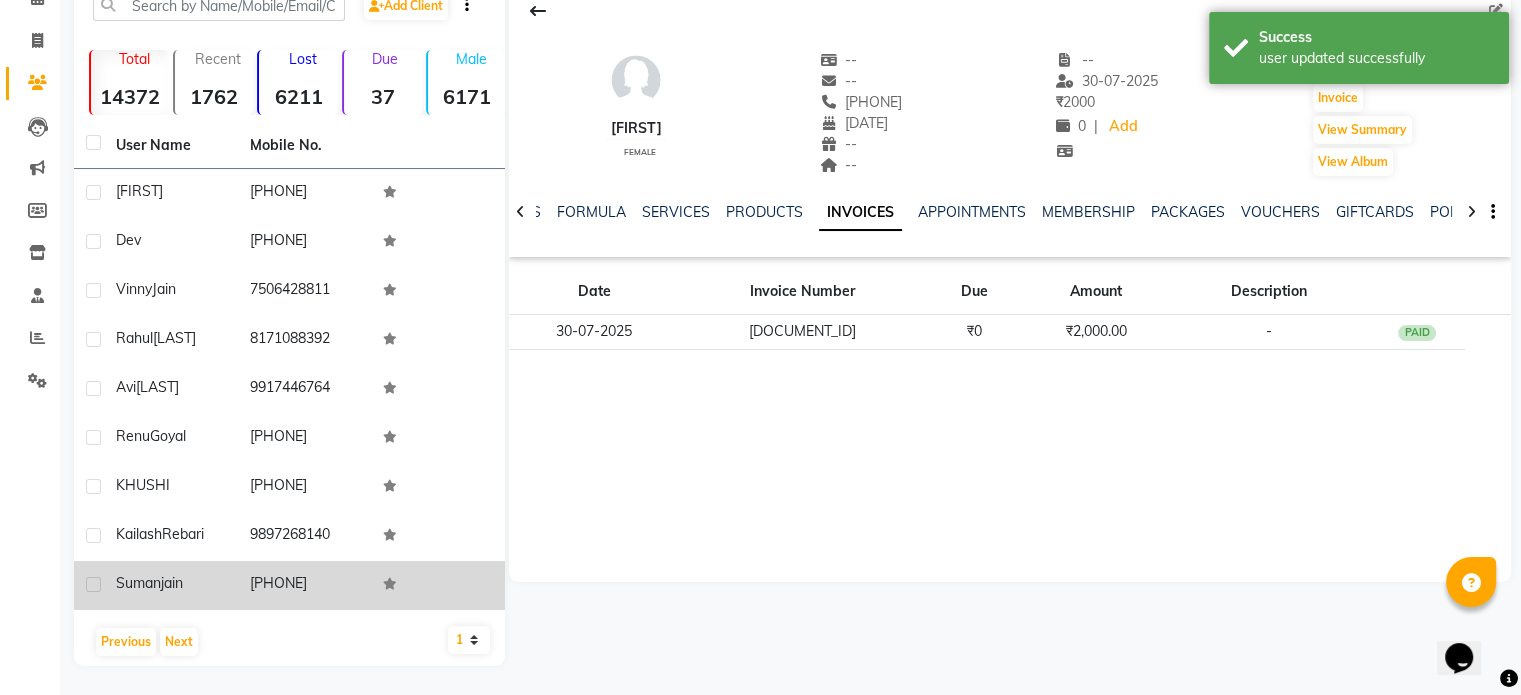 click on "9837002775" 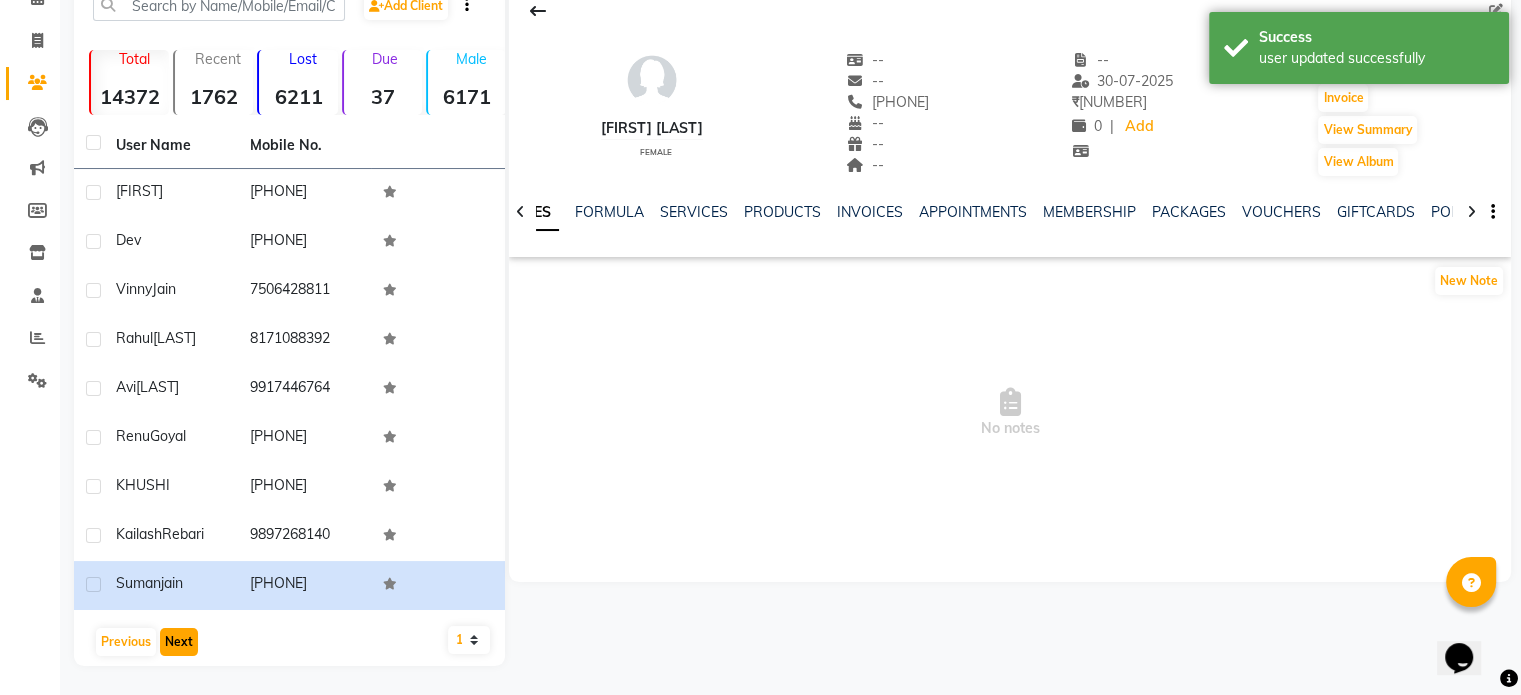click on "Next" 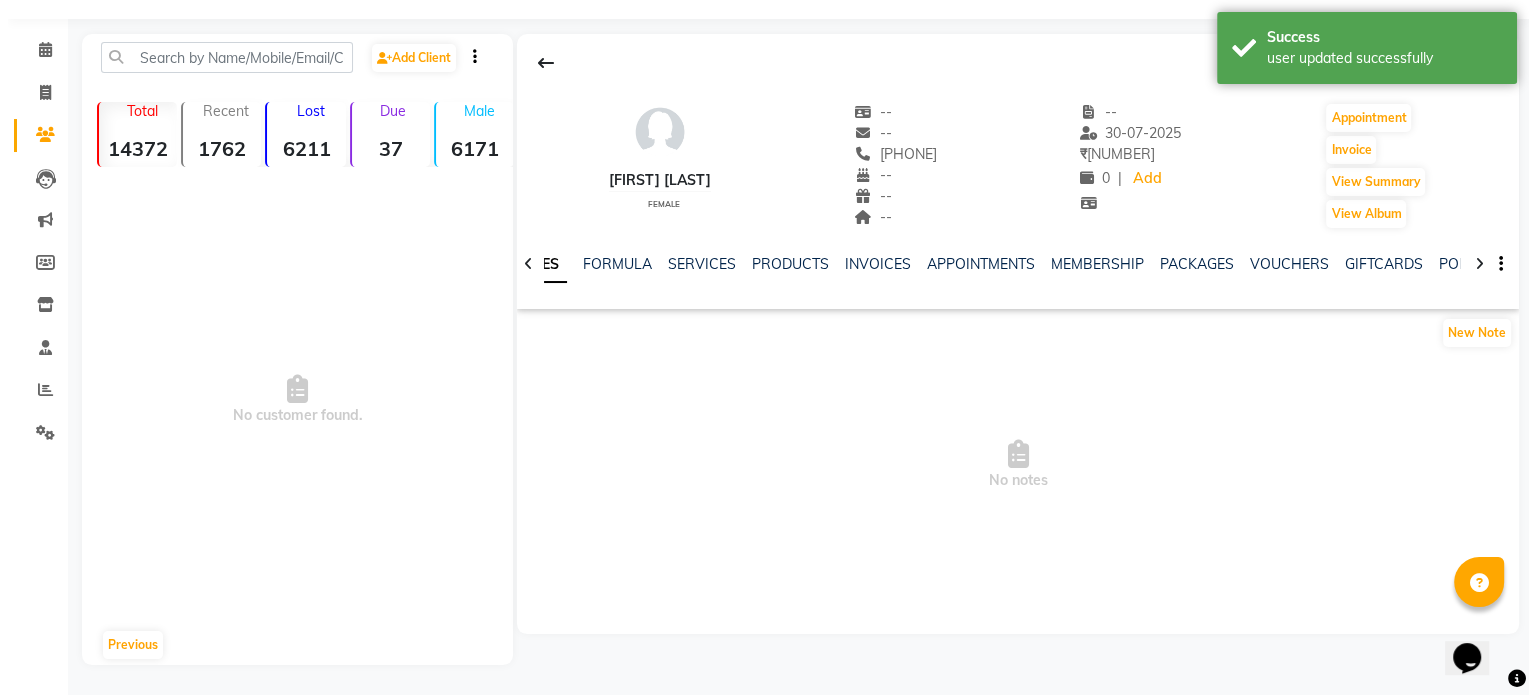 scroll, scrollTop: 52, scrollLeft: 0, axis: vertical 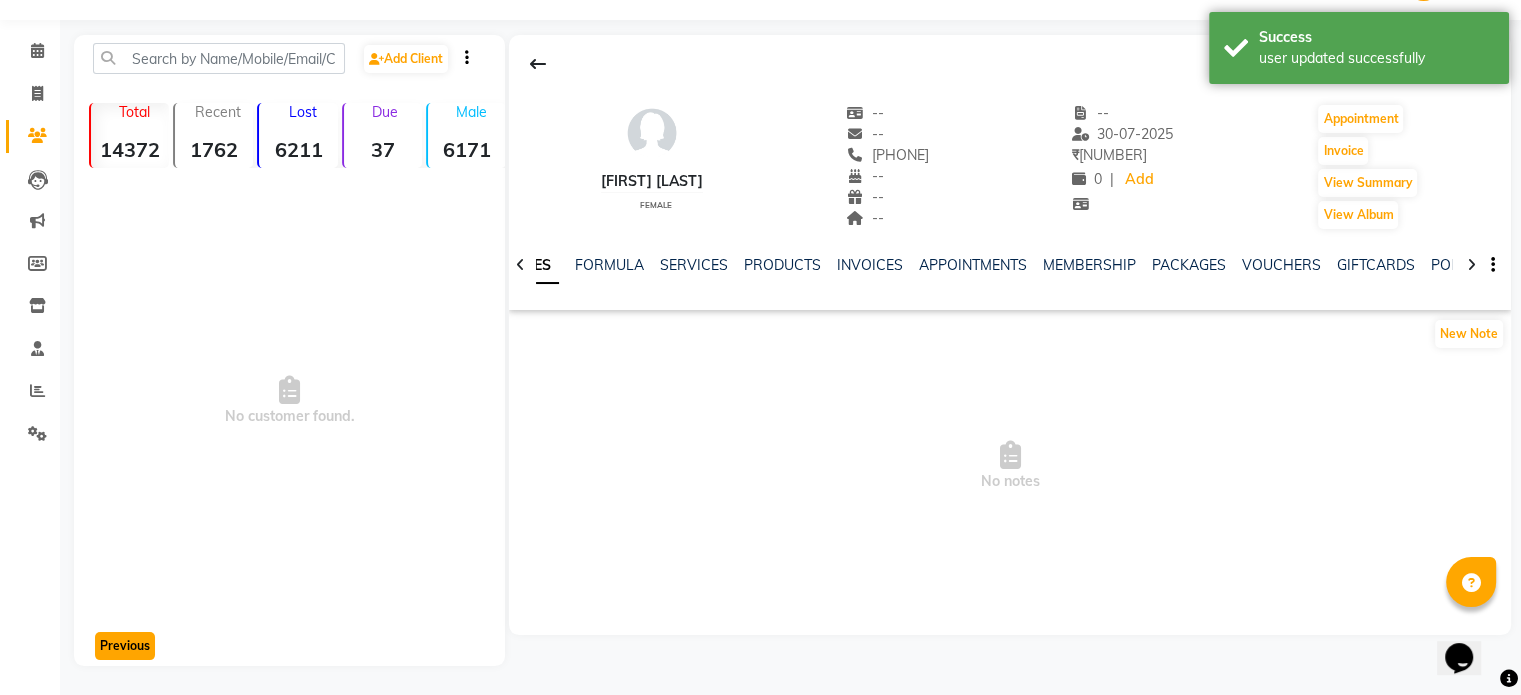 click on "Previous" 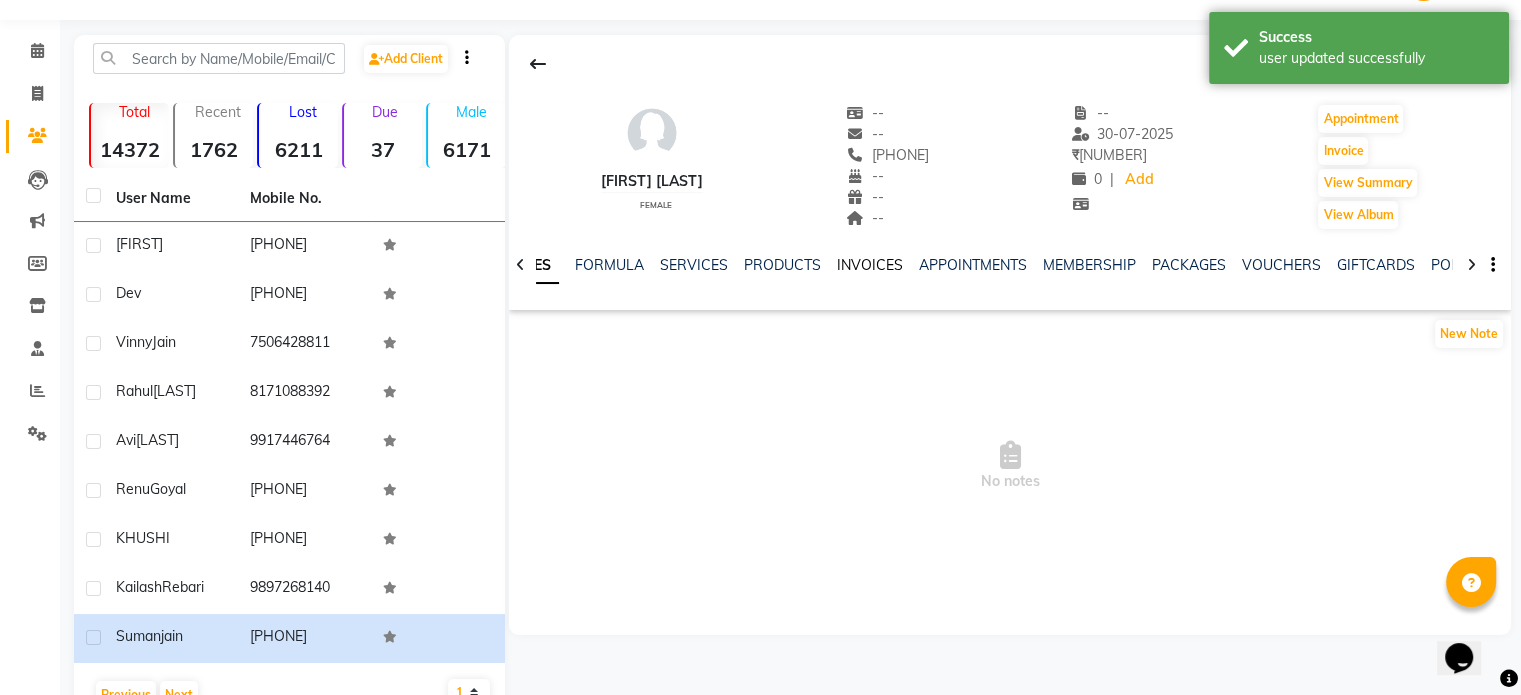 click on "INVOICES" 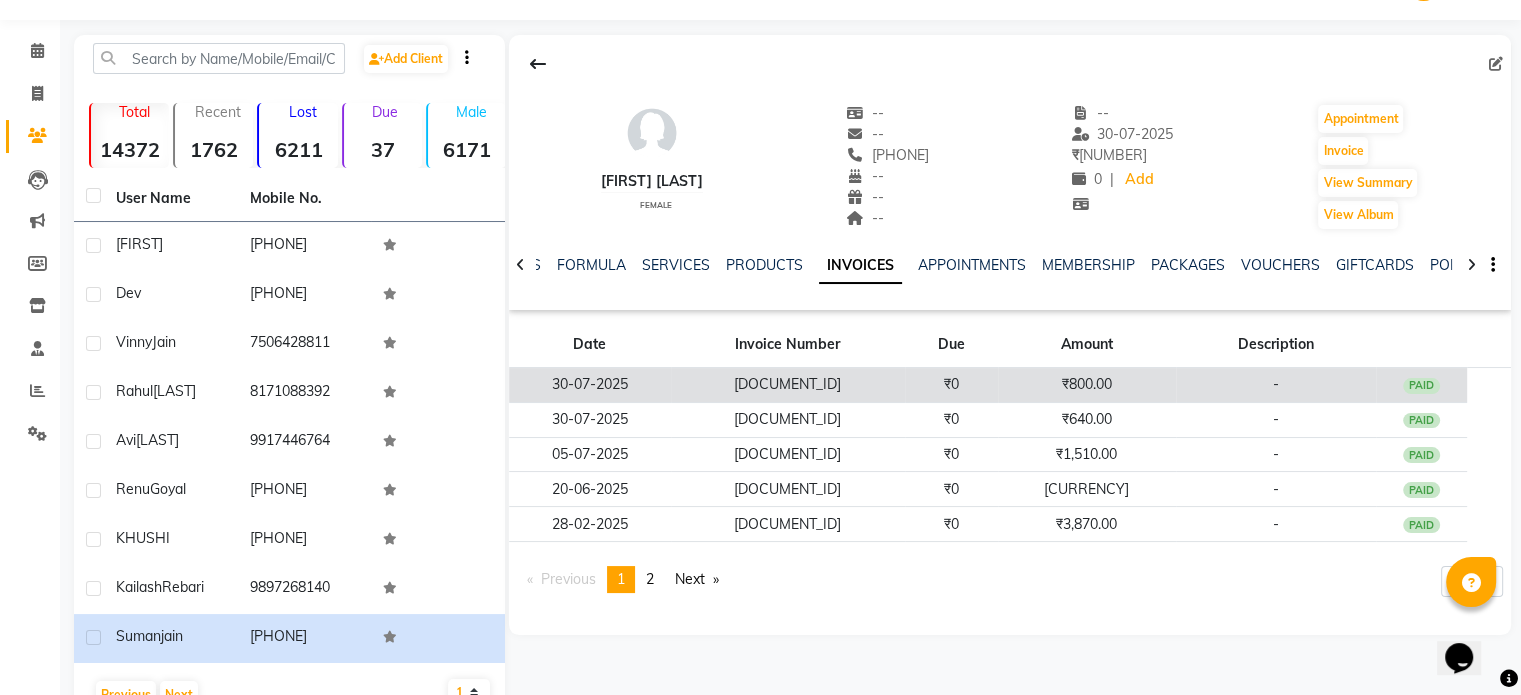 click on "T1/25-26/5257" 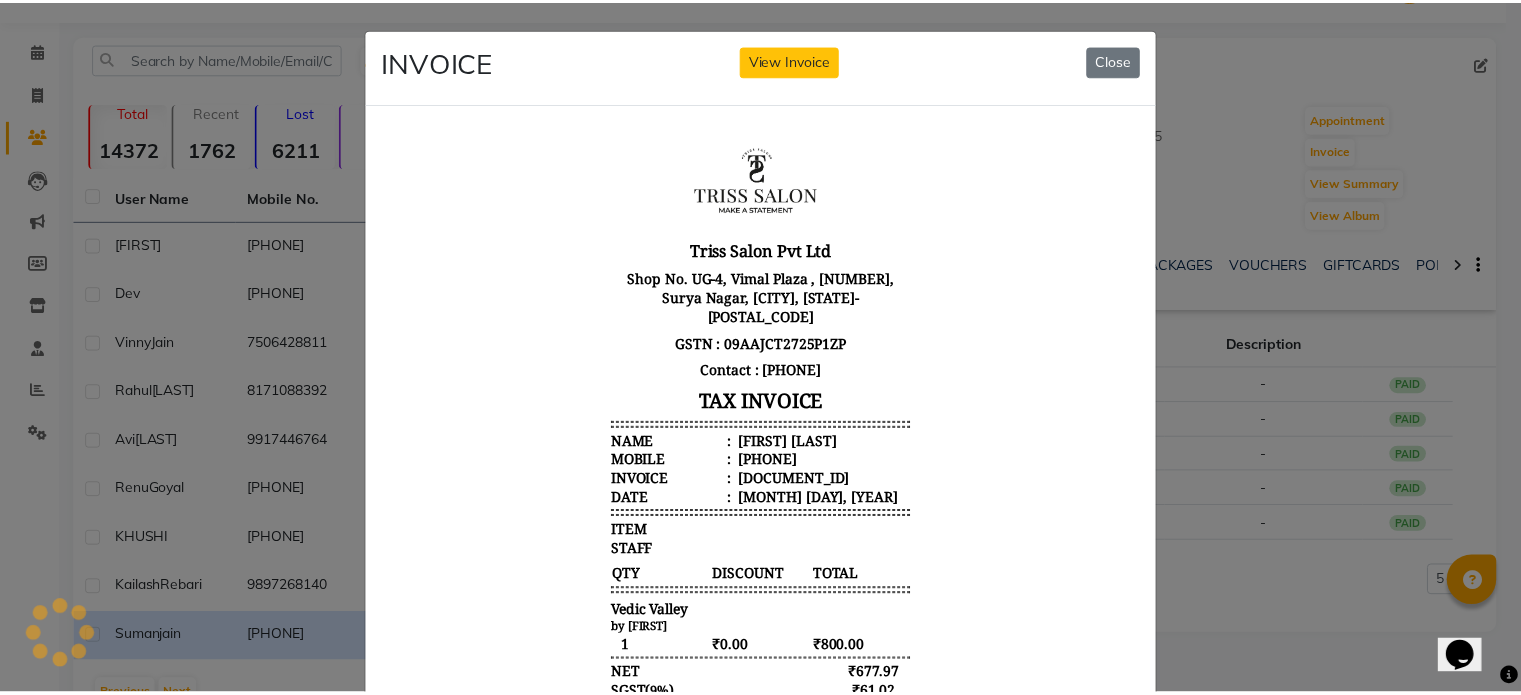 scroll, scrollTop: 0, scrollLeft: 0, axis: both 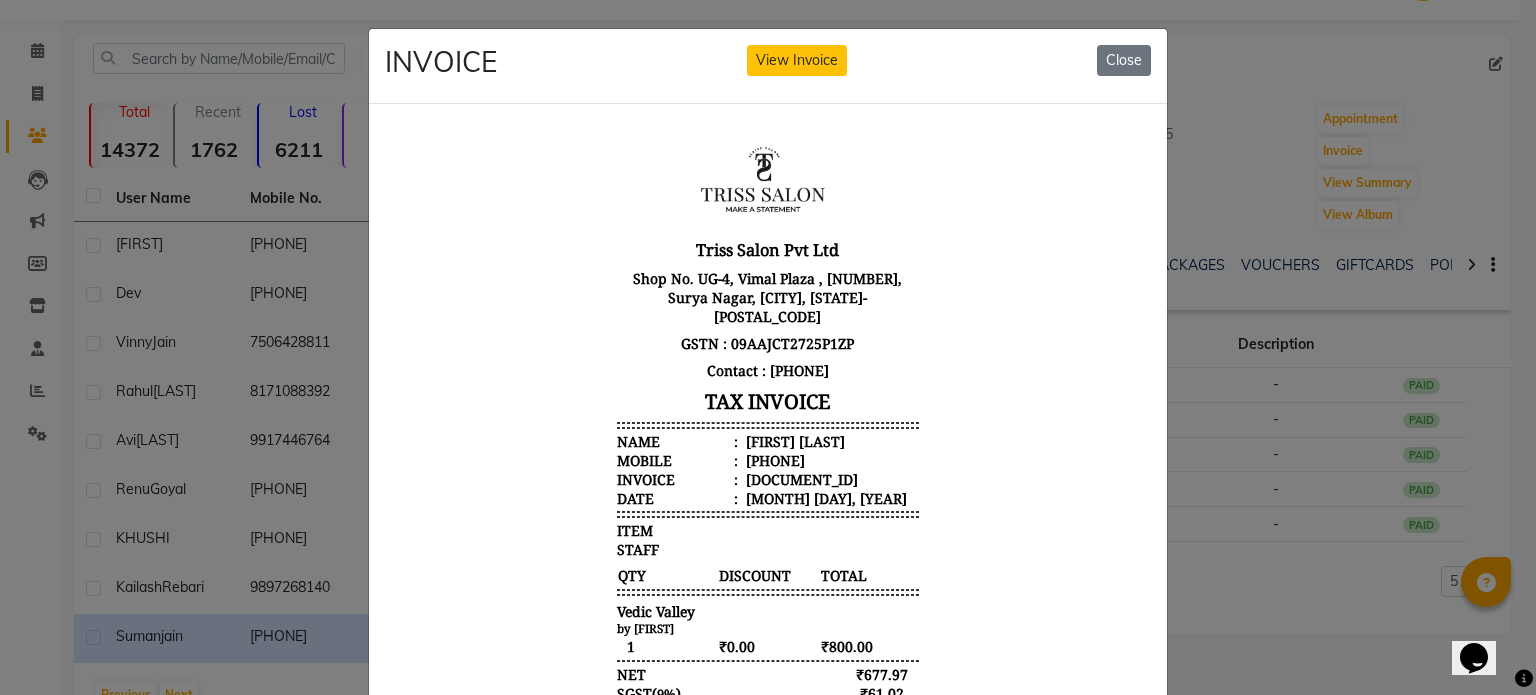 click on "Suman jain" at bounding box center [793, 440] 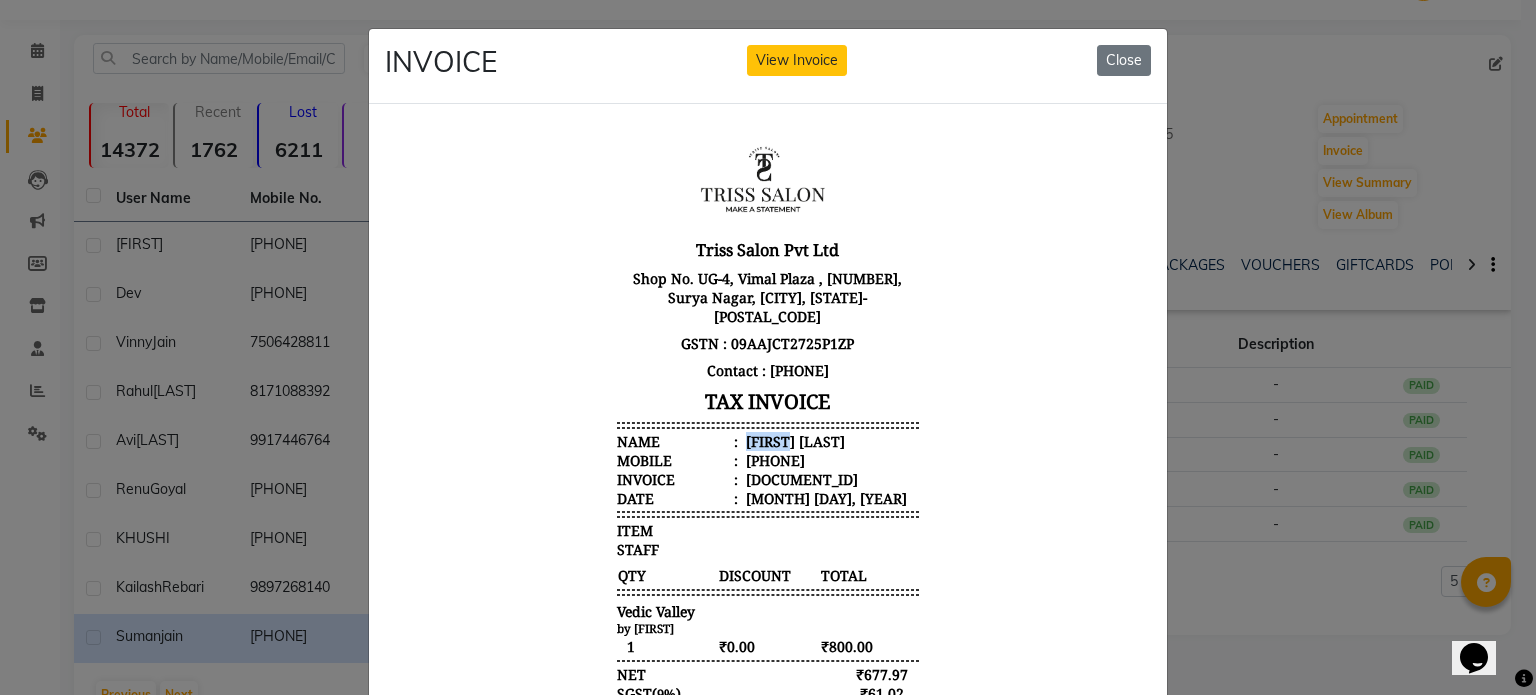 click on "Suman jain" at bounding box center [793, 440] 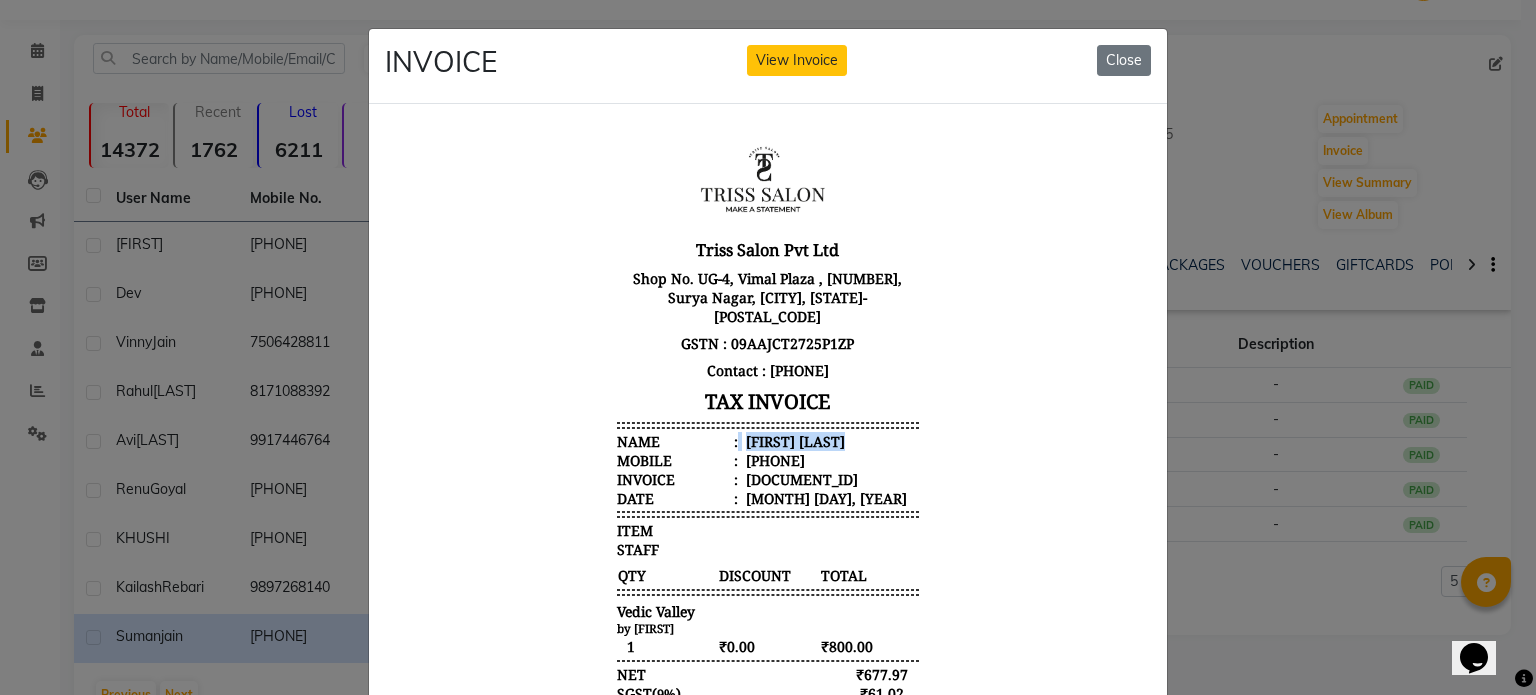 click on "Suman jain" at bounding box center (793, 440) 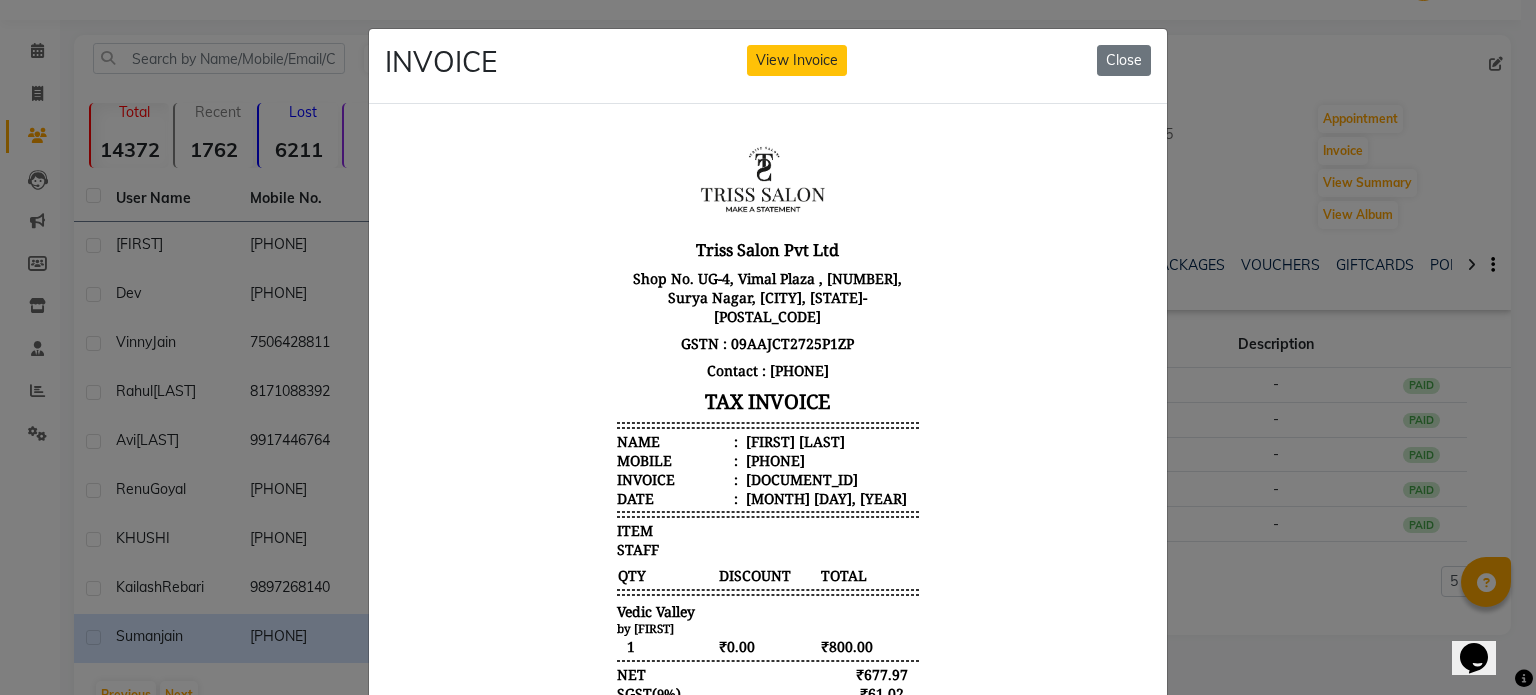 click on "919837002775" at bounding box center (773, 459) 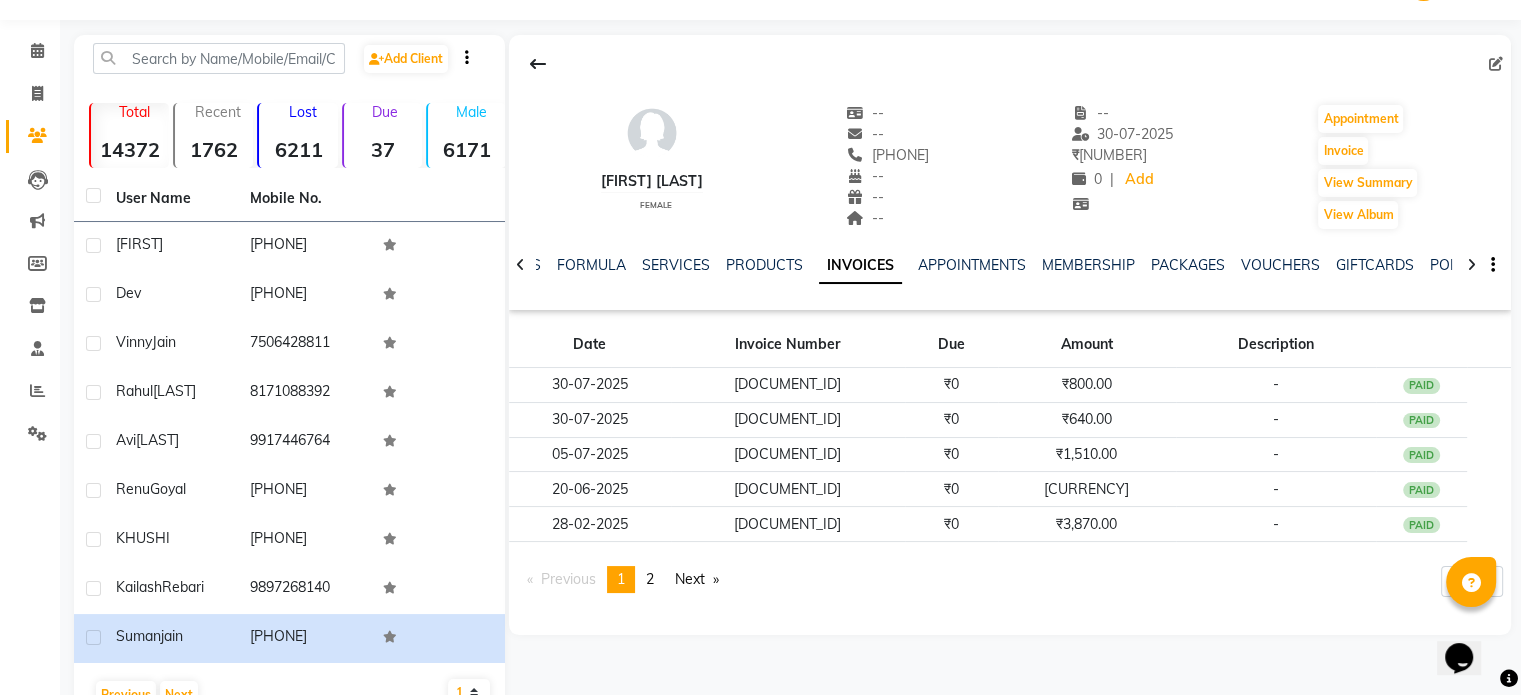 scroll, scrollTop: 0, scrollLeft: 0, axis: both 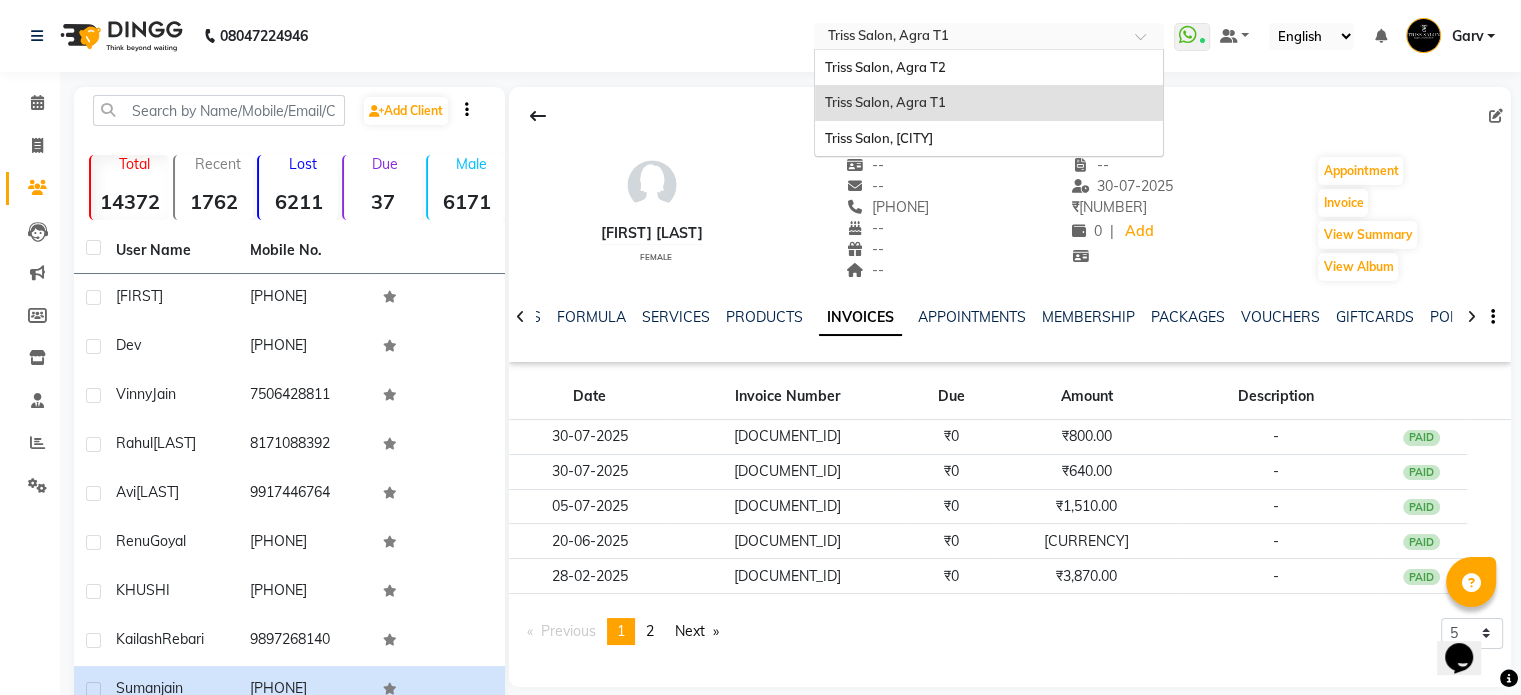 click at bounding box center [969, 38] 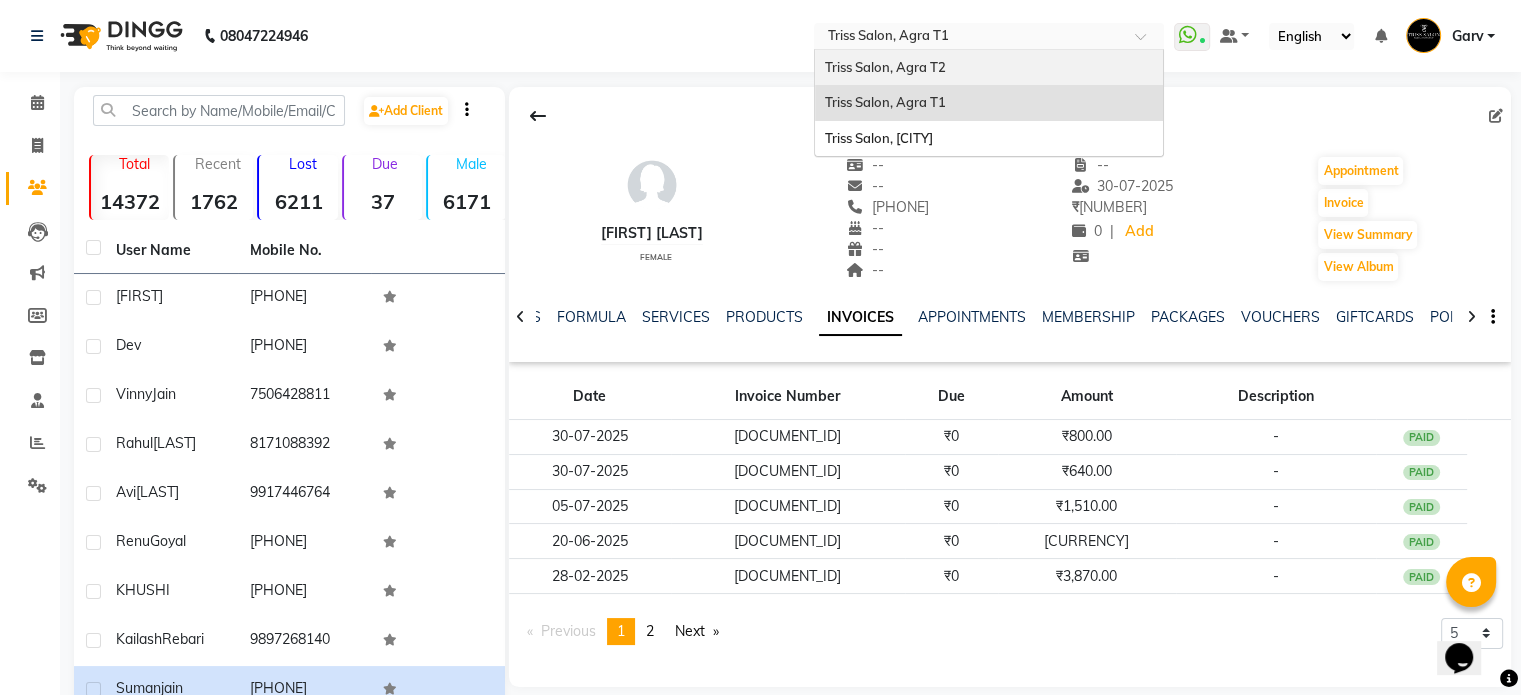 click on "Triss Salon, Agra T2" at bounding box center (885, 67) 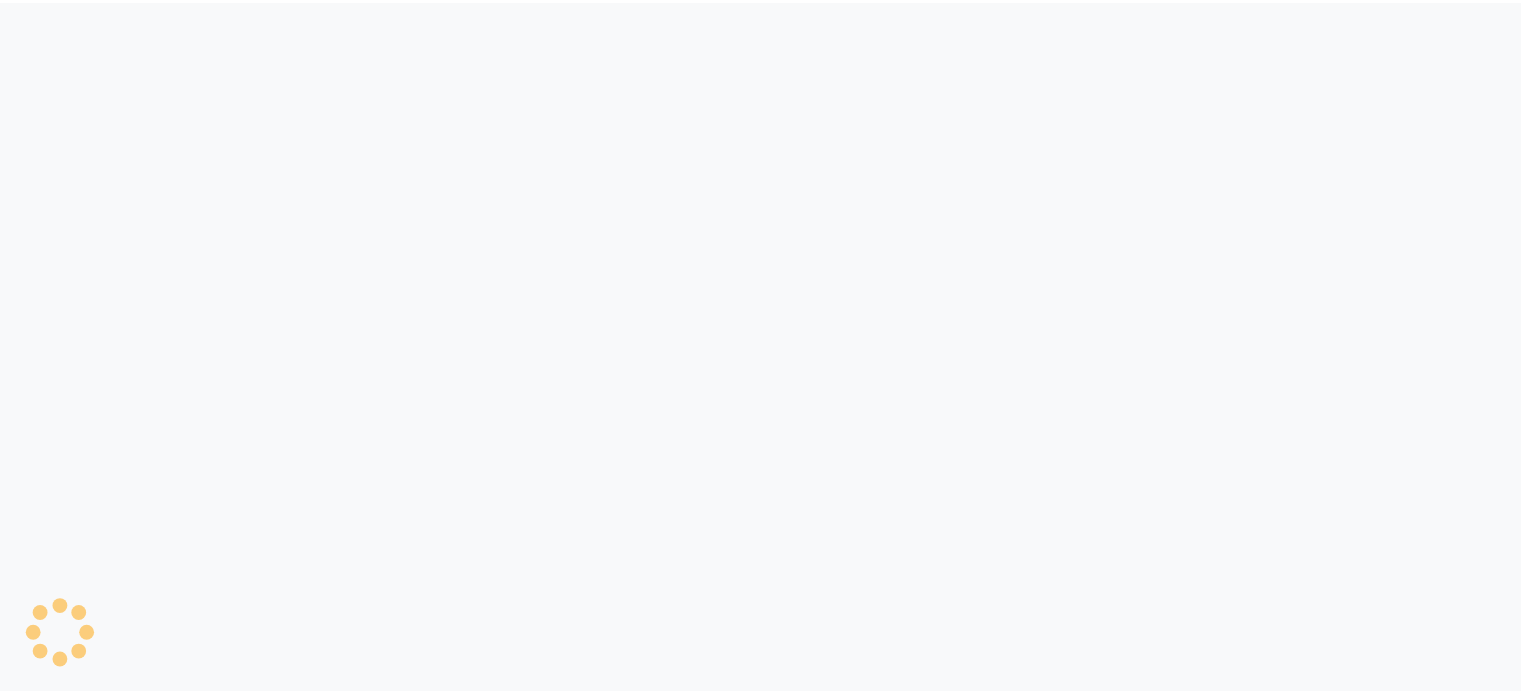 scroll, scrollTop: 0, scrollLeft: 0, axis: both 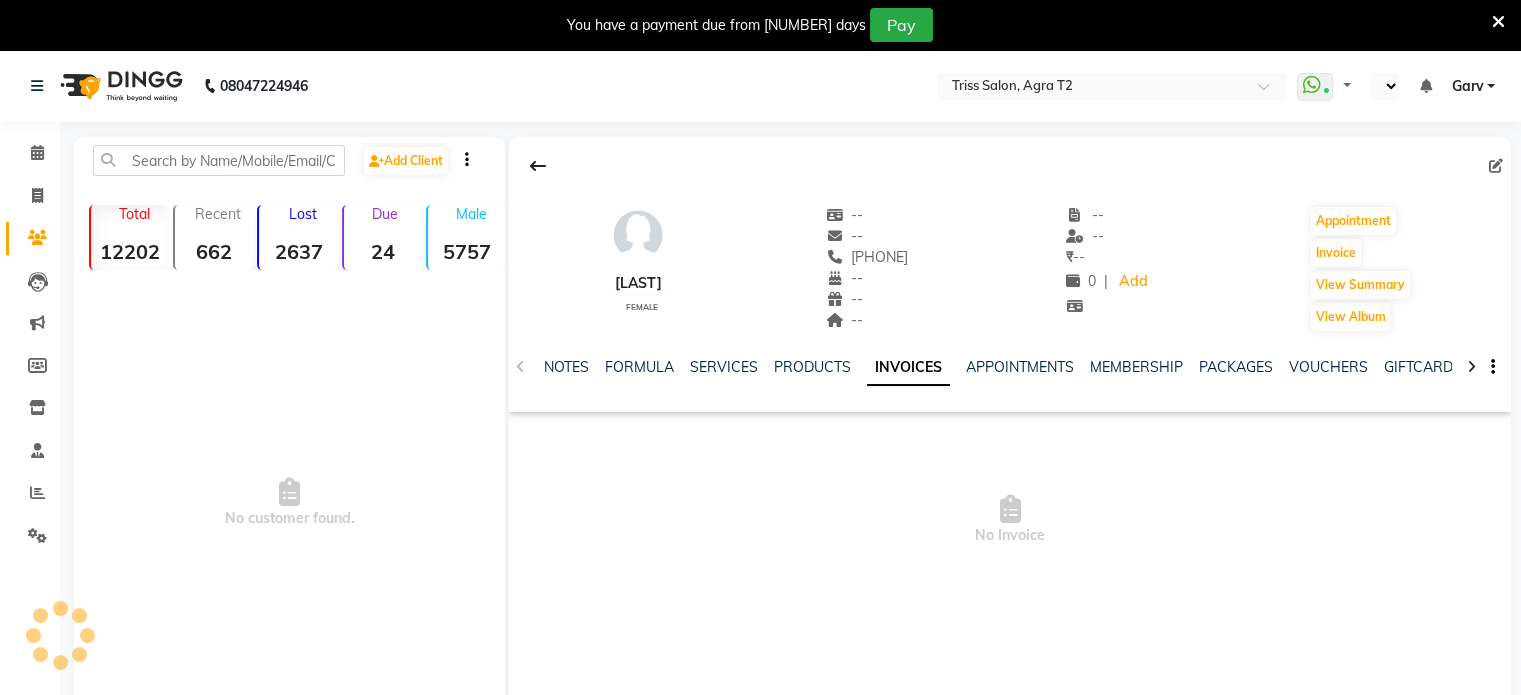 select on "en" 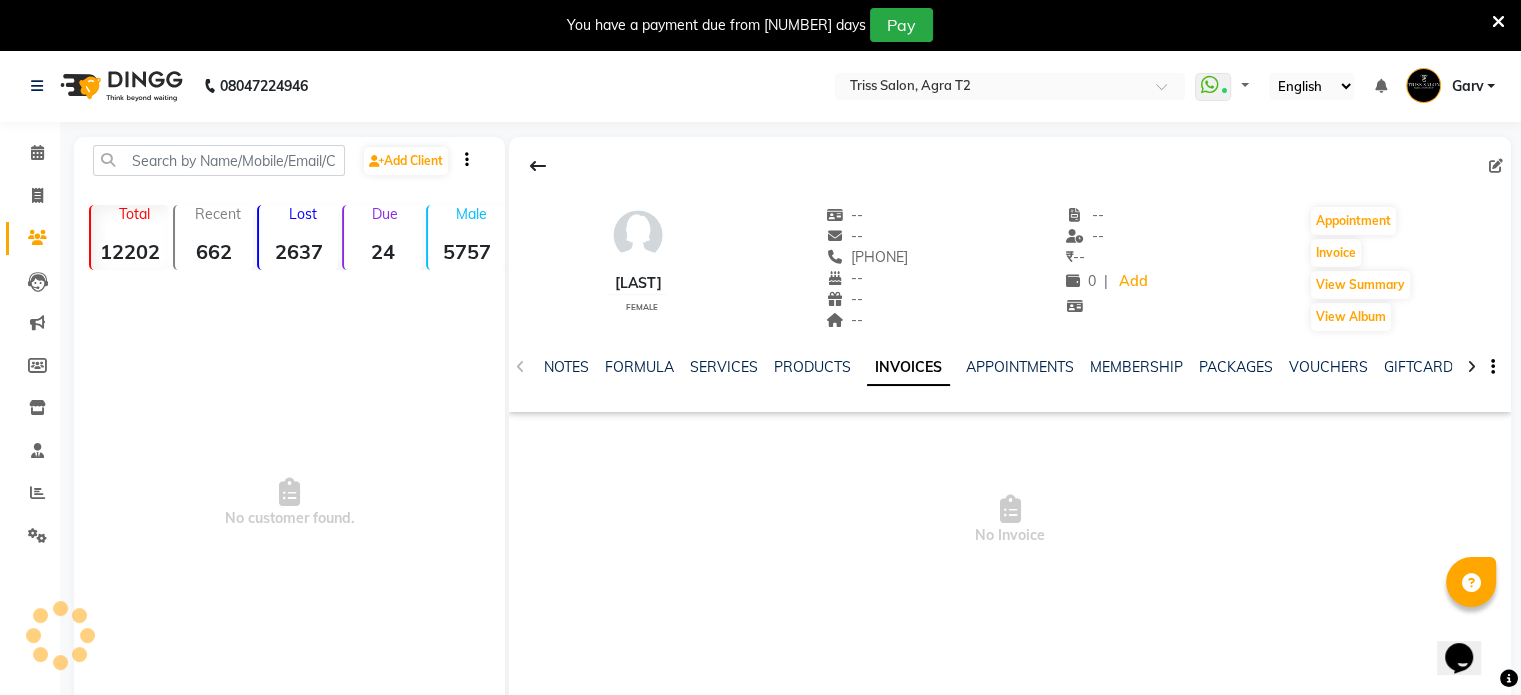 scroll, scrollTop: 0, scrollLeft: 0, axis: both 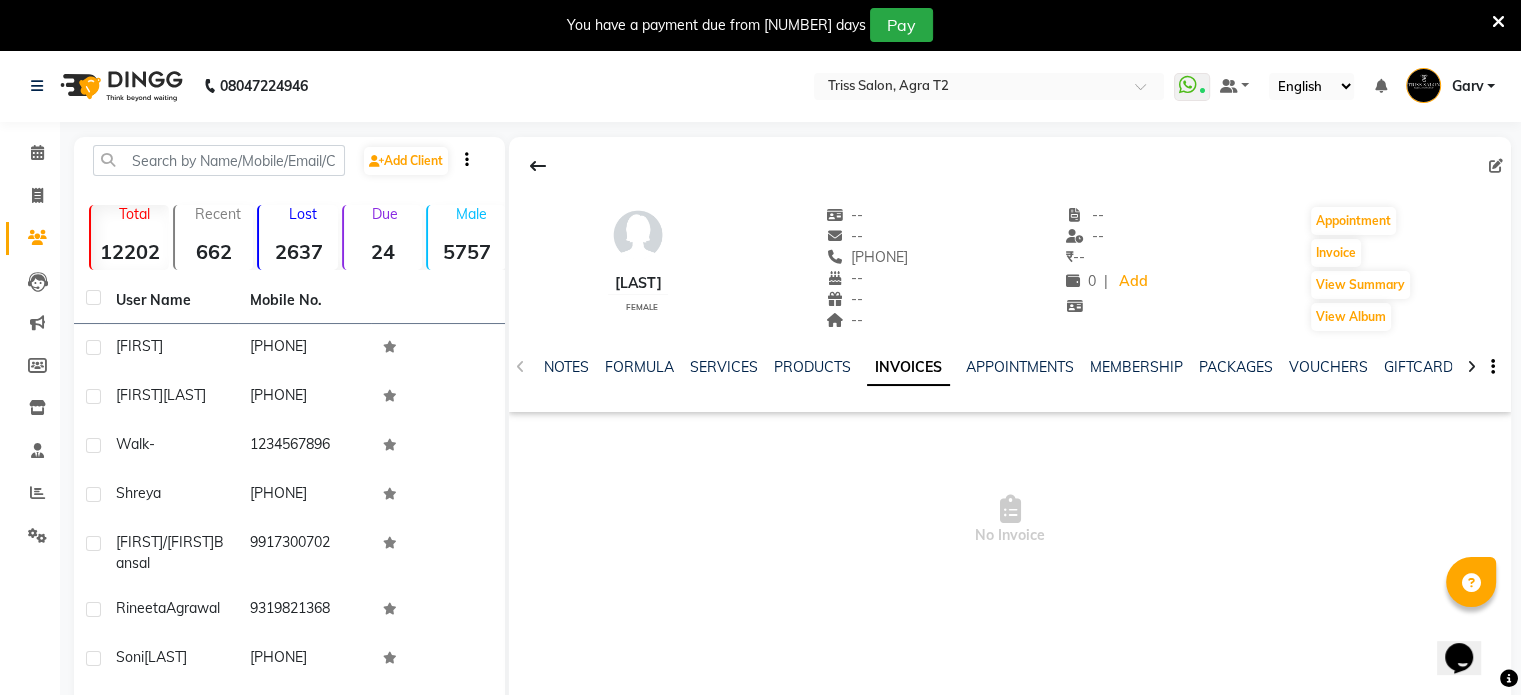 click at bounding box center [1498, 22] 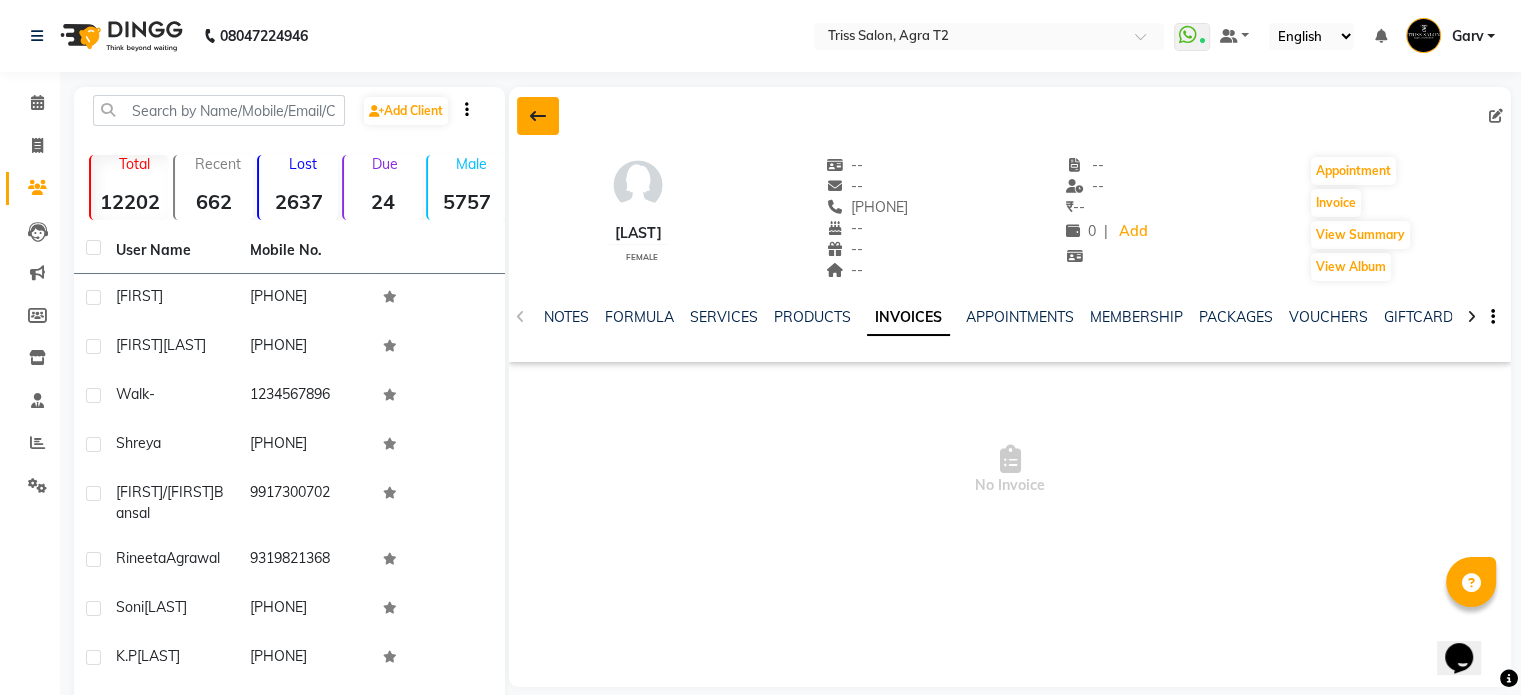 click 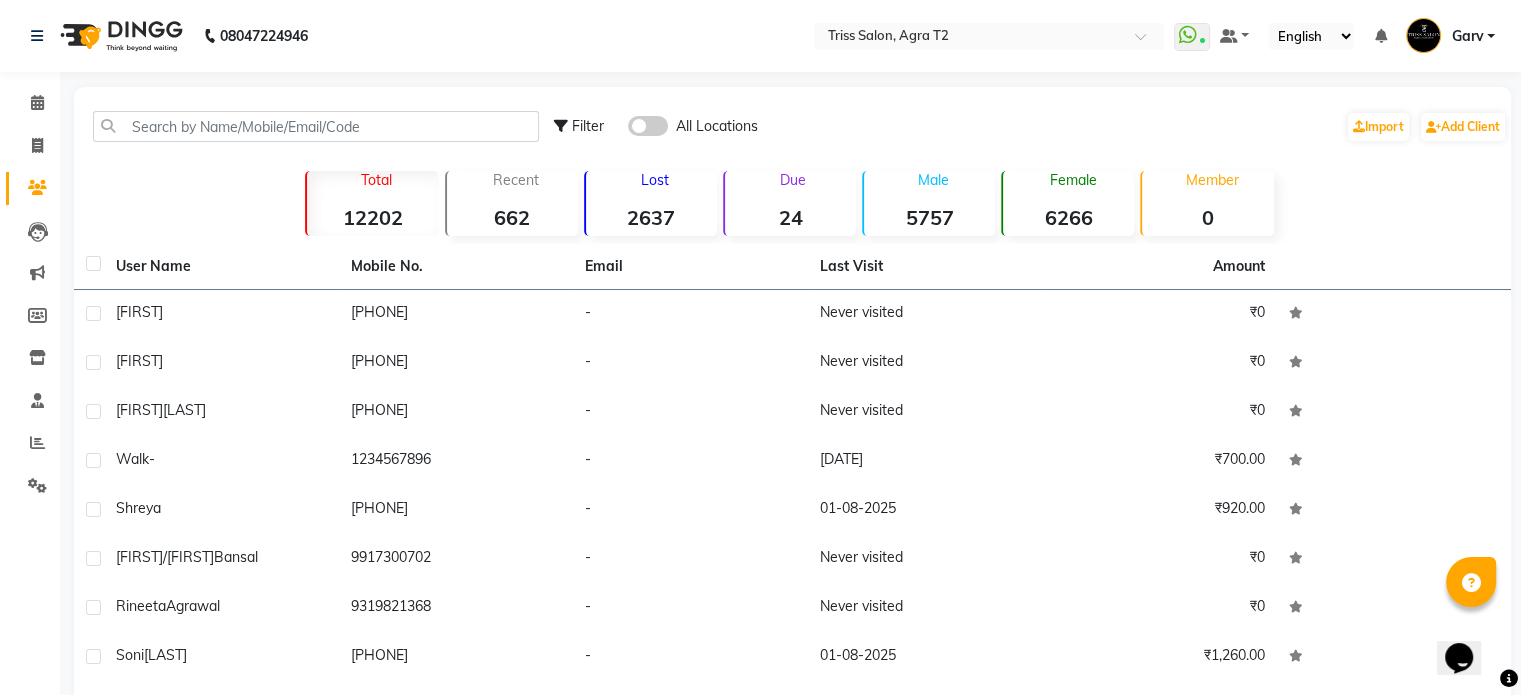 click on "[FIRST]" 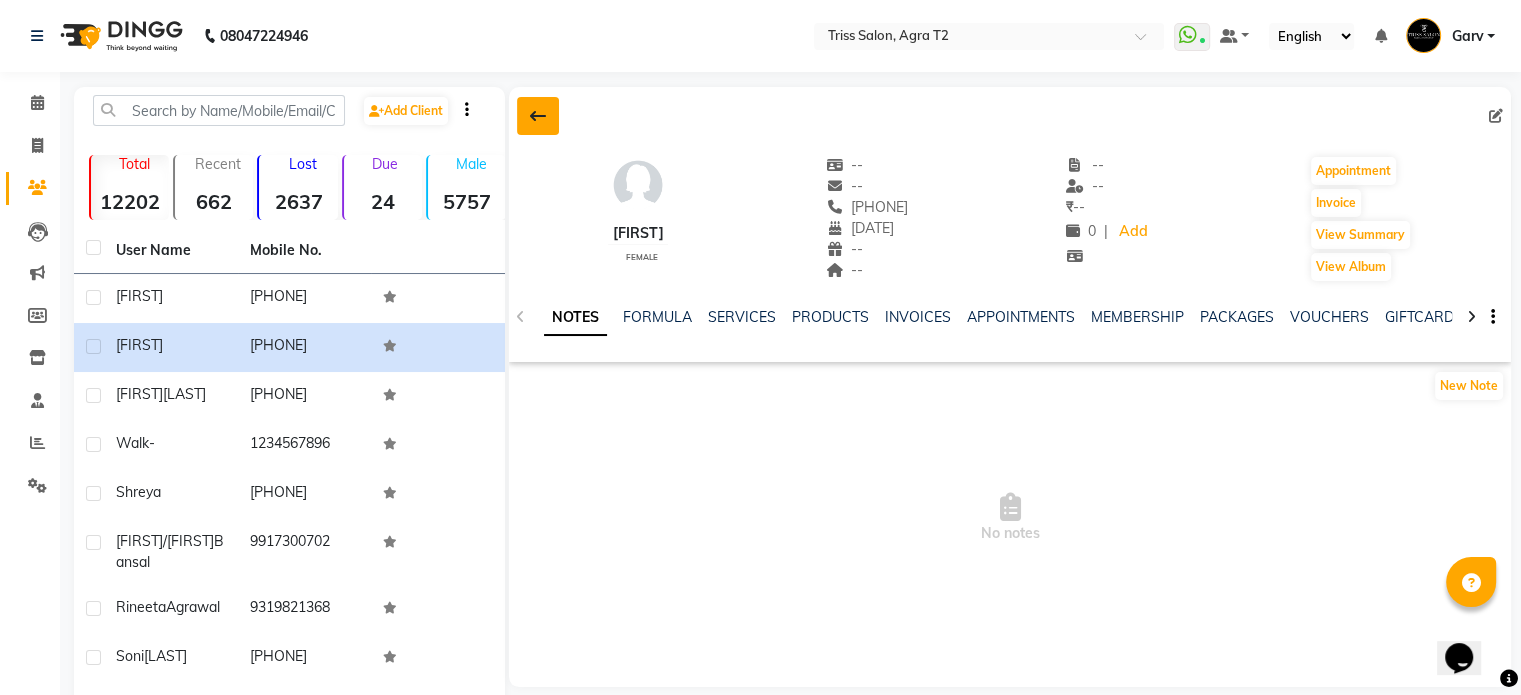 click 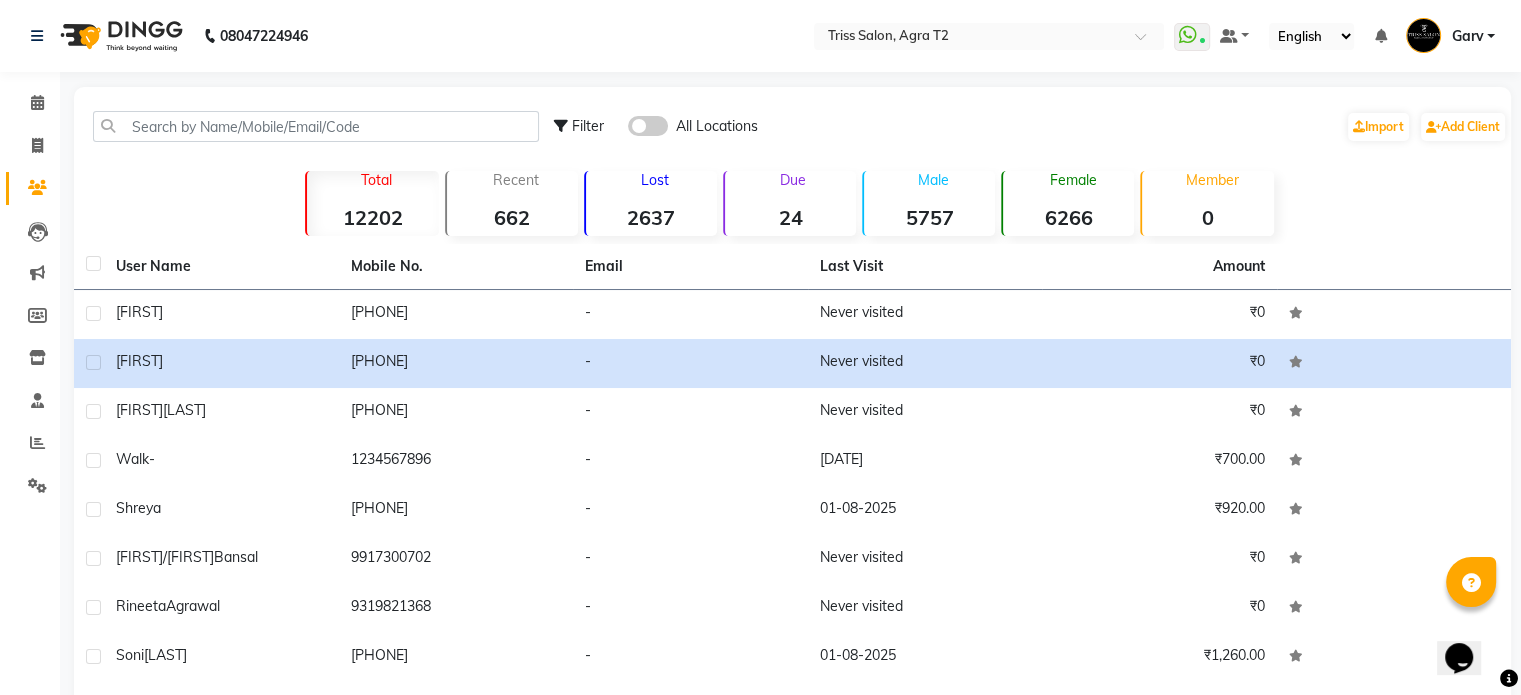 click on "Filter" 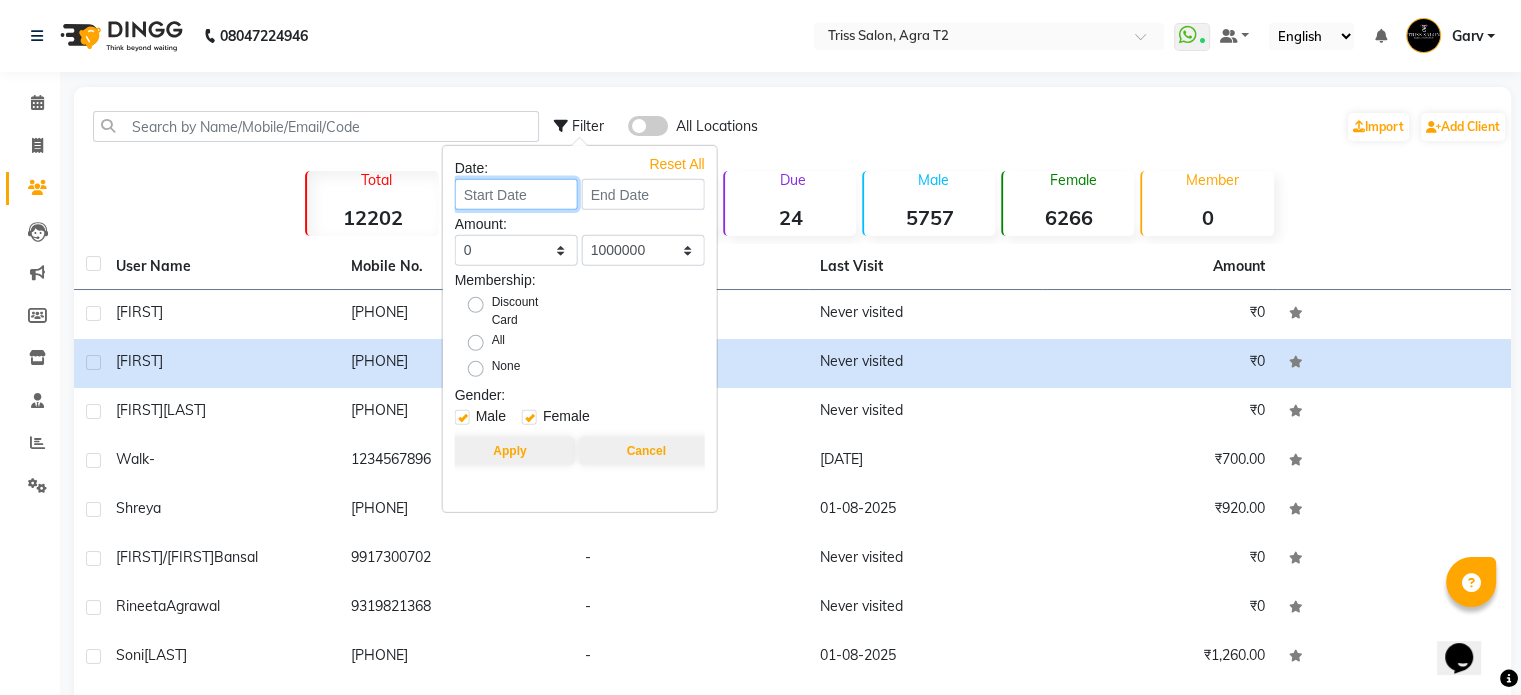 click at bounding box center (516, 194) 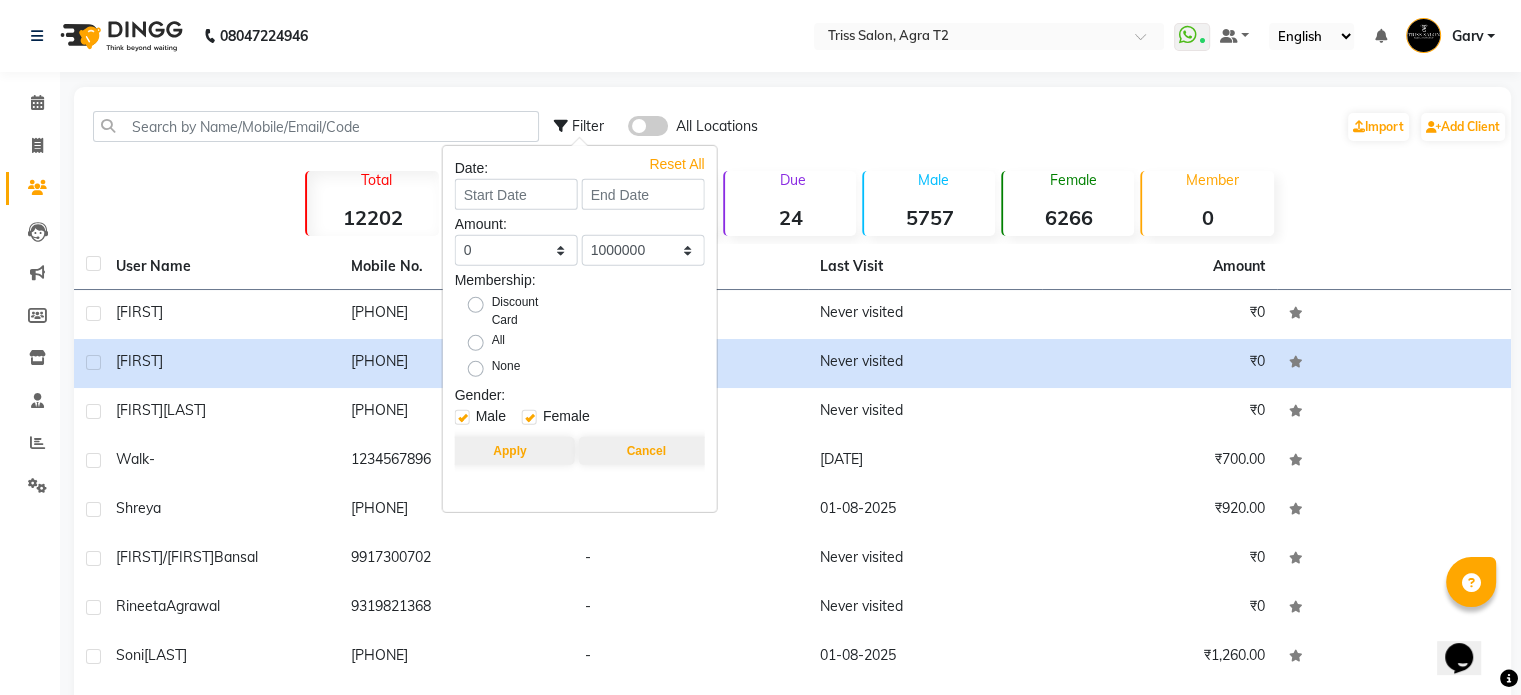 select on "8" 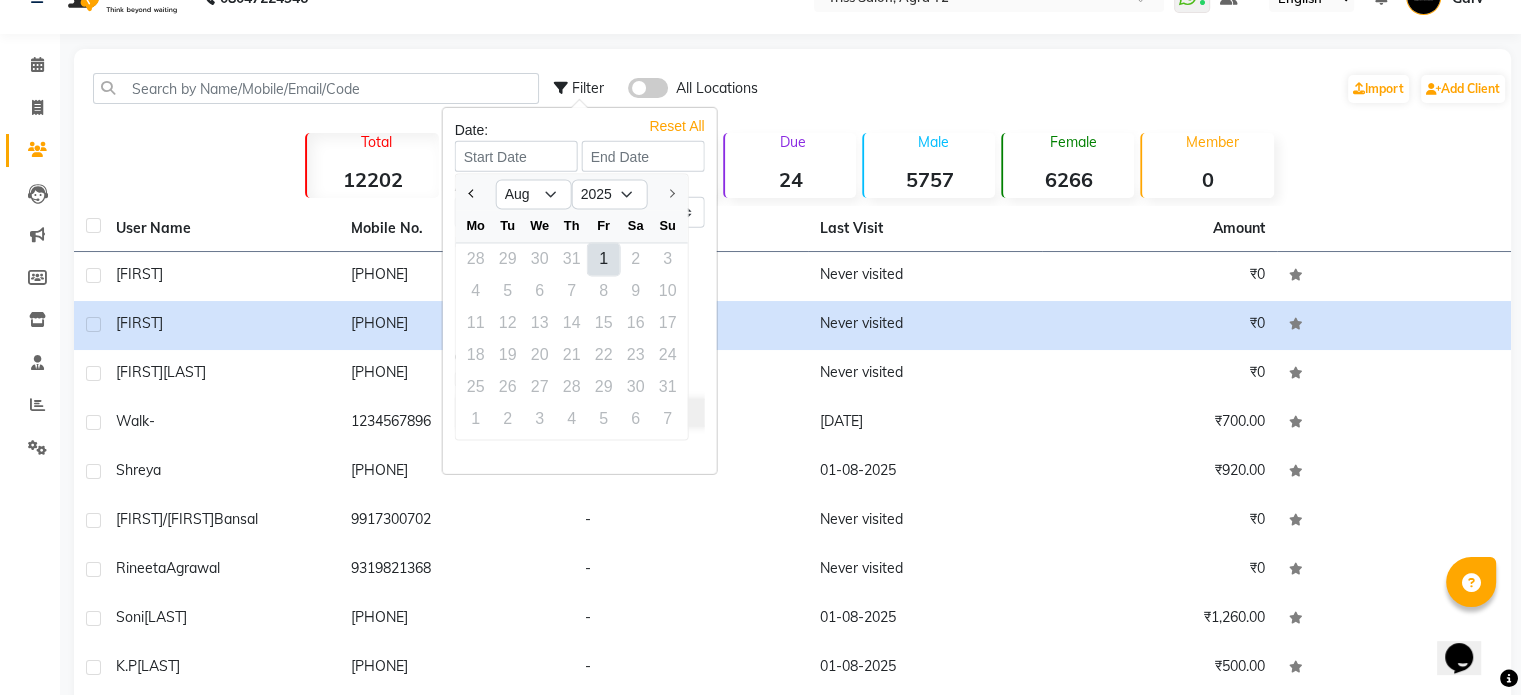 scroll, scrollTop: 47, scrollLeft: 0, axis: vertical 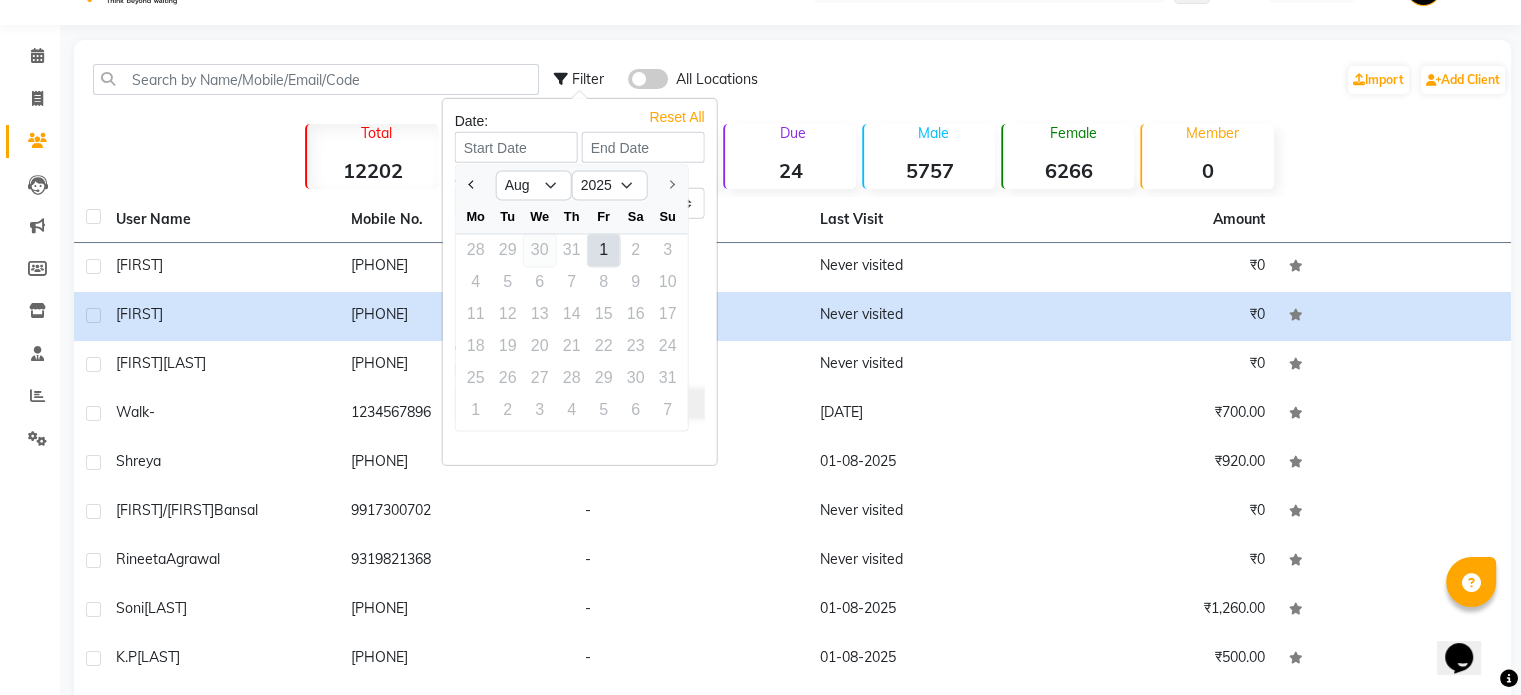 click on "30" at bounding box center [540, 250] 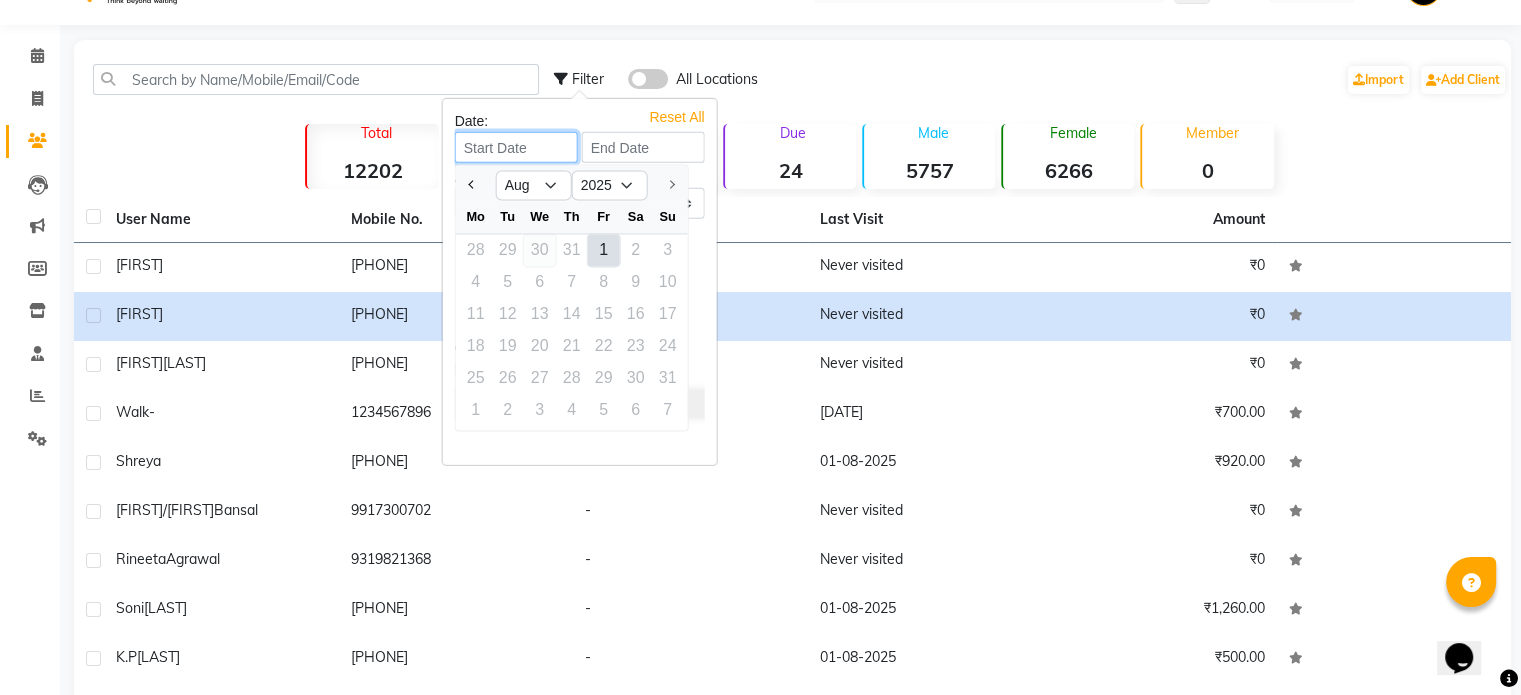 type on "30-07-2025" 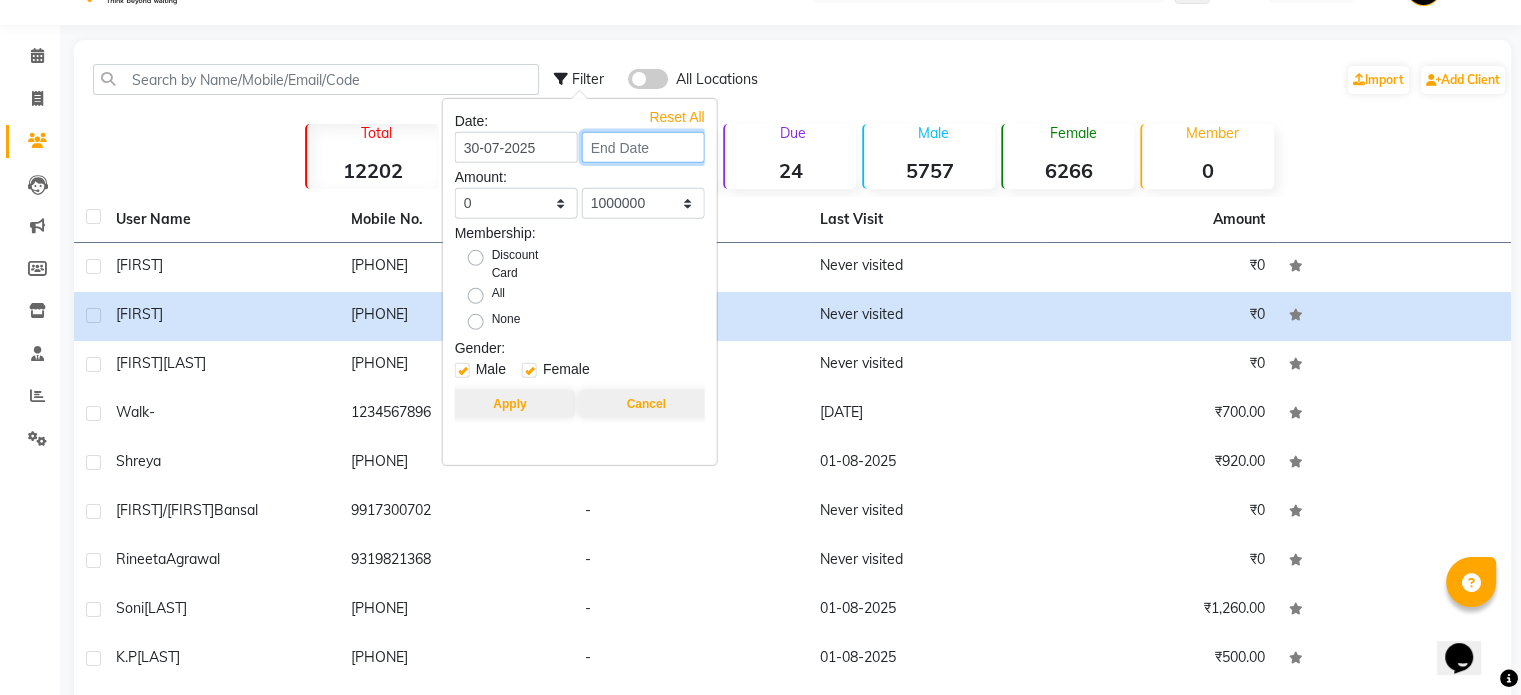 click at bounding box center [643, 147] 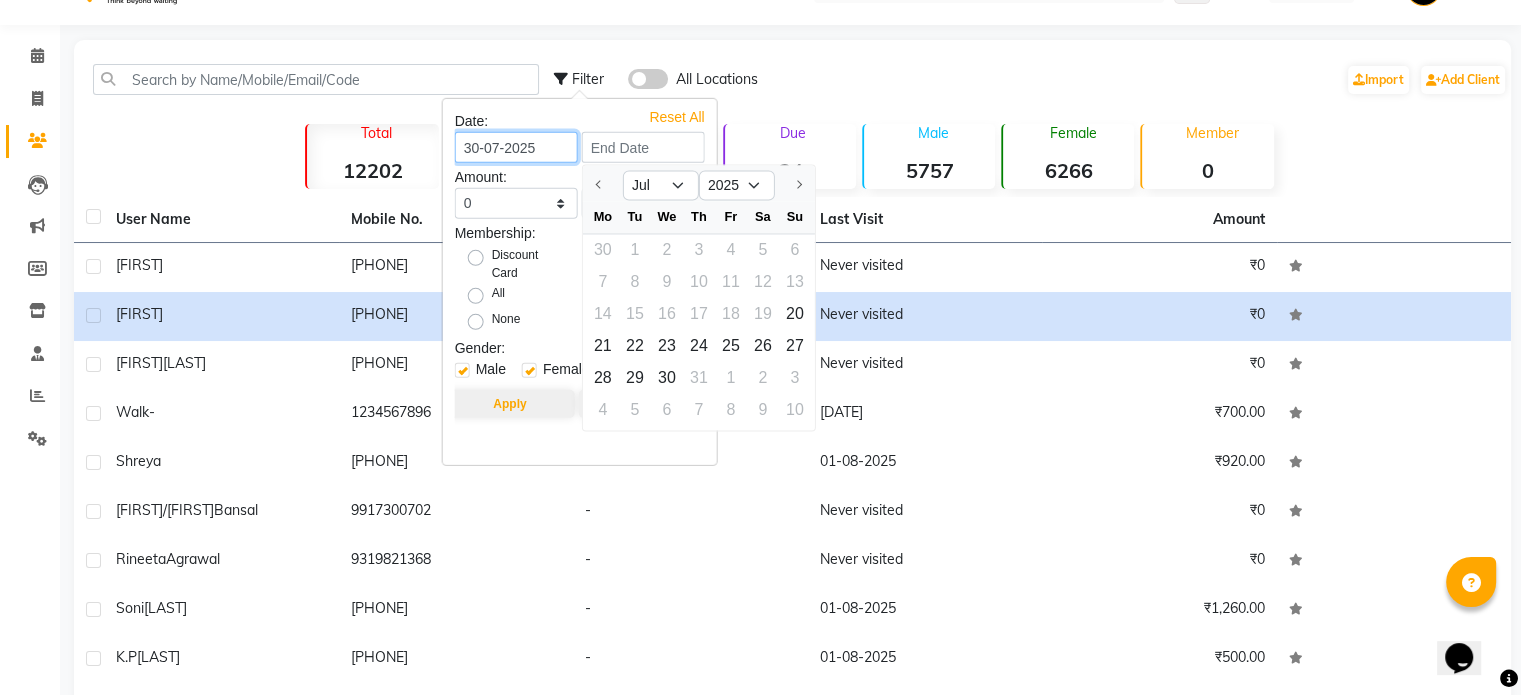 click on "30-07-2025" at bounding box center [516, 147] 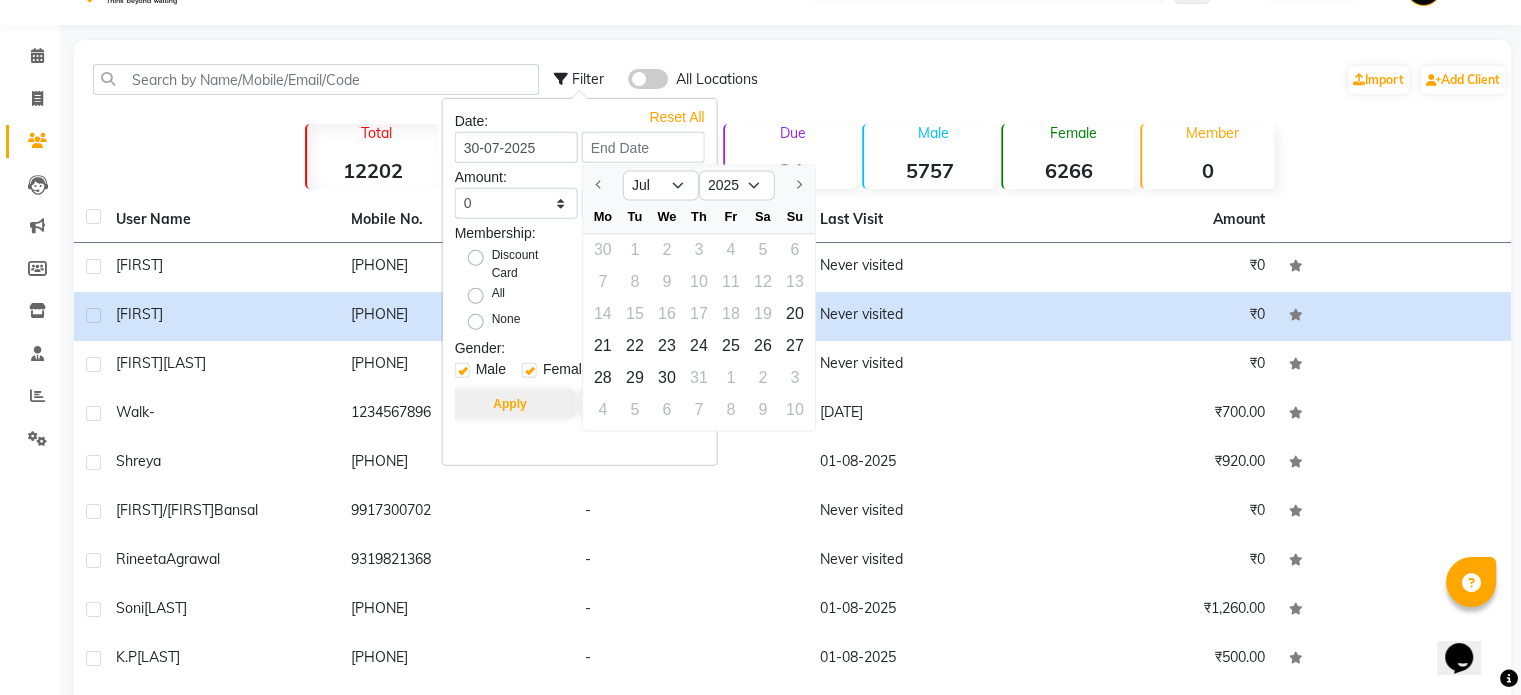 select on "7" 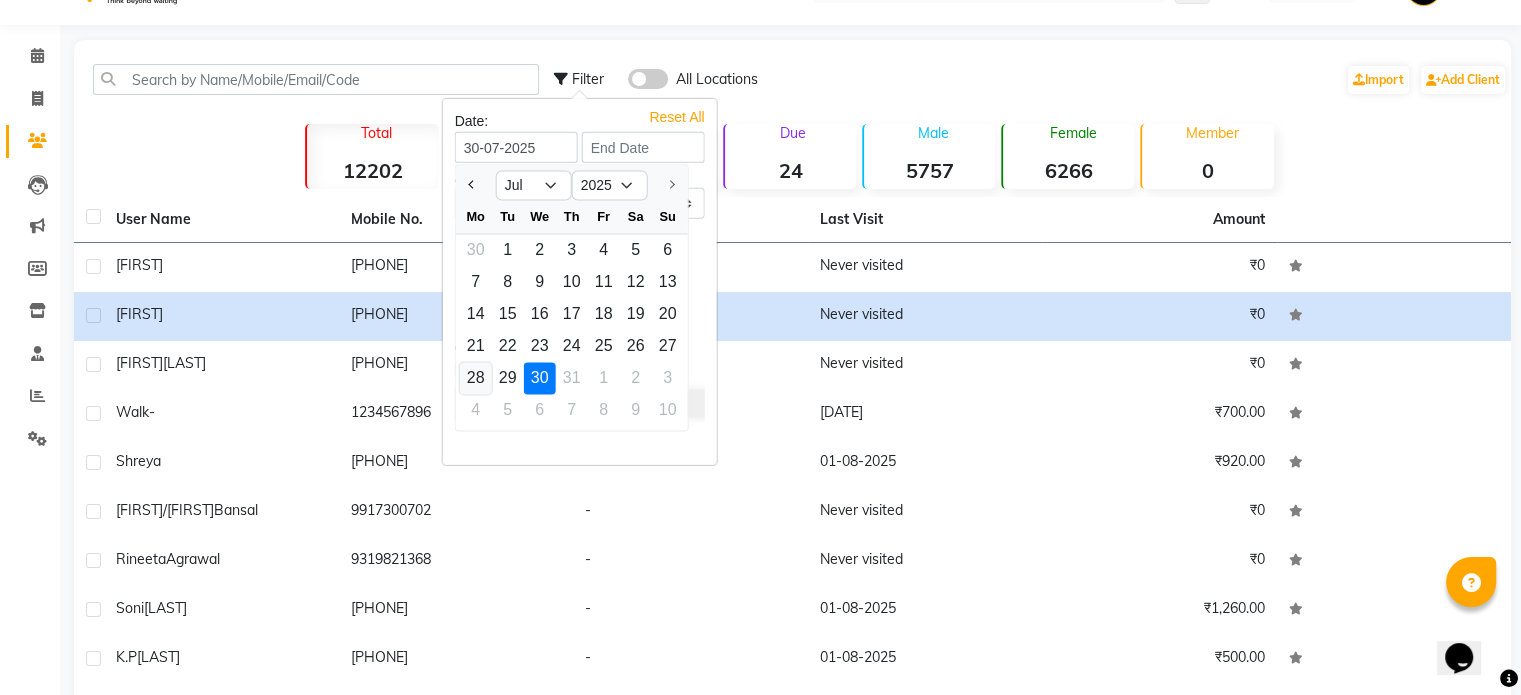 click on "28" at bounding box center (476, 378) 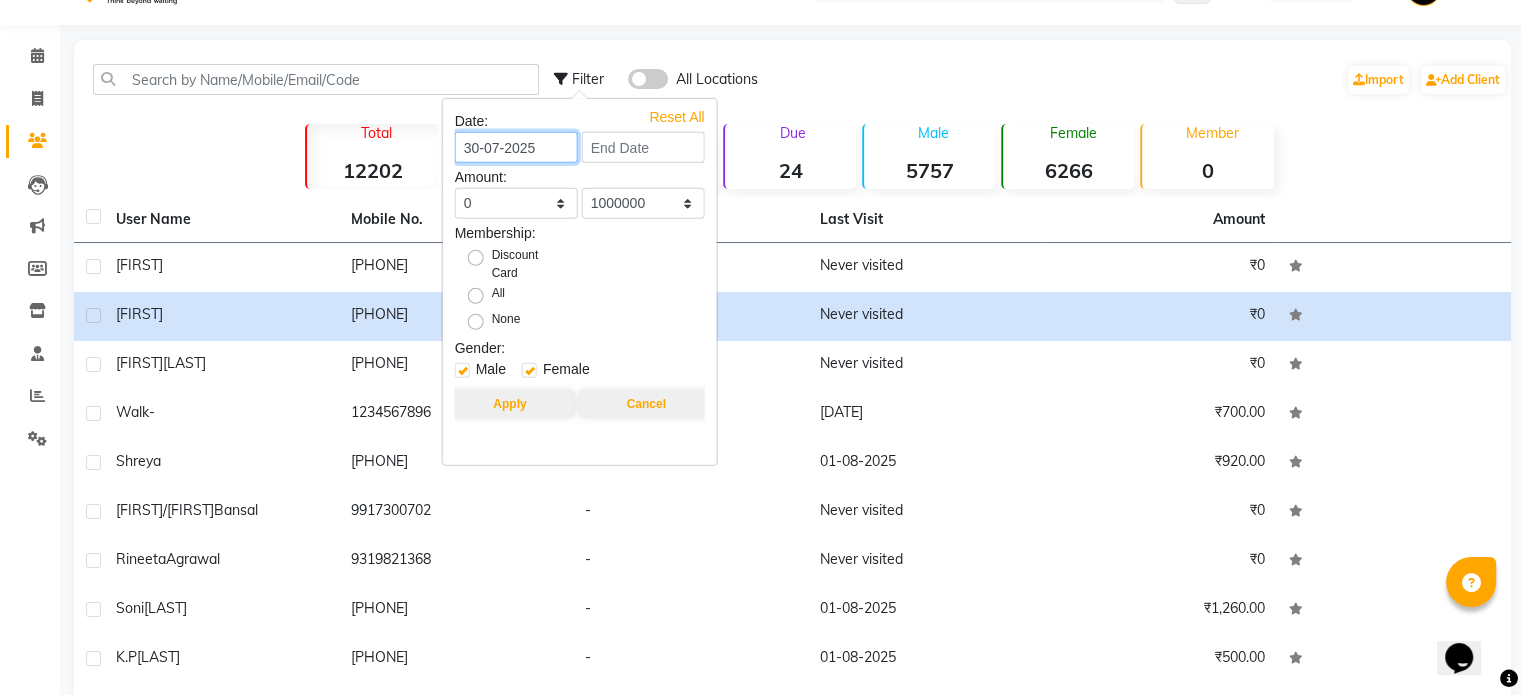 type on "28-07-2025" 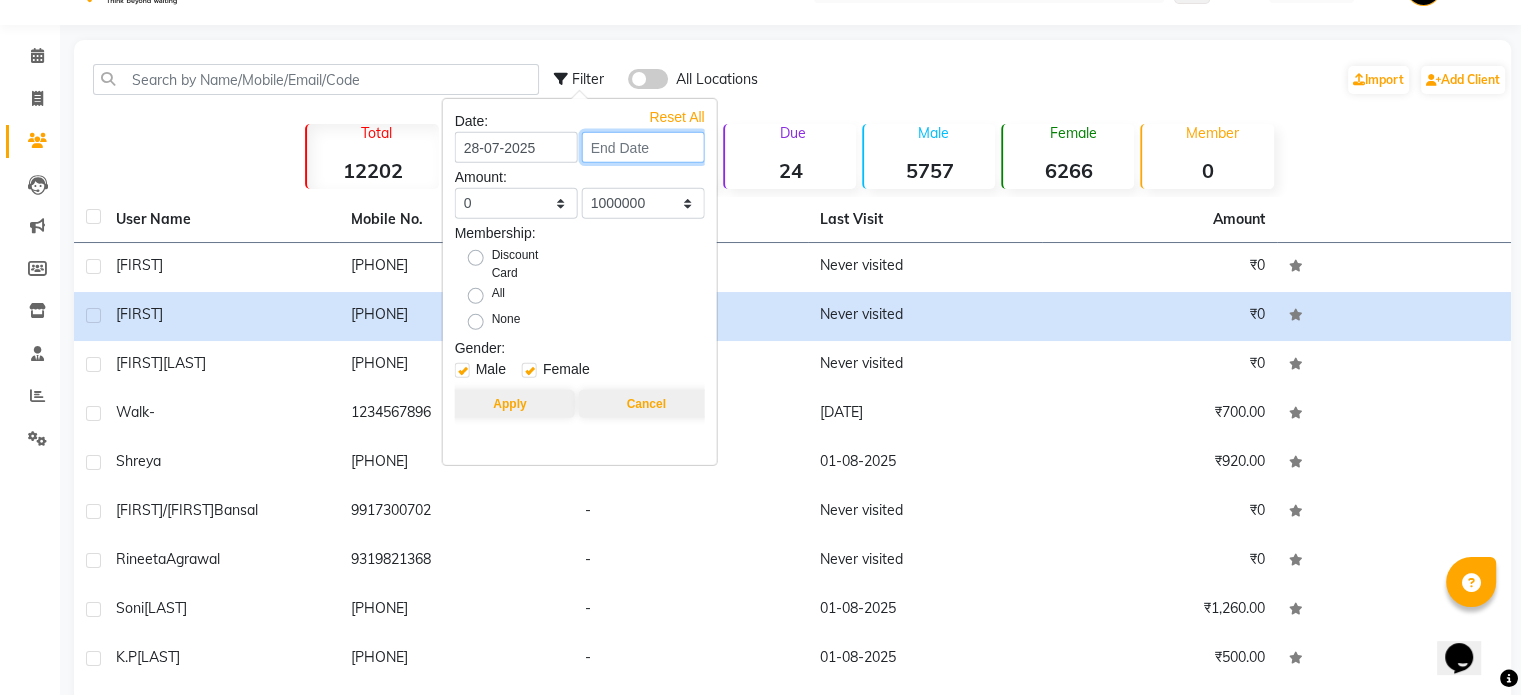 click at bounding box center (643, 147) 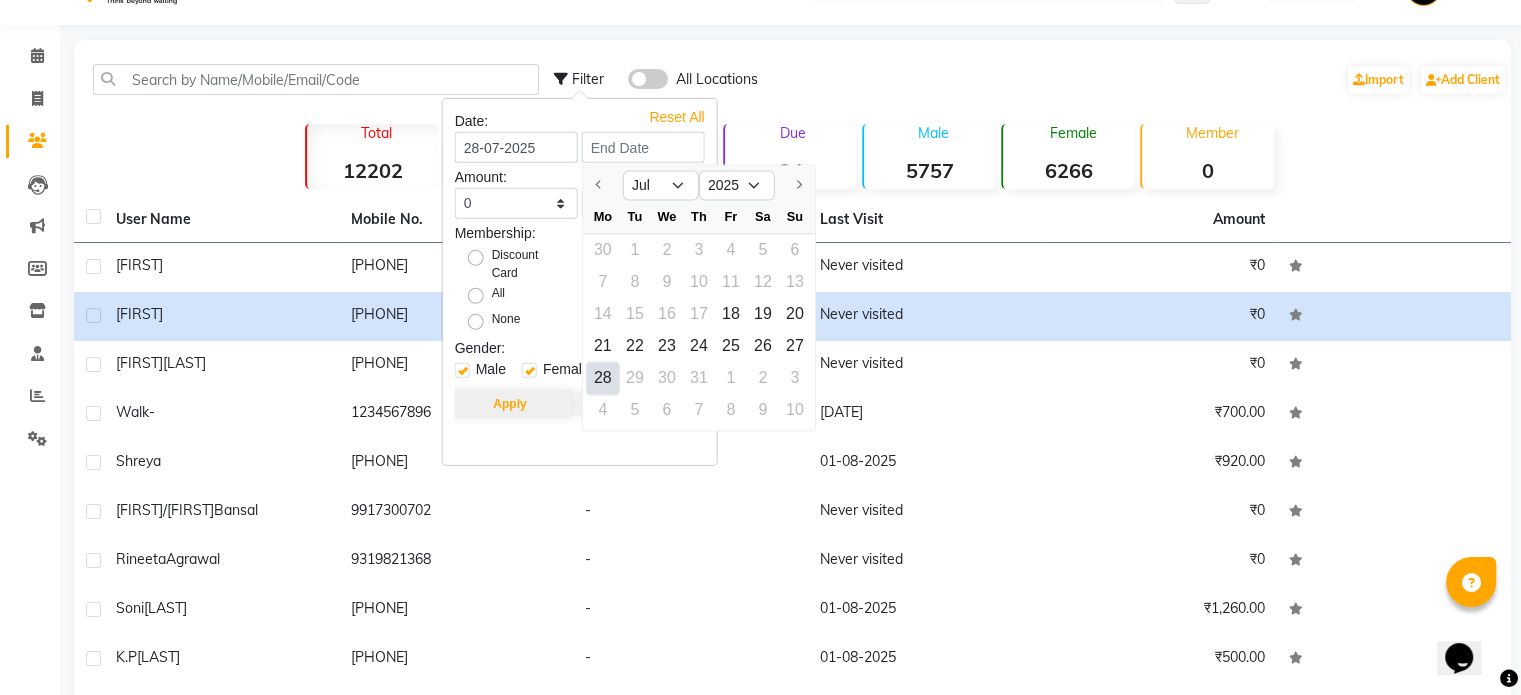 click on "28" at bounding box center (603, 378) 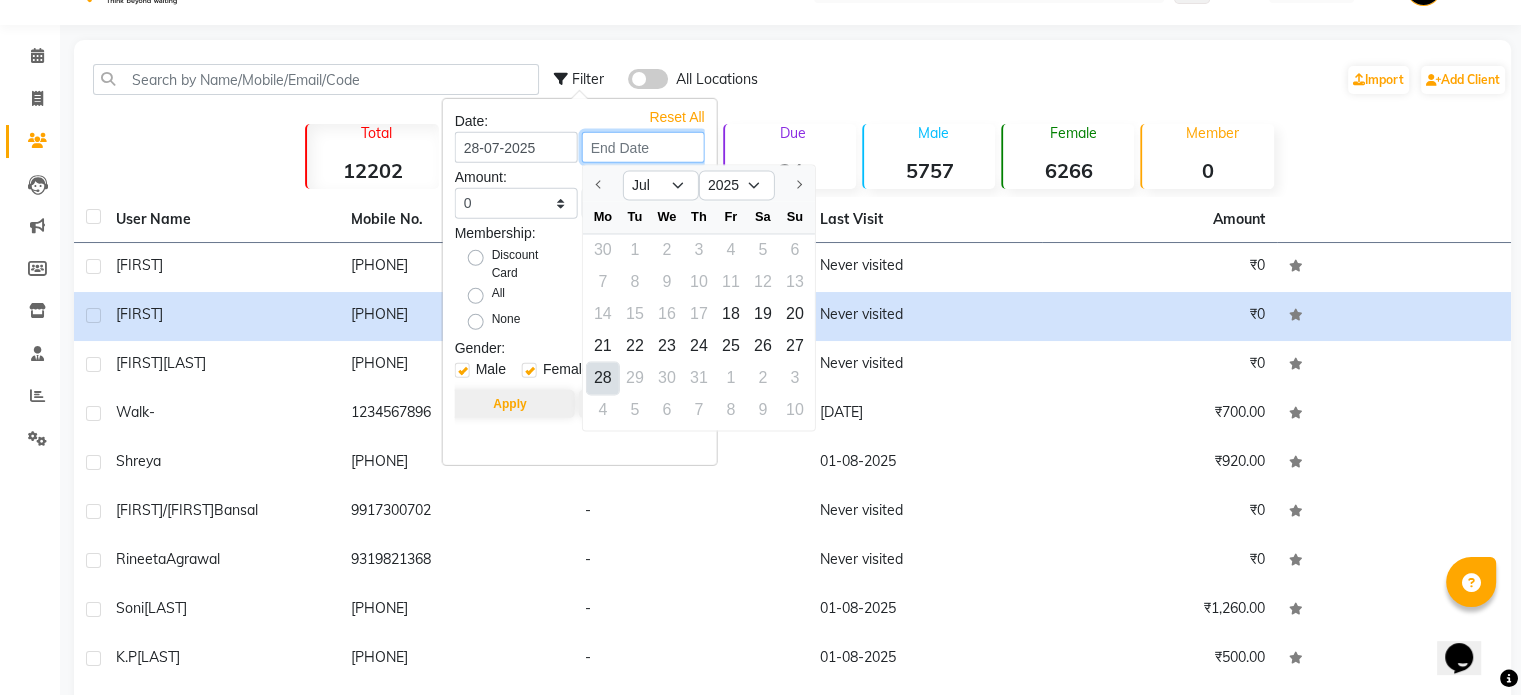 type on "28-07-2025" 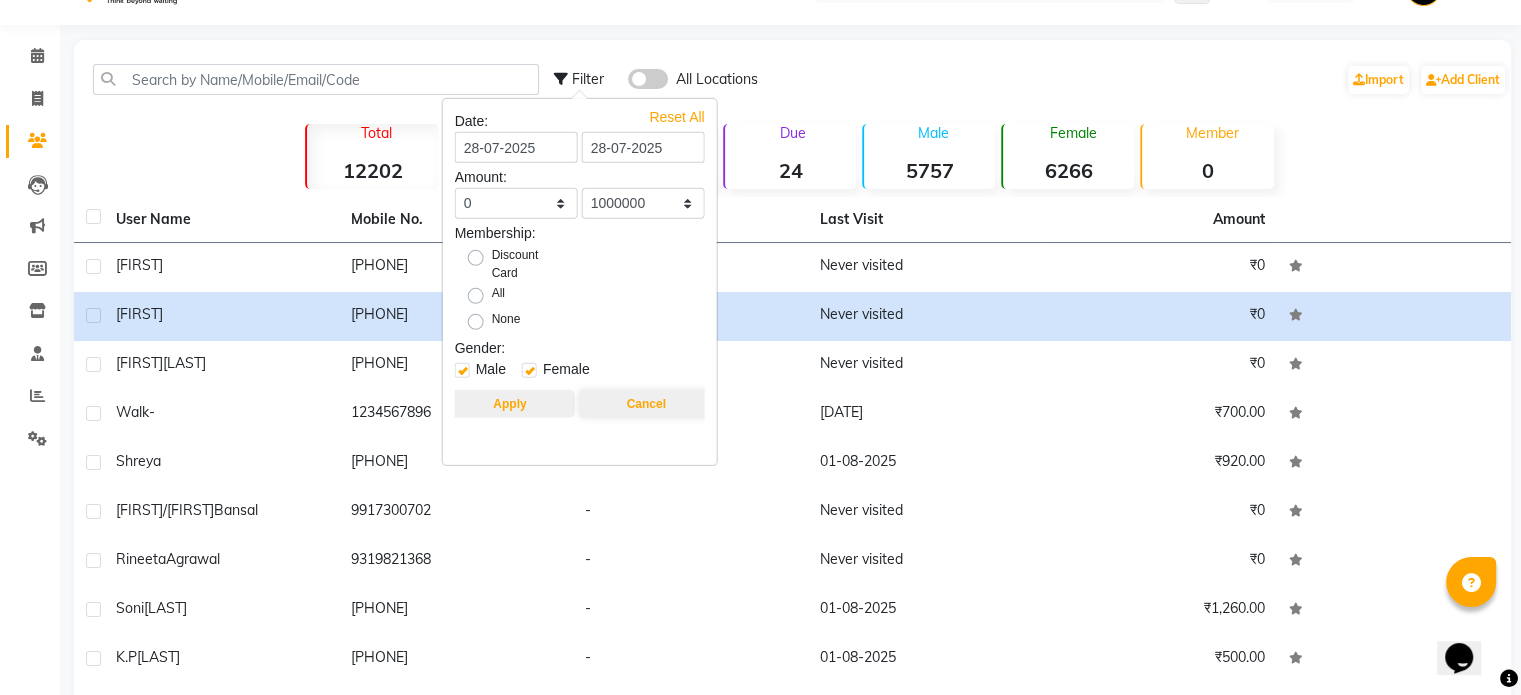 click on "Apply" at bounding box center (509, 404) 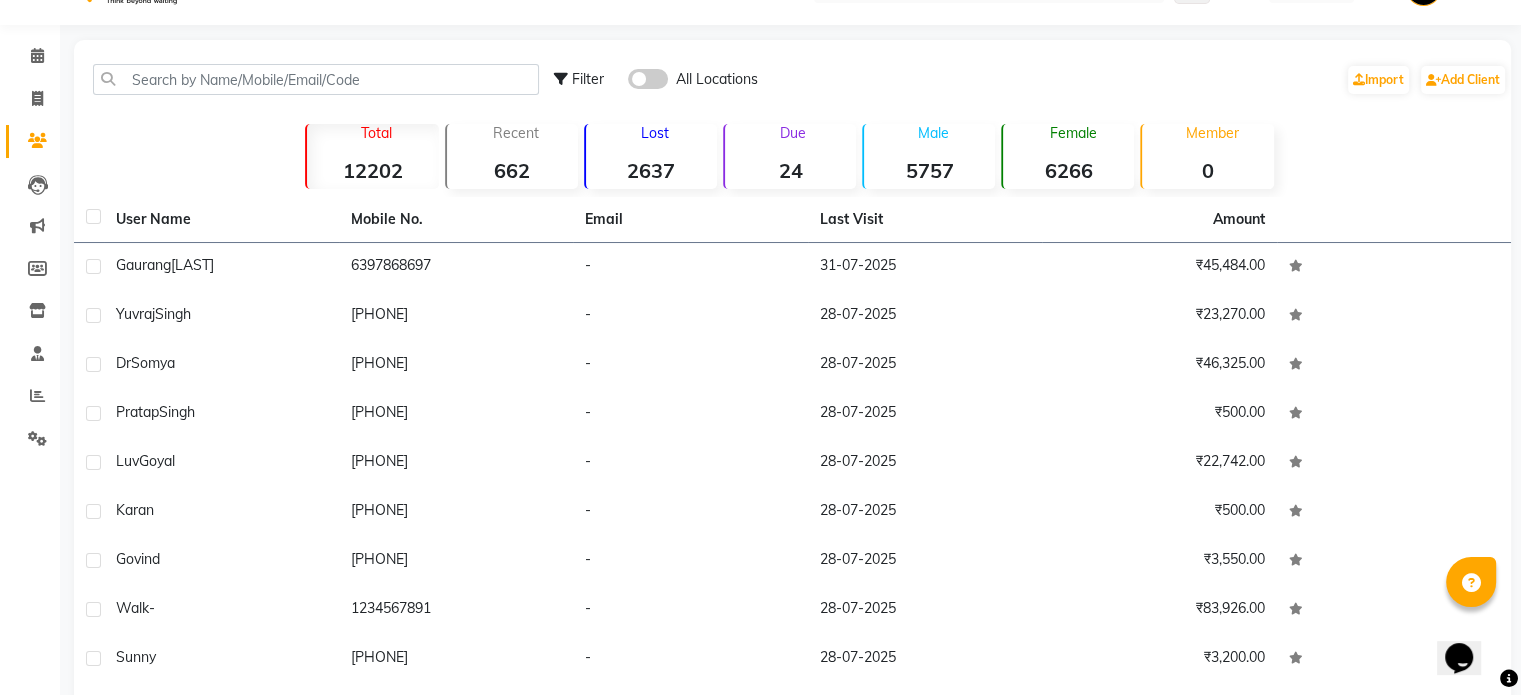 scroll, scrollTop: 0, scrollLeft: 0, axis: both 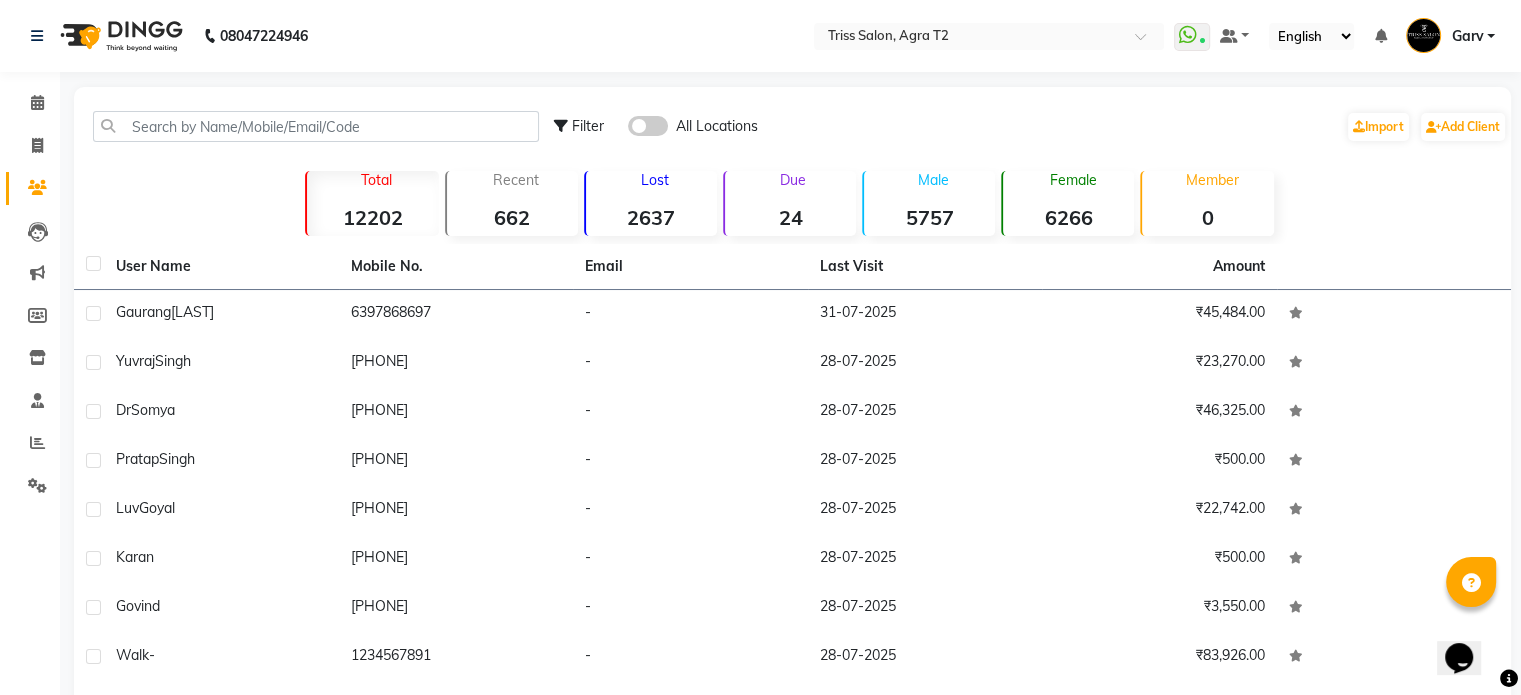 click on "Filter" 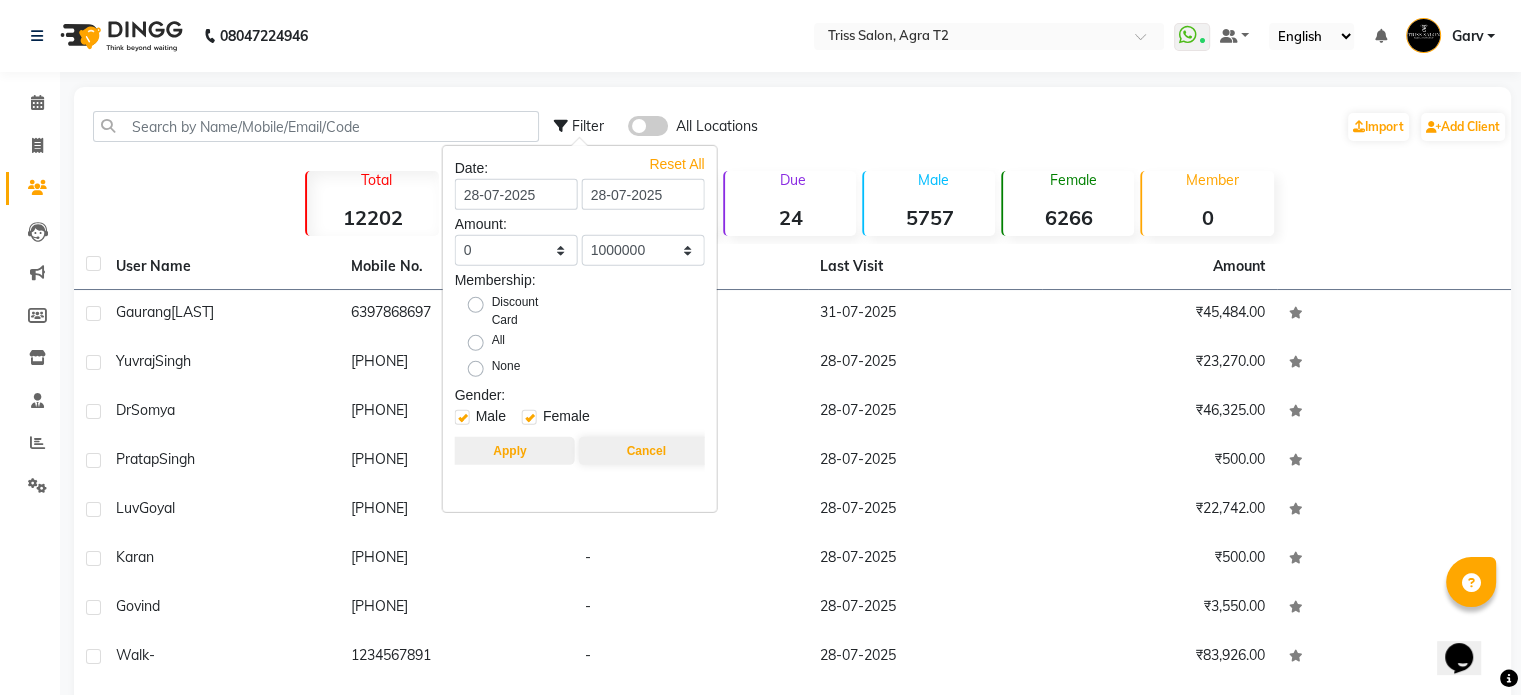 click on "Apply" at bounding box center [509, 451] 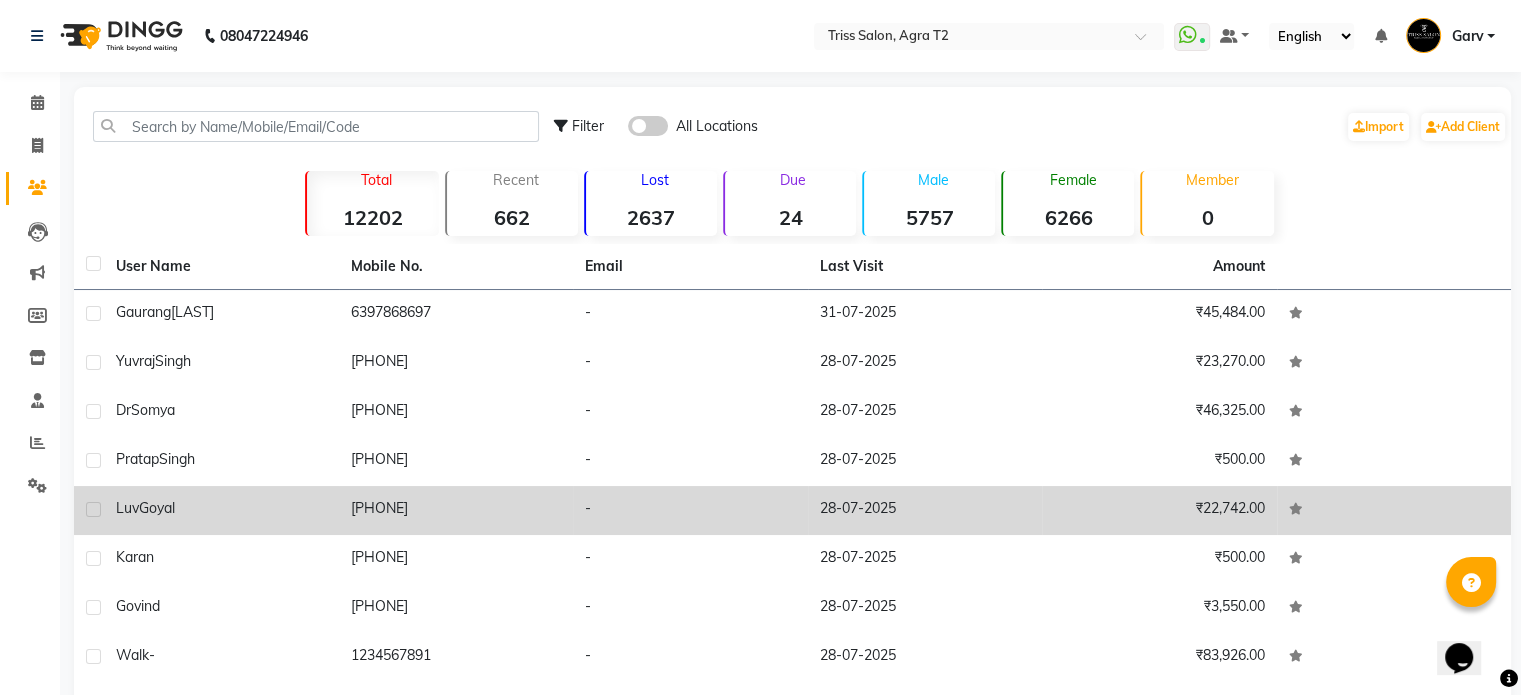 scroll, scrollTop: 170, scrollLeft: 0, axis: vertical 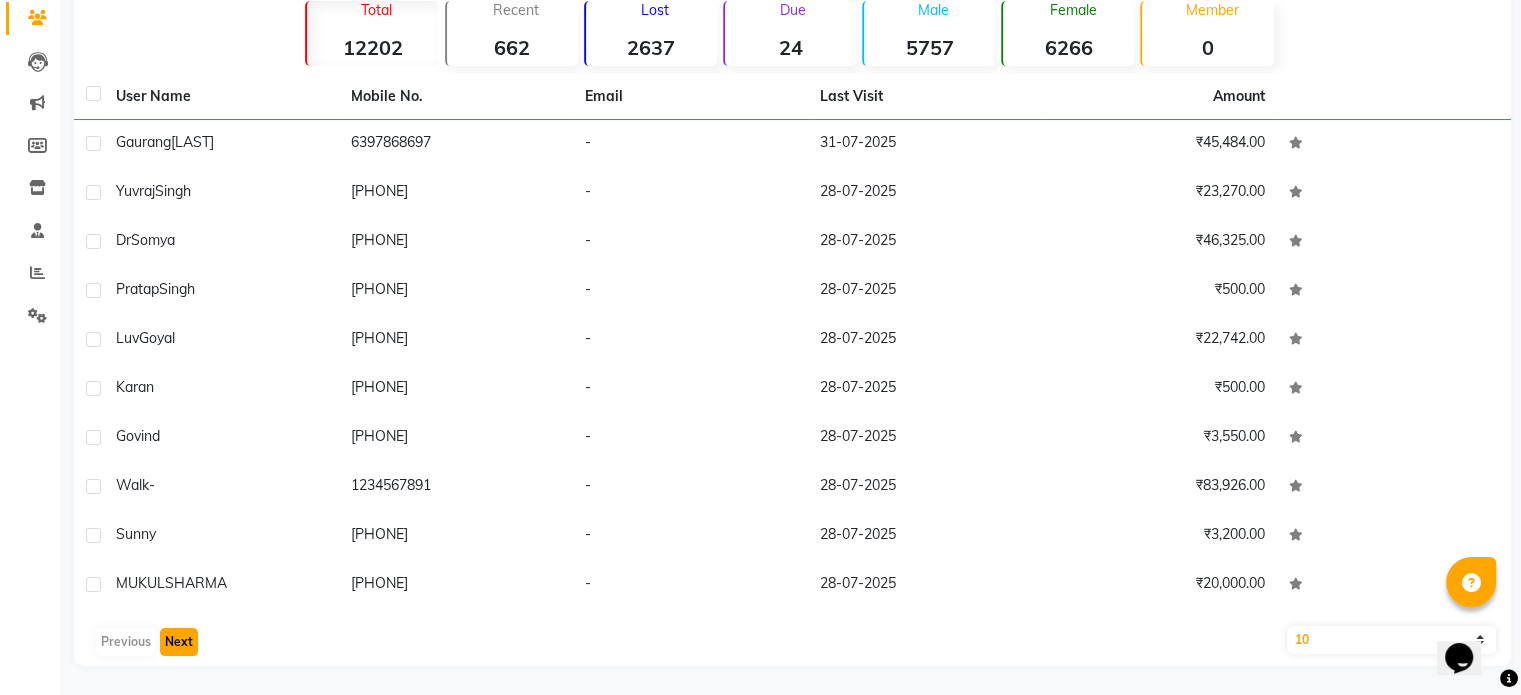 click on "Next" 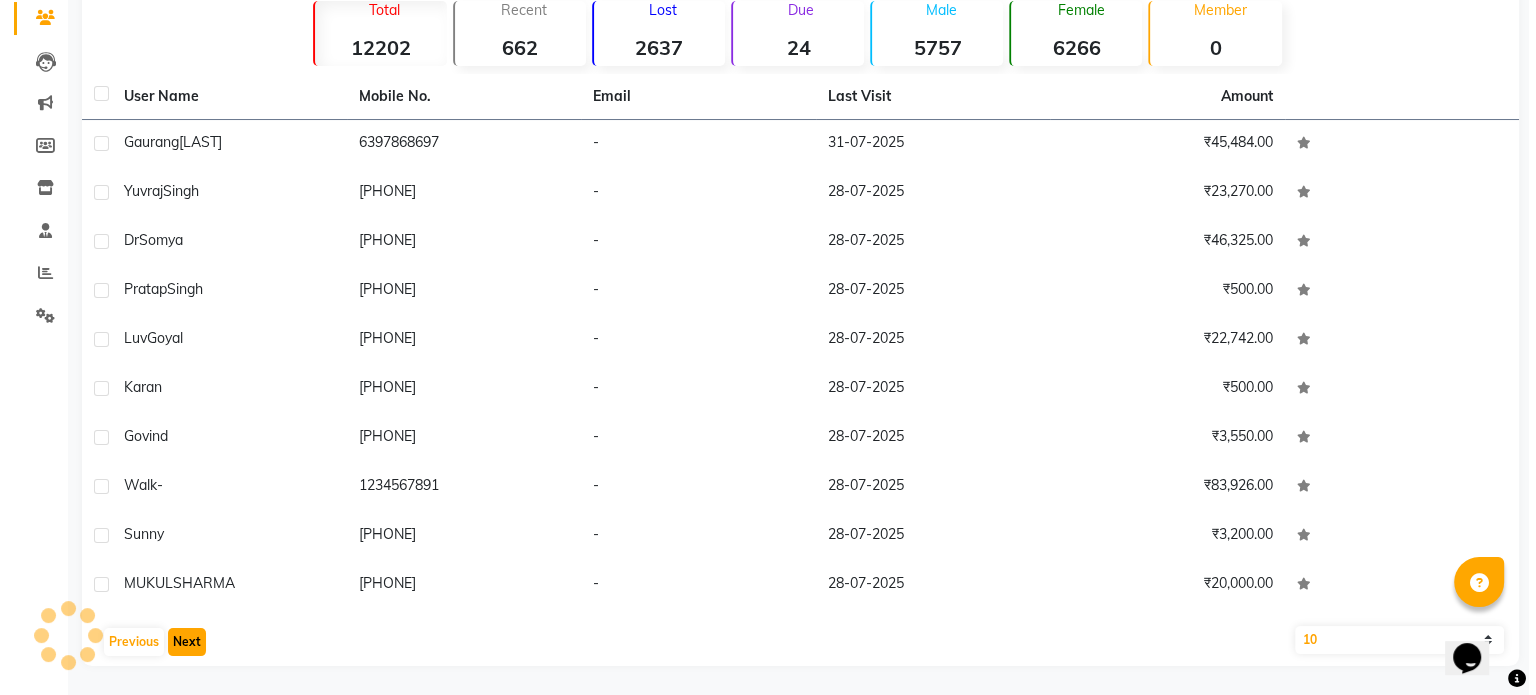 scroll, scrollTop: 21, scrollLeft: 0, axis: vertical 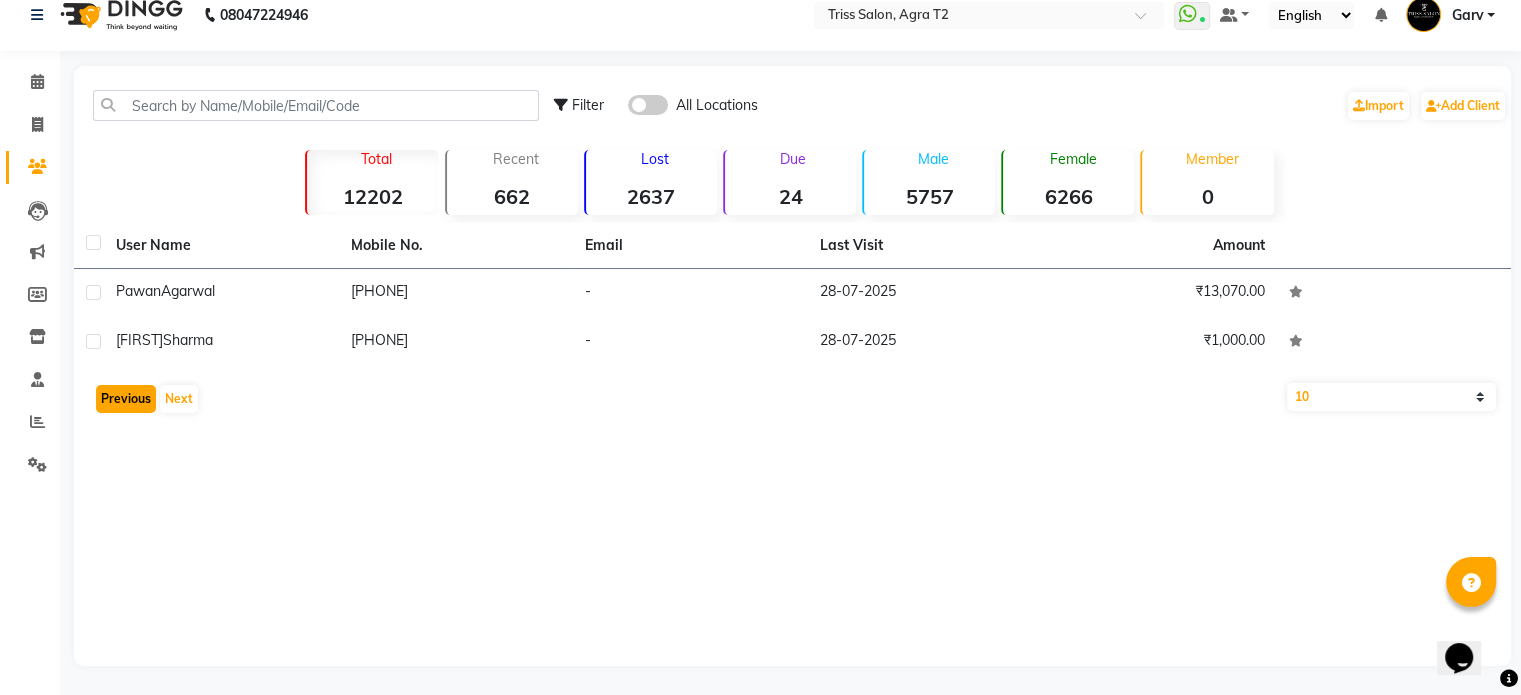 click on "Previous" 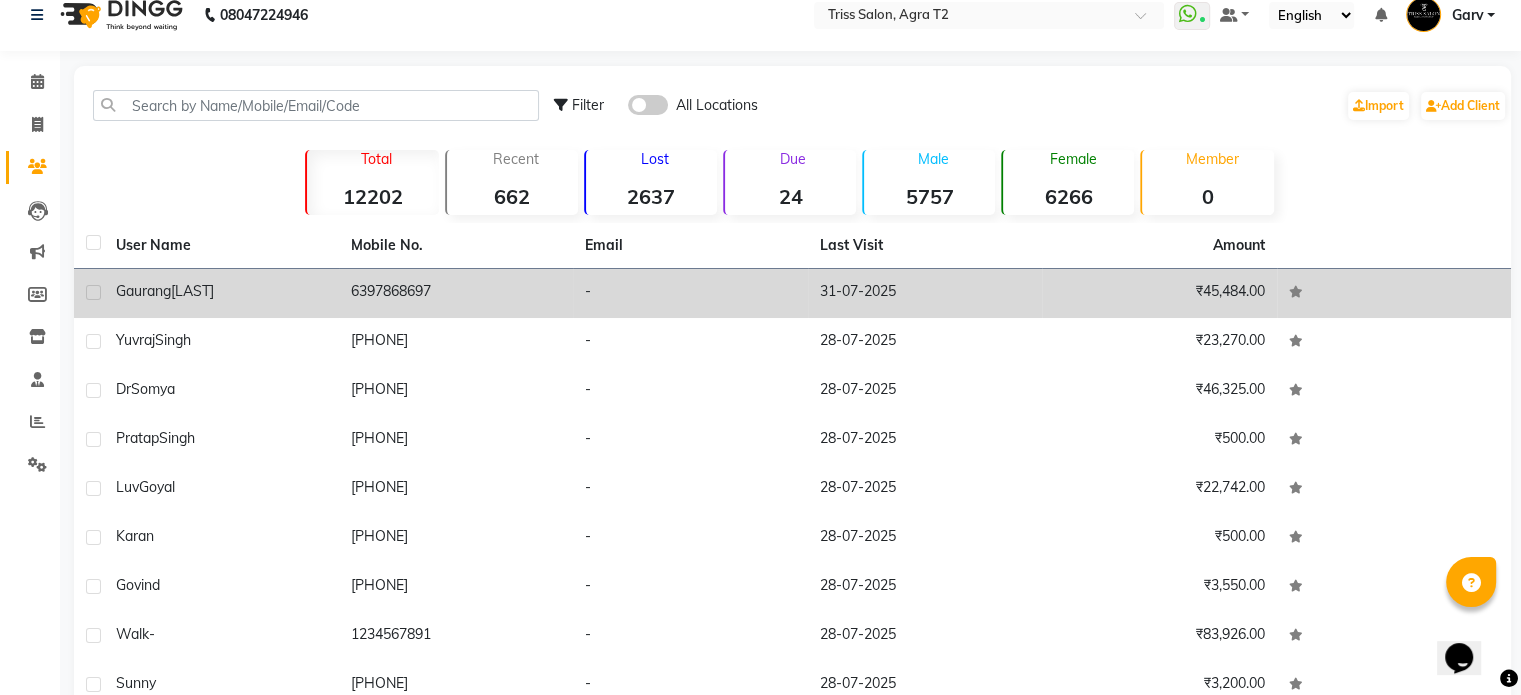 click on "Gaurang  Vashistha" 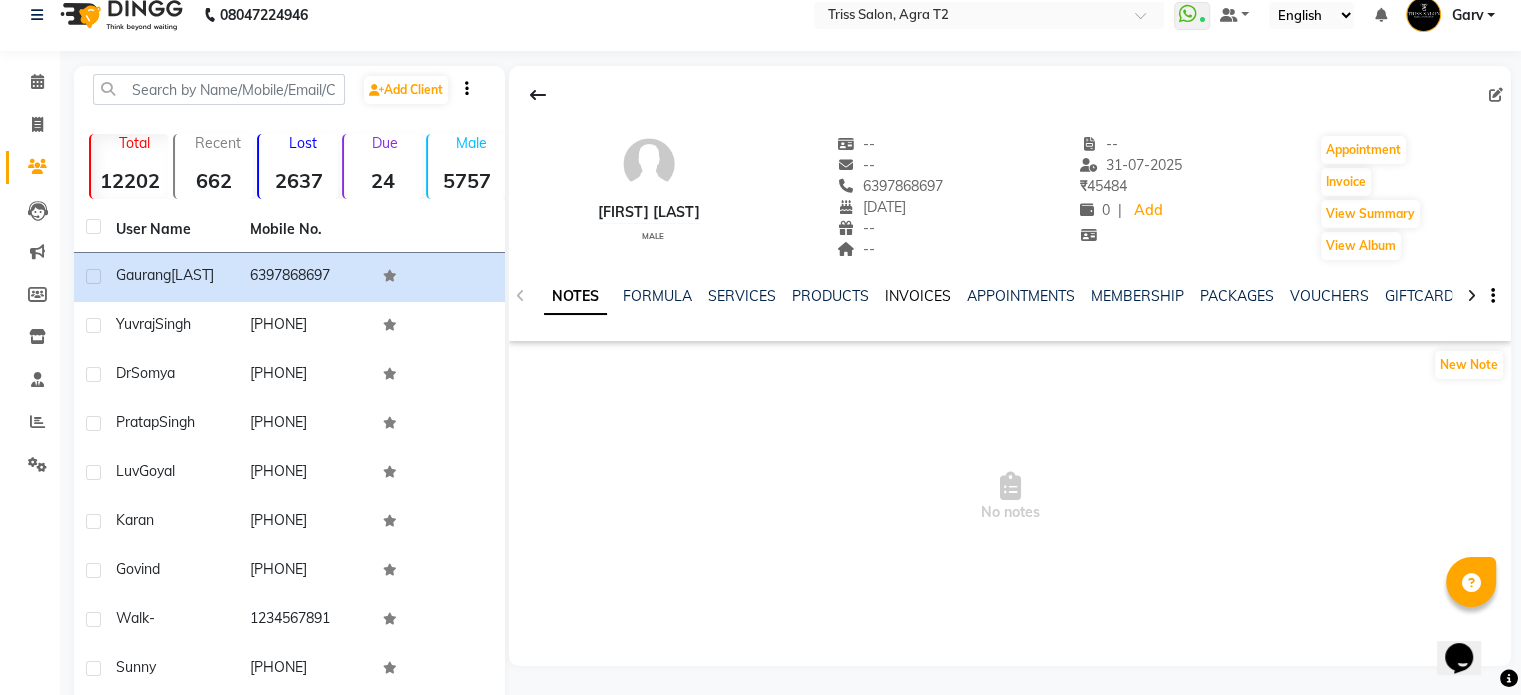 click on "INVOICES" 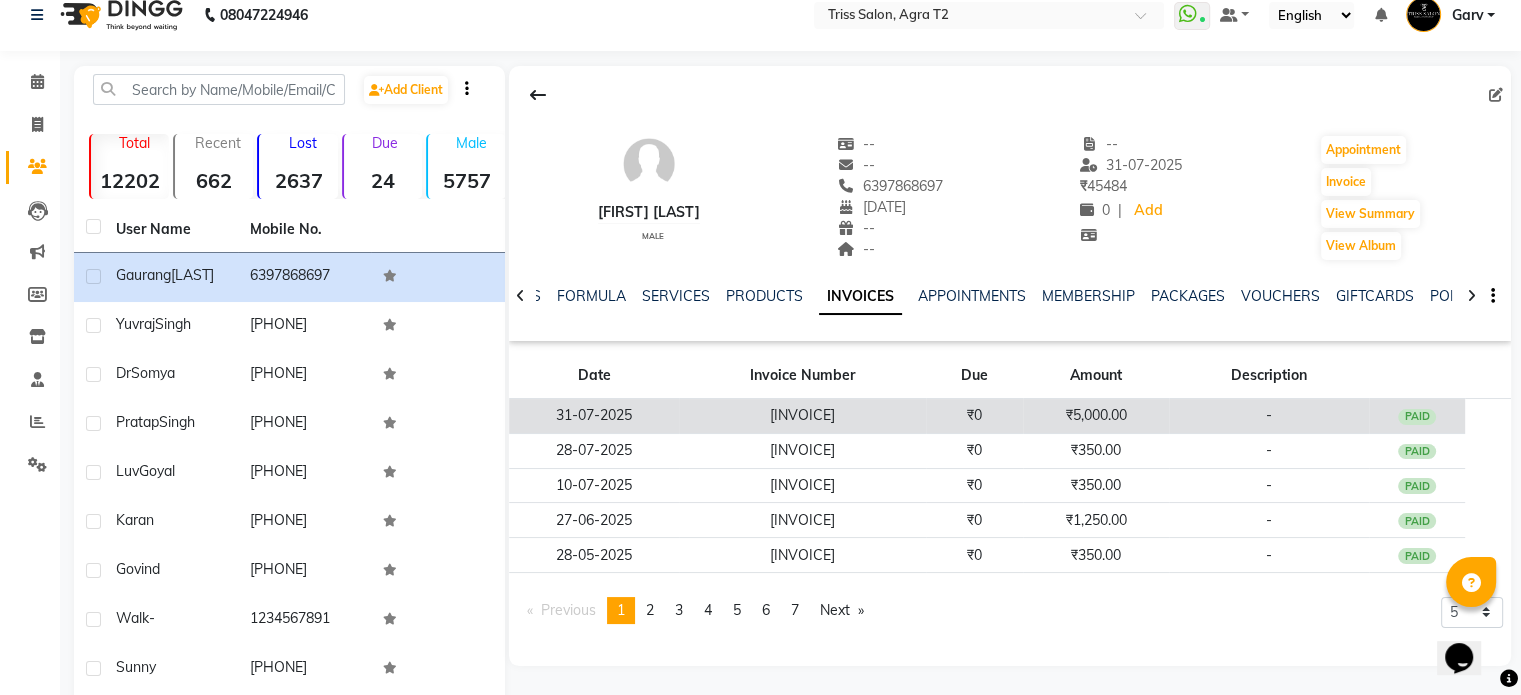 click on "T2/25-26/1734" 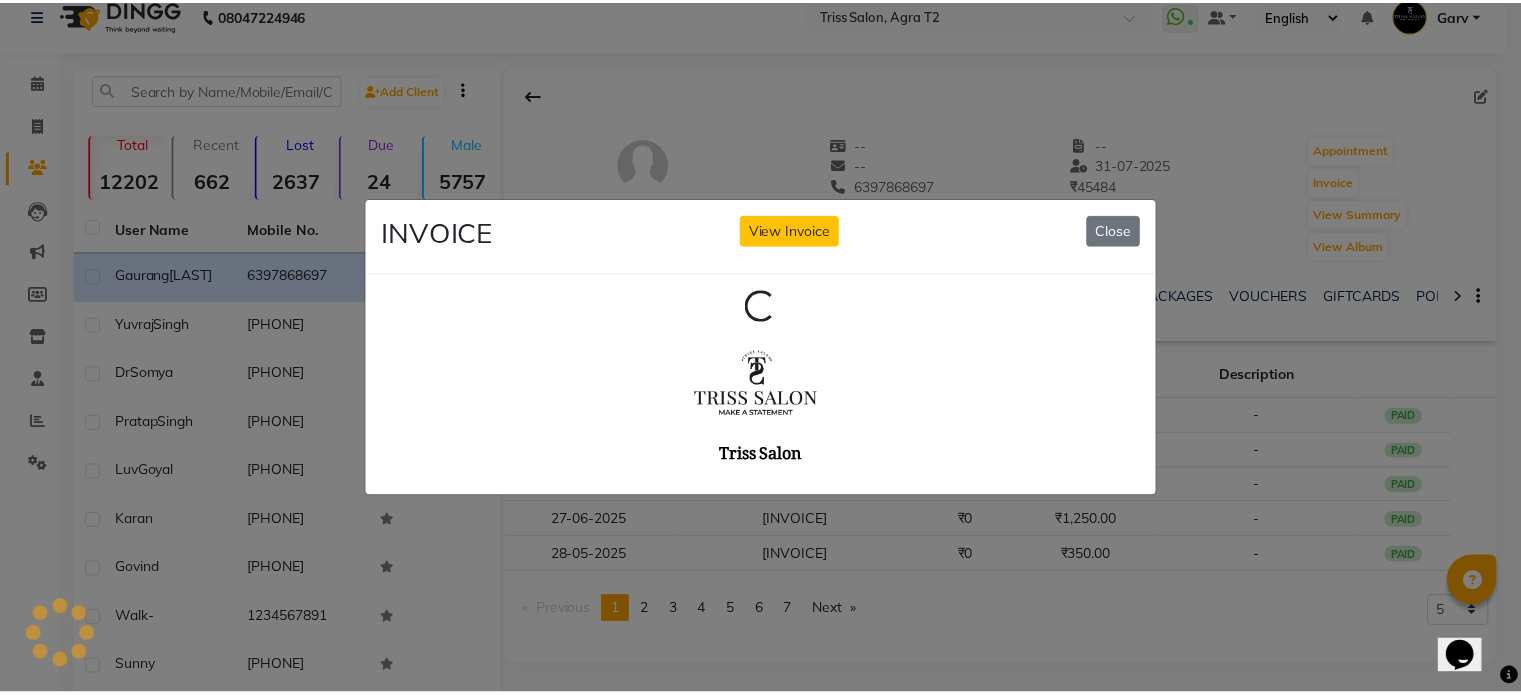 scroll, scrollTop: 0, scrollLeft: 0, axis: both 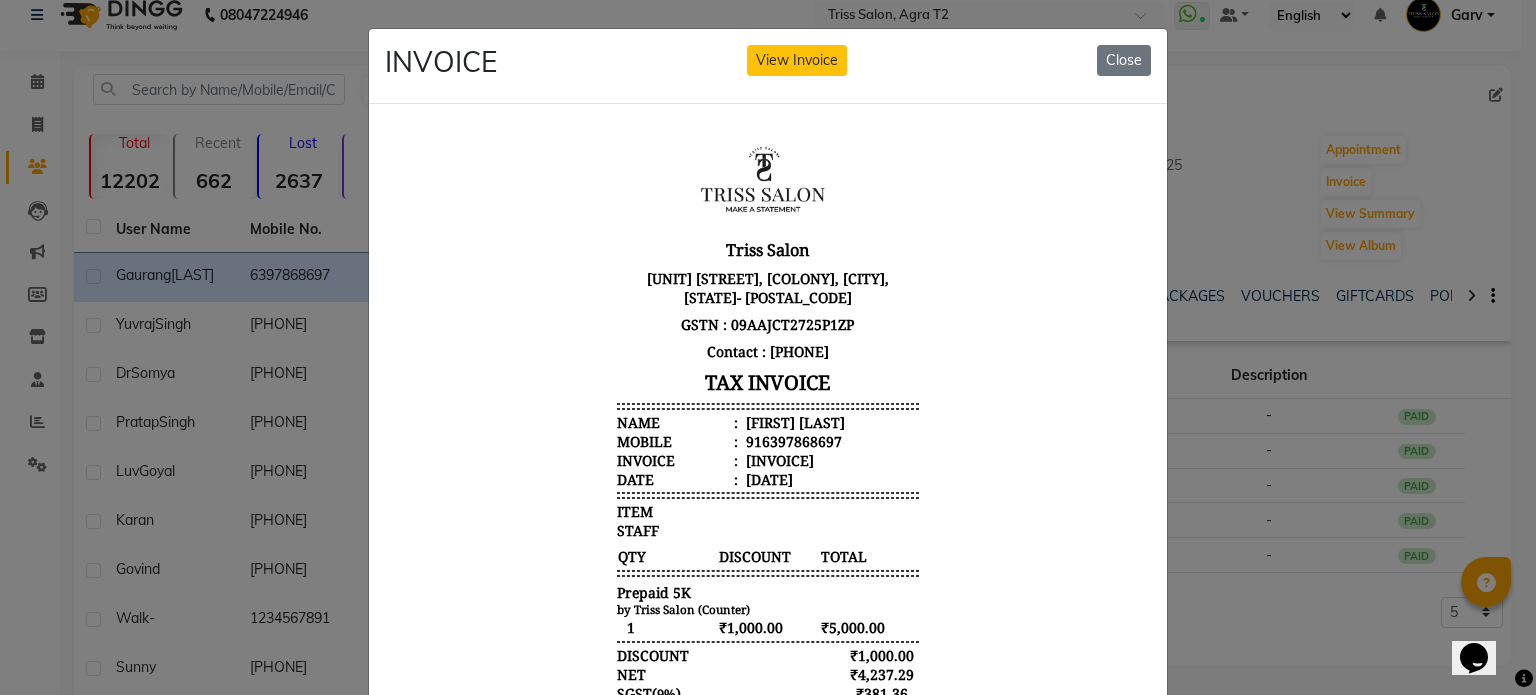 click on "Gaurang Vashistha" at bounding box center (793, 421) 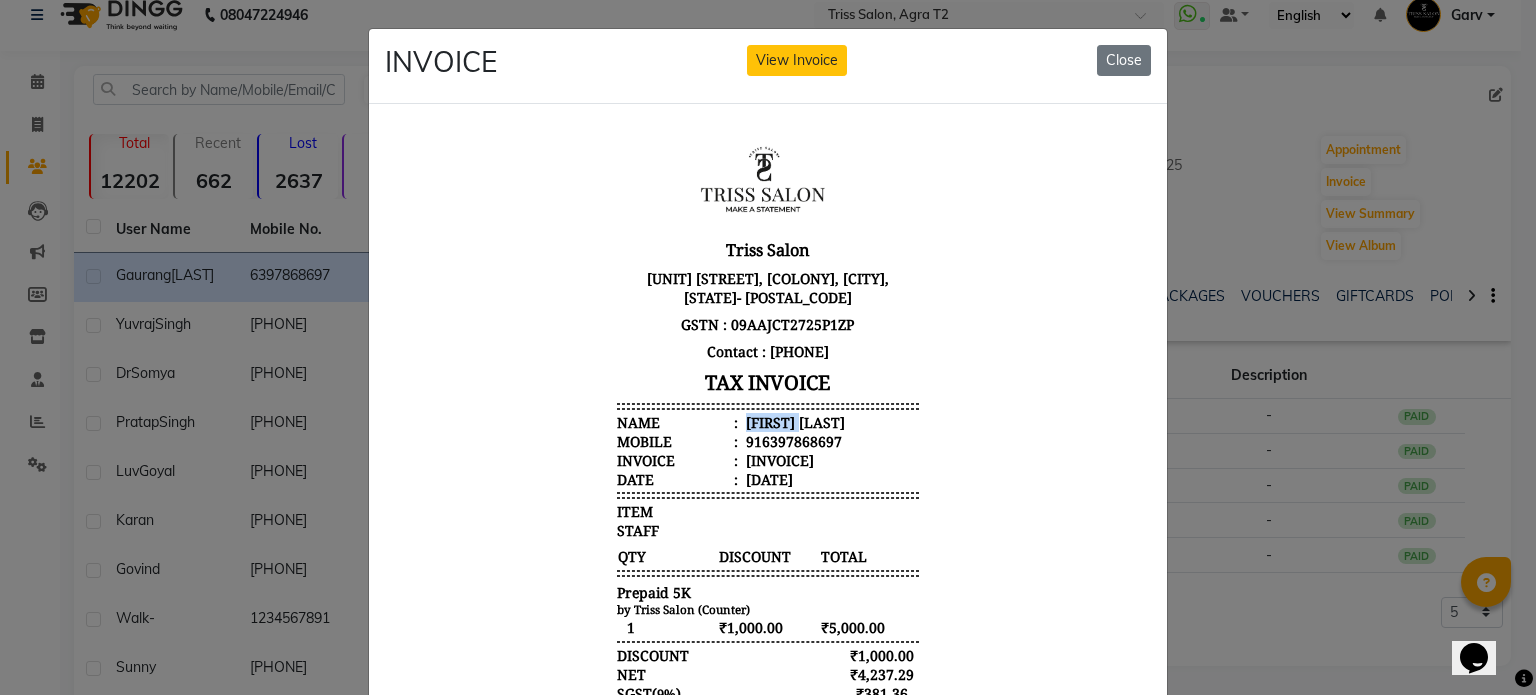 click on "Gaurang Vashistha" at bounding box center (793, 421) 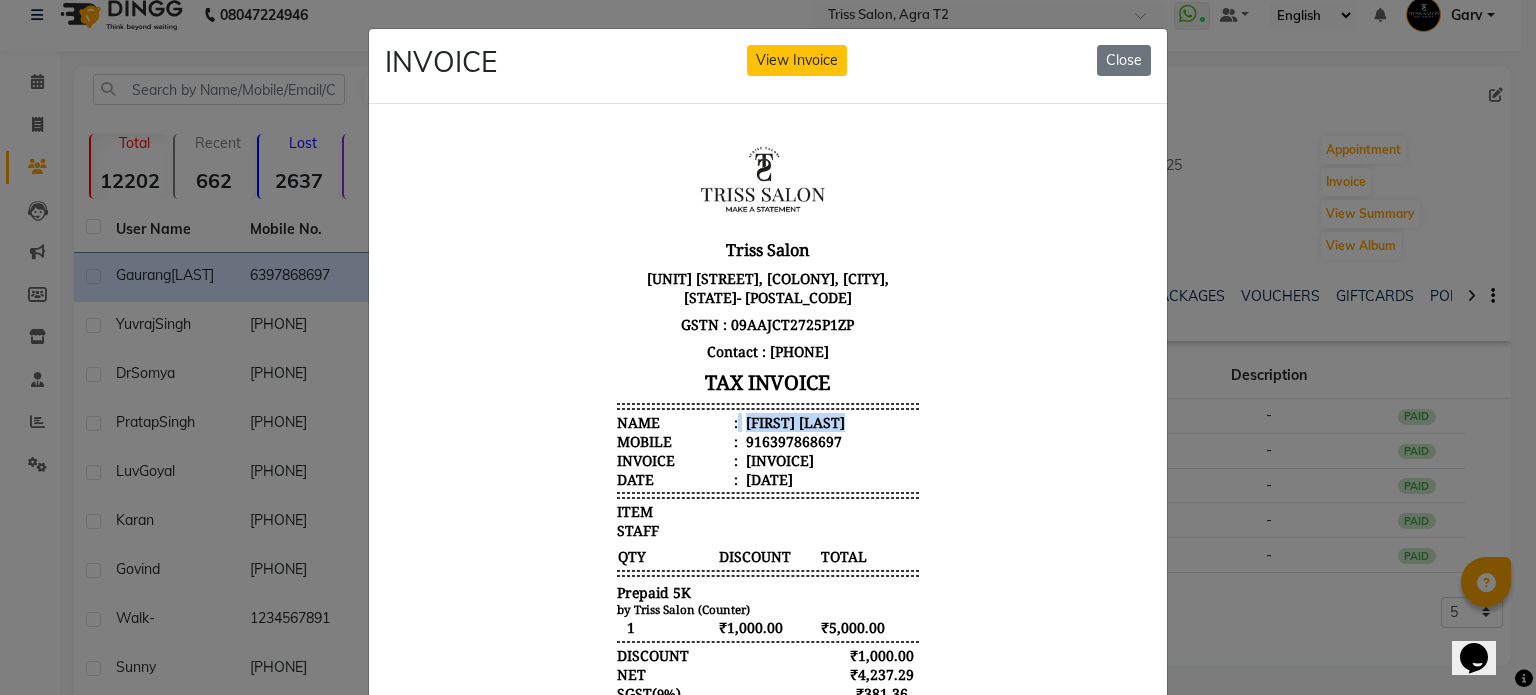 copy on "Gaurang Vashistha" 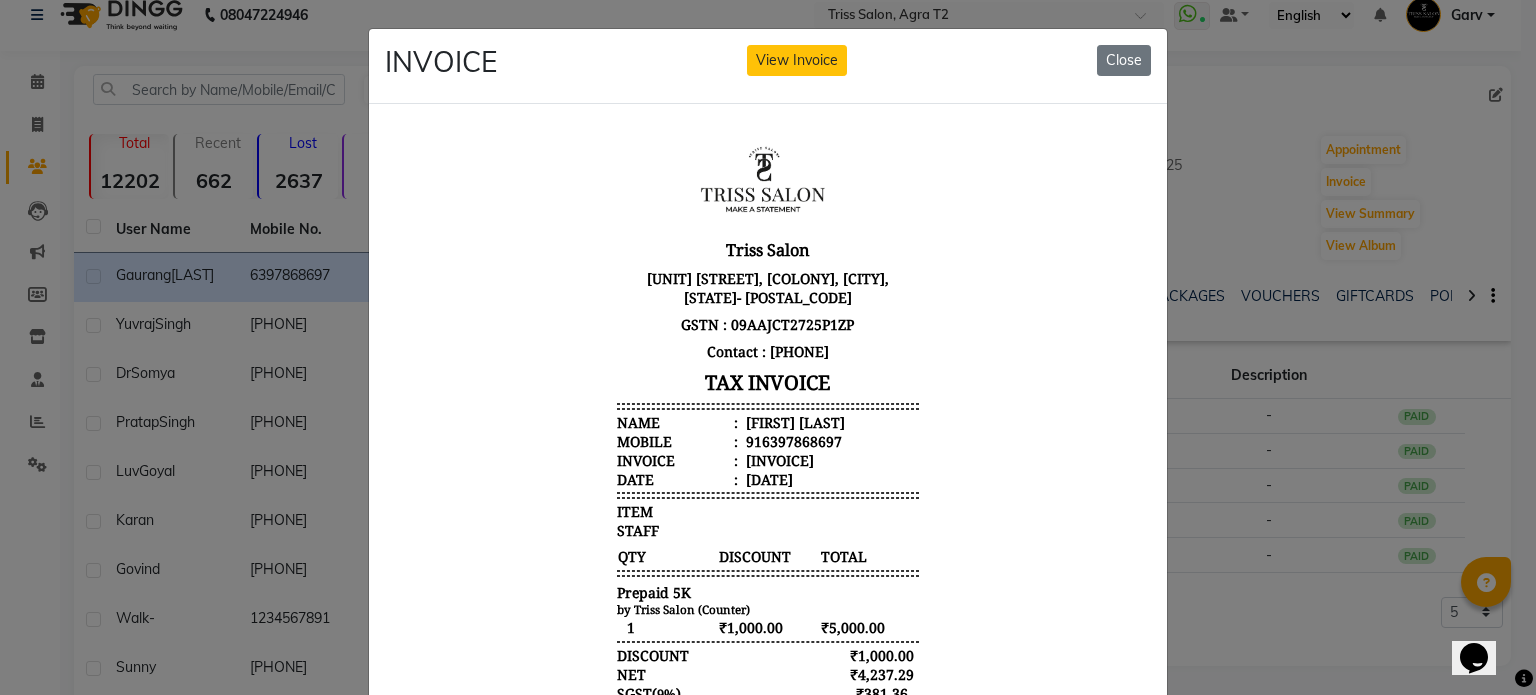 click on "916397868697" at bounding box center (792, 440) 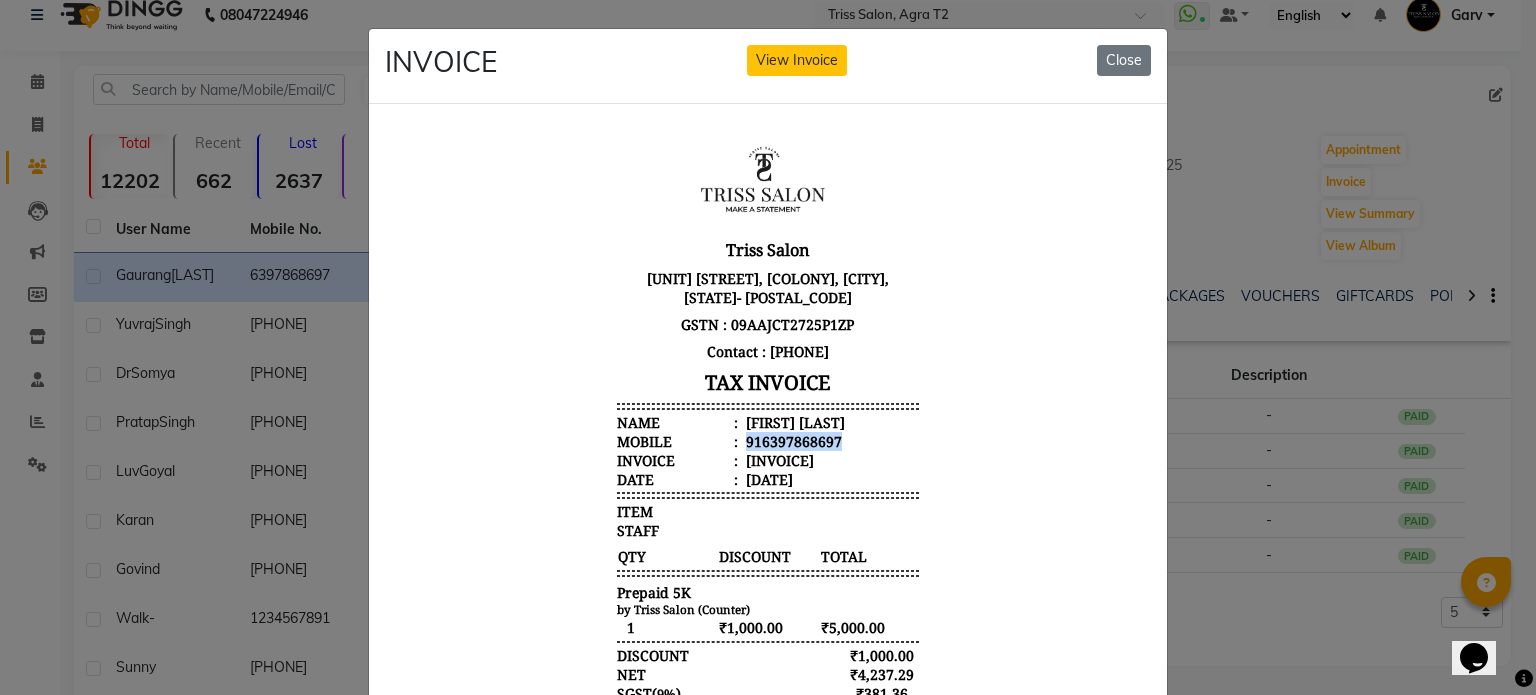 copy on "916397868697" 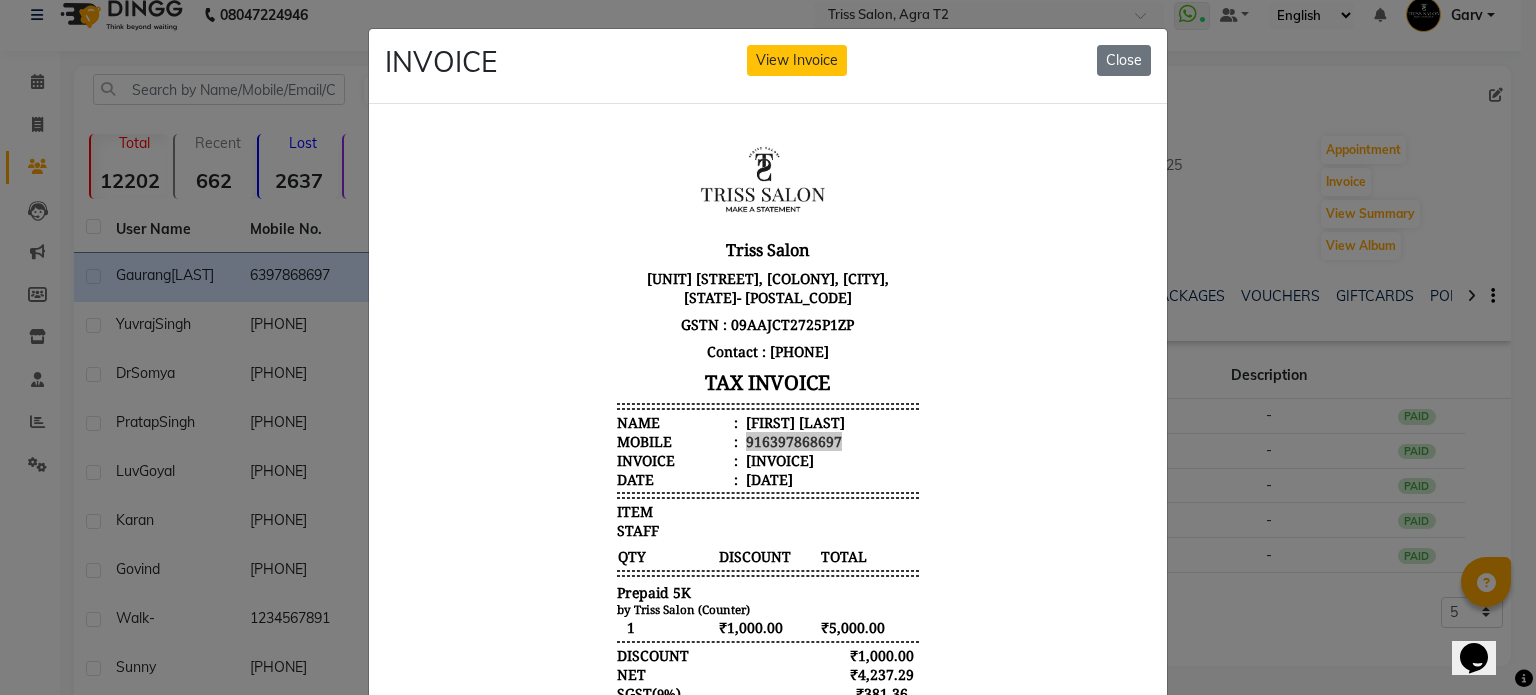 click on "INVOICE View Invoice Close" 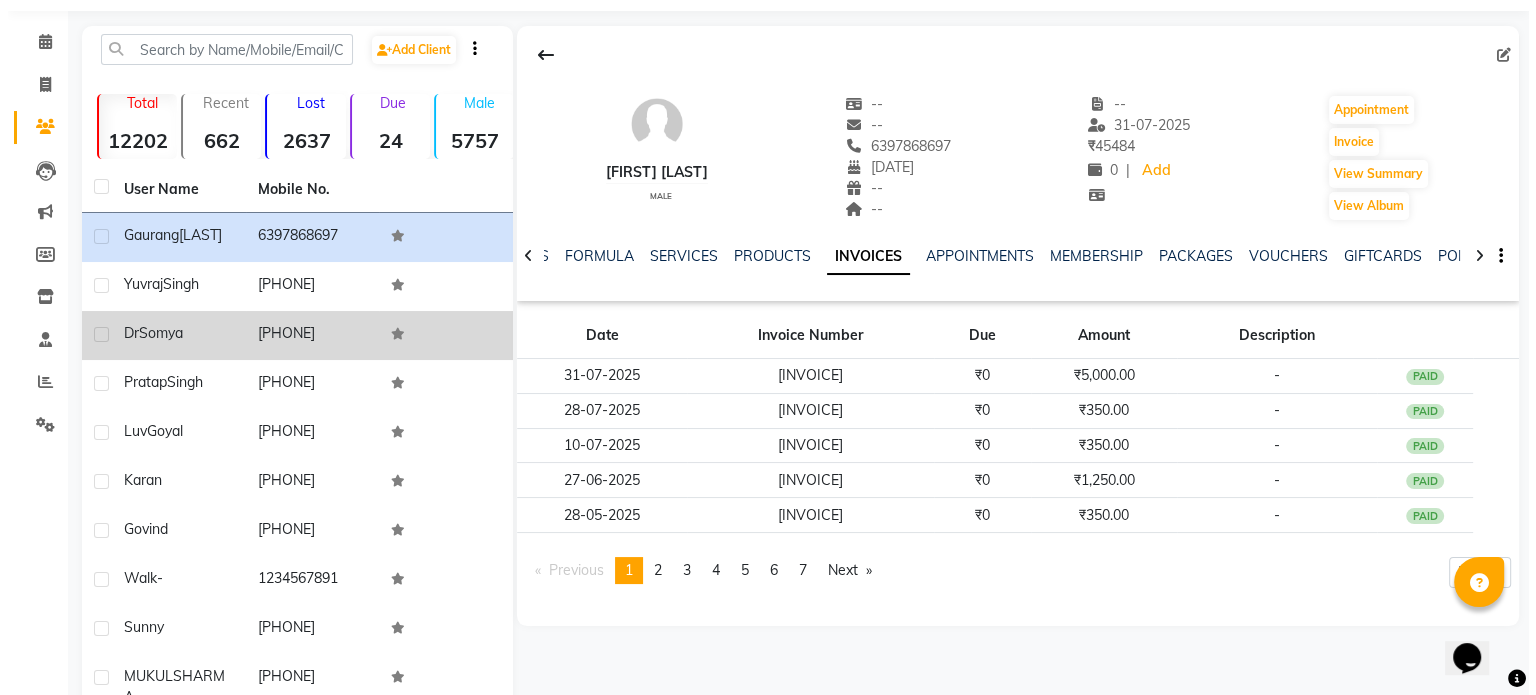 scroll, scrollTop: 0, scrollLeft: 0, axis: both 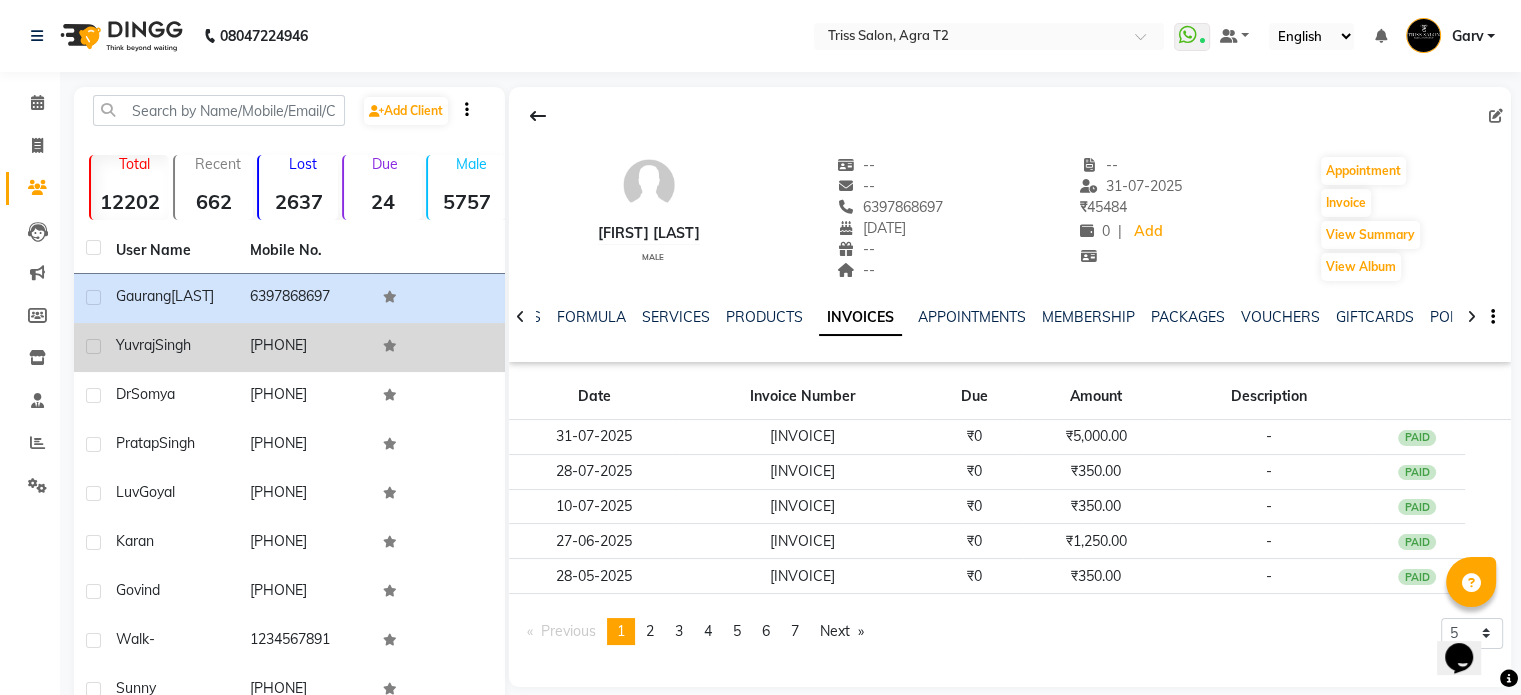 click on "8979107751" 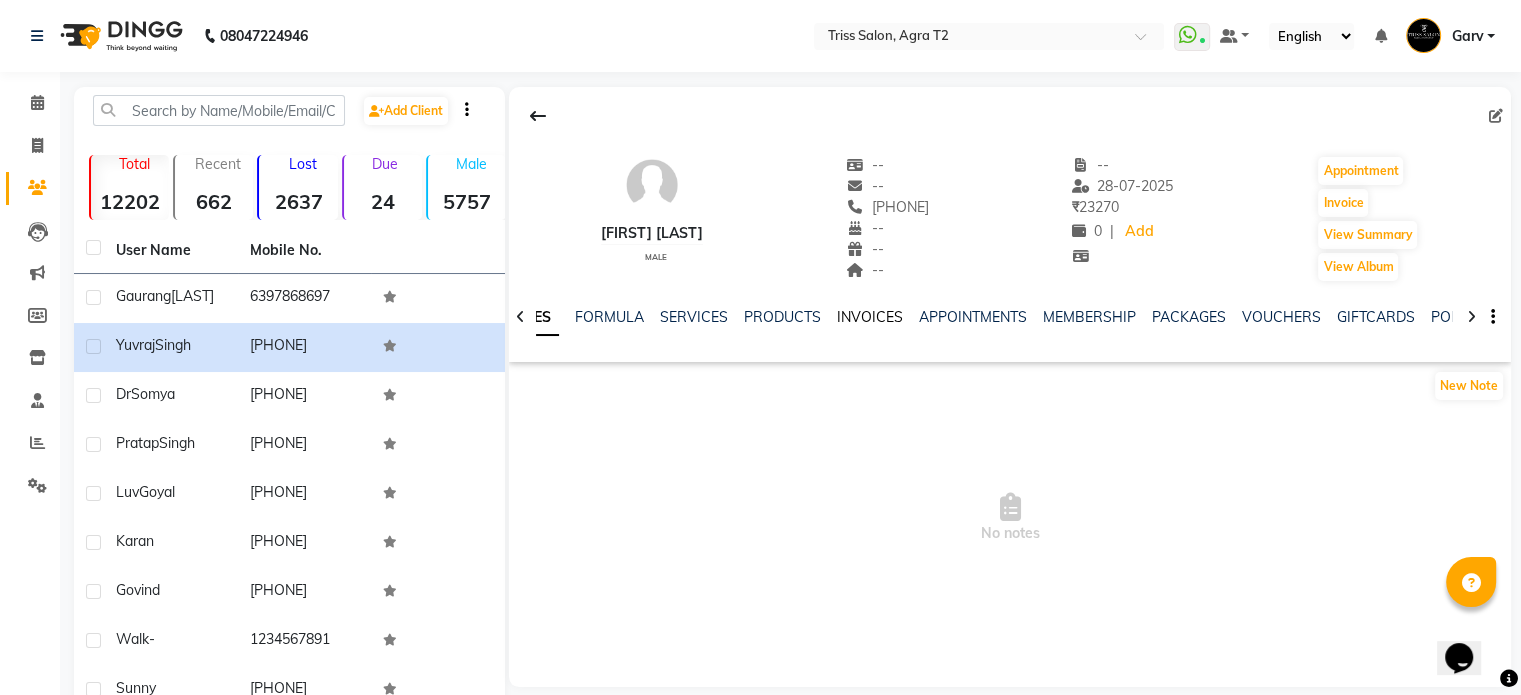 click on "INVOICES" 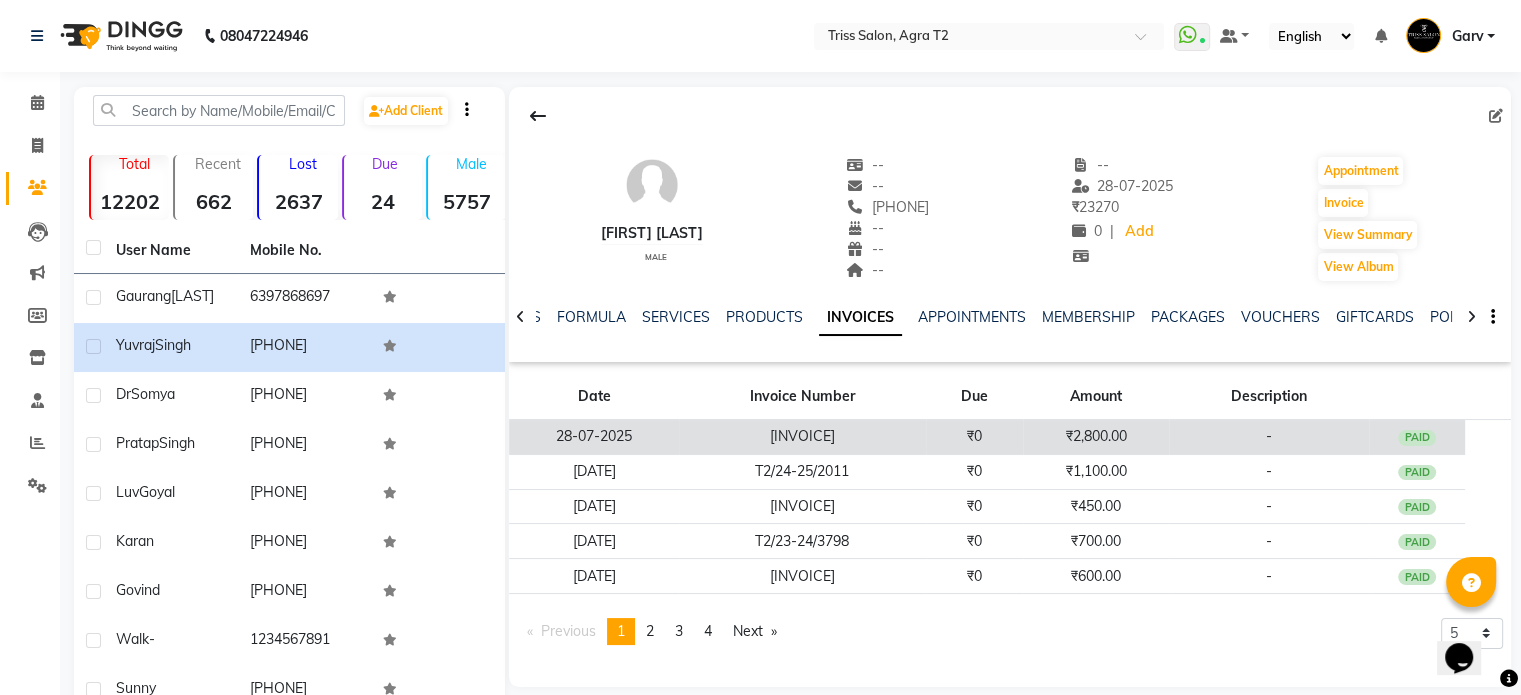 click on "₹0" 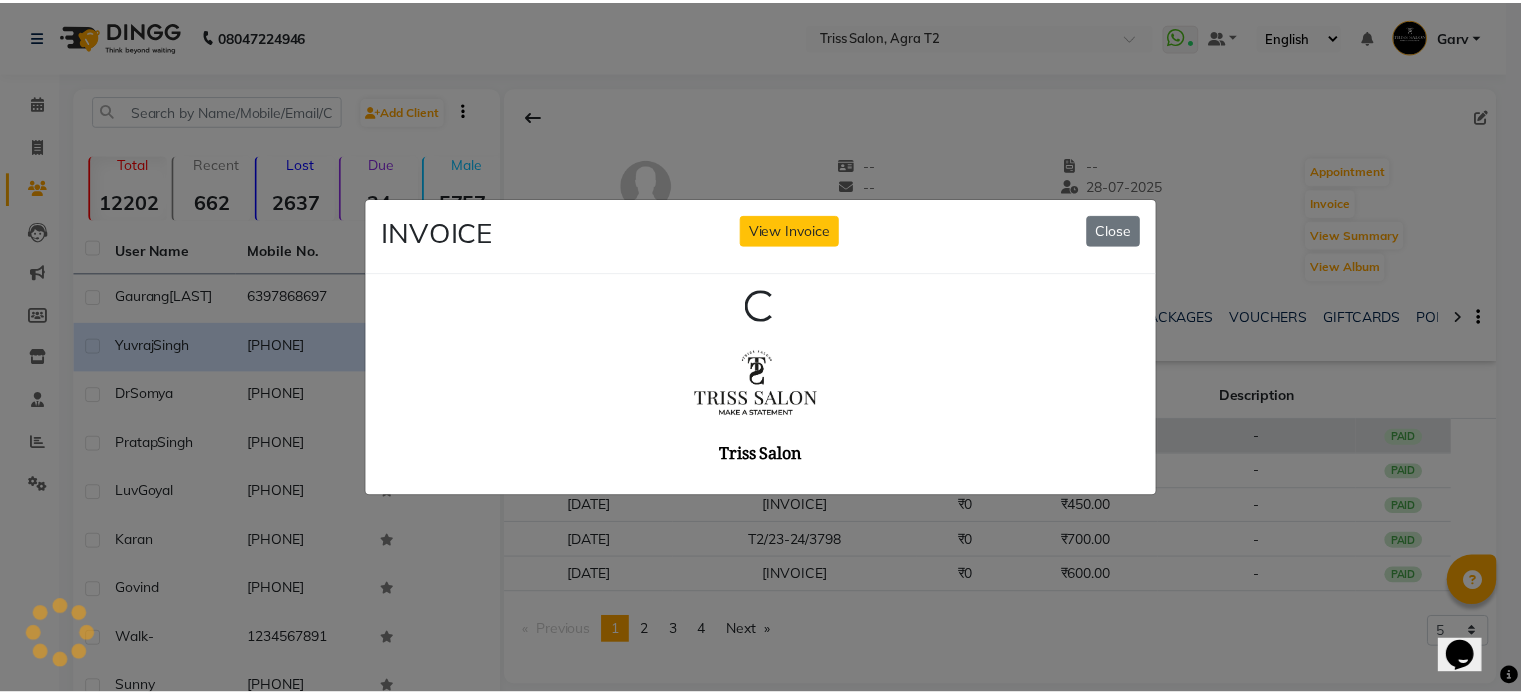scroll, scrollTop: 0, scrollLeft: 0, axis: both 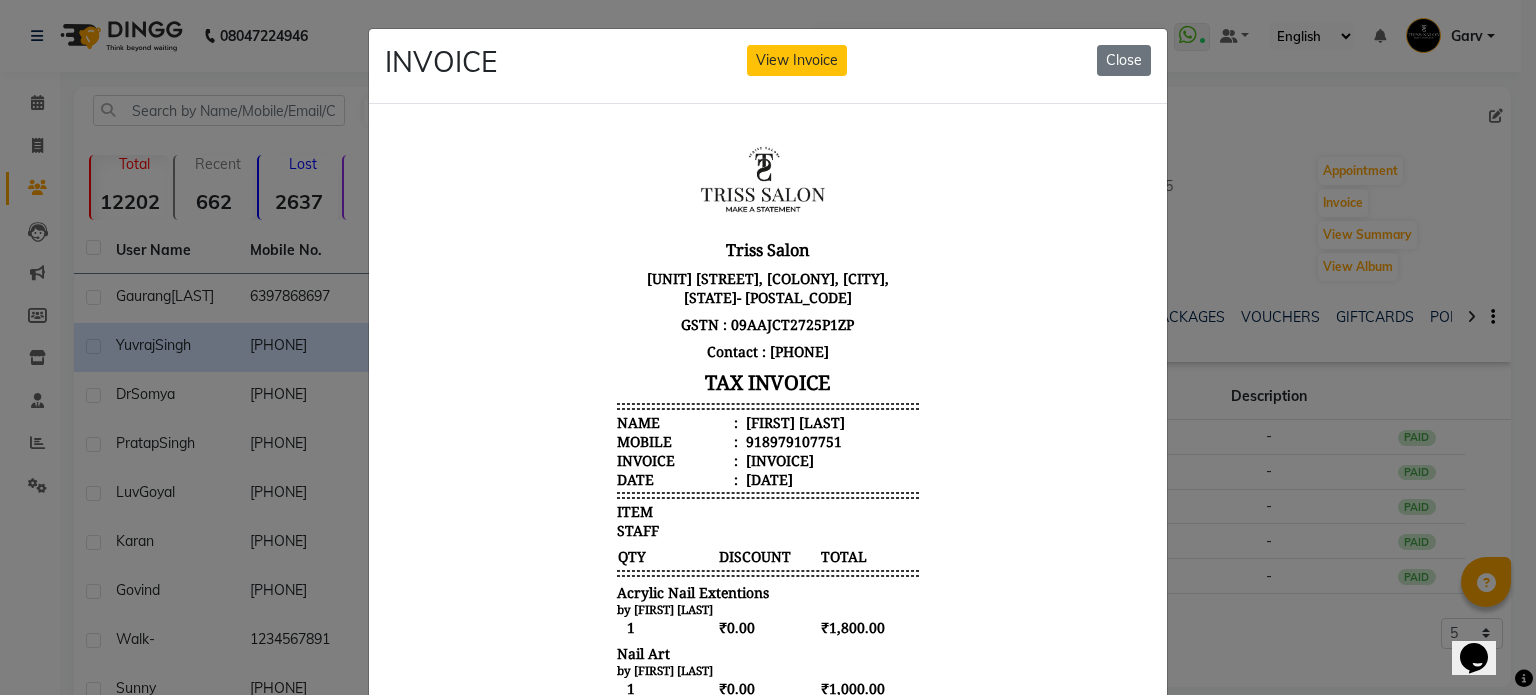 click on "Yuvraj Singh" at bounding box center [793, 421] 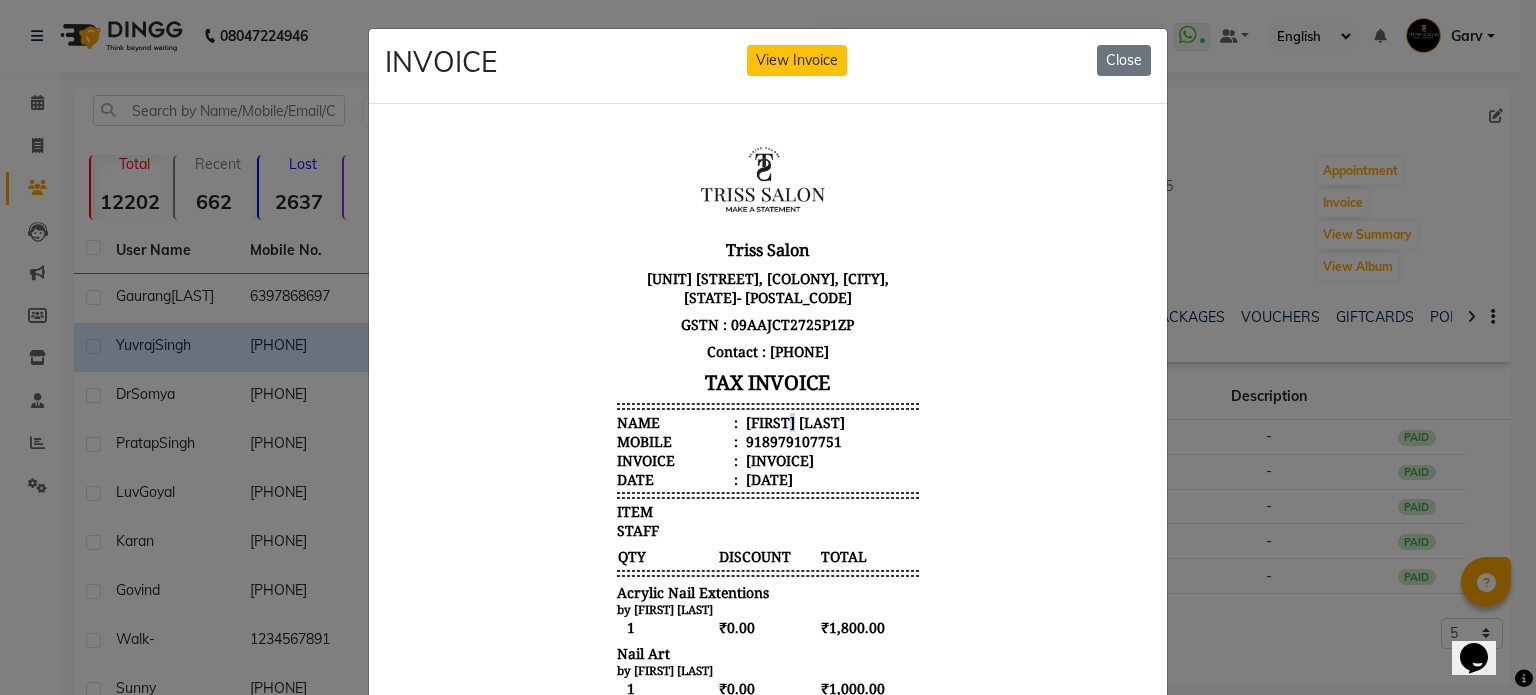 click on "Yuvraj Singh" at bounding box center (793, 421) 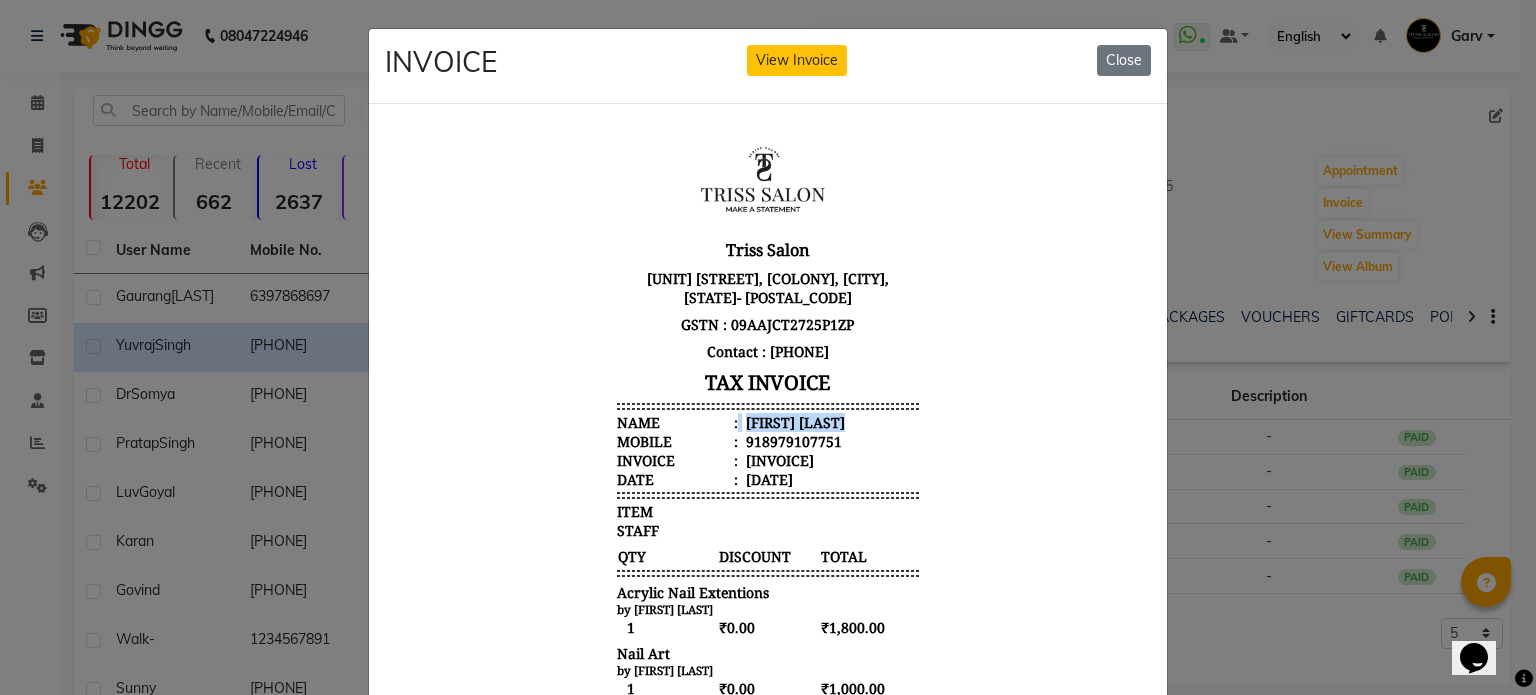 copy on "Yuvraj Singh" 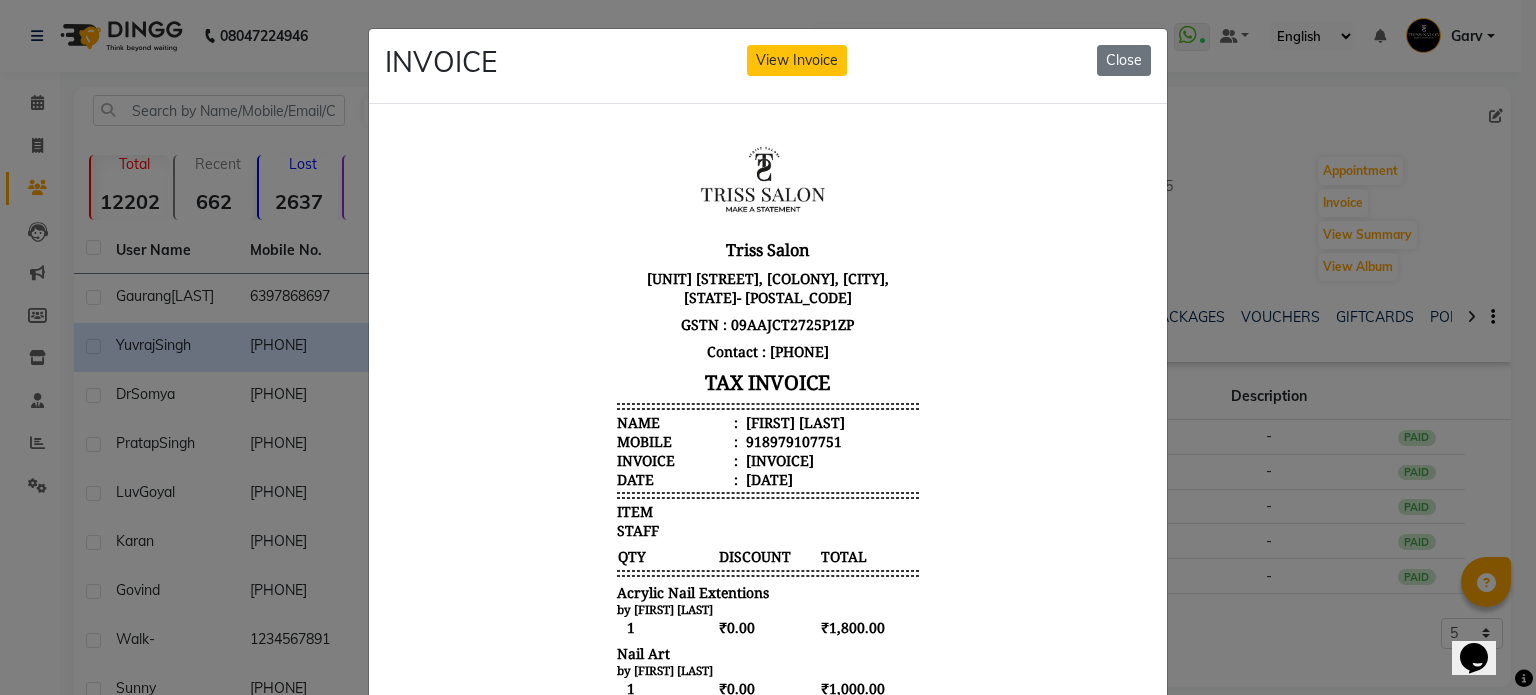 click on "918979107751" at bounding box center (792, 440) 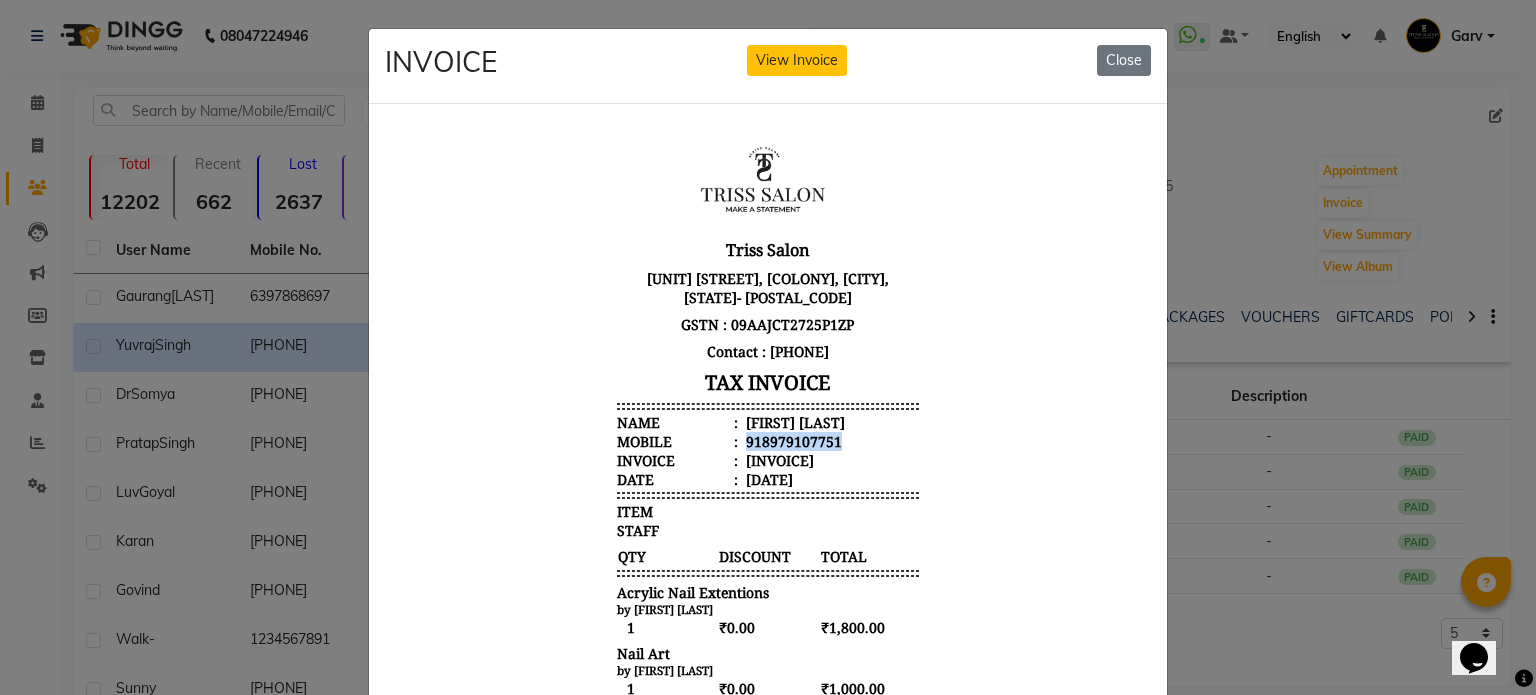 copy on "918979107751" 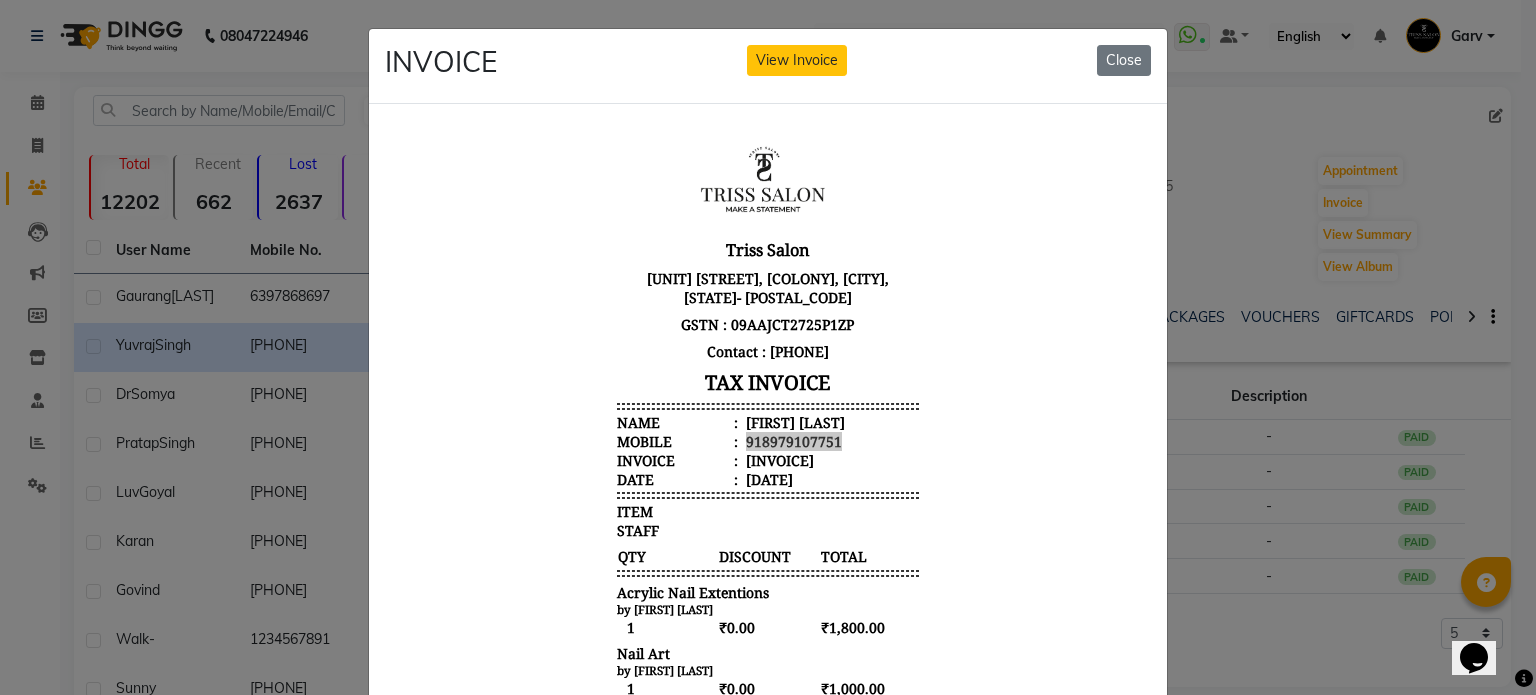 click on "INVOICE View Invoice Close" 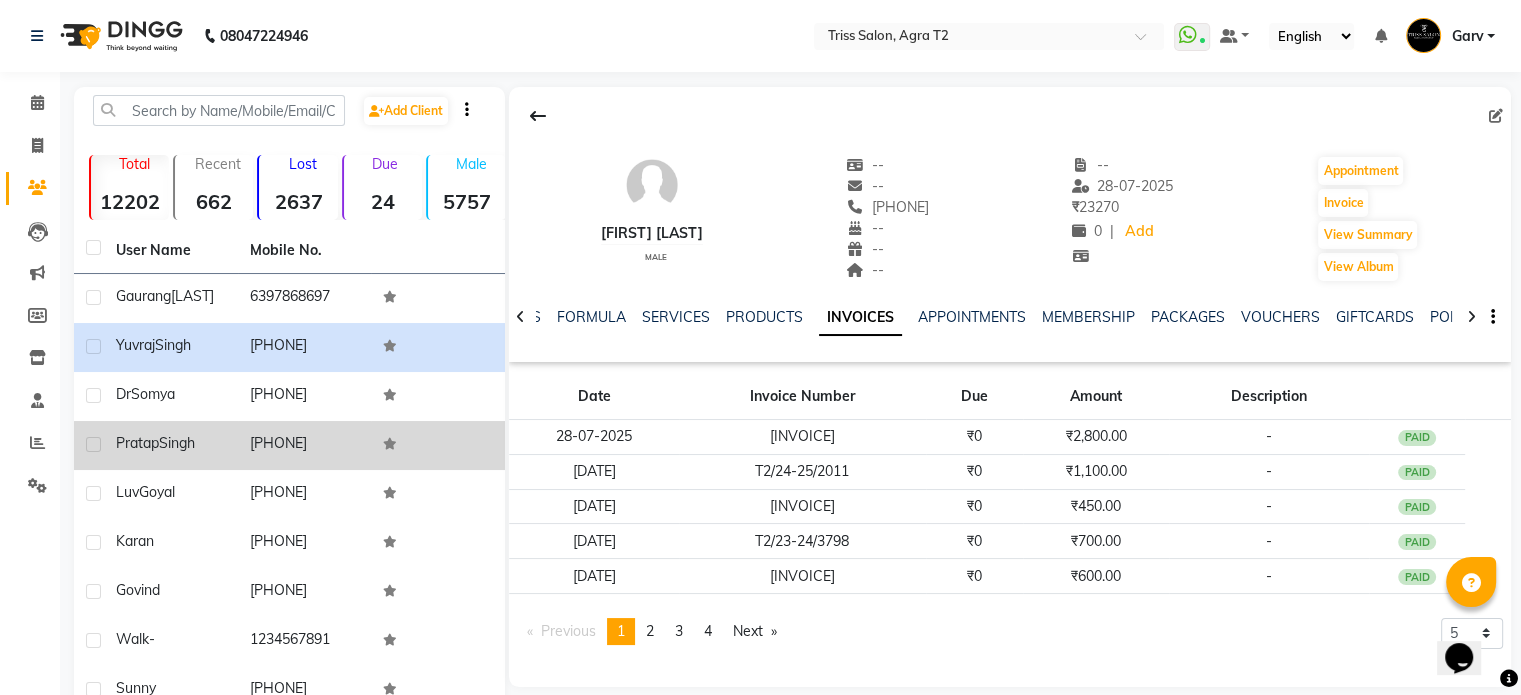 click on "8630100008" 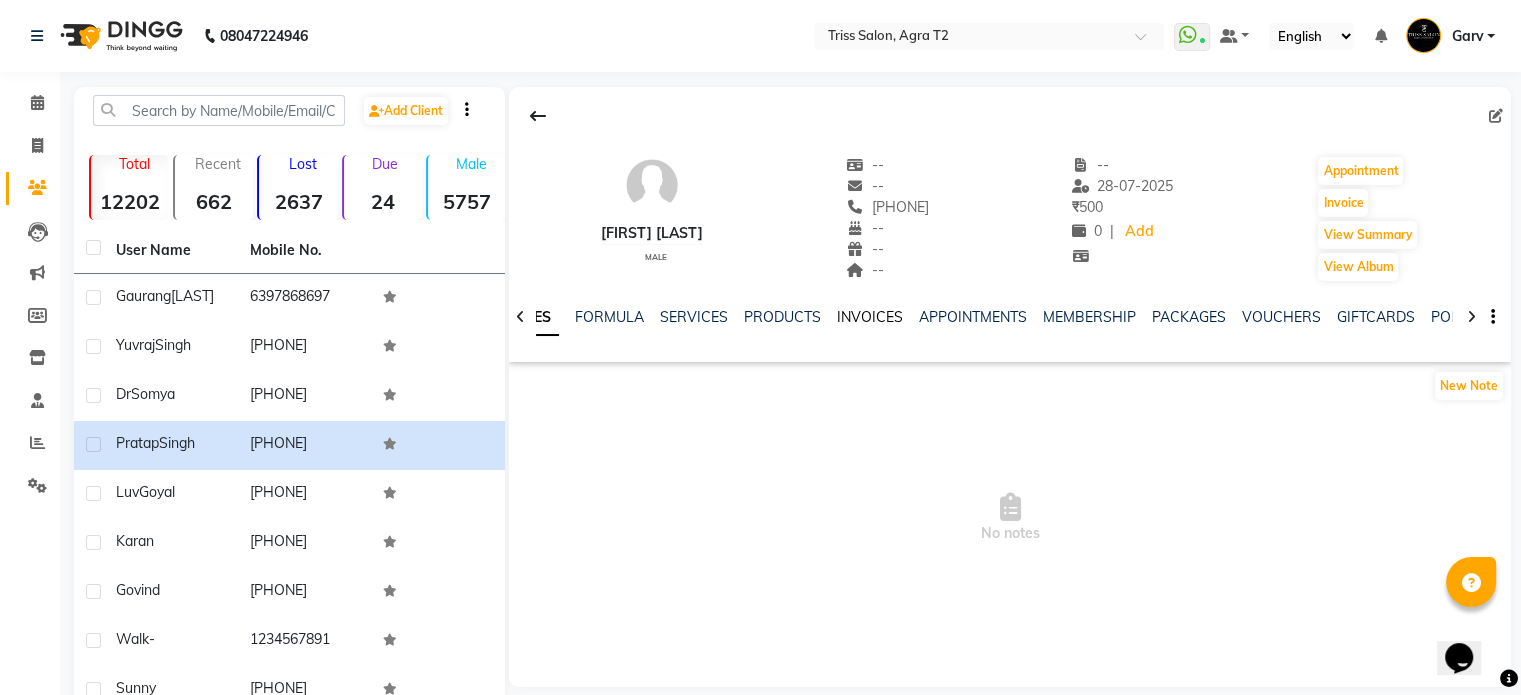 click on "INVOICES" 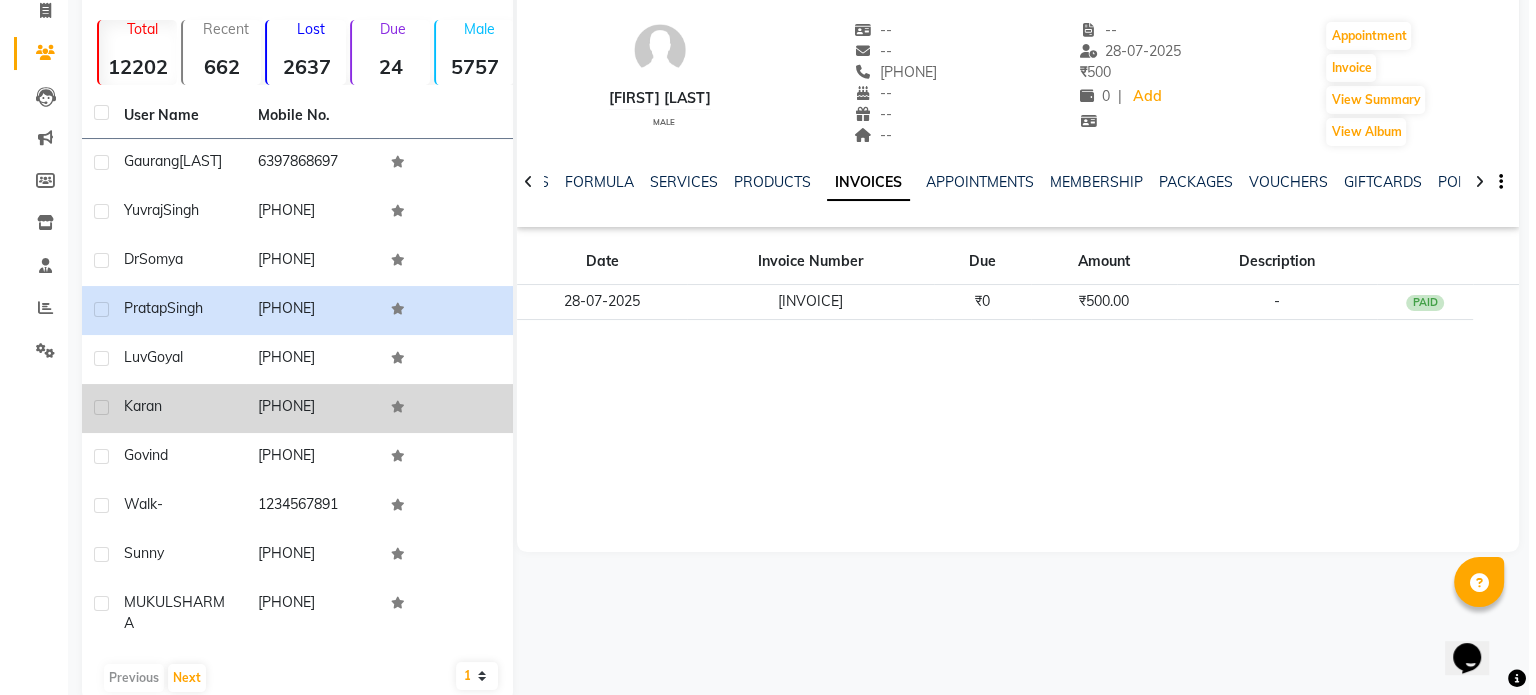 scroll, scrollTop: 133, scrollLeft: 0, axis: vertical 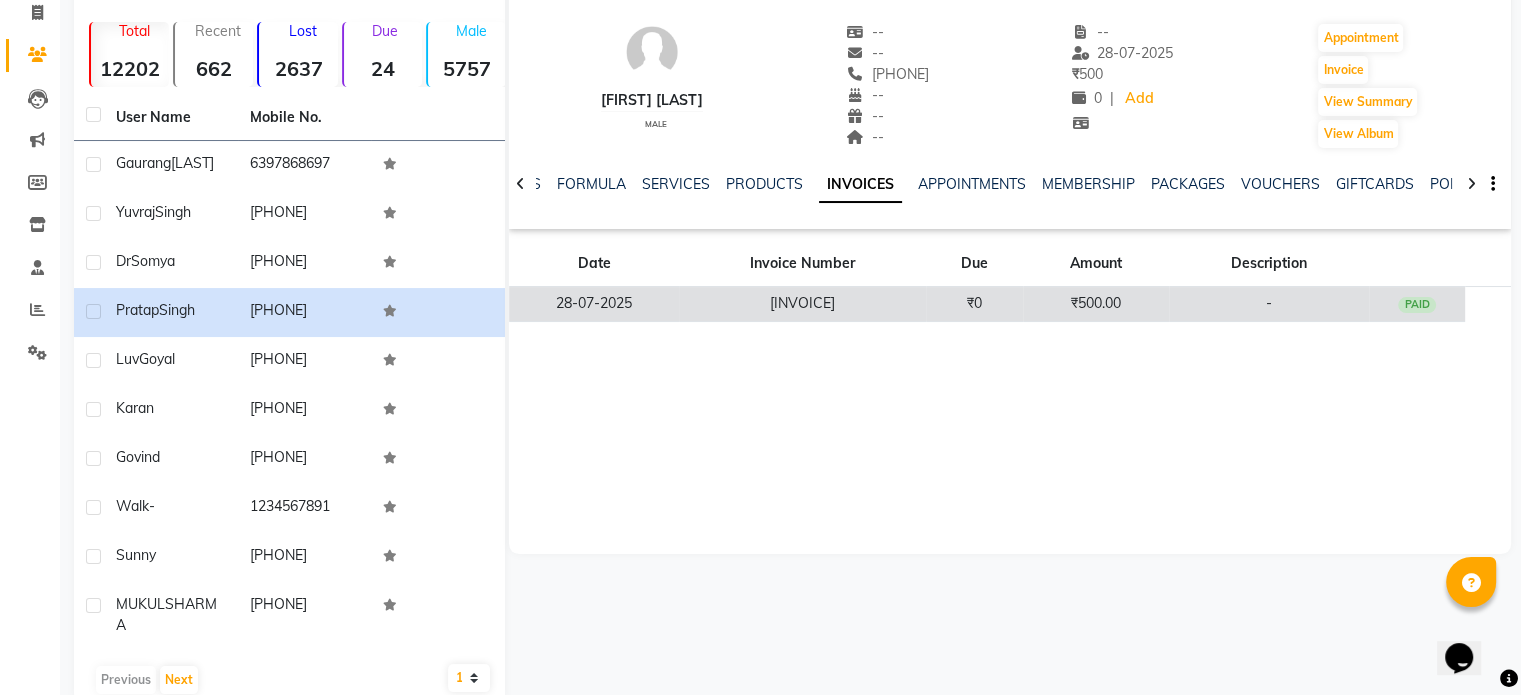 click on "₹0" 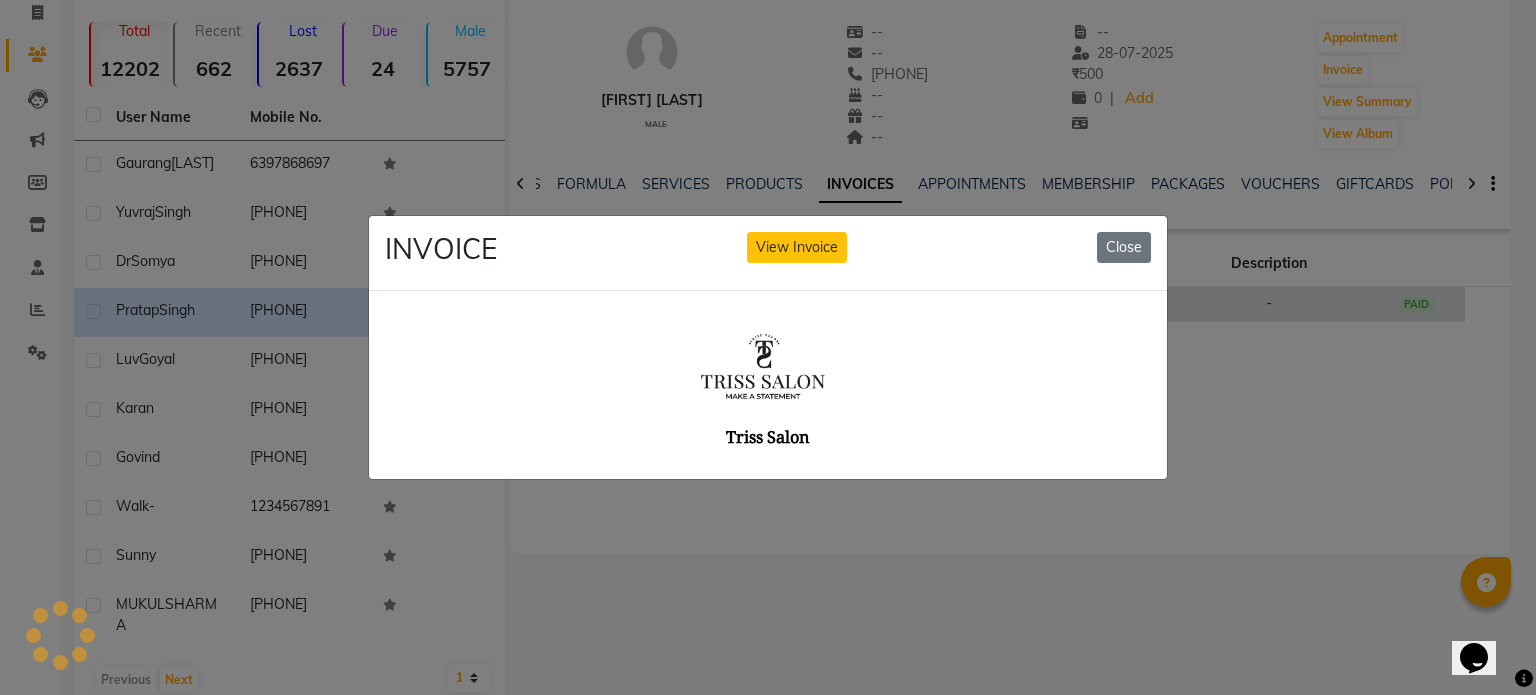 scroll, scrollTop: 0, scrollLeft: 0, axis: both 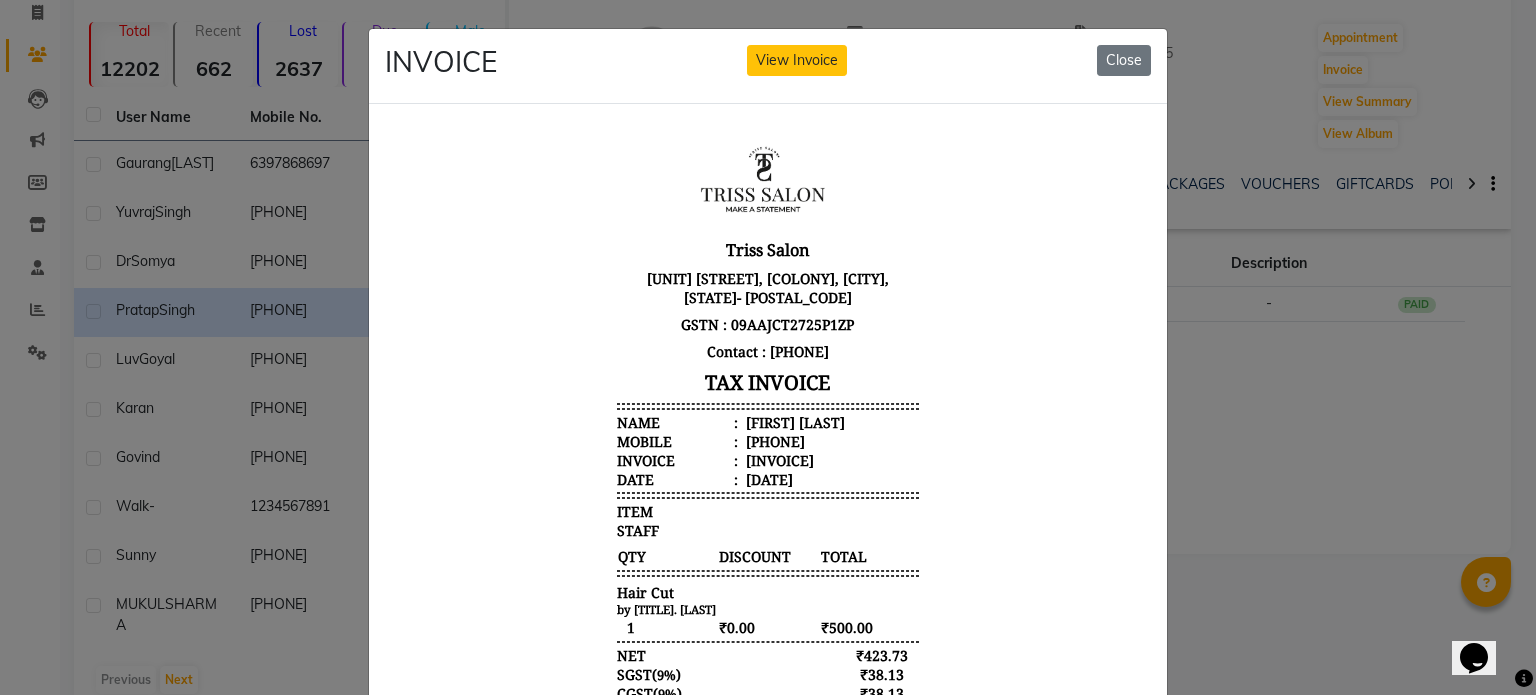 click on "Pratap Singh" at bounding box center [793, 421] 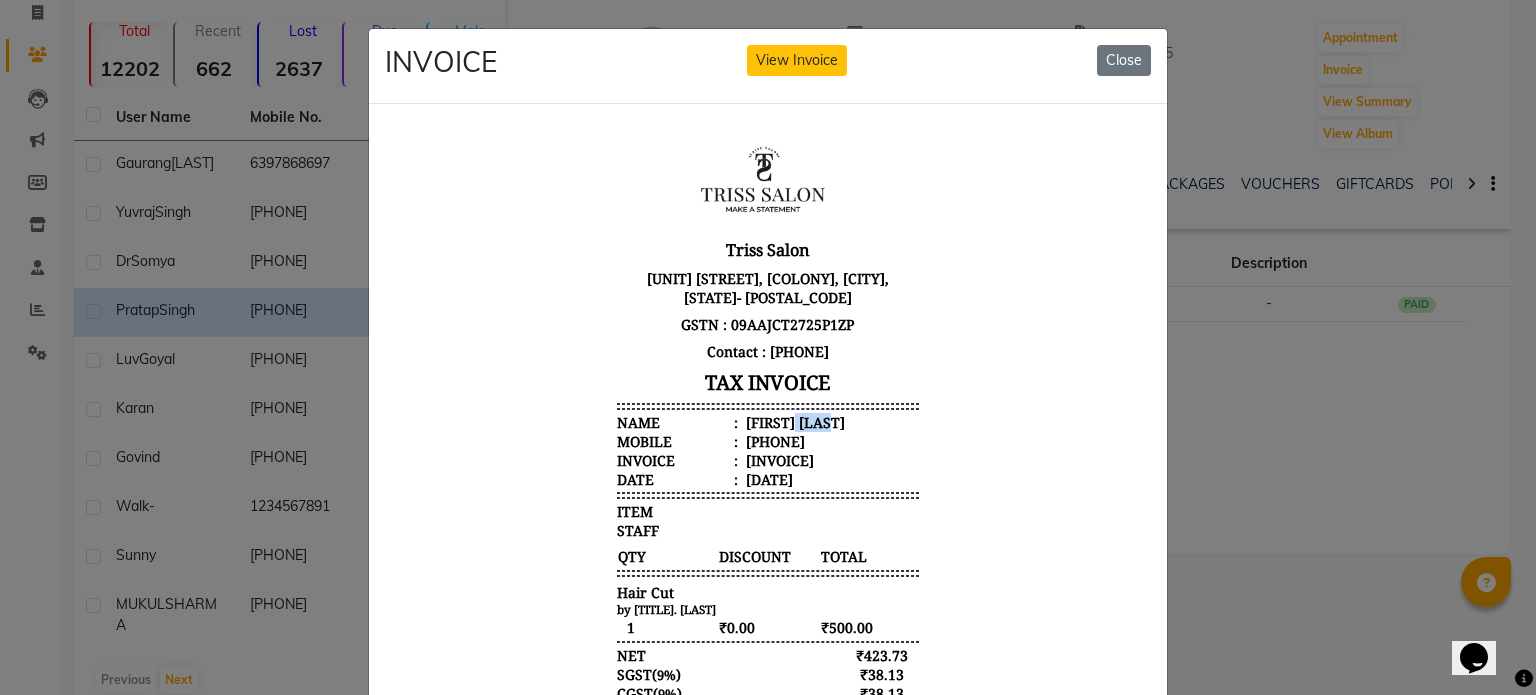 click on "Pratap Singh" at bounding box center [793, 421] 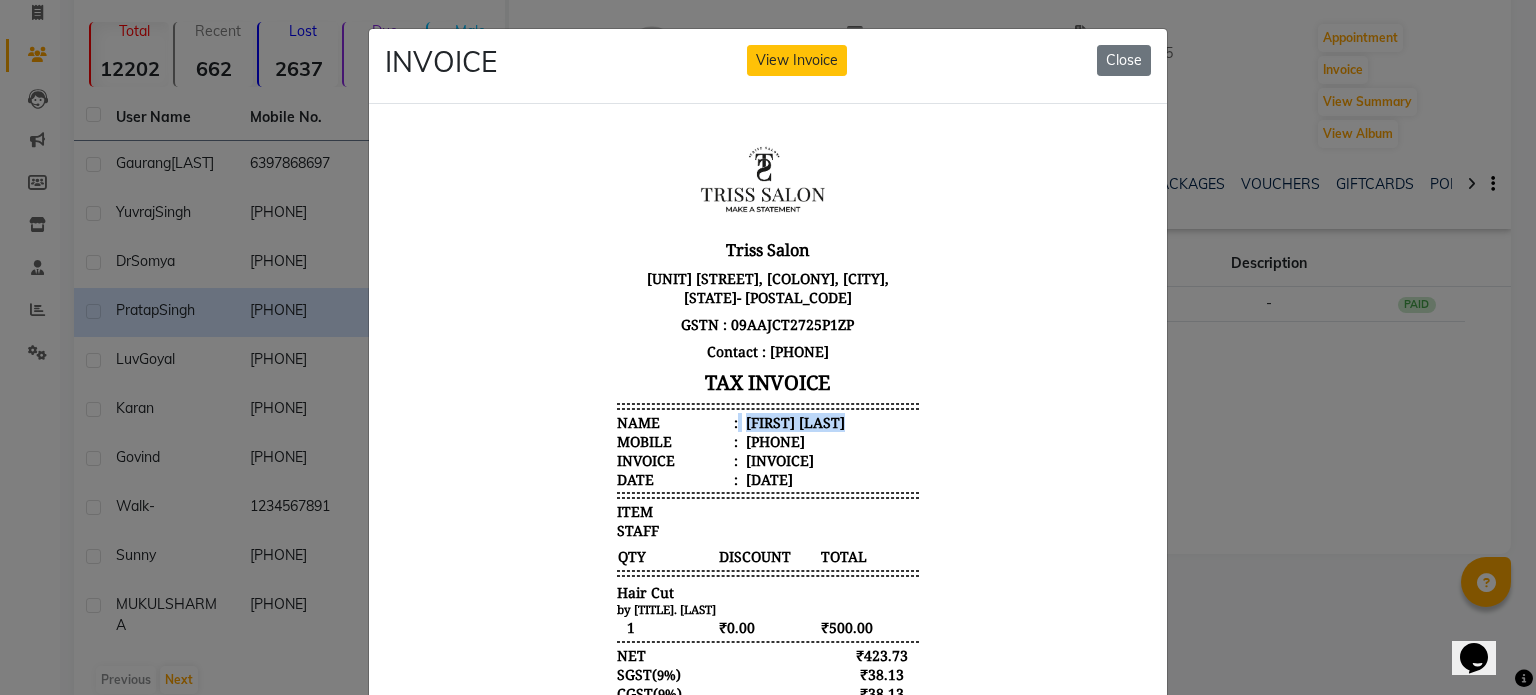 click on "Pratap Singh" at bounding box center [793, 421] 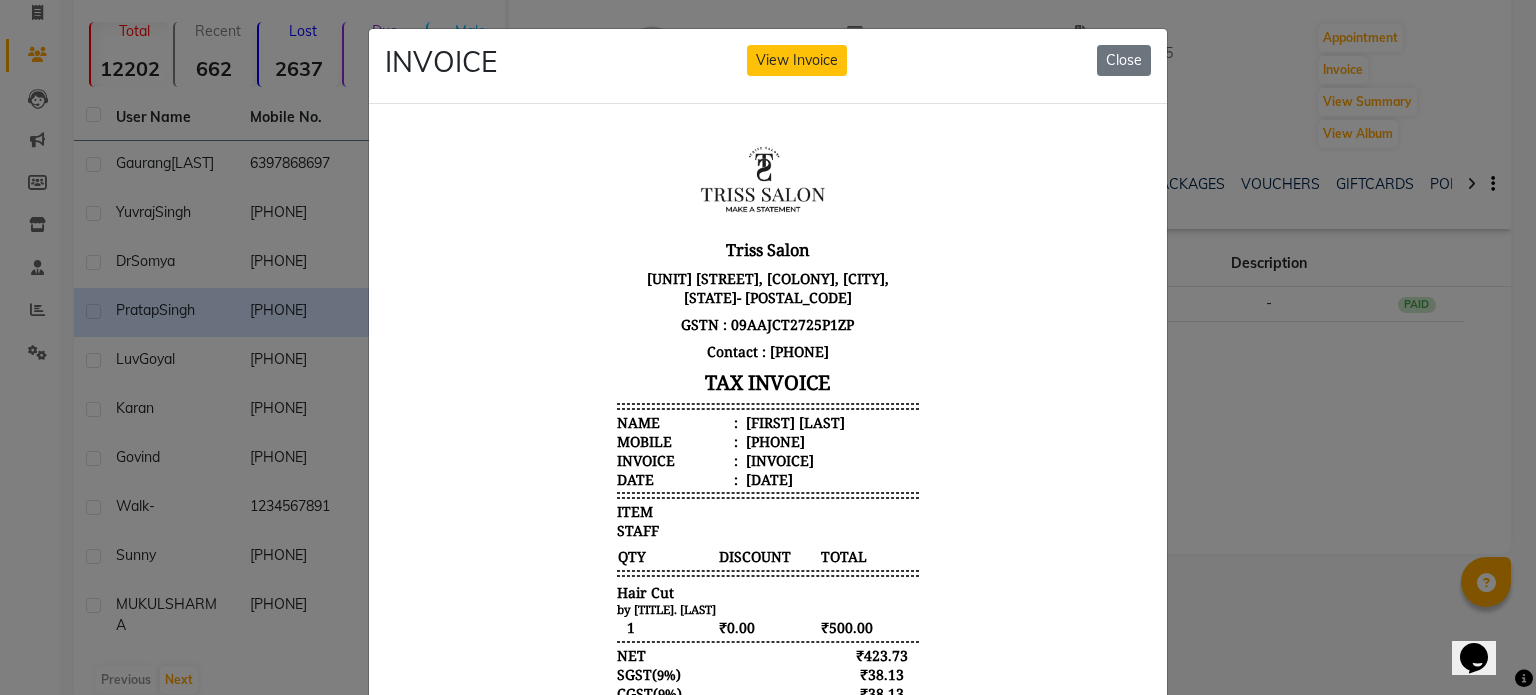click on "918630100008" at bounding box center (773, 440) 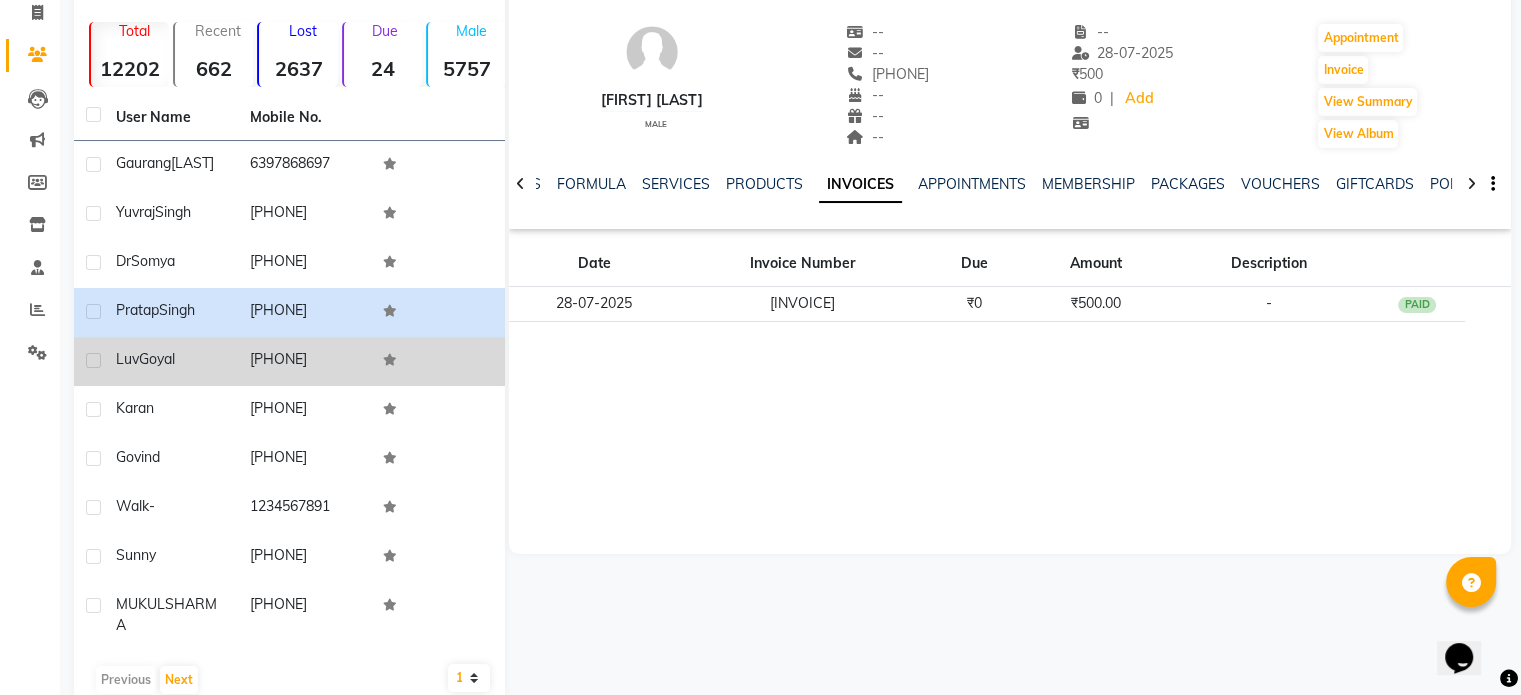 click on "9756879529" 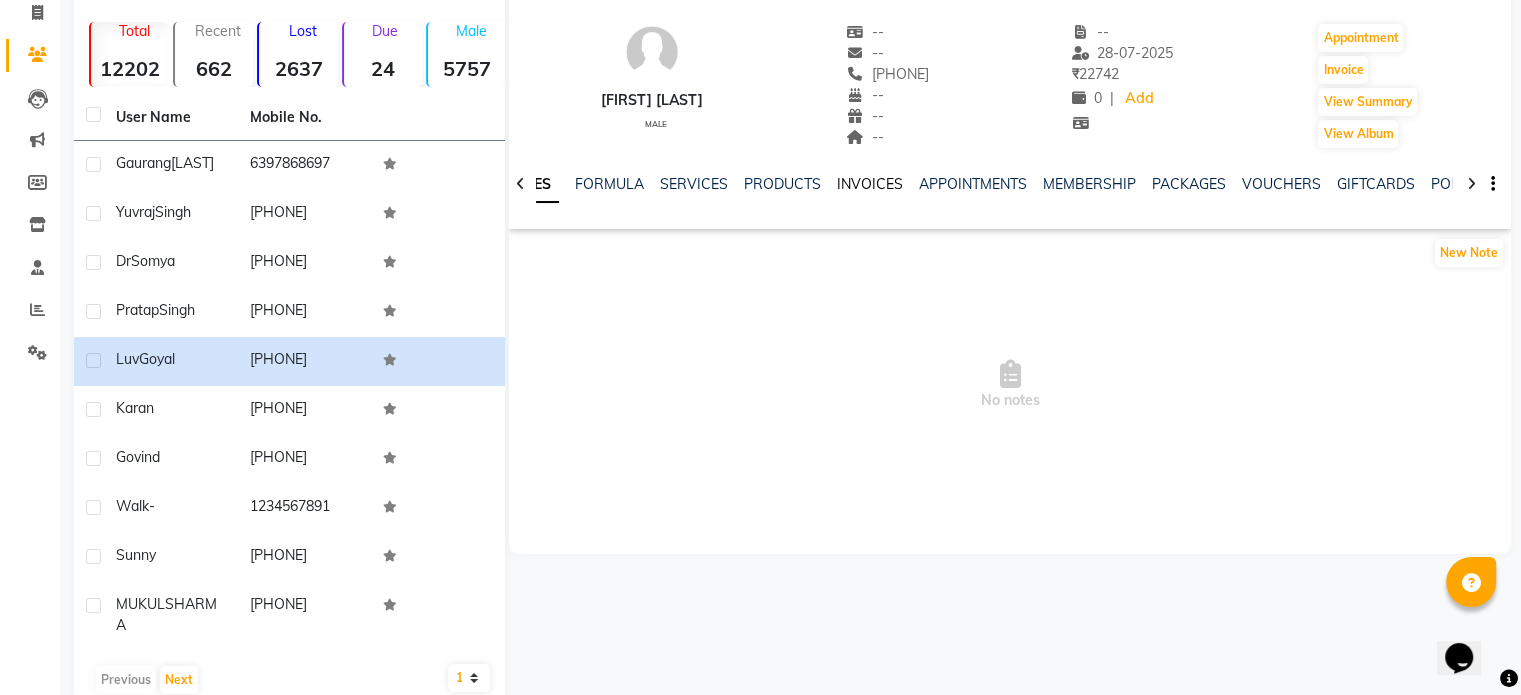 click on "INVOICES" 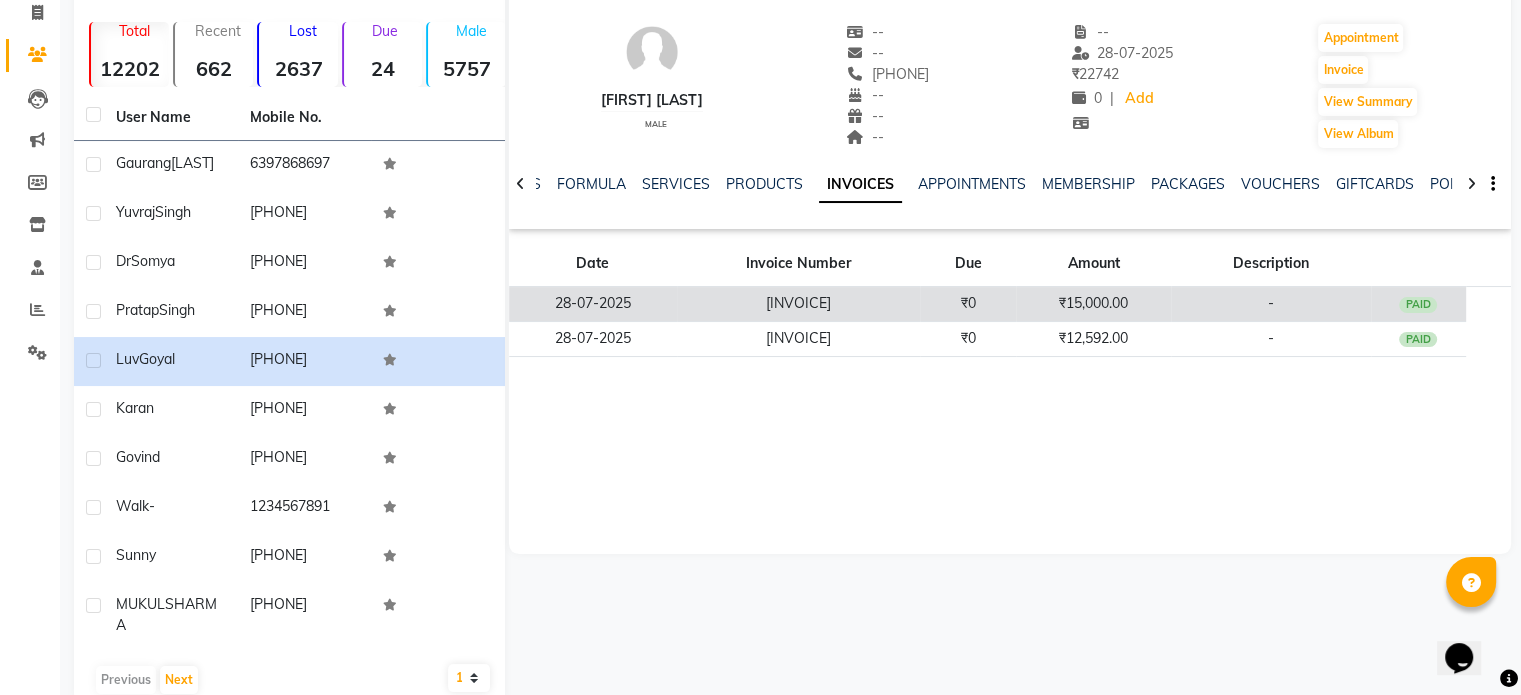 click on "₹0" 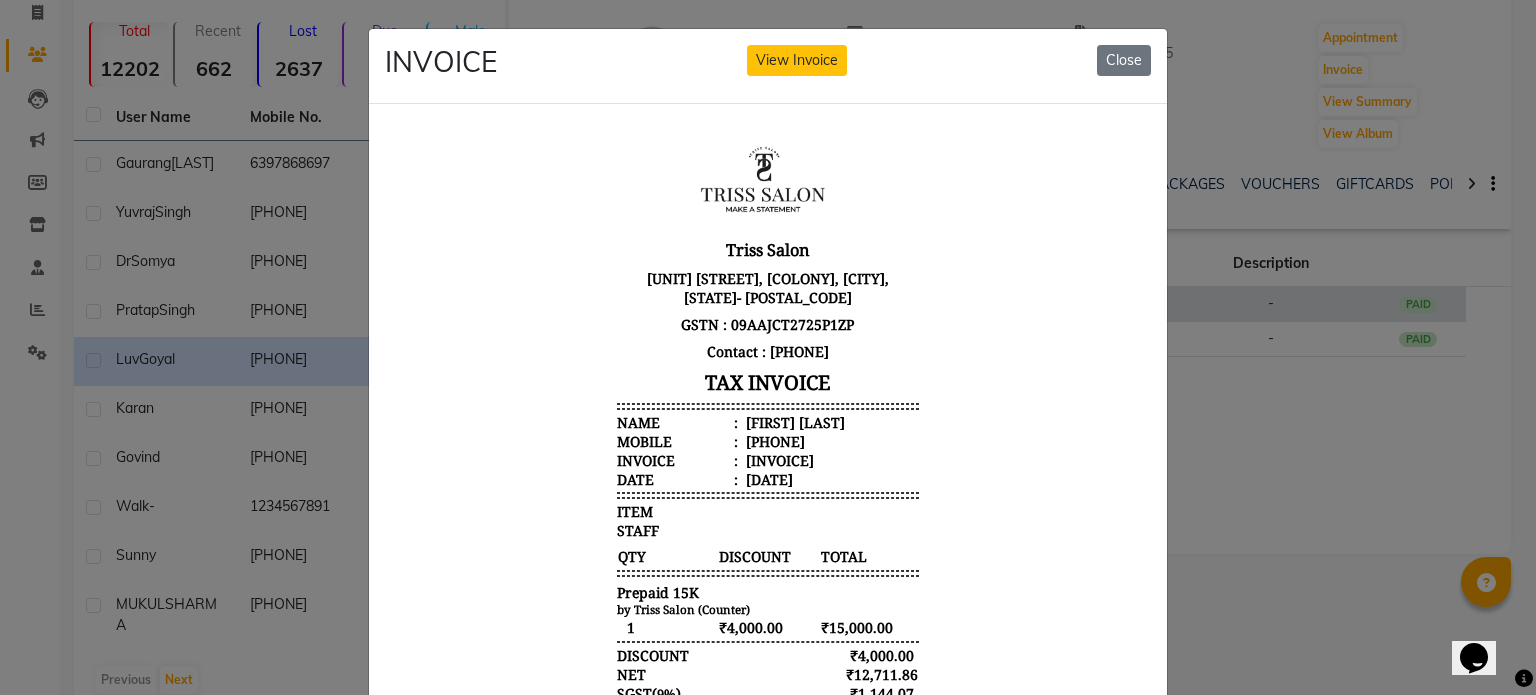 scroll, scrollTop: 0, scrollLeft: 0, axis: both 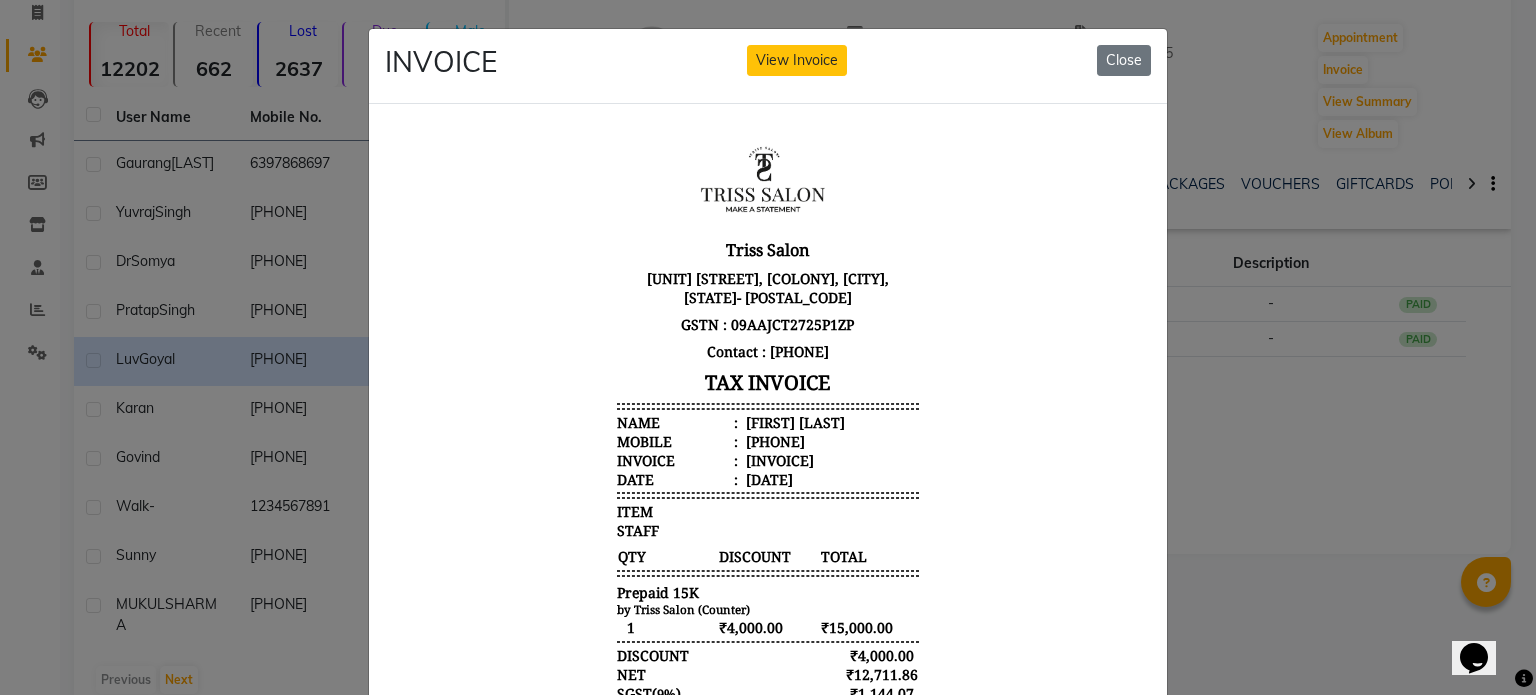 click on "Luv Goyal" at bounding box center (793, 421) 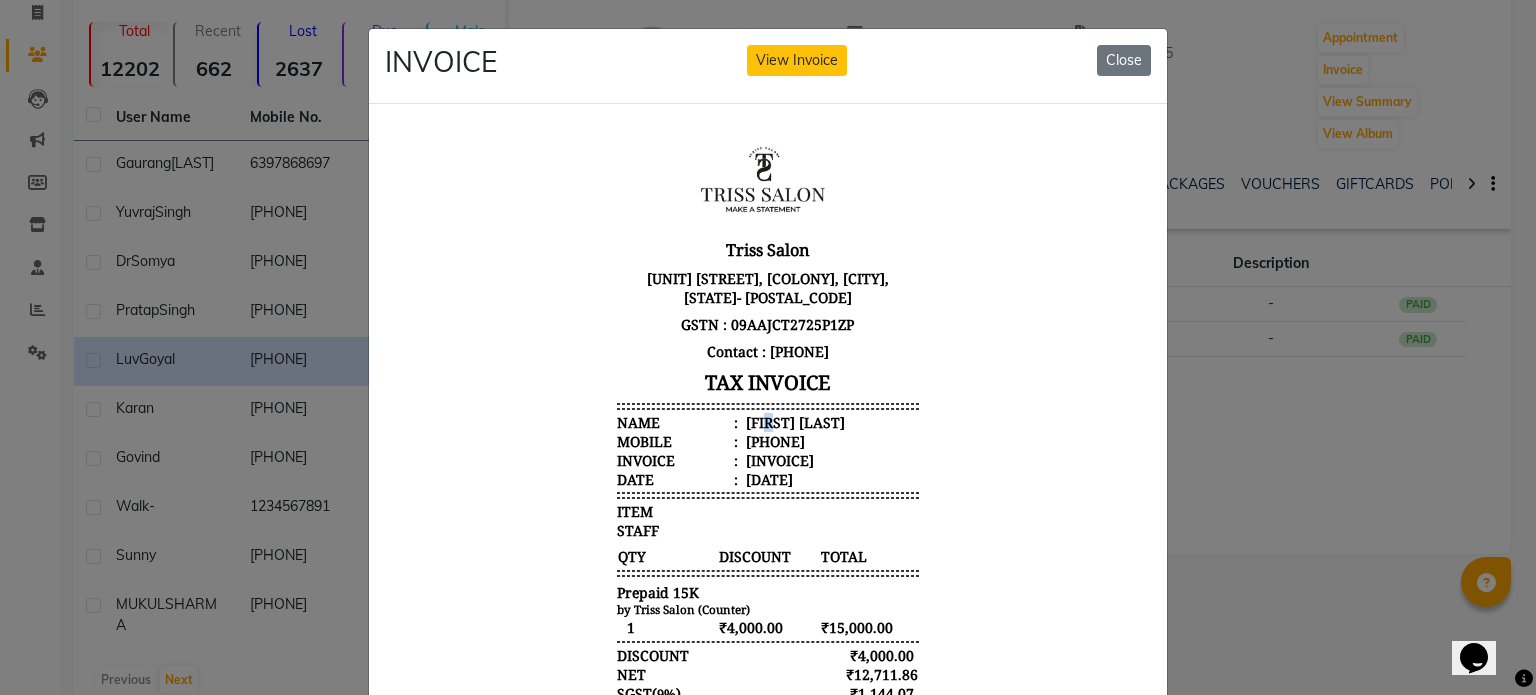 click on "Luv Goyal" at bounding box center (793, 421) 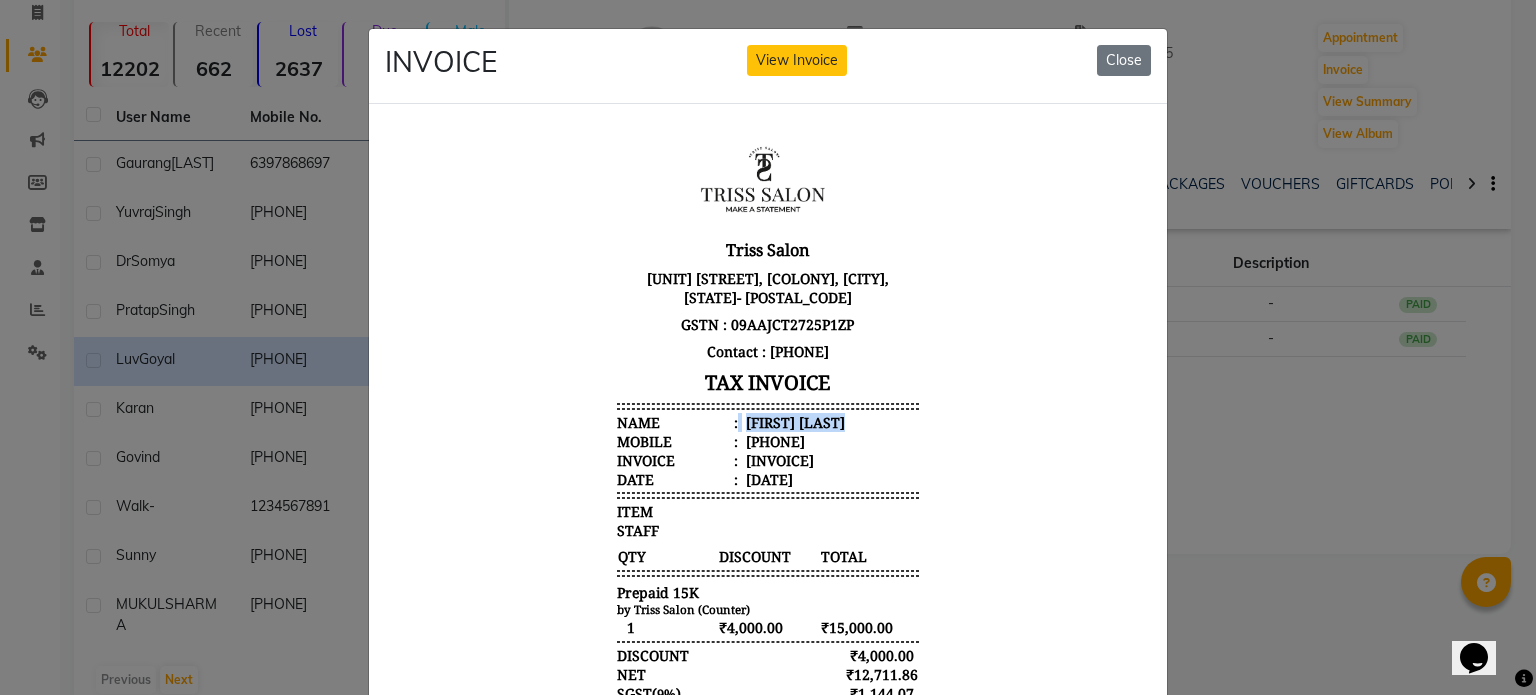 copy on "Luv Goyal" 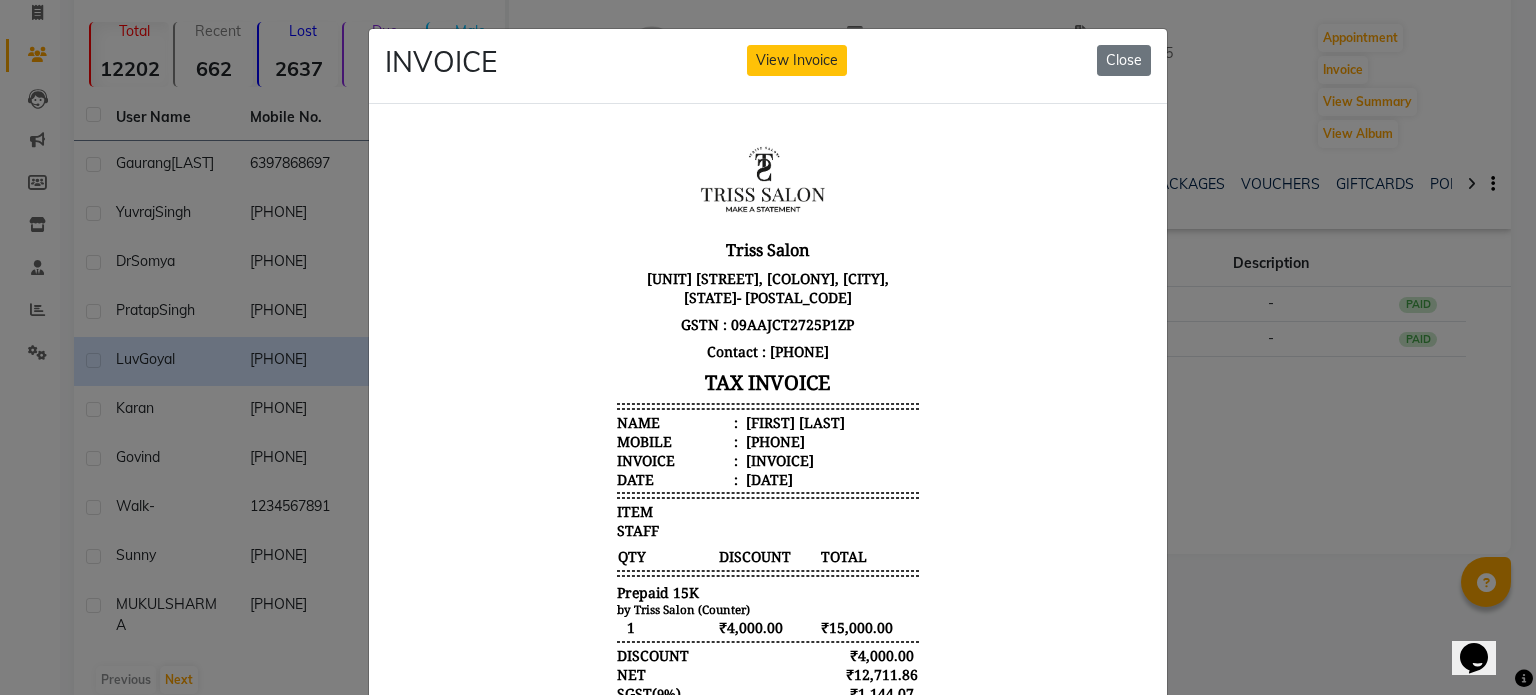 click on "919756879529" at bounding box center [773, 440] 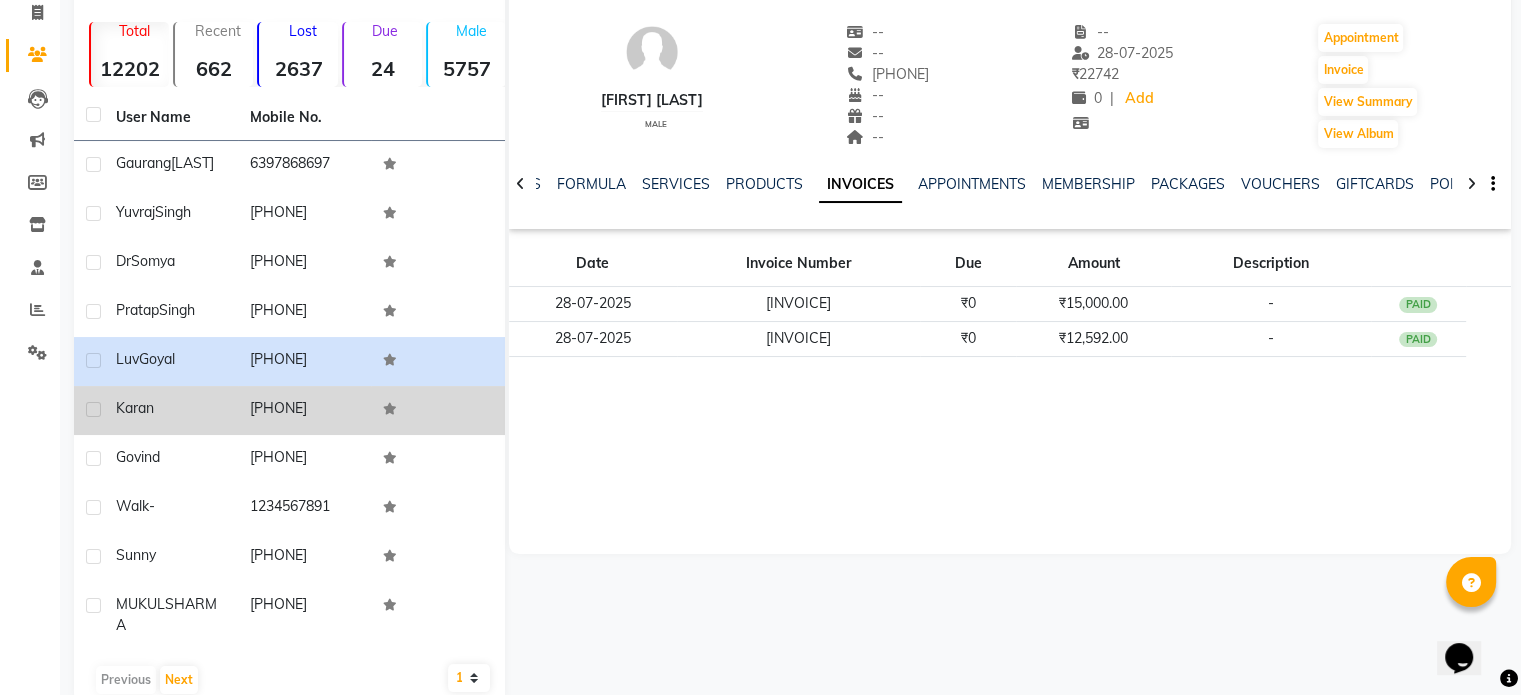 click on "Karan" 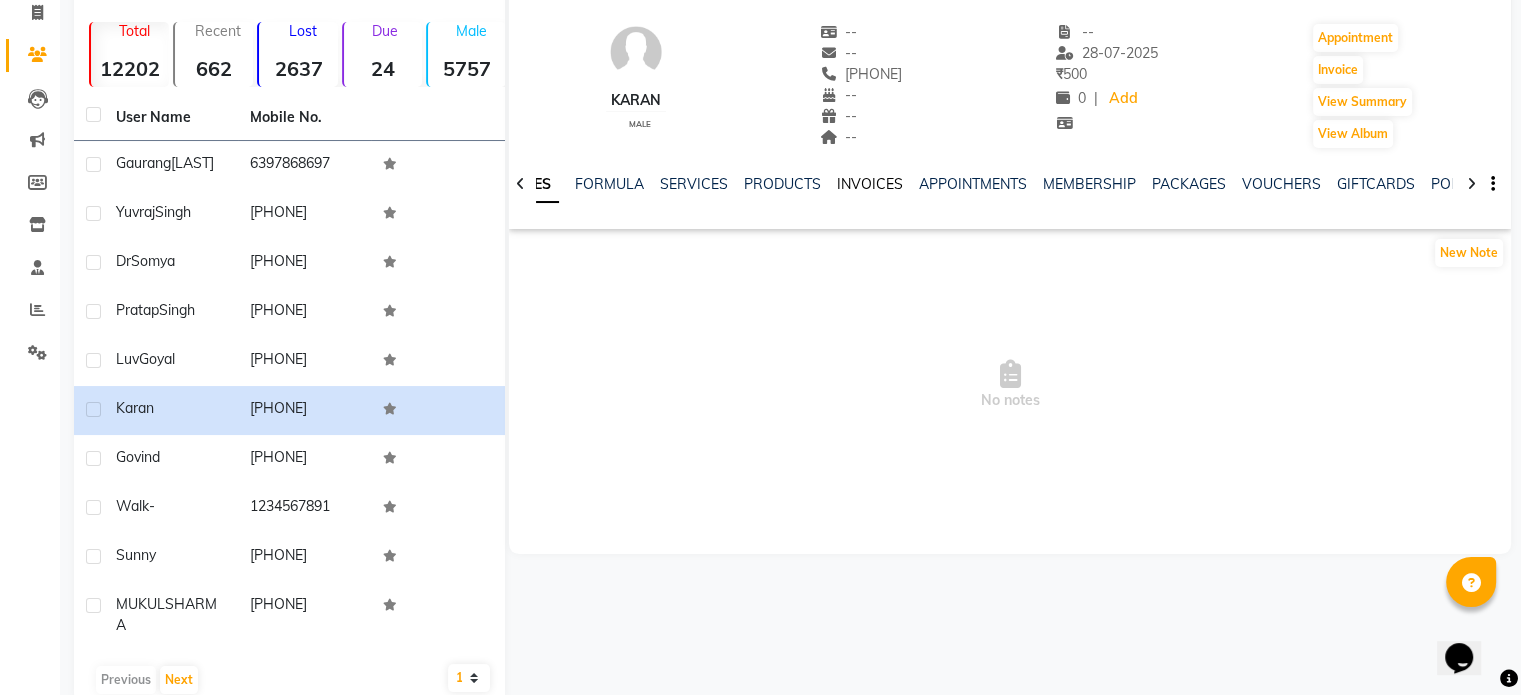 click on "INVOICES" 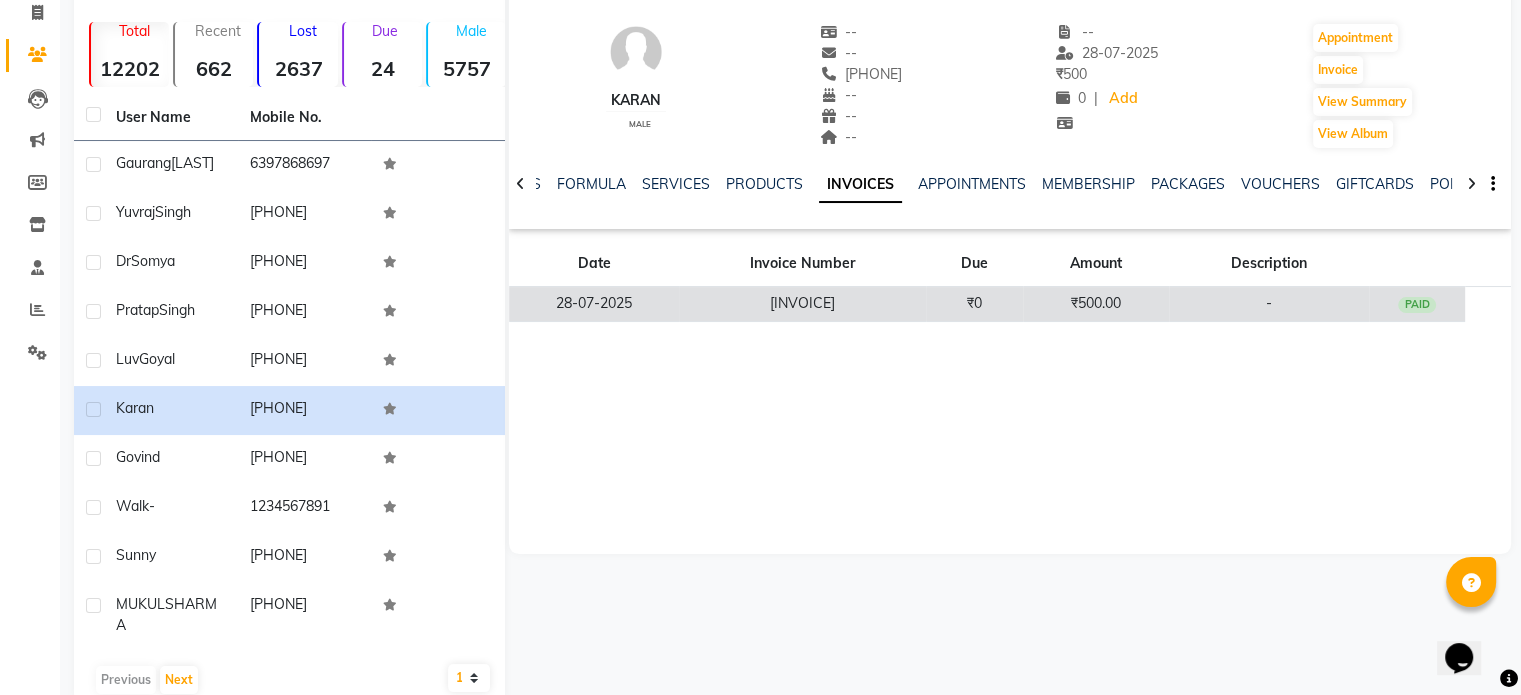 click on "T2/25-26/1703" 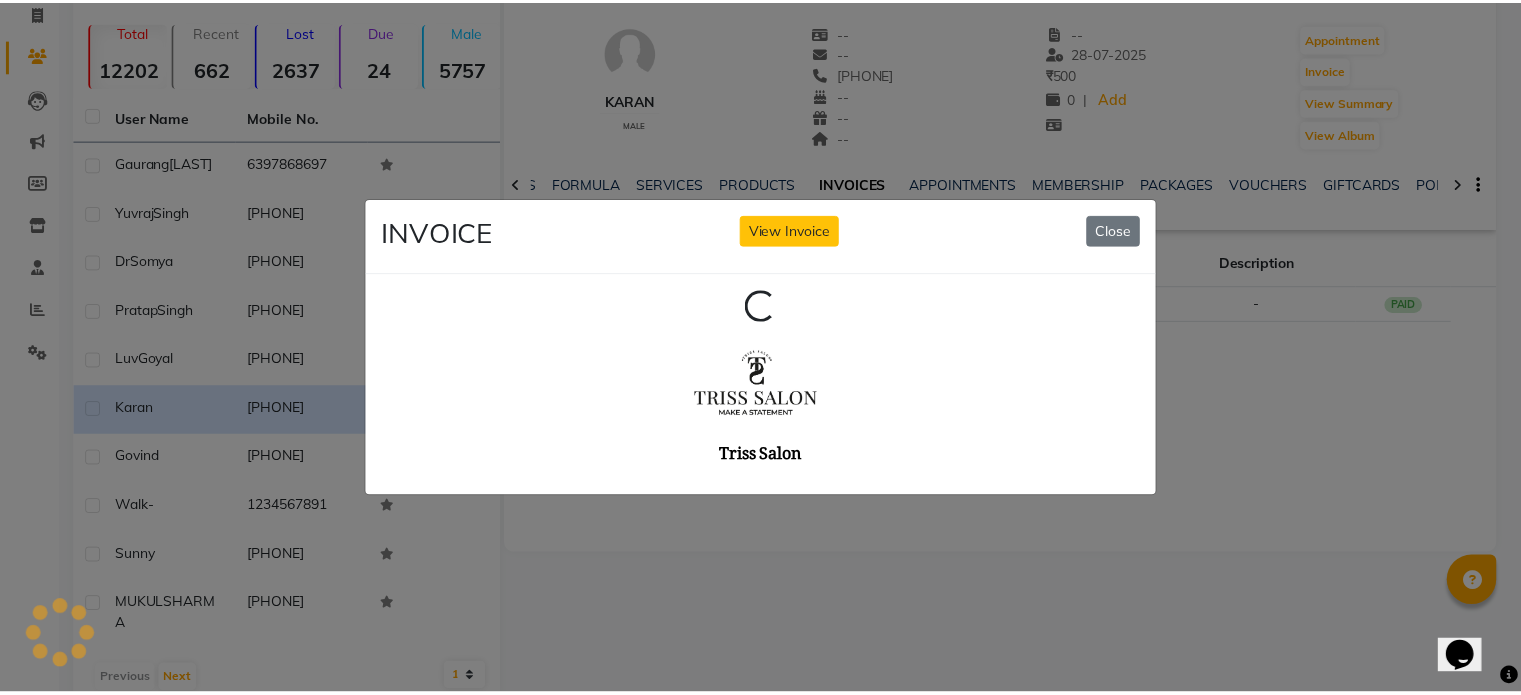 scroll, scrollTop: 0, scrollLeft: 0, axis: both 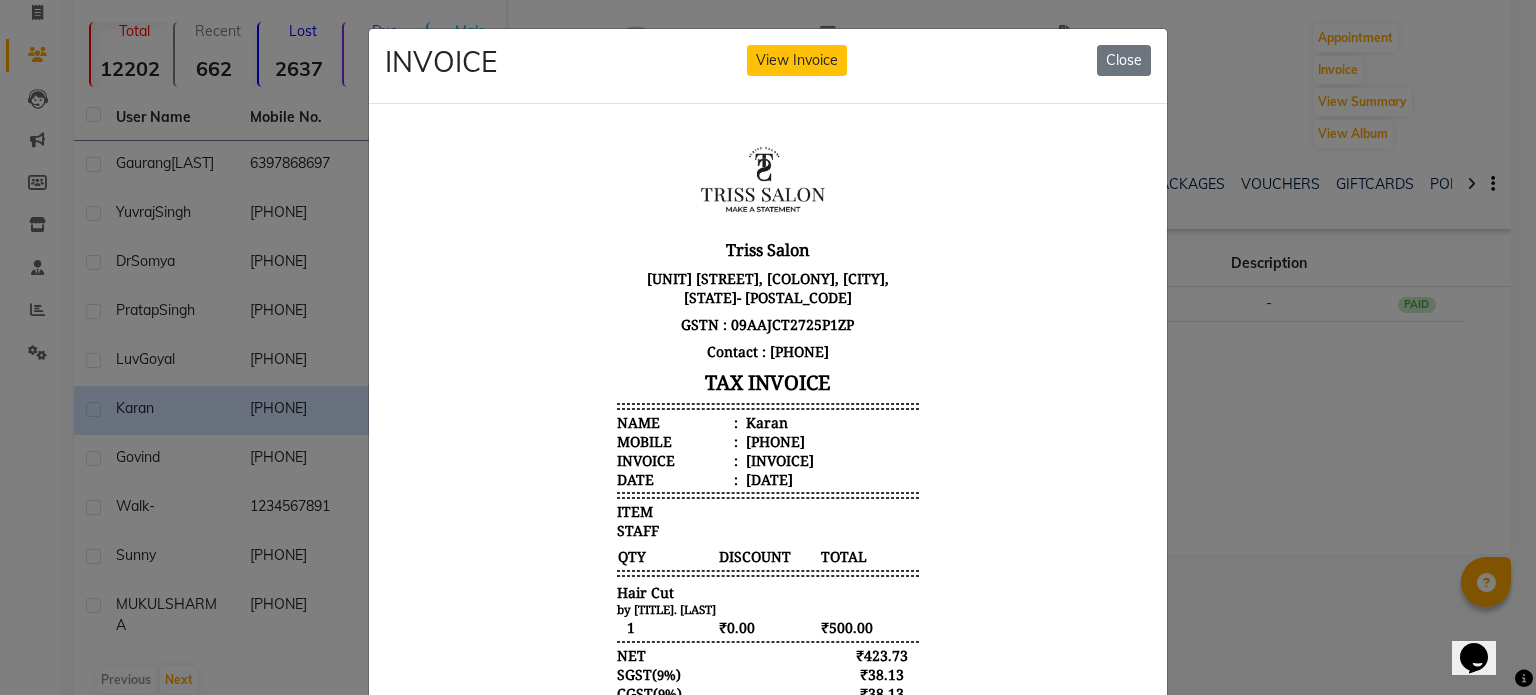 click on "919027732306" at bounding box center [773, 440] 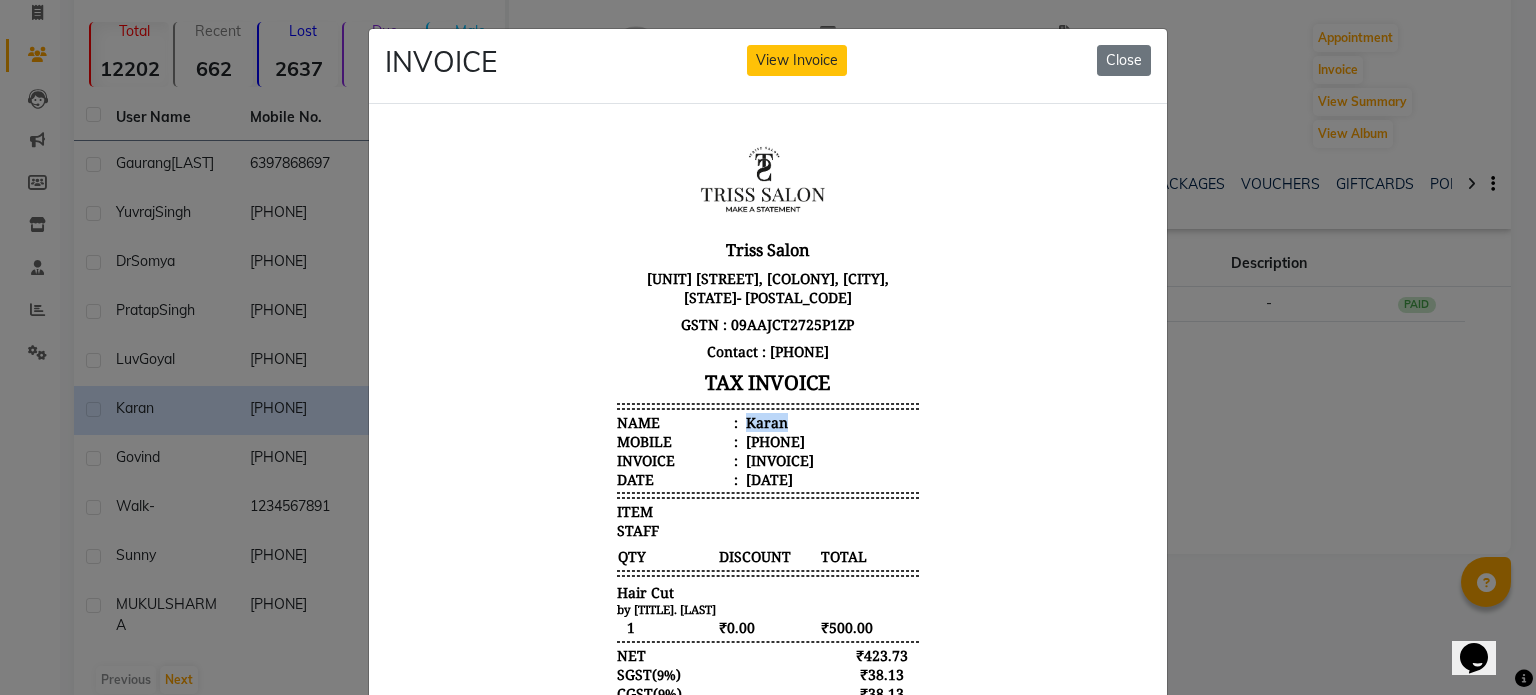 copy on "Karan" 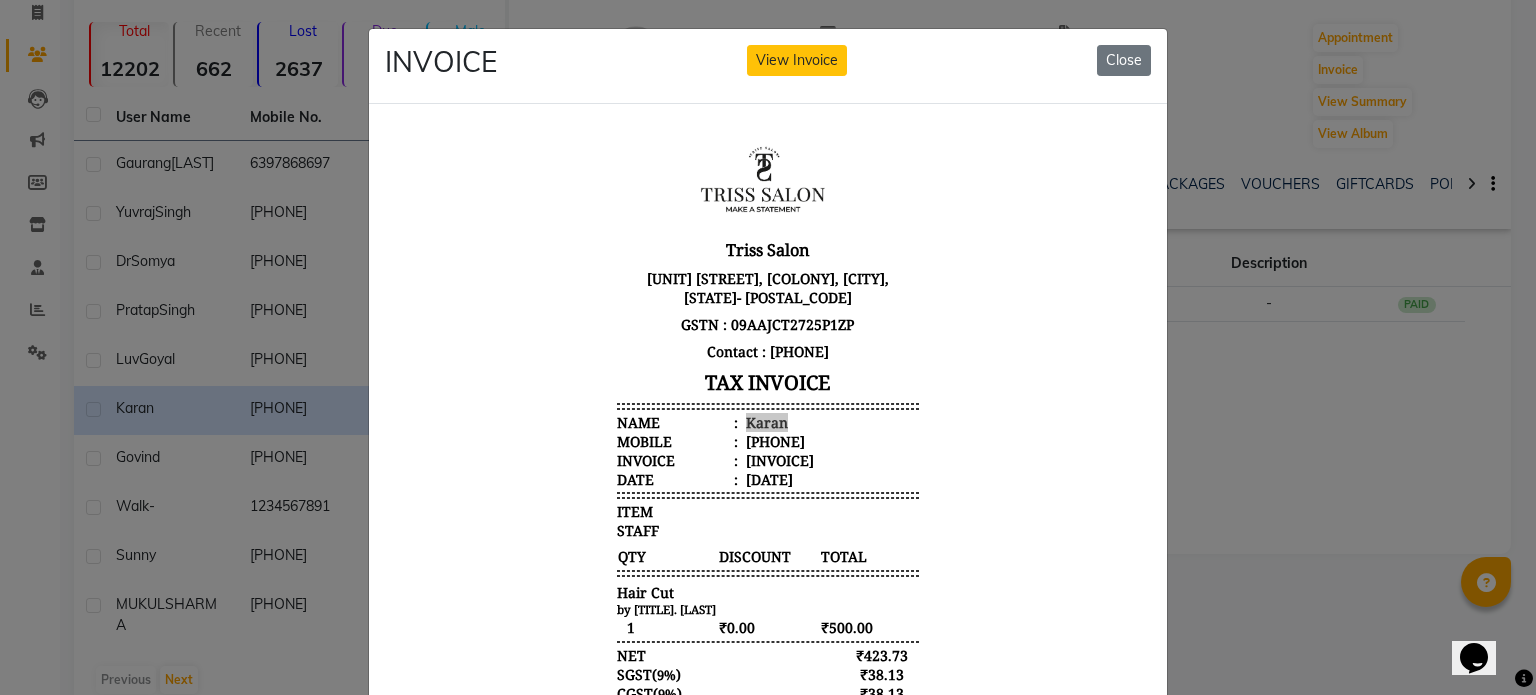 click on "INVOICE View Invoice Close" 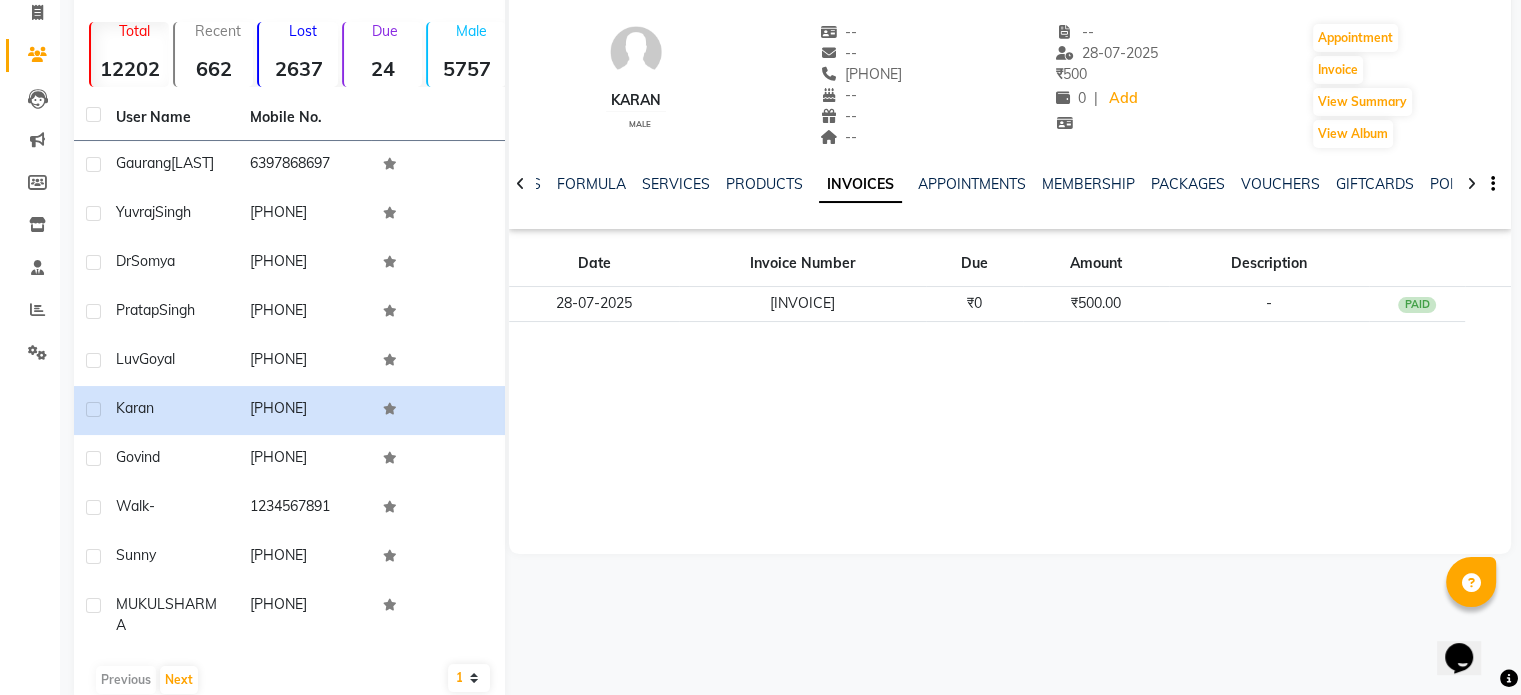 scroll, scrollTop: 188, scrollLeft: 0, axis: vertical 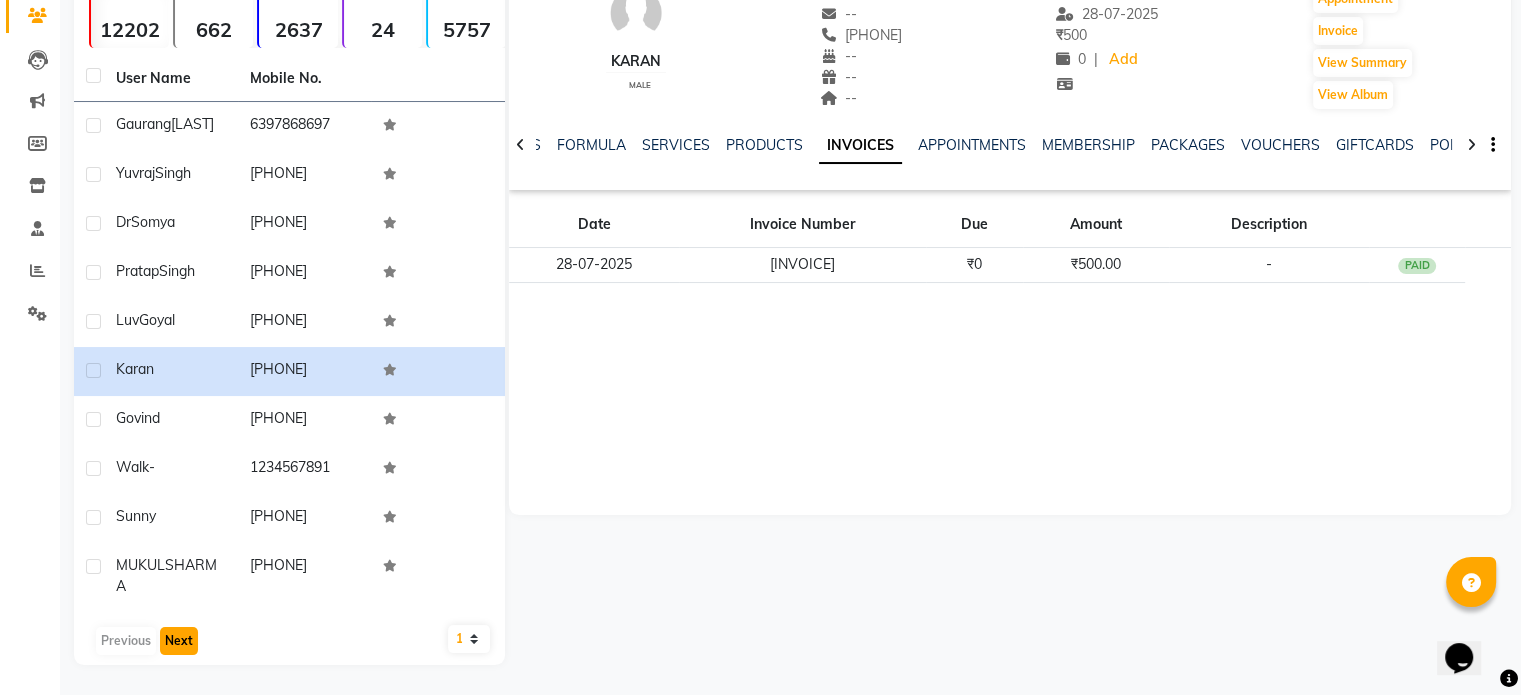click on "Next" 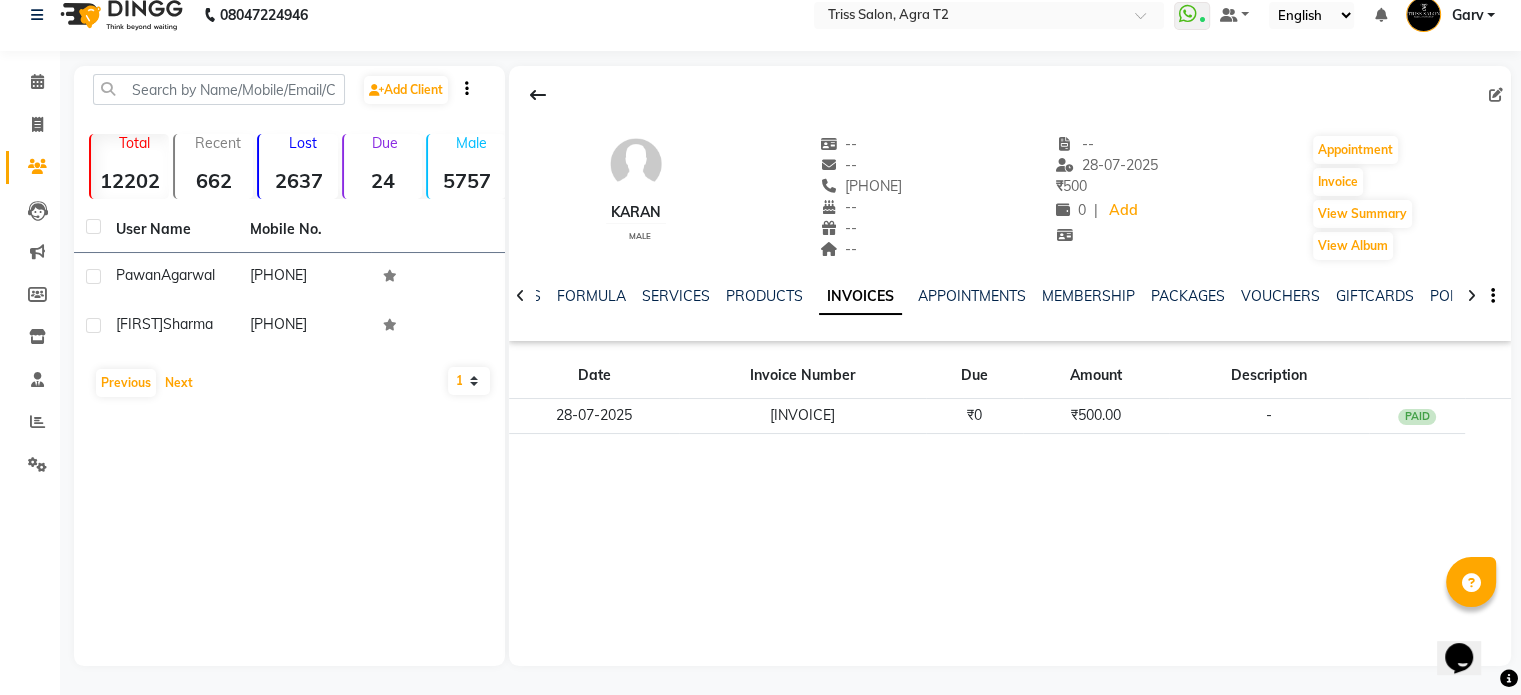 scroll, scrollTop: 0, scrollLeft: 0, axis: both 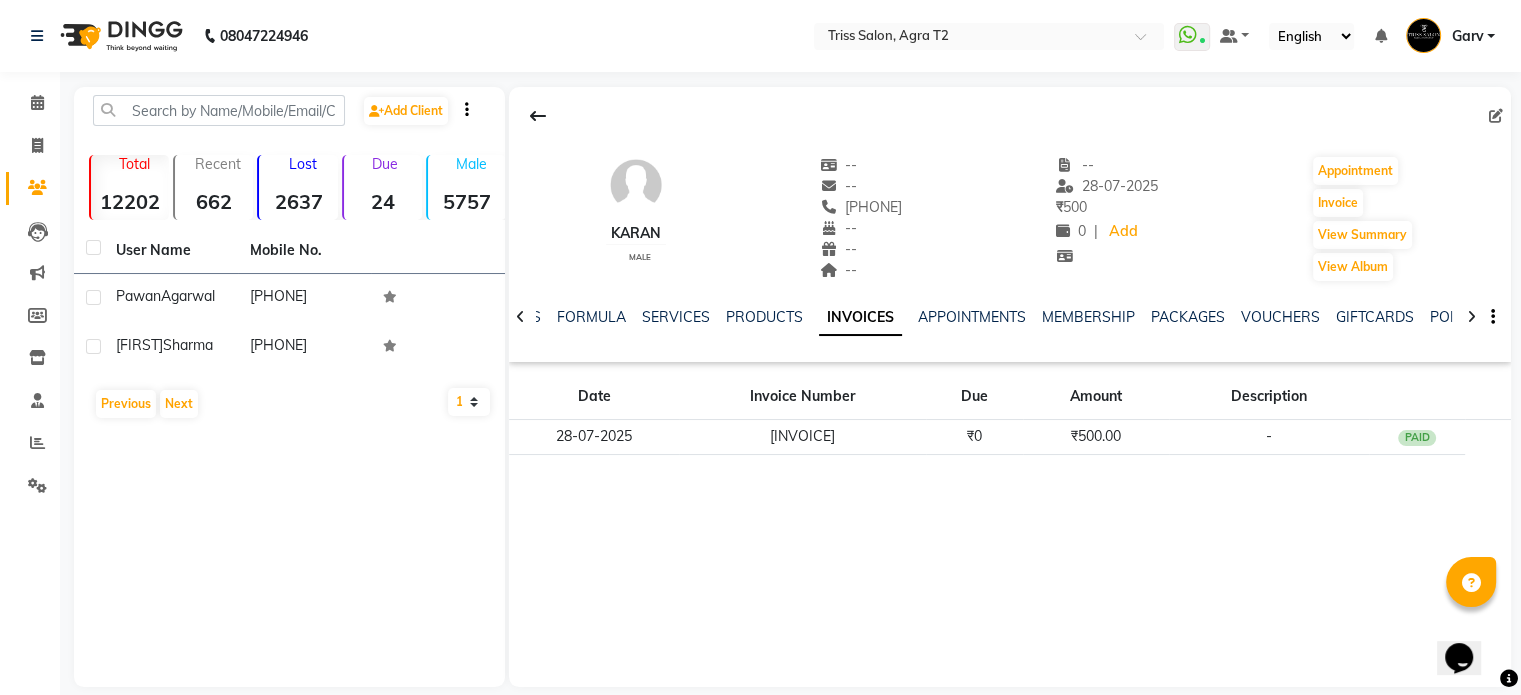 click on "Karan    male  --   --   9027732306  --  --  --  -- 28-07-2025 ₹    500 0 |  Add   Appointment   Invoice  View Summary  View Album" 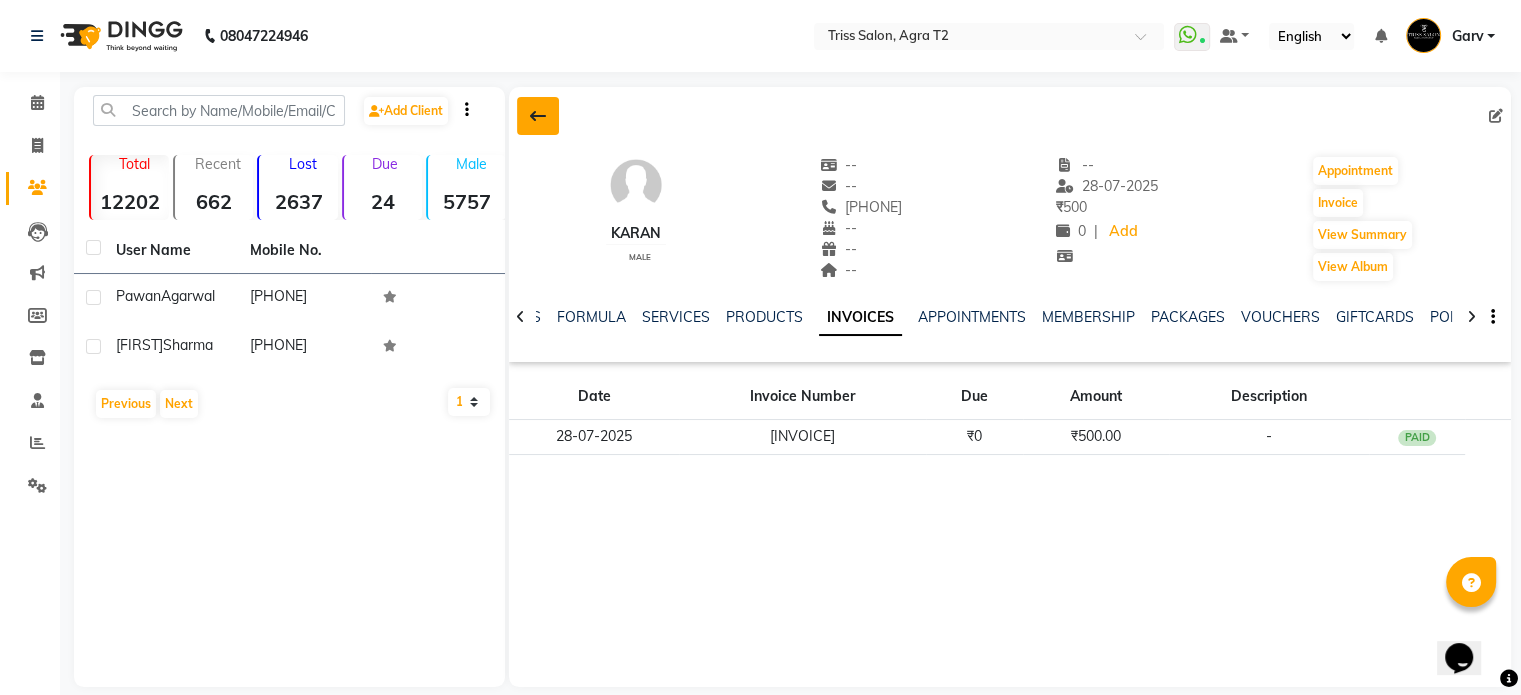 click 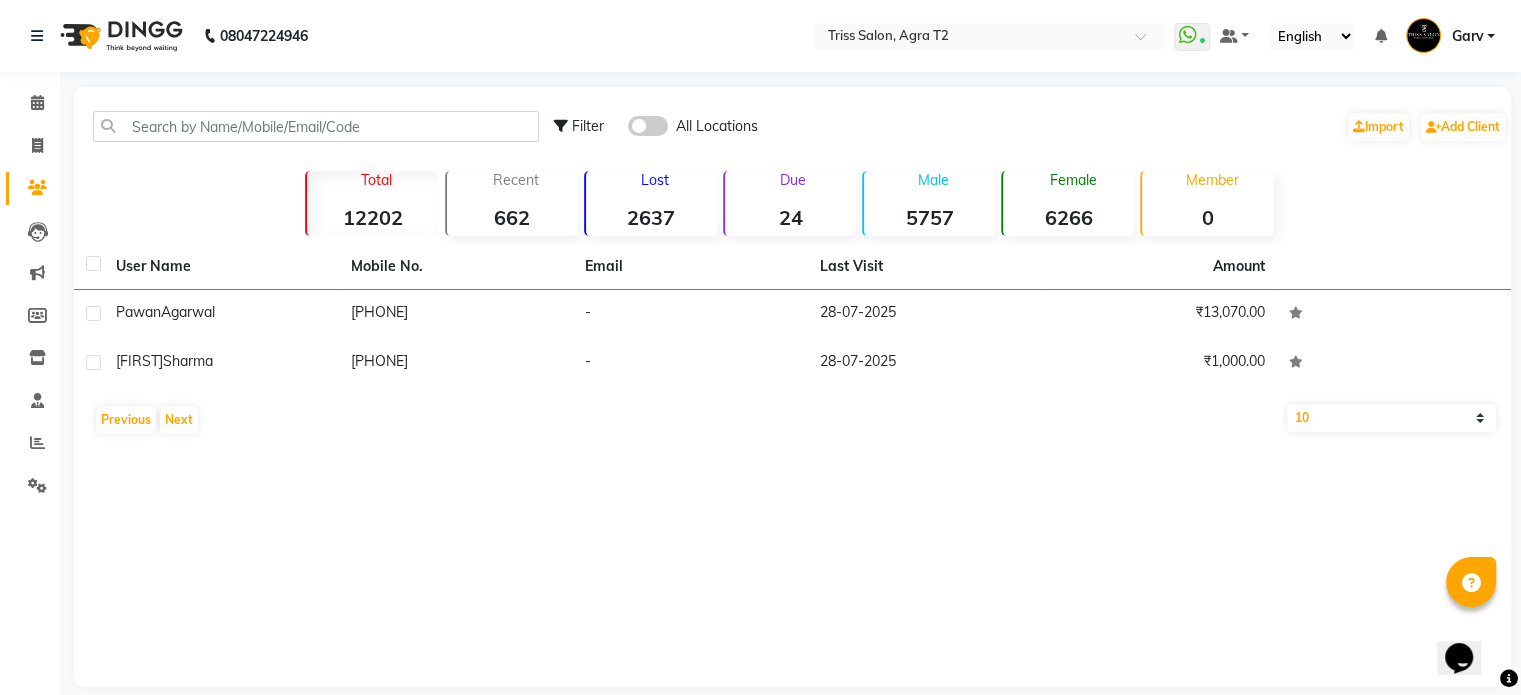 click on "08047224946 Select Location × Triss Salon, Agra T2  WhatsApp Status  ✕ Status:  Connected Most Recent Message: 01-08-2025     05:57 PM Recent Service Activity: 01-08-2025     07:34 PM Default Panel My Panel English ENGLISH Español العربية मराठी हिंदी ગુજરાતી தமிழ் 中文 Notifications nothing to show Garv Manage Profile Change Password Sign out  Version:3.15.11" 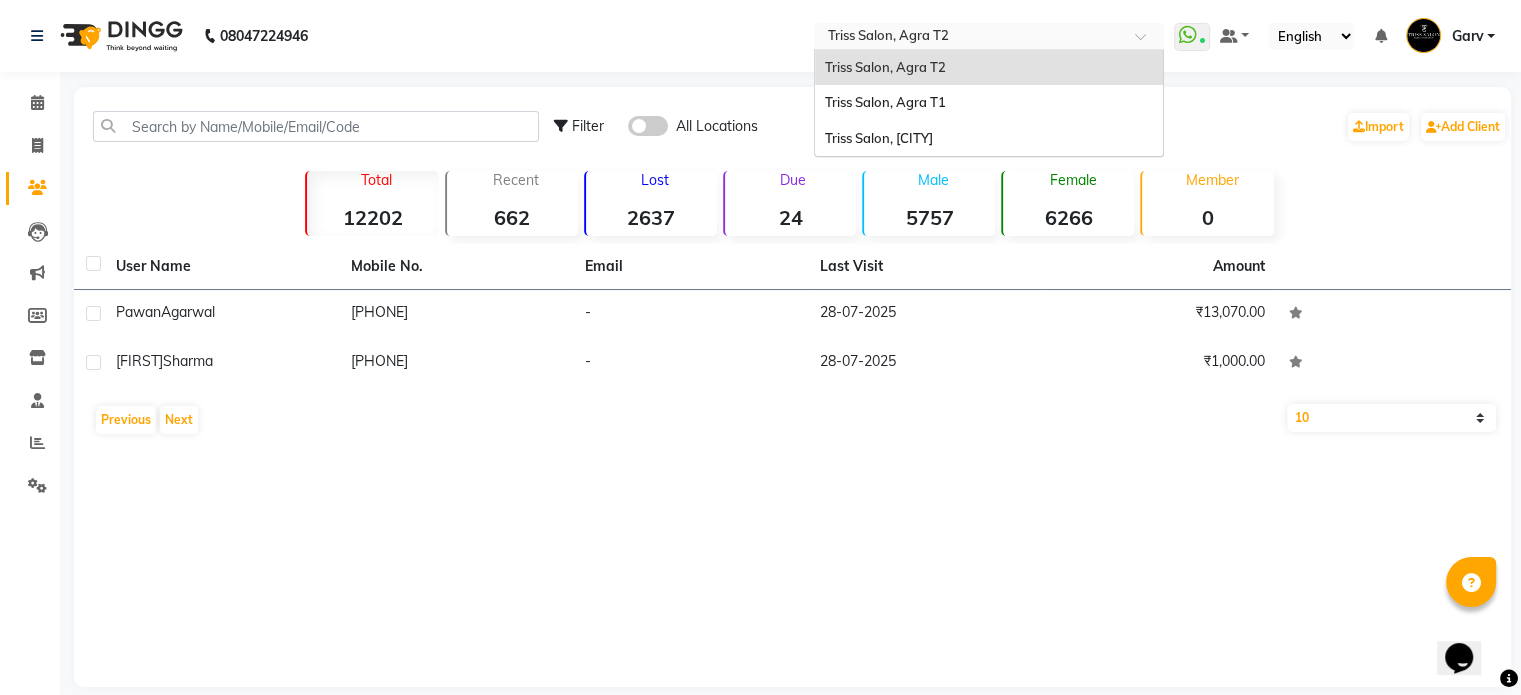 click on "Select Location × Triss Salon, Agra T2" at bounding box center (973, 36) 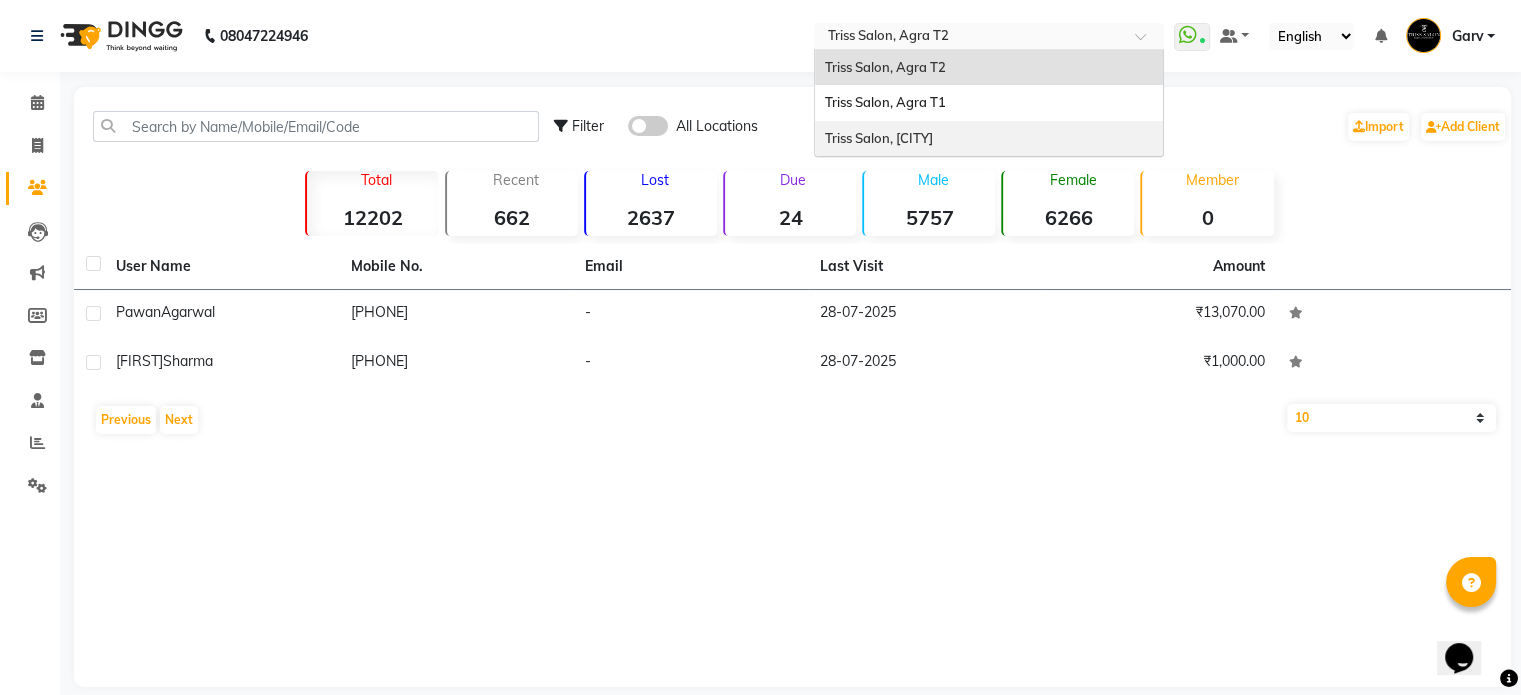 click on "[FIRST], [CITY]" at bounding box center (989, 139) 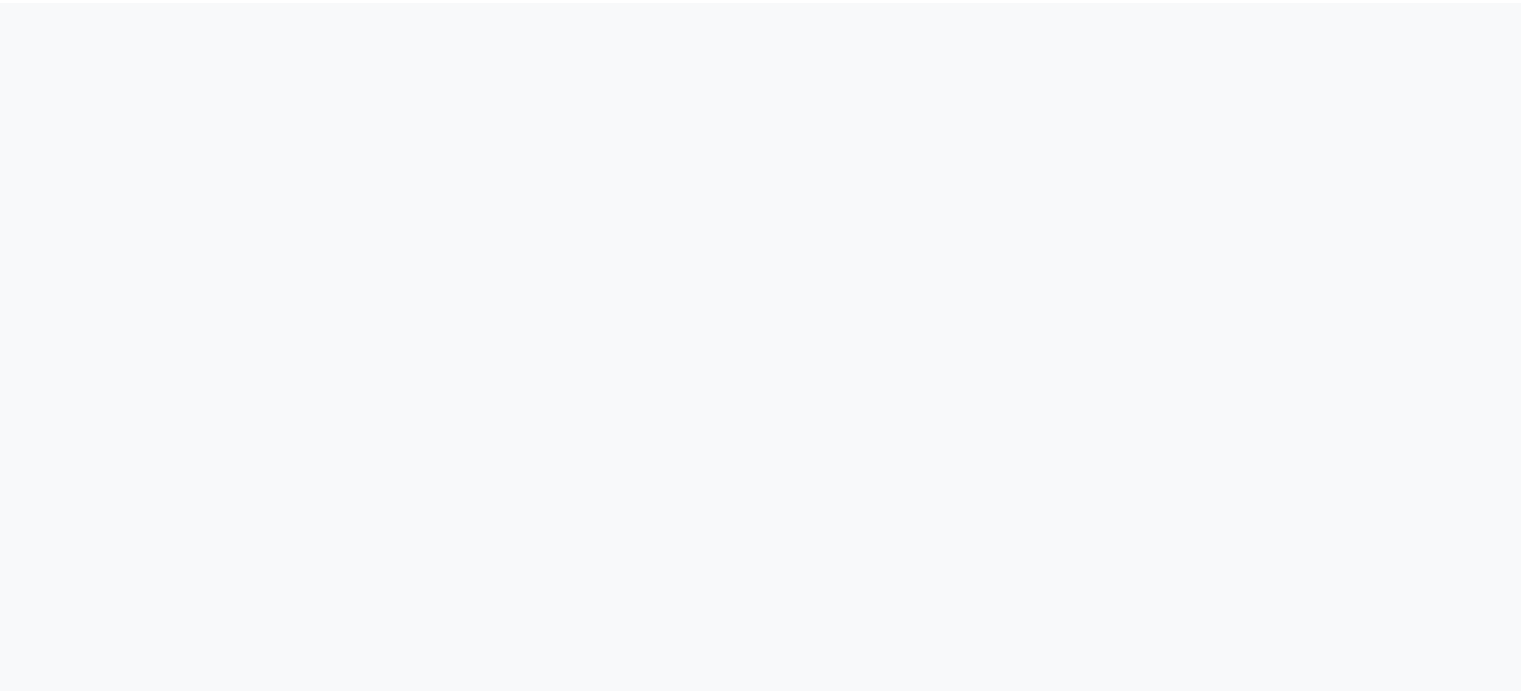 scroll, scrollTop: 0, scrollLeft: 0, axis: both 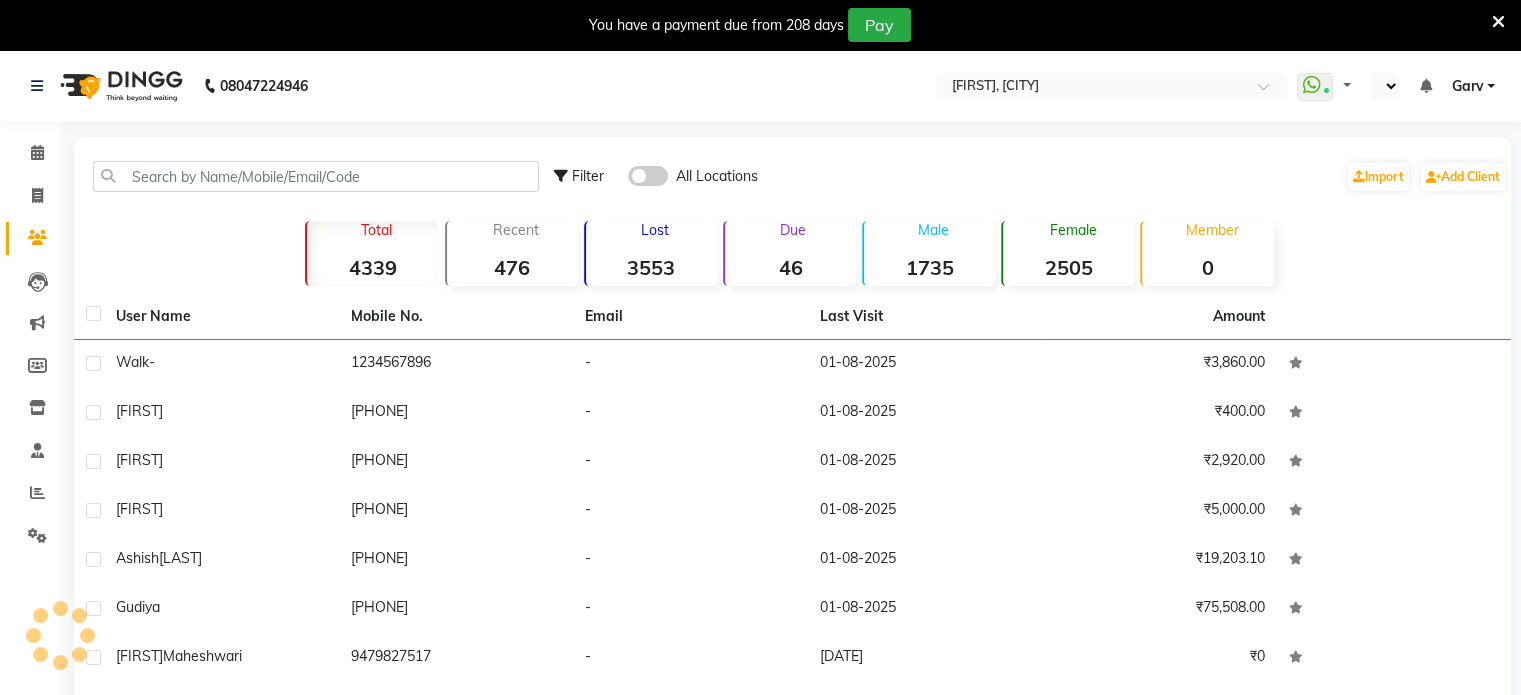 select on "en" 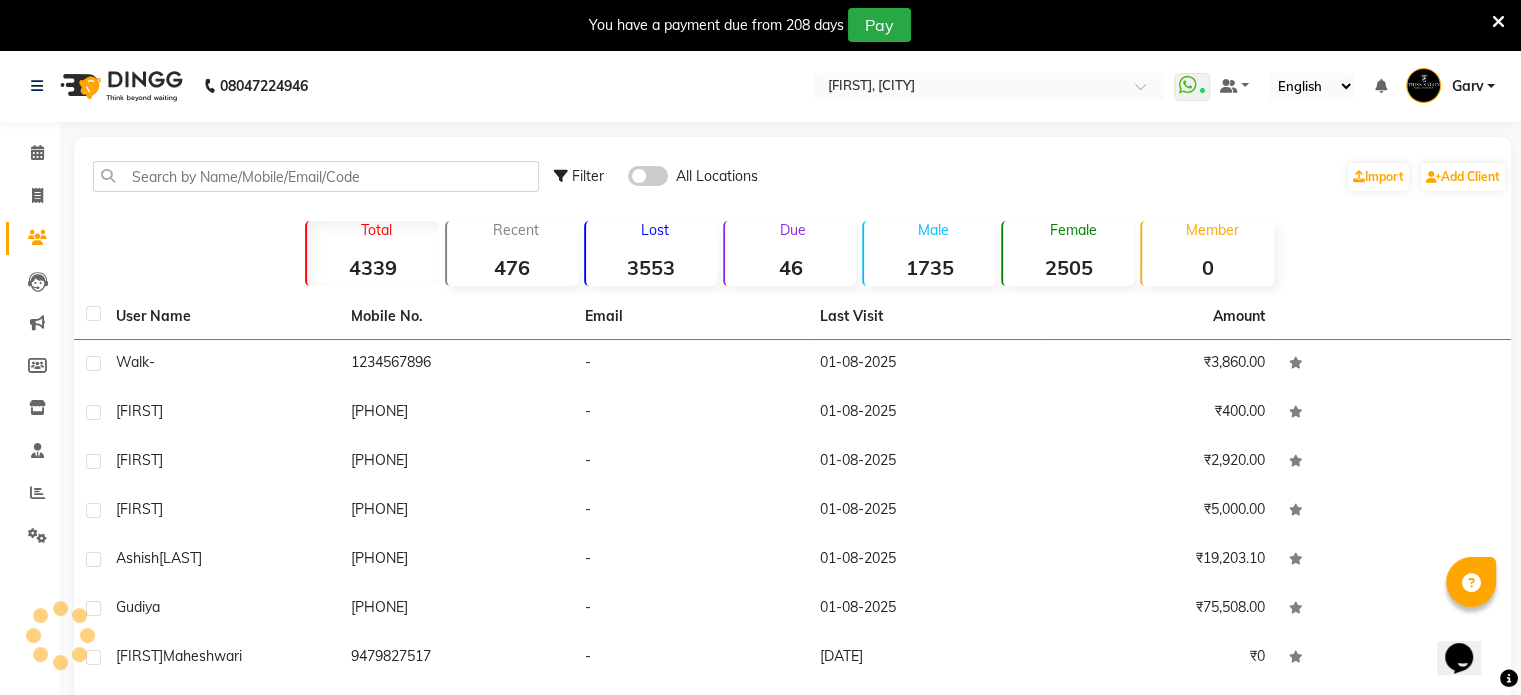 scroll, scrollTop: 0, scrollLeft: 0, axis: both 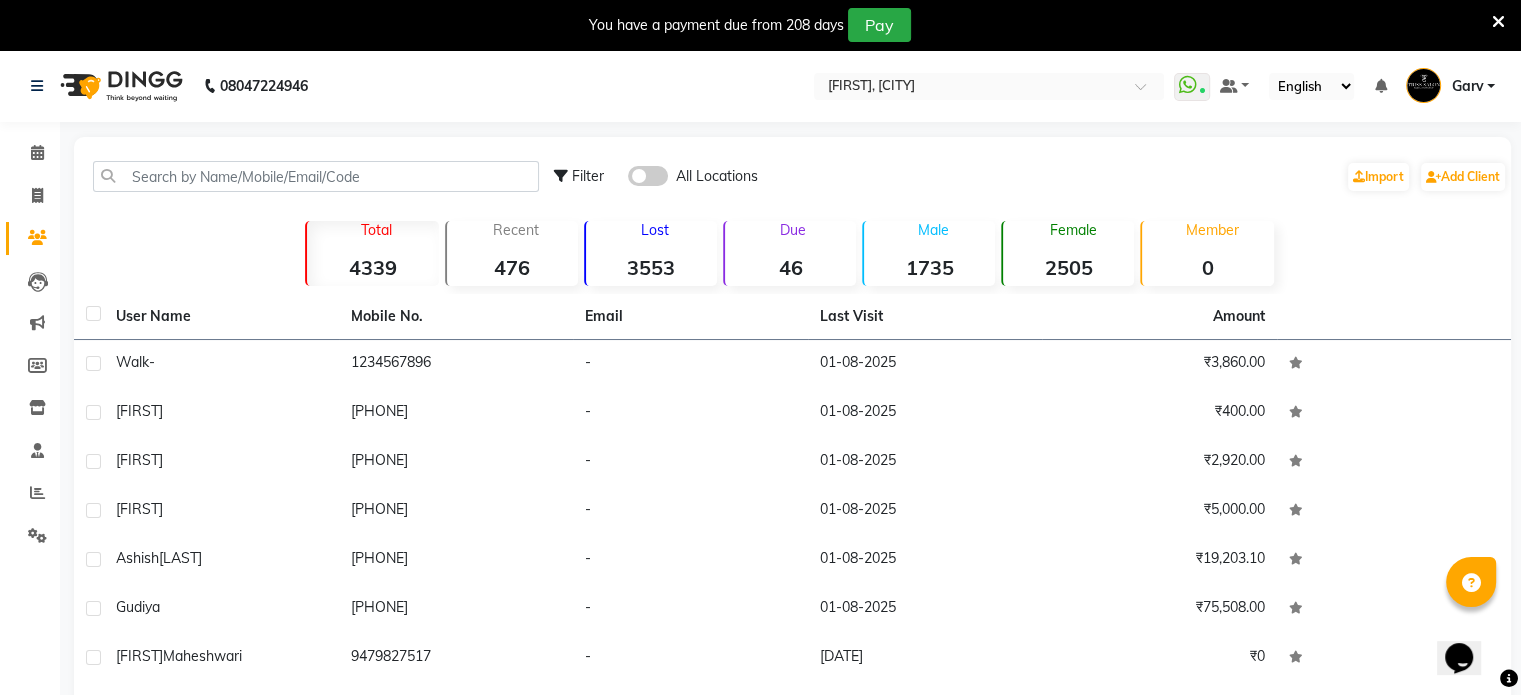 click at bounding box center (1498, 22) 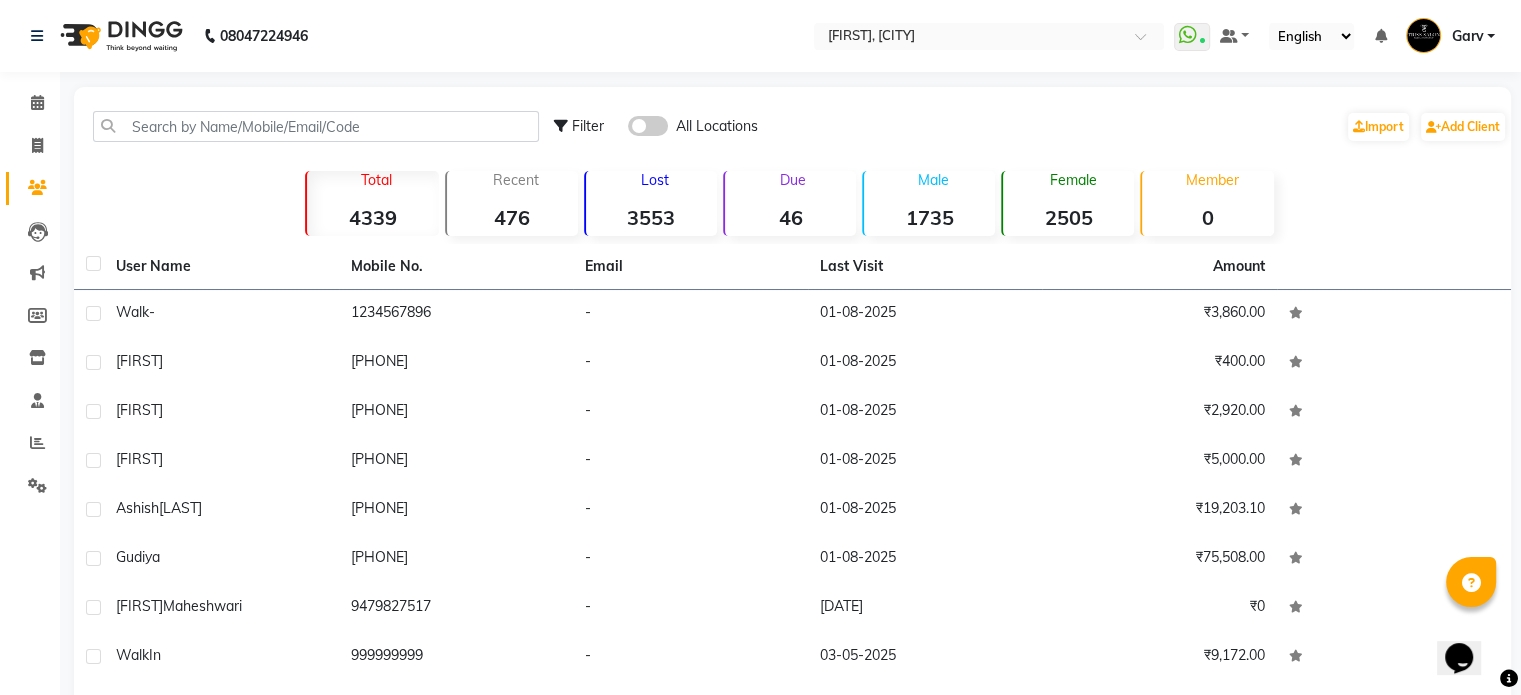 click on "Filter" 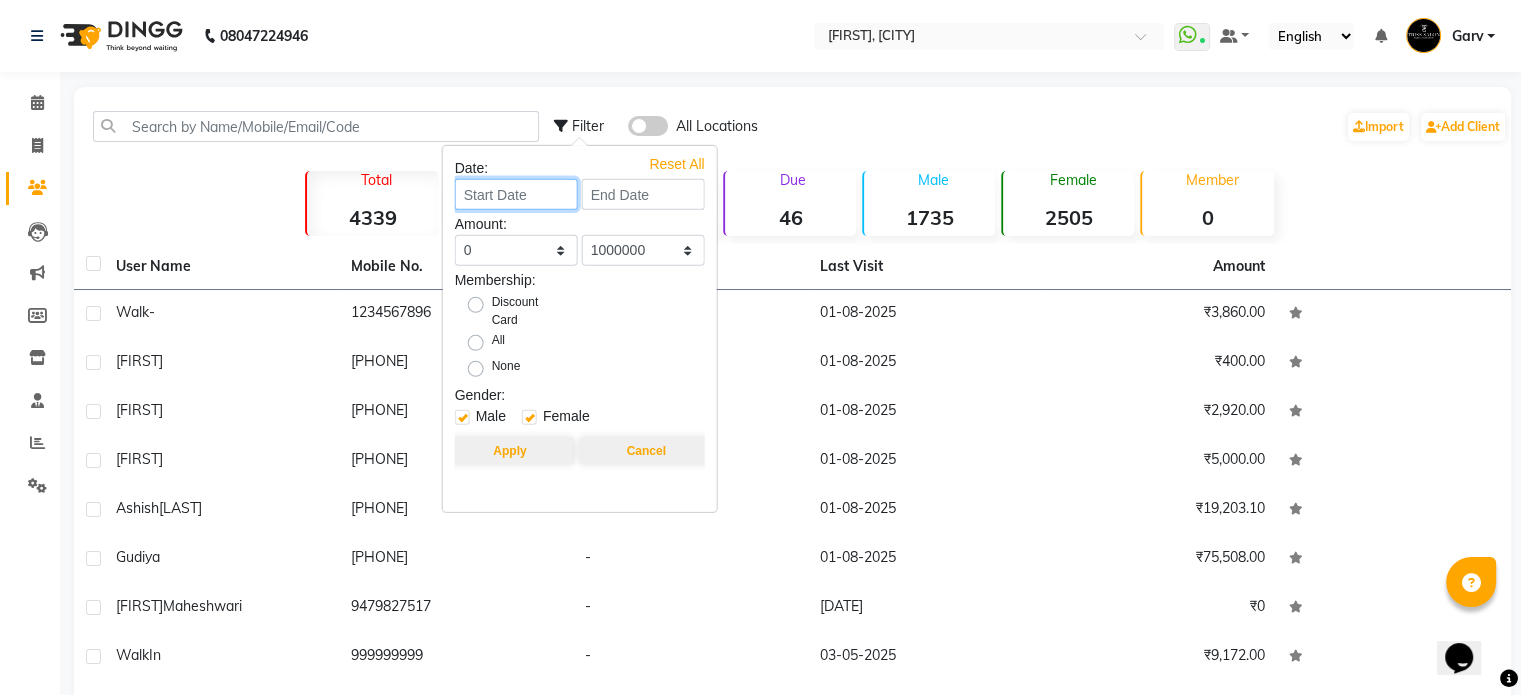 click at bounding box center [516, 194] 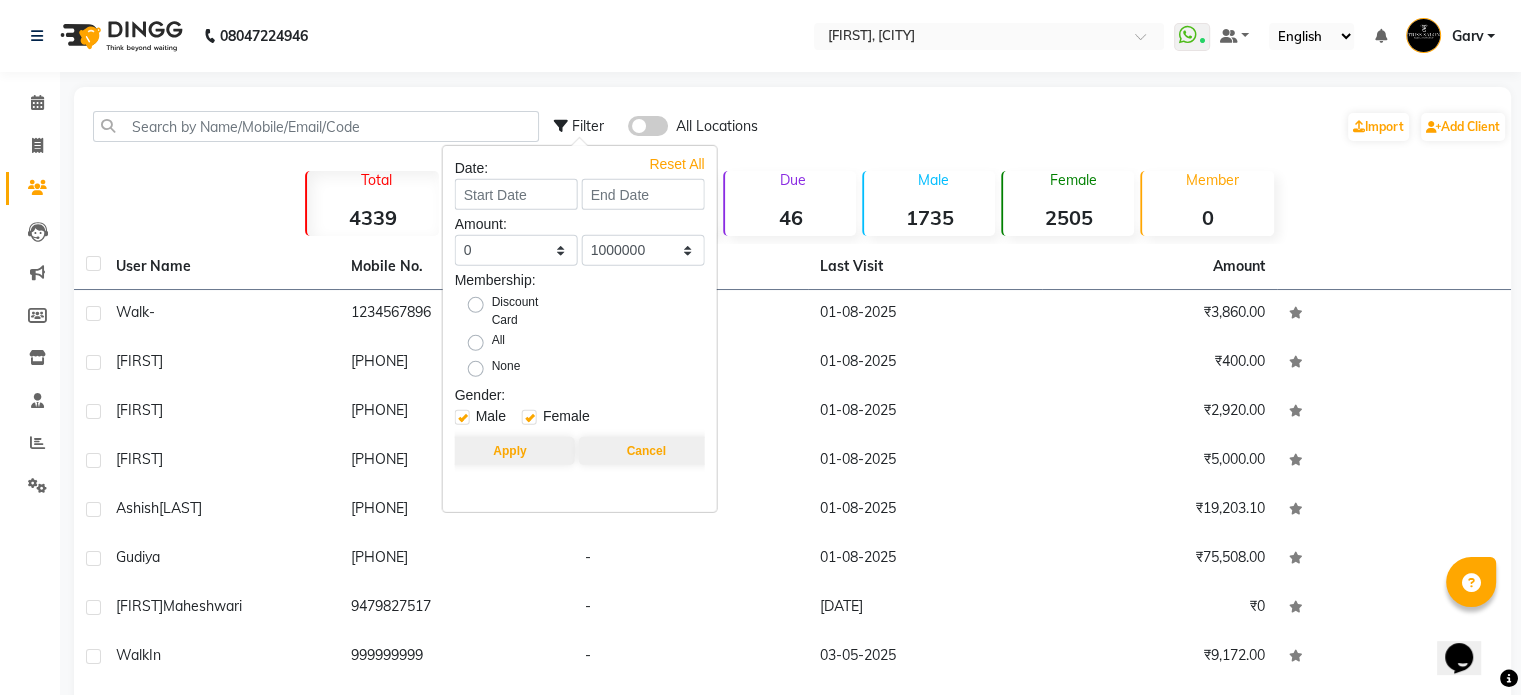 select on "8" 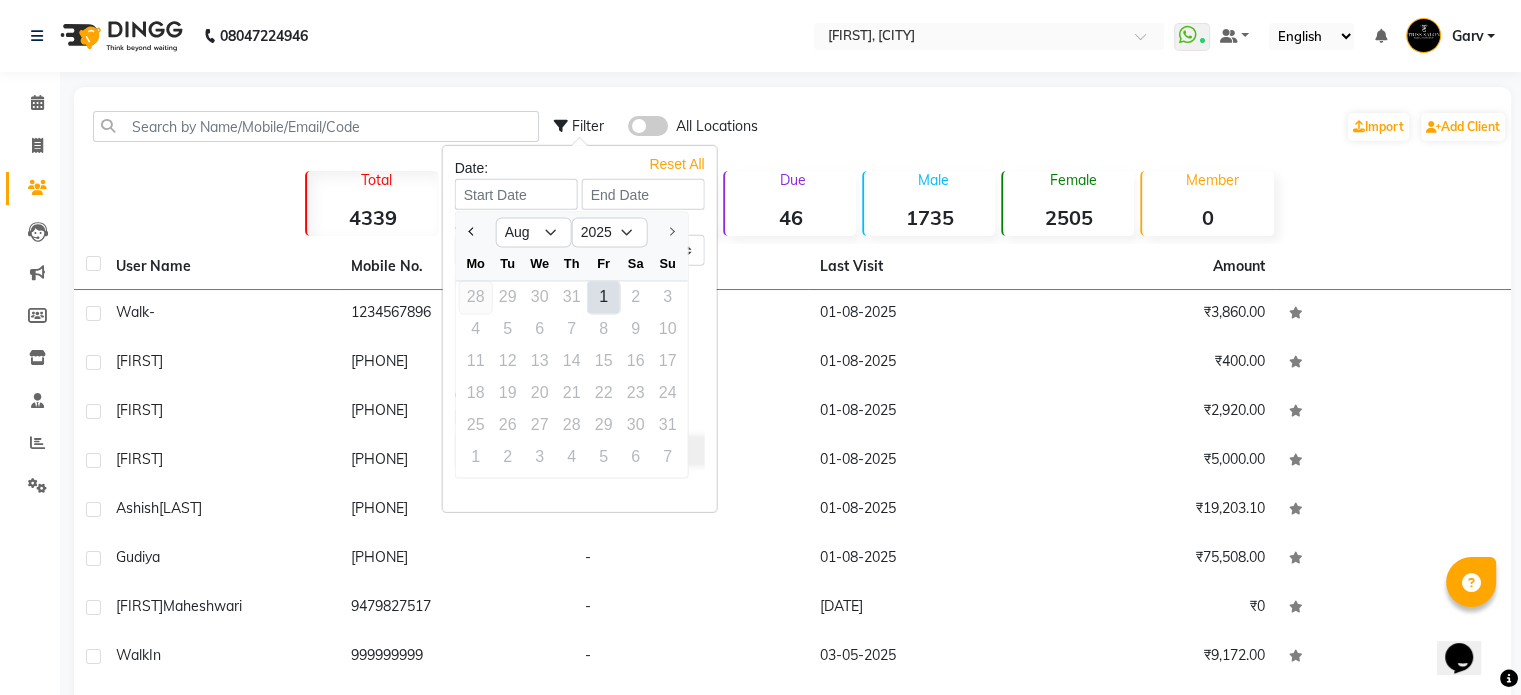 click on "28" at bounding box center (476, 297) 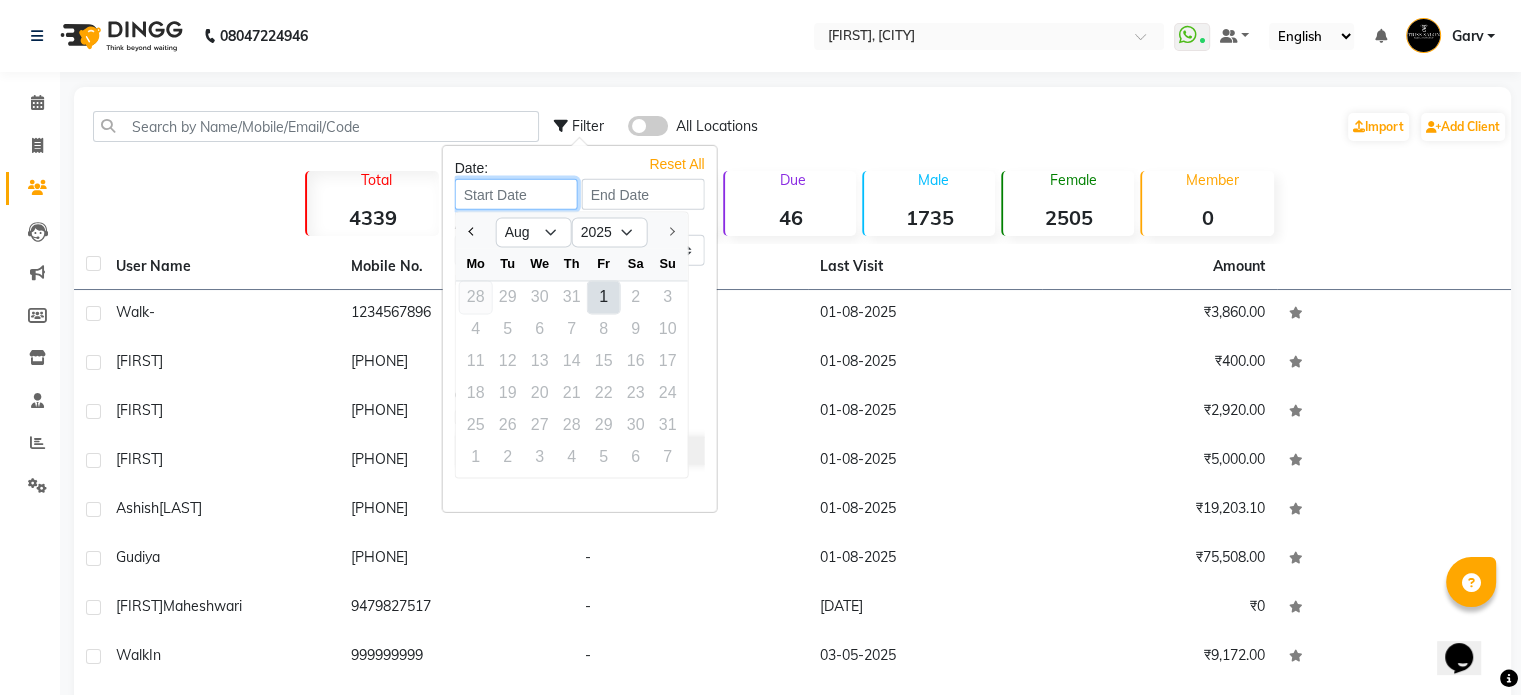 type on "28-07-2025" 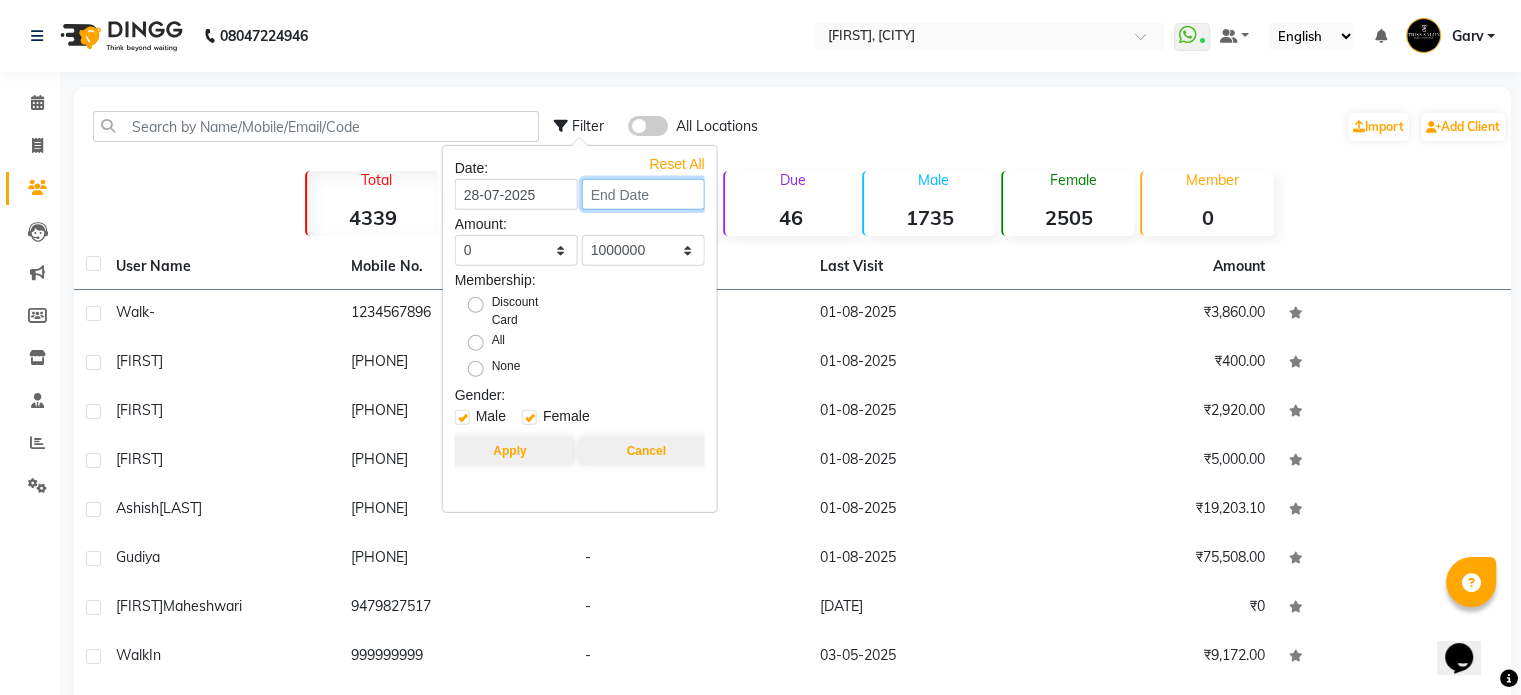click at bounding box center [643, 194] 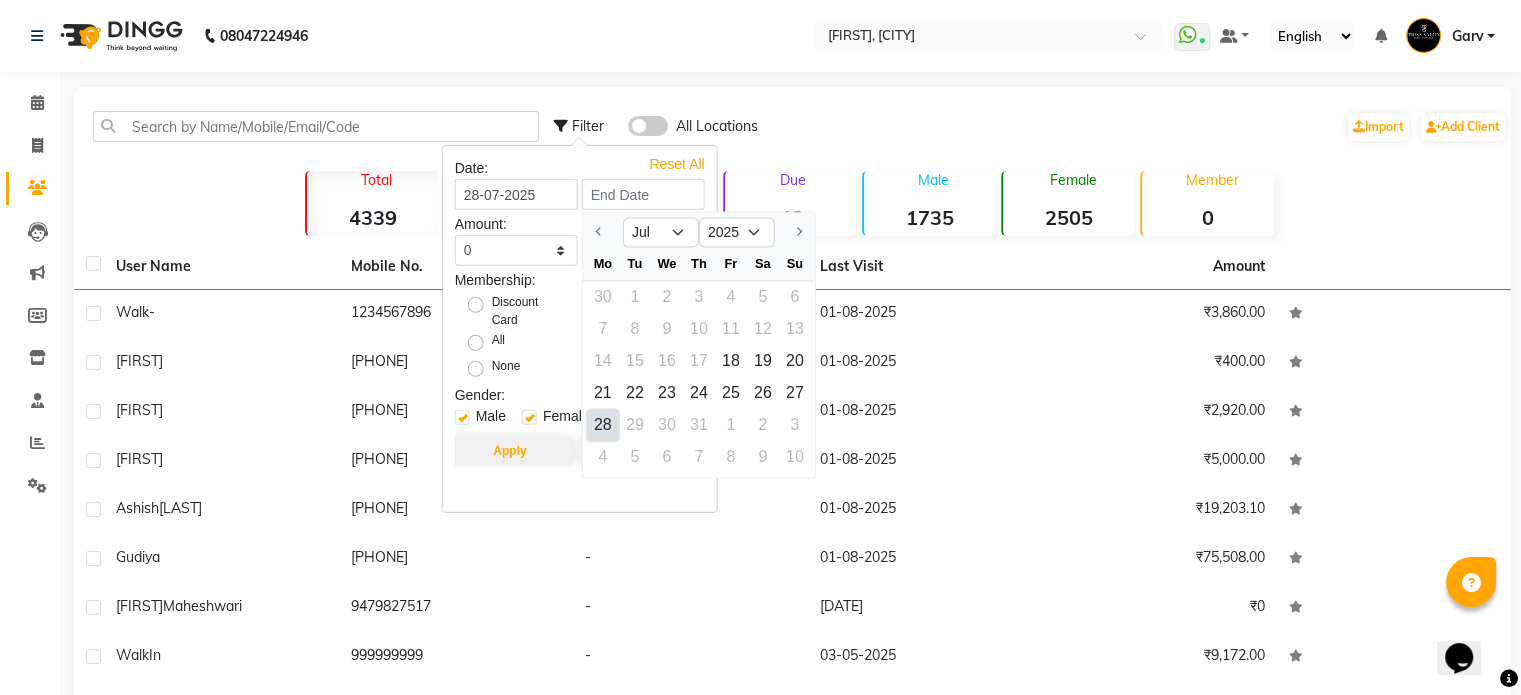click on "28" at bounding box center (603, 425) 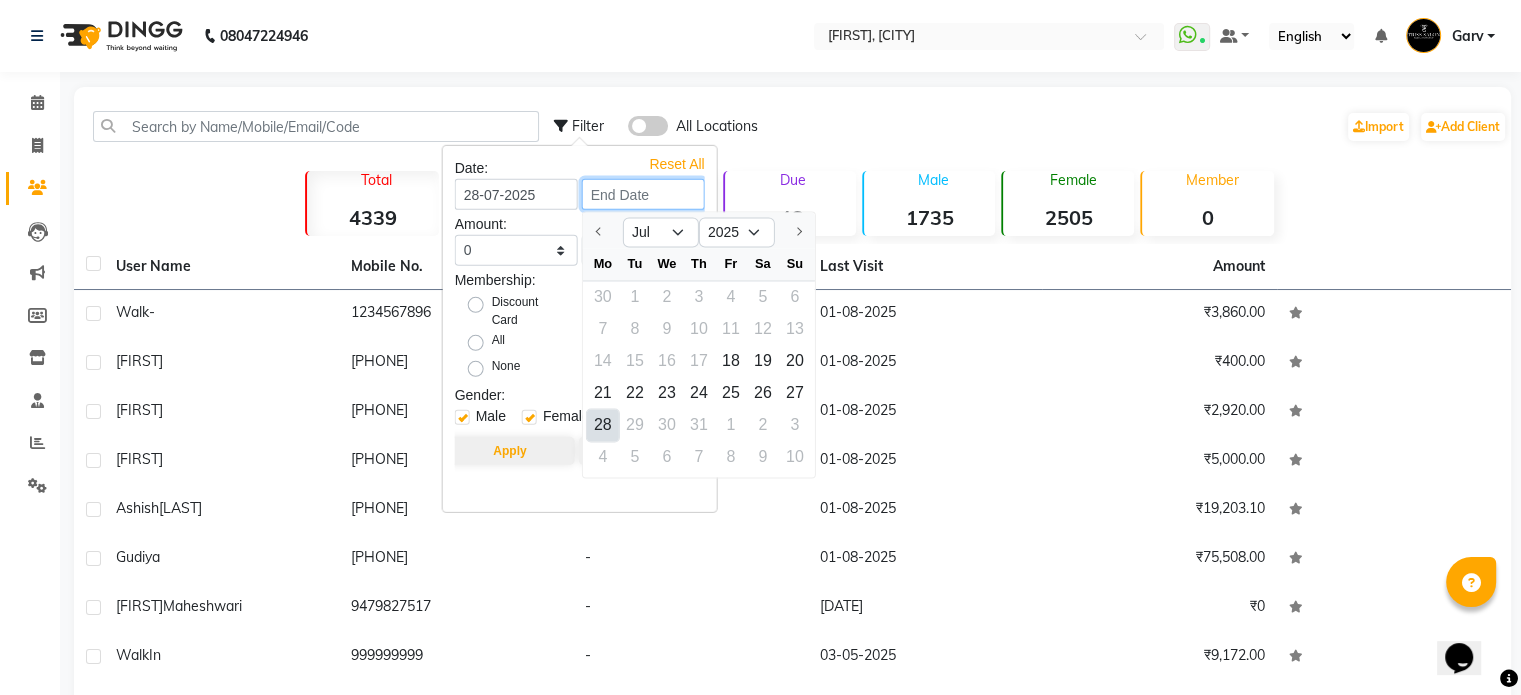 type on "28-07-2025" 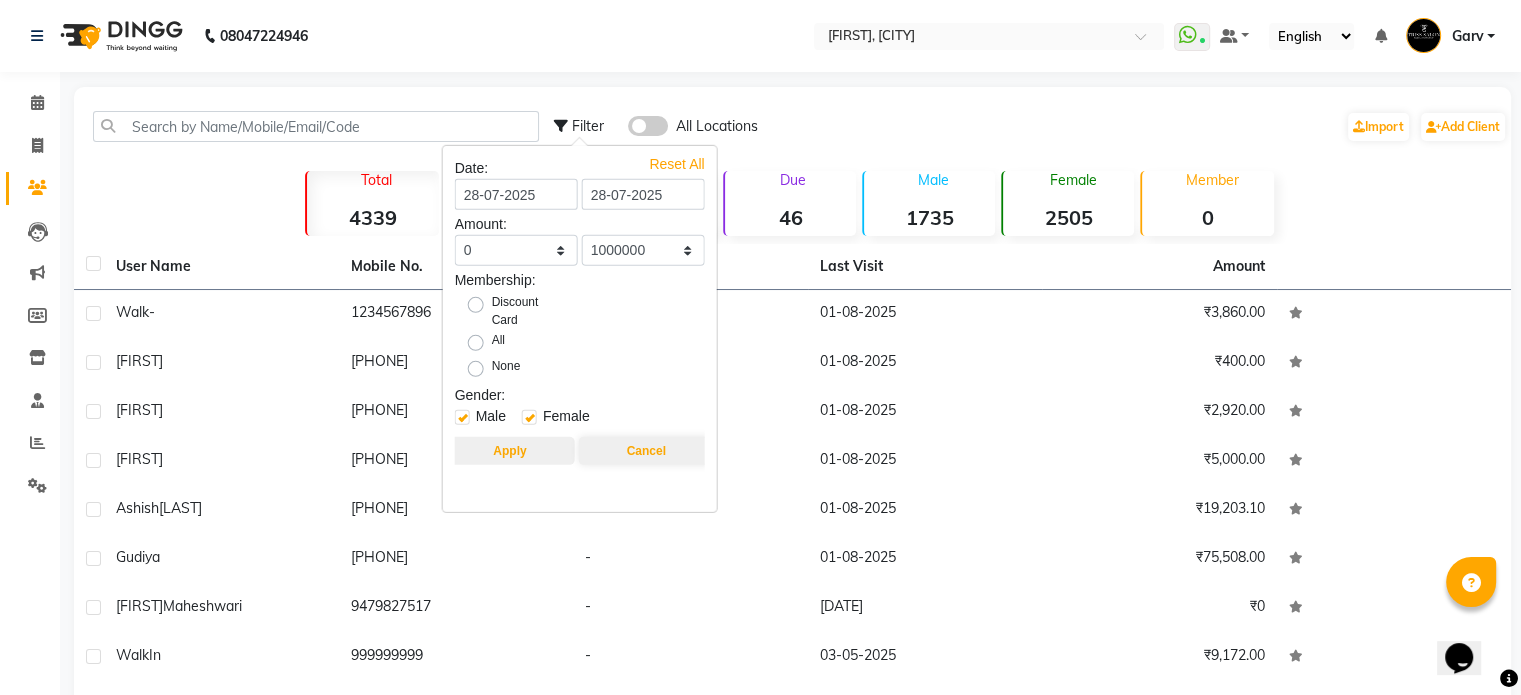 click on "Apply" at bounding box center [509, 451] 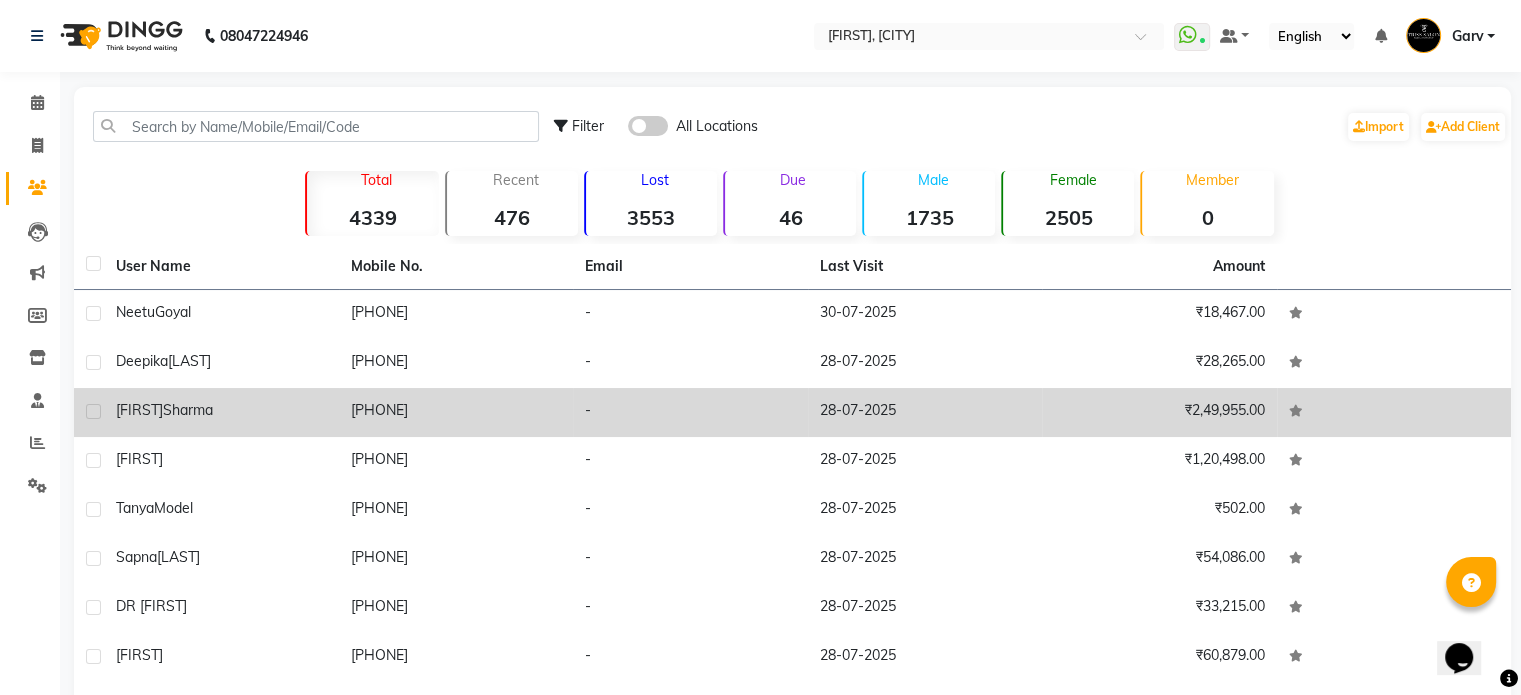 scroll, scrollTop: 121, scrollLeft: 0, axis: vertical 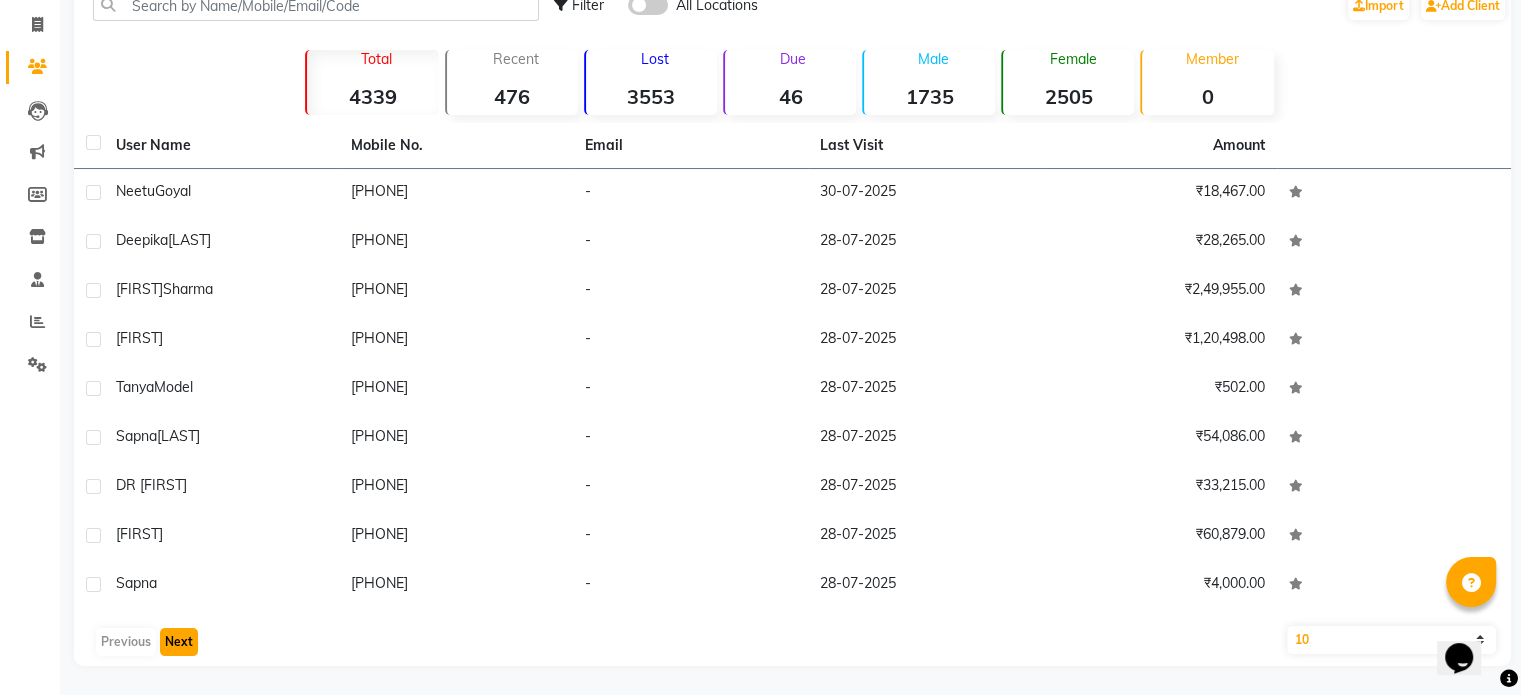 click on "Next" 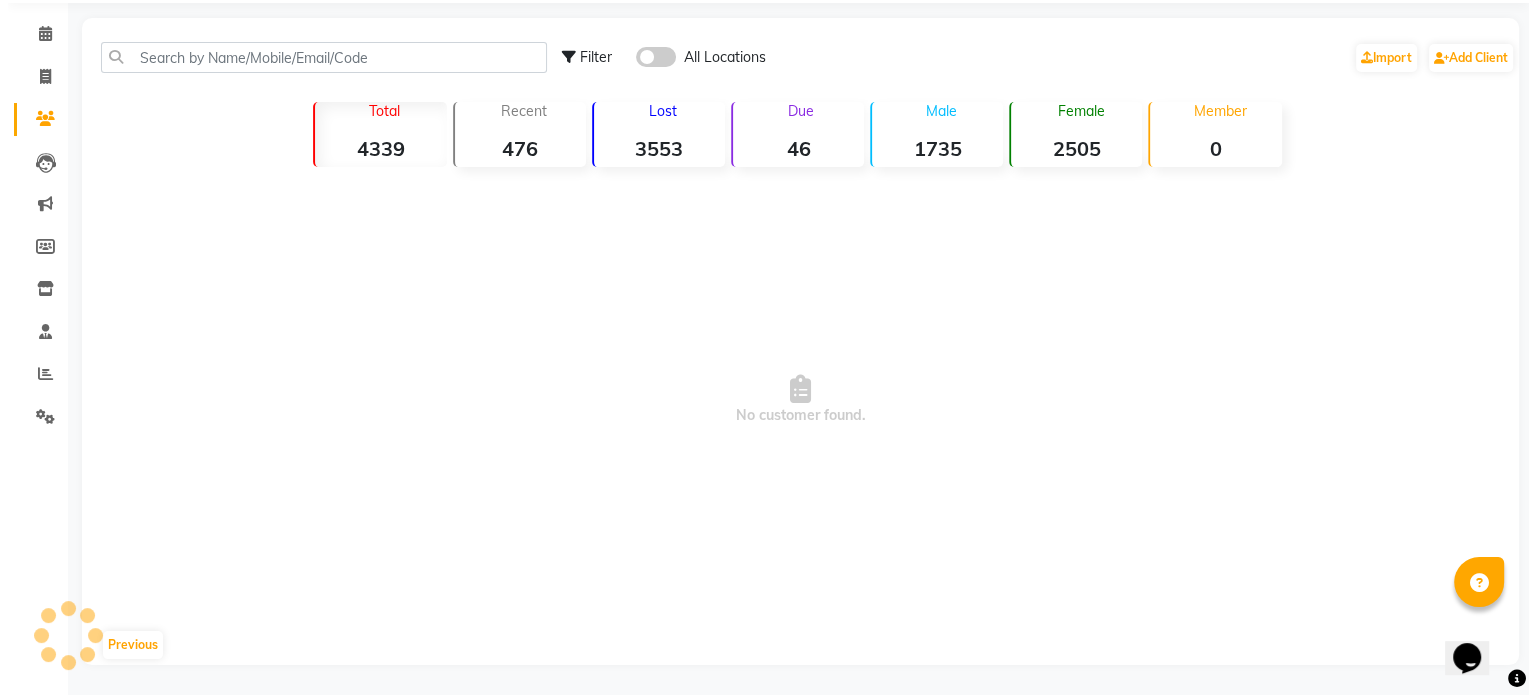 scroll, scrollTop: 68, scrollLeft: 0, axis: vertical 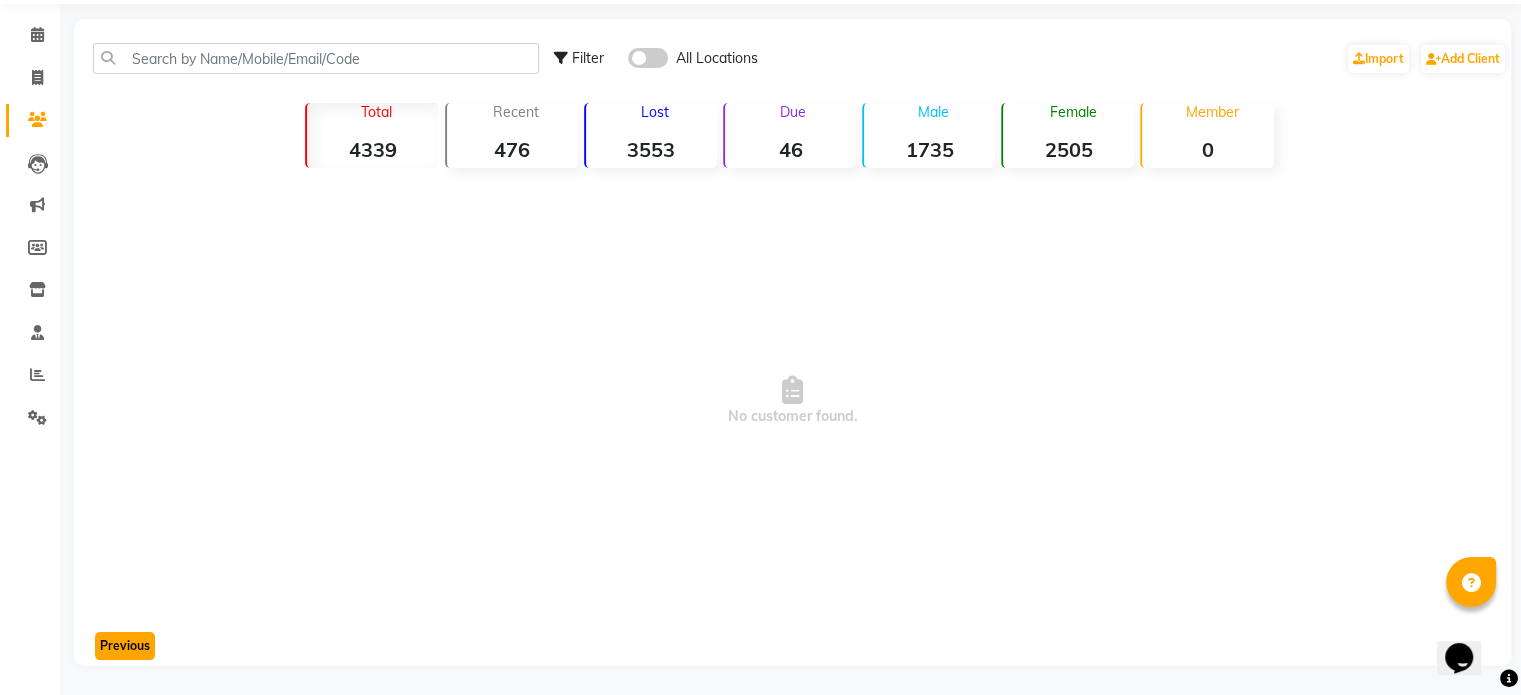 click on "Previous" 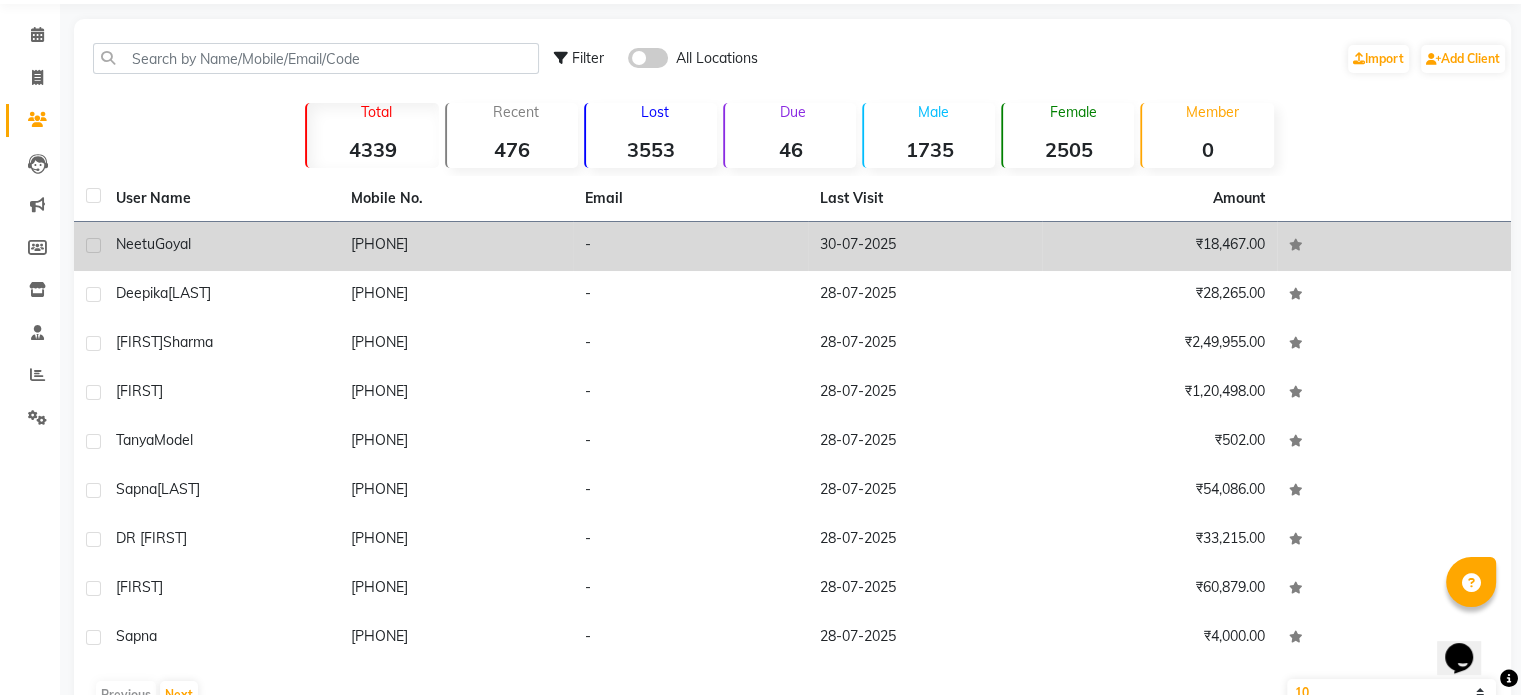 click on "[FIRST] [LAST]" 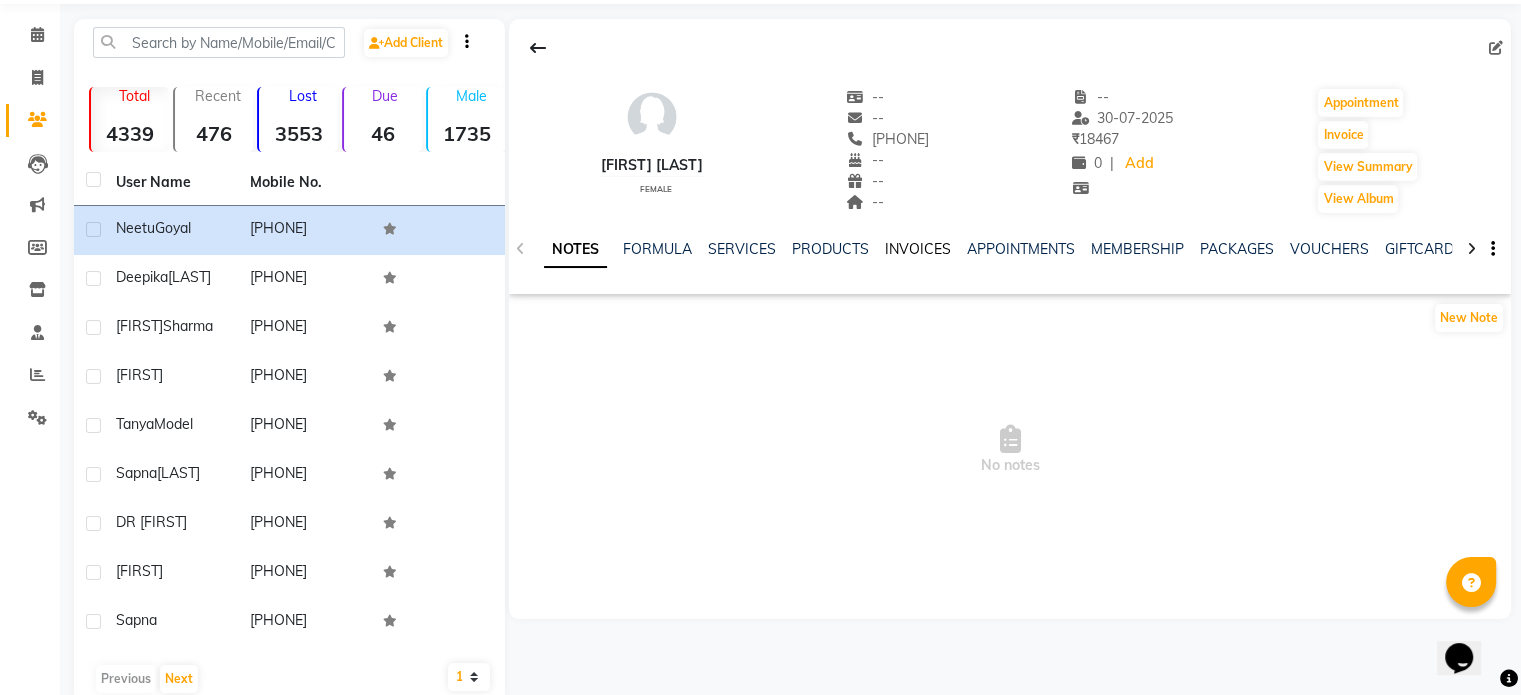 click on "INVOICES" 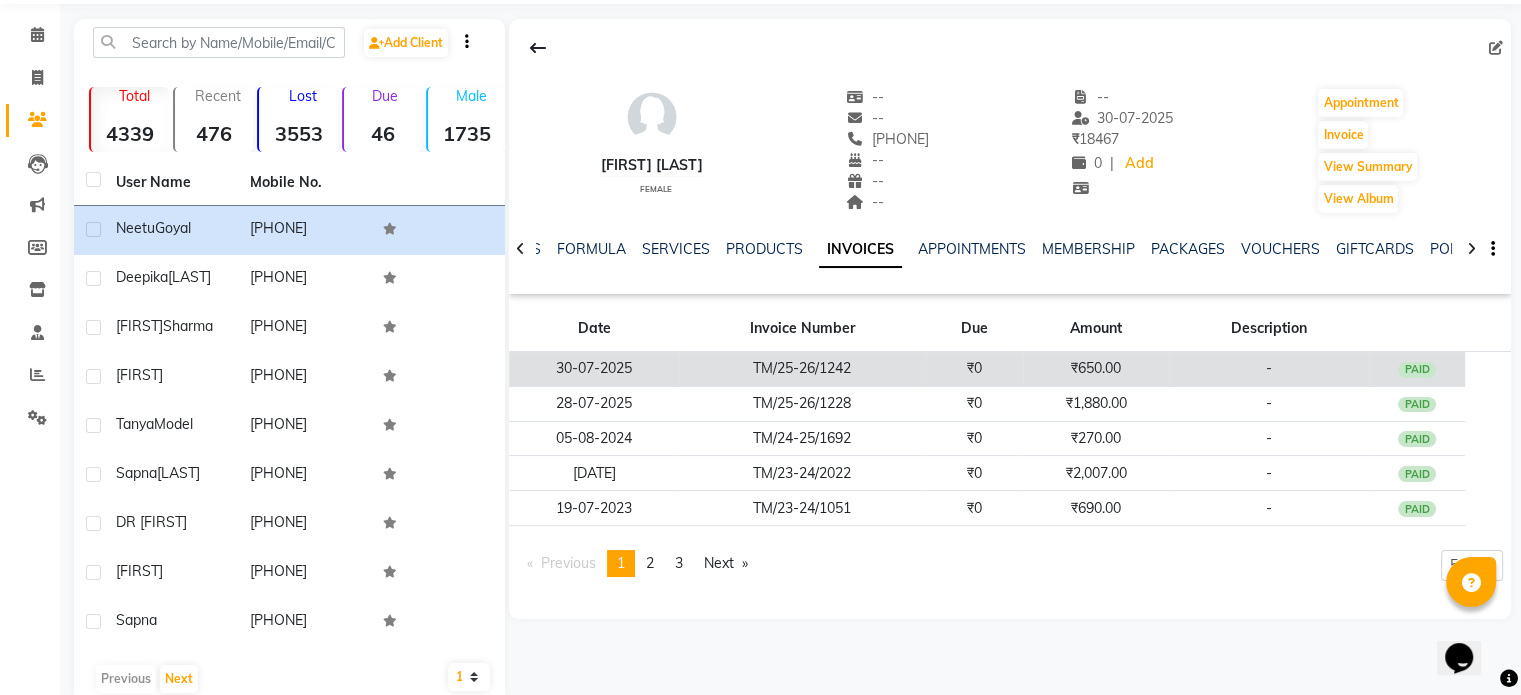 click on "TM/25-26/1242" 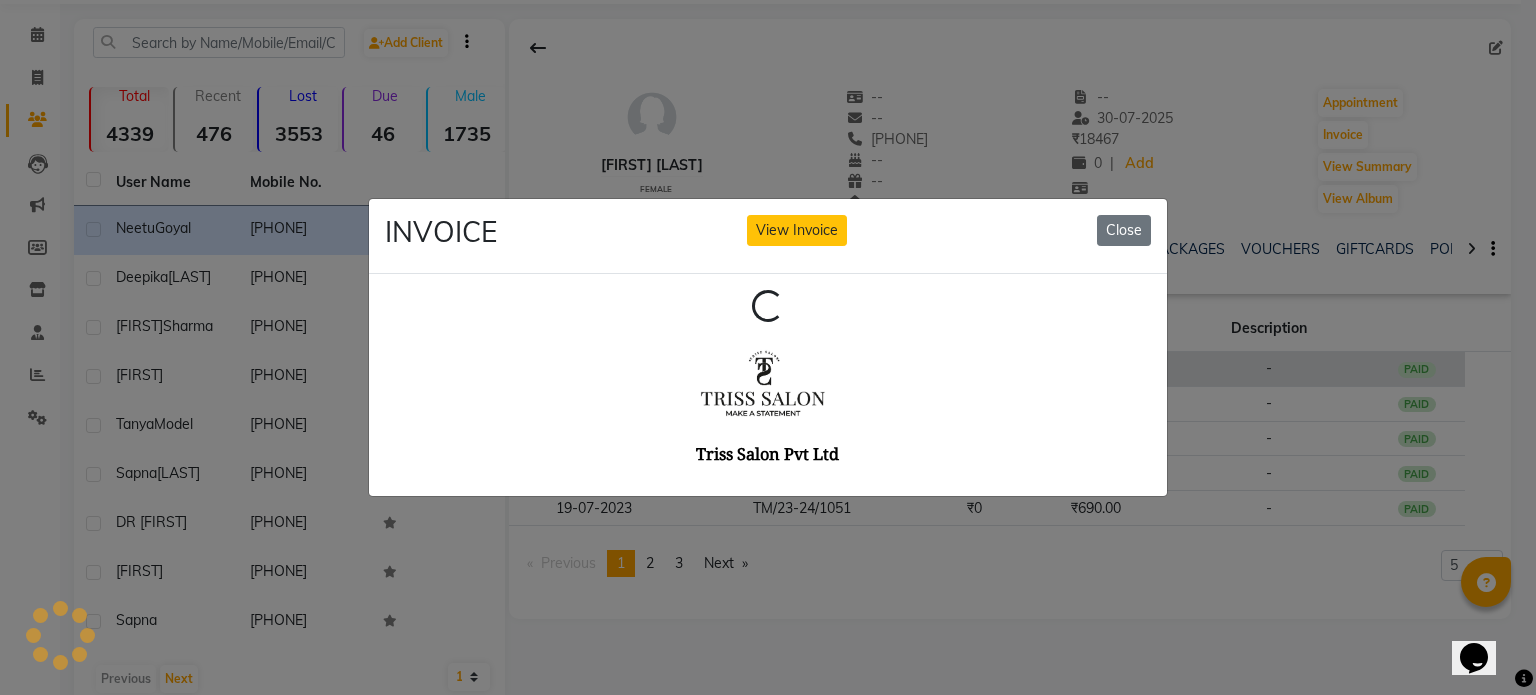 scroll, scrollTop: 0, scrollLeft: 0, axis: both 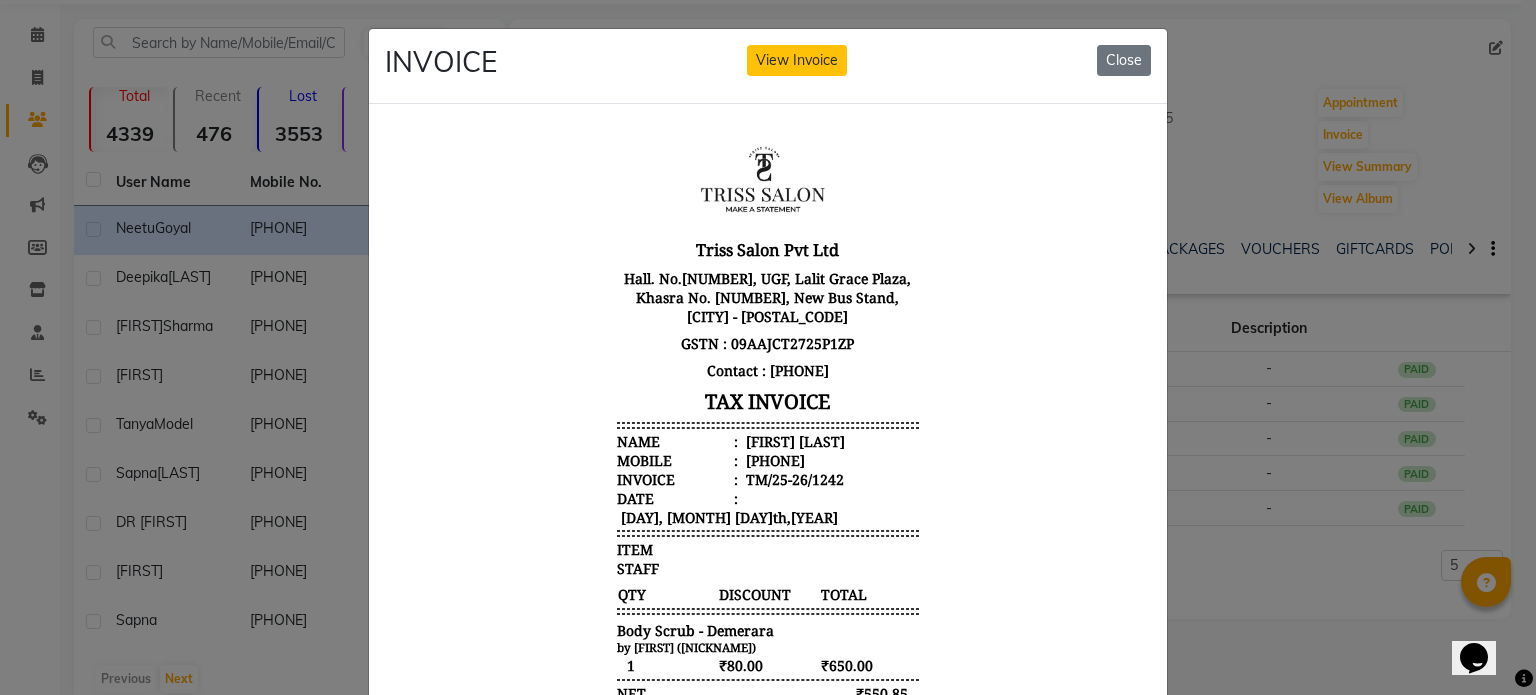 click on "[FIRST] [LAST]" at bounding box center [793, 440] 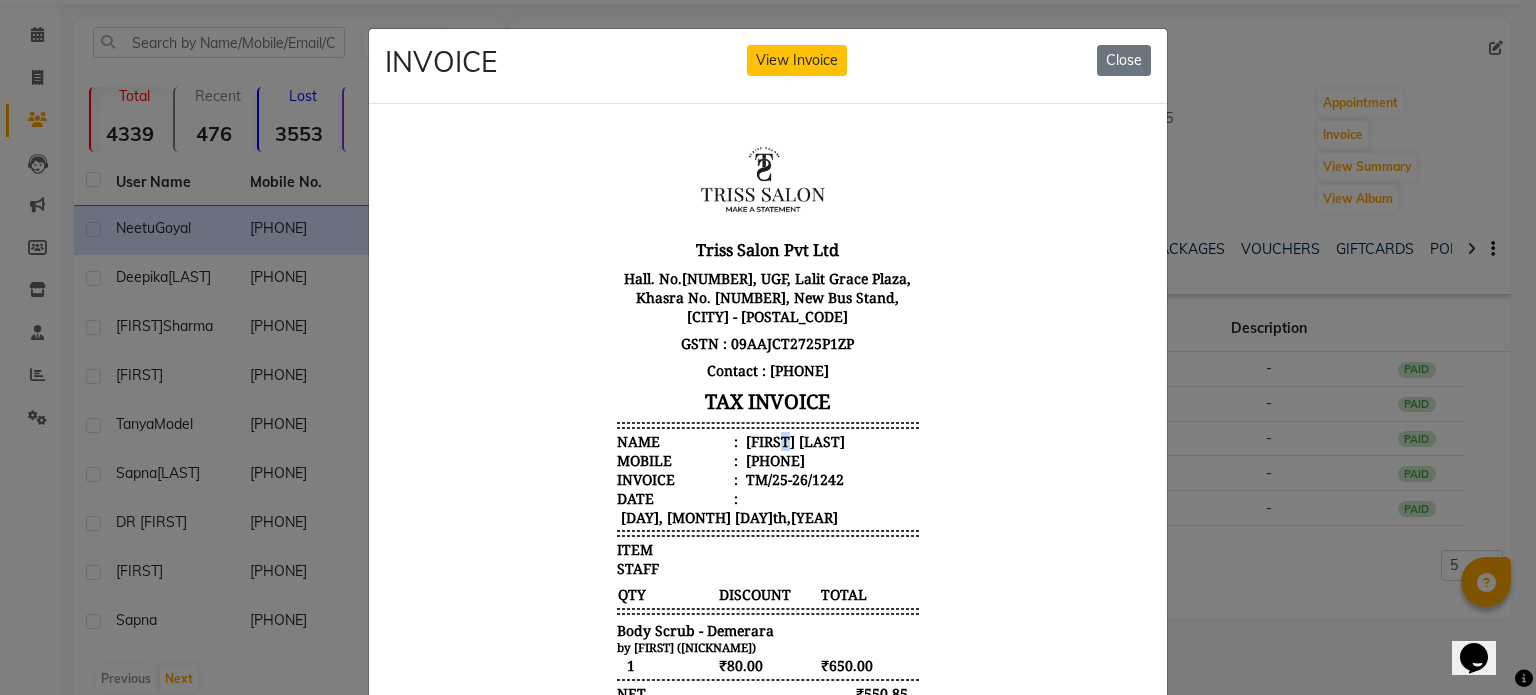 click on "[FIRST] [LAST]" at bounding box center (793, 440) 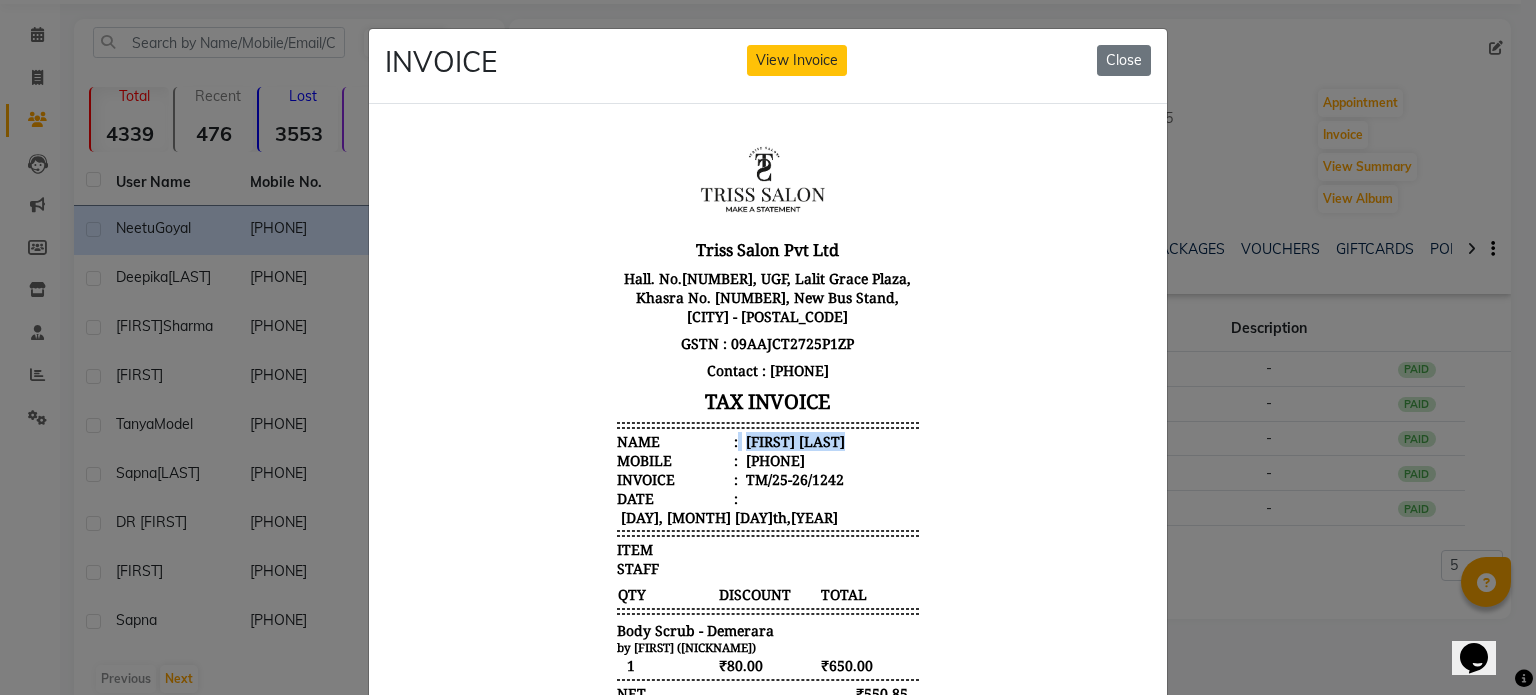 click on "[FIRST] [LAST]" at bounding box center (793, 440) 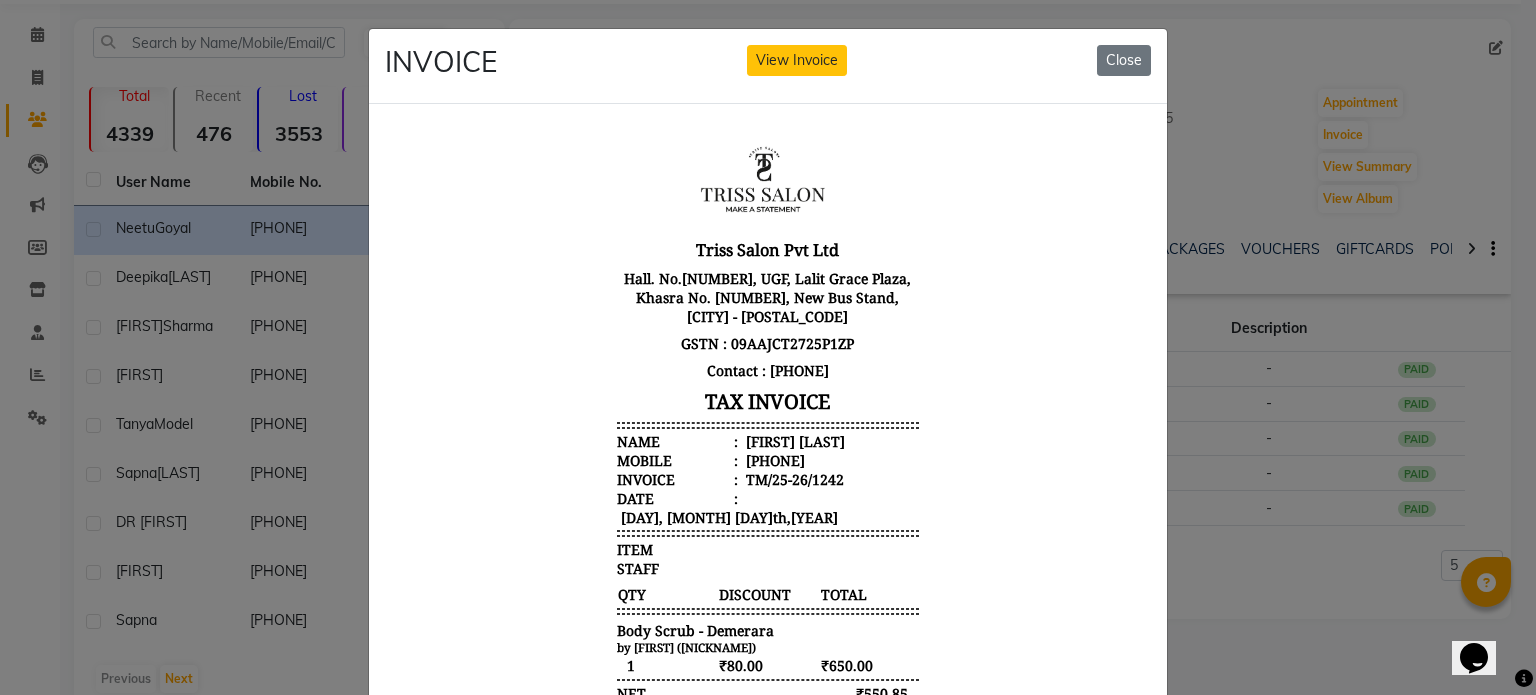 click on "[PHONE]" at bounding box center [773, 459] 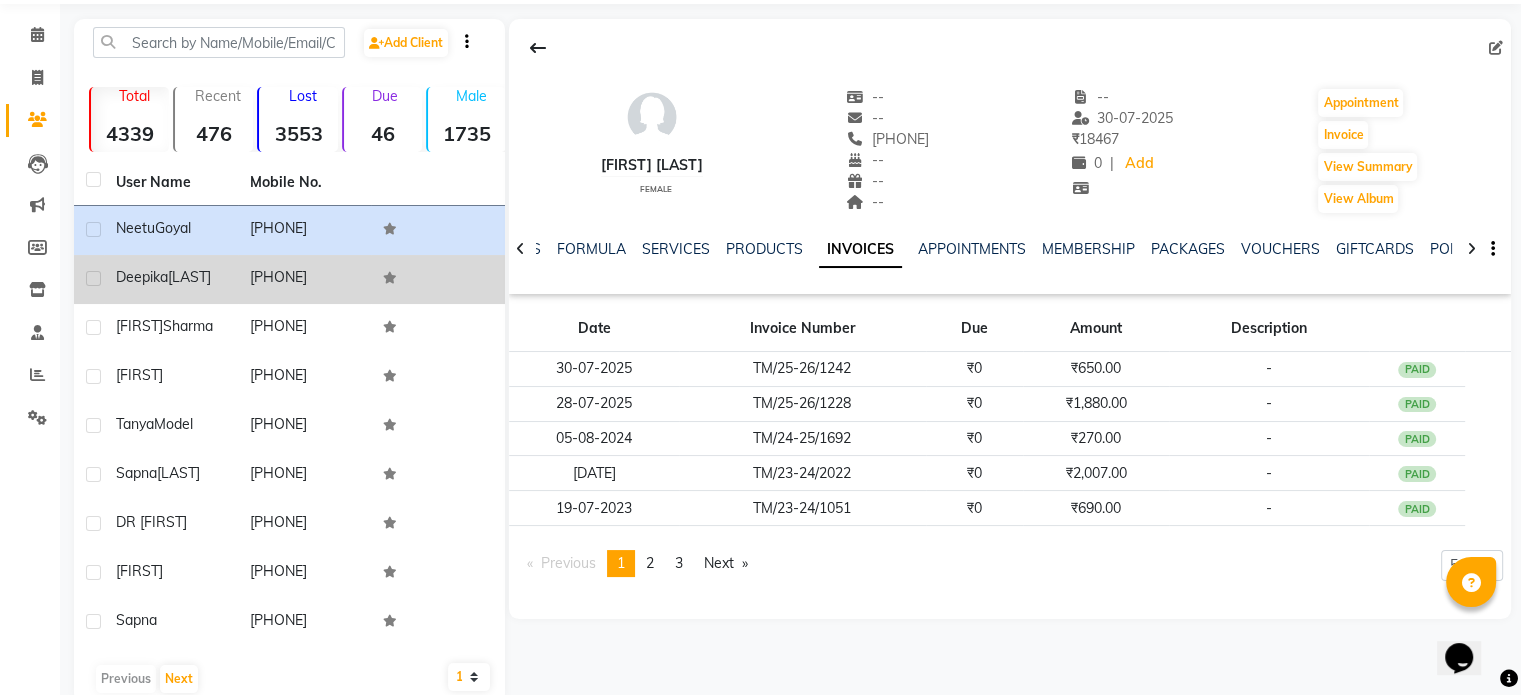 click on "[FIRST] [LAST]" 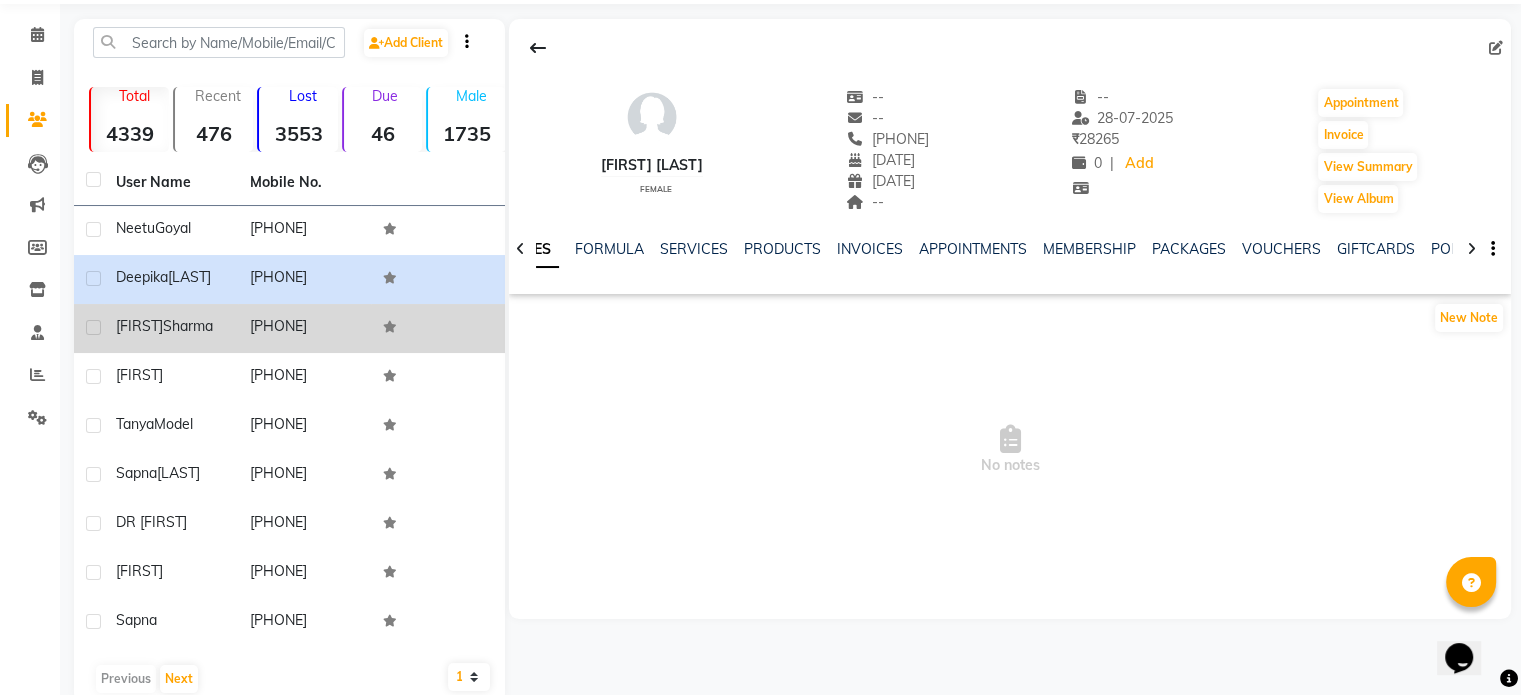 click on "[FIRST] [LAST]" 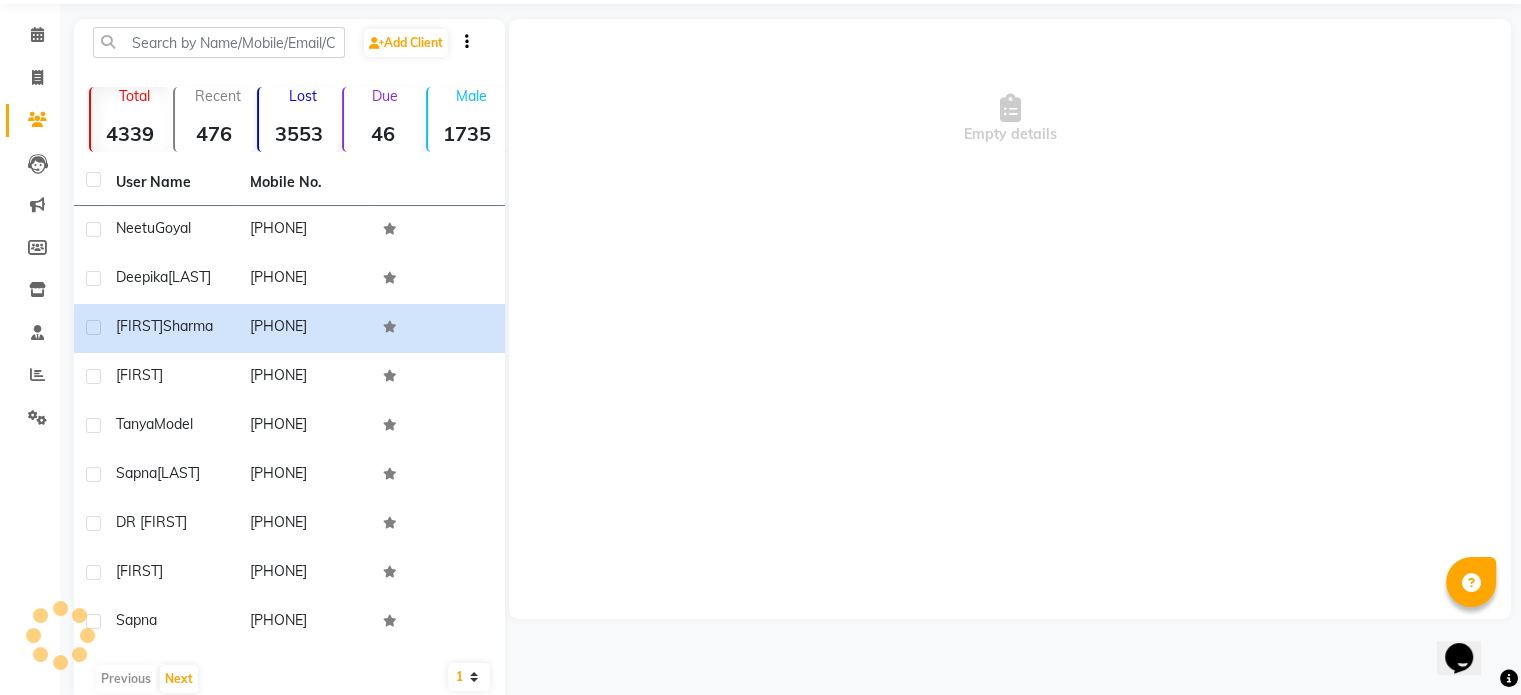 click on "Empty details" 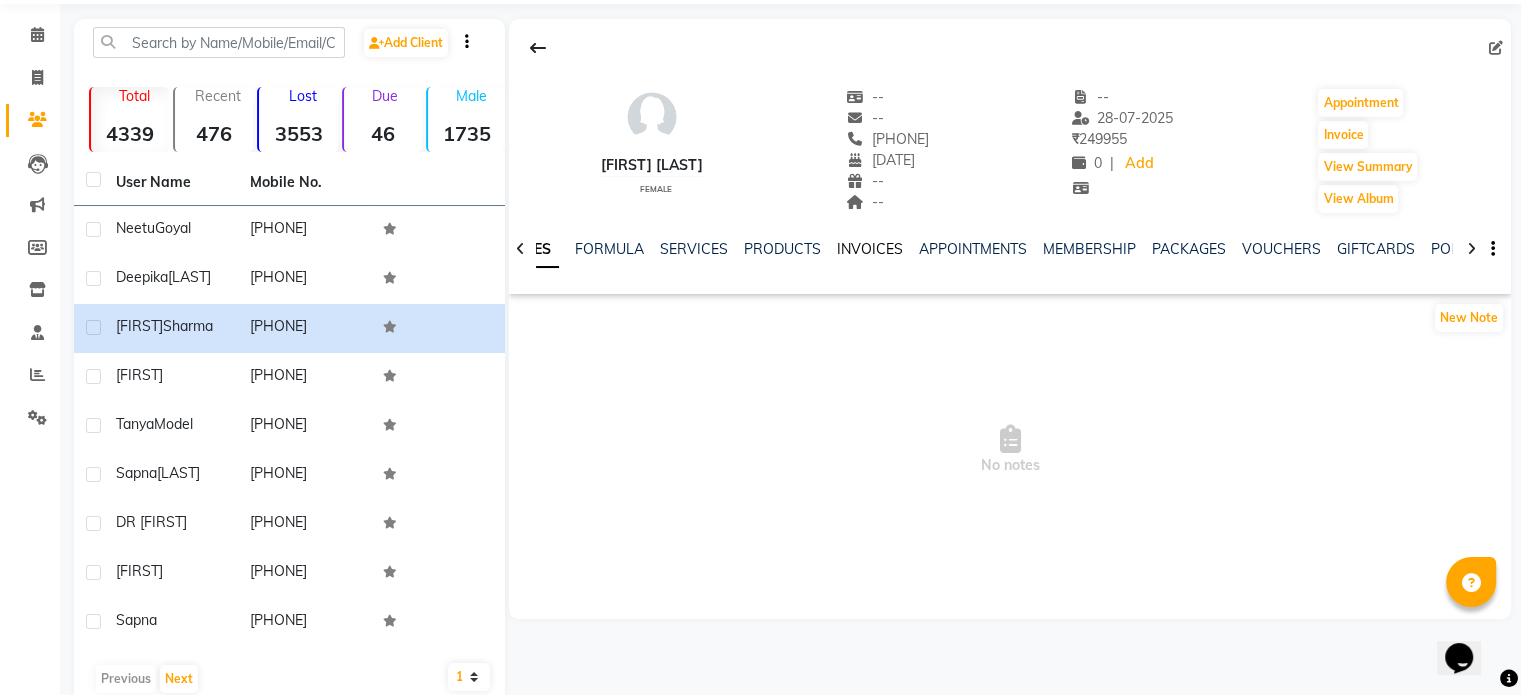 click on "INVOICES" 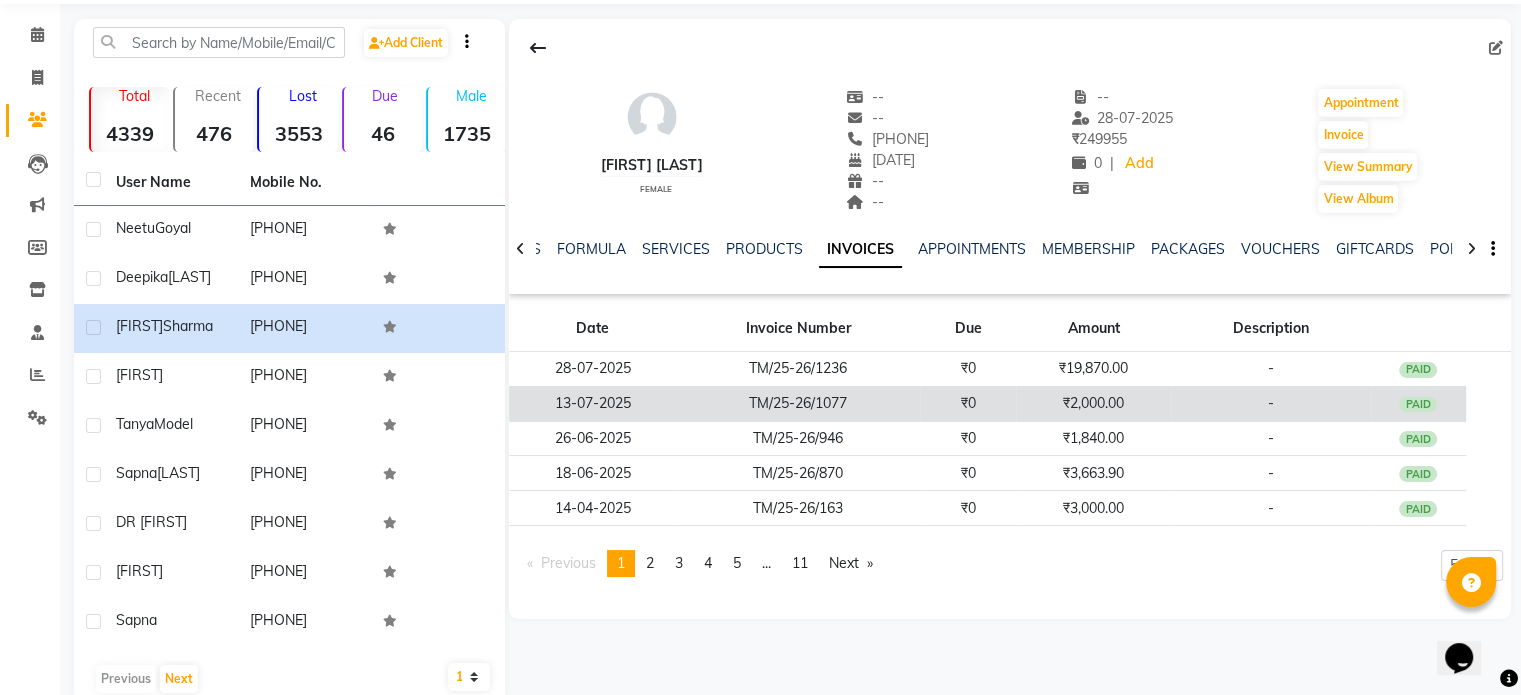 click on "₹0" 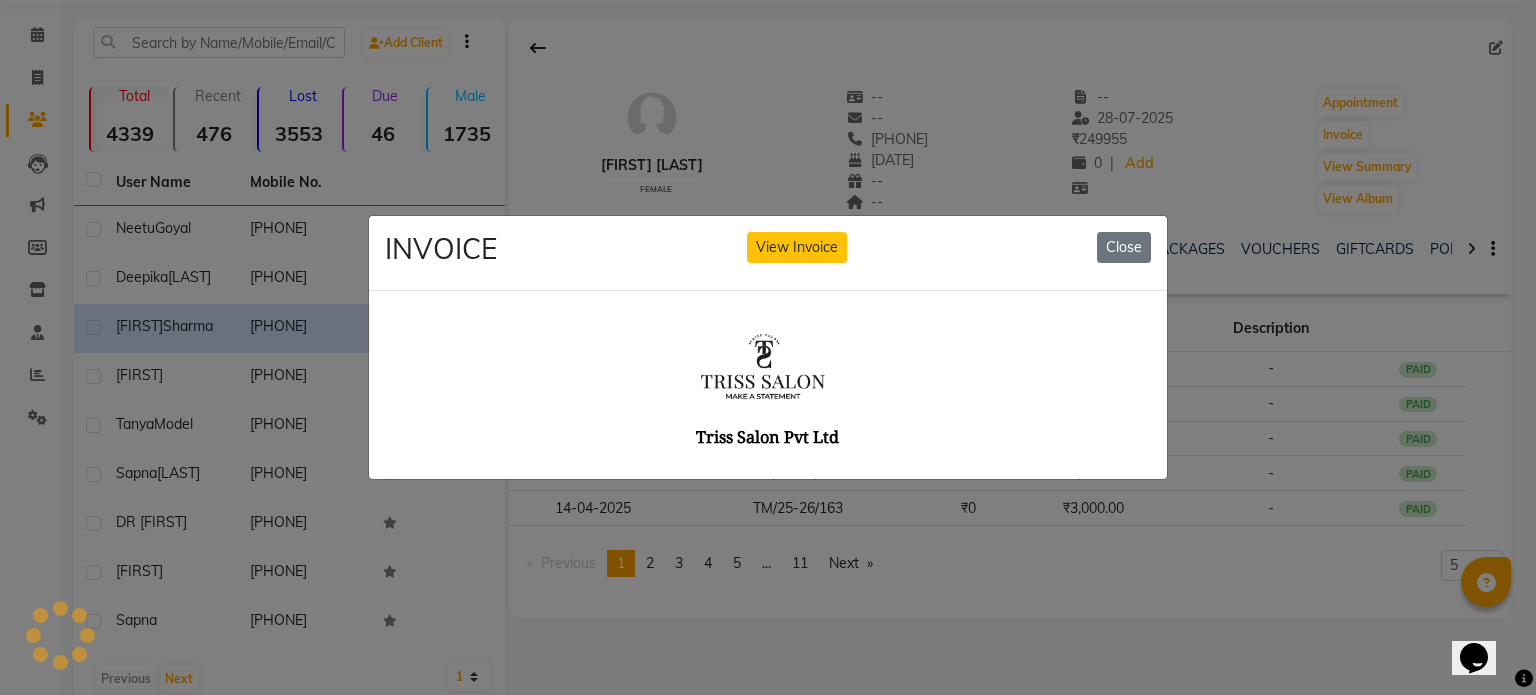 scroll, scrollTop: 0, scrollLeft: 0, axis: both 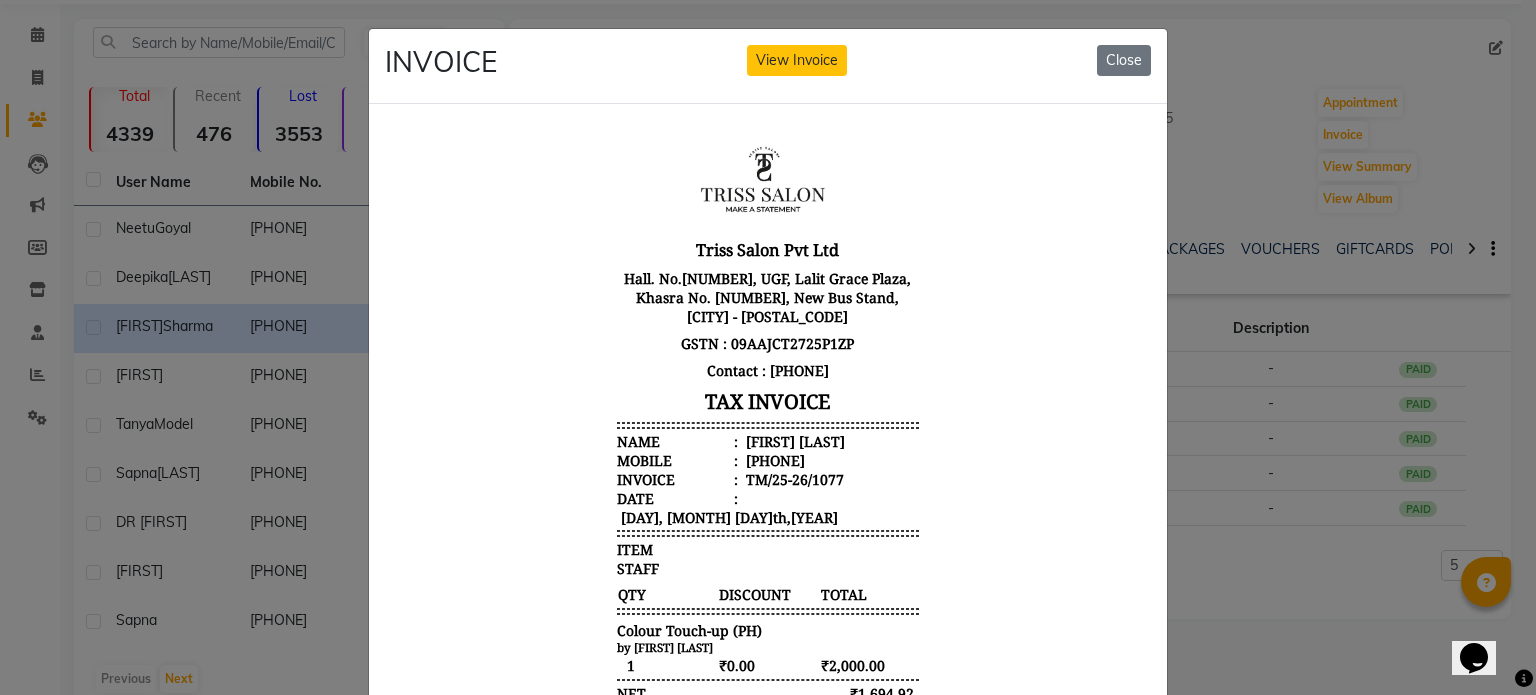 click on "[FIRST] [LAST]" at bounding box center (793, 440) 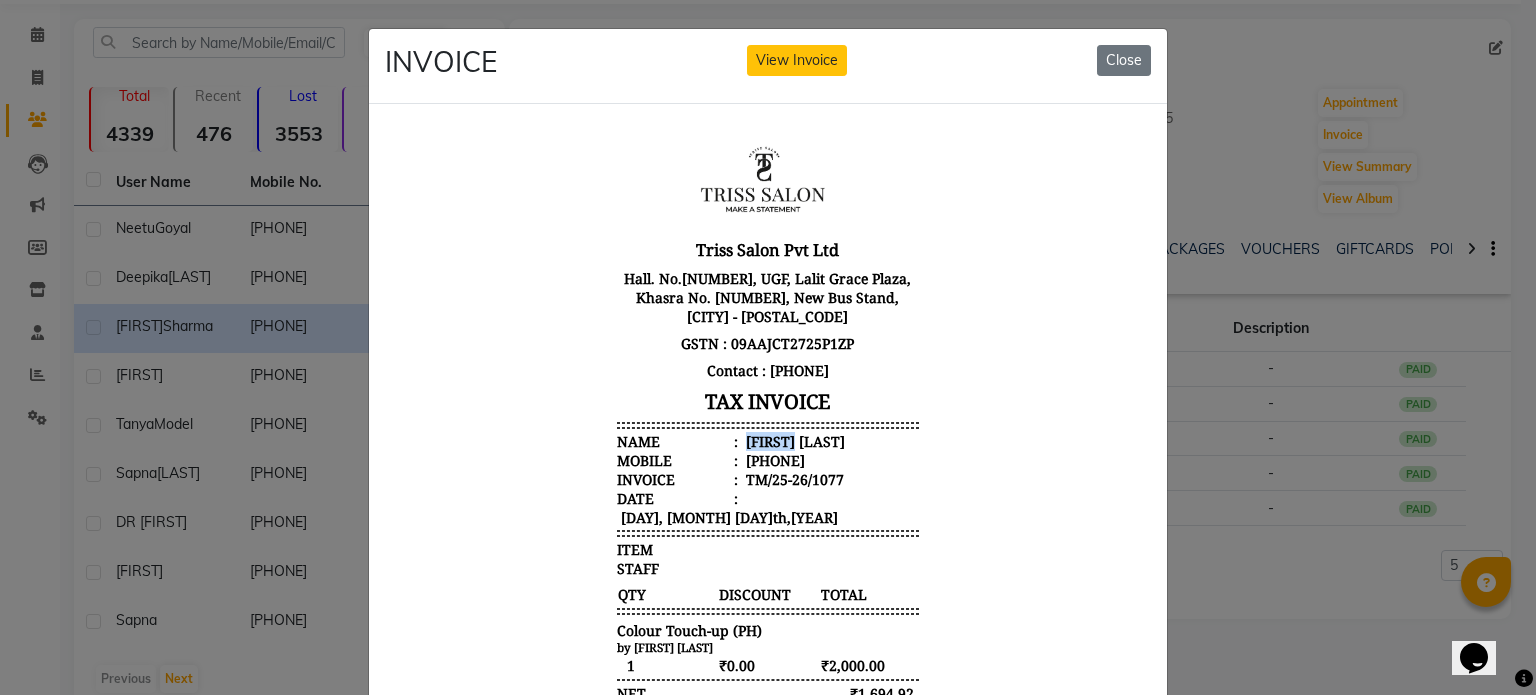 click on "[FIRST] [LAST]" at bounding box center [793, 440] 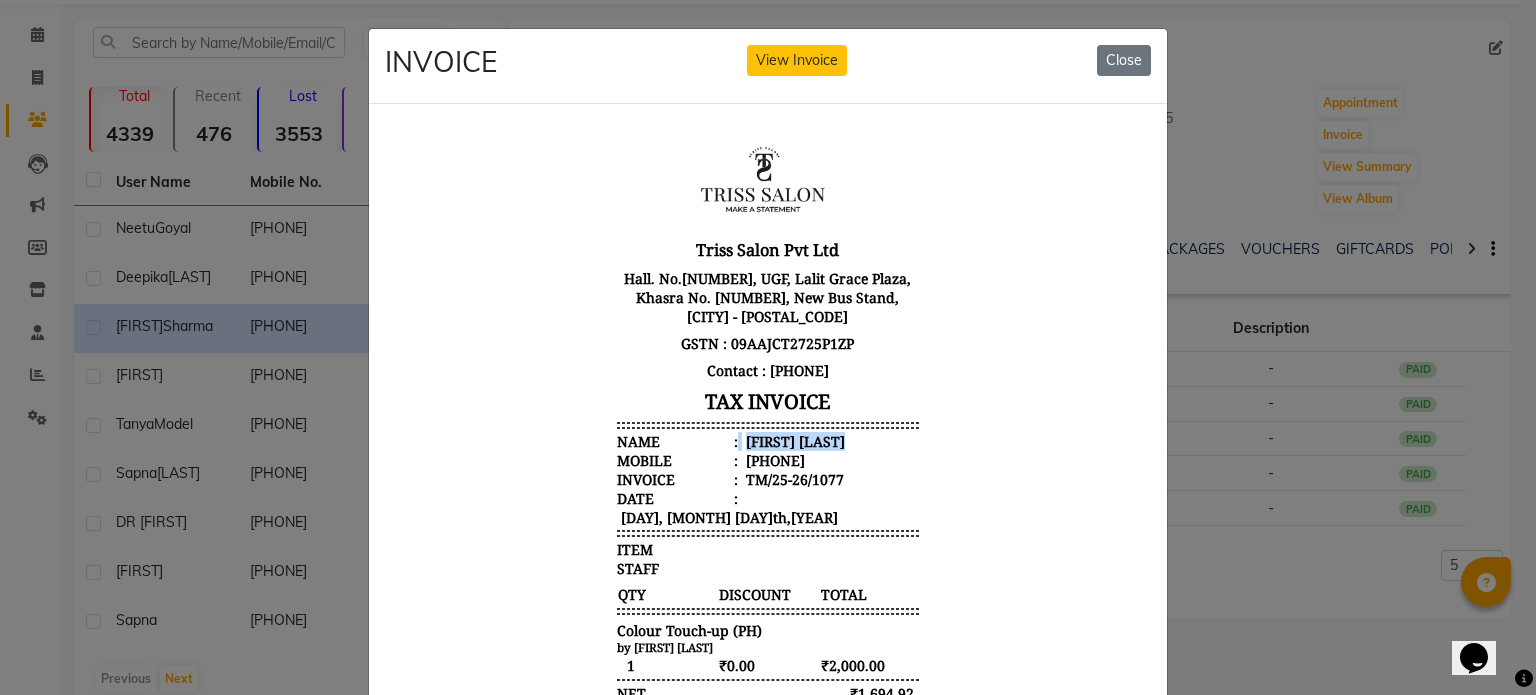 copy on "[FIRST] [LAST]" 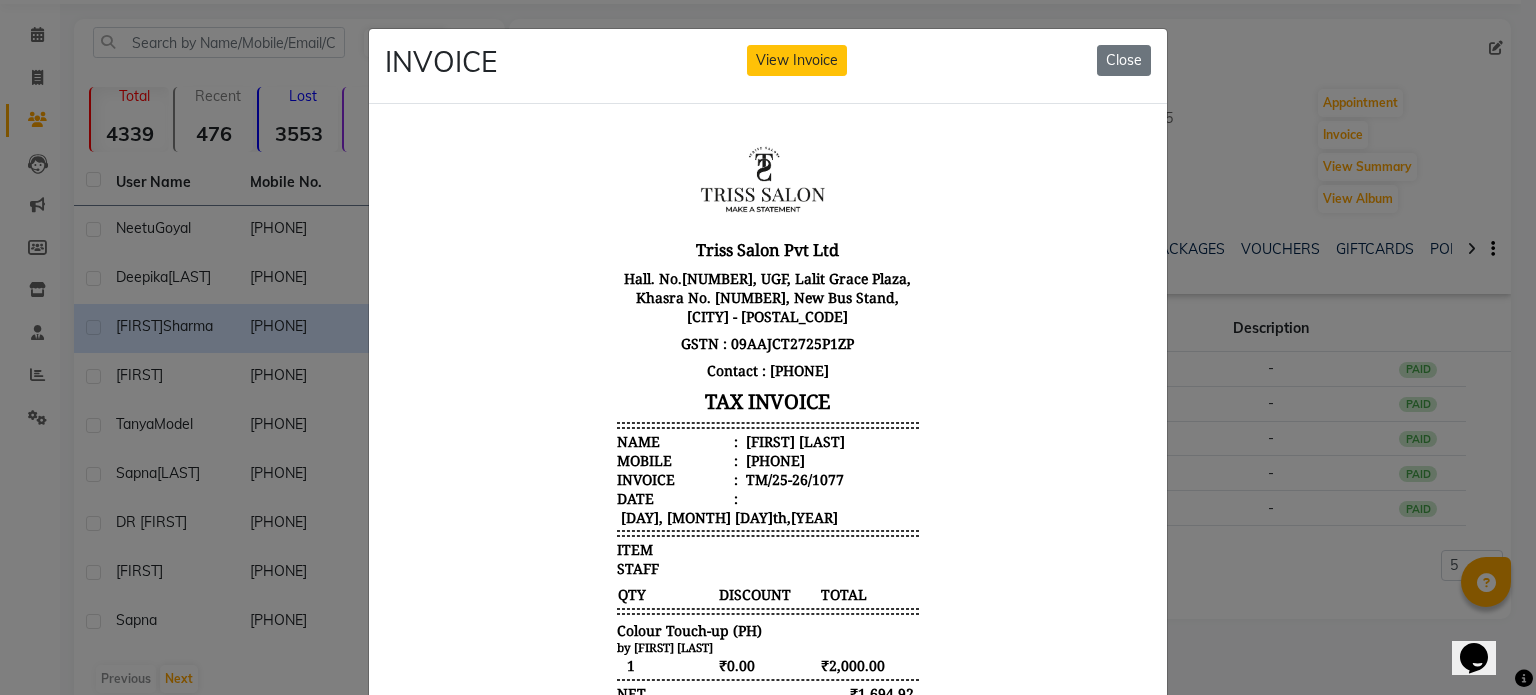 click on "[PHONE]" at bounding box center (773, 459) 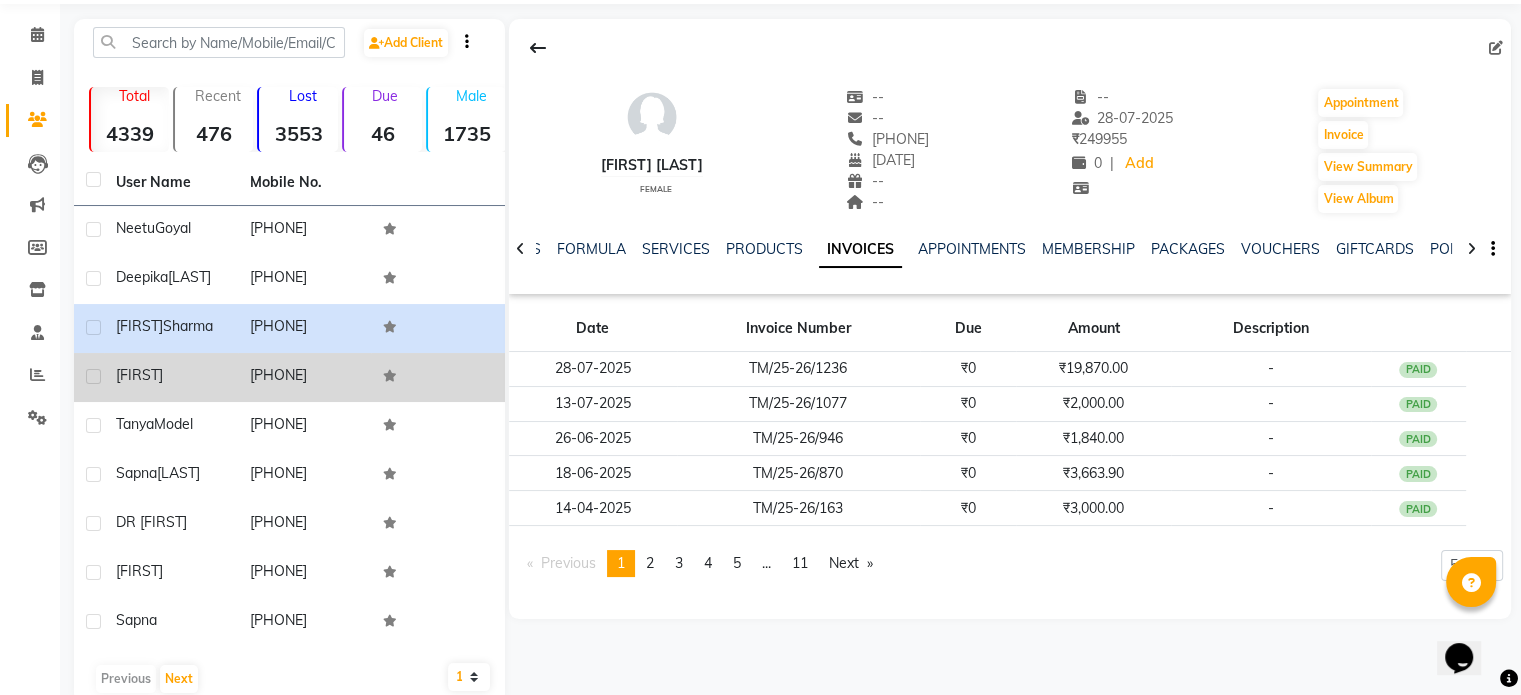 click on "[PHONE]" 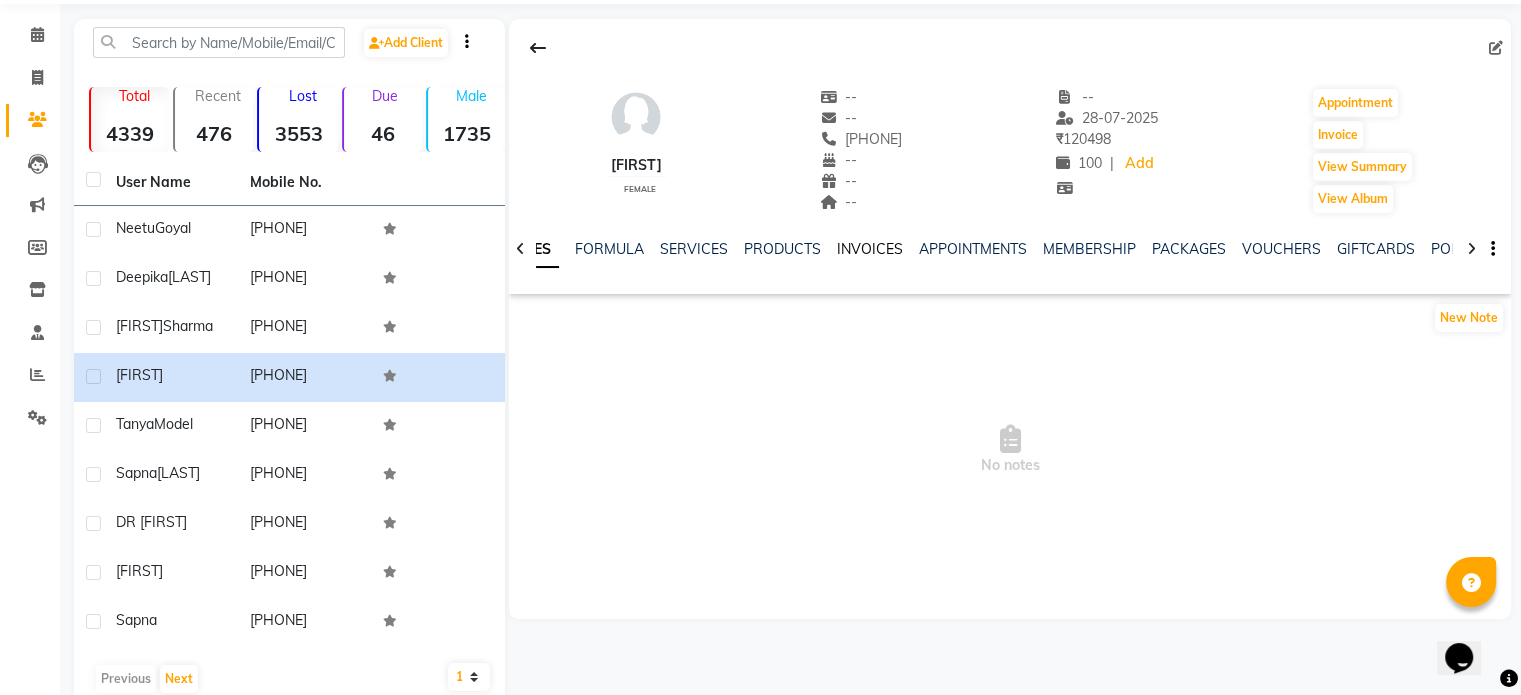 click on "INVOICES" 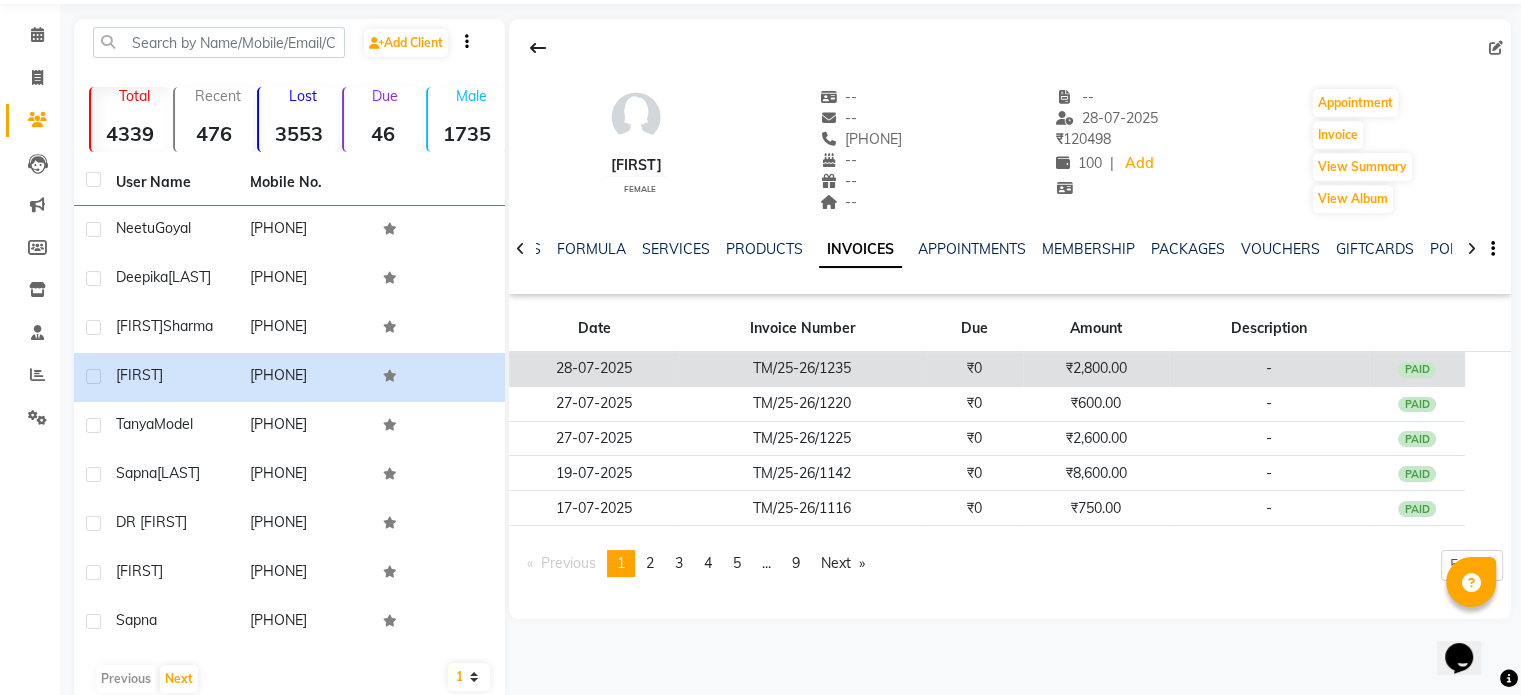 click on "TM/25-26/1235" 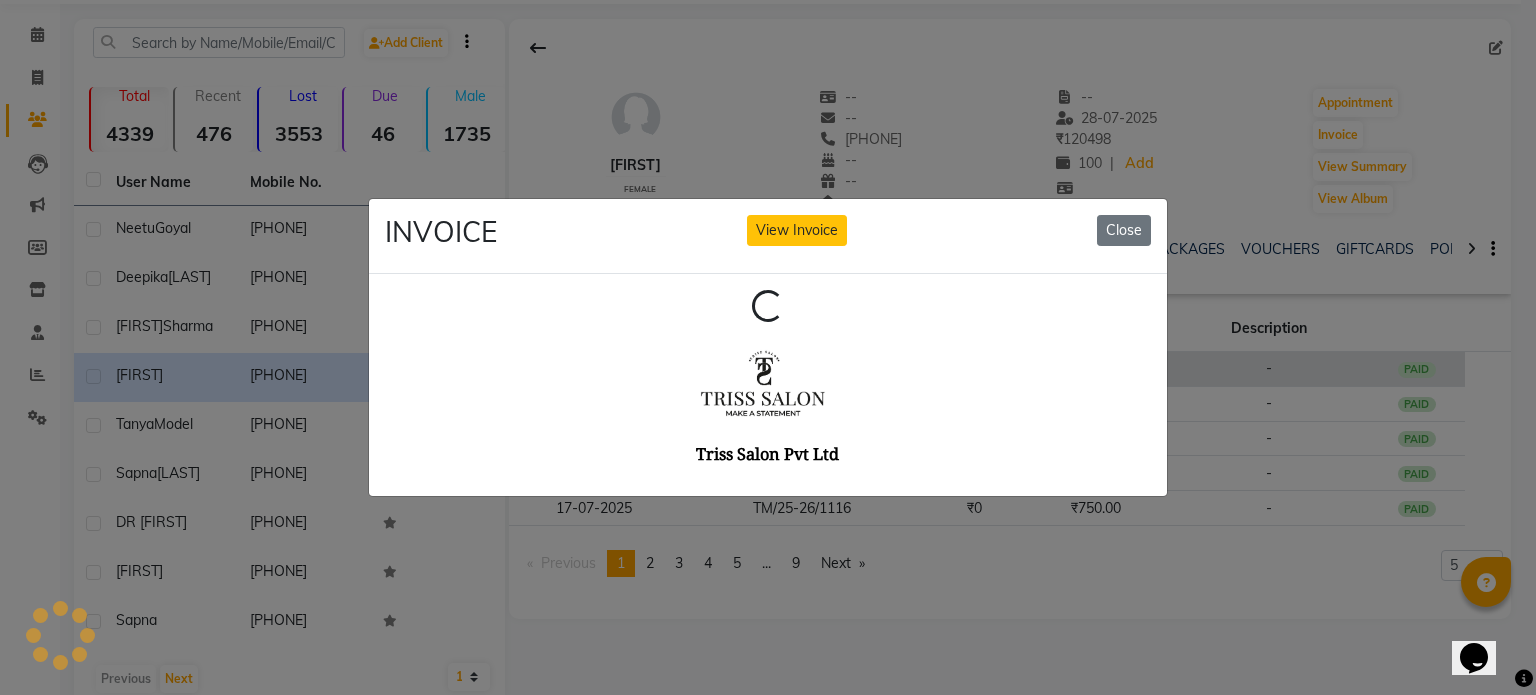 scroll, scrollTop: 0, scrollLeft: 0, axis: both 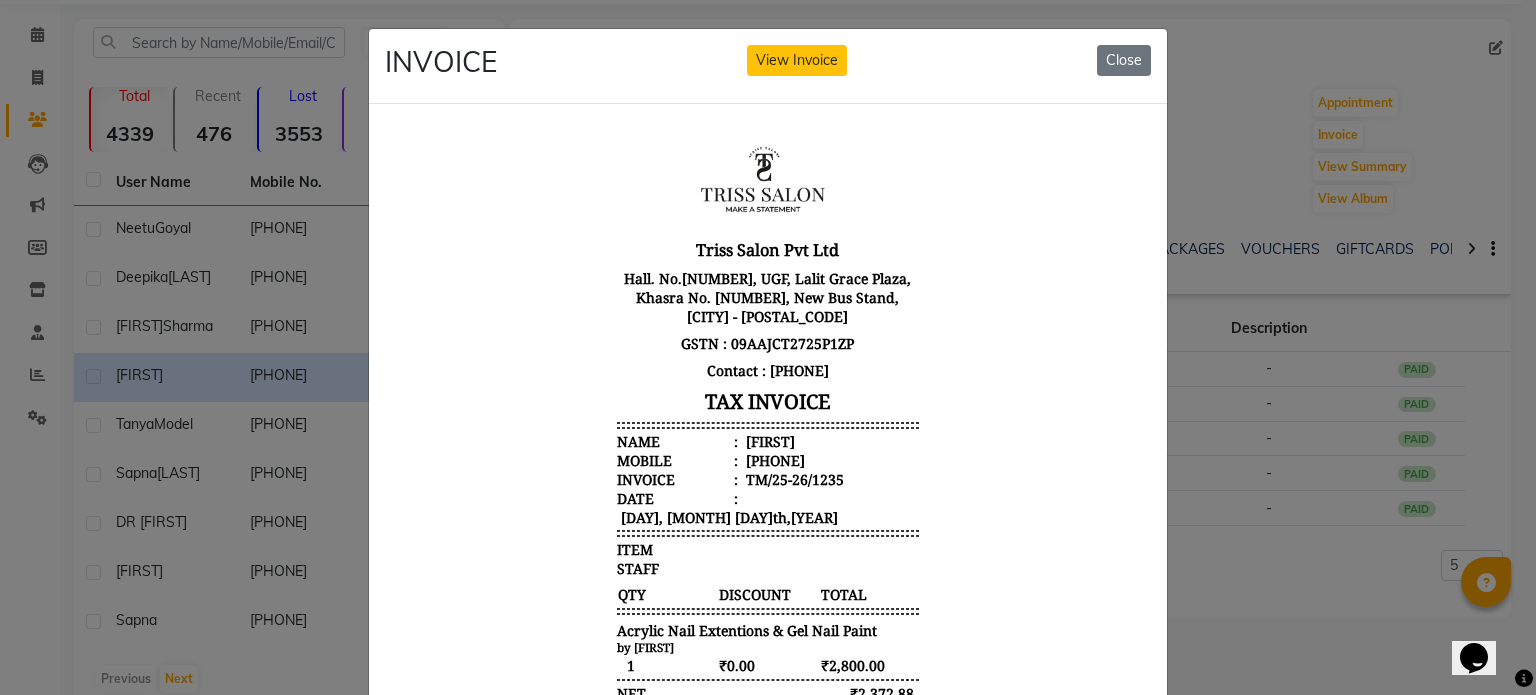 click on "[FIRST]" at bounding box center (768, 440) 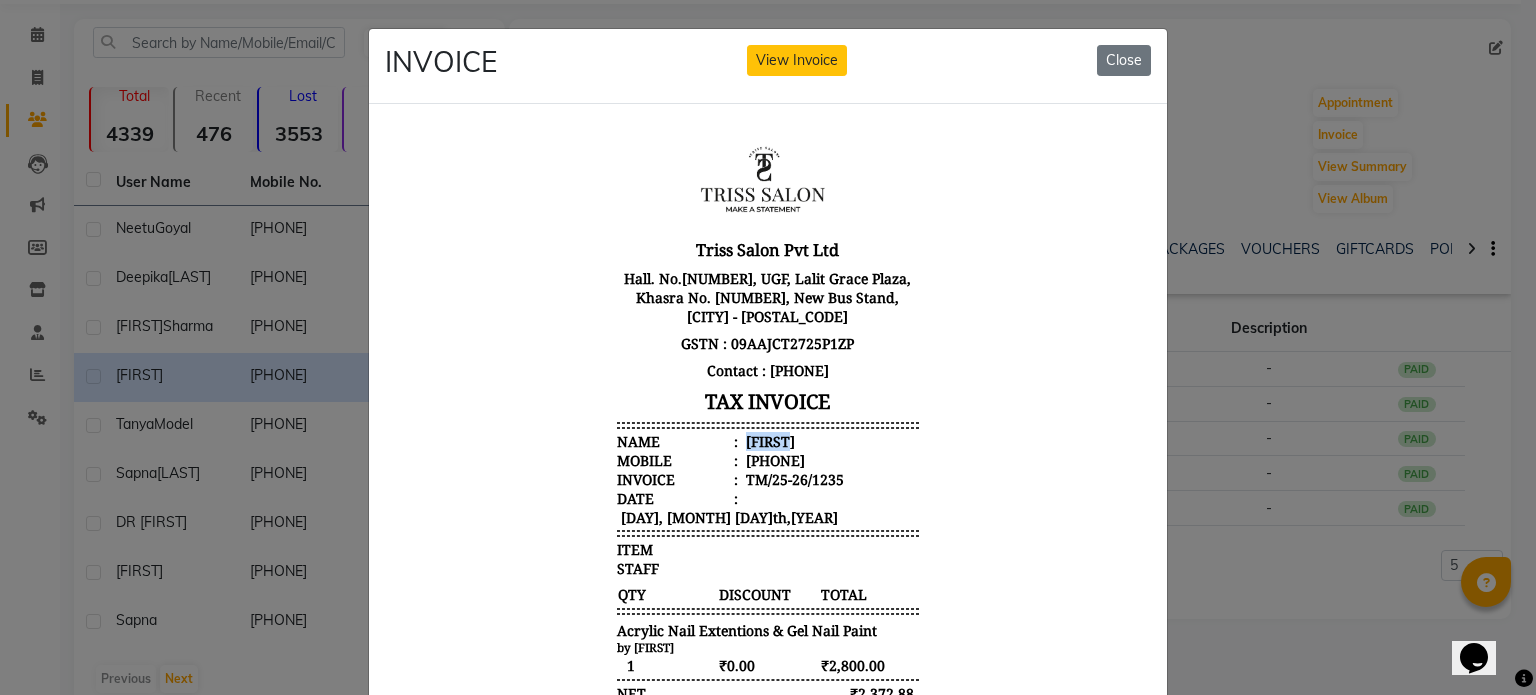 click on "[FIRST]" at bounding box center (768, 440) 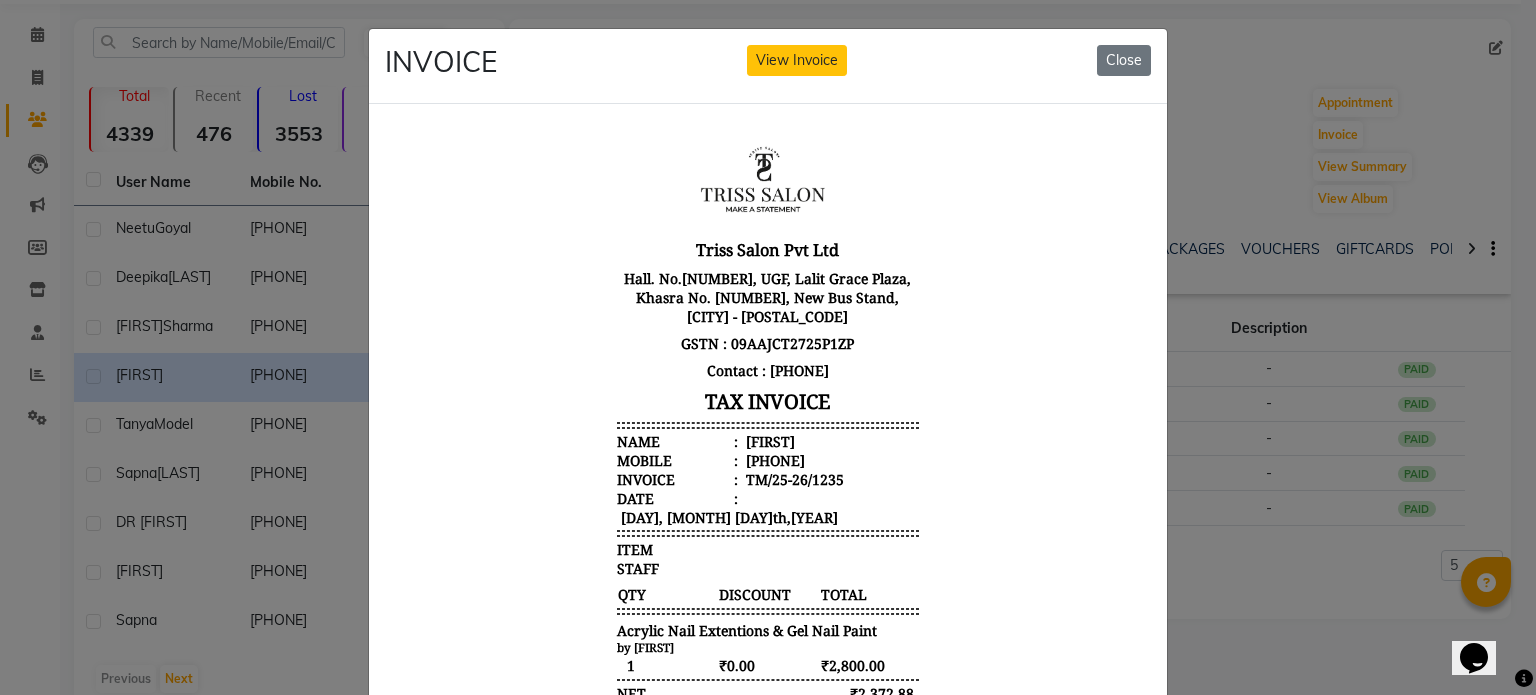 click on "[PHONE]" at bounding box center (773, 459) 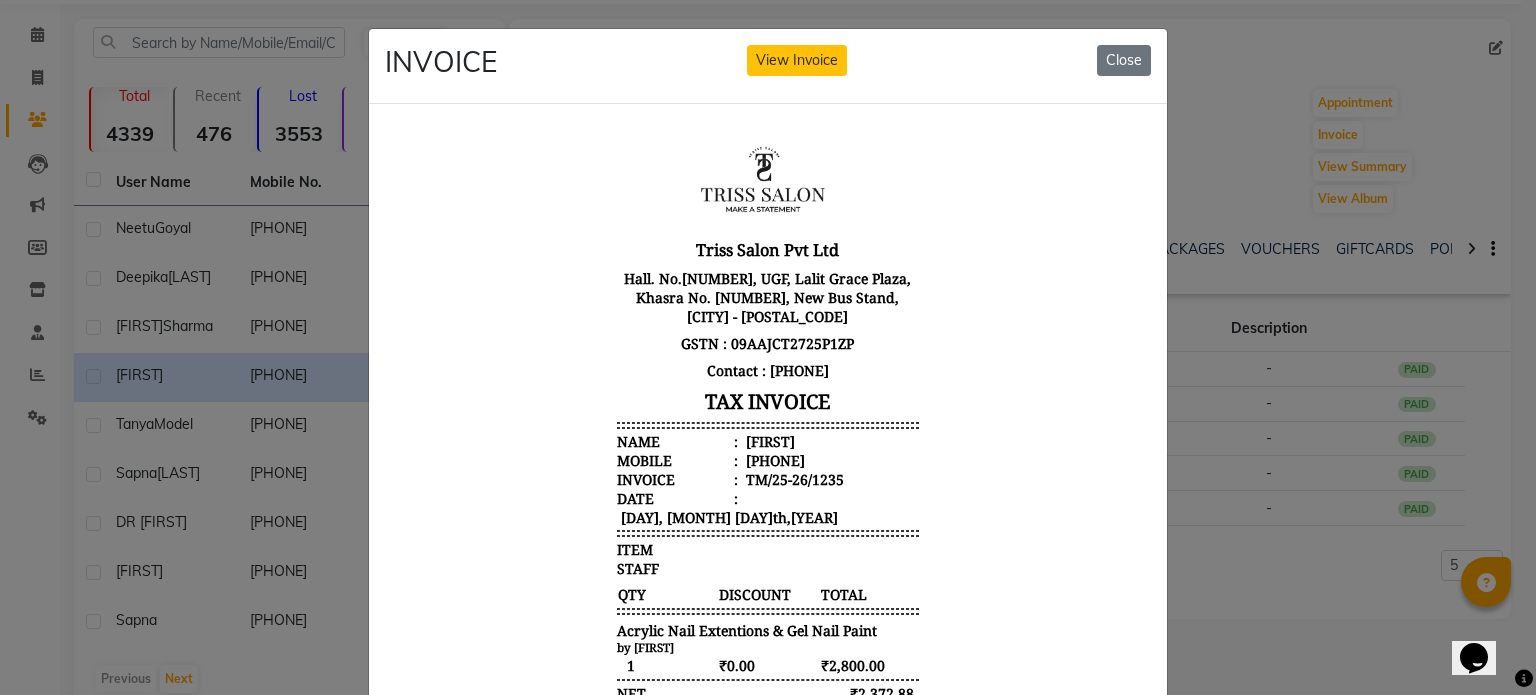 click on "INVOICE View Invoice Close" 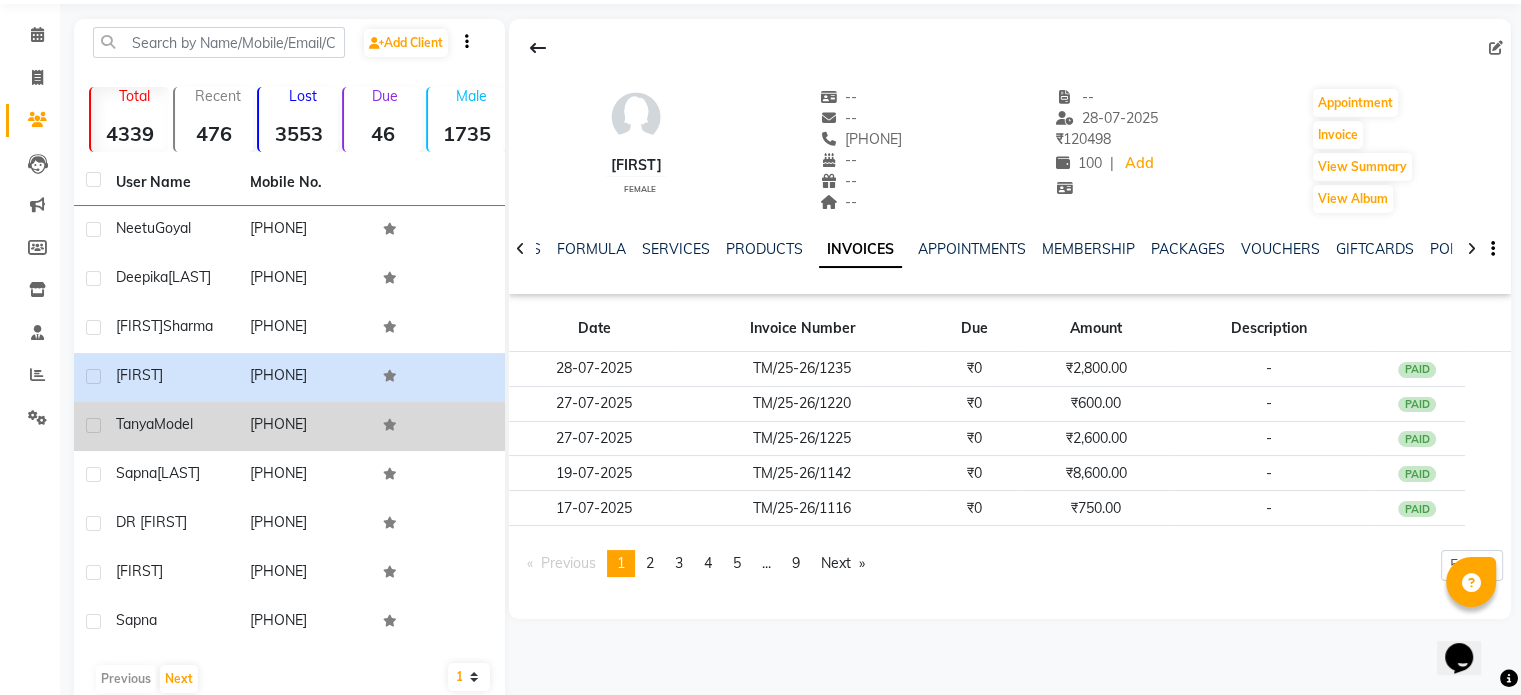 click on "[FIRST] [LAST]" 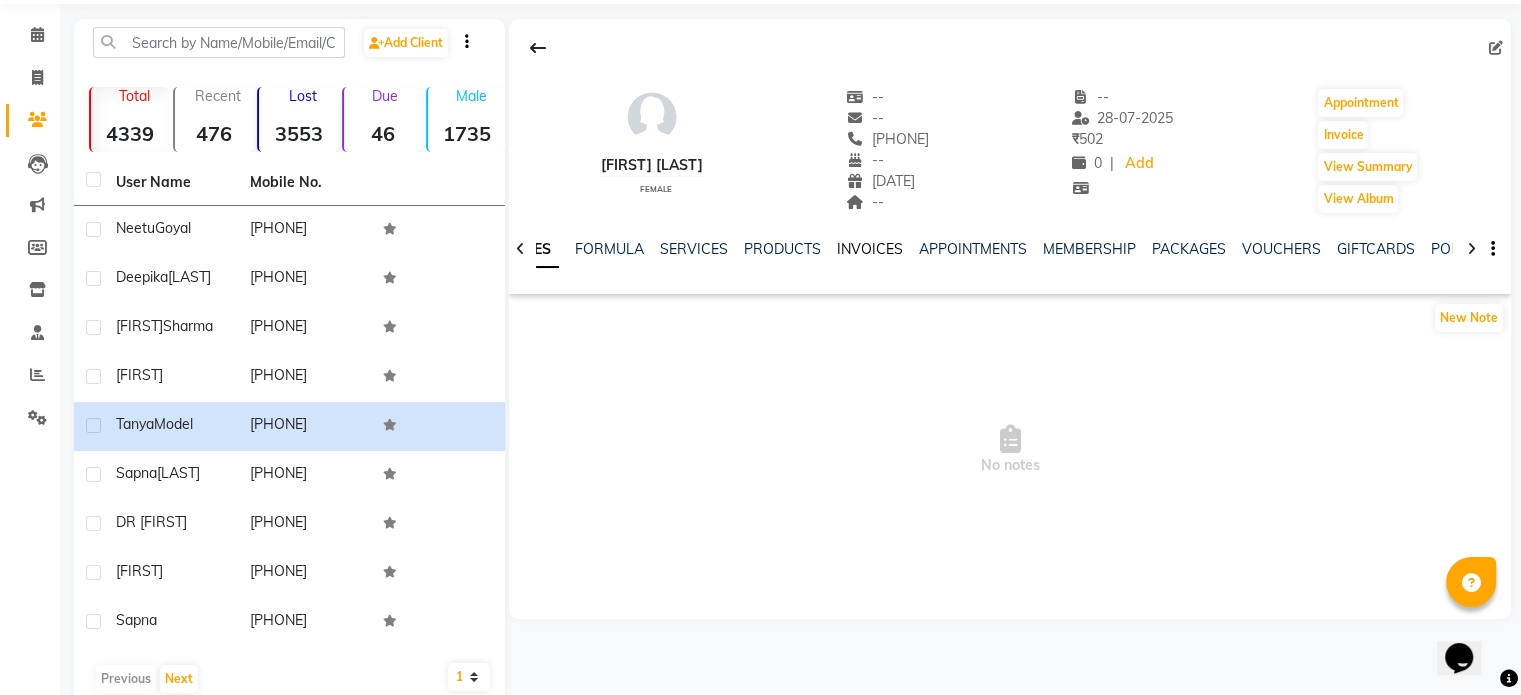 click on "INVOICES" 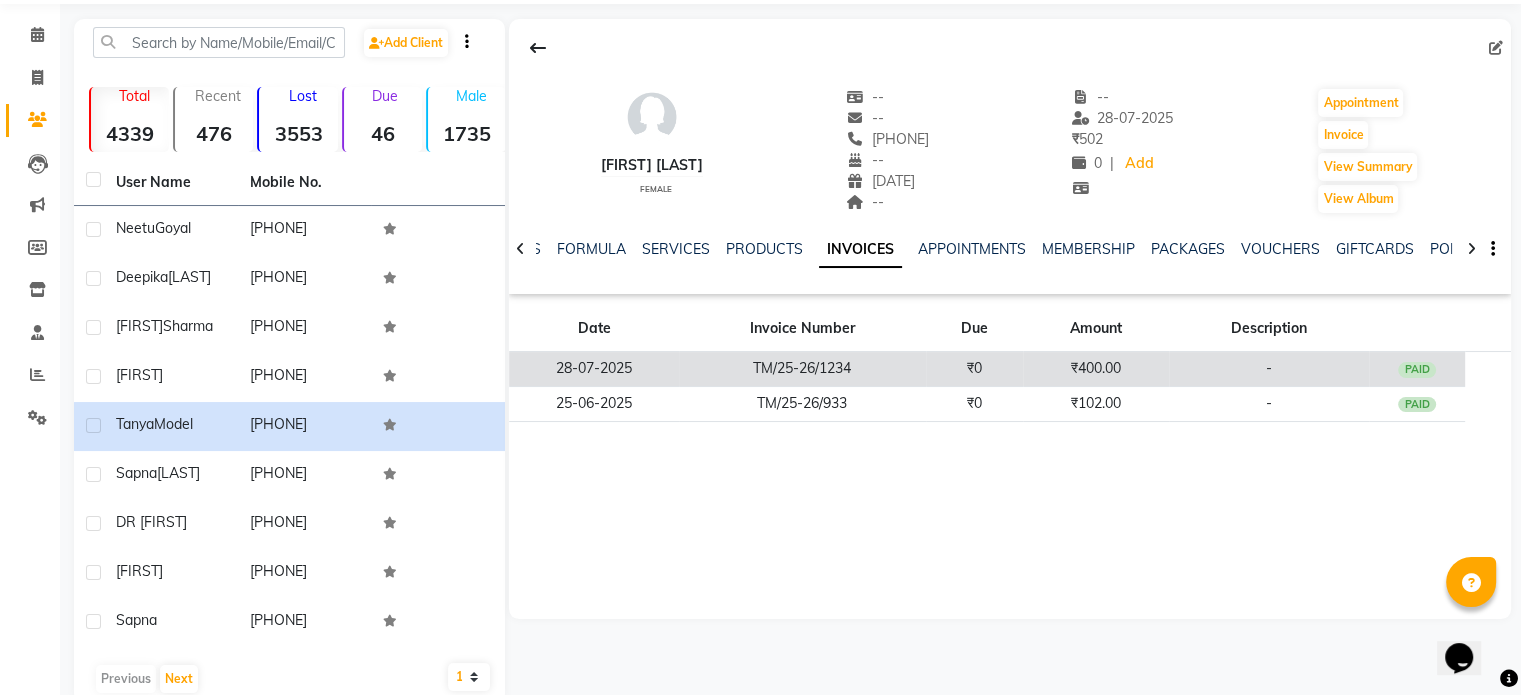 click on "₹0" 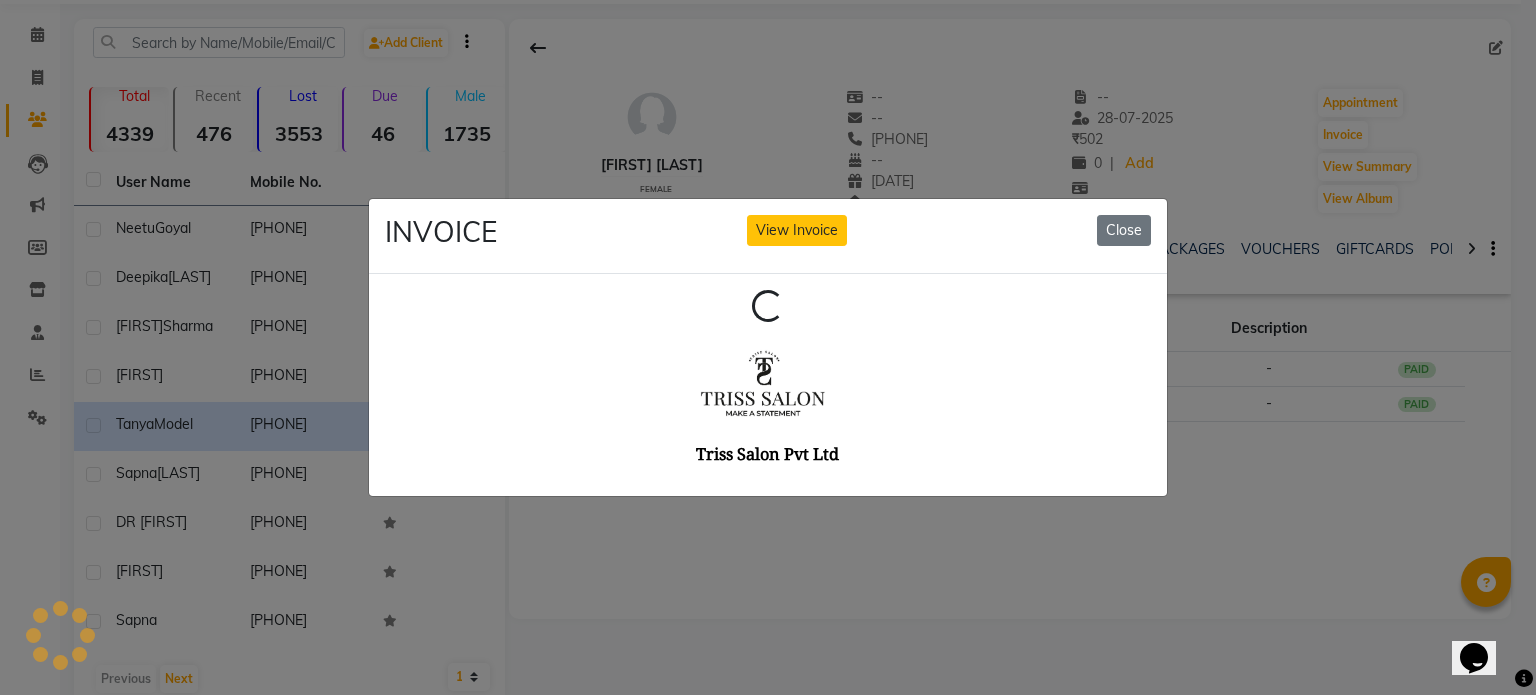 scroll, scrollTop: 0, scrollLeft: 0, axis: both 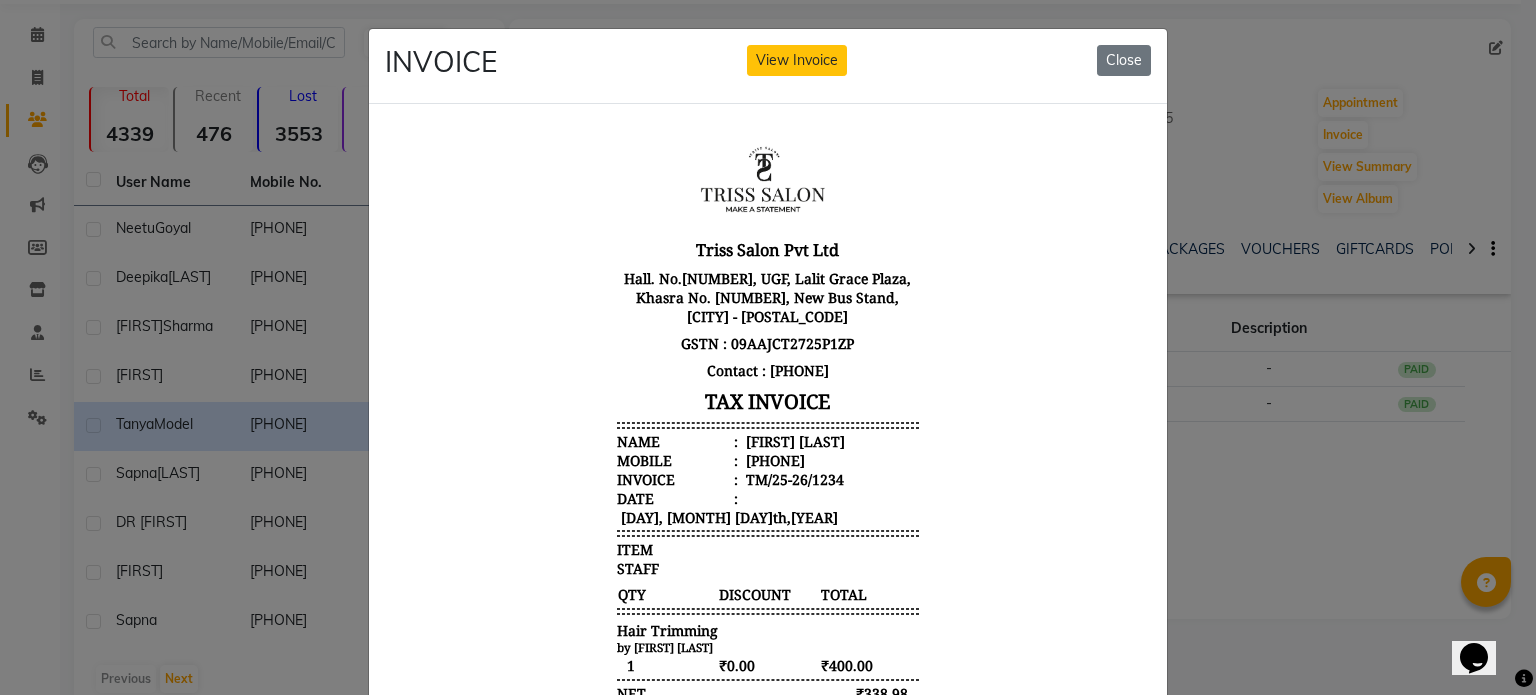 click on "[FIRST] [LAST]" at bounding box center [793, 440] 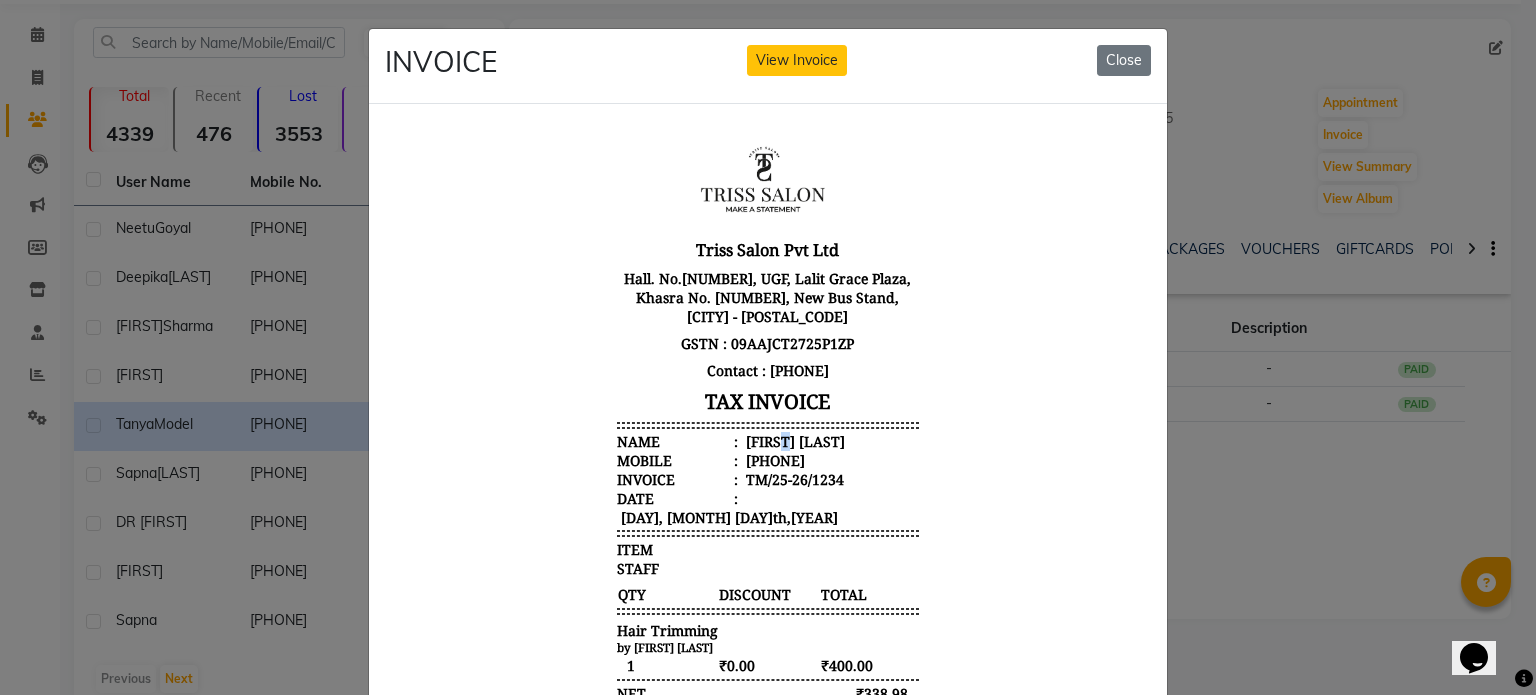 click on "[FIRST] [LAST]" at bounding box center [793, 440] 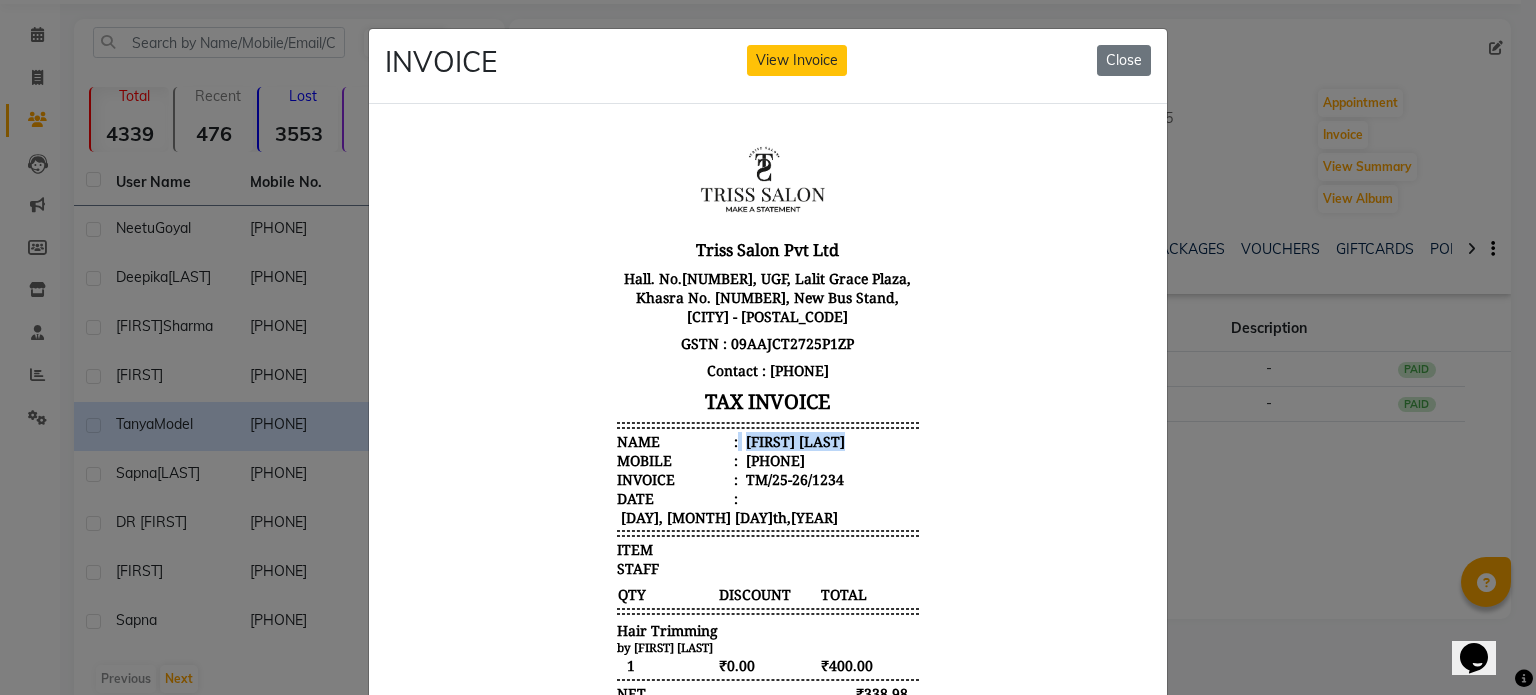 copy on "[FIRST] [LAST]" 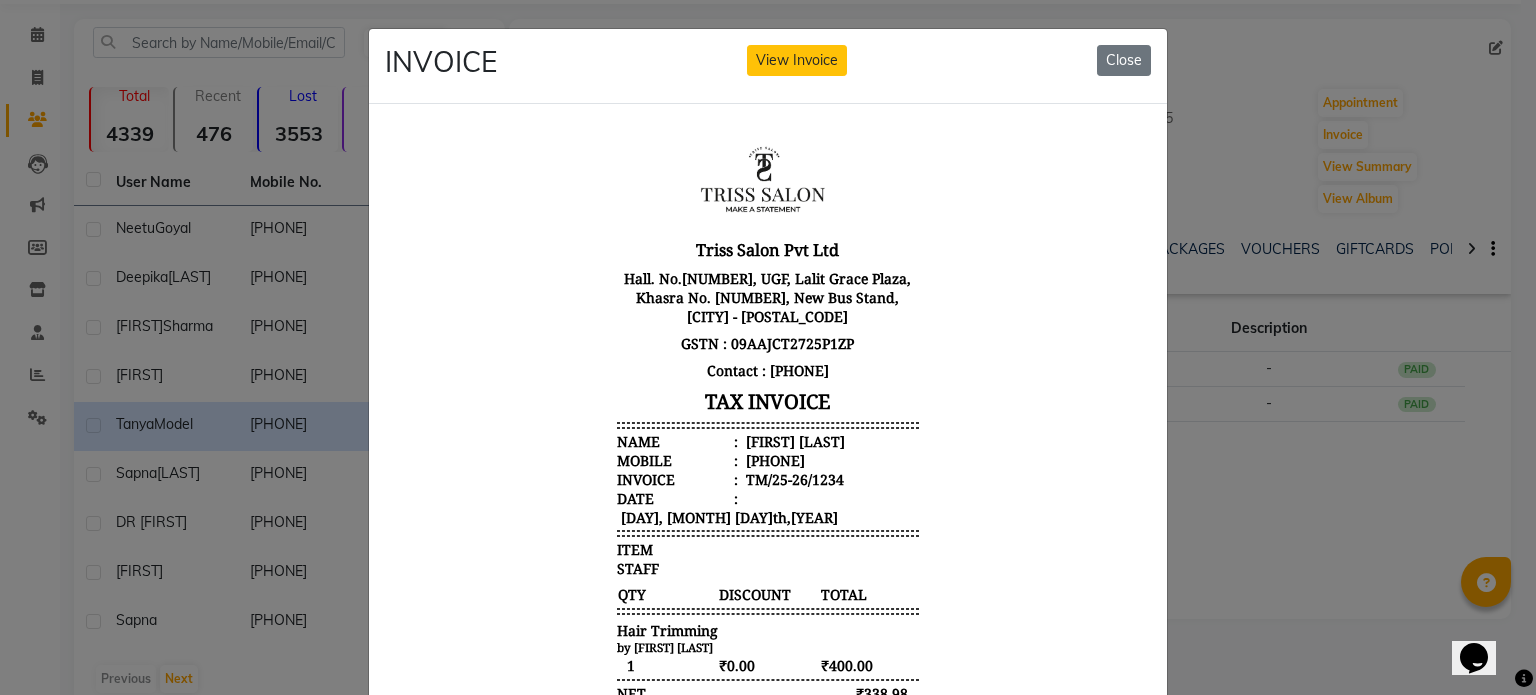 click on "[PHONE]" at bounding box center (773, 459) 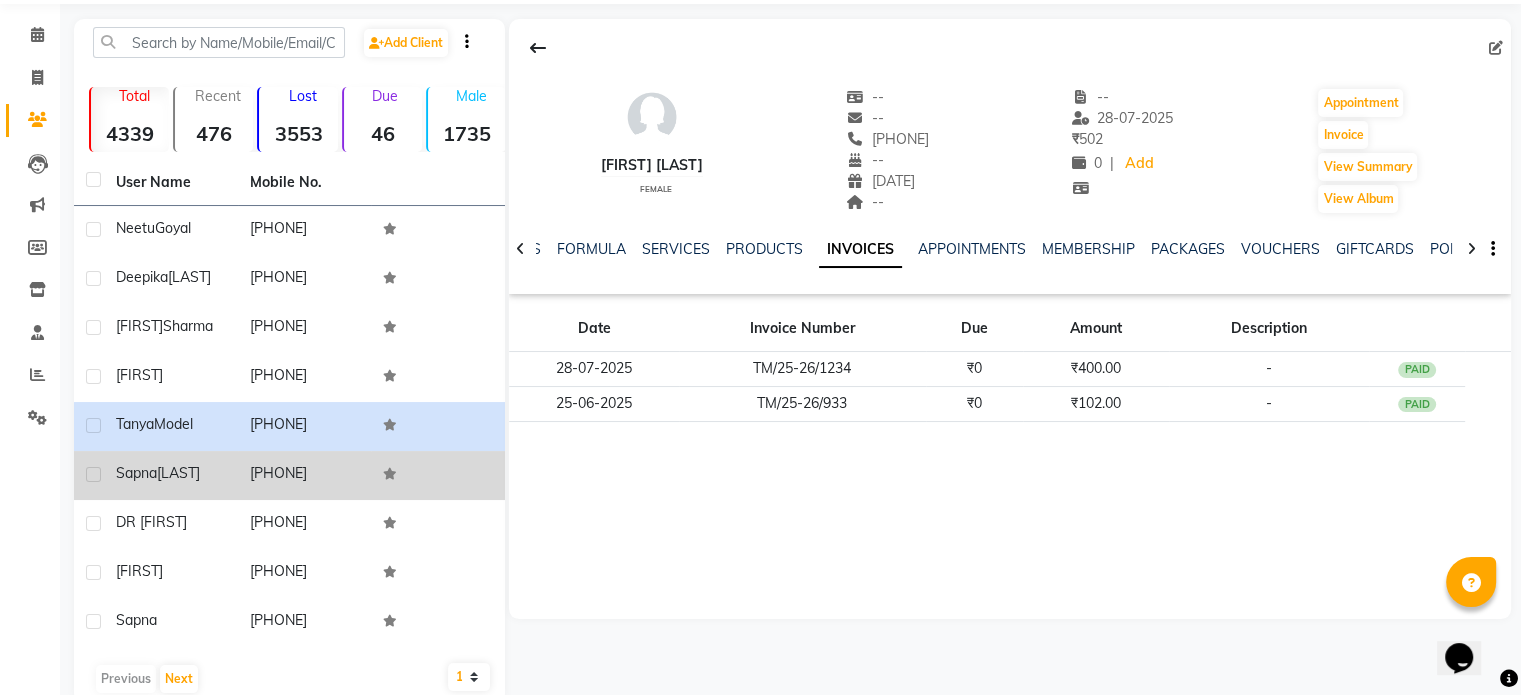 click on "[PHONE]" 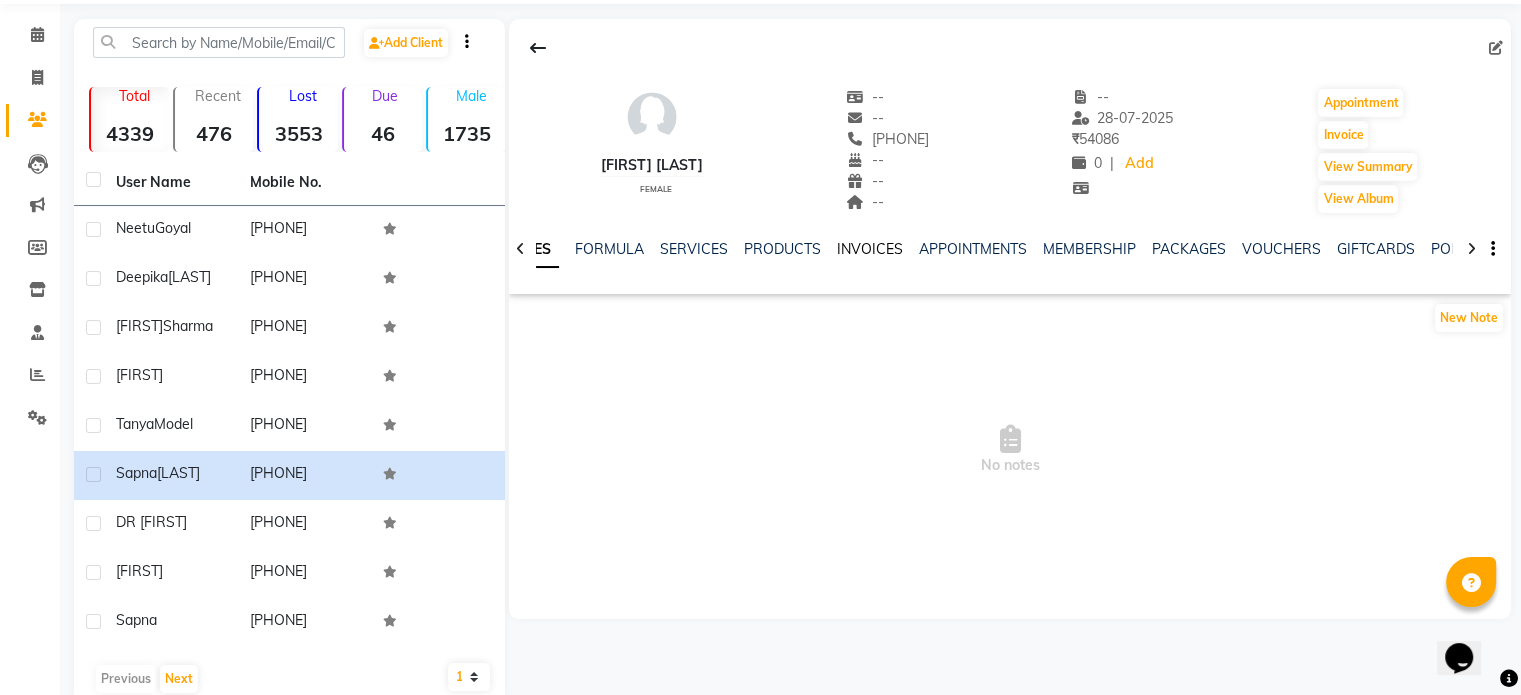 click on "INVOICES" 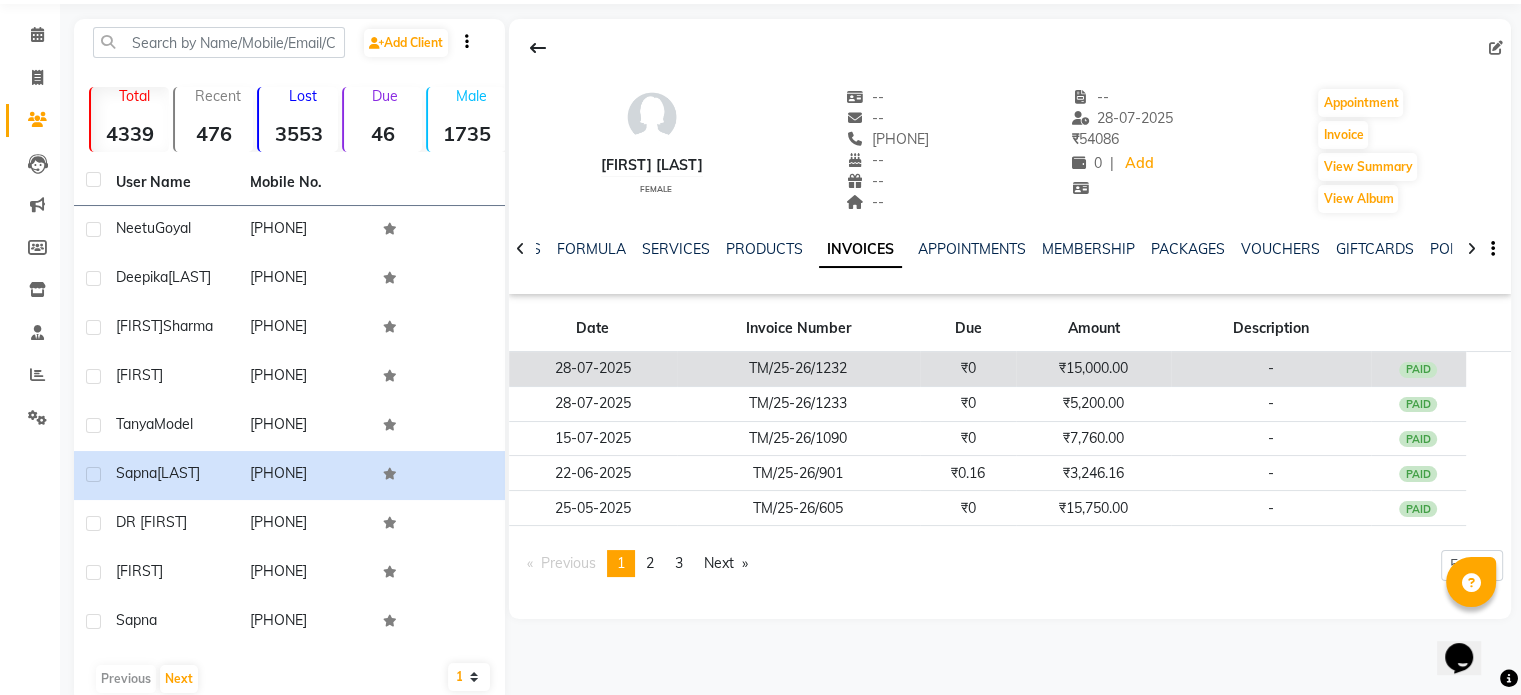 click on "TM/25-26/1232" 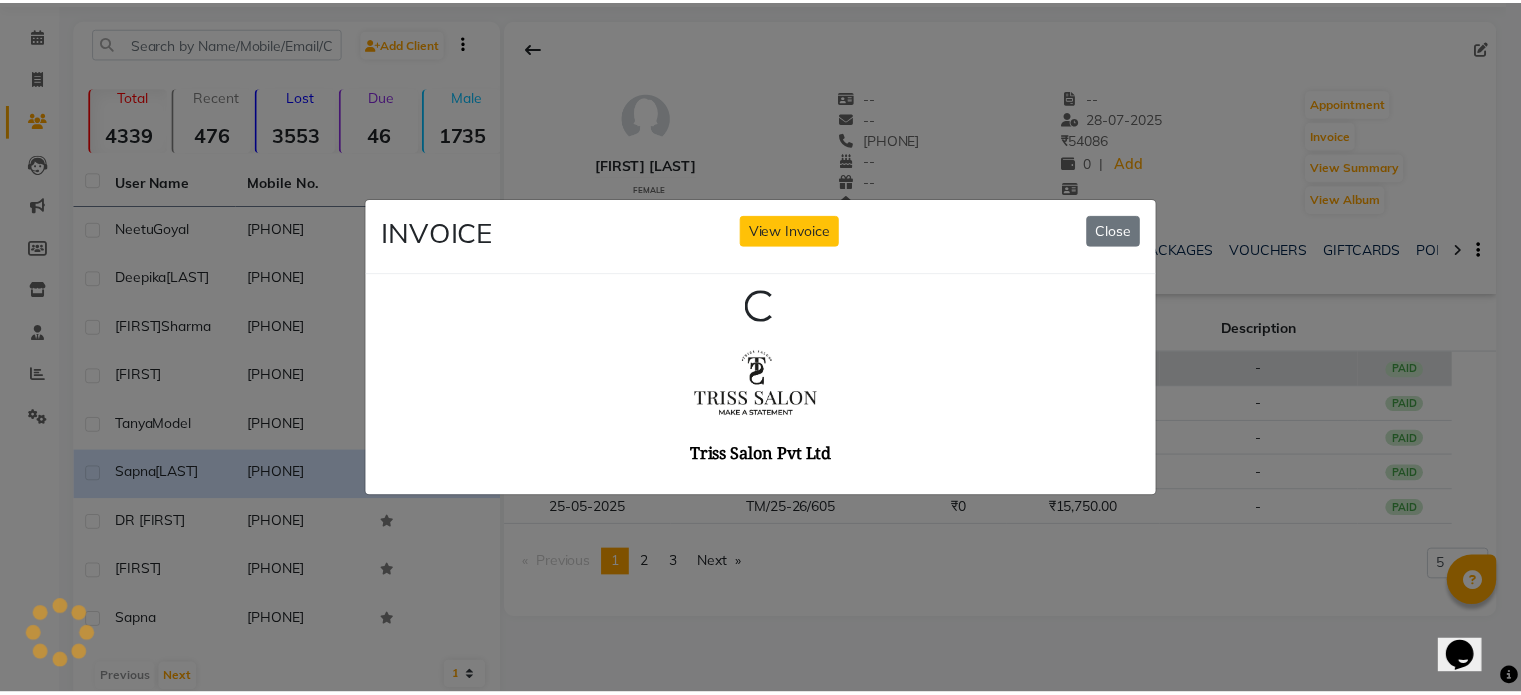 scroll, scrollTop: 0, scrollLeft: 0, axis: both 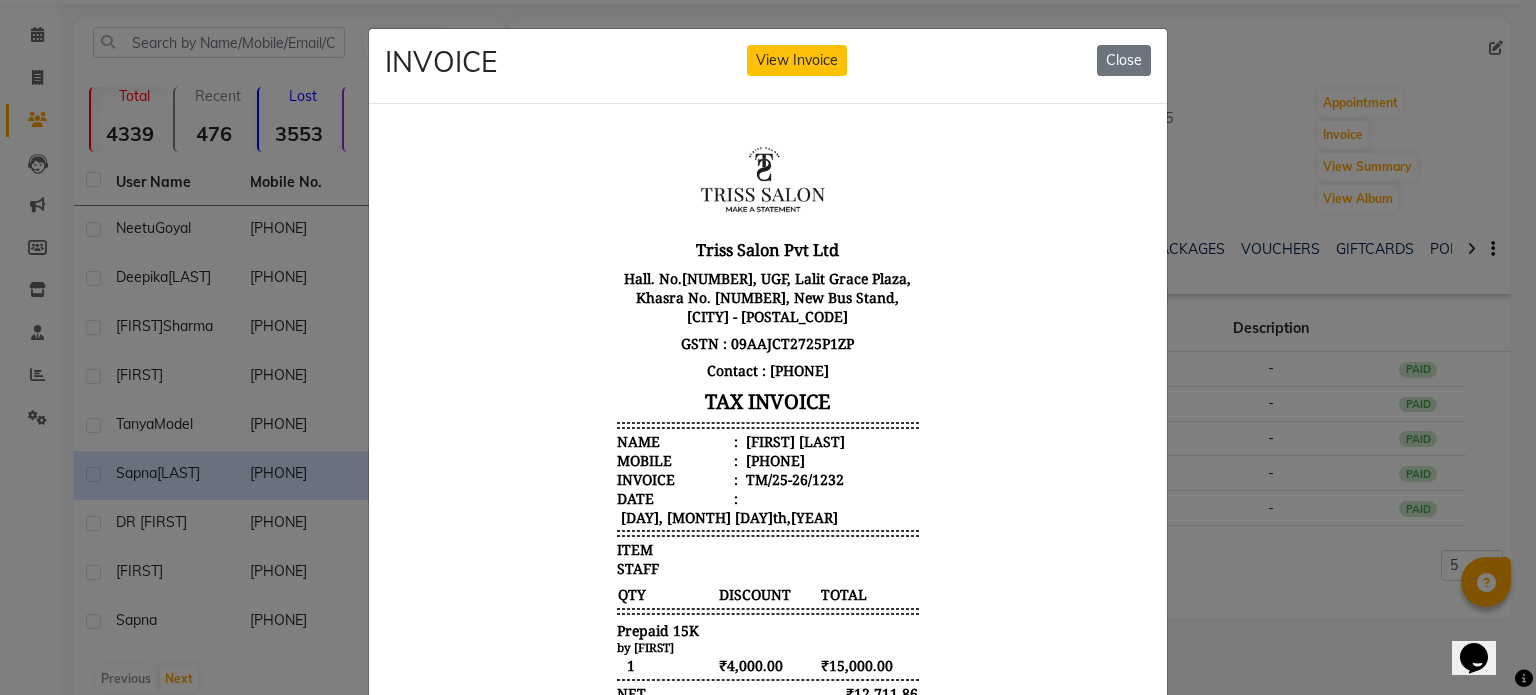 click on "[FIRST] [LAST]" at bounding box center [793, 440] 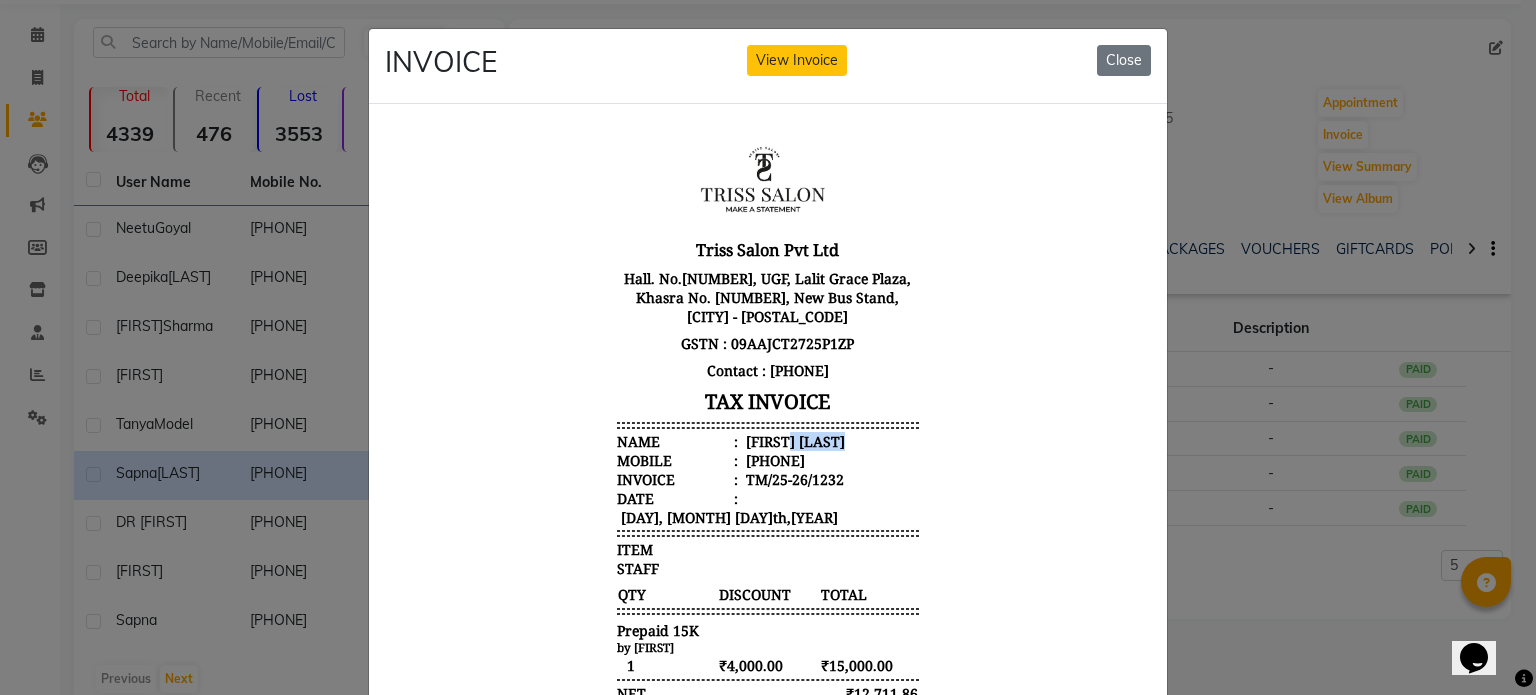 click on "[FIRST] [LAST]" at bounding box center [793, 440] 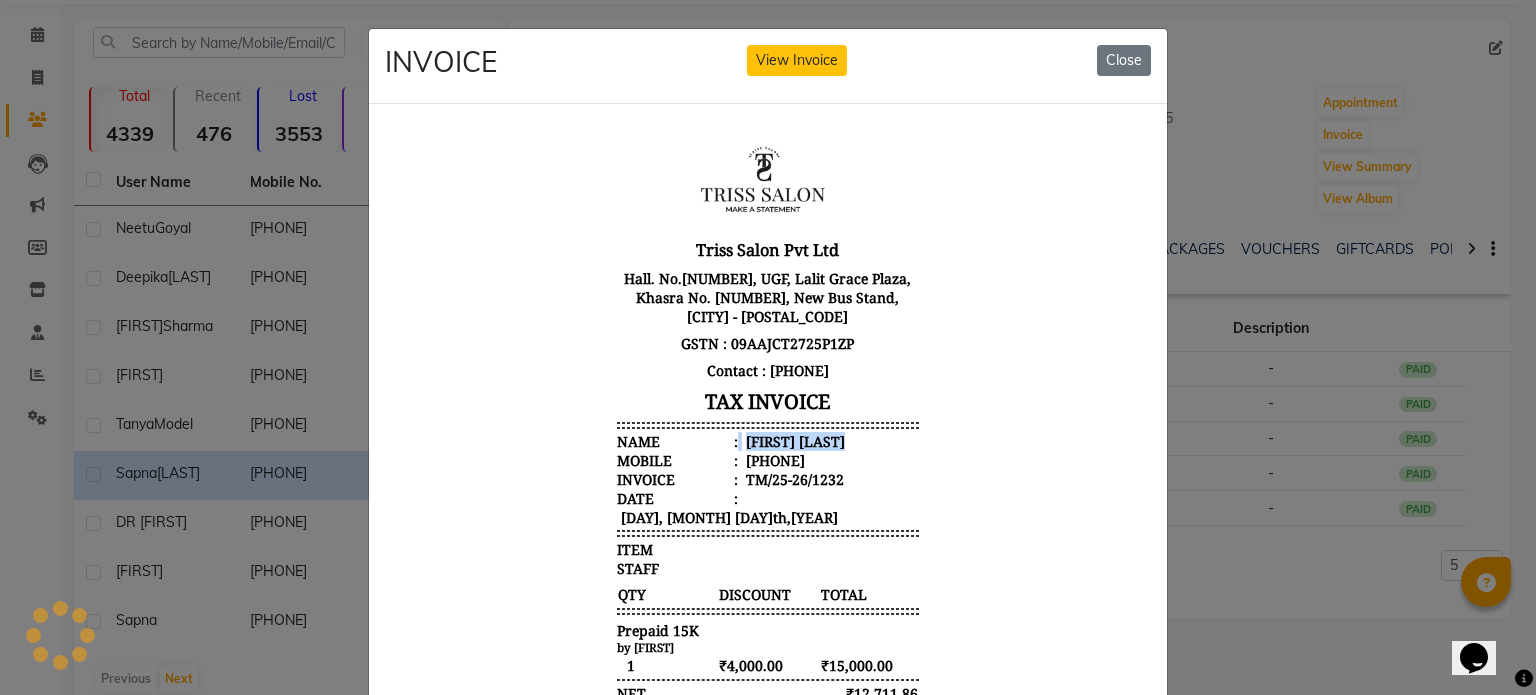 click on "[FIRST] [LAST]" at bounding box center (793, 440) 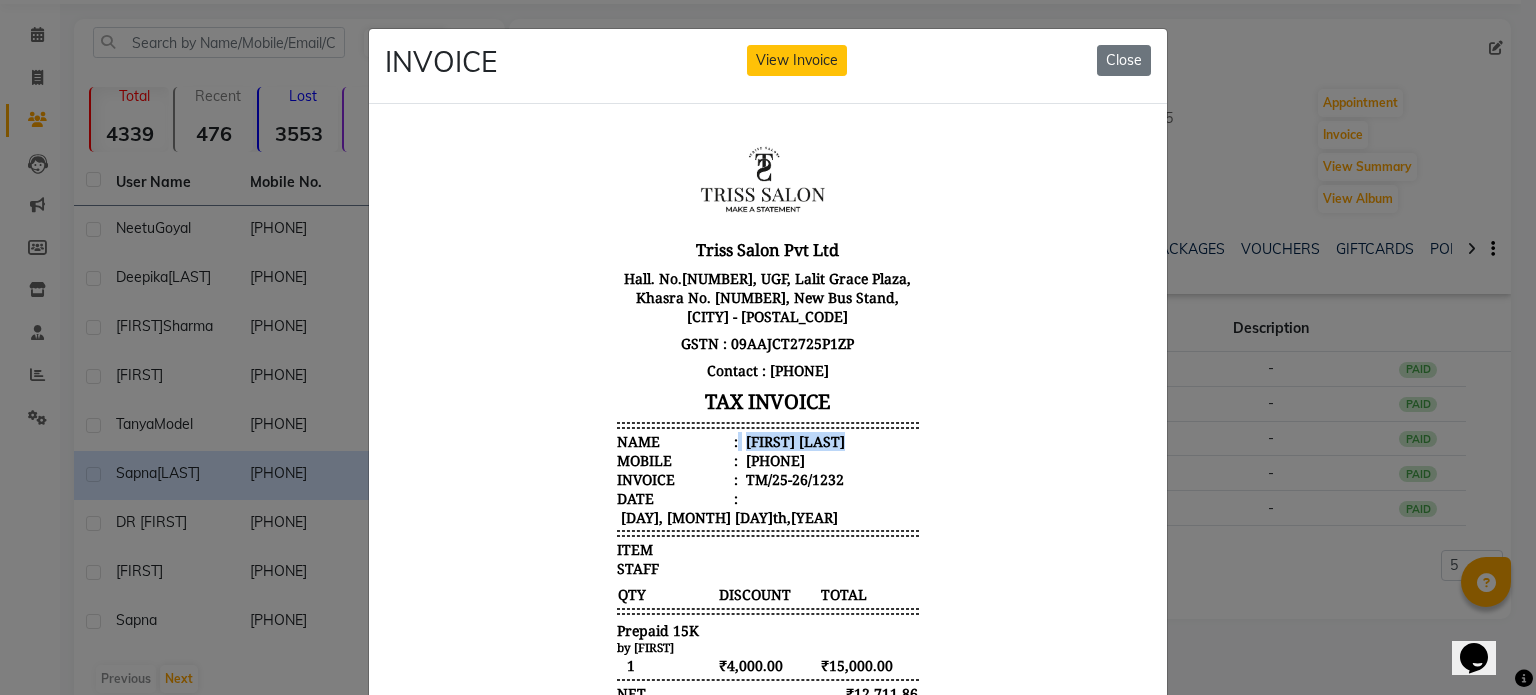 copy on "[FIRST] [LAST]" 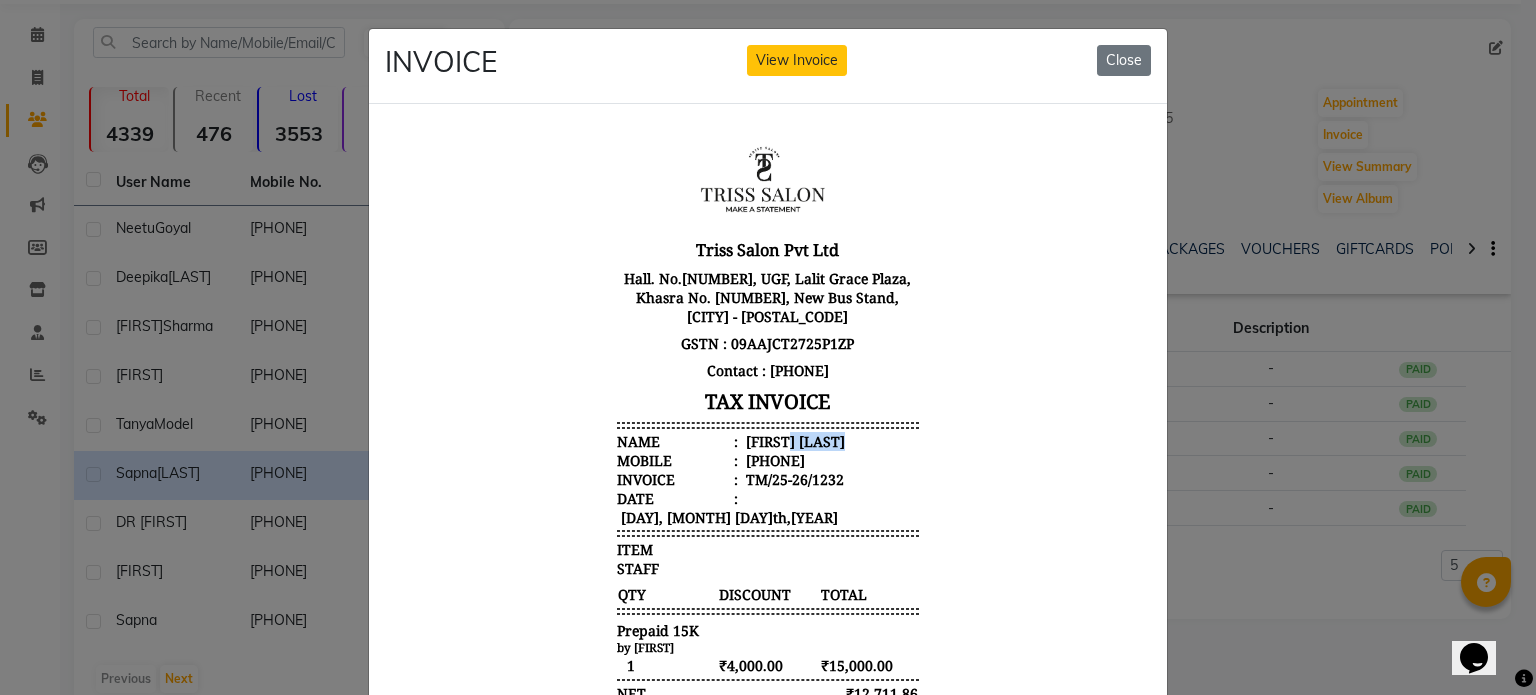 click on "[FIRST] [LAST]" at bounding box center (793, 440) 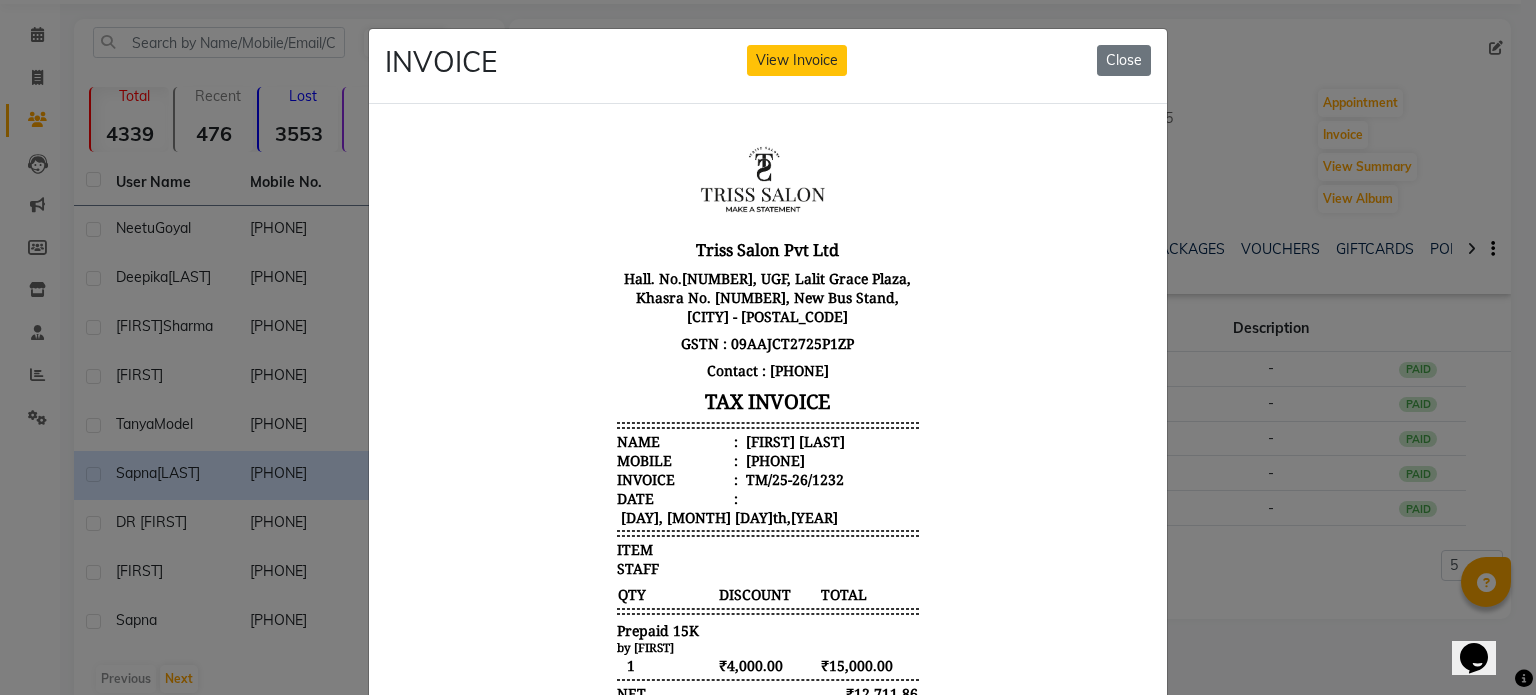 click on "[PHONE]" at bounding box center (773, 459) 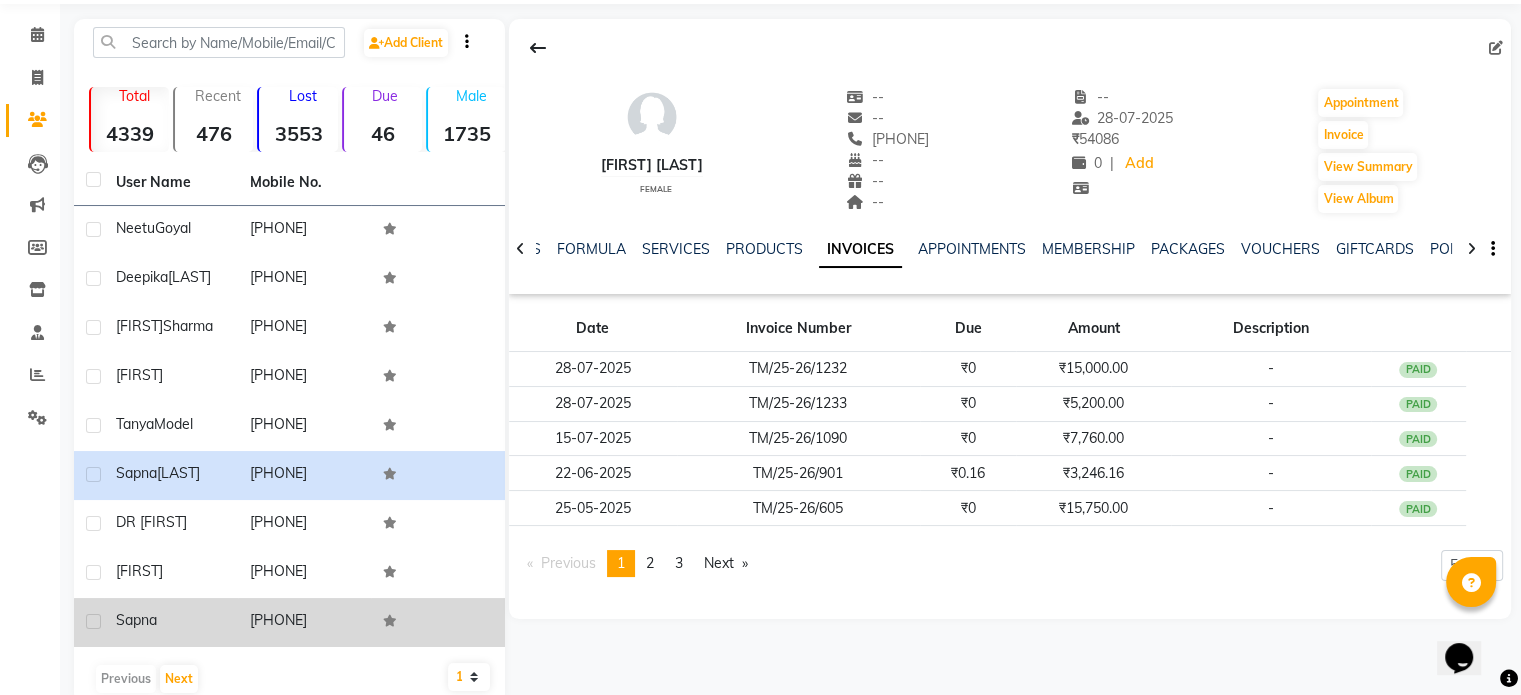 click on "Sapna" 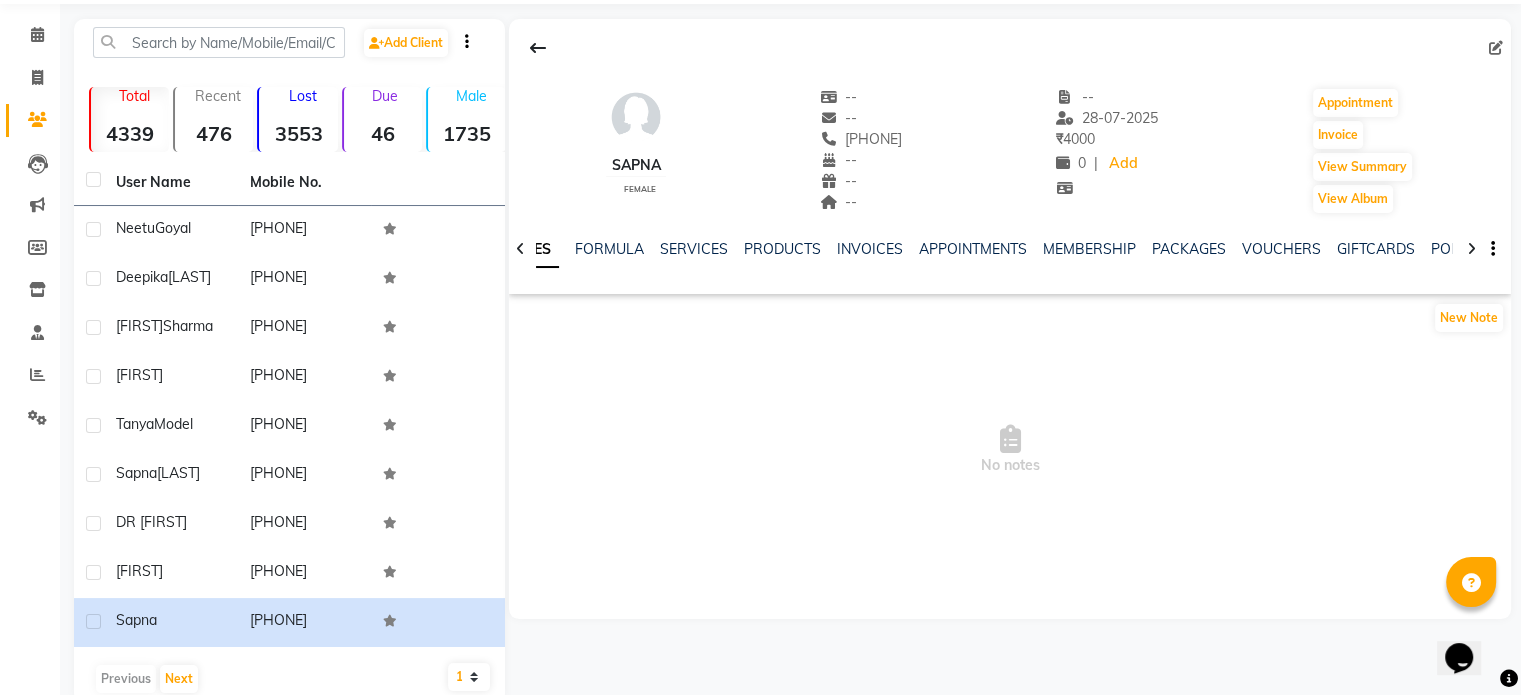 click on "INVOICES" 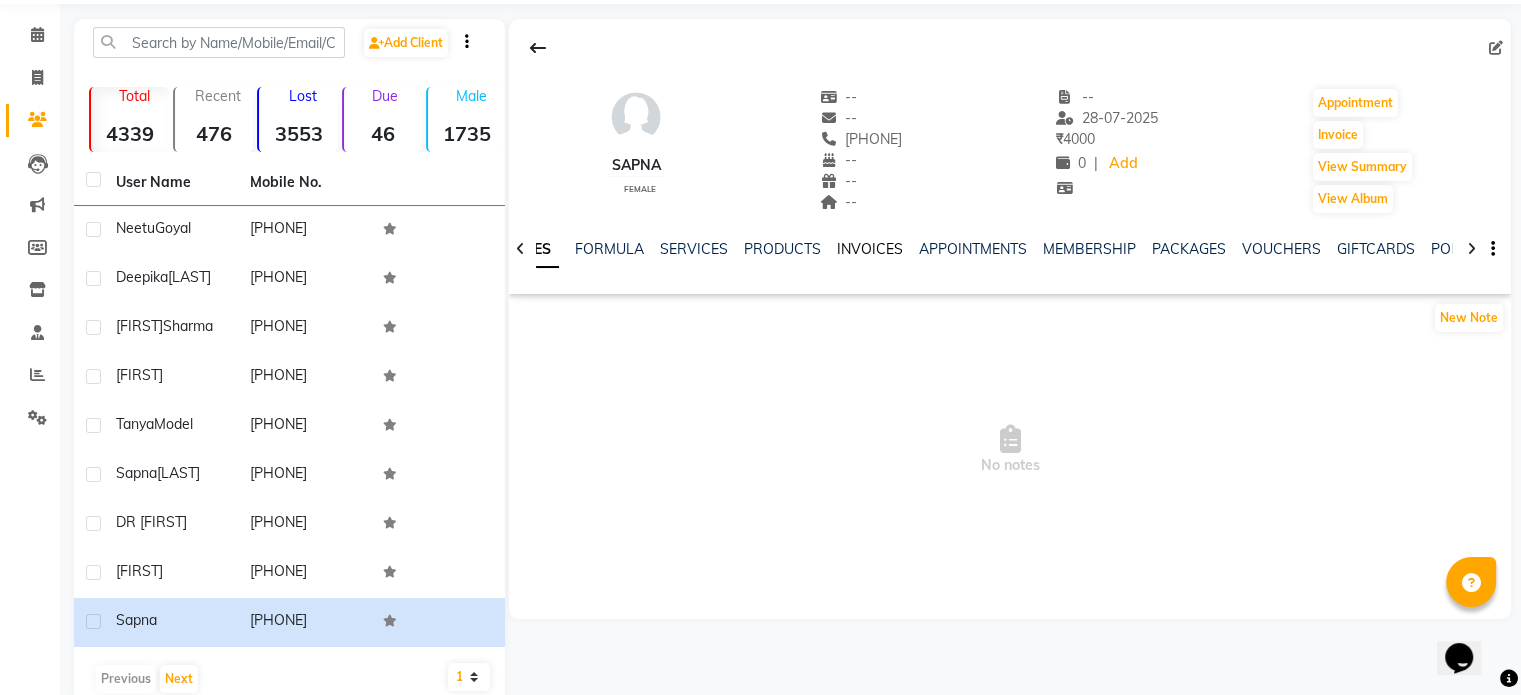 click on "INVOICES" 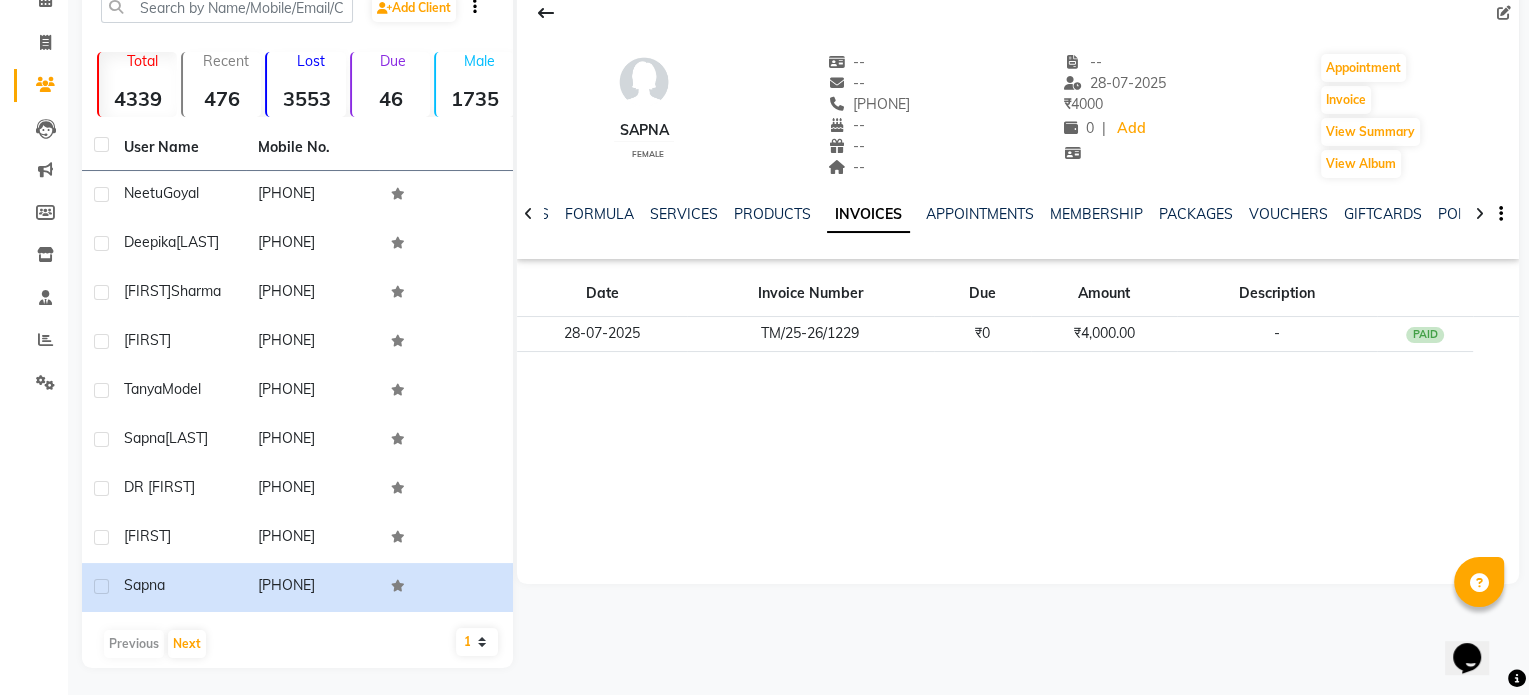 scroll, scrollTop: 105, scrollLeft: 0, axis: vertical 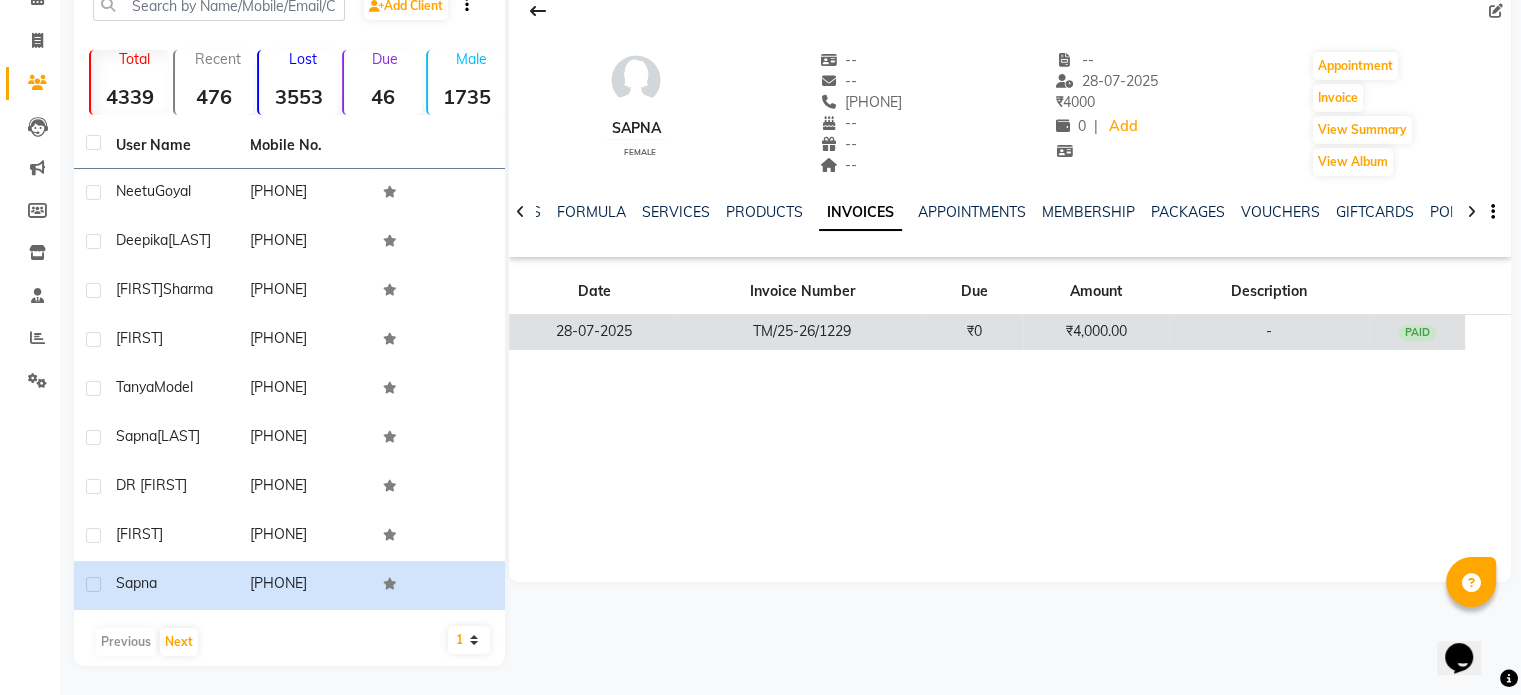 click on "TM/25-26/1229" 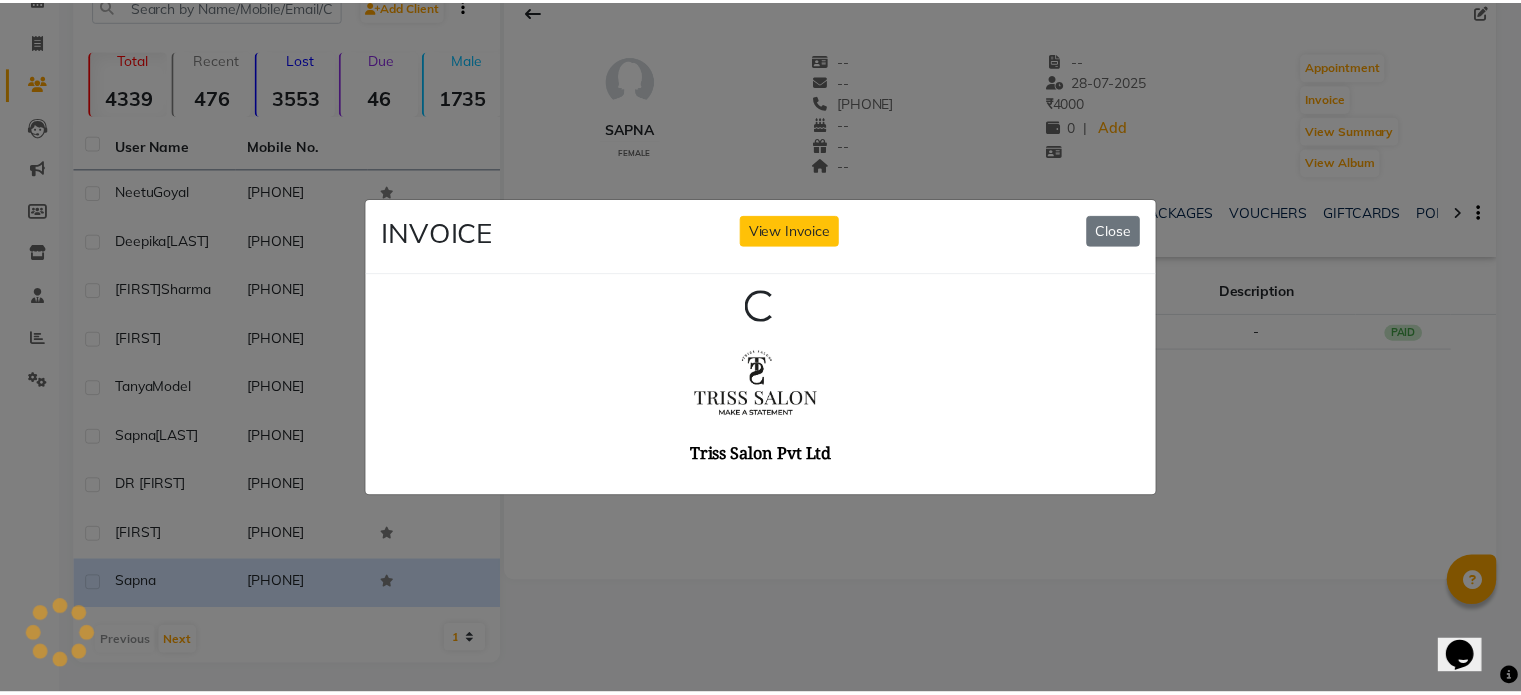 scroll, scrollTop: 0, scrollLeft: 0, axis: both 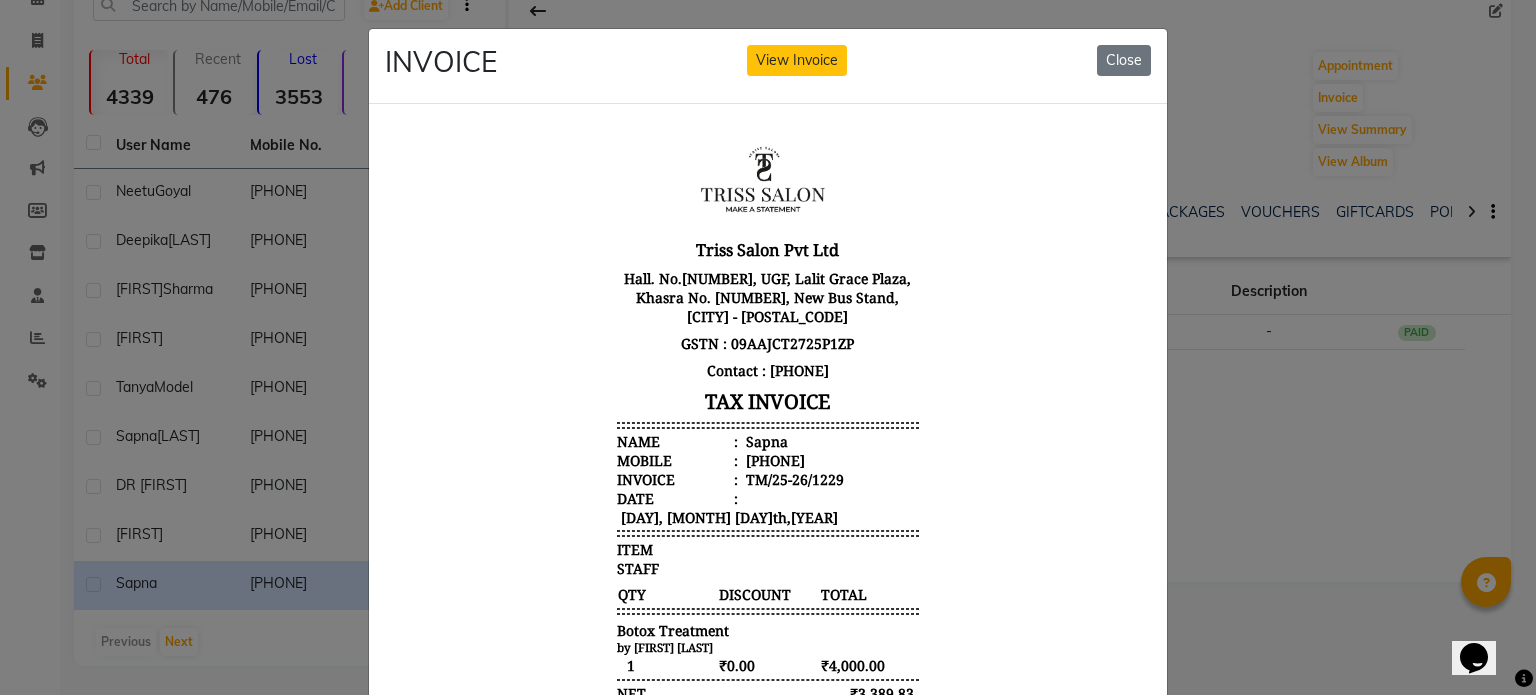 click on "Sapna" at bounding box center [765, 440] 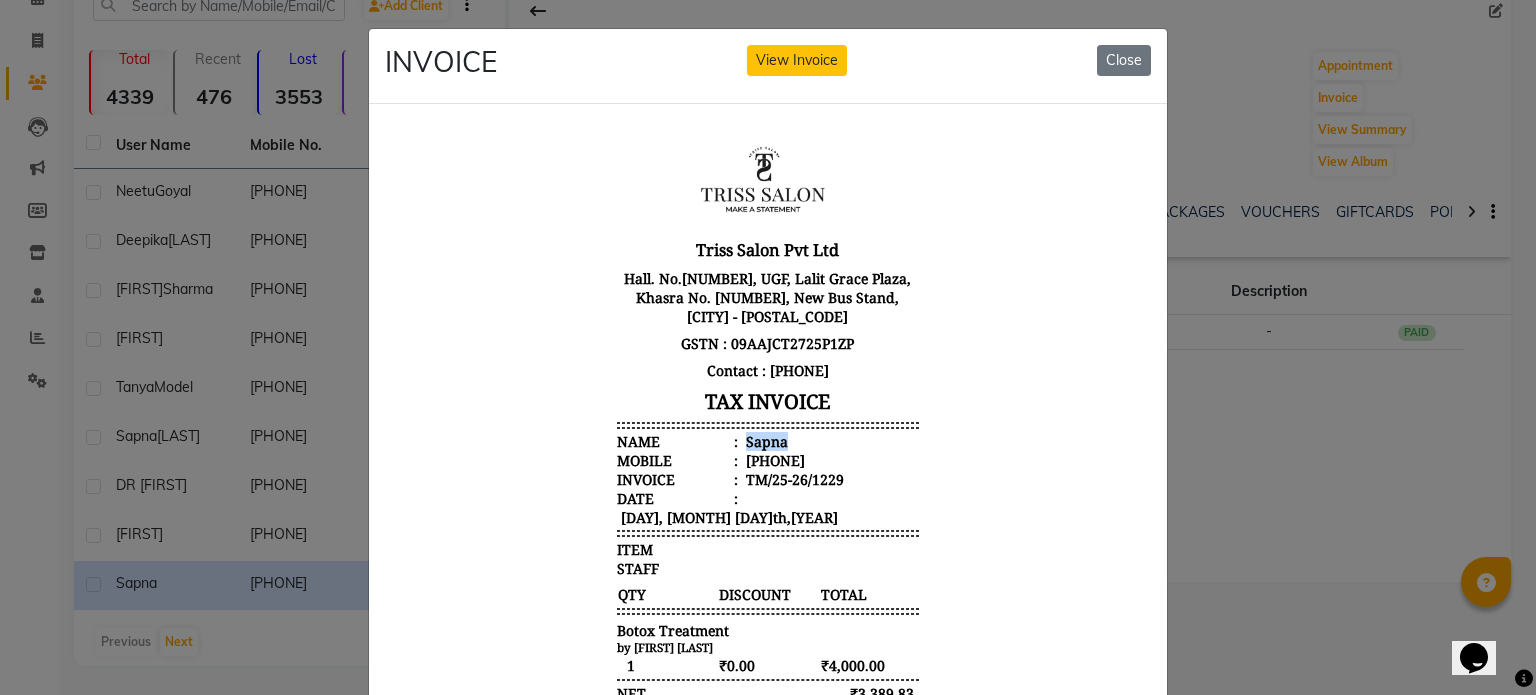 click on "Sapna" at bounding box center [765, 440] 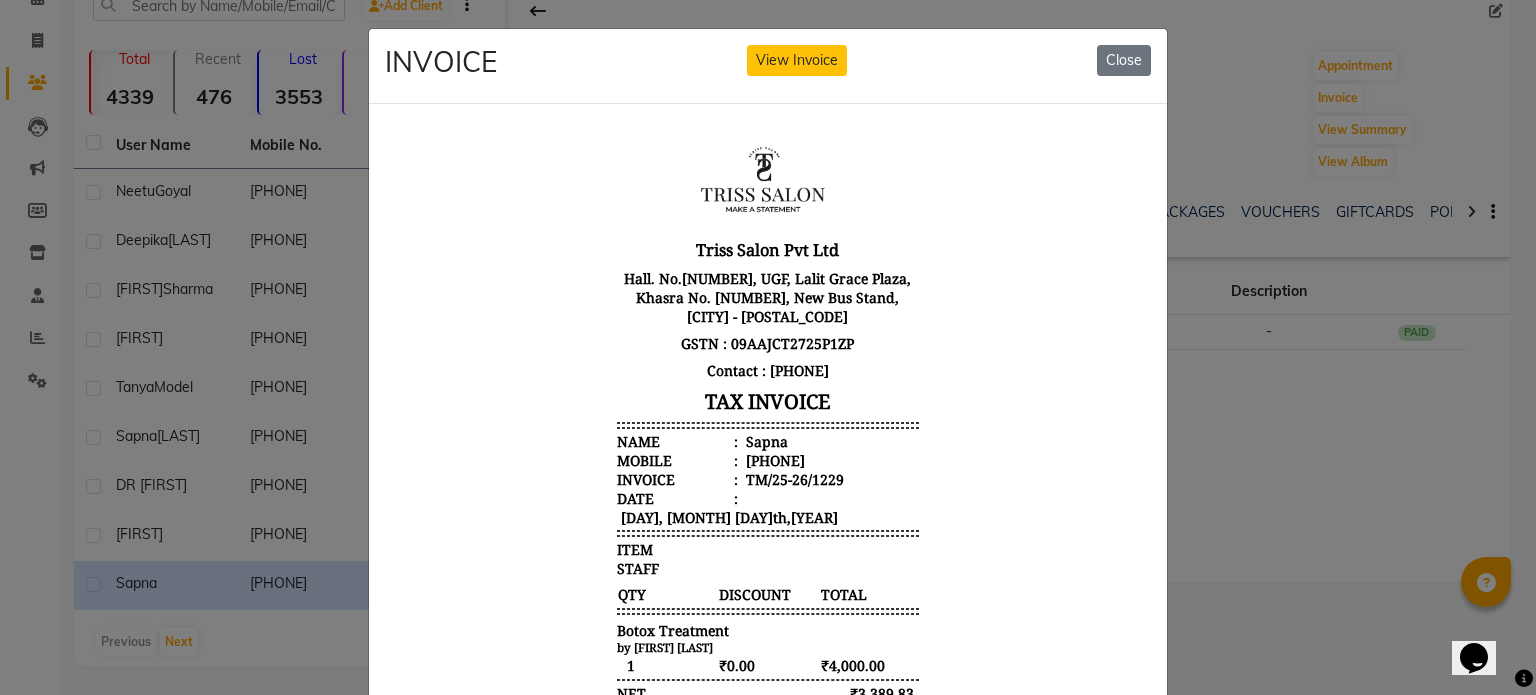 click on "[PHONE]" at bounding box center (773, 459) 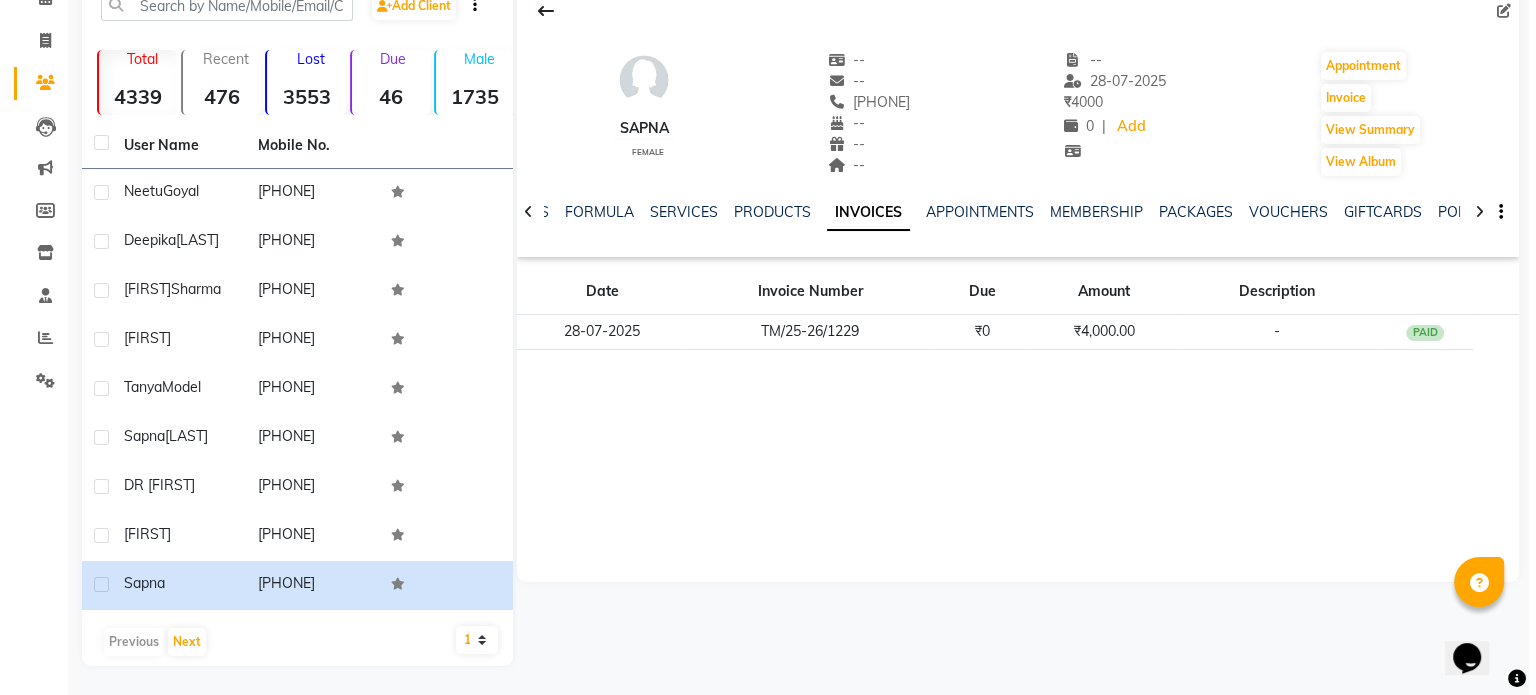 scroll, scrollTop: 0, scrollLeft: 0, axis: both 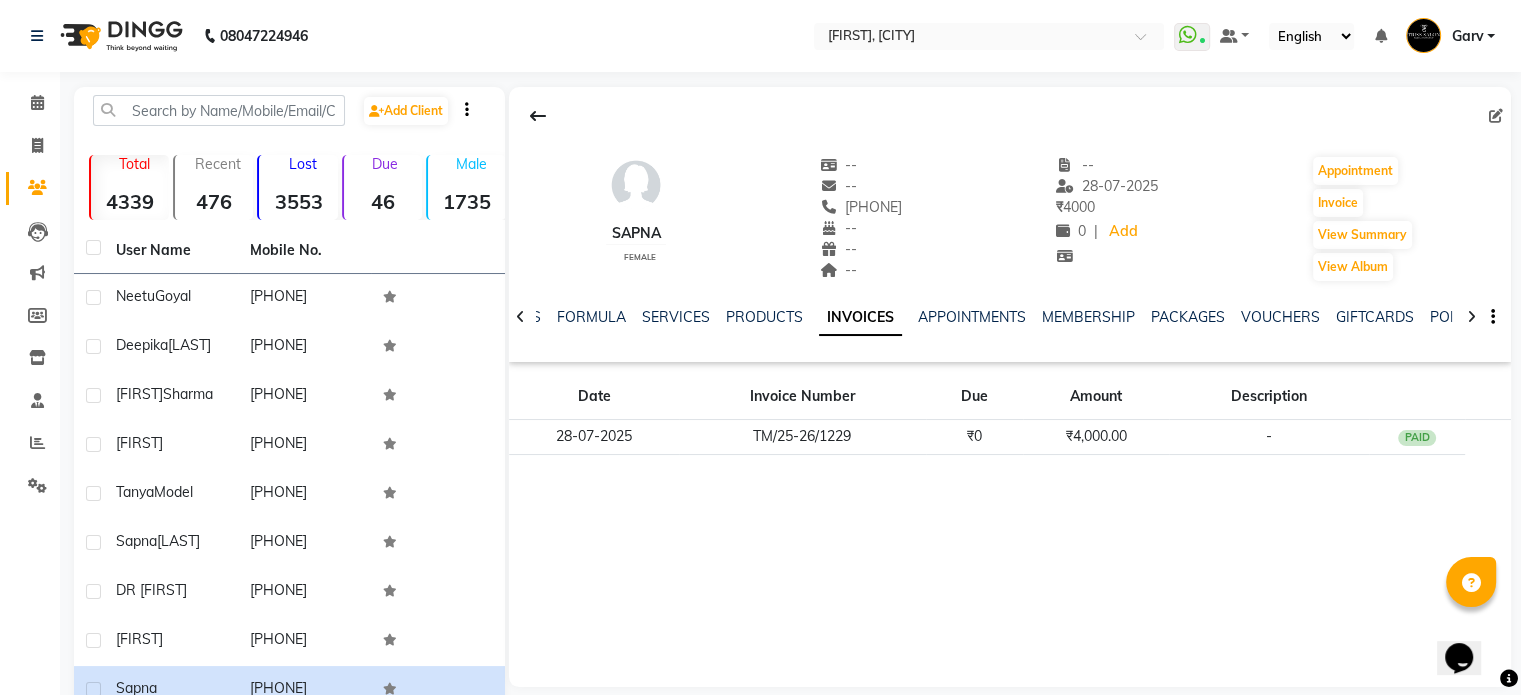 click on "WhatsApp Status  ✕ Status:  Connected Most Recent Message: [DATE]     07:00 PM Recent Service Activity: [DATE]     07:47 PM Default Panel My Panel English ENGLISH Español العربية मराठी हिंदी ગુજરાતી தமிழ் 中文 Notifications nothing to show Garv Manage Profile Change Password Sign out  Version:3.15.11" at bounding box center [989, 36] 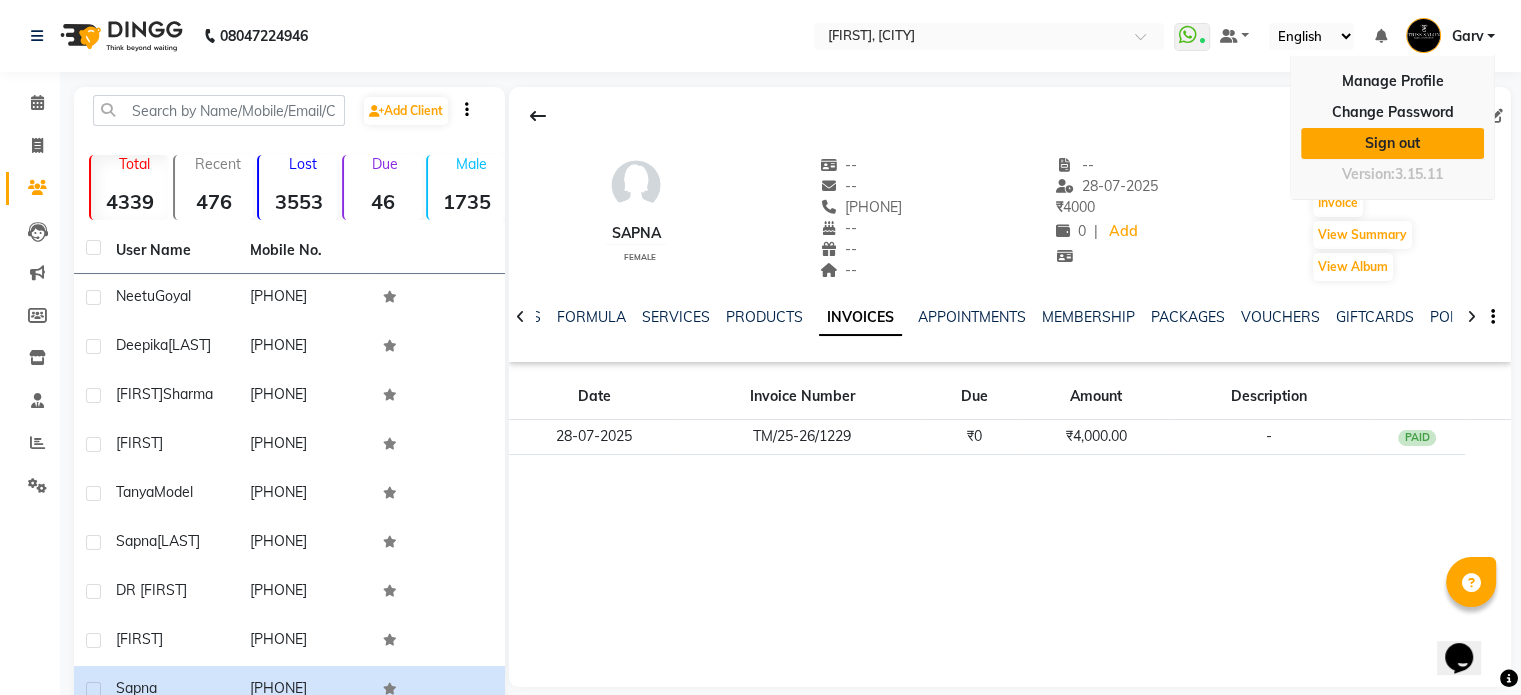 click on "Sign out" at bounding box center (1392, 143) 